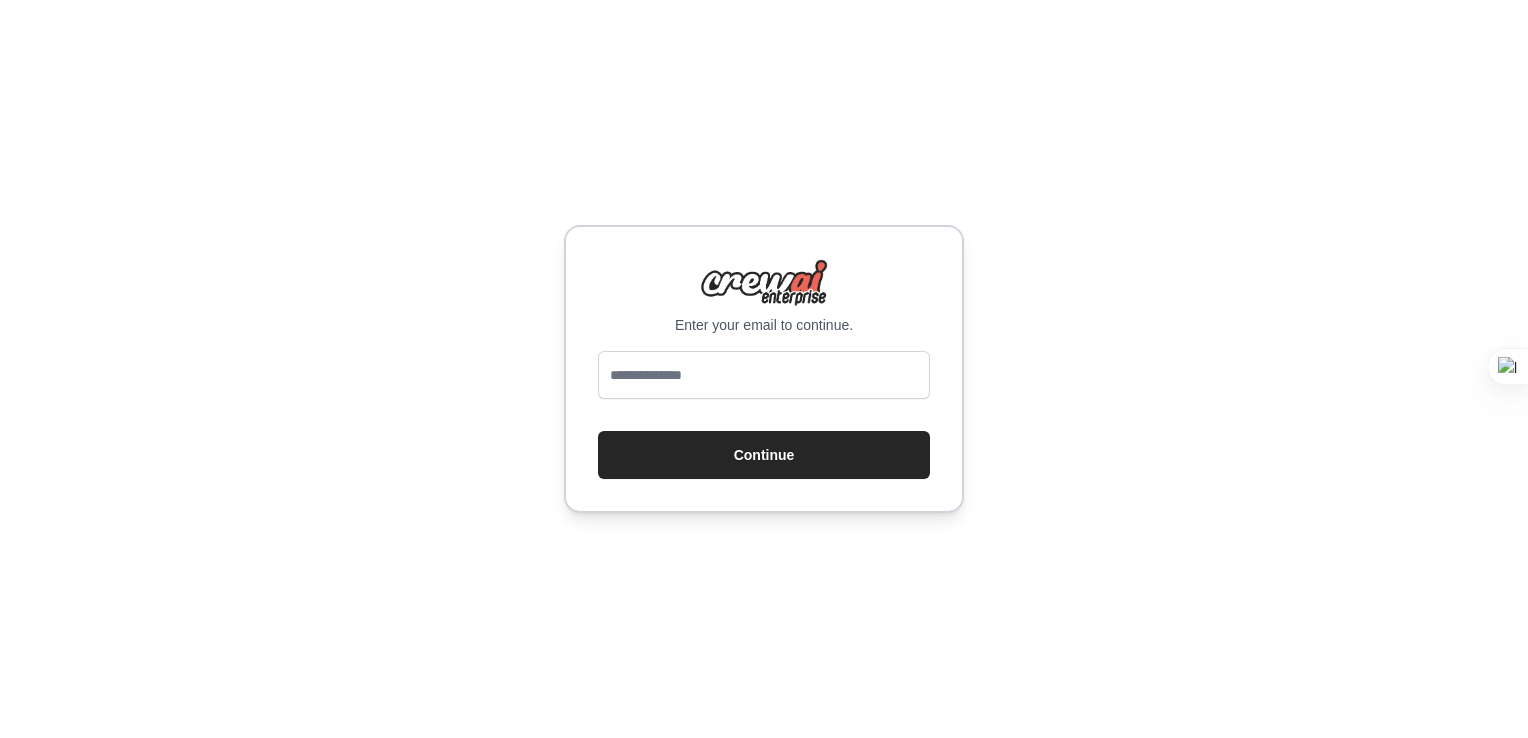 scroll, scrollTop: 0, scrollLeft: 0, axis: both 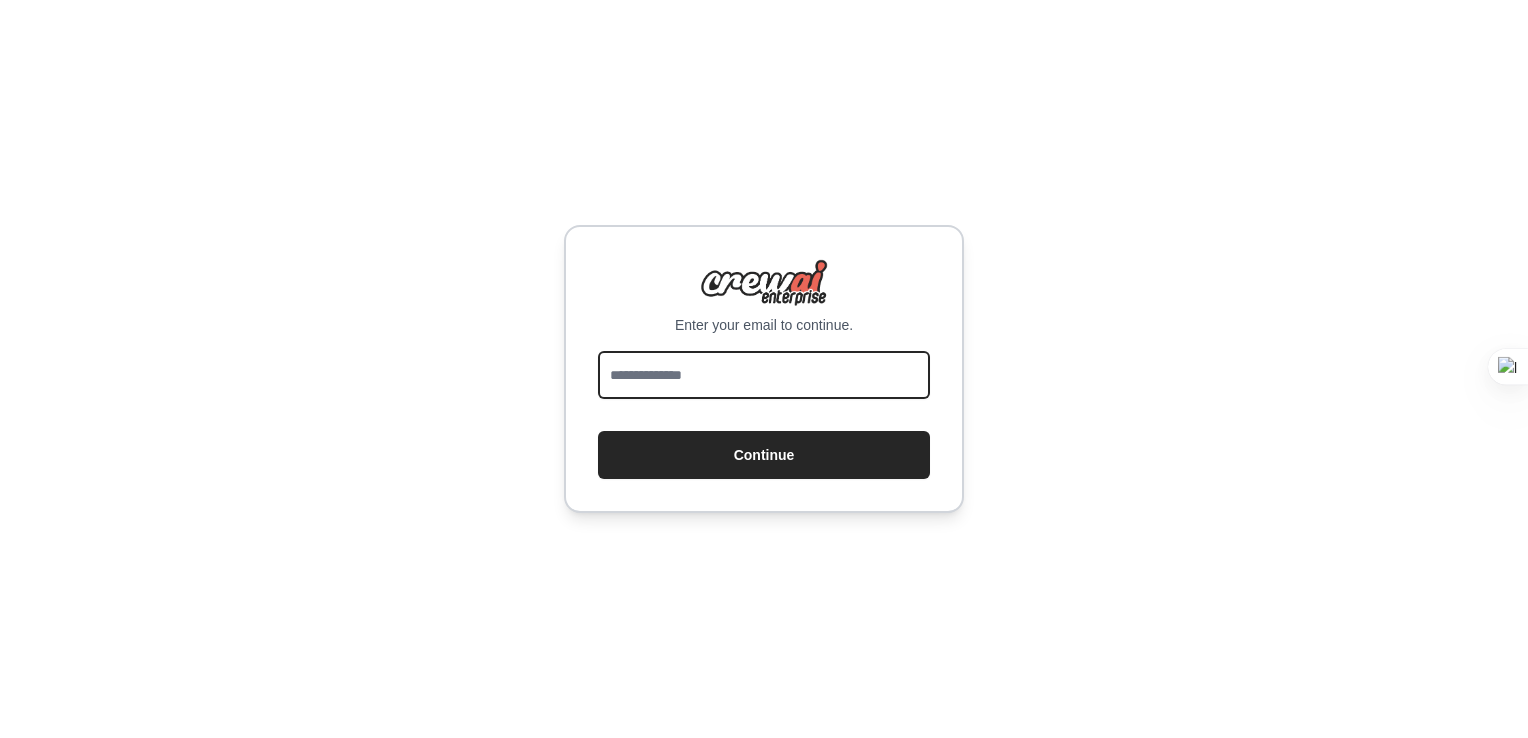 click at bounding box center (764, 375) 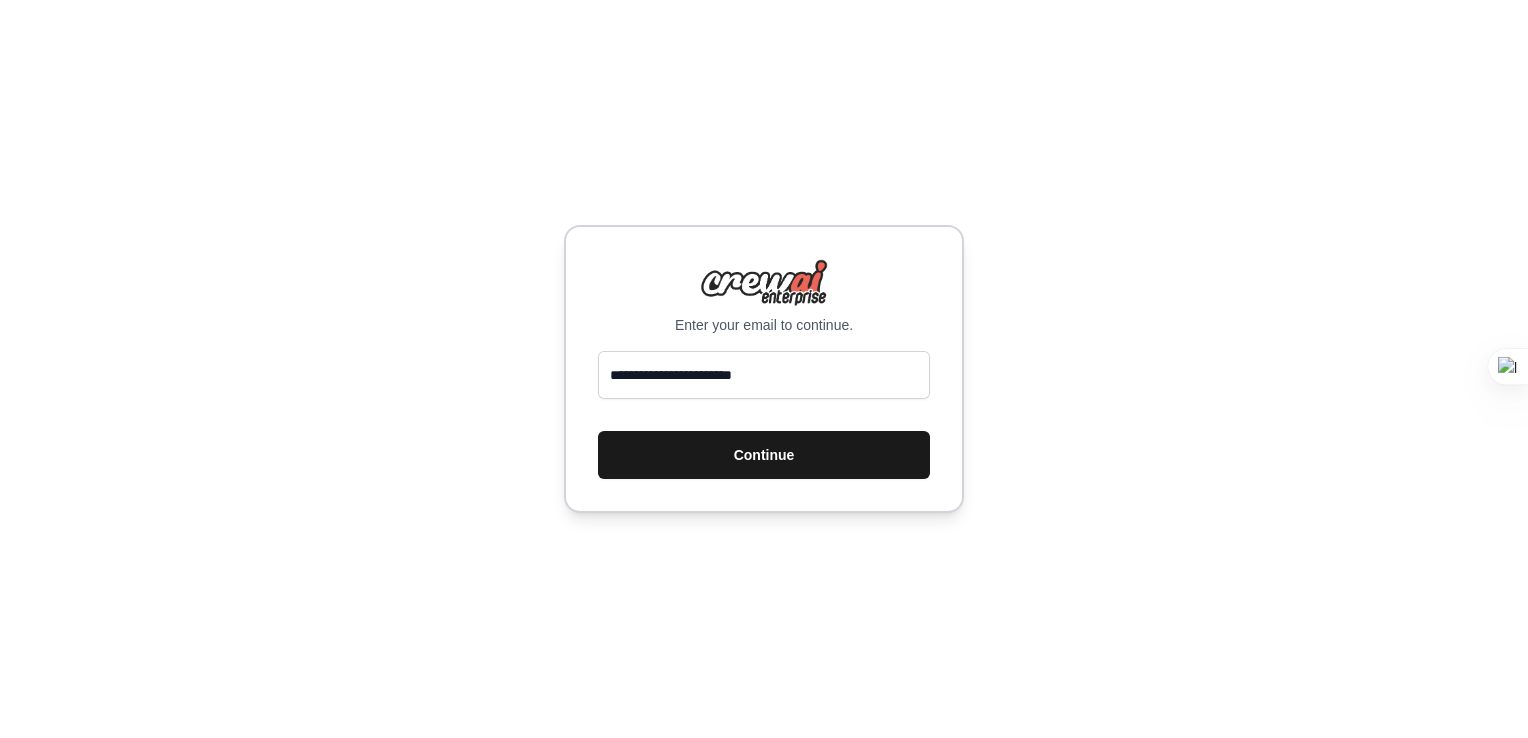 click on "Continue" at bounding box center [764, 455] 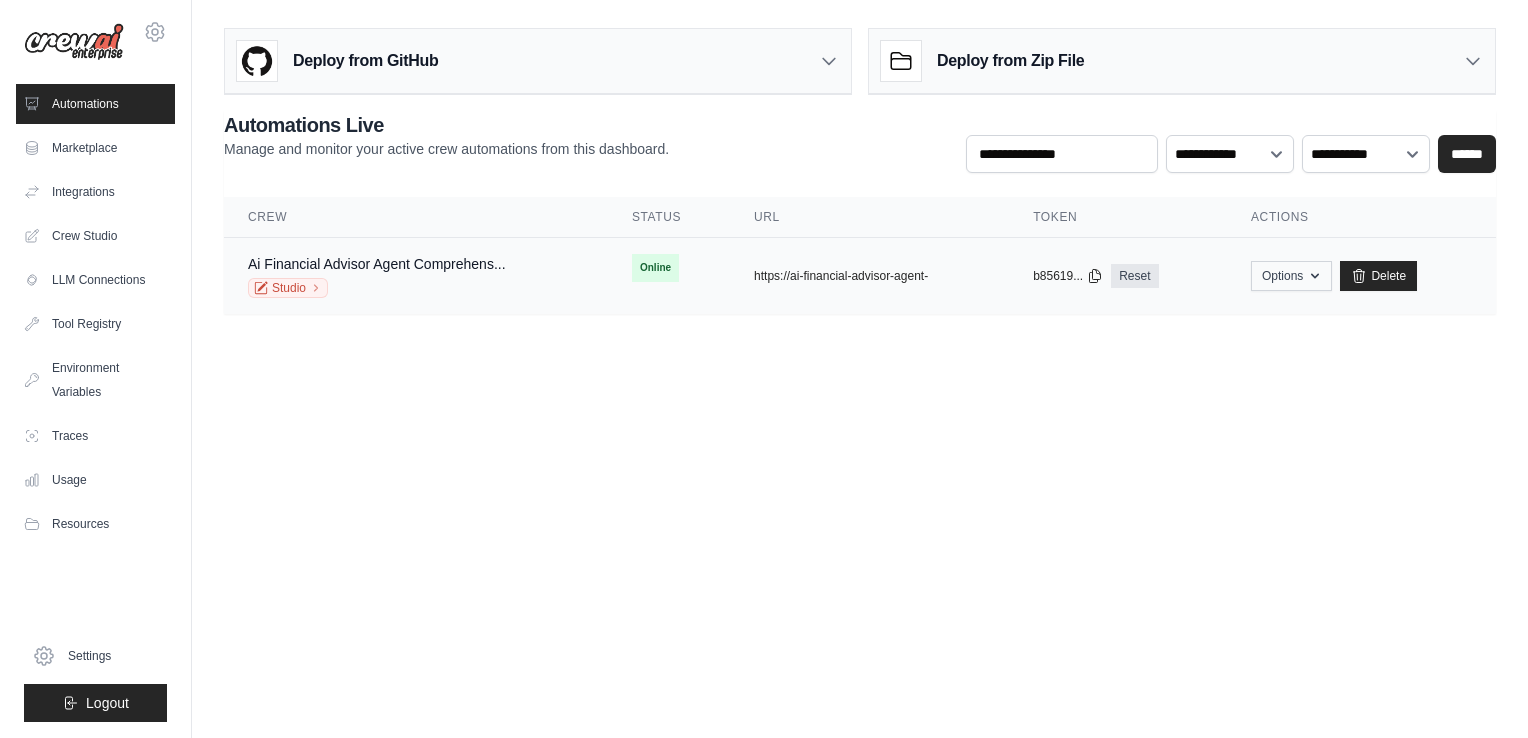 scroll, scrollTop: 0, scrollLeft: 0, axis: both 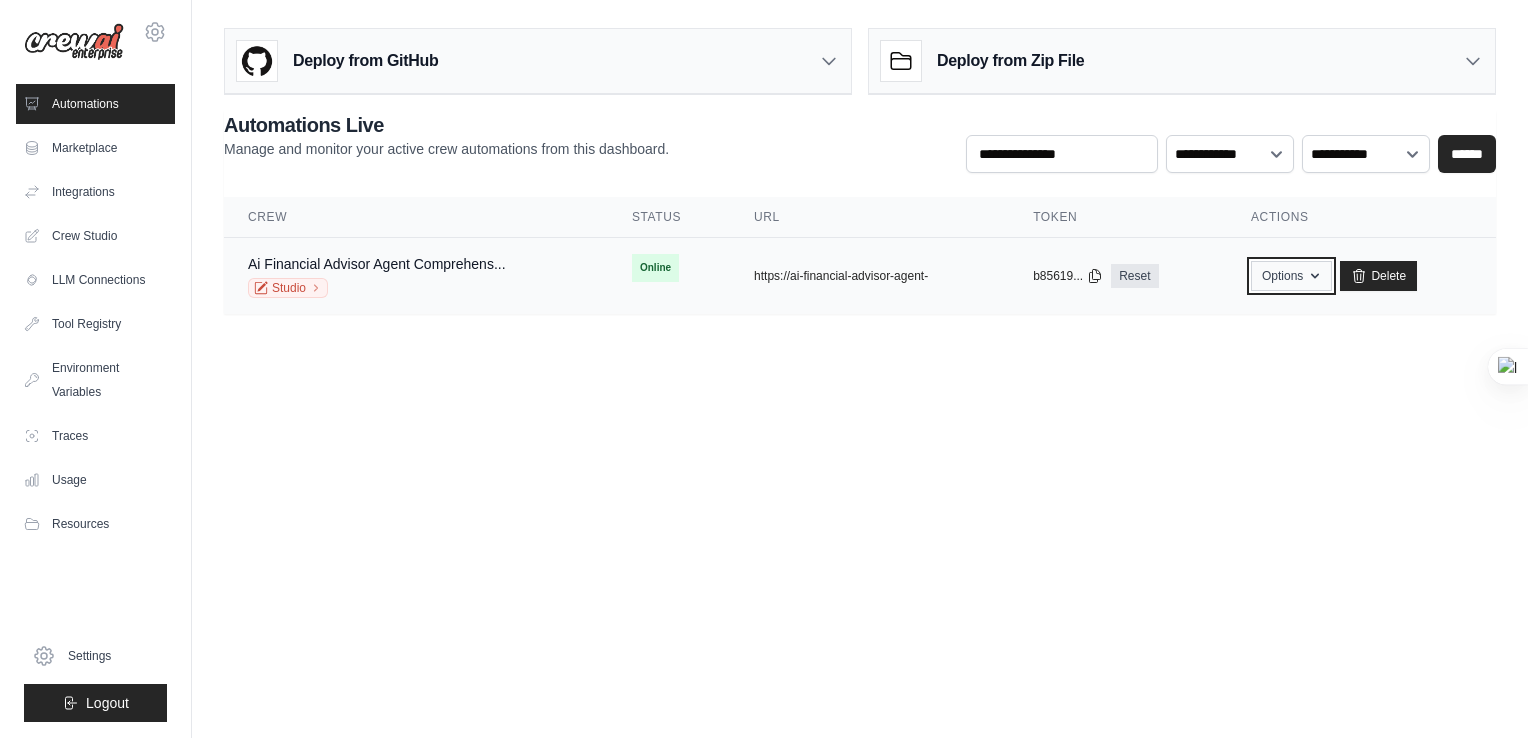 click on "Options" at bounding box center [1291, 276] 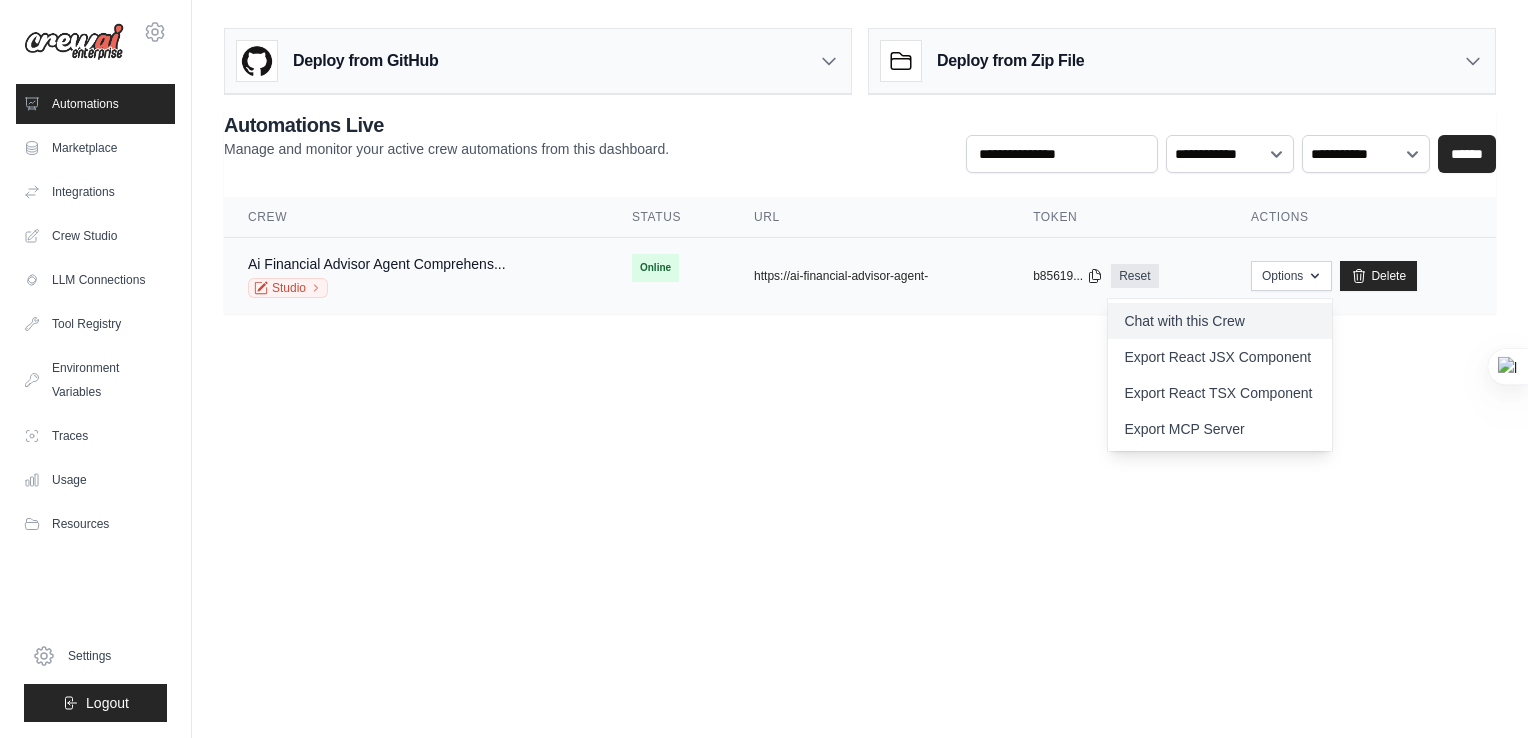click on "Chat with this
Crew" at bounding box center (1220, 321) 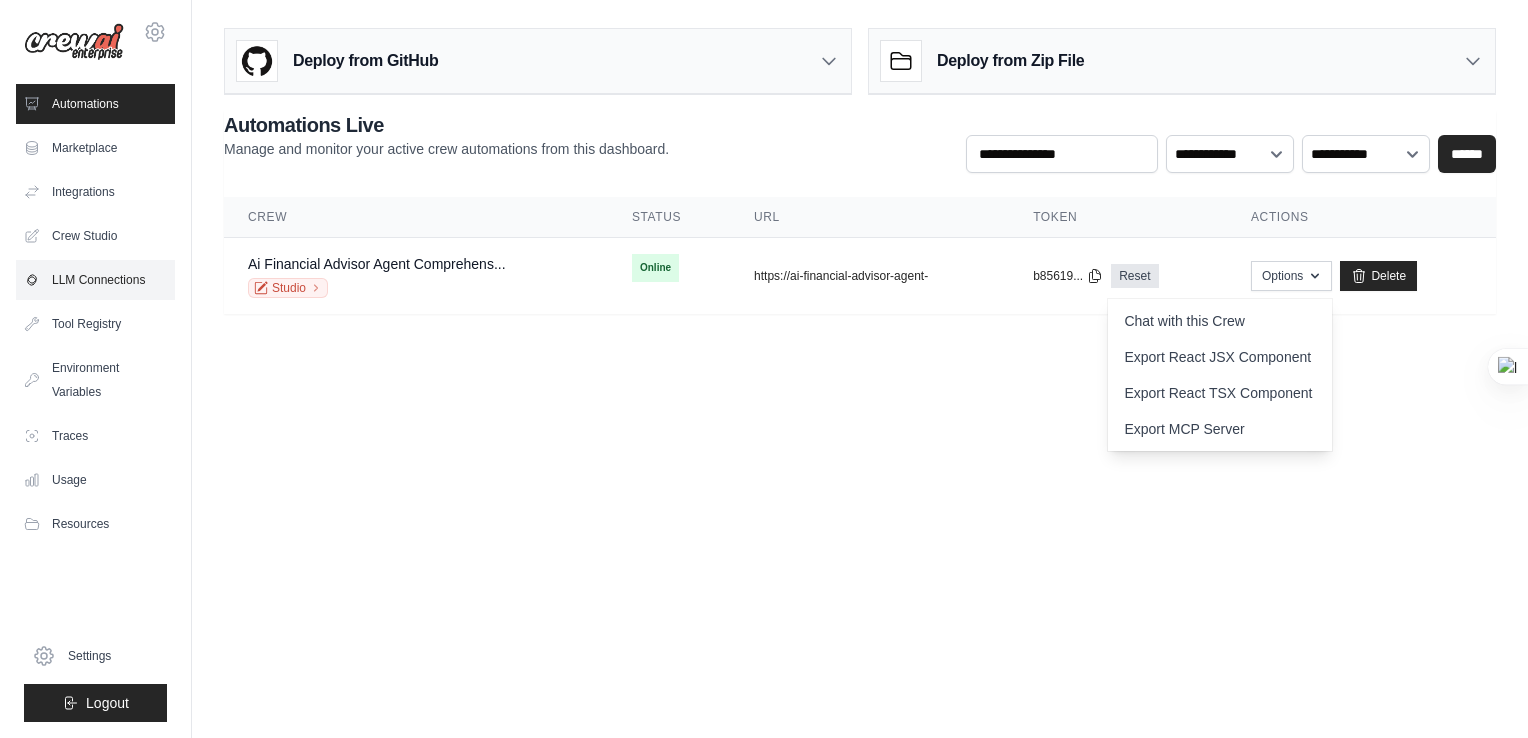 click on "LLM Connections" at bounding box center (95, 280) 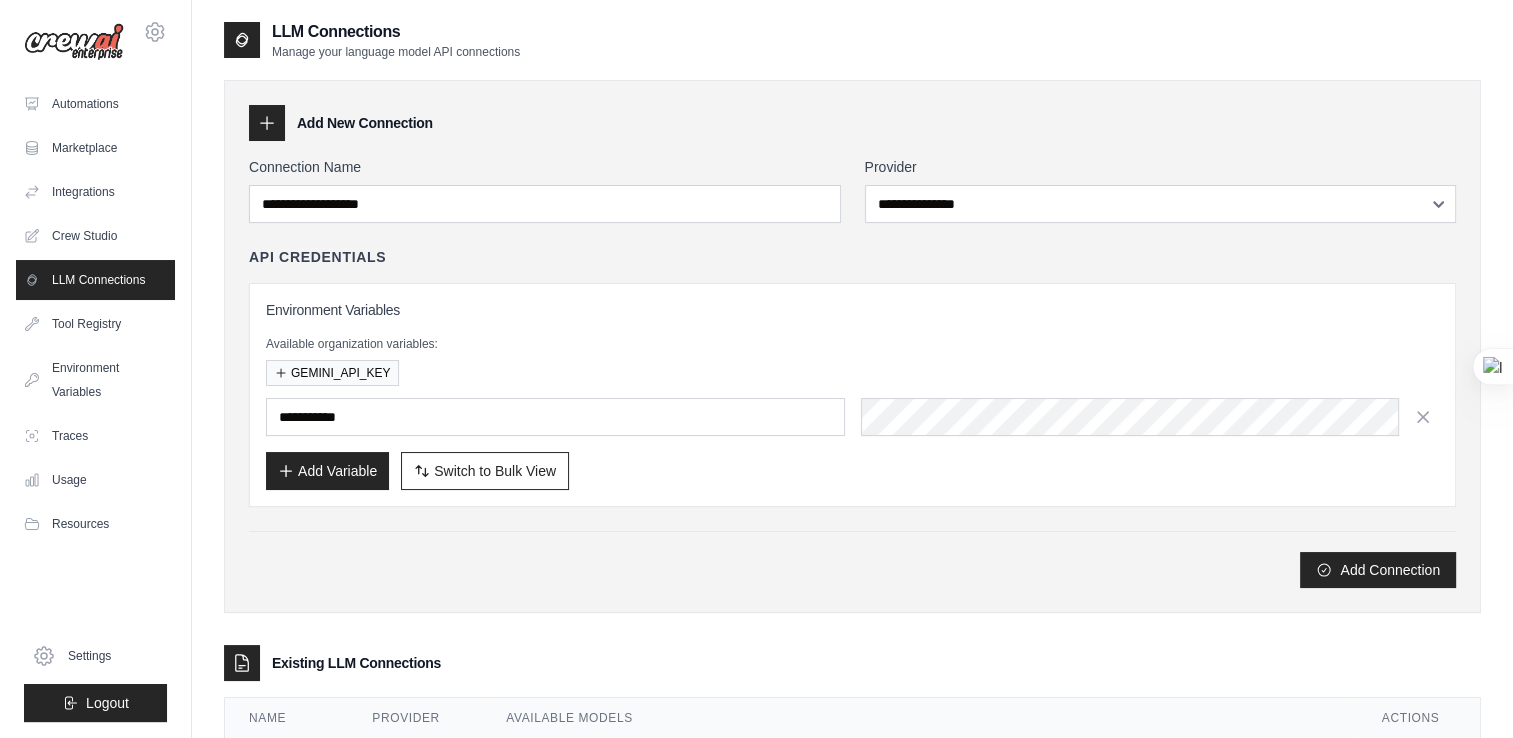 type on "**********" 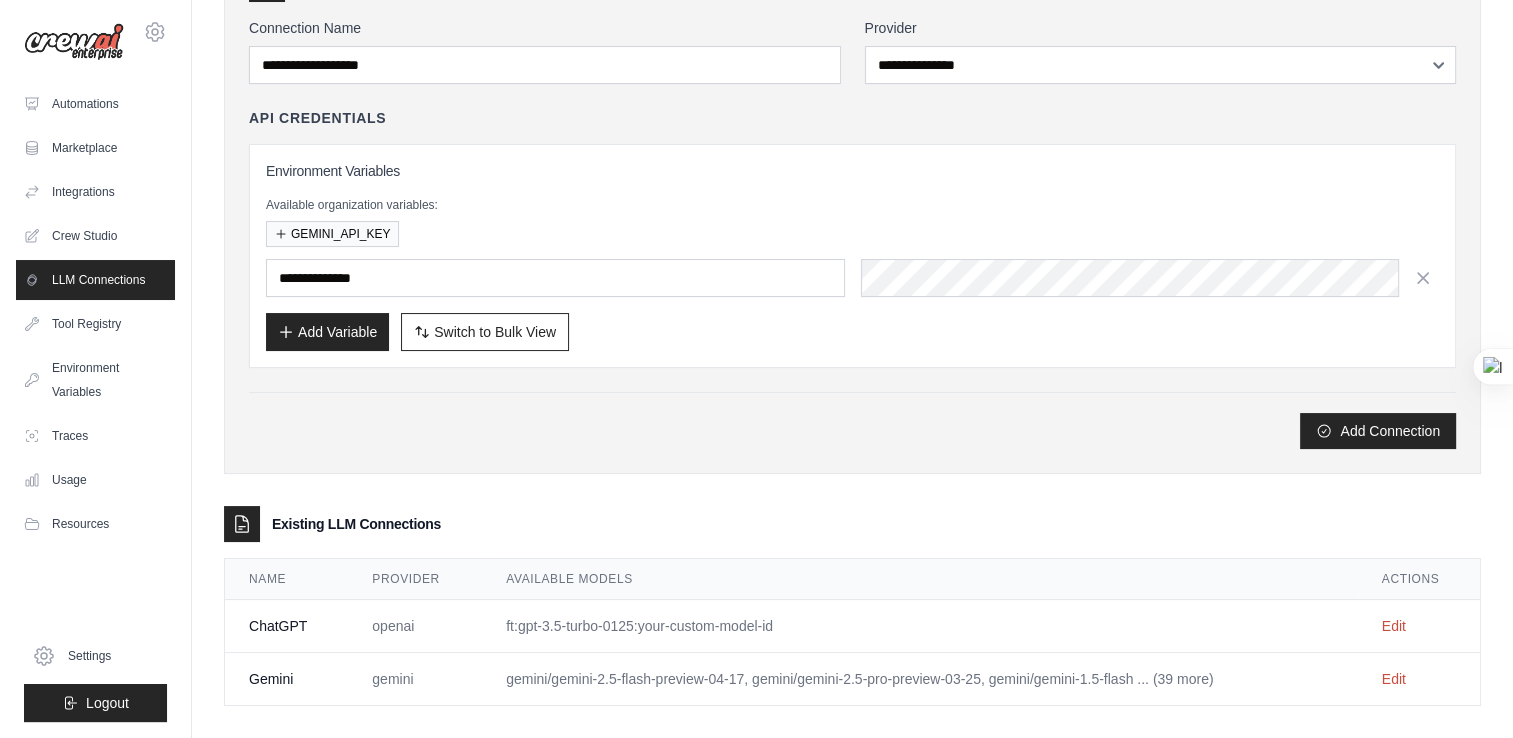 scroll, scrollTop: 155, scrollLeft: 0, axis: vertical 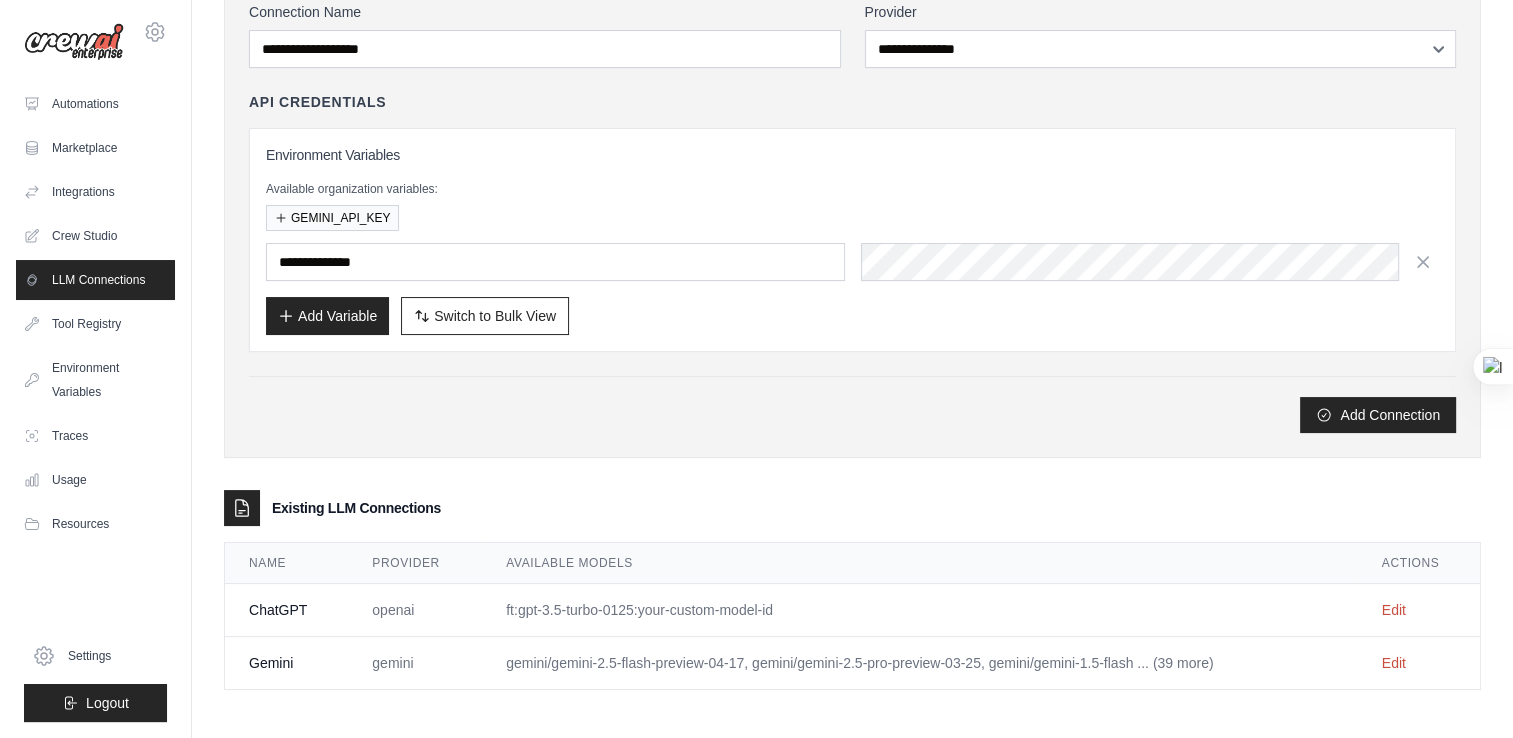 click on "Edit" at bounding box center (1419, 610) 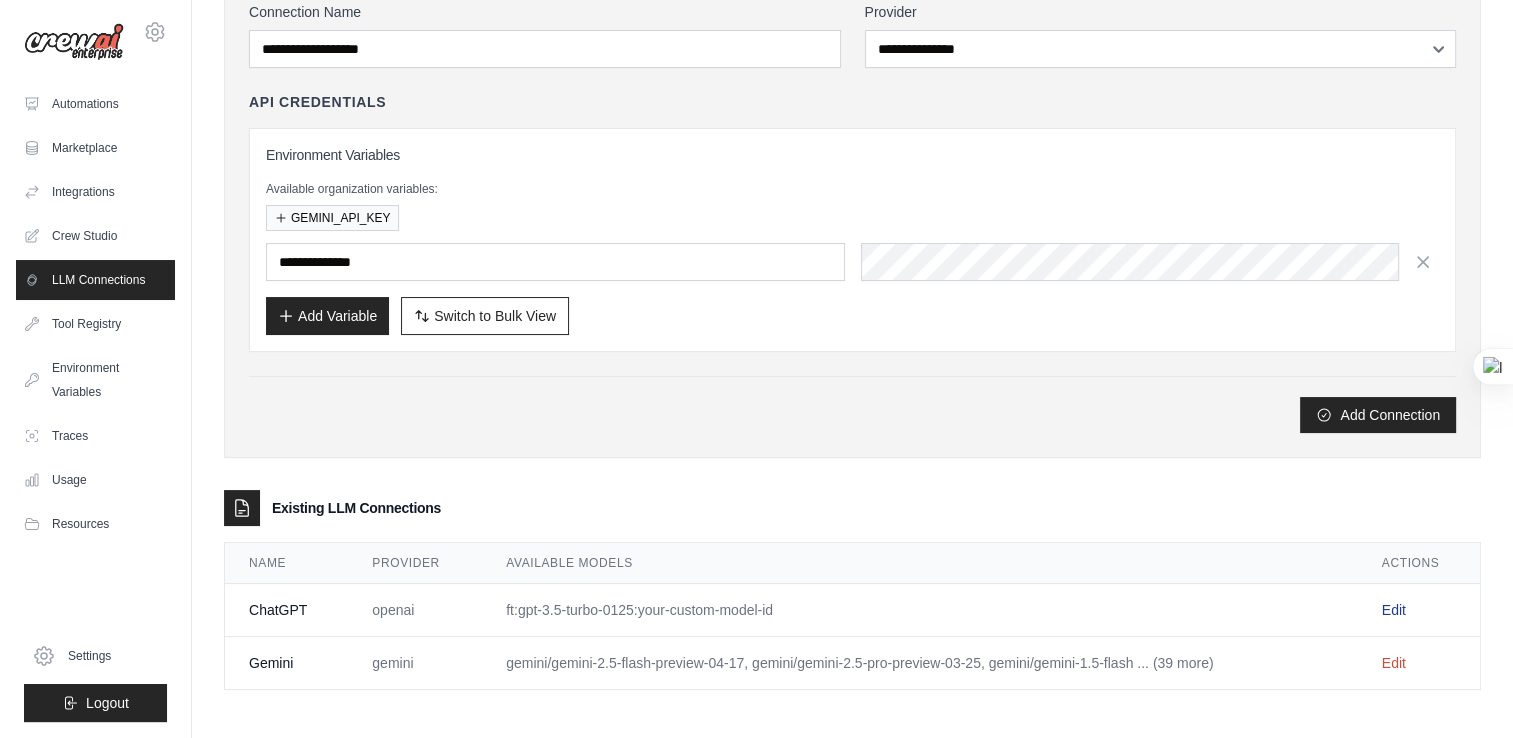 click on "Edit" at bounding box center (1394, 610) 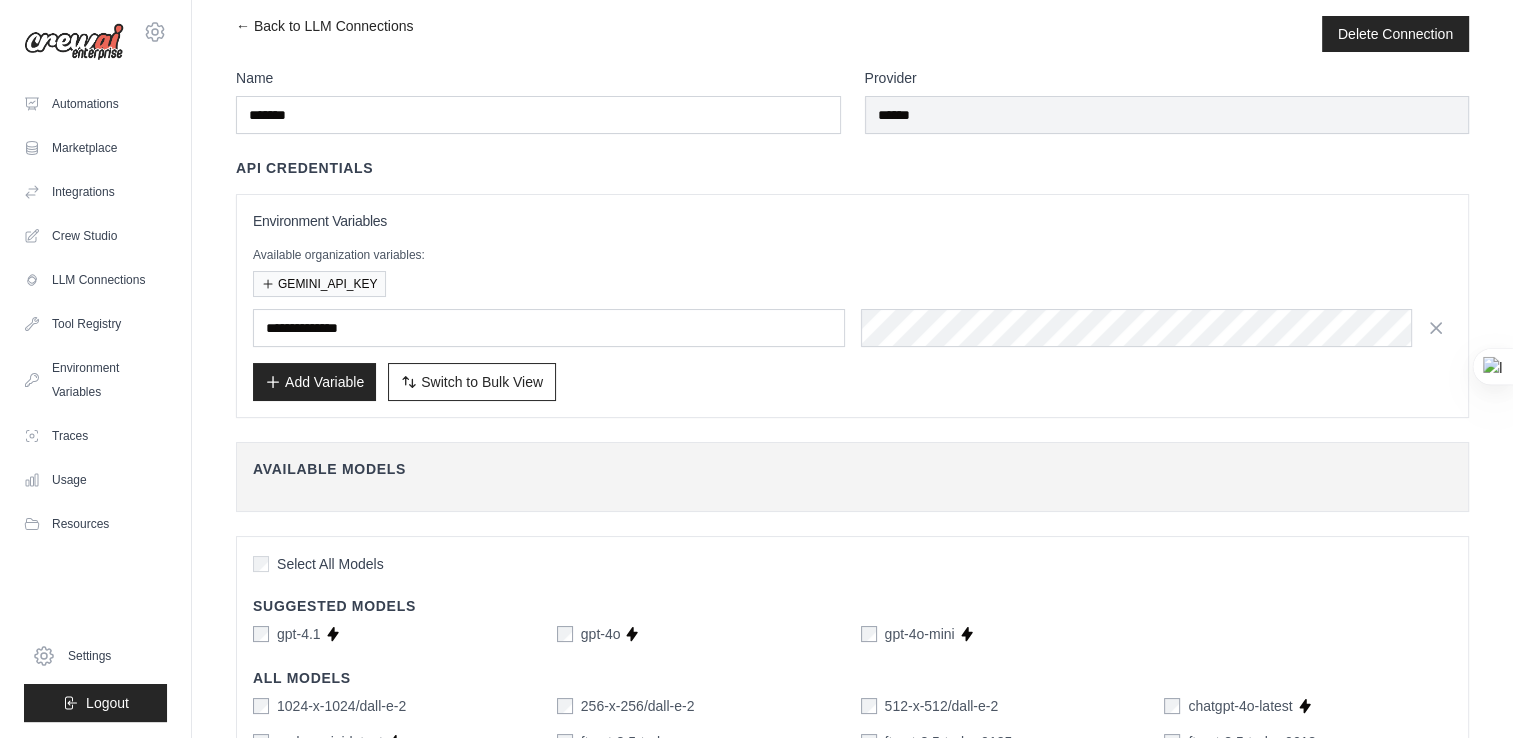 scroll, scrollTop: 0, scrollLeft: 0, axis: both 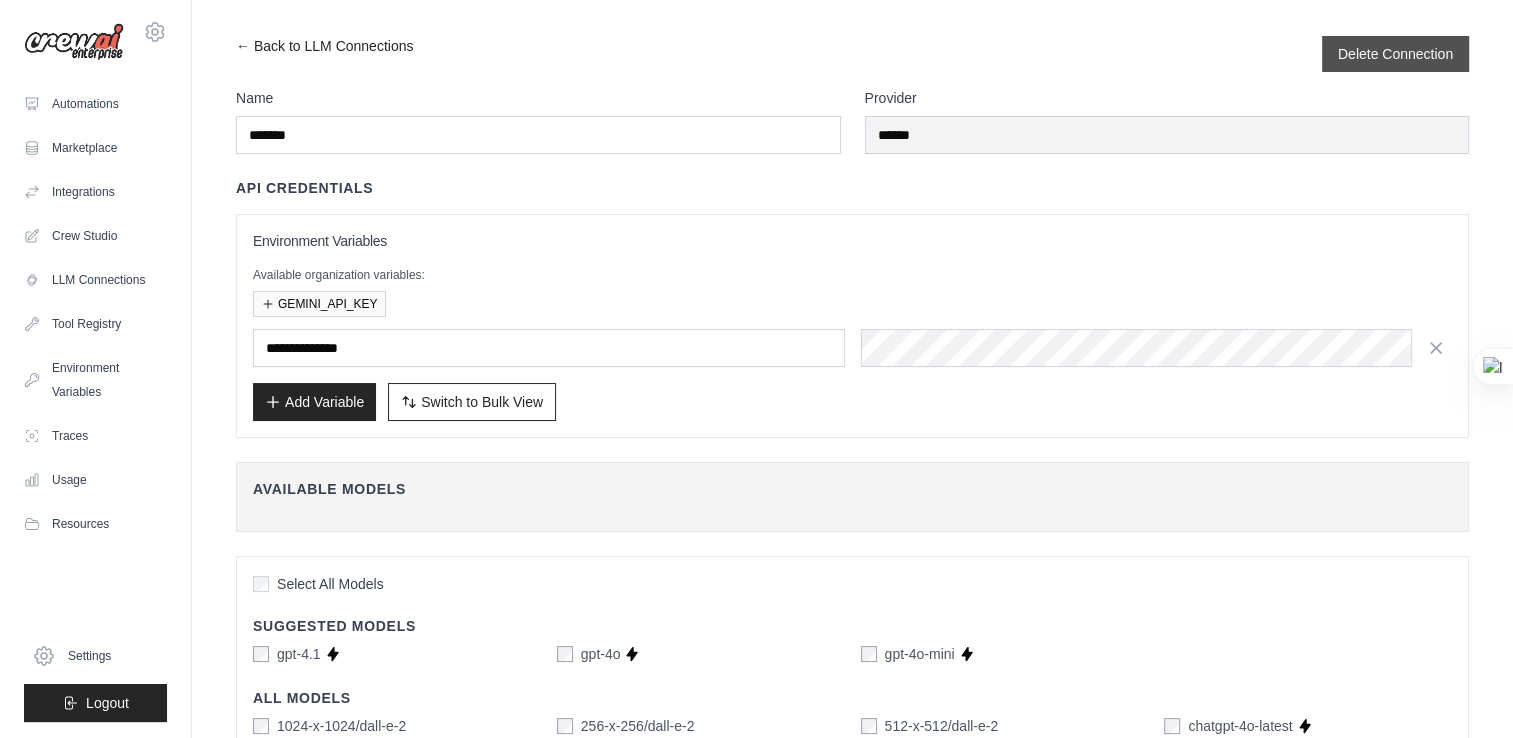 click on "Delete Connection" at bounding box center [1395, 54] 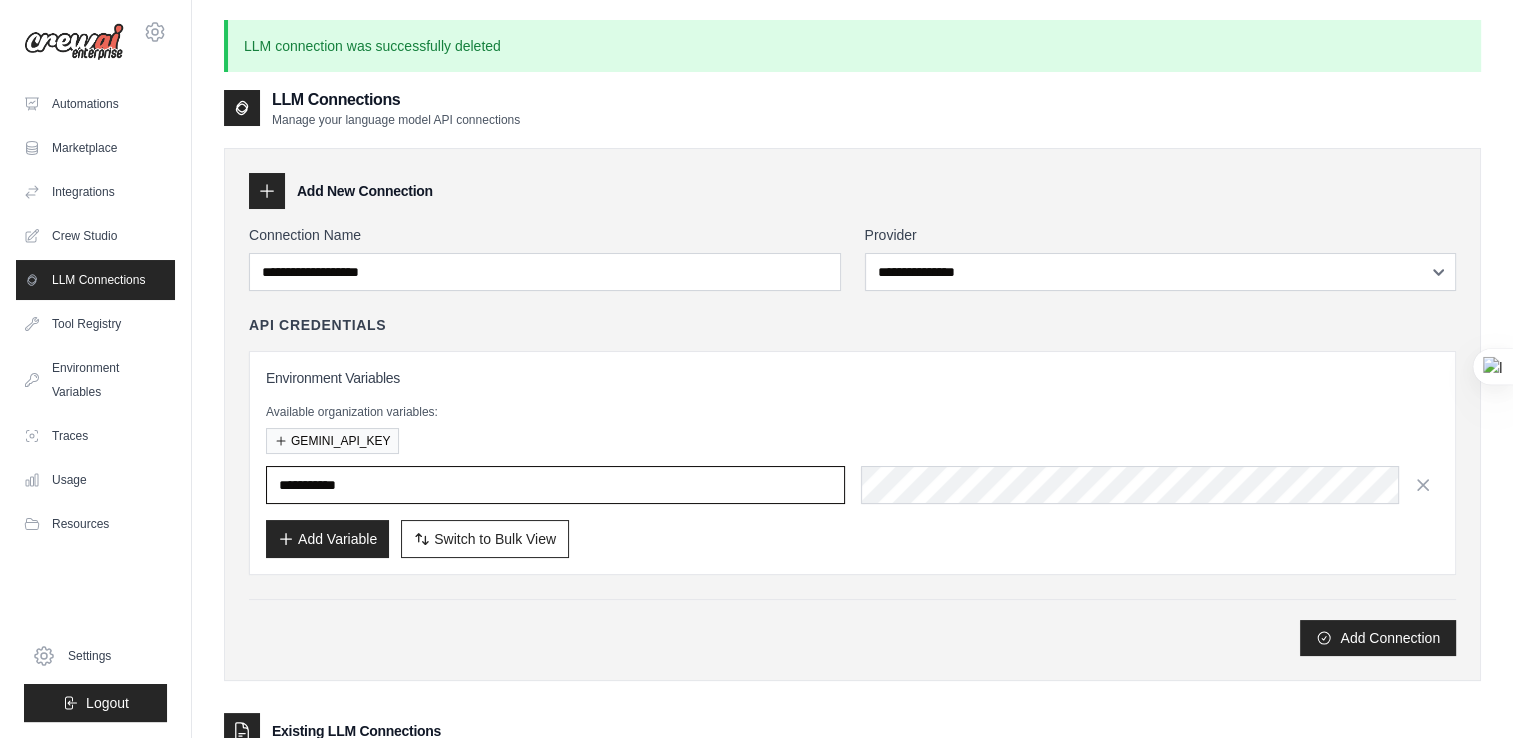 type on "**********" 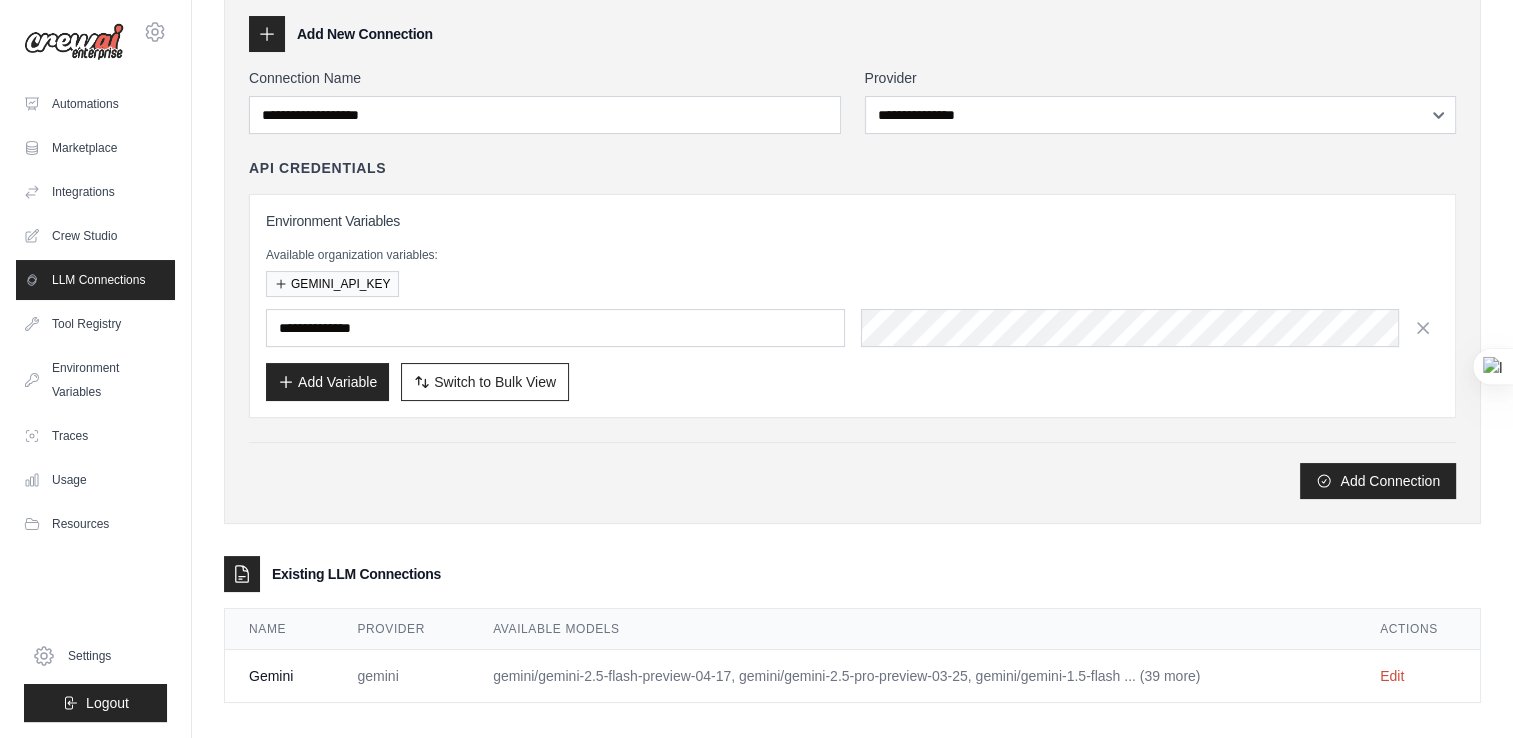 scroll, scrollTop: 170, scrollLeft: 0, axis: vertical 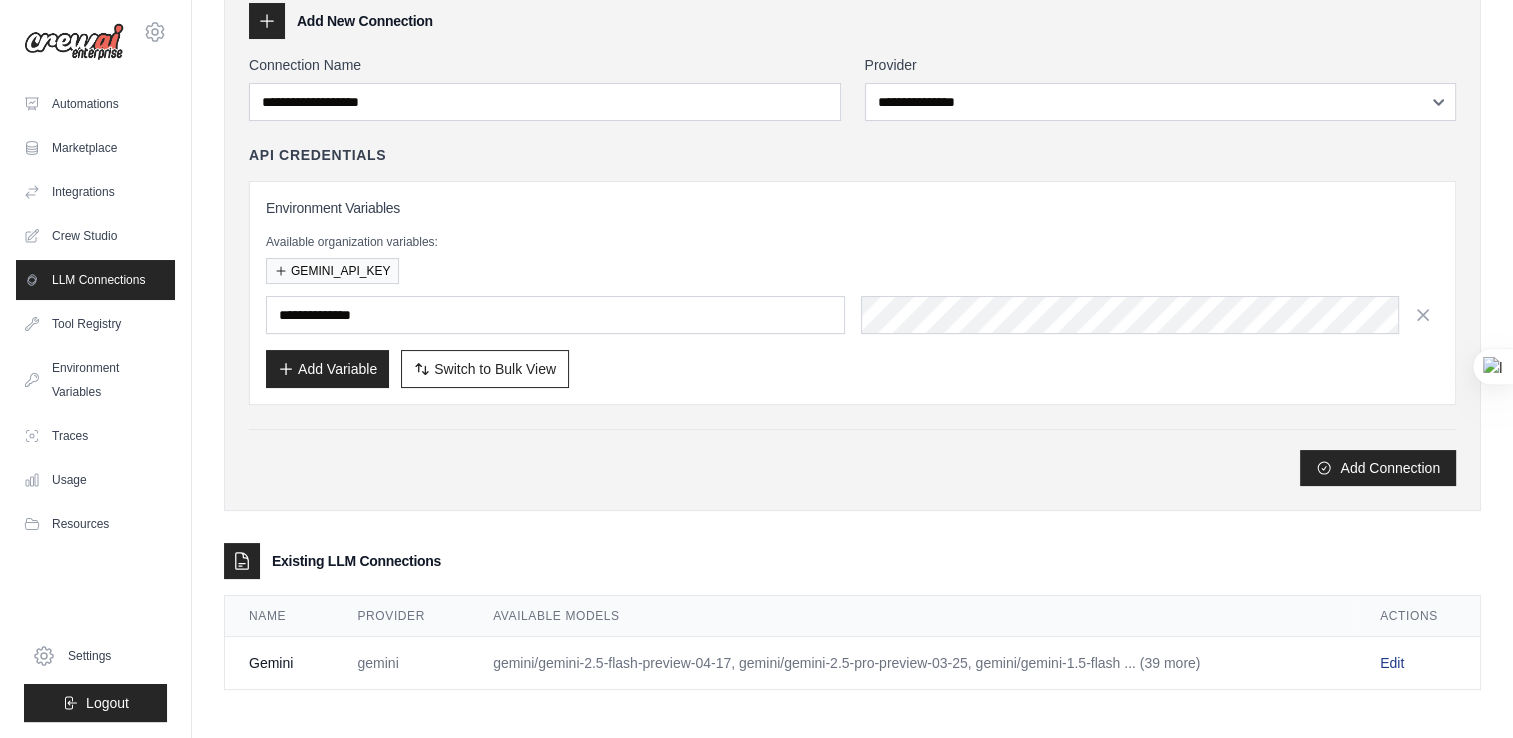 click on "Edit" at bounding box center [1392, 663] 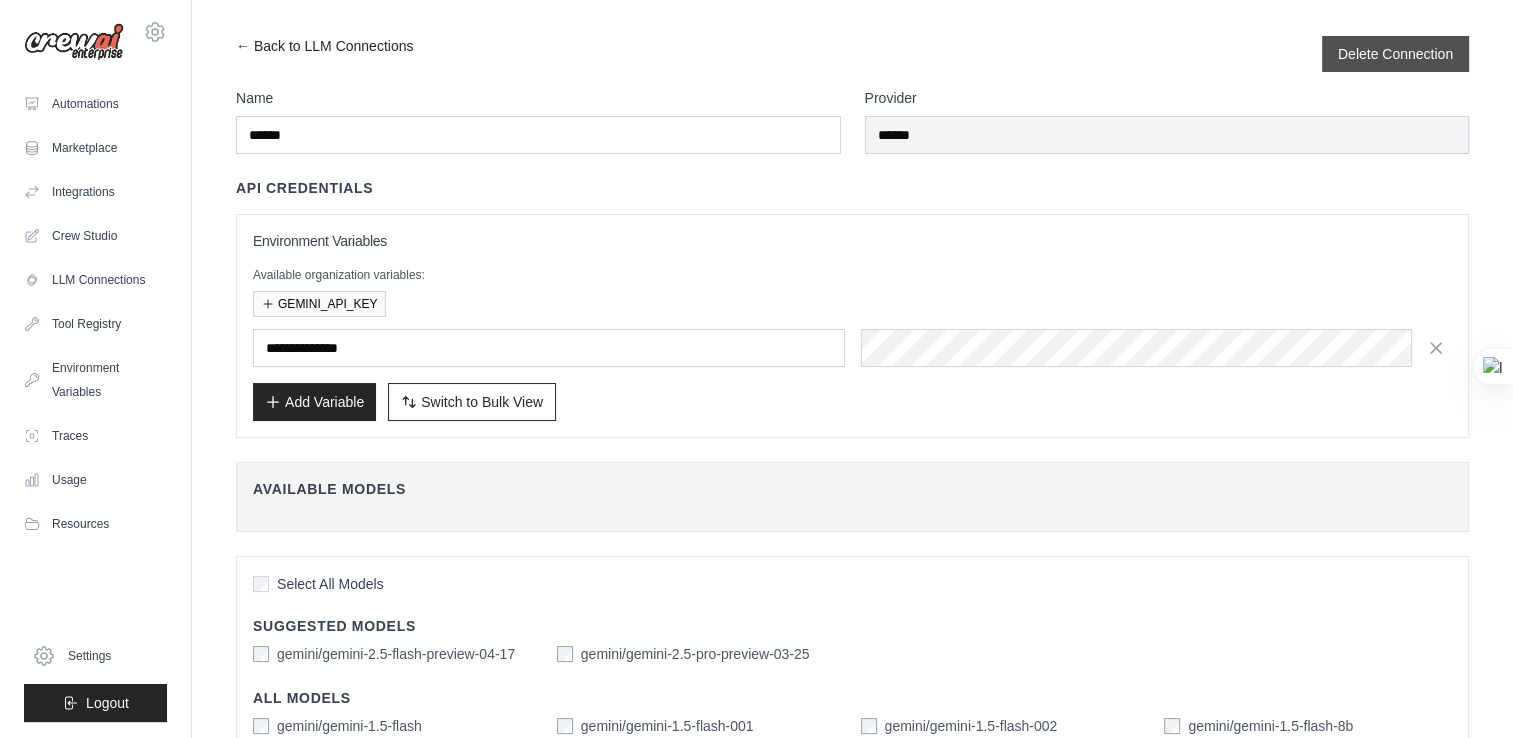 click on "Delete Connection" at bounding box center (1395, 54) 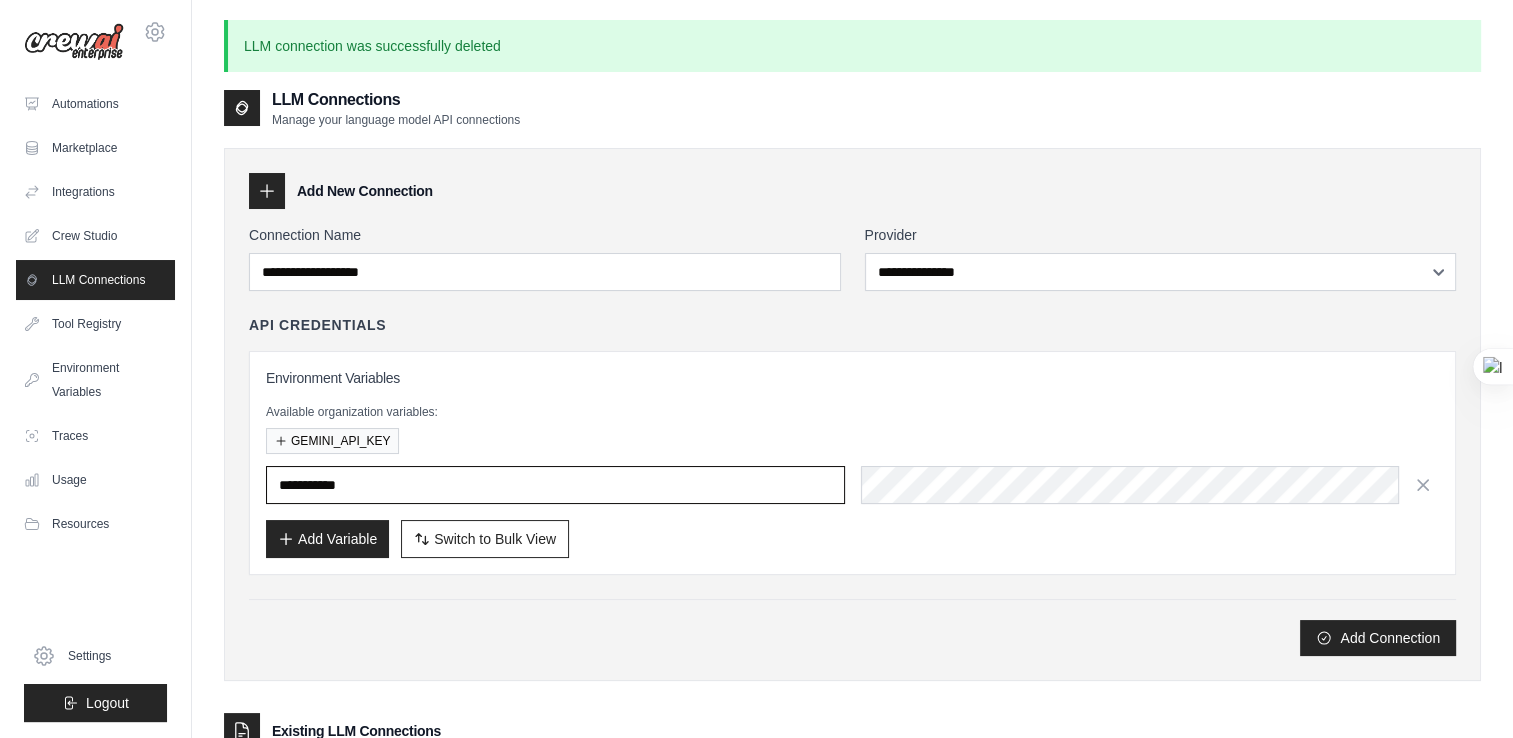 type on "**********" 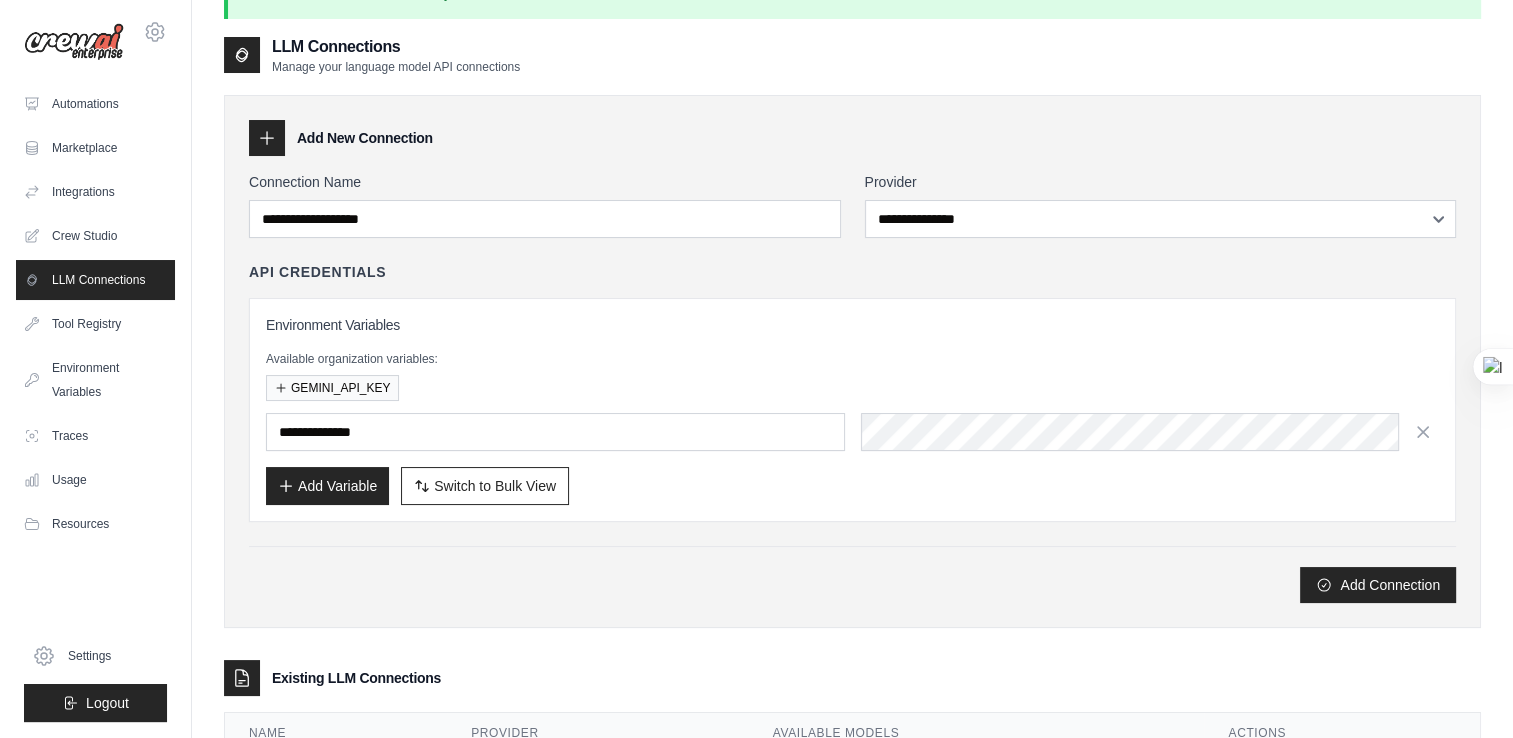 scroll, scrollTop: 36, scrollLeft: 0, axis: vertical 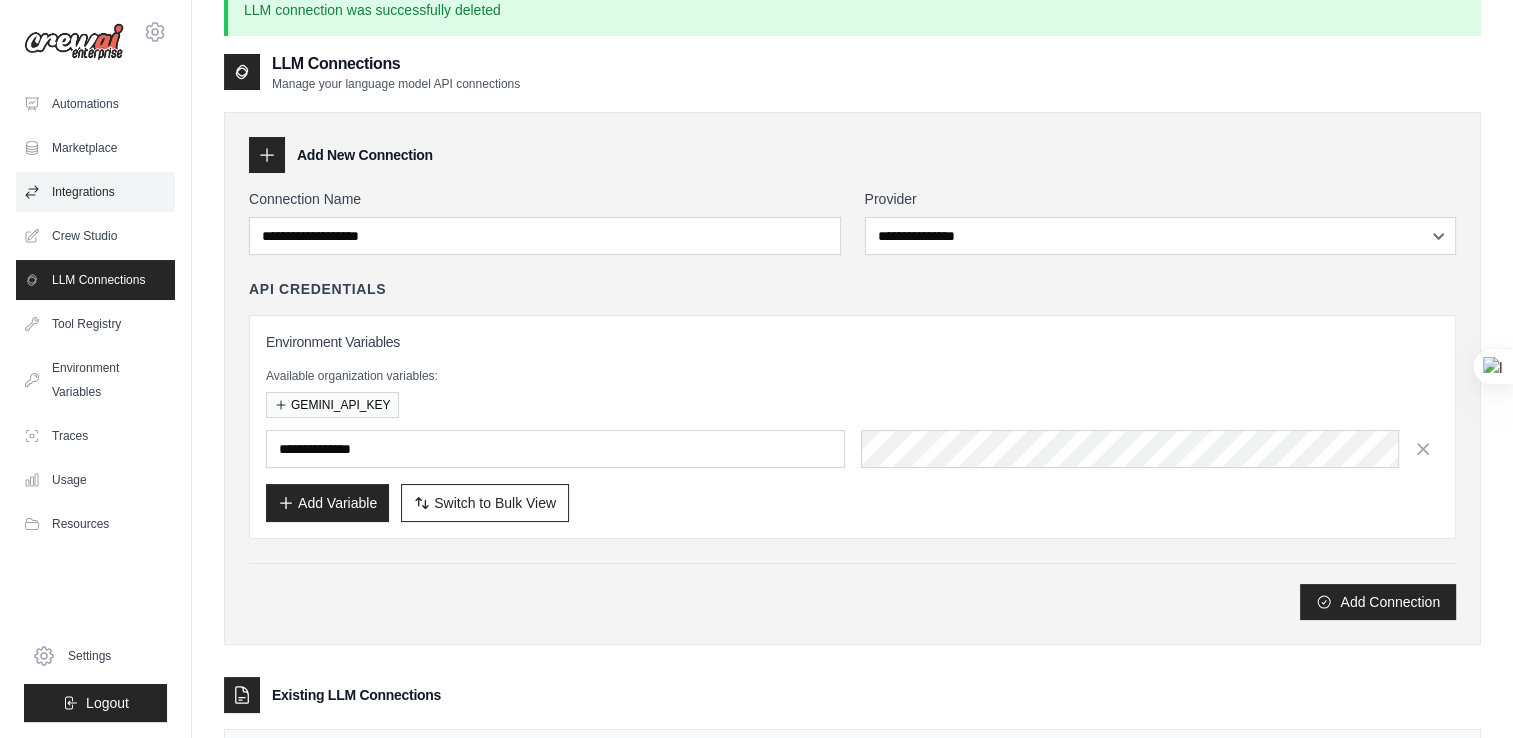 click on "Integrations" at bounding box center (95, 192) 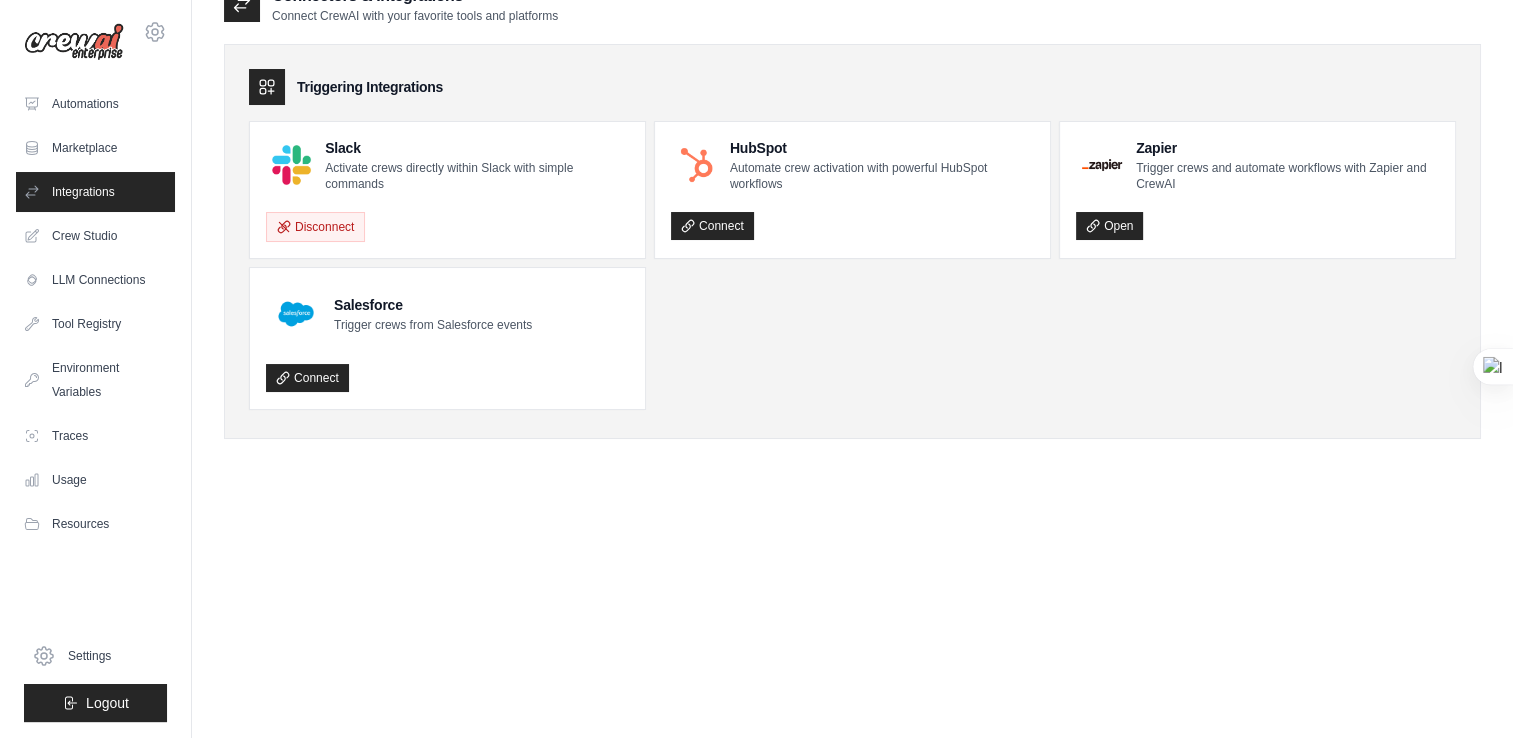 scroll, scrollTop: 0, scrollLeft: 0, axis: both 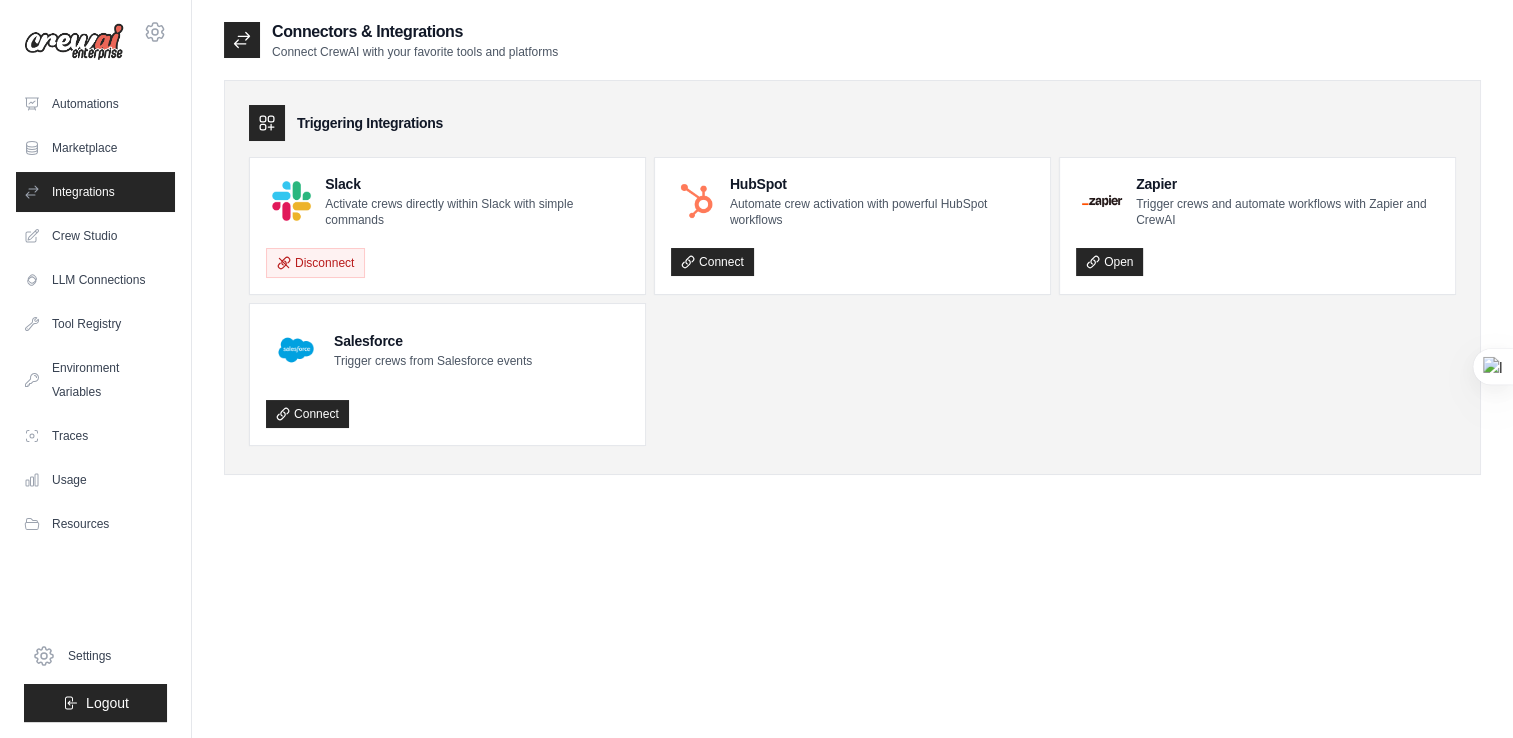 click on "Crew Studio" at bounding box center (95, 236) 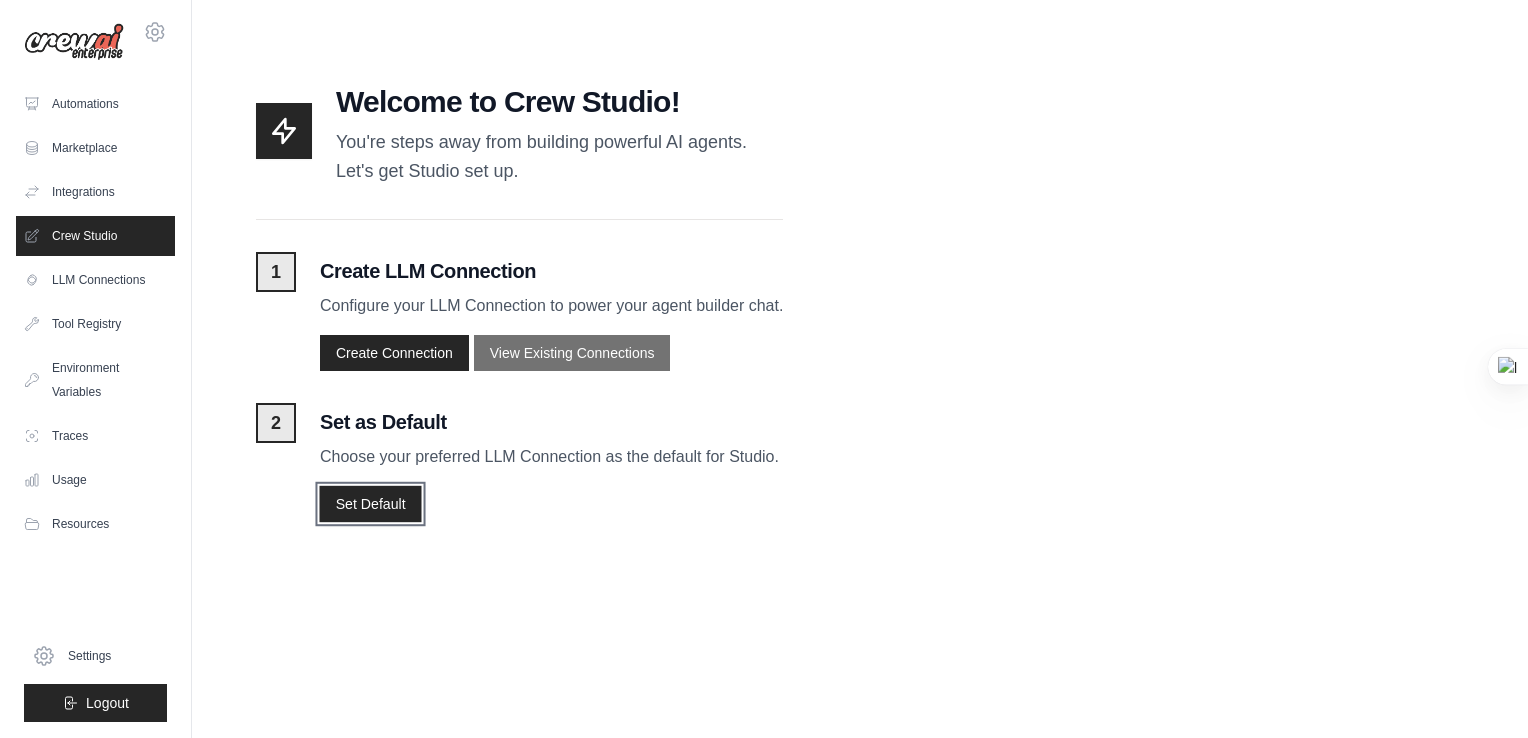 click on "Set Default" at bounding box center (370, 503) 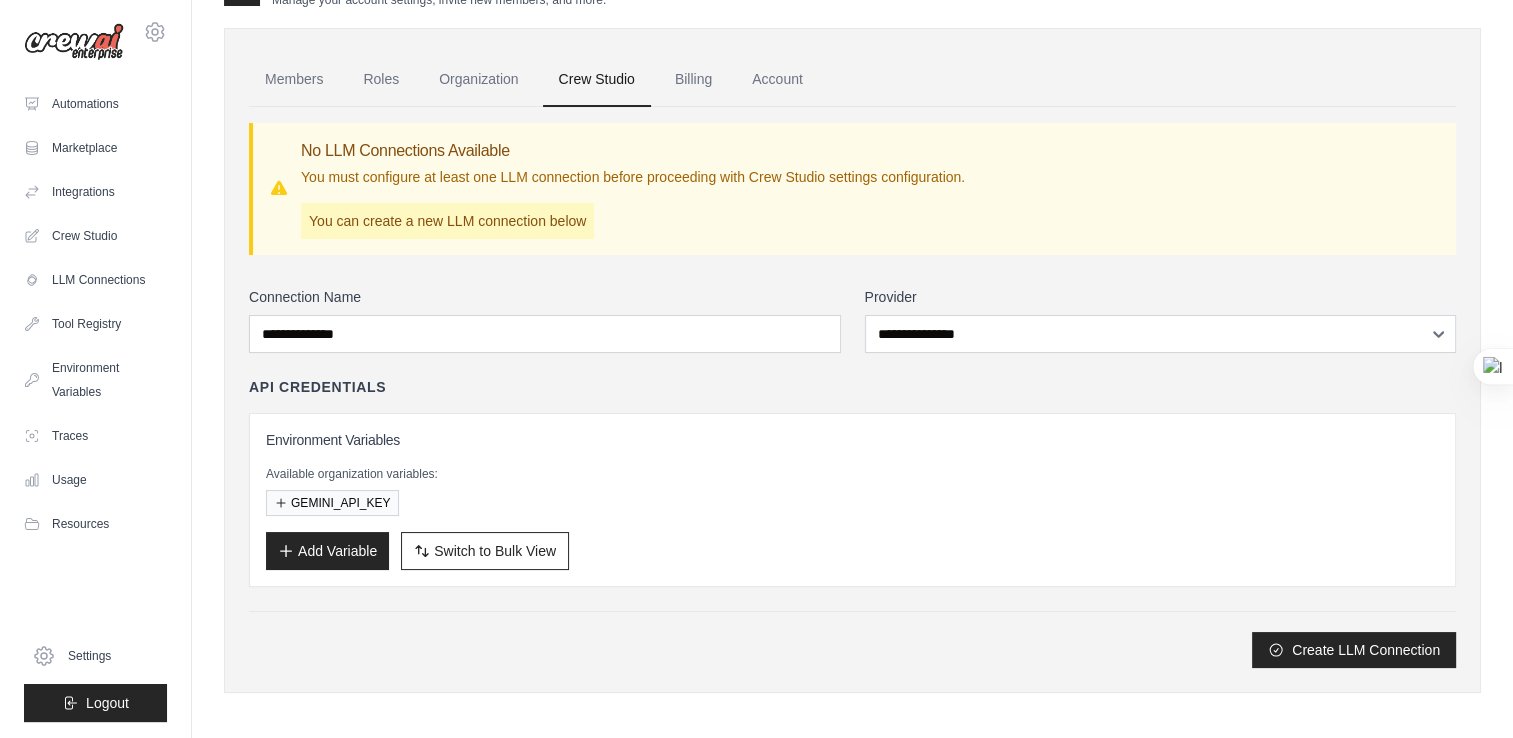 scroll, scrollTop: 56, scrollLeft: 0, axis: vertical 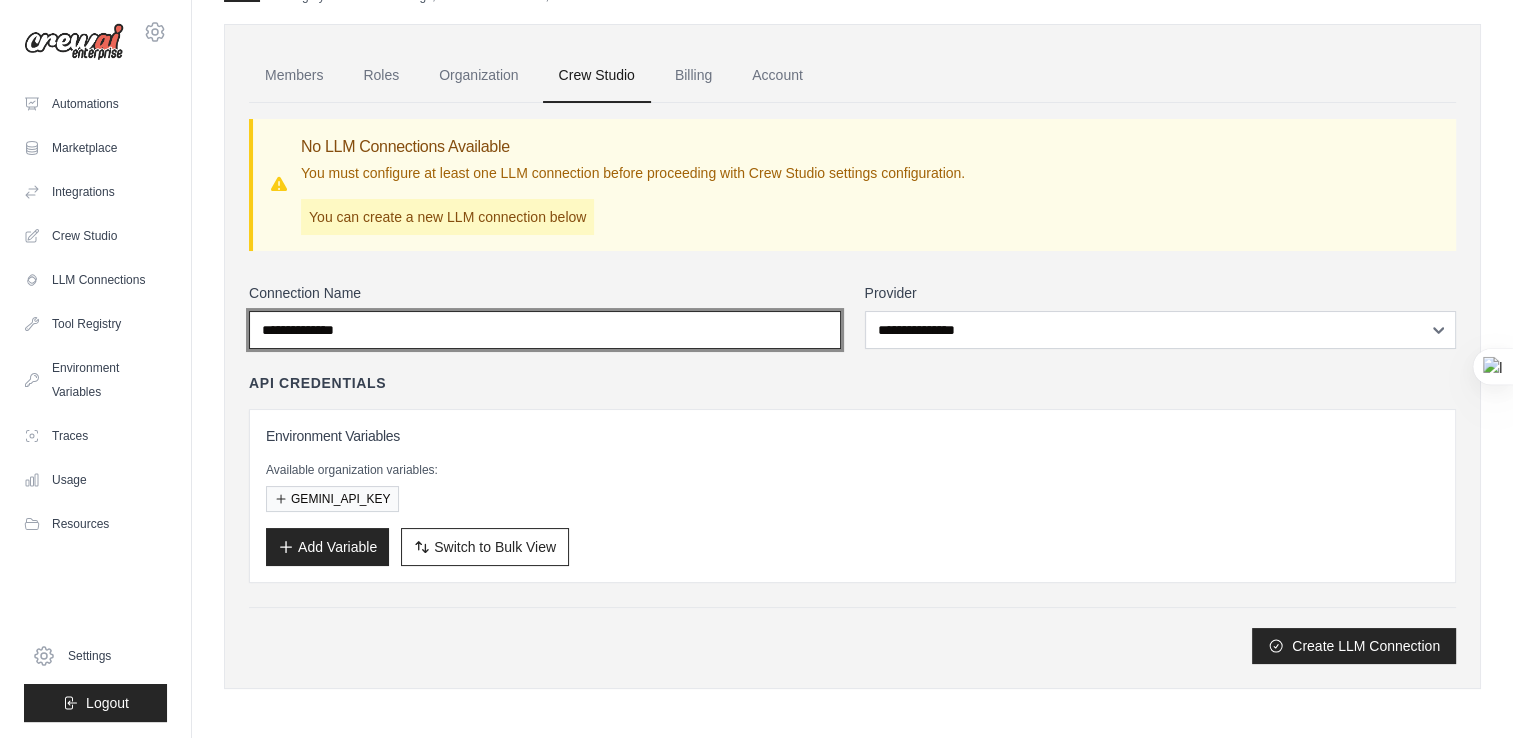 click on "**********" at bounding box center [545, 330] 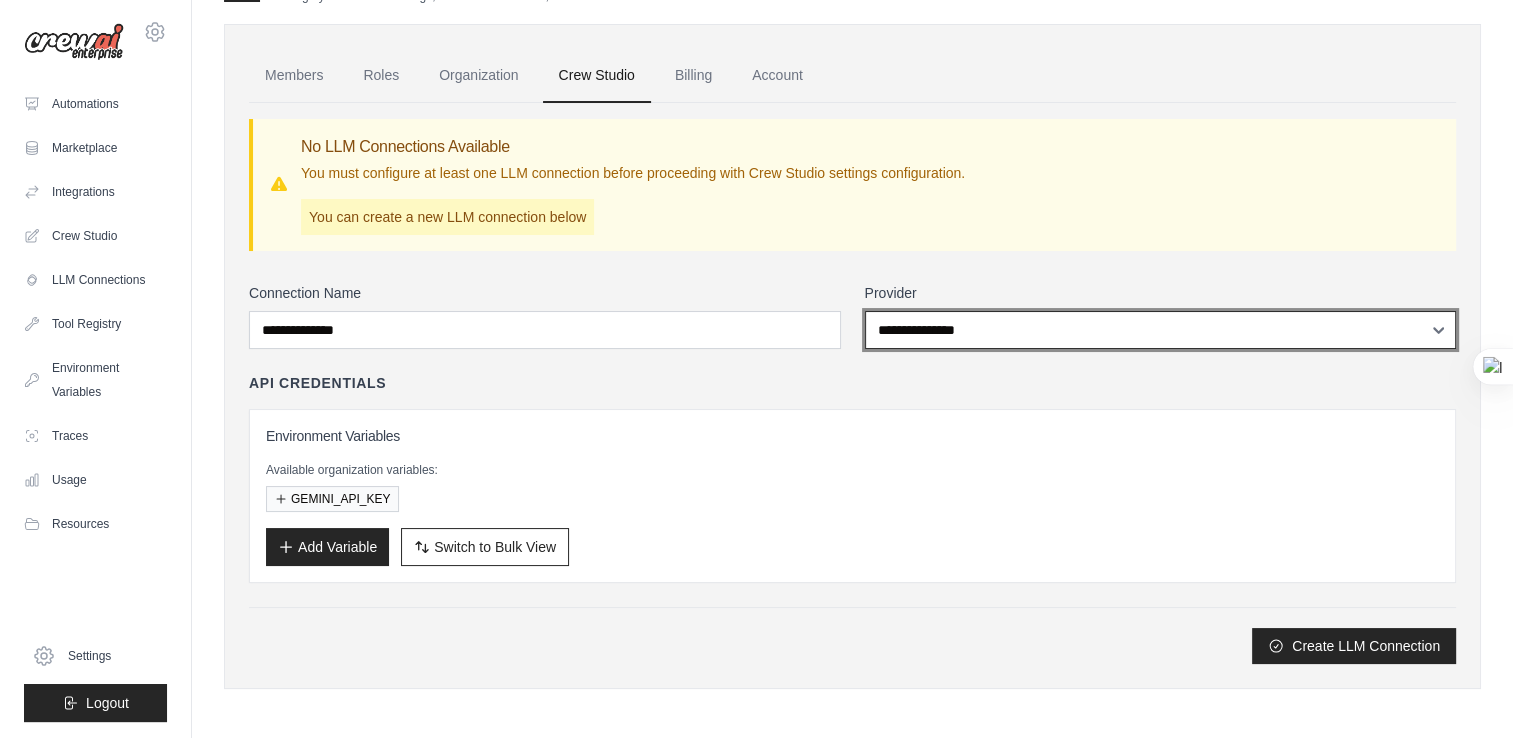 click on "**********" at bounding box center (1161, 330) 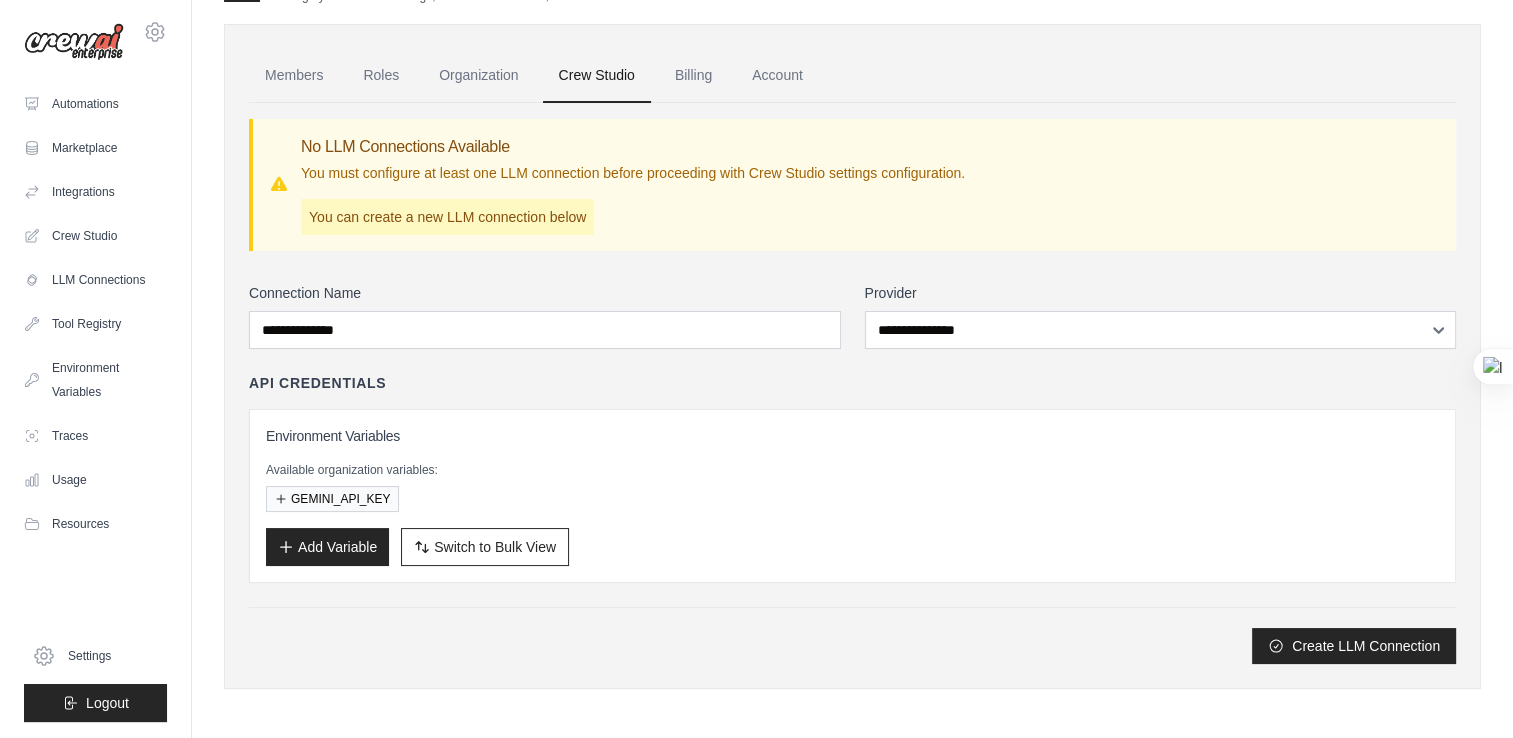 click on "Connection Name" at bounding box center [545, 293] 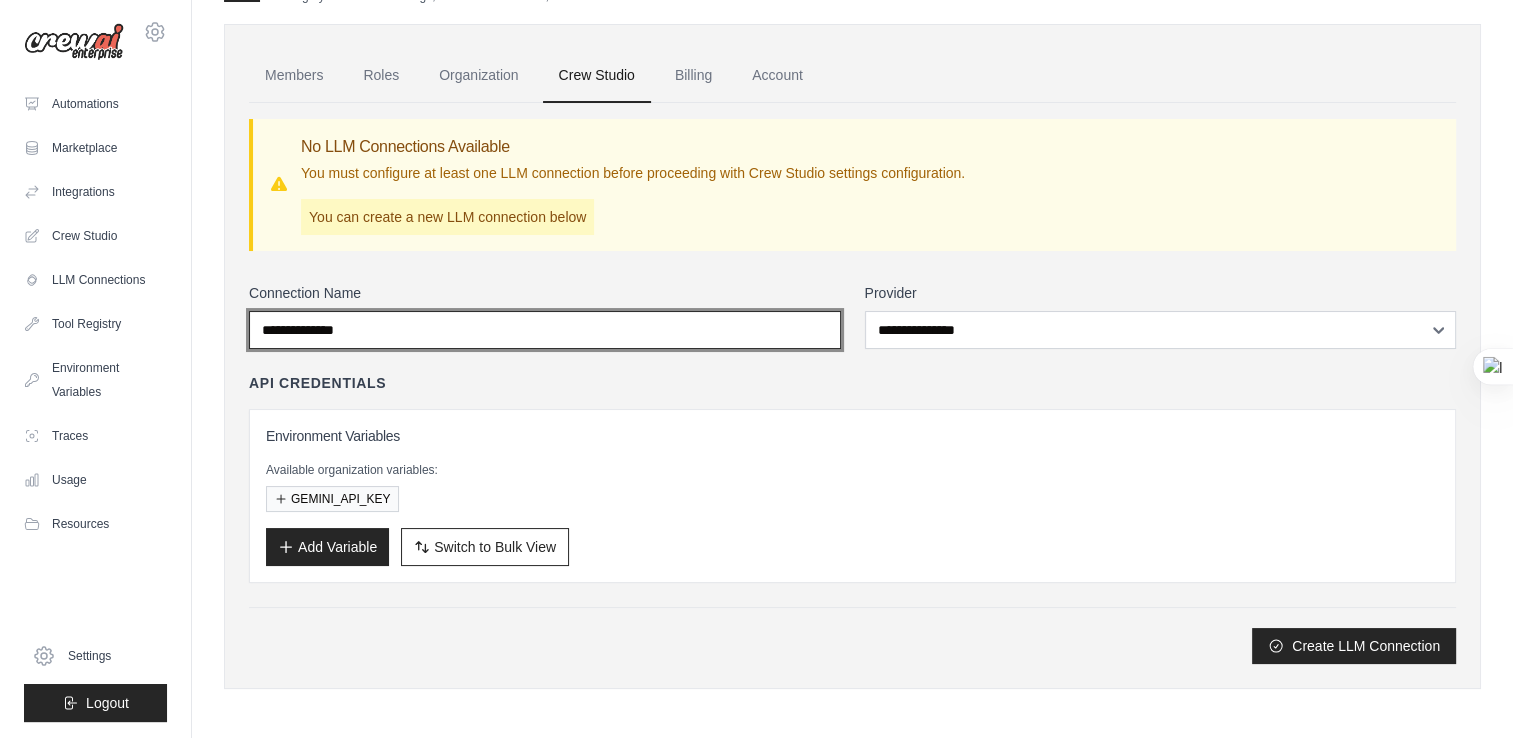 click on "**********" at bounding box center [545, 330] 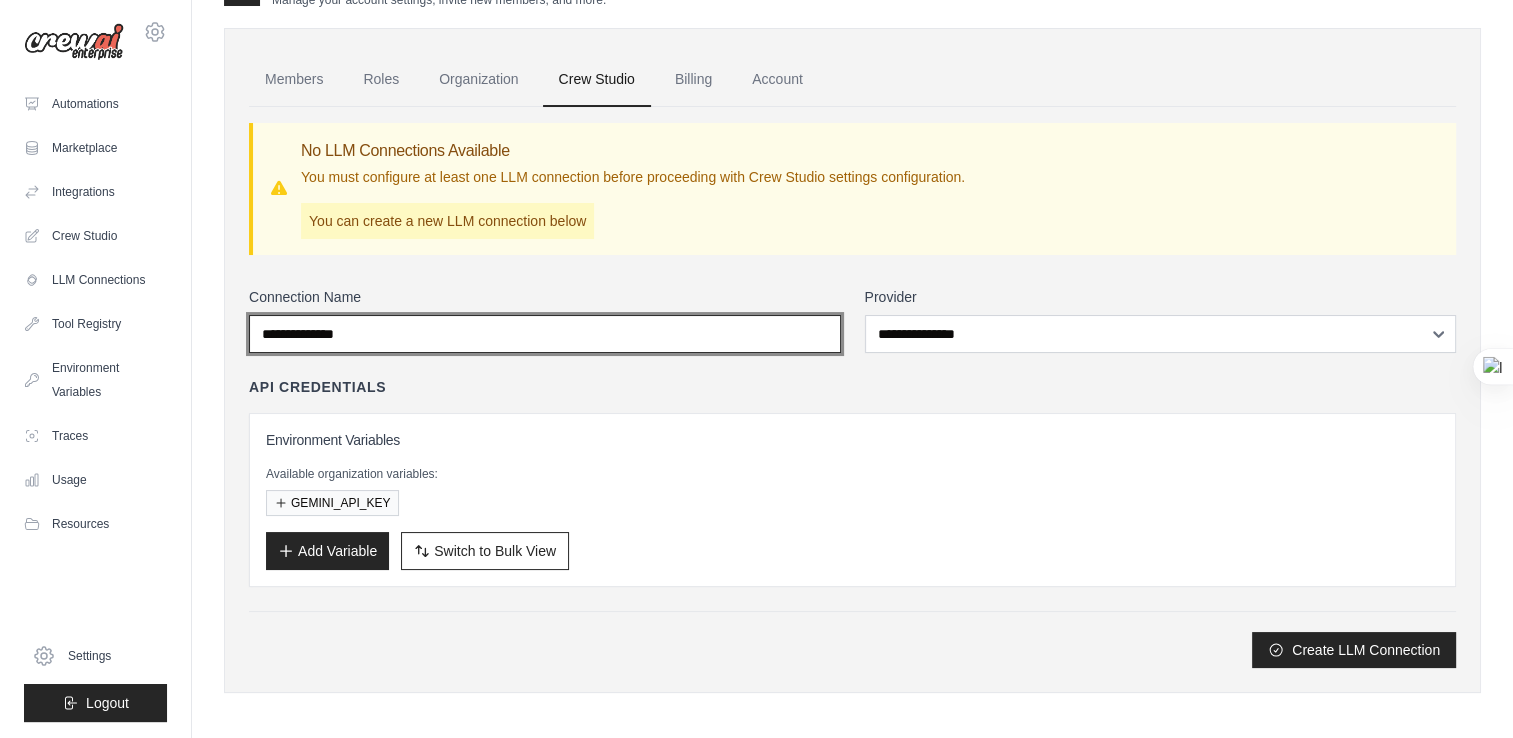 scroll, scrollTop: 56, scrollLeft: 0, axis: vertical 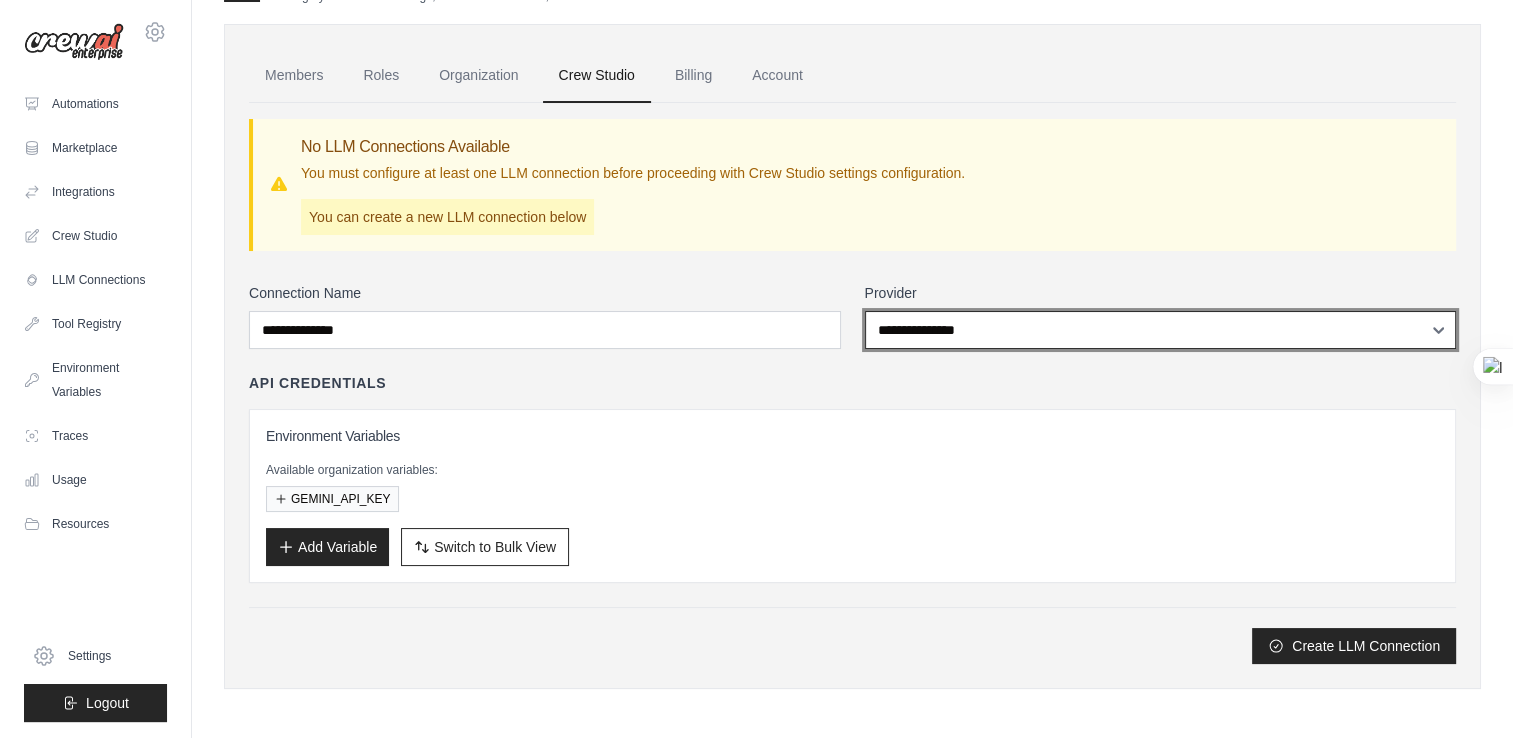 click on "**********" at bounding box center (1161, 330) 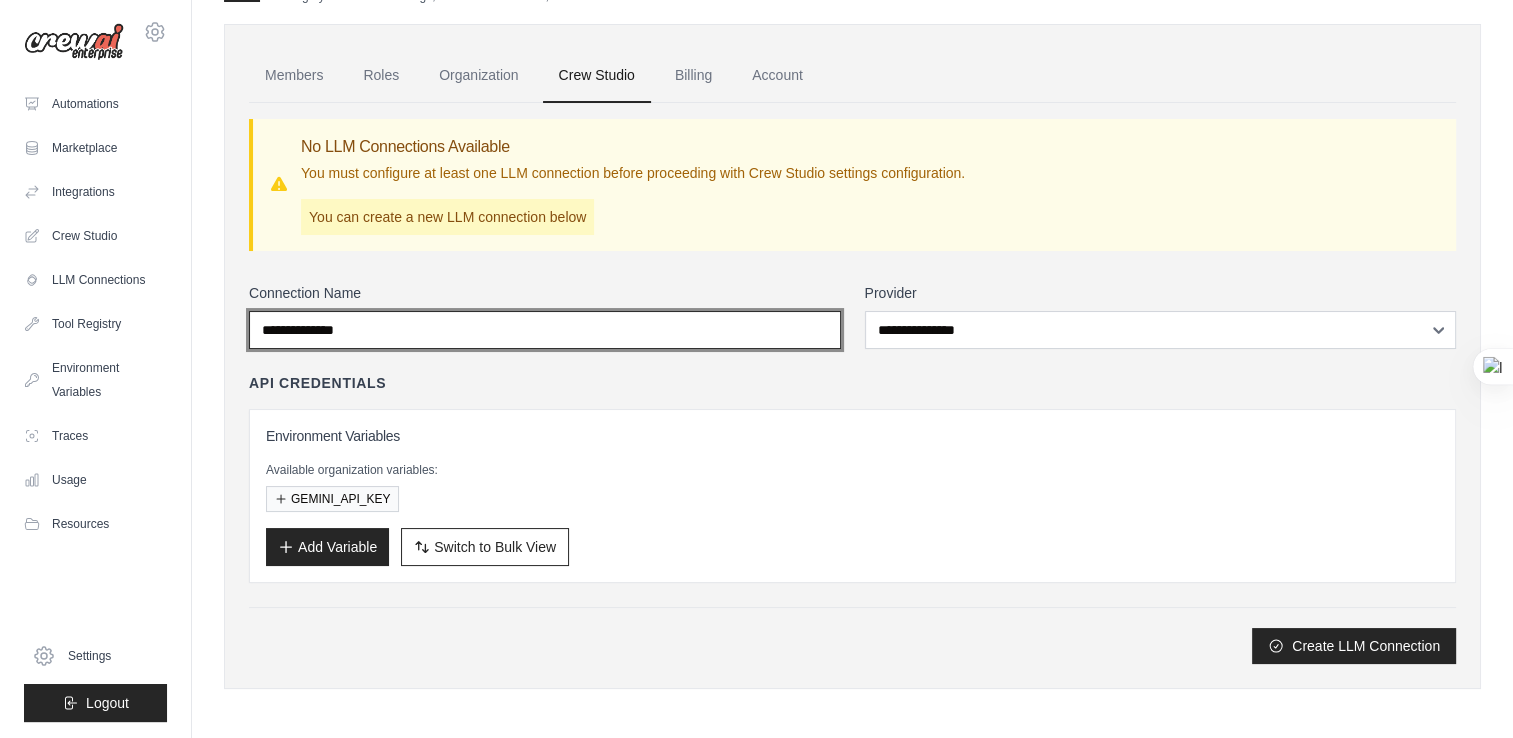 click on "**********" at bounding box center [545, 330] 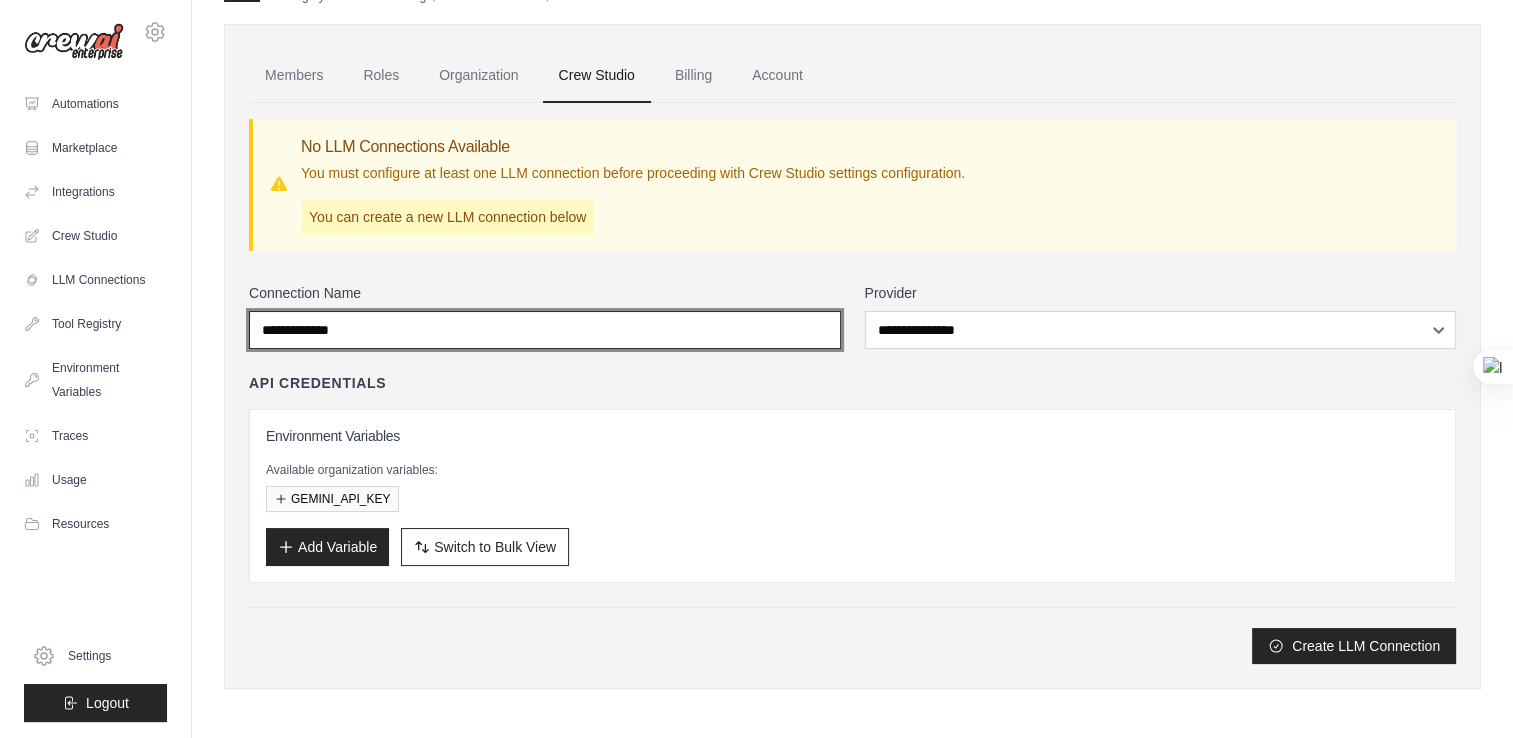 type on "**********" 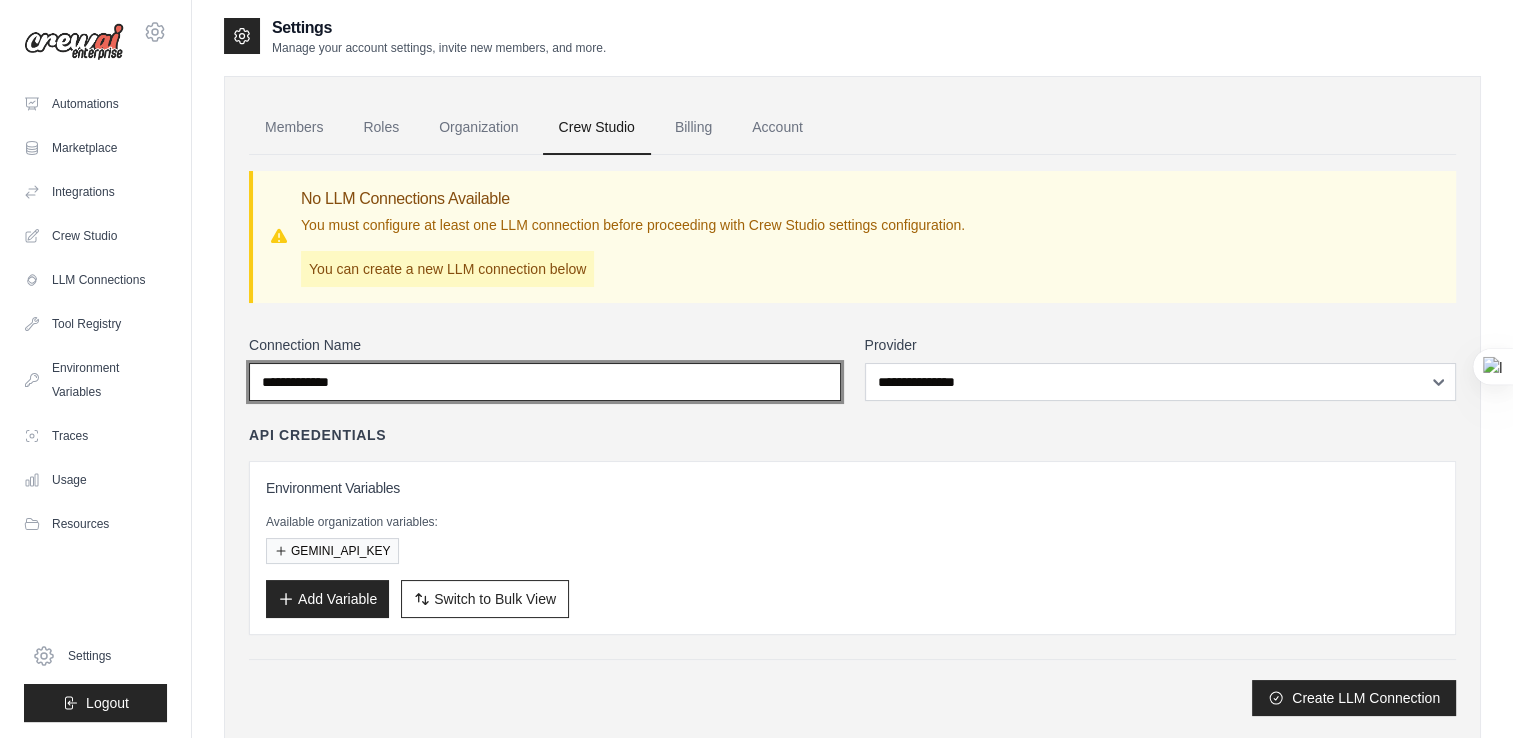 scroll, scrollTop: 0, scrollLeft: 0, axis: both 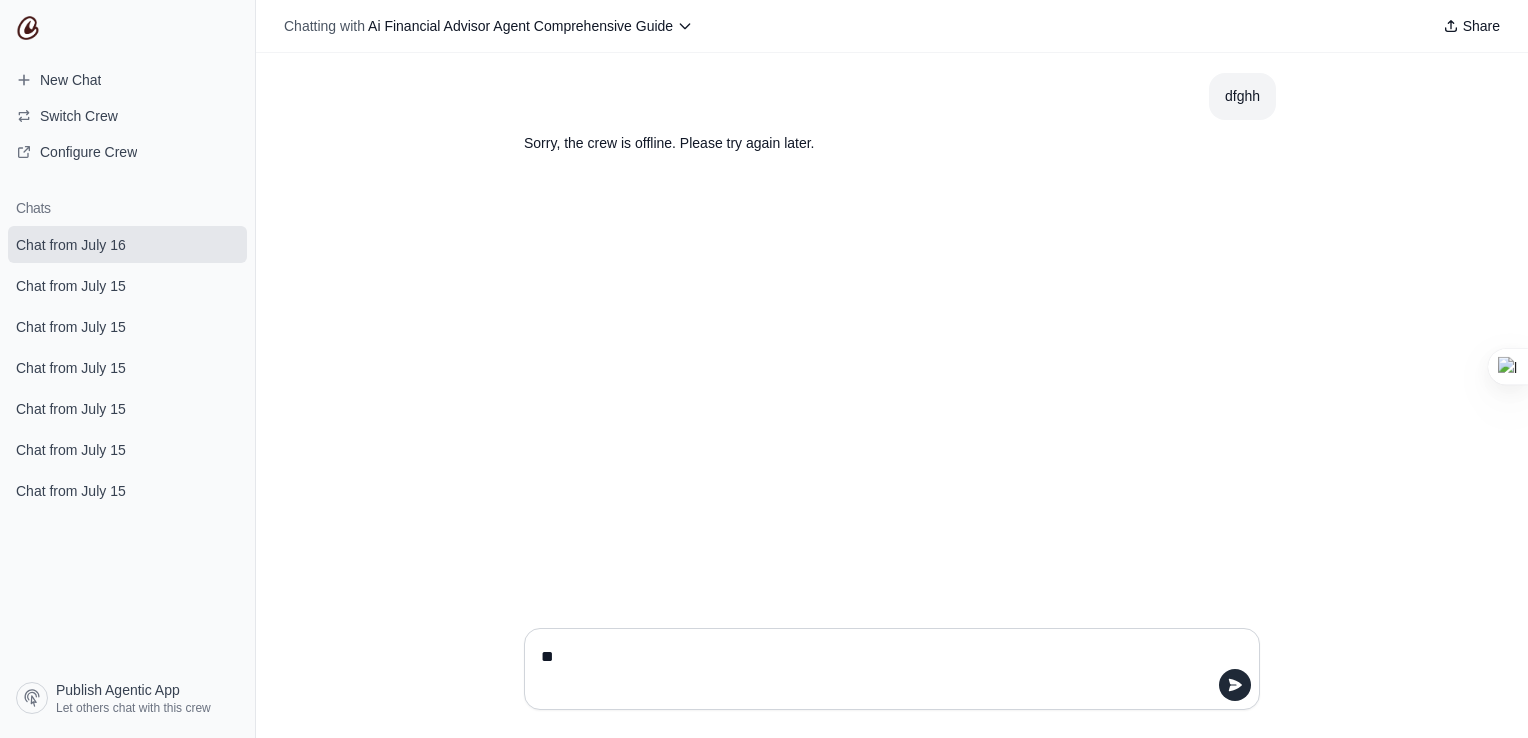 type on "***" 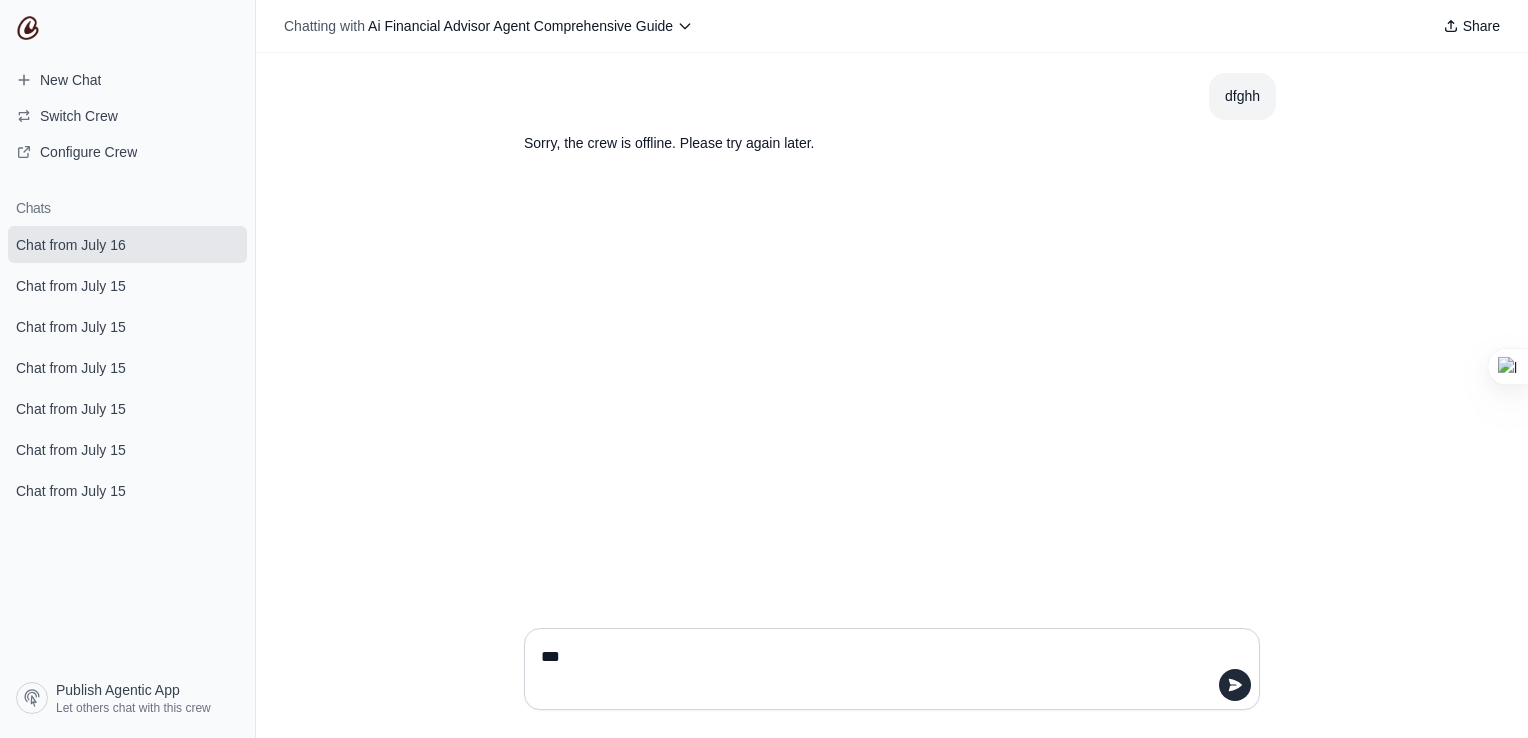 type 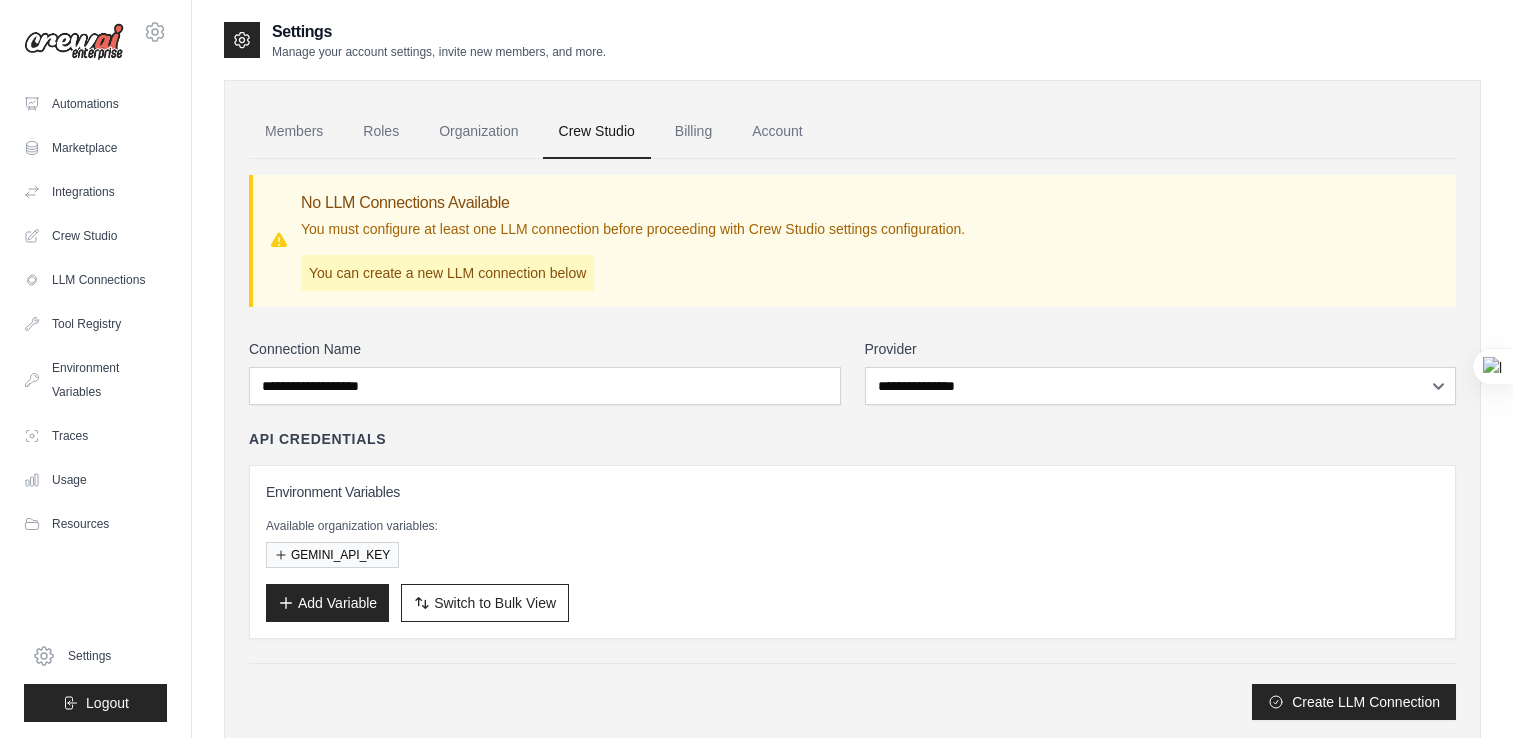 scroll, scrollTop: 0, scrollLeft: 0, axis: both 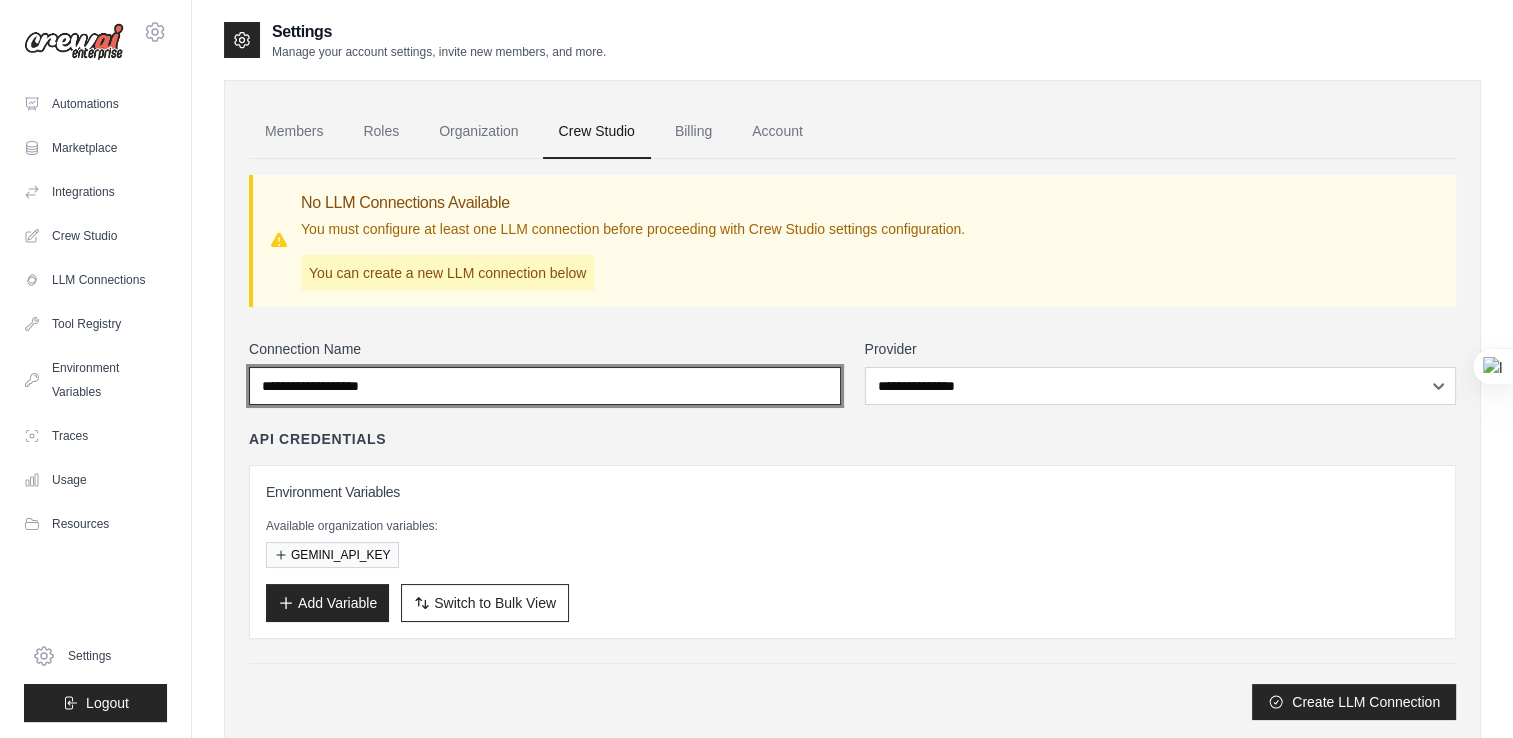 type on "**********" 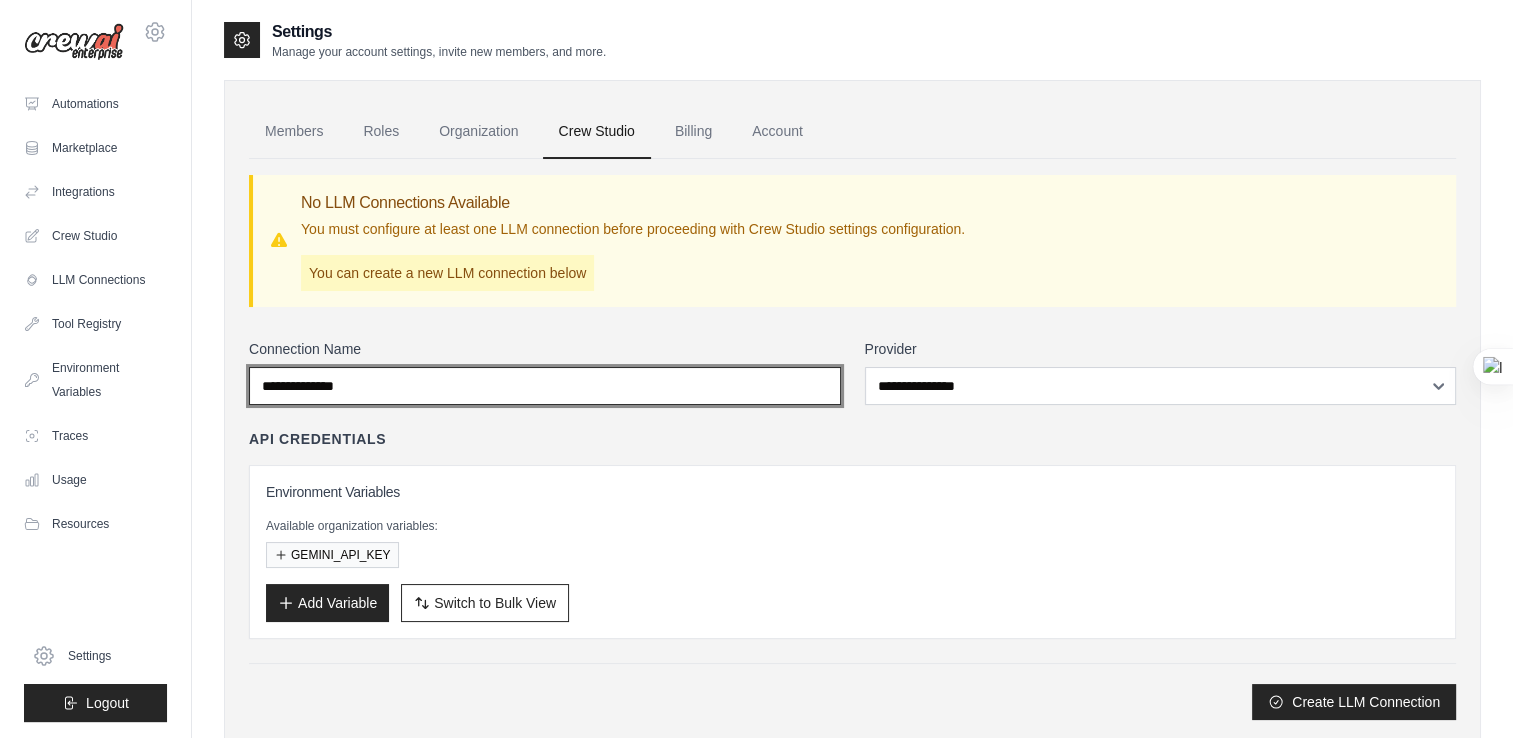 click on "**********" at bounding box center (545, 386) 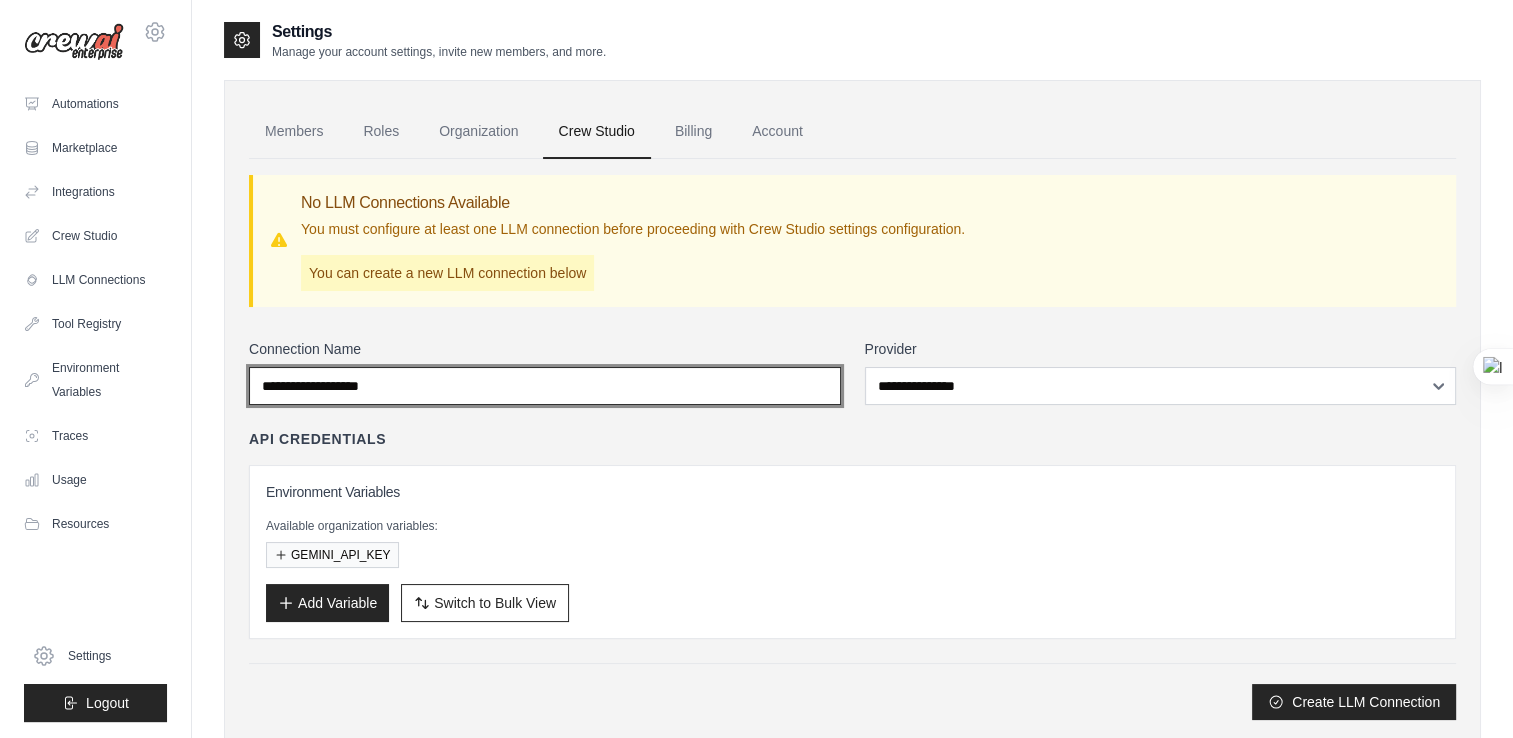 type on "**********" 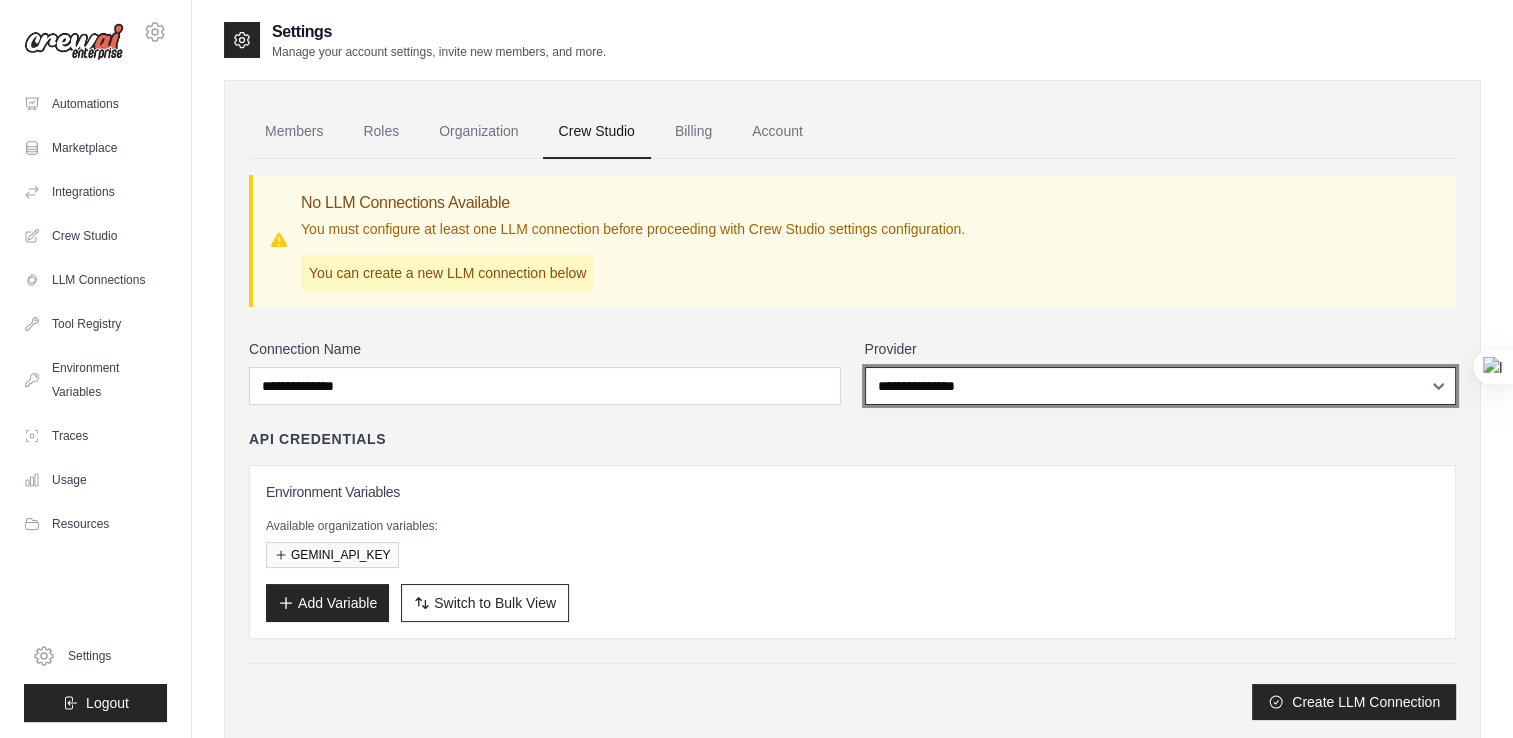 click on "**********" at bounding box center (1161, 386) 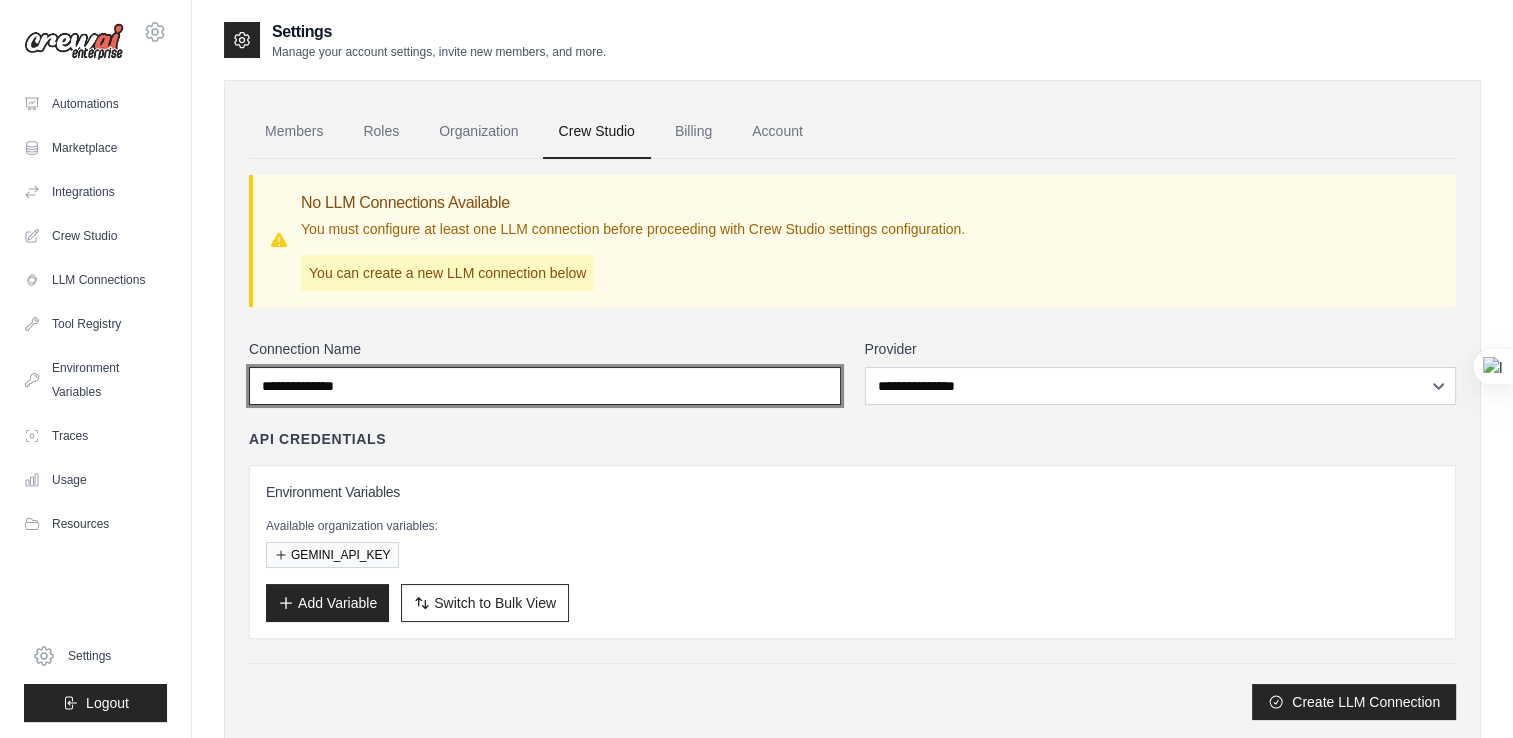 drag, startPoint x: 638, startPoint y: 393, endPoint x: 616, endPoint y: 403, distance: 24.166092 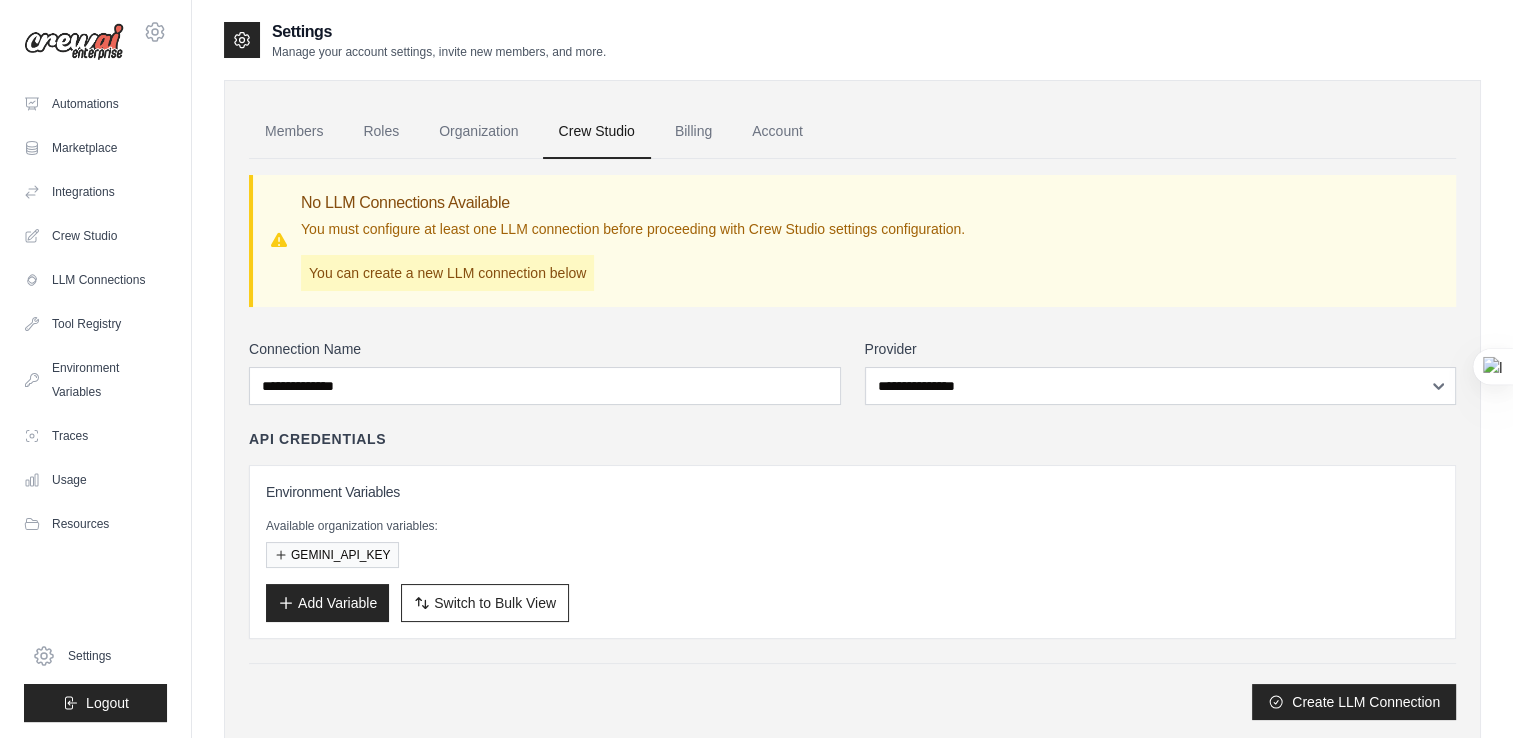 click on "Available organization variables:" at bounding box center [852, 526] 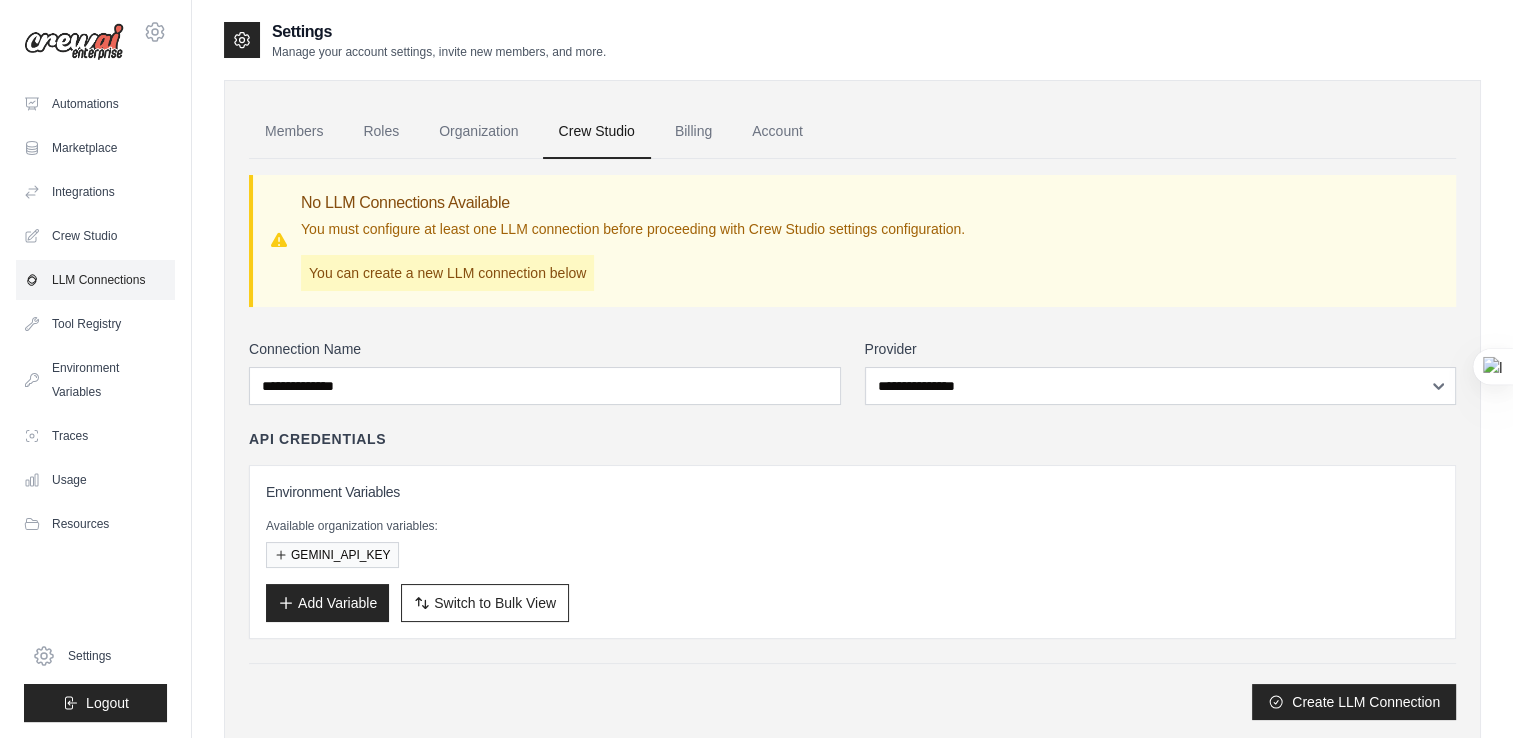 click on "LLM Connections" at bounding box center [95, 280] 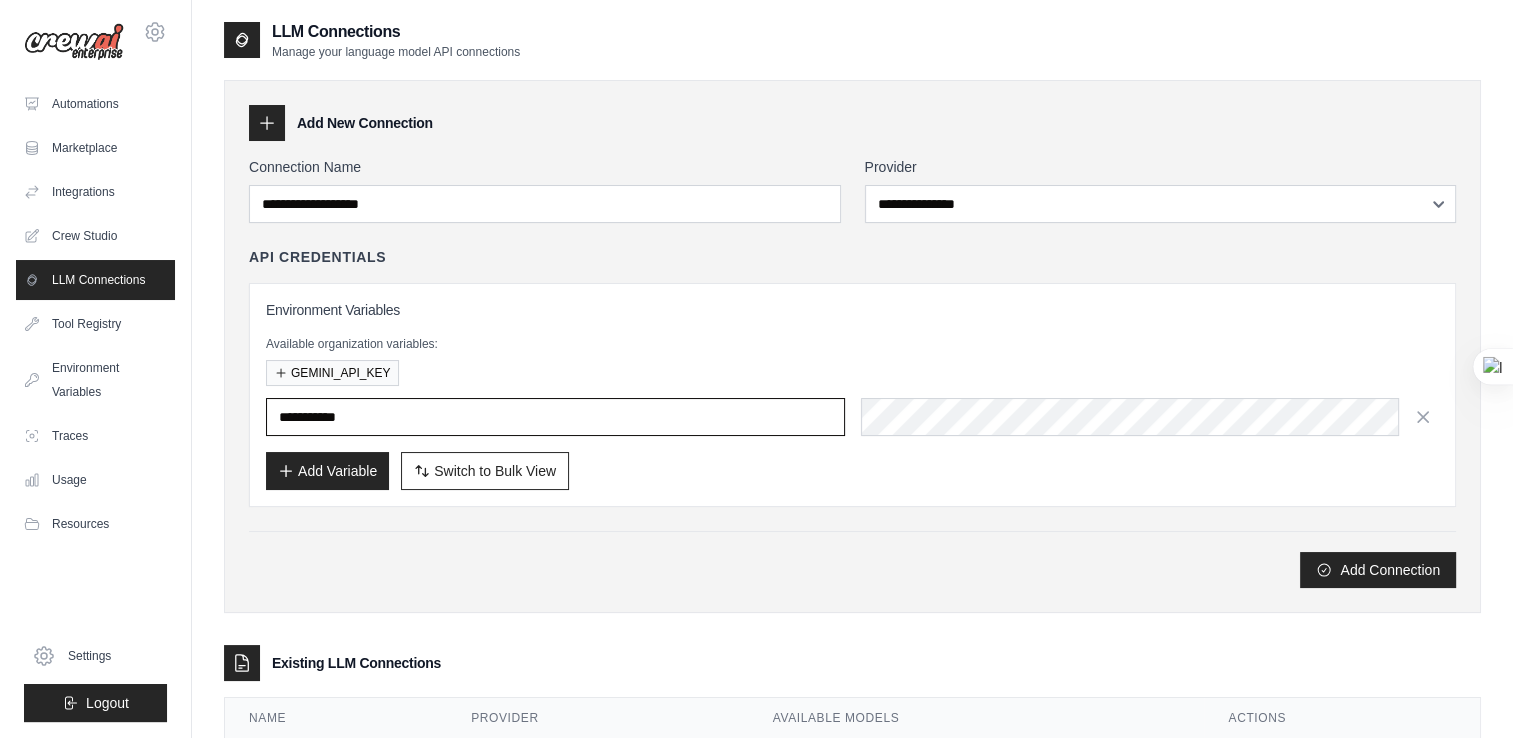 type on "**********" 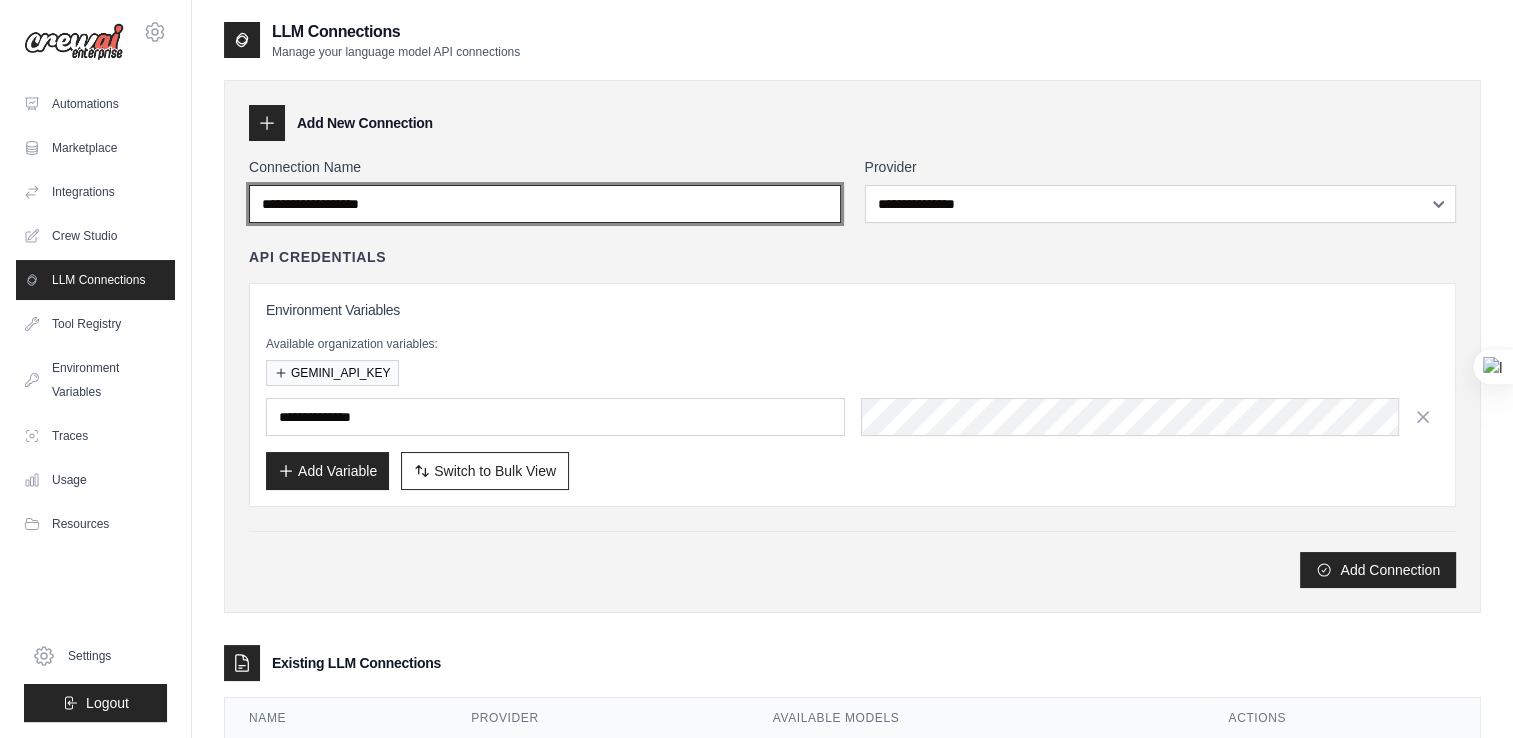 click on "Connection Name" at bounding box center (545, 204) 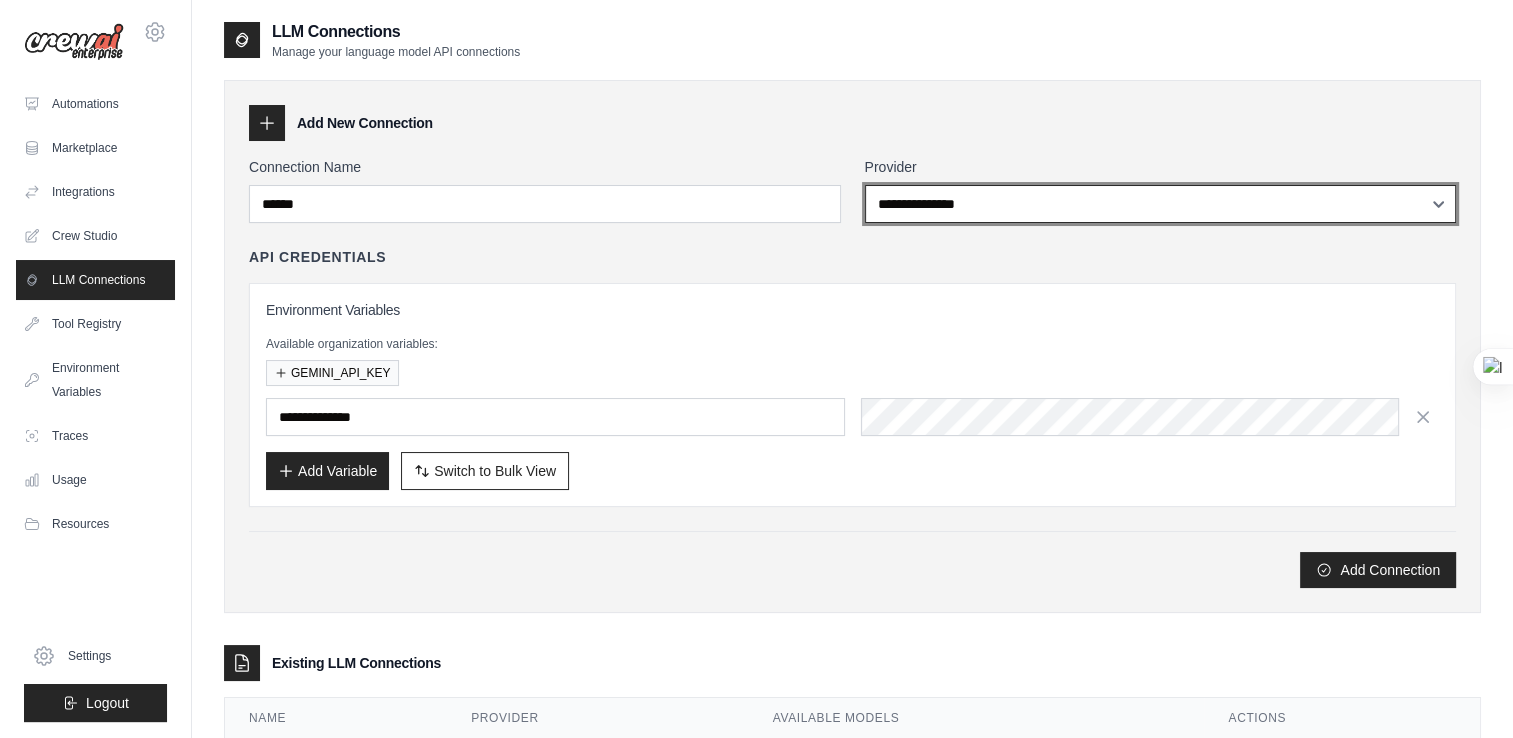click on "**********" at bounding box center (1161, 204) 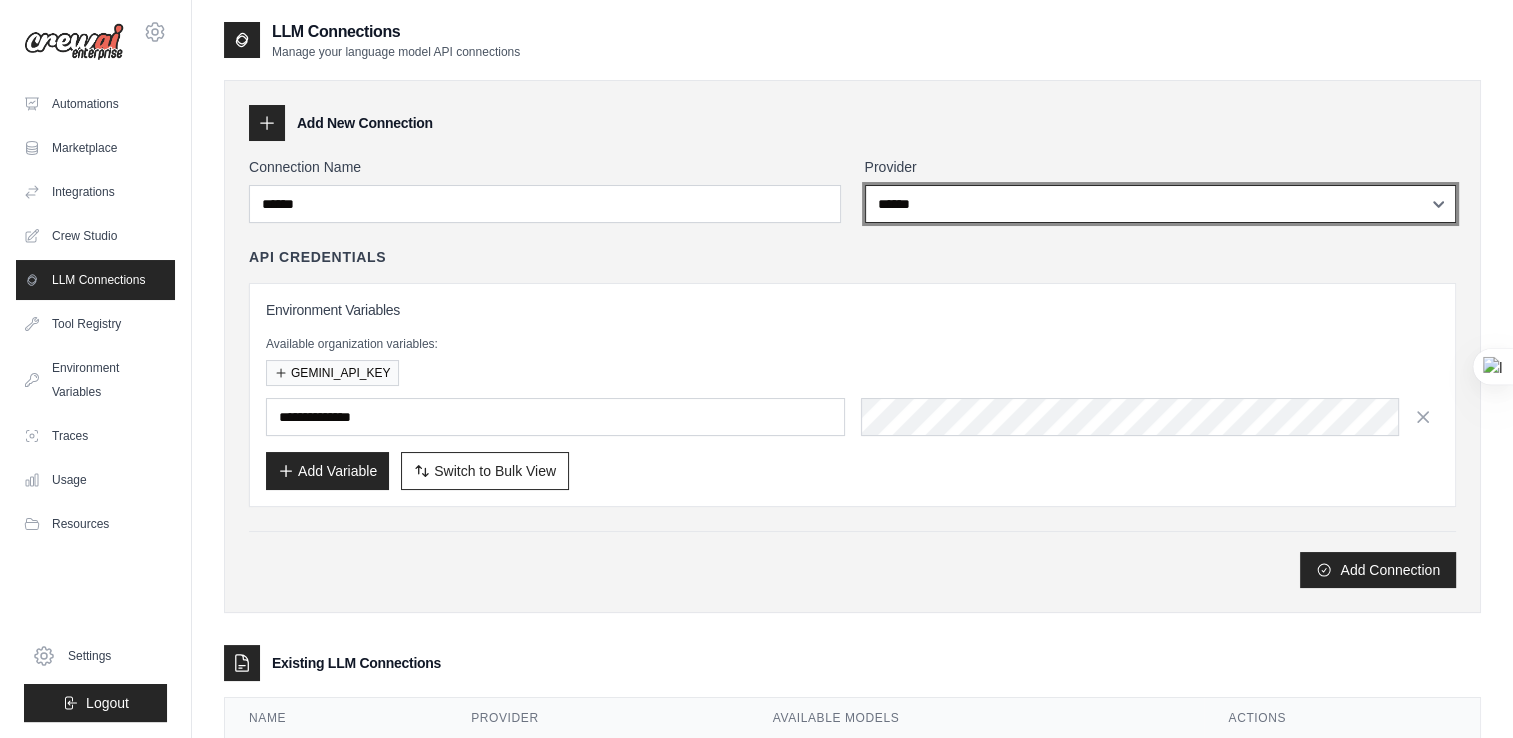 click on "**********" at bounding box center (1161, 204) 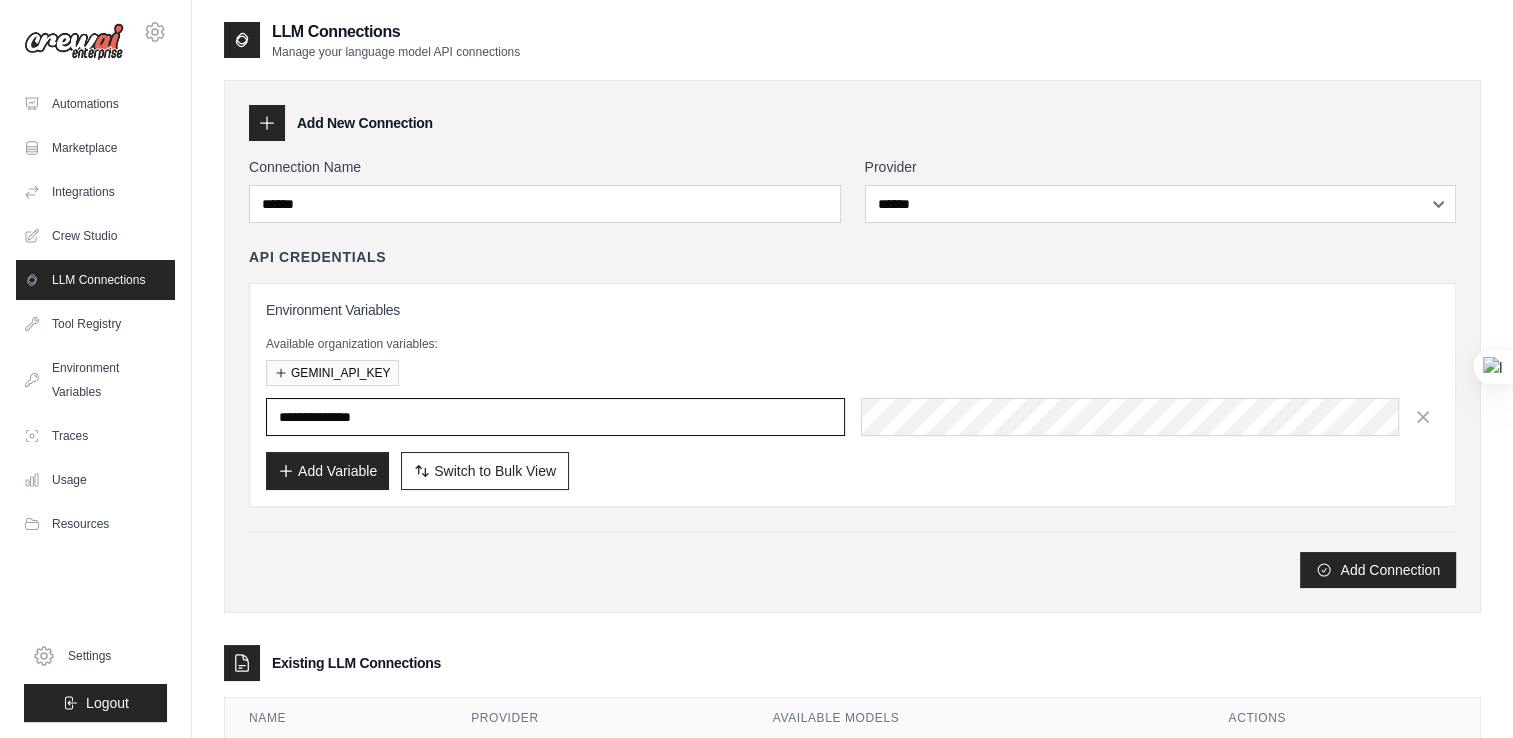 click on "**********" at bounding box center (555, 417) 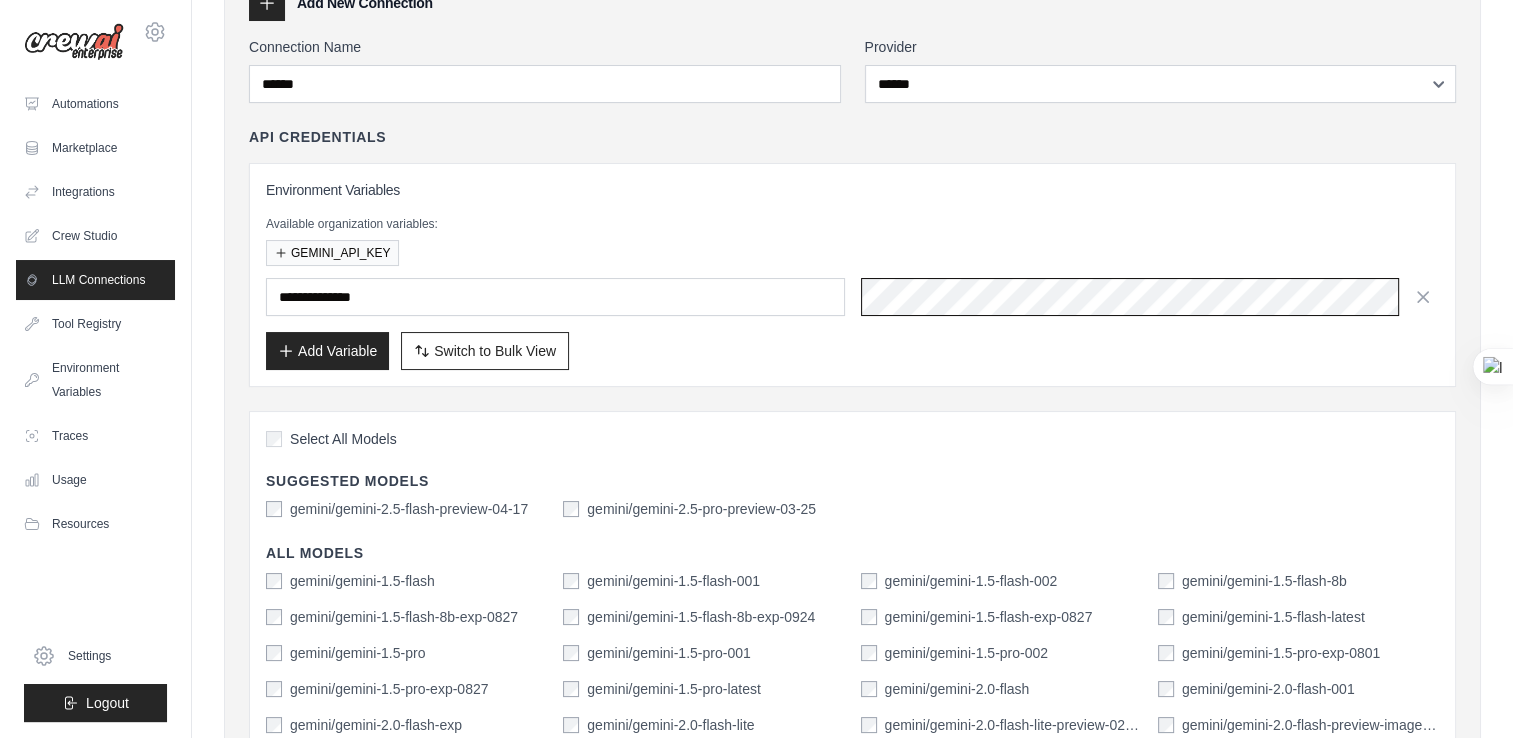 scroll, scrollTop: 333, scrollLeft: 0, axis: vertical 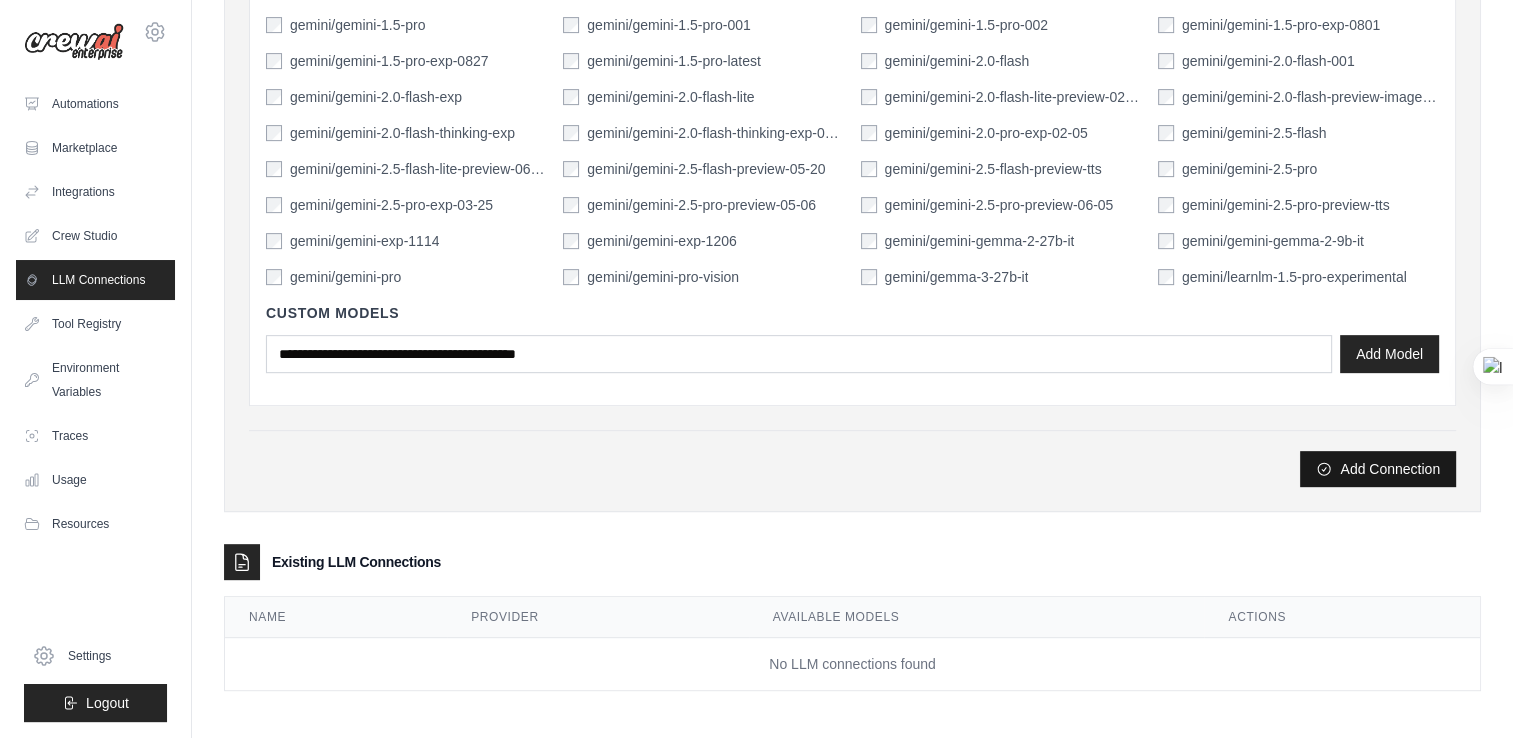 click on "Add Connection" at bounding box center [1378, 469] 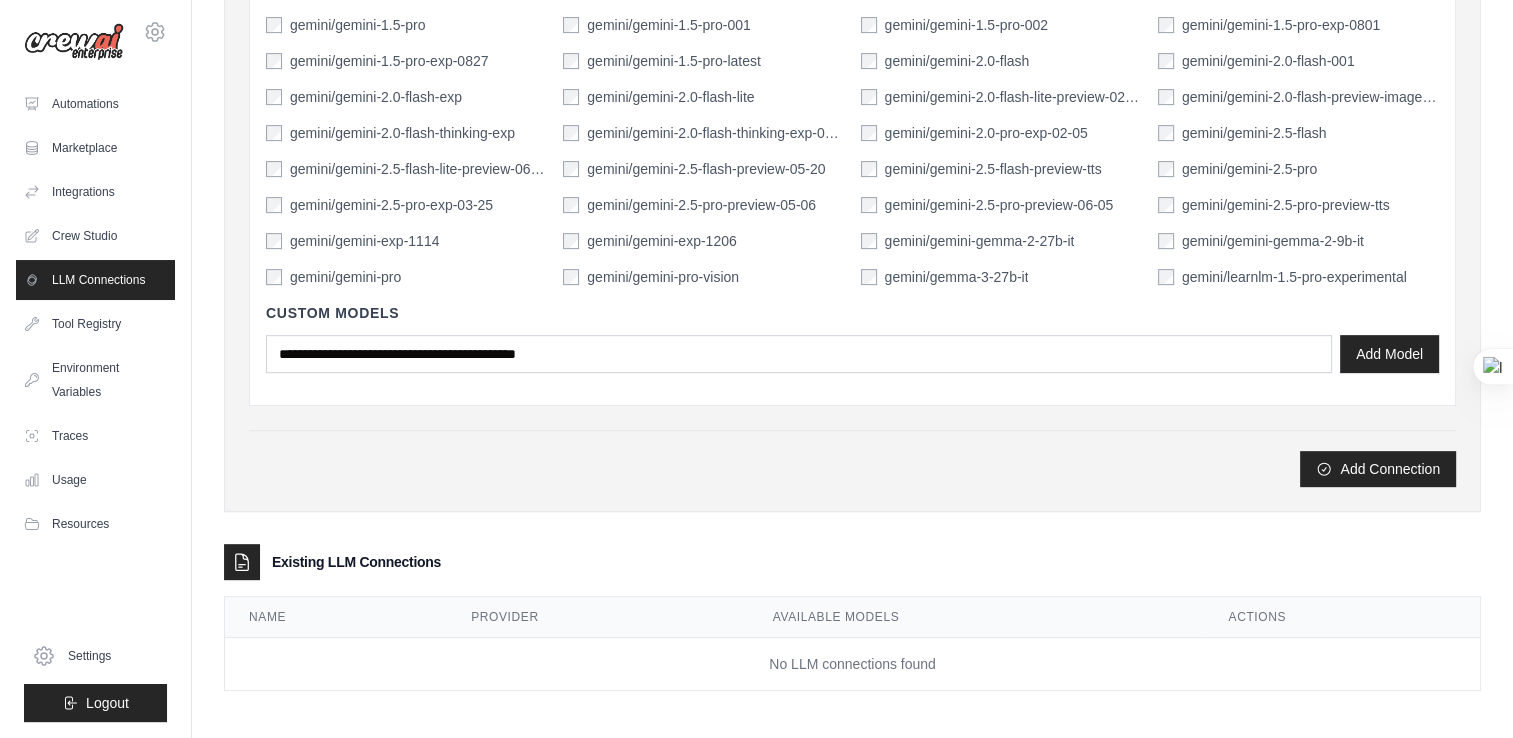 scroll, scrollTop: 0, scrollLeft: 0, axis: both 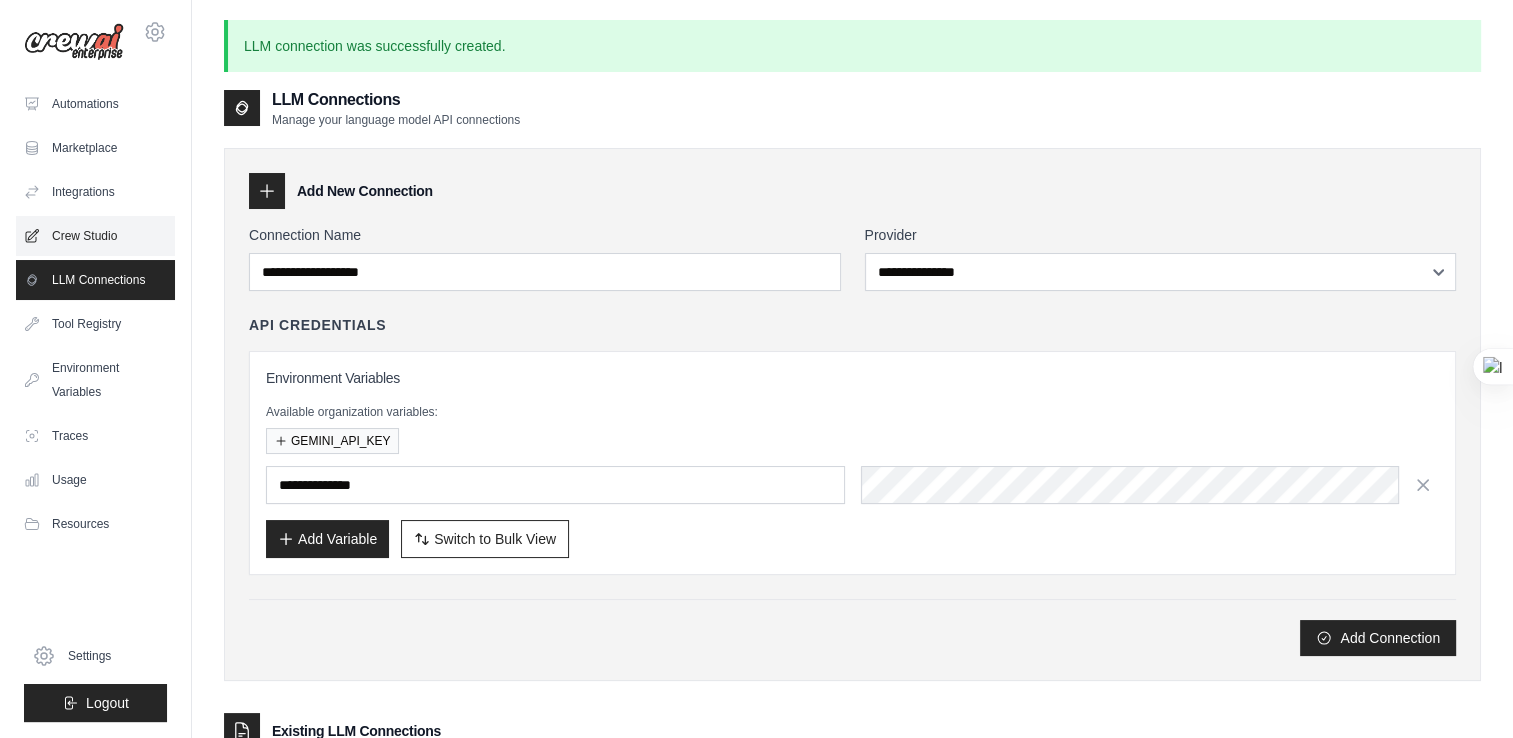 click on "Crew Studio" at bounding box center (95, 236) 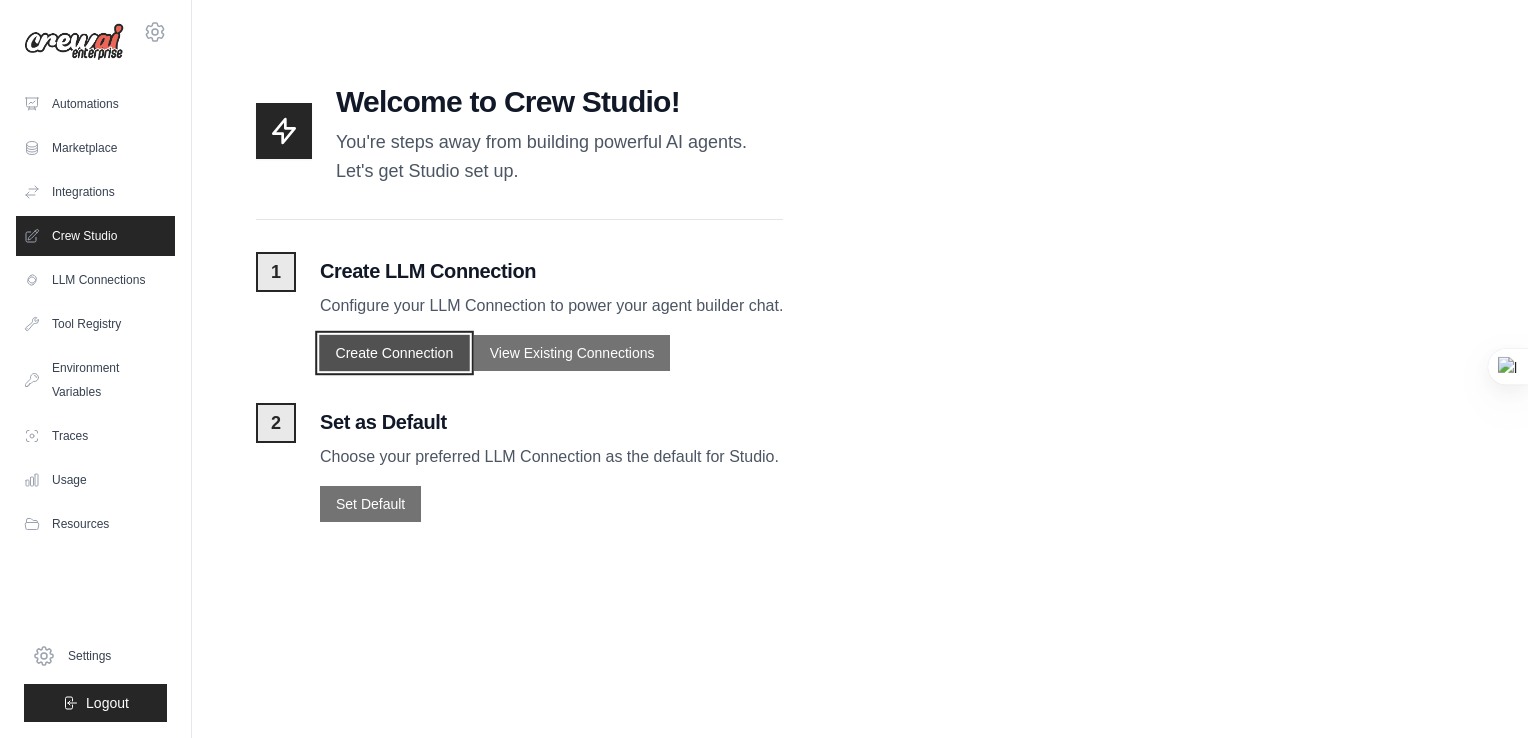 click on "Create Connection" at bounding box center (394, 352) 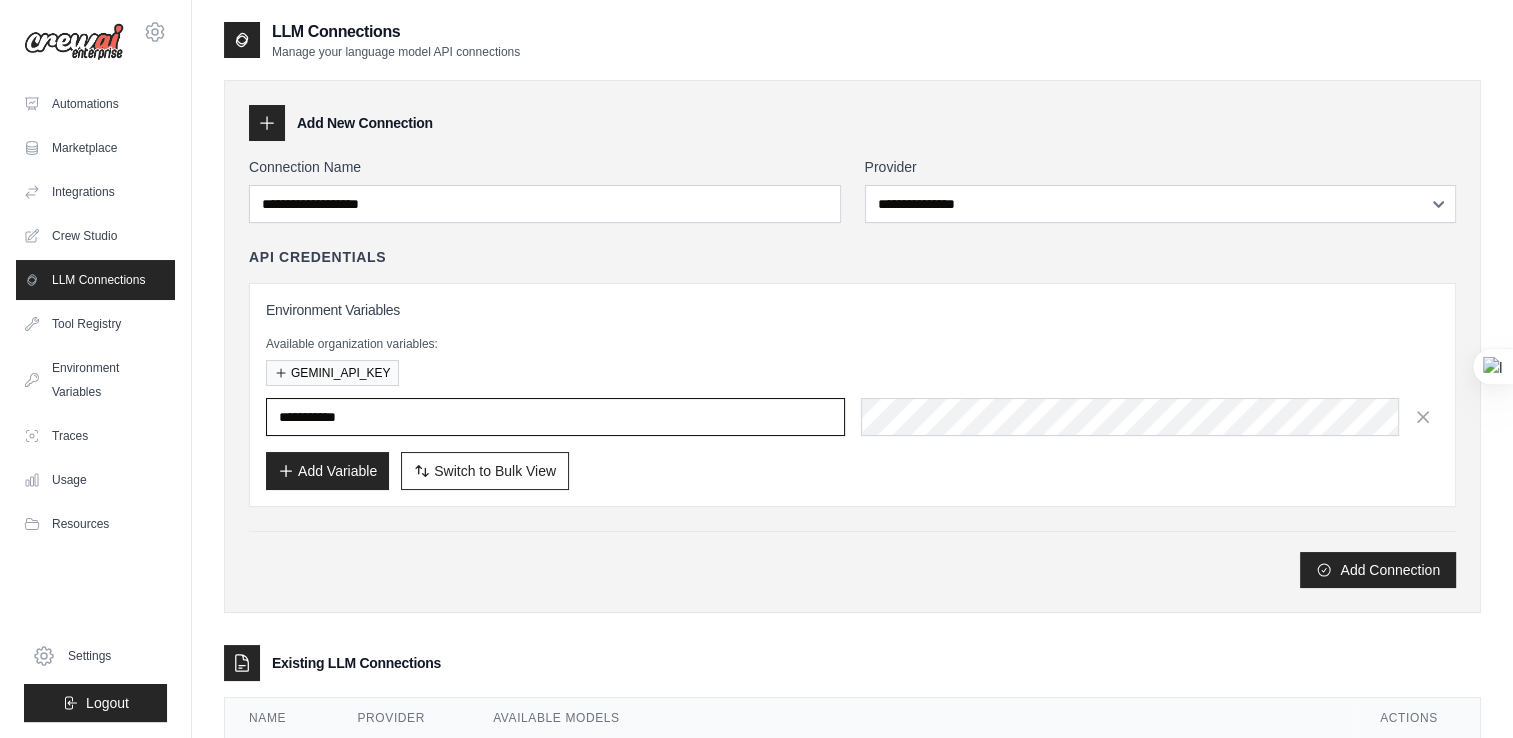 type on "**********" 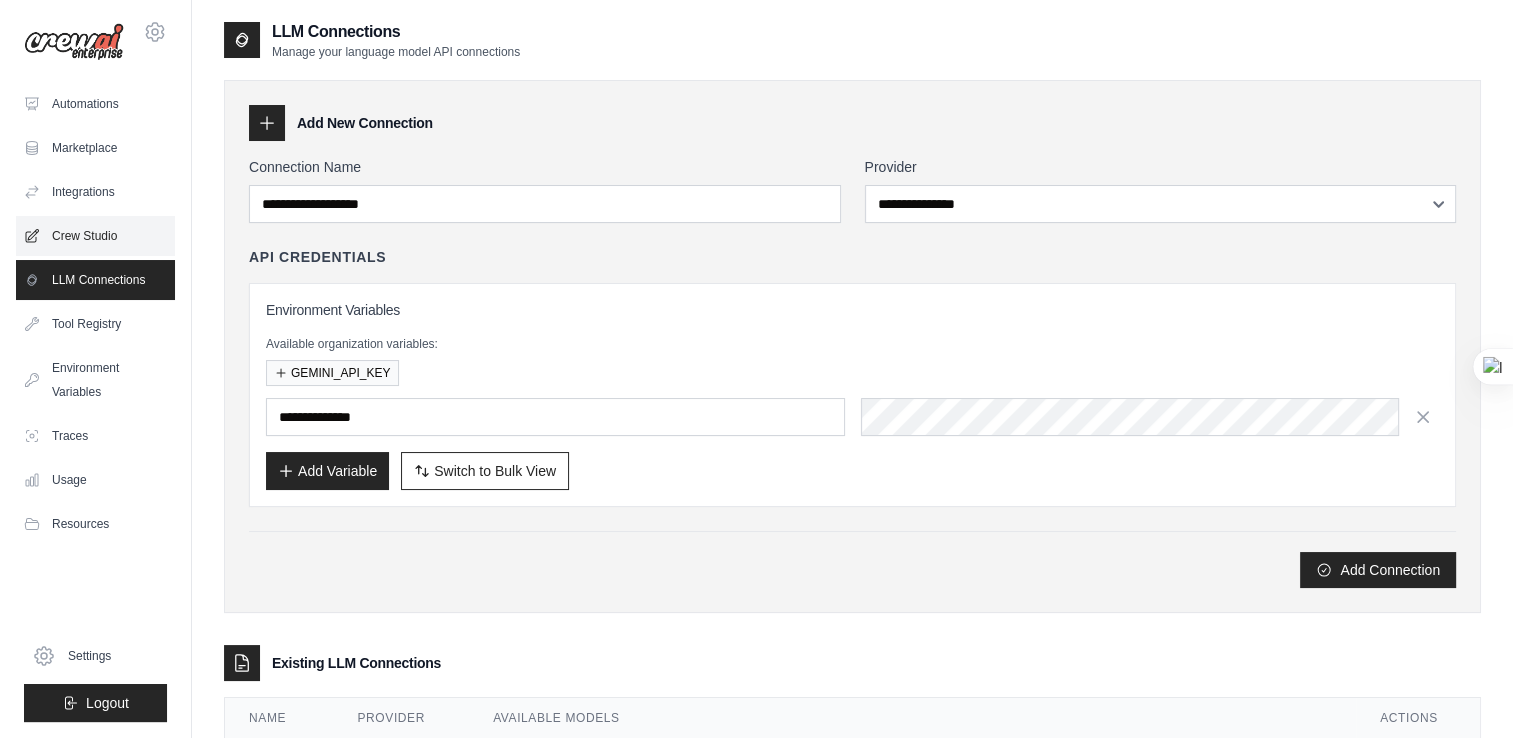 click on "Crew Studio" at bounding box center [95, 236] 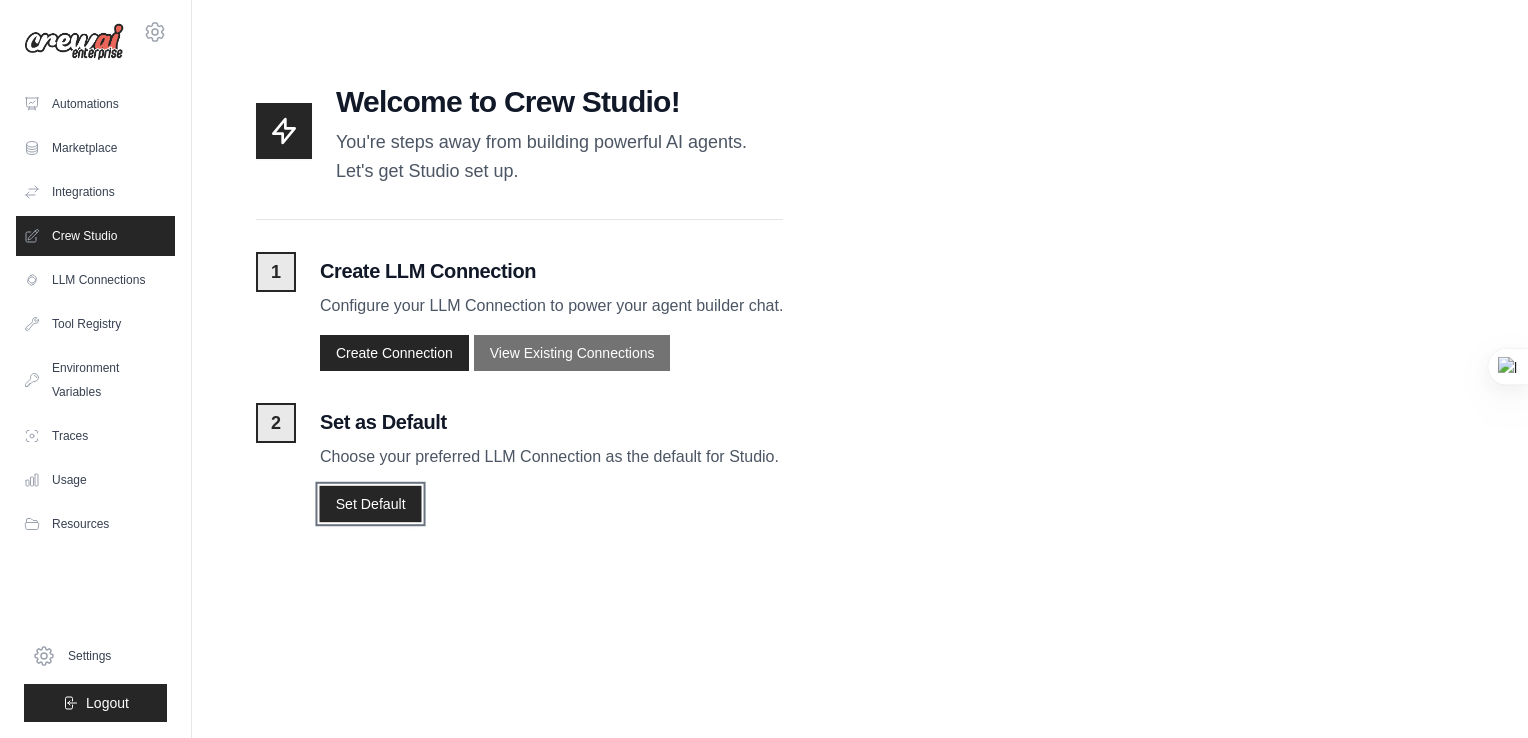 click on "Set Default" at bounding box center (370, 503) 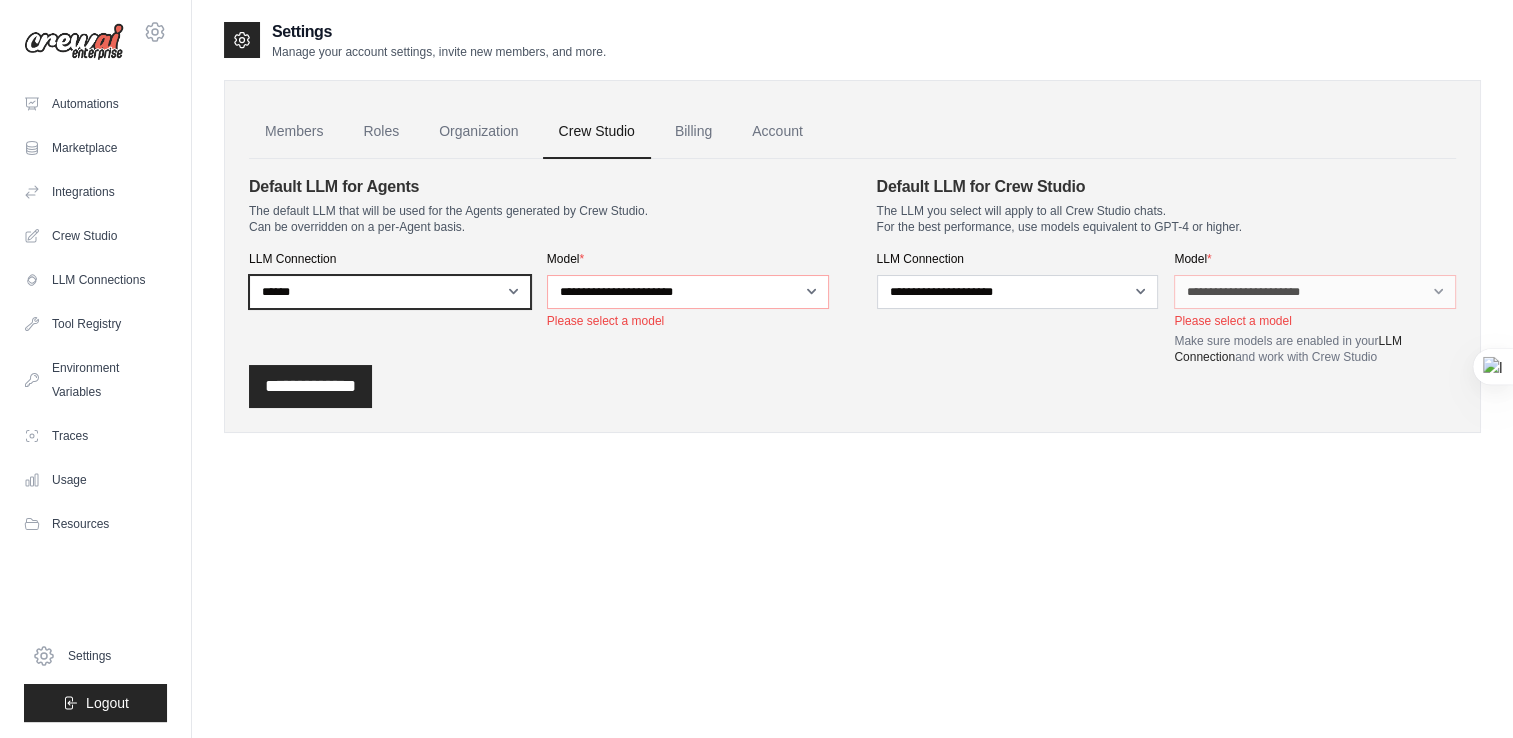 click on "**********" at bounding box center (390, 292) 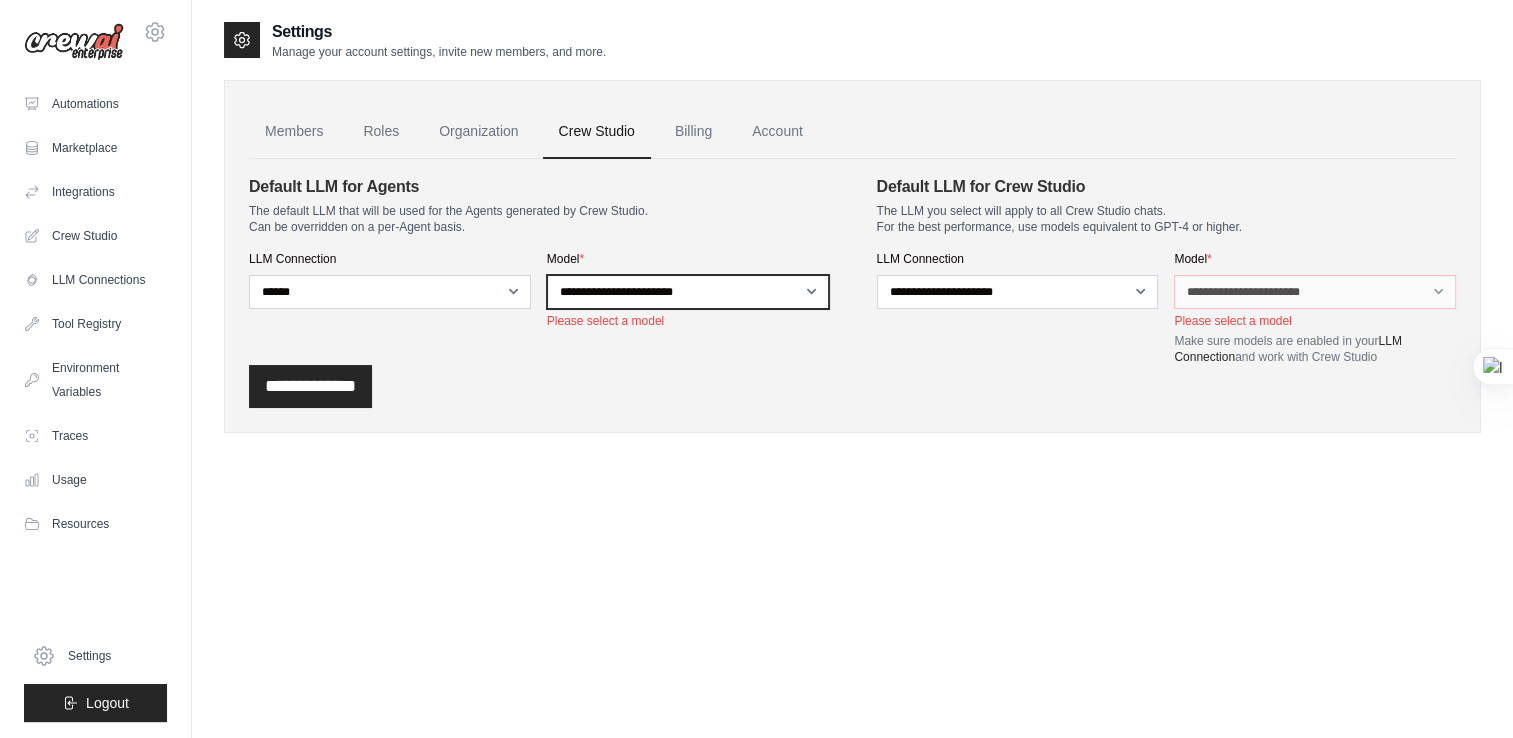 click on "**********" at bounding box center (688, 292) 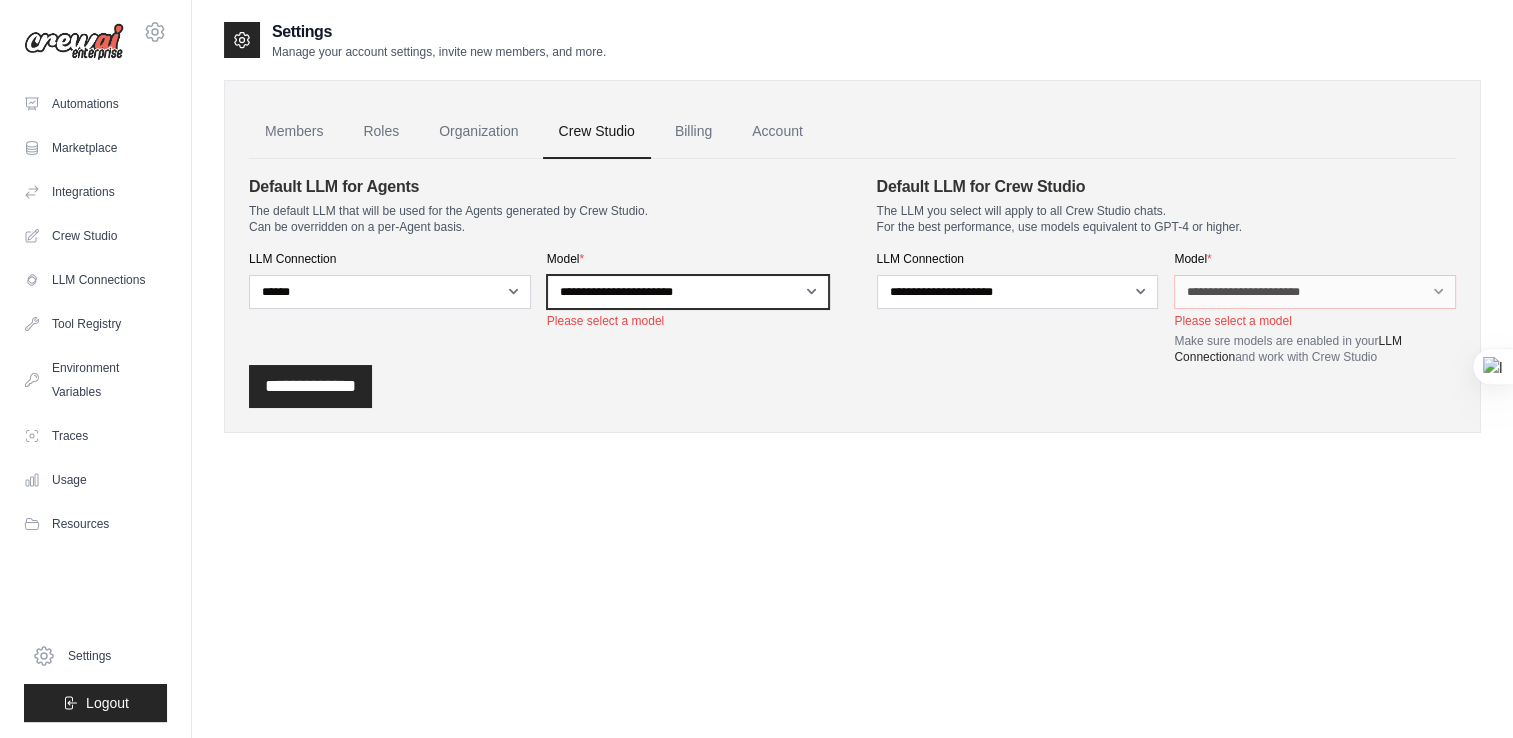 click on "**********" at bounding box center (688, 292) 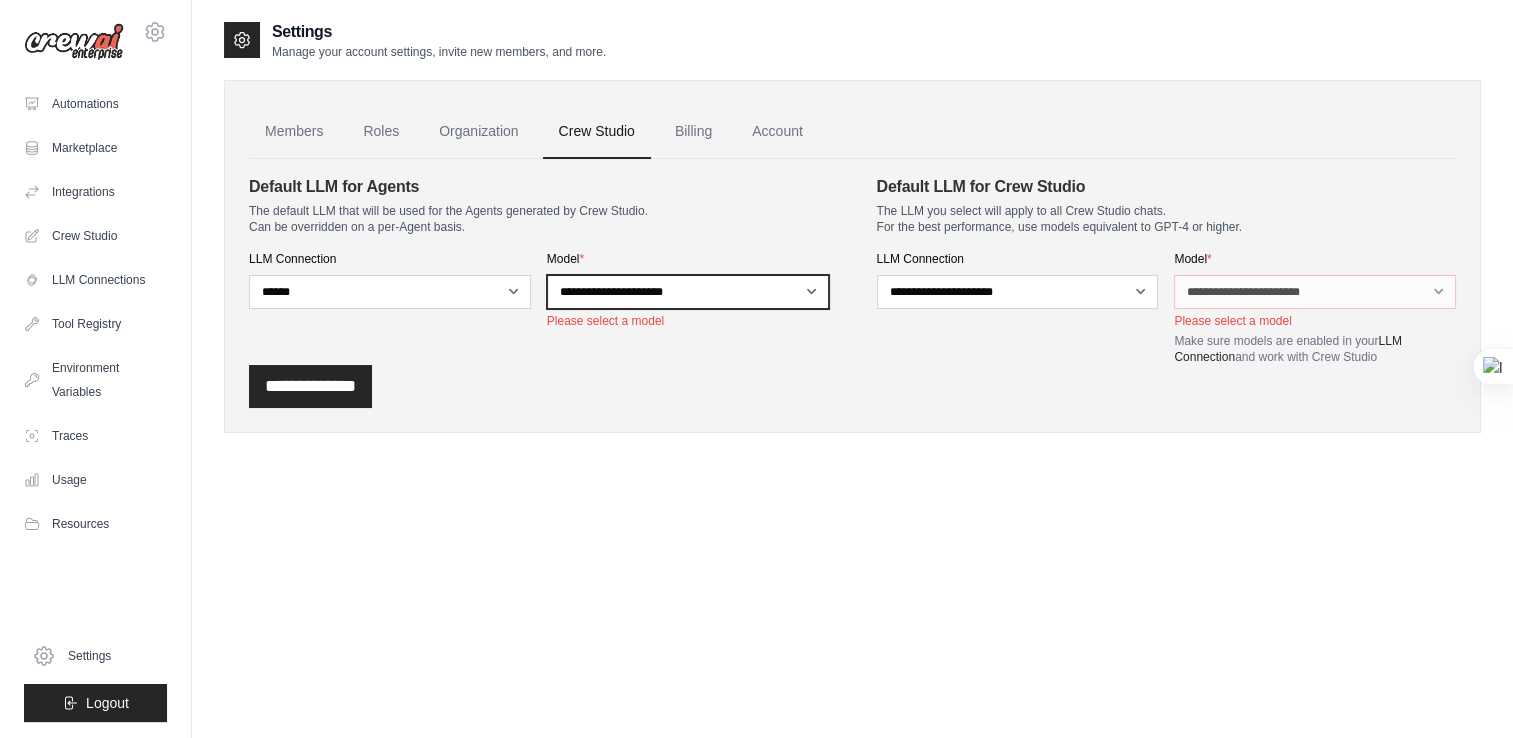 click on "**********" at bounding box center [688, 292] 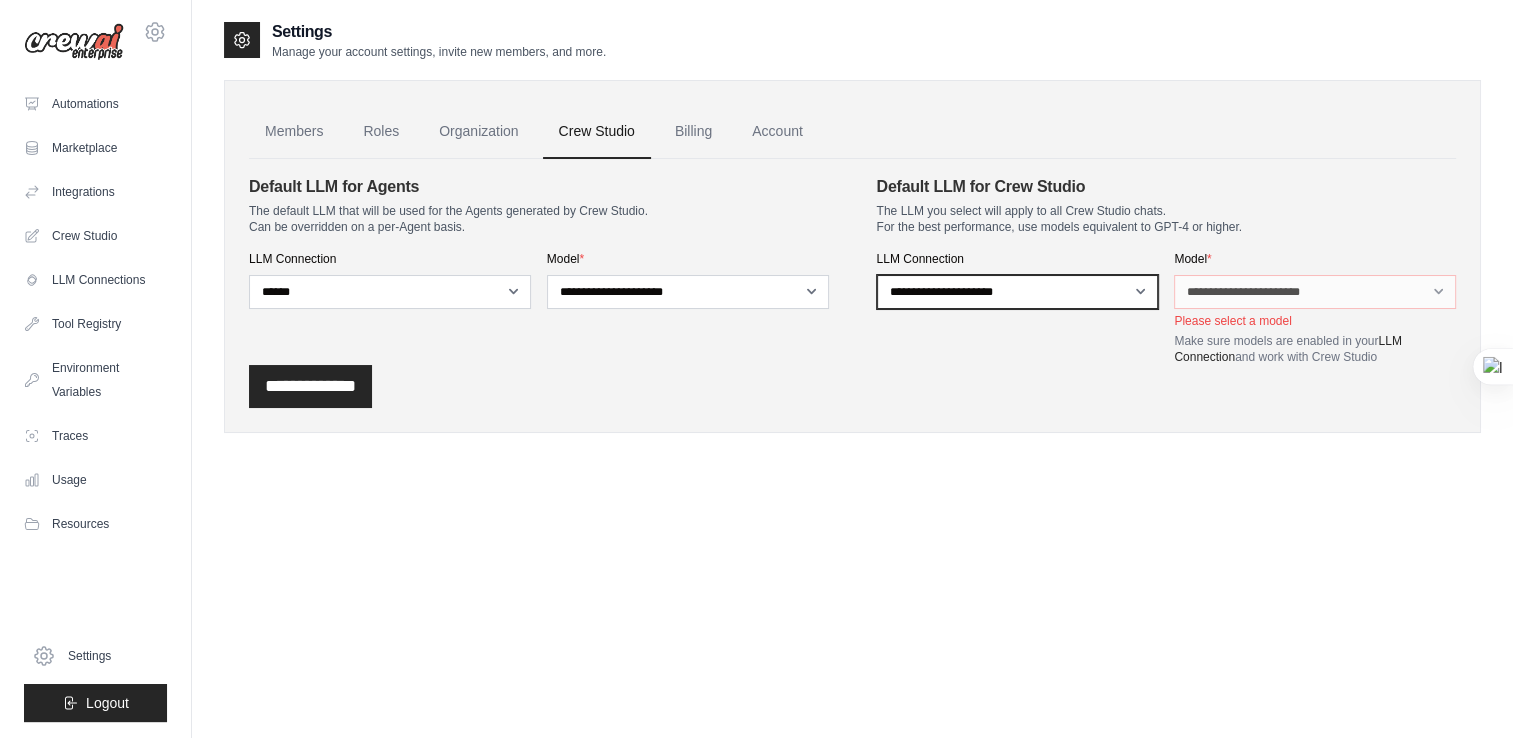 click on "**********" at bounding box center [1018, 292] 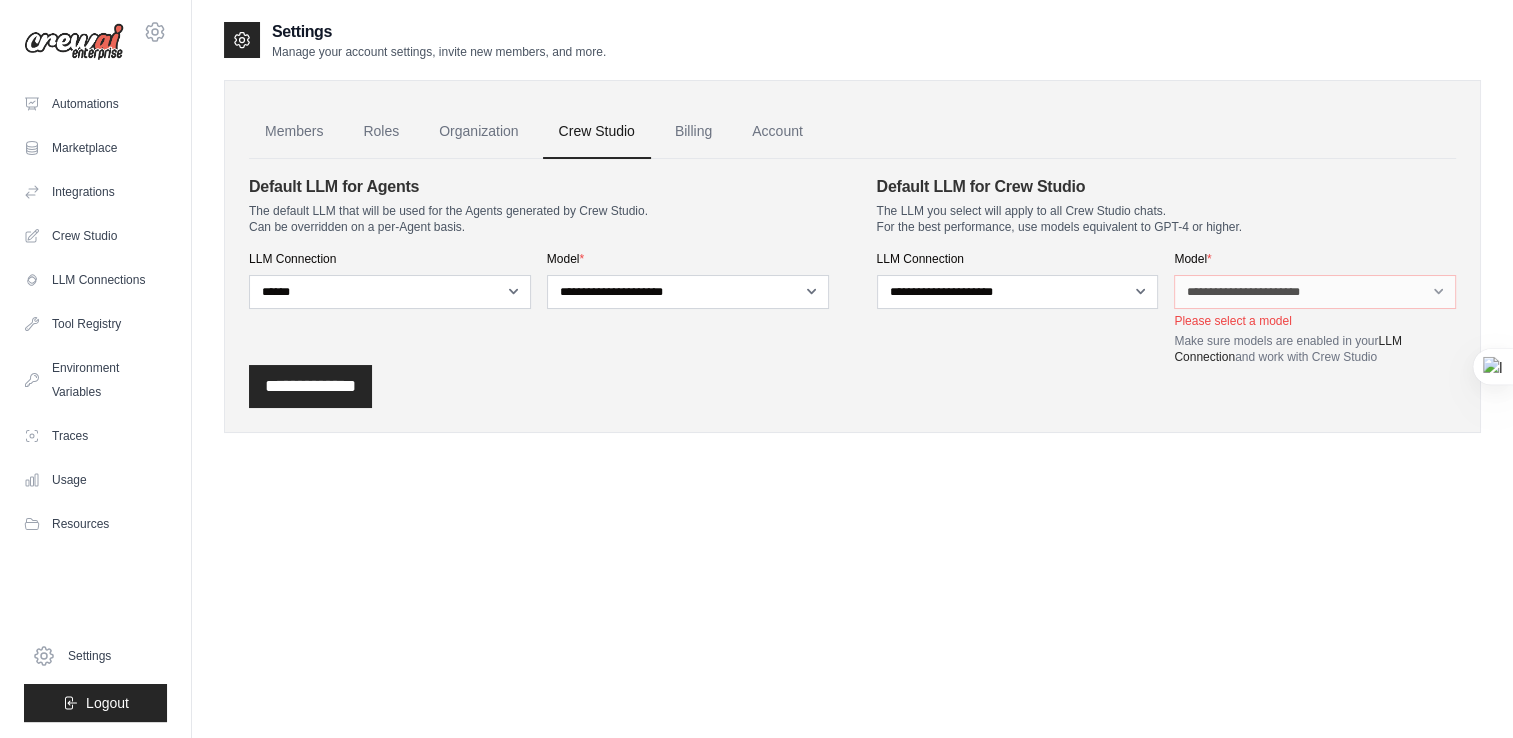 click on "**********" at bounding box center (852, 386) 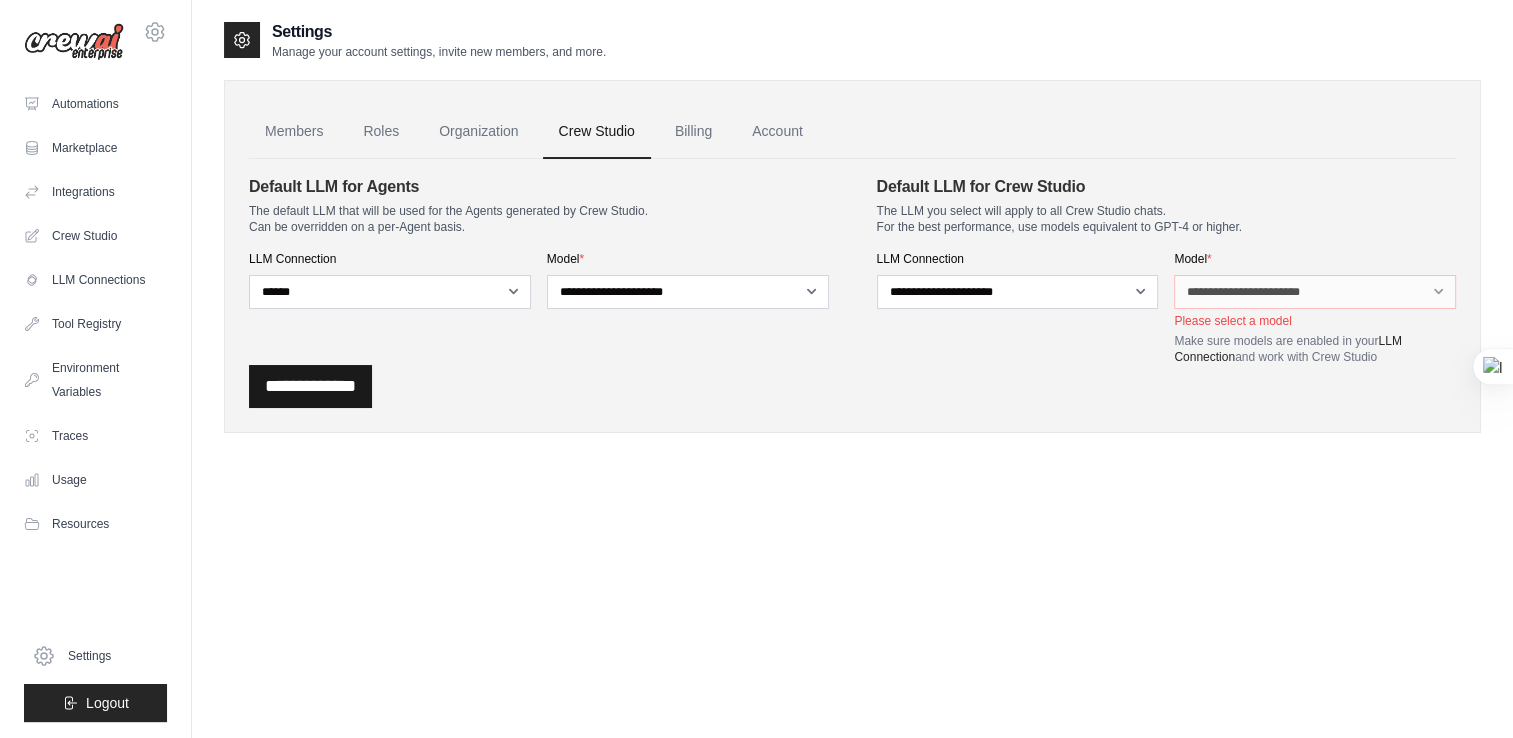 click on "**********" at bounding box center [310, 386] 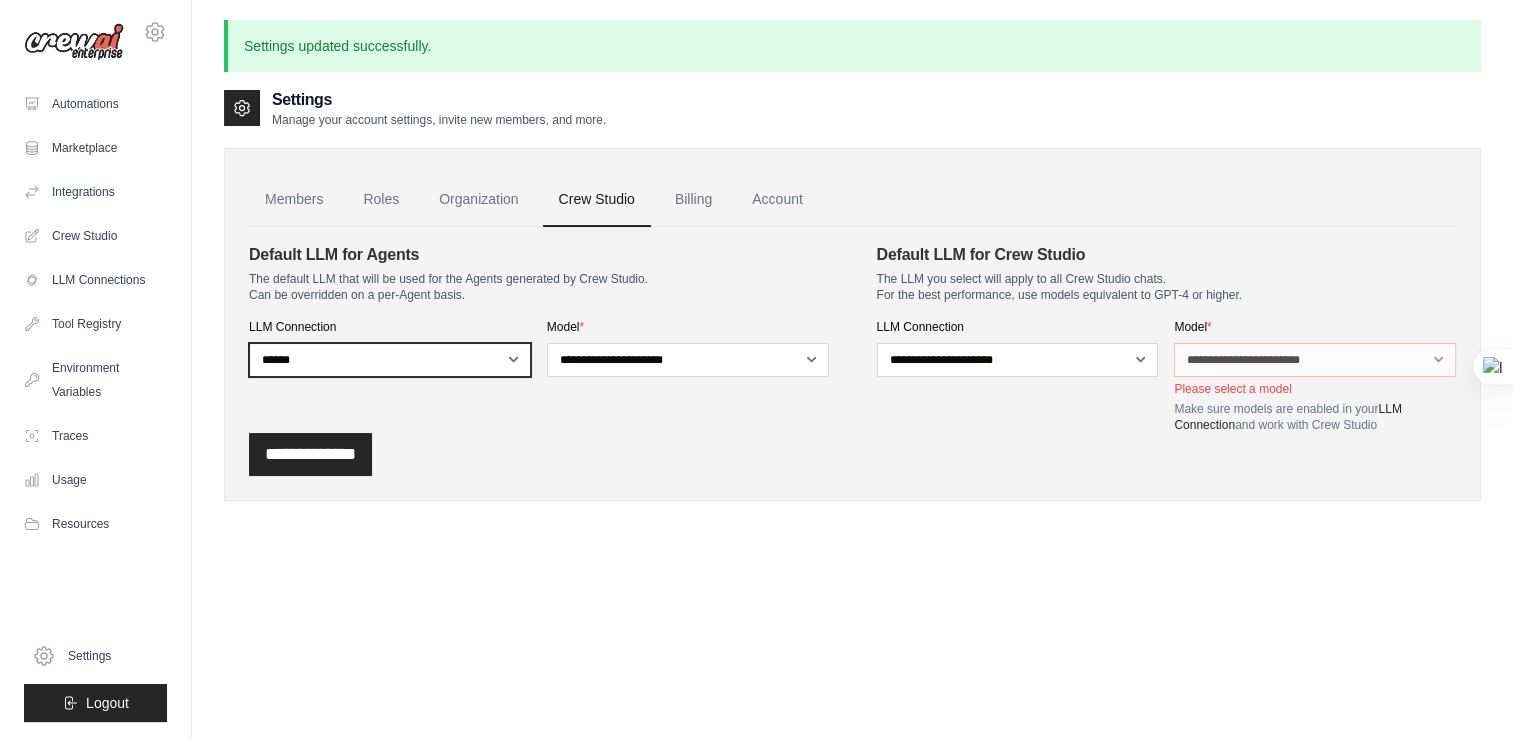 click on "**********" at bounding box center (390, 360) 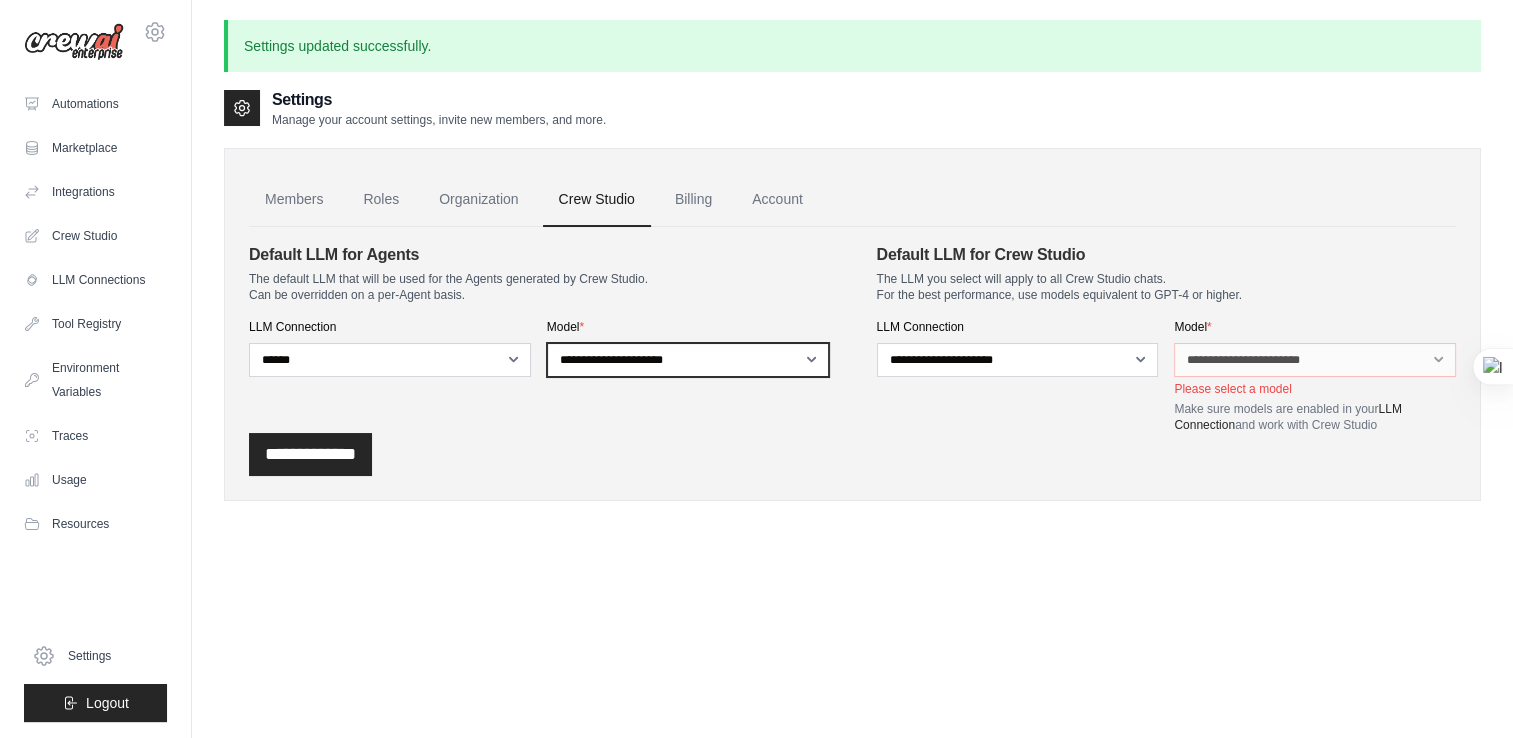click on "**********" at bounding box center (688, 360) 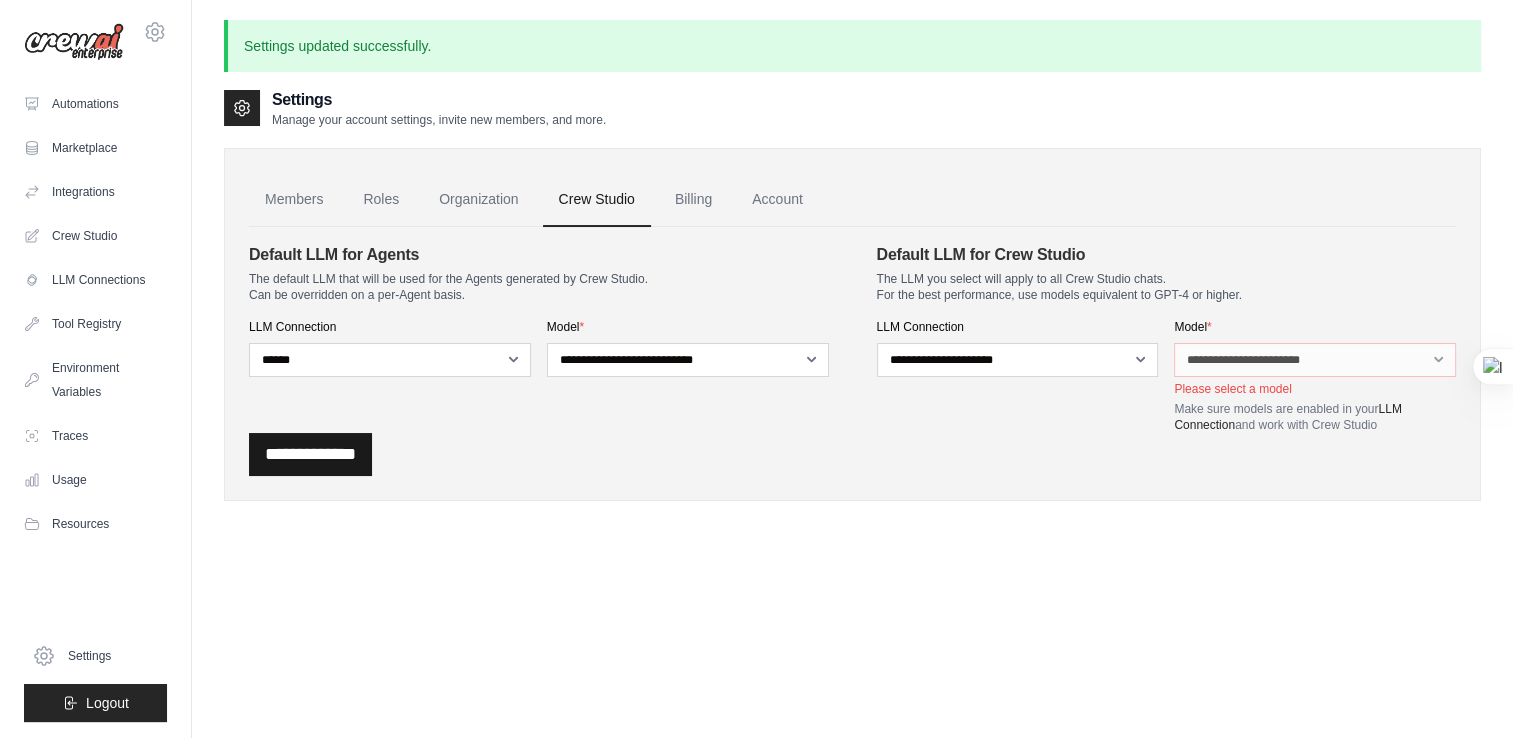 click on "**********" at bounding box center [310, 454] 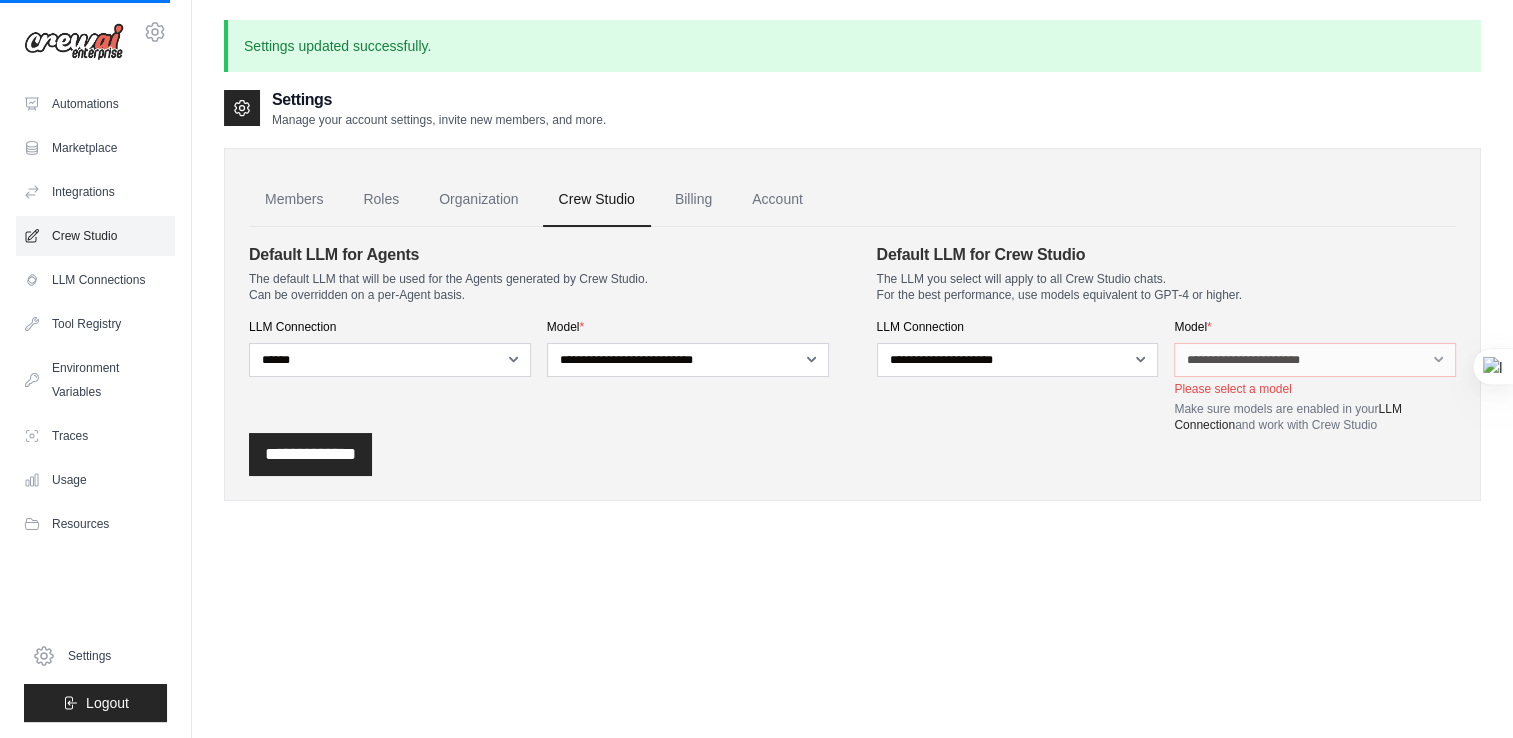 click on "Crew Studio" at bounding box center (95, 236) 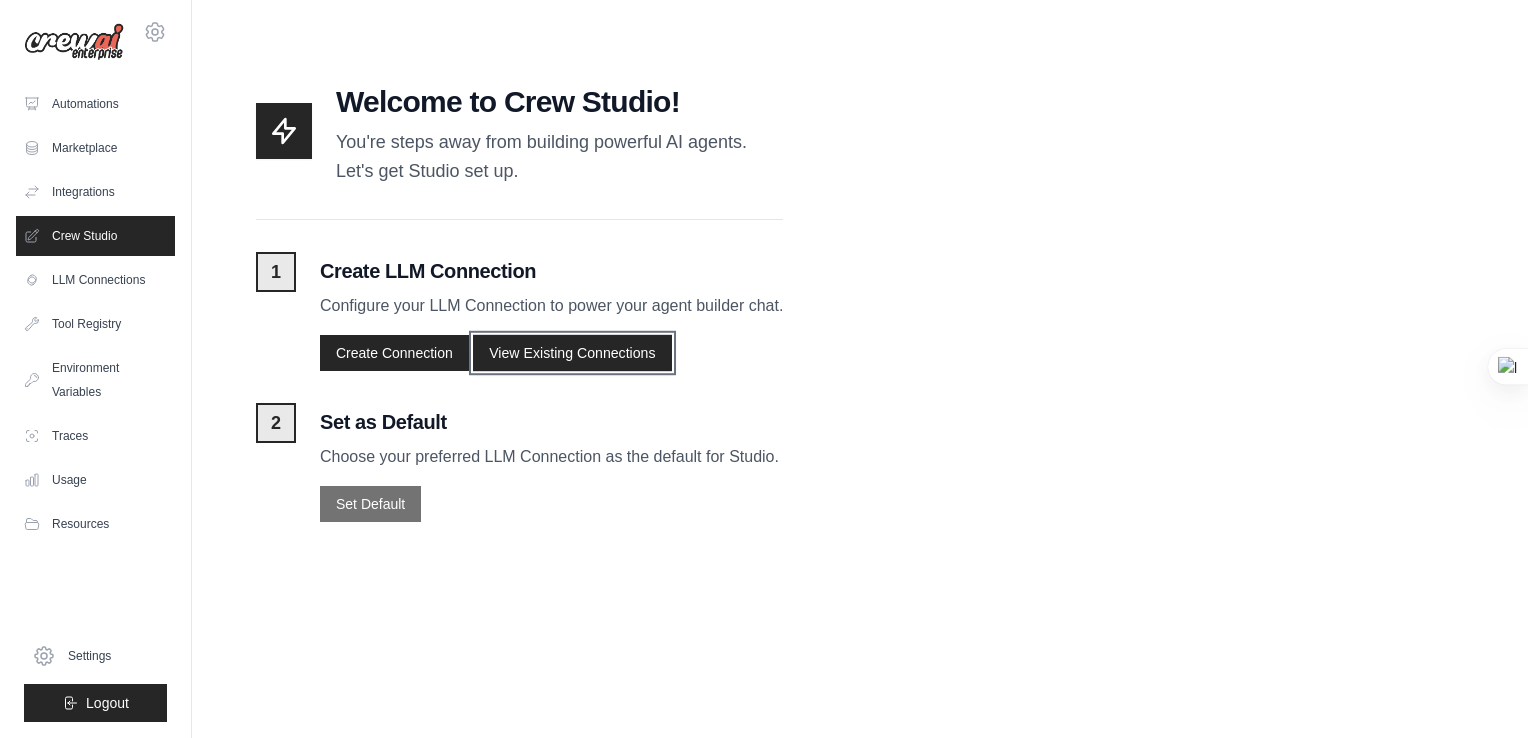 click on "View Existing Connections" at bounding box center [572, 352] 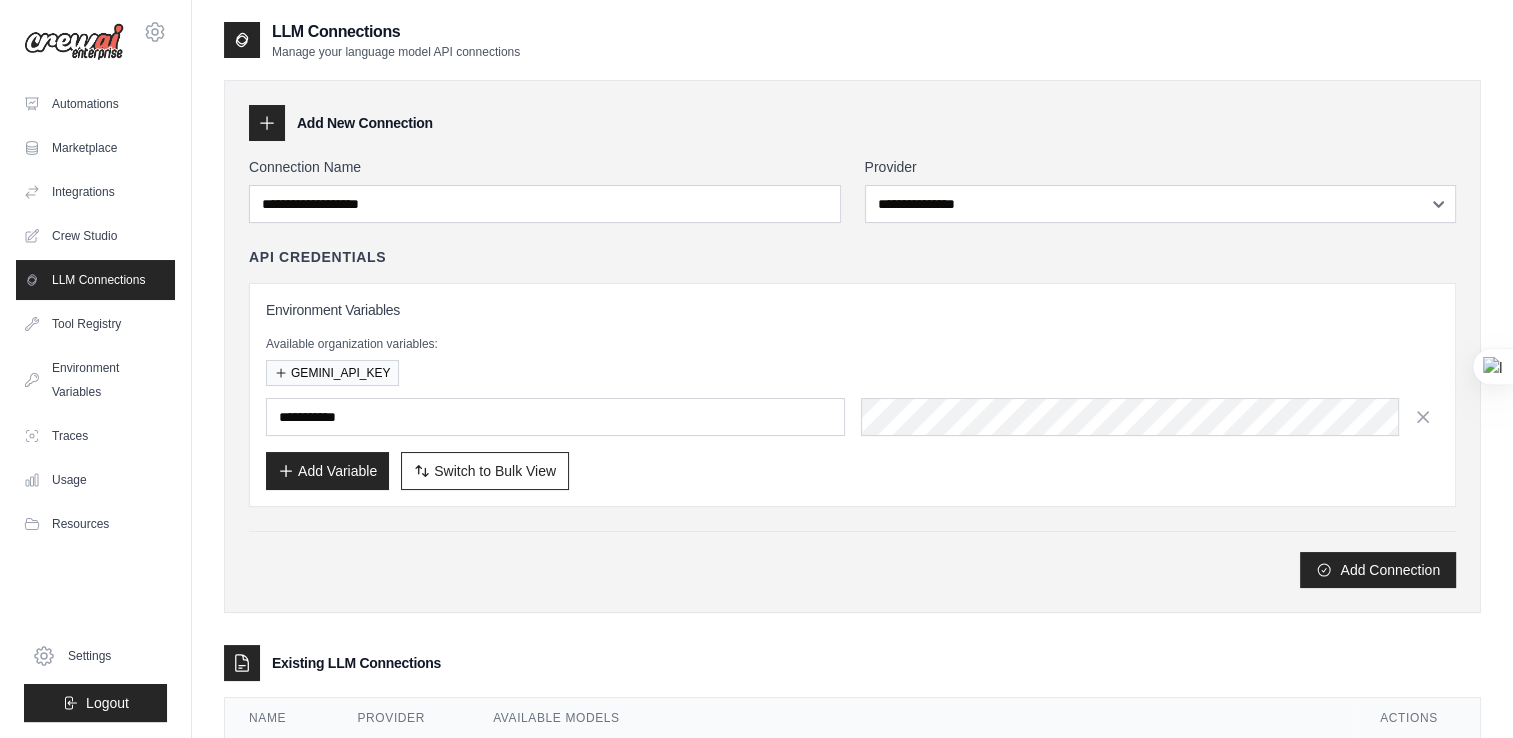 type on "**********" 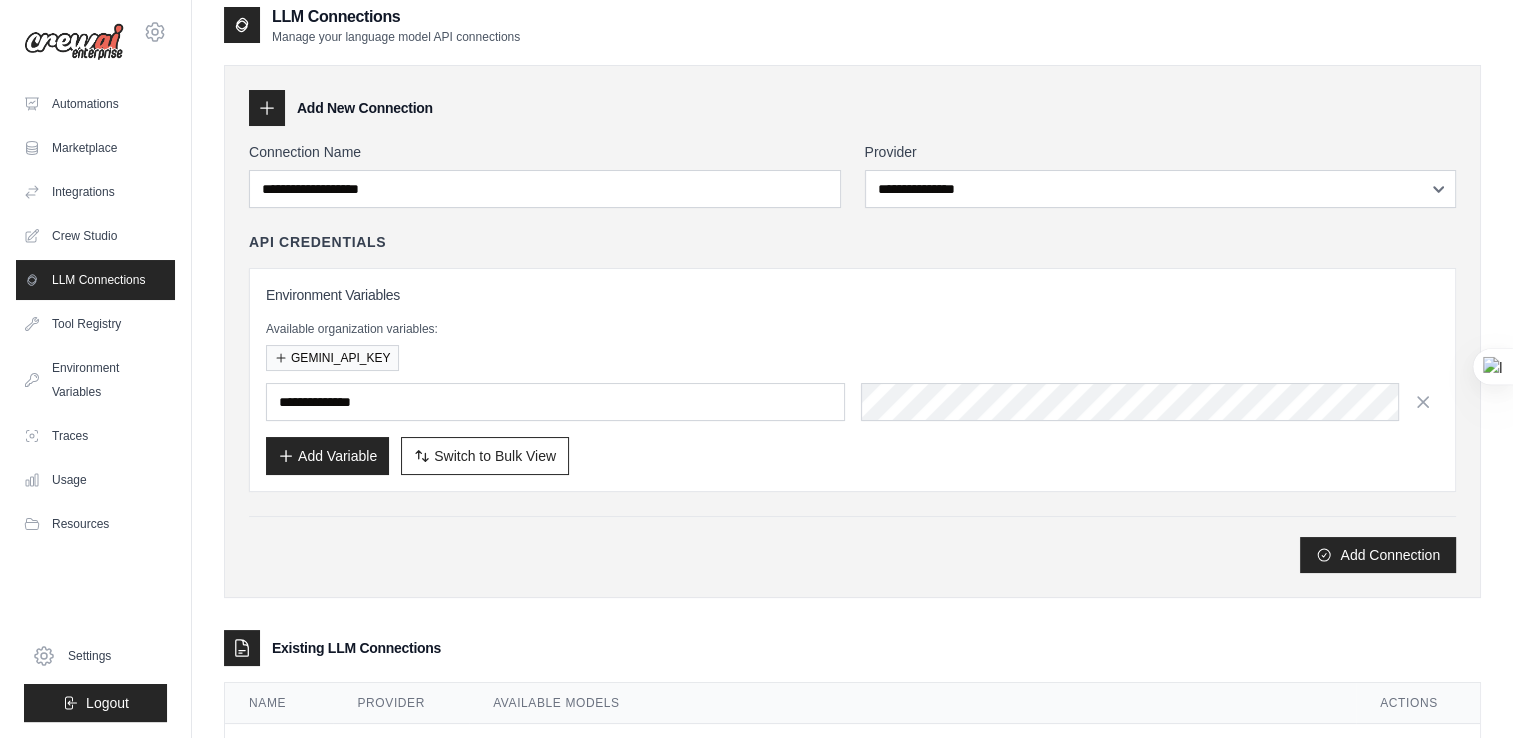 scroll, scrollTop: 0, scrollLeft: 0, axis: both 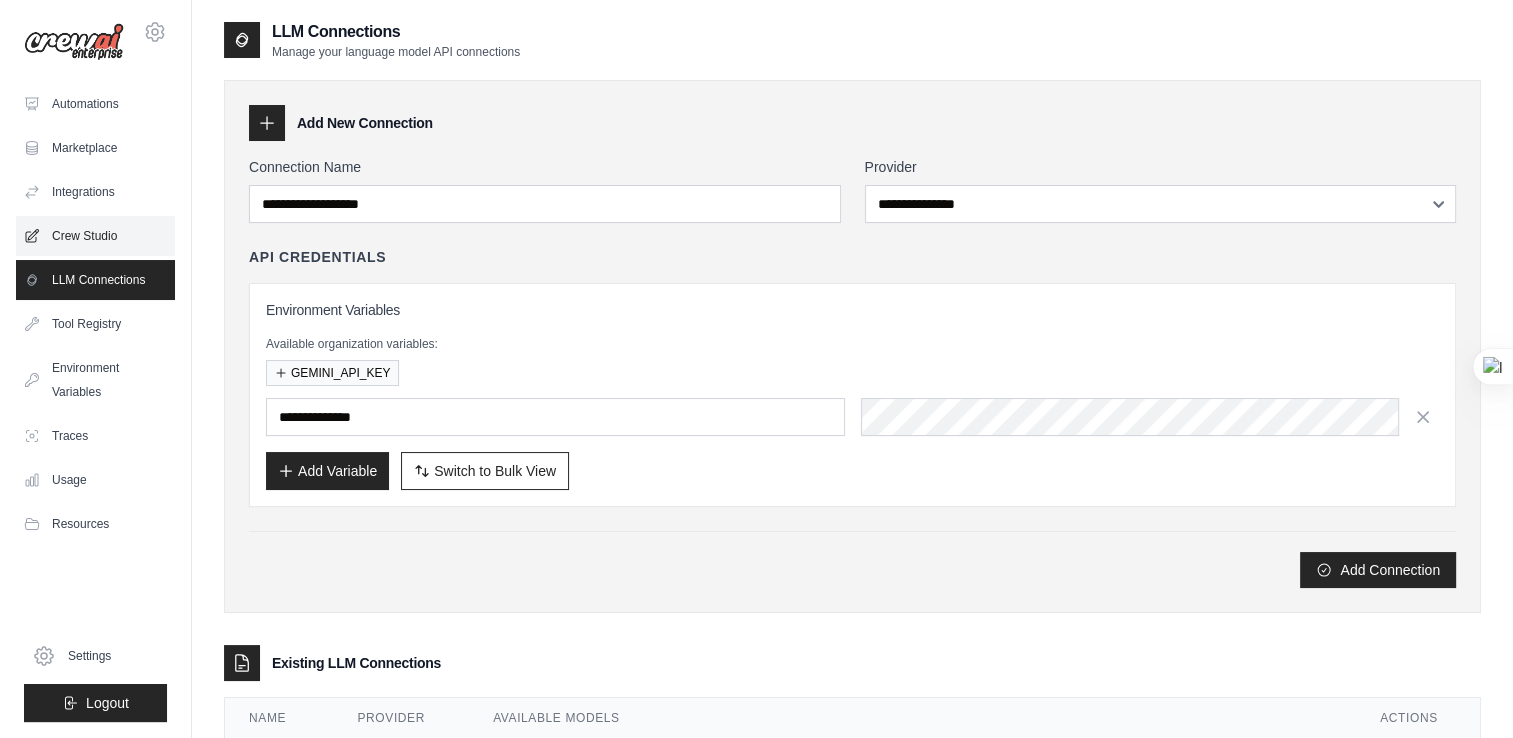 click on "Crew Studio" at bounding box center [95, 236] 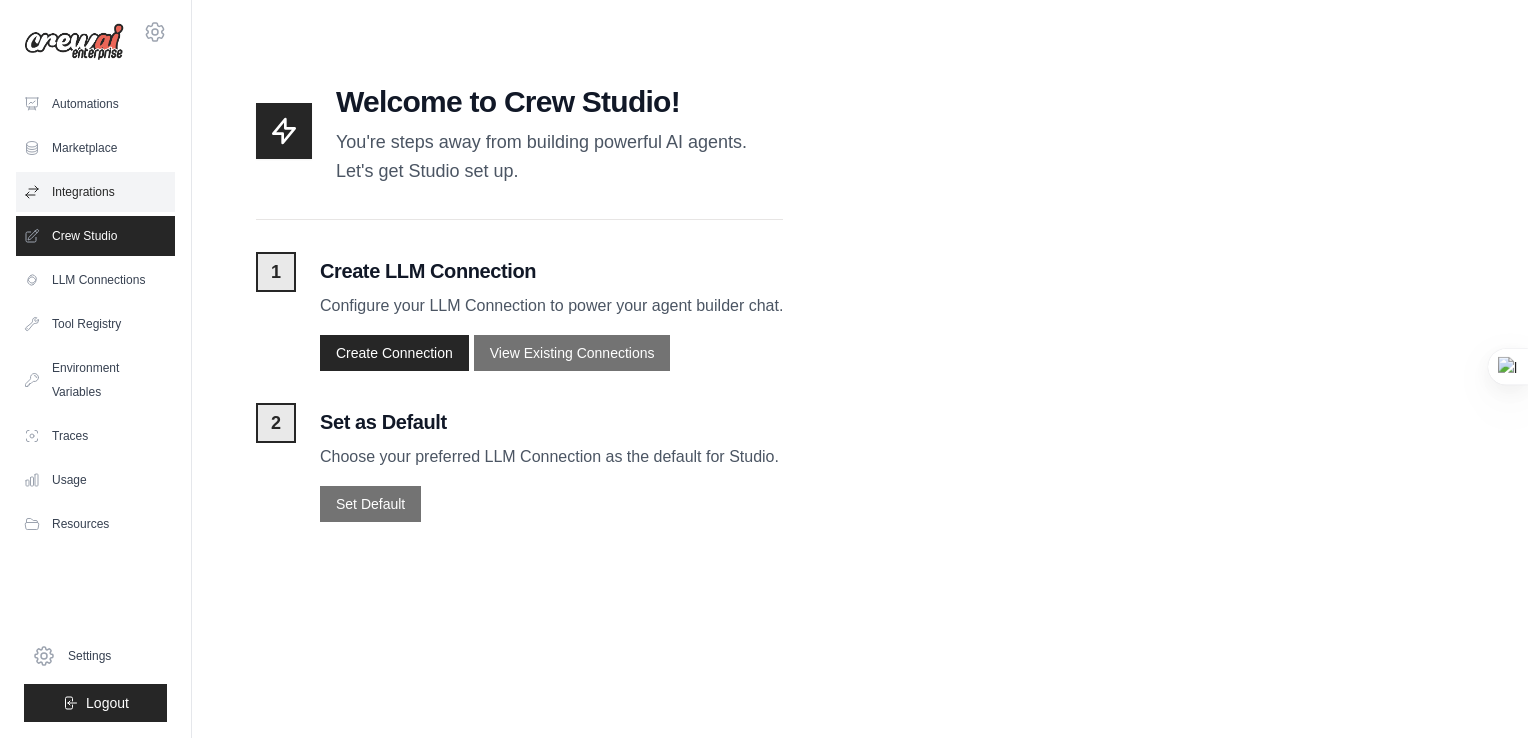 click on "Integrations" at bounding box center [95, 192] 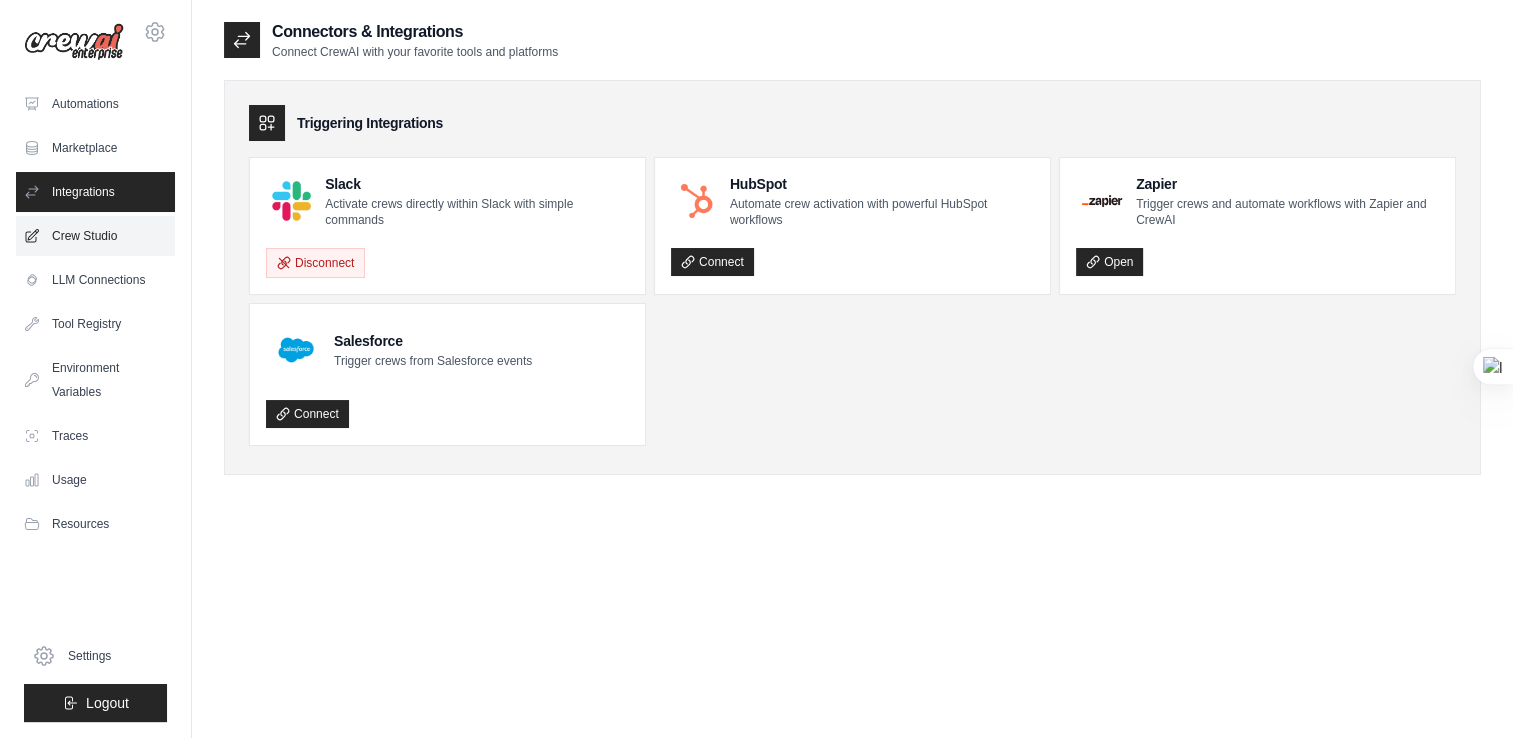 click on "Crew Studio" at bounding box center (95, 236) 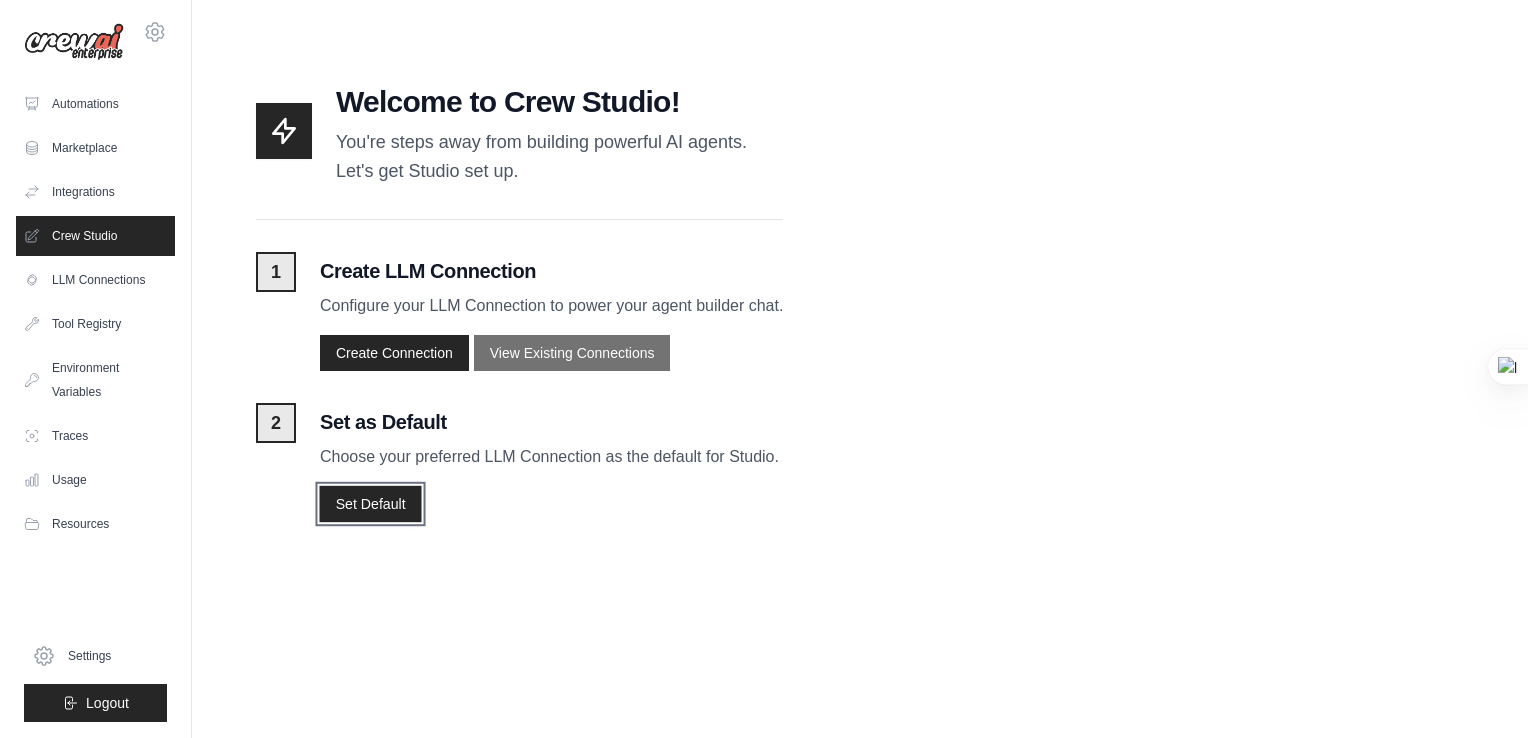 click on "Set Default" at bounding box center (370, 503) 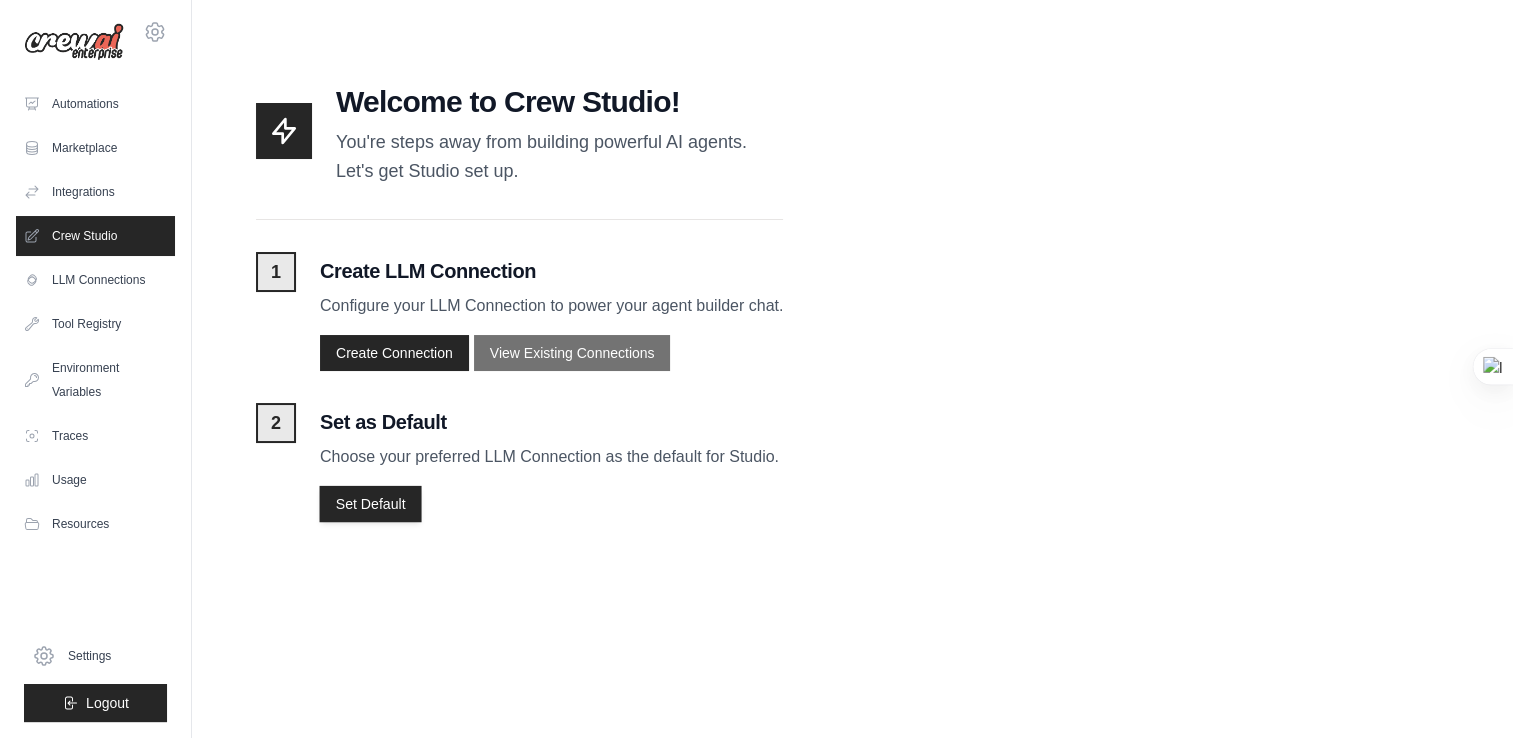 select on "**********" 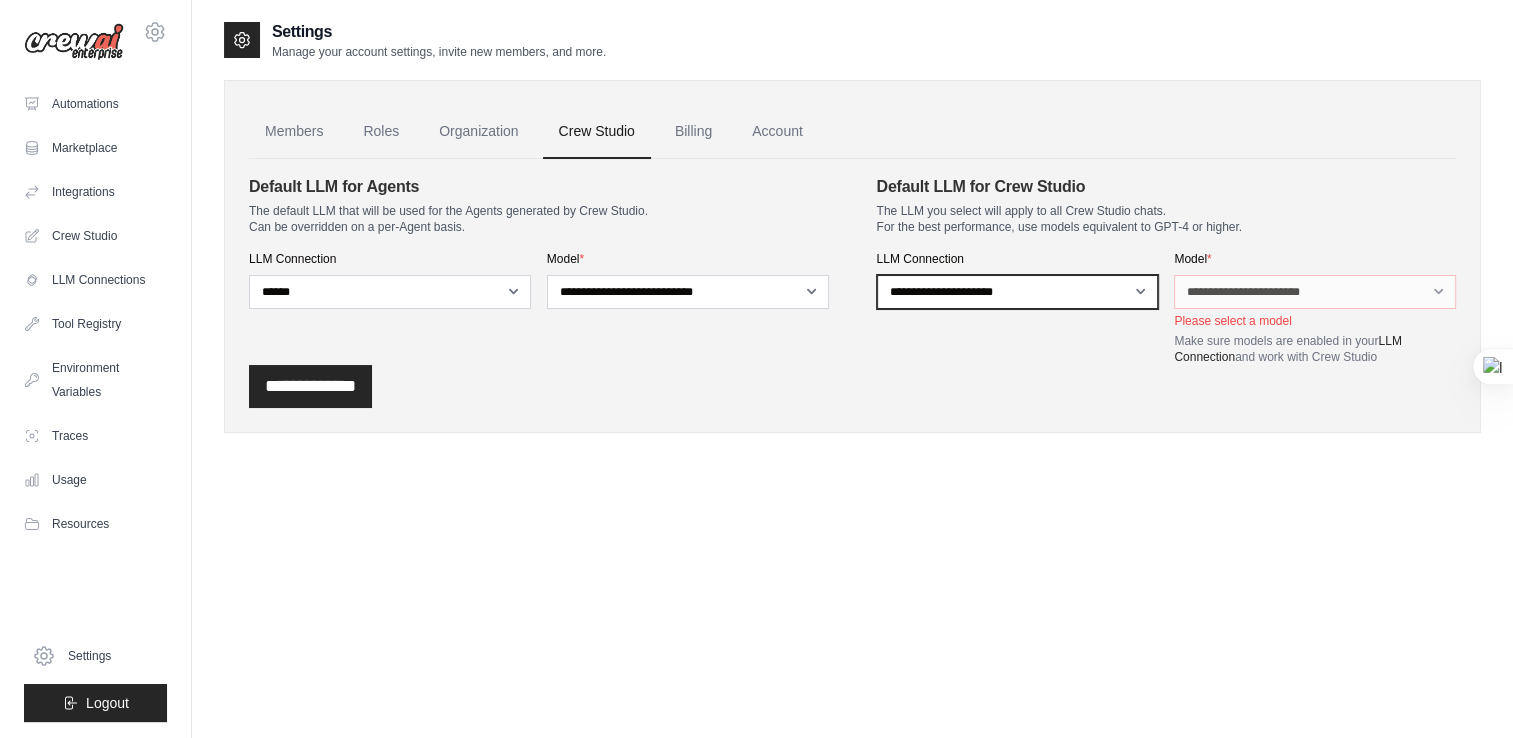 click on "**********" at bounding box center [1018, 292] 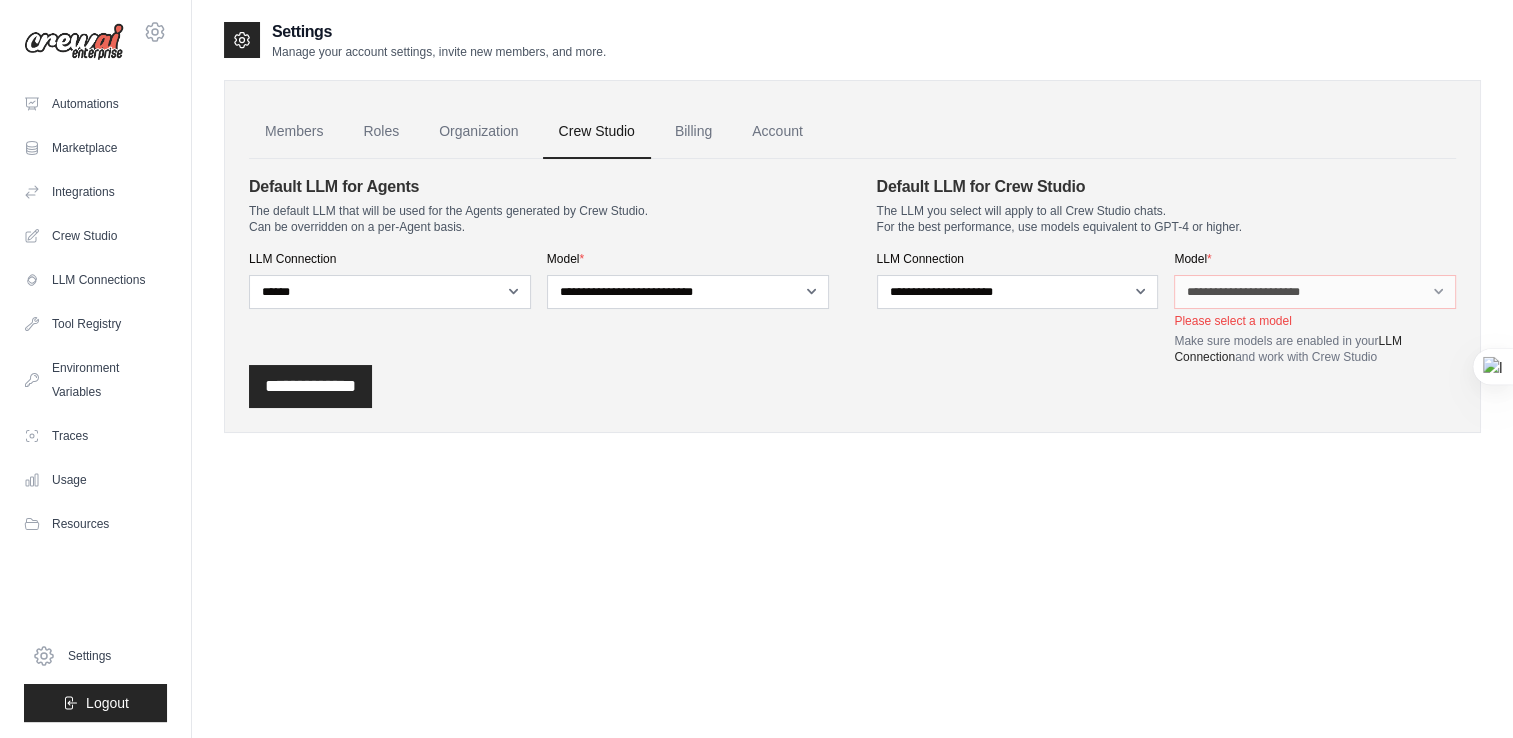 click on "Please select a model" at bounding box center [1315, 321] 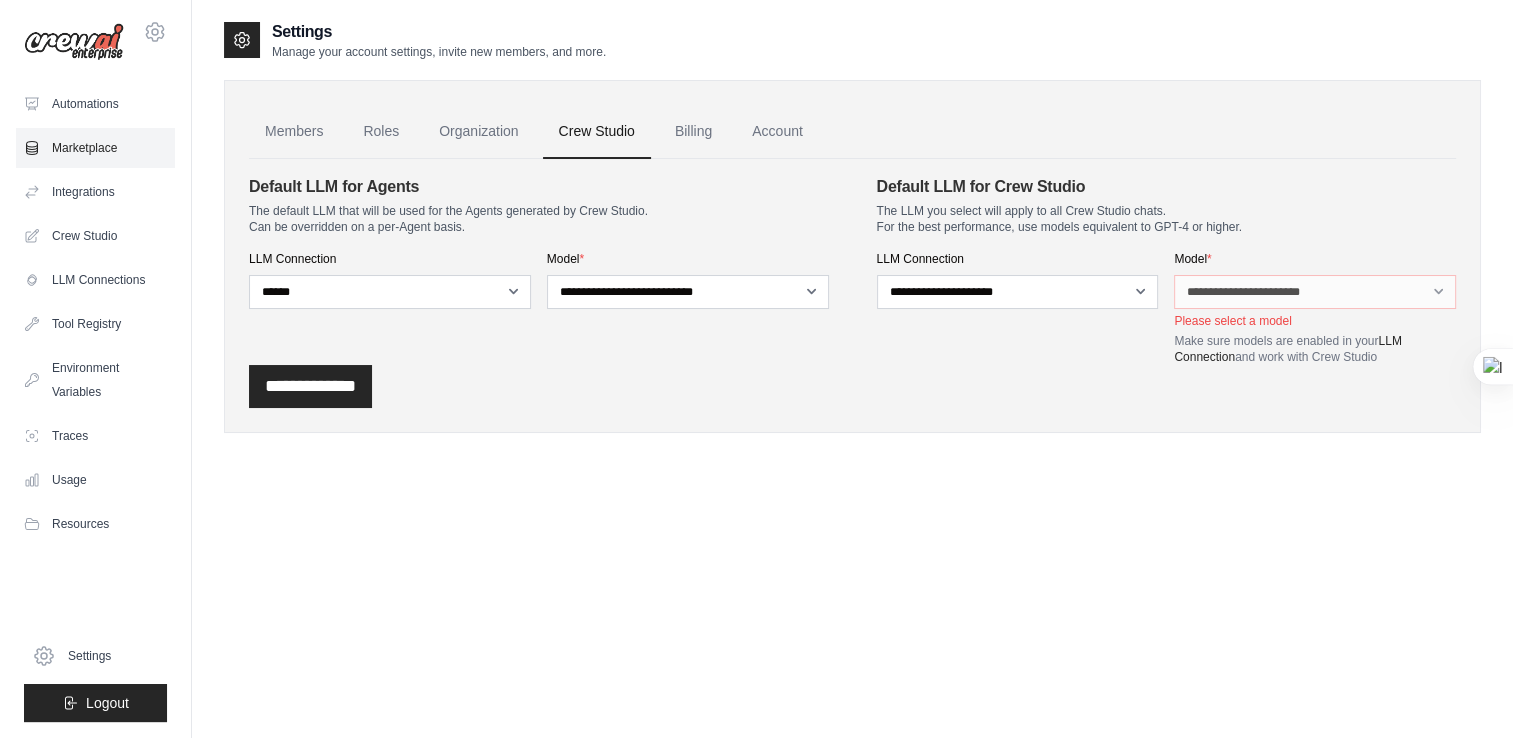 click on "Marketplace" at bounding box center (95, 148) 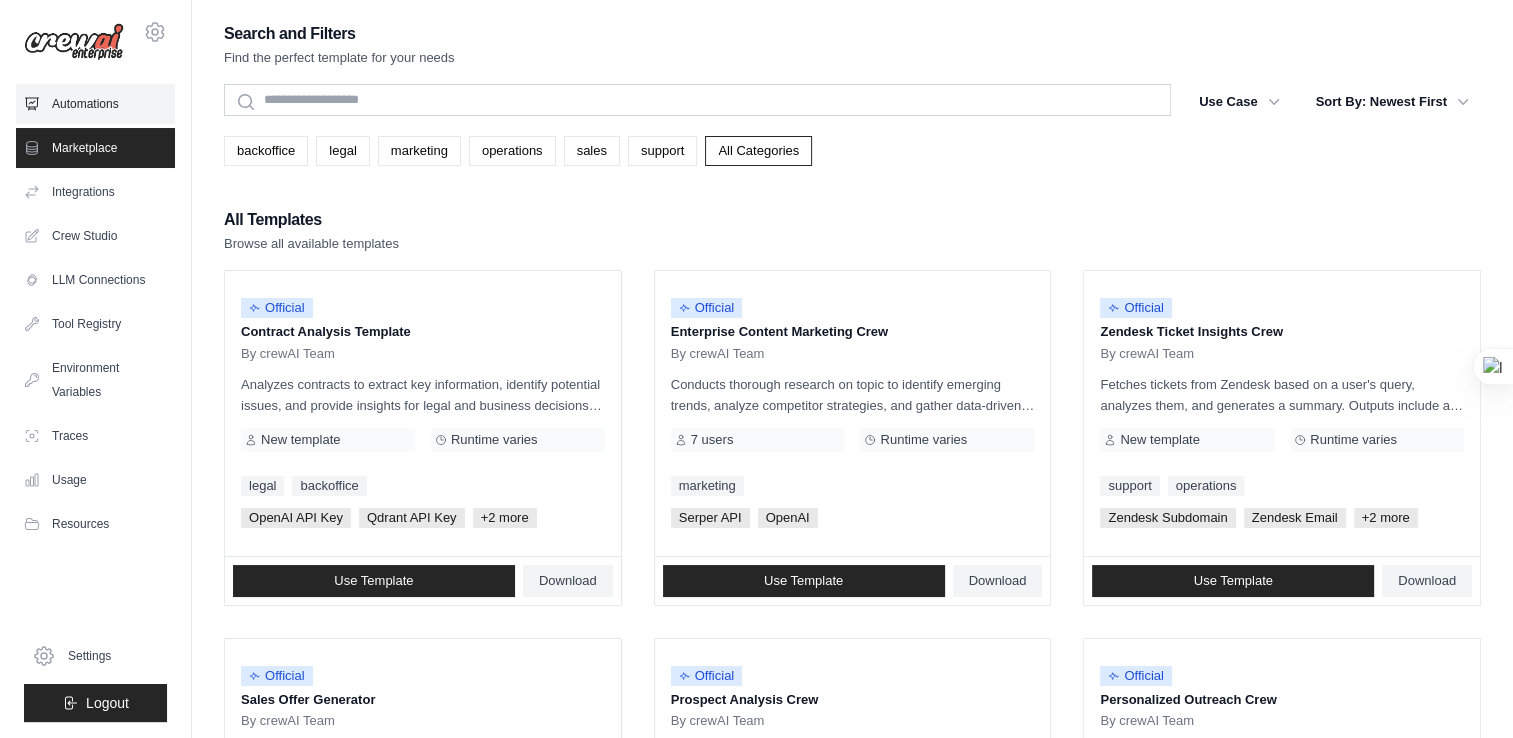 click on "Automations" at bounding box center (95, 104) 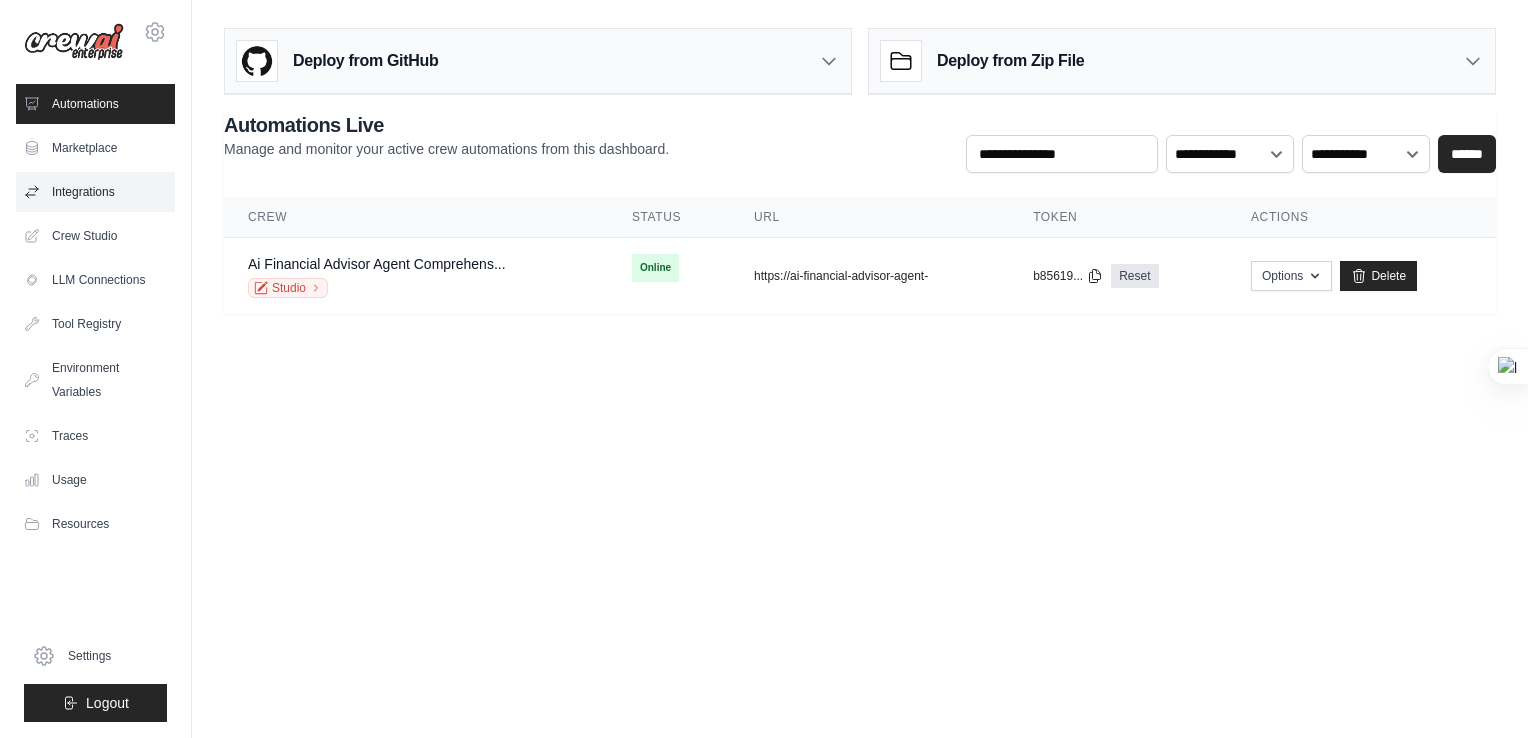 click on "Integrations" at bounding box center (95, 192) 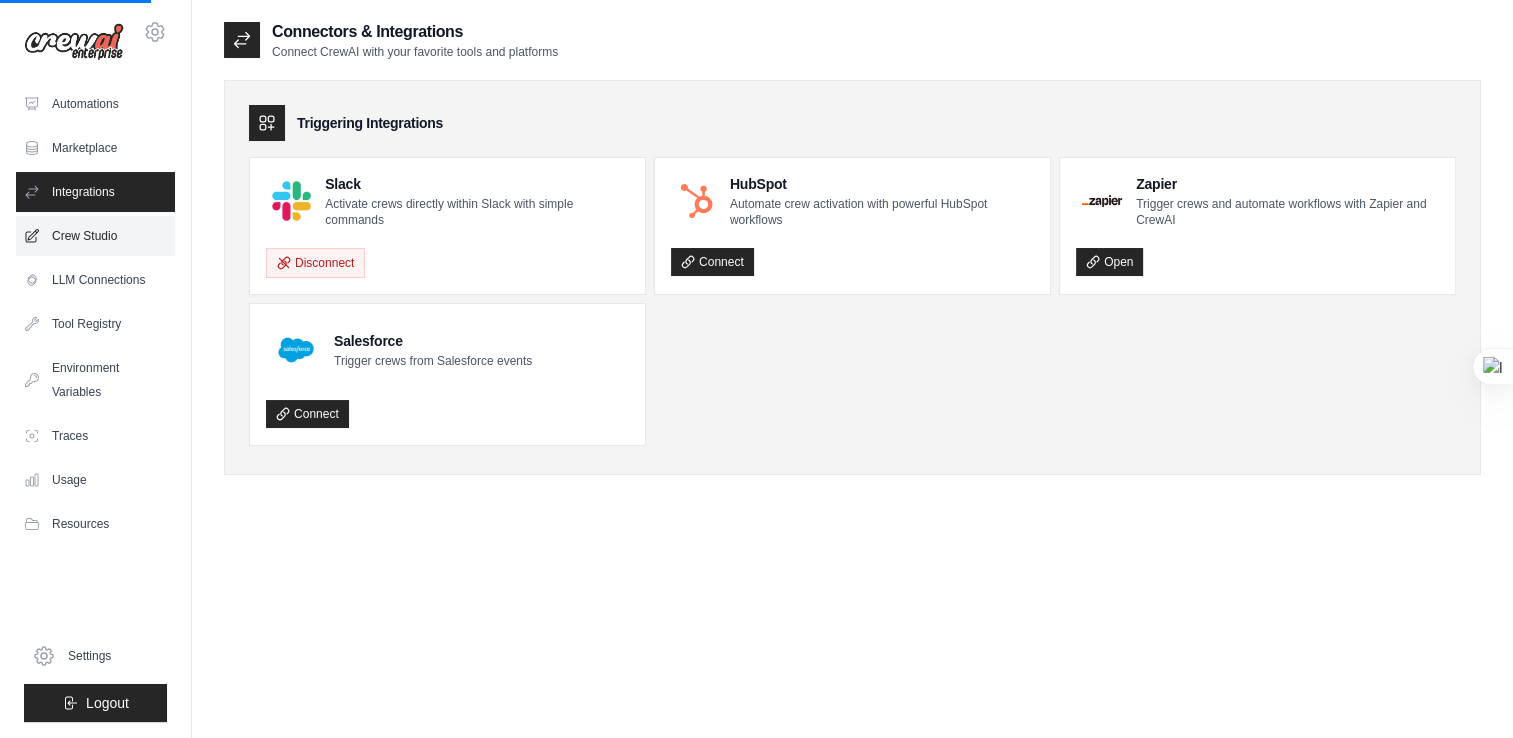 click on "Crew Studio" at bounding box center (95, 236) 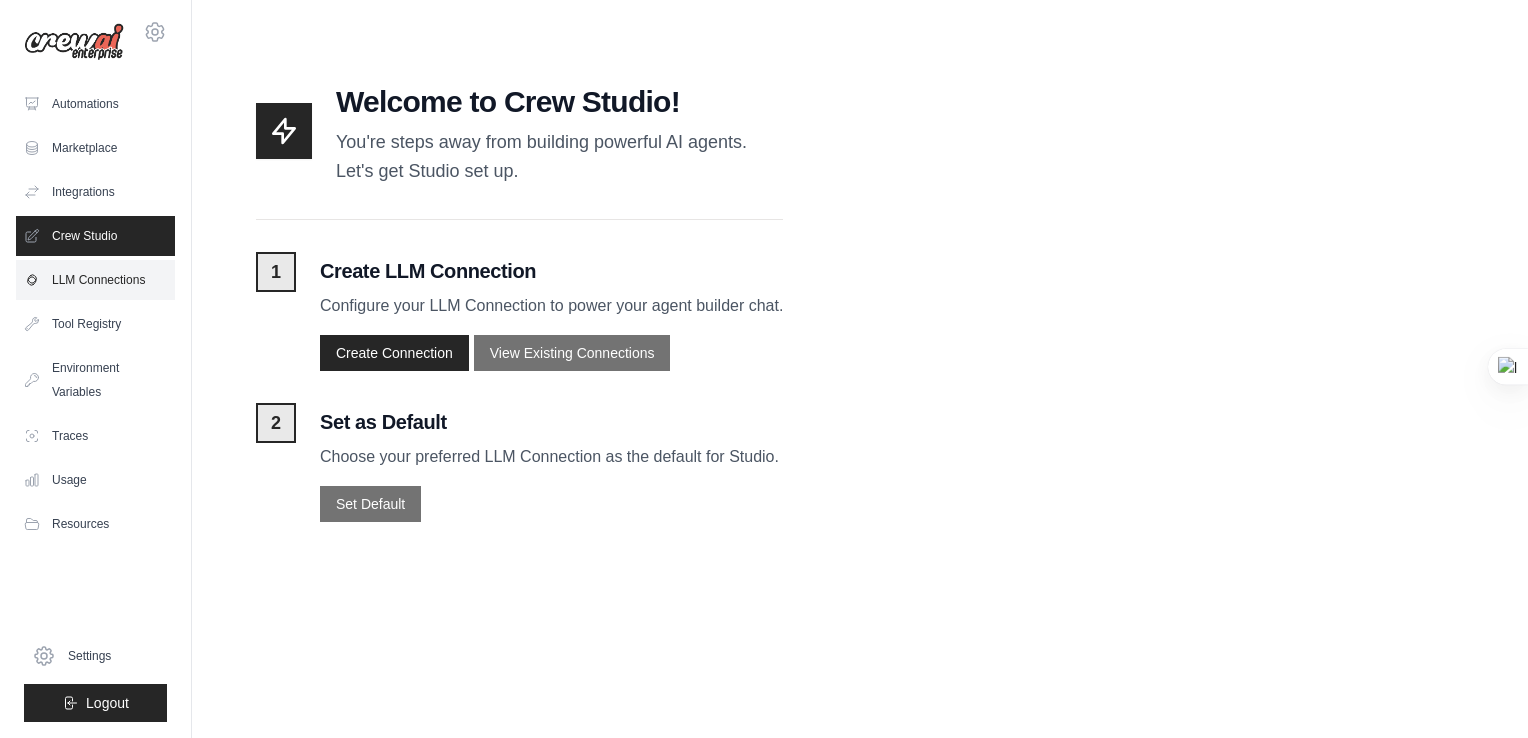 click on "LLM Connections" at bounding box center (95, 280) 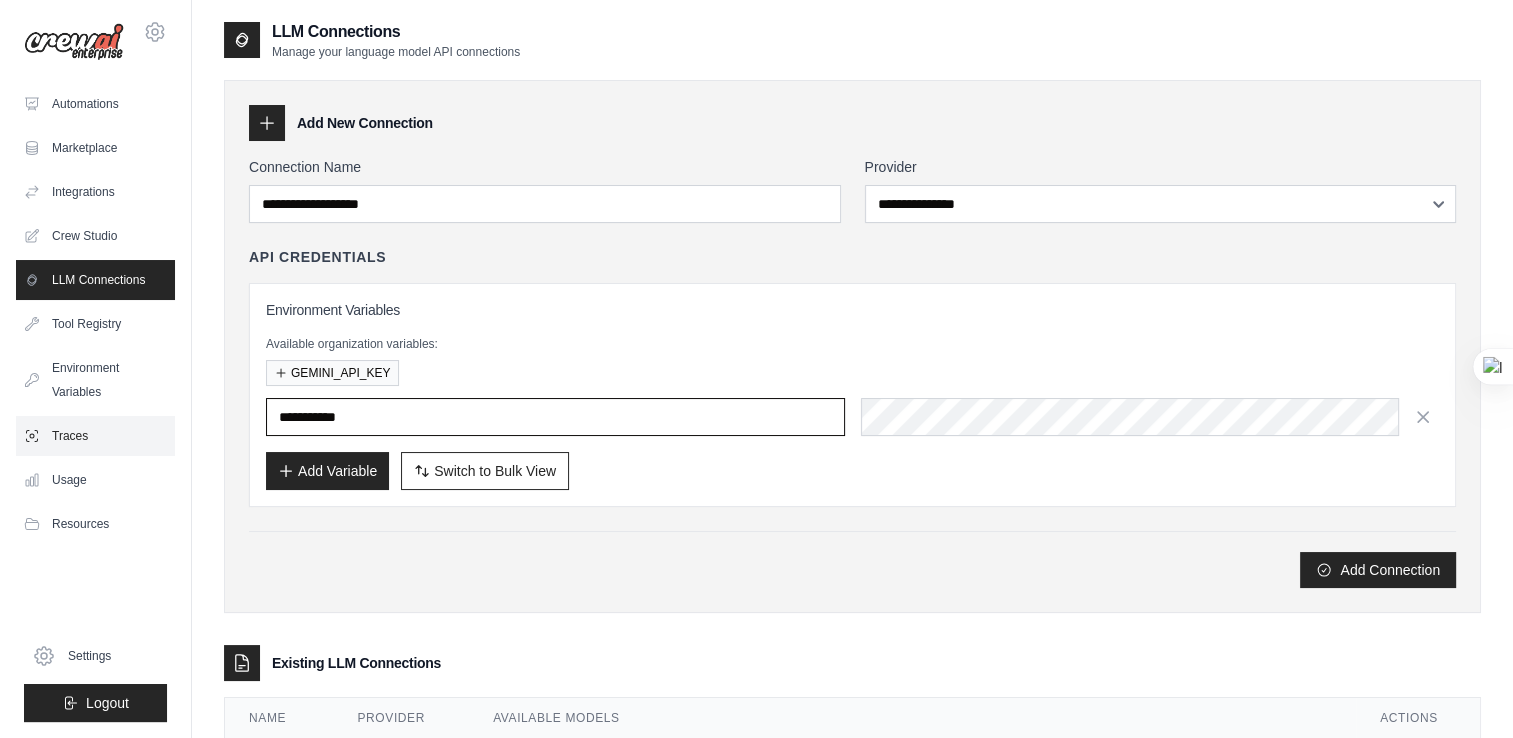 type on "**********" 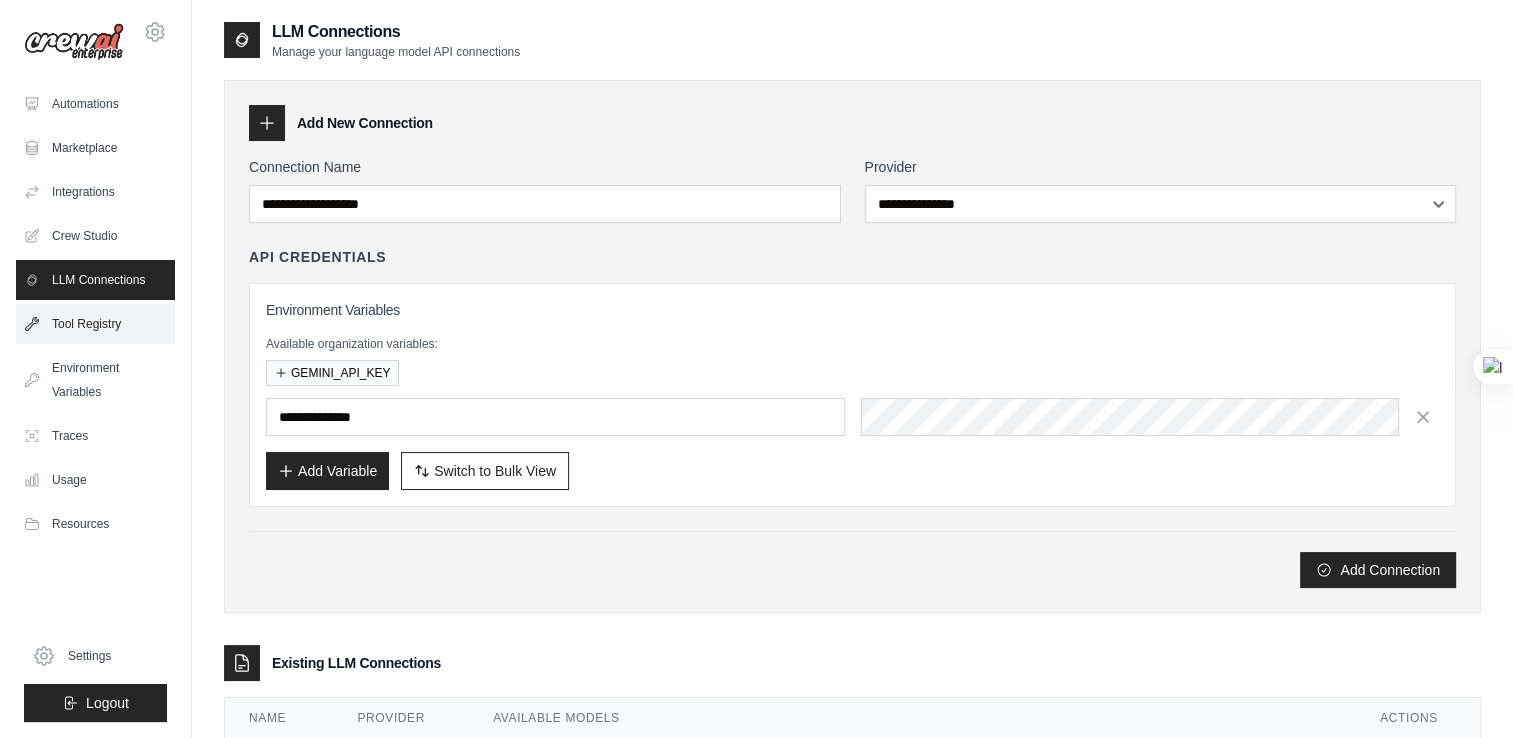 click on "Tool Registry" at bounding box center [95, 324] 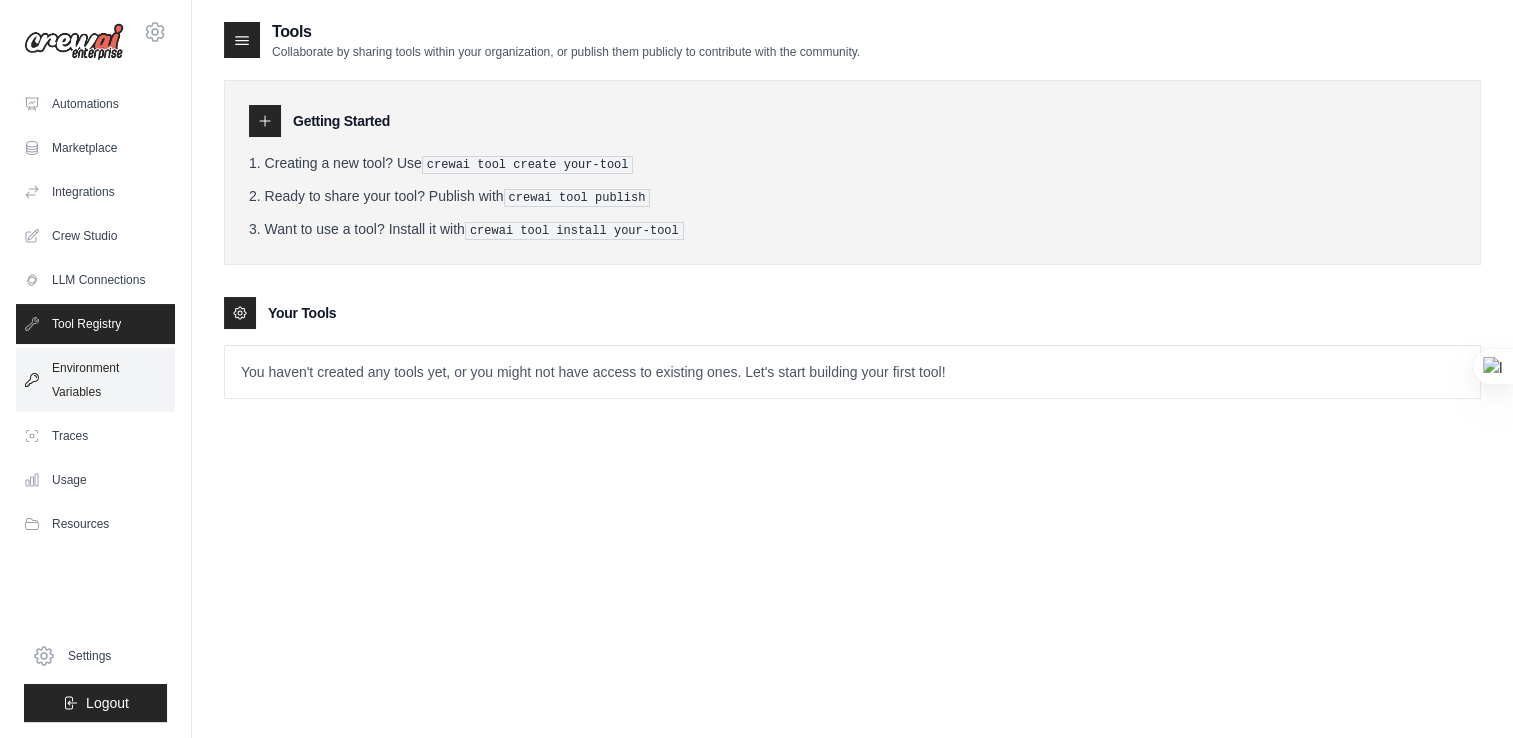 click on "Environment Variables" at bounding box center [95, 380] 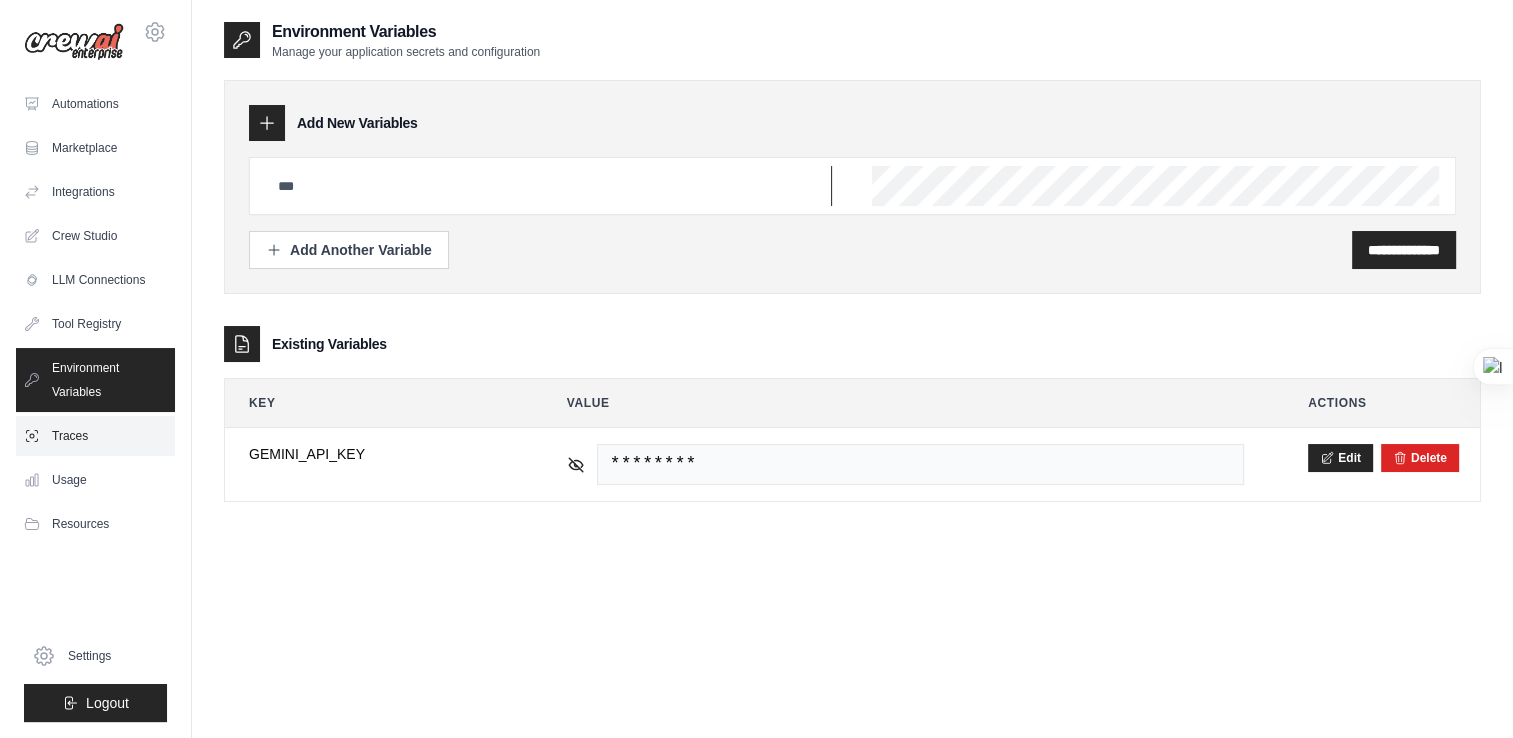 type on "**********" 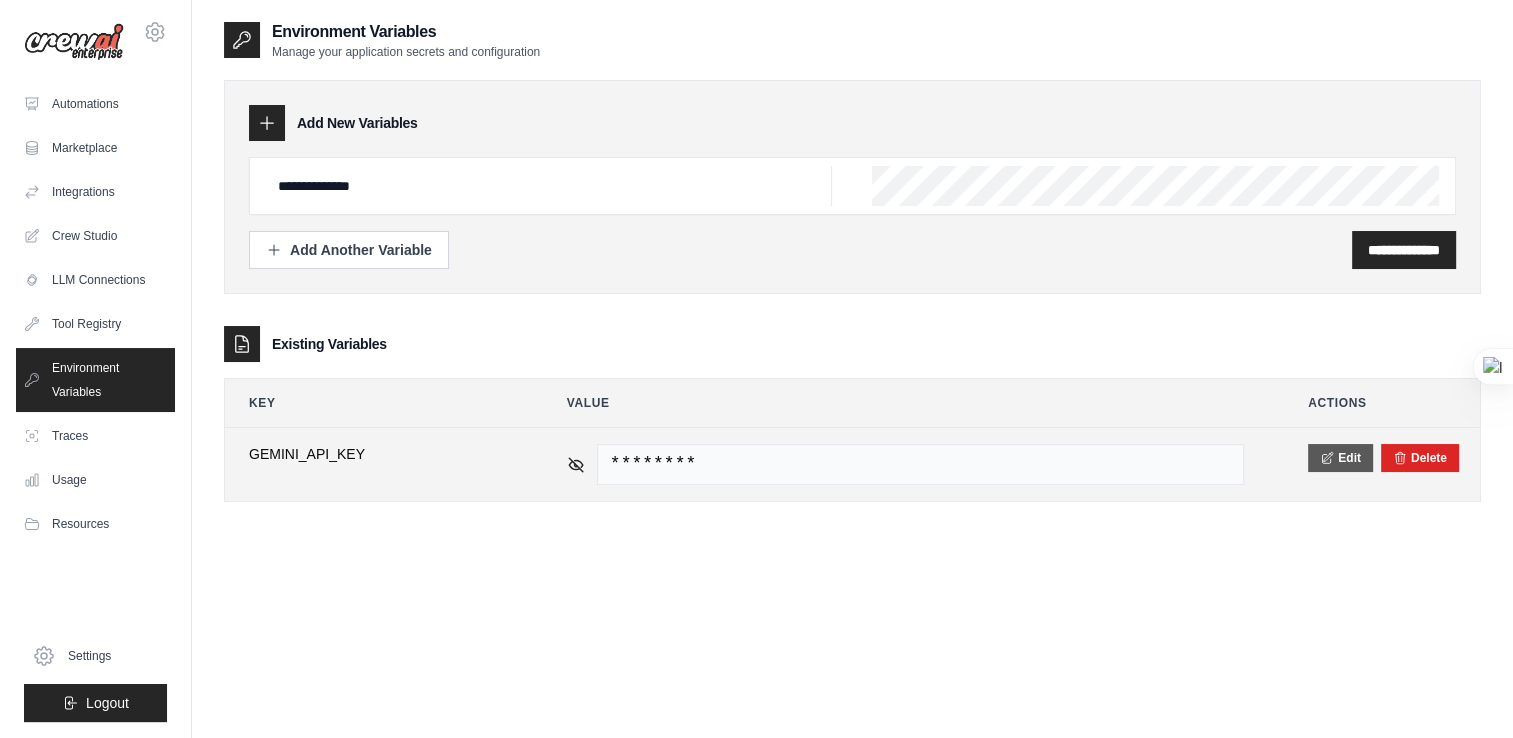 click on "Edit" at bounding box center [1340, 458] 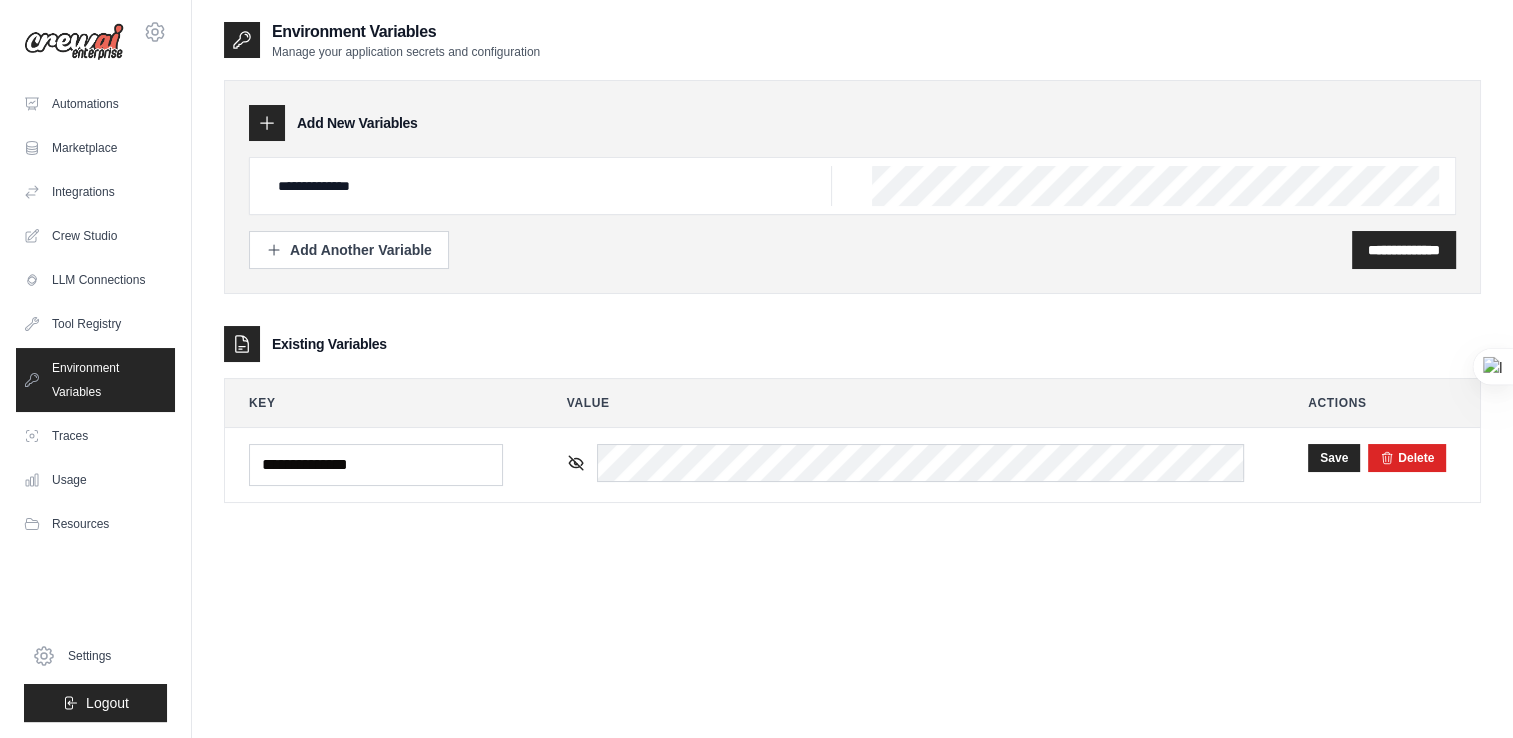 click on "**********" at bounding box center [852, 277] 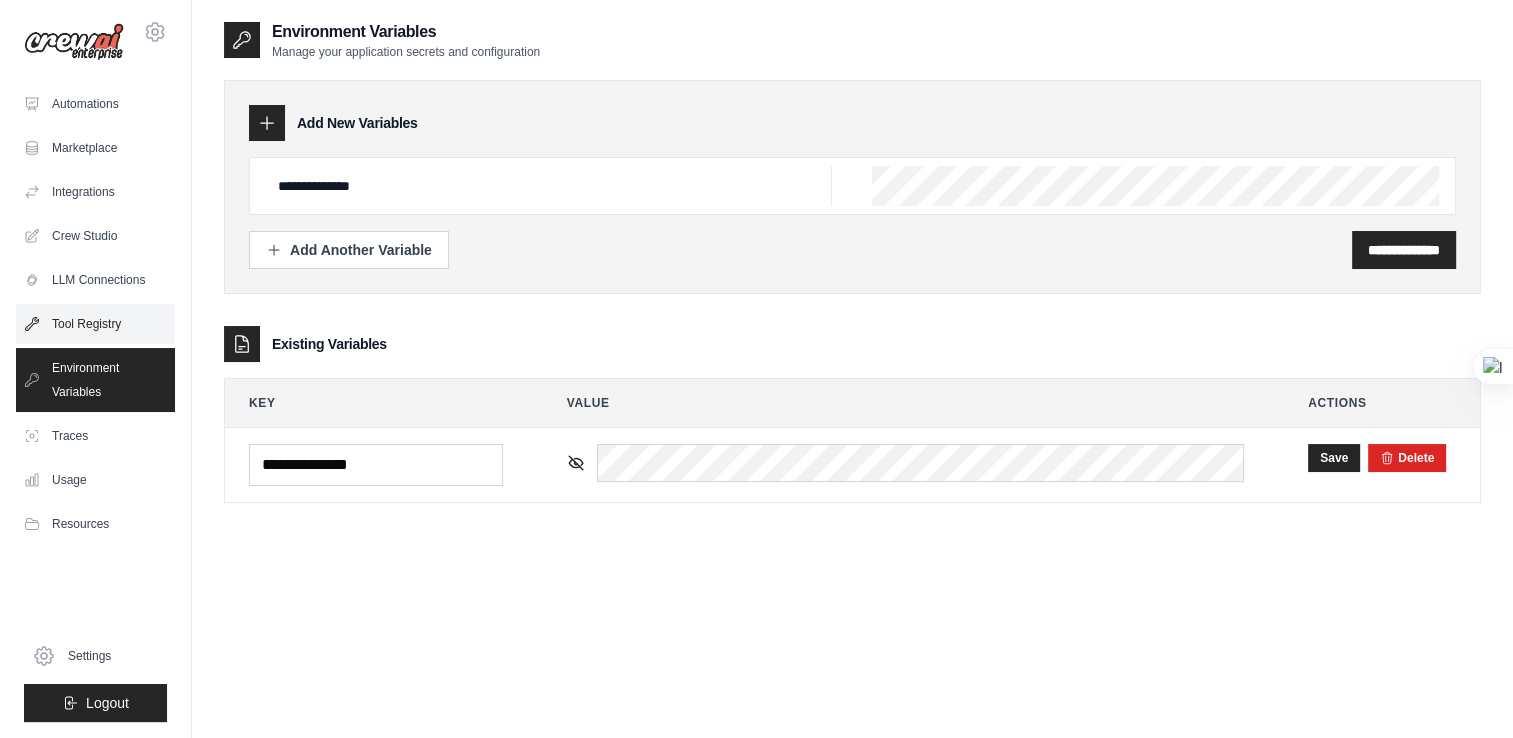 click on "Tool Registry" at bounding box center (95, 324) 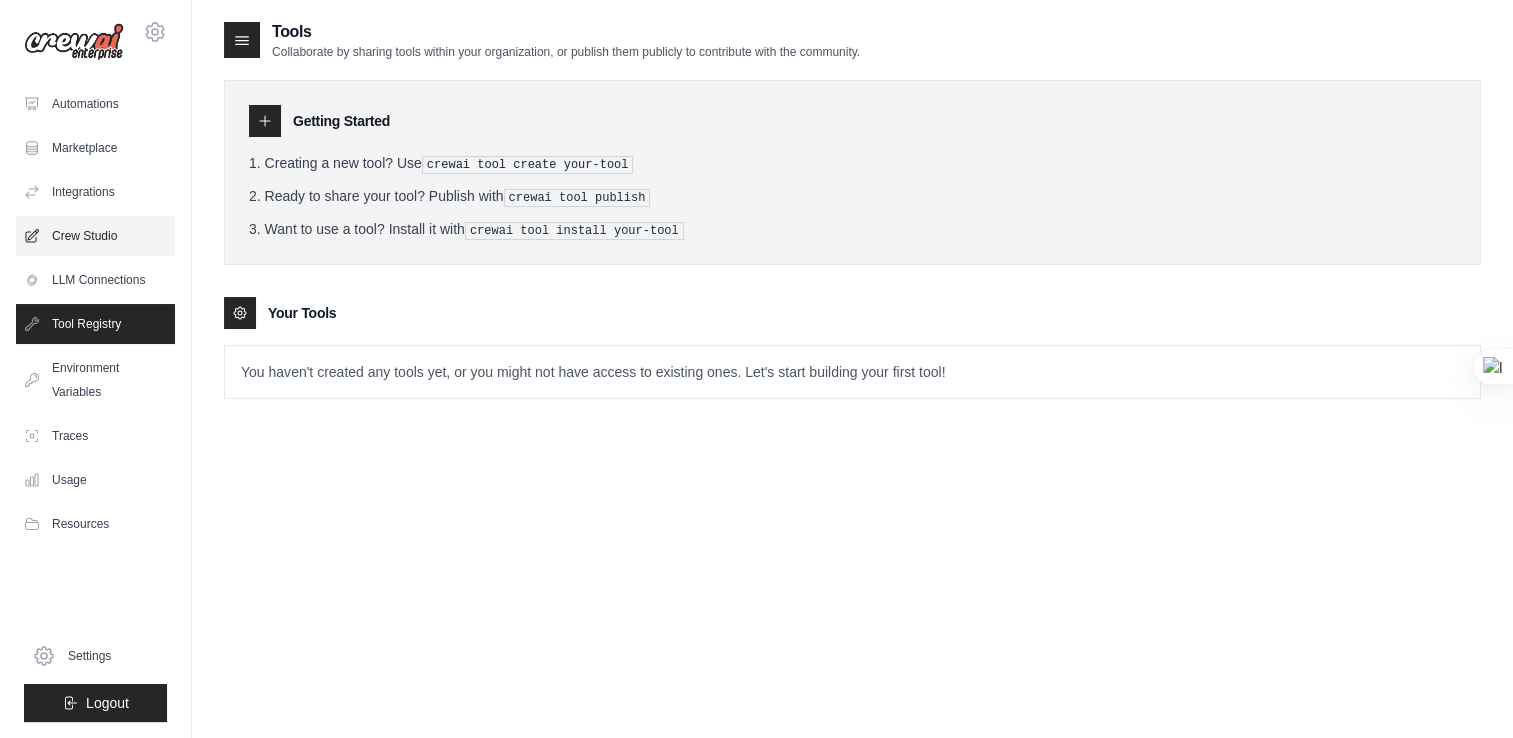 click on "Crew Studio" at bounding box center (95, 236) 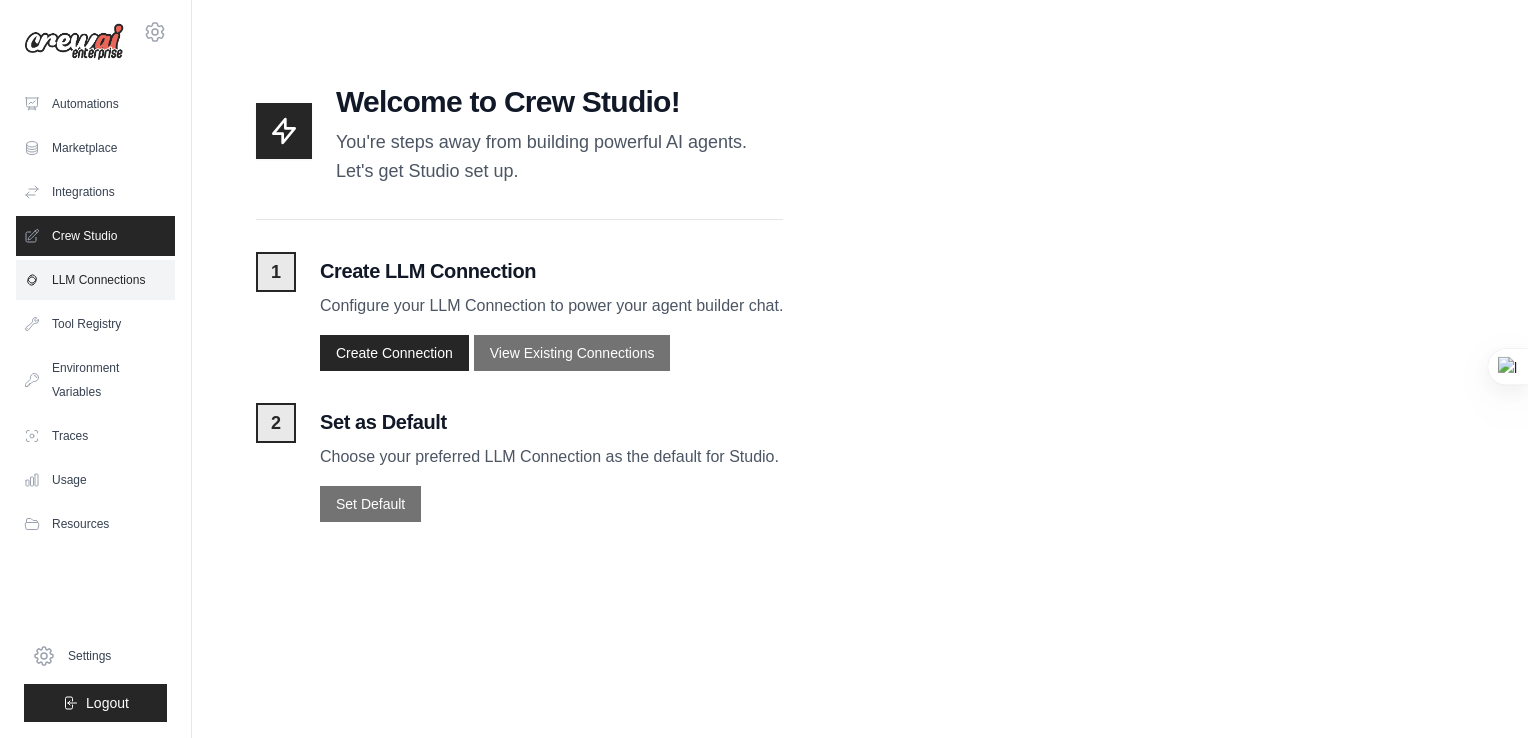 click on "LLM Connections" at bounding box center [95, 280] 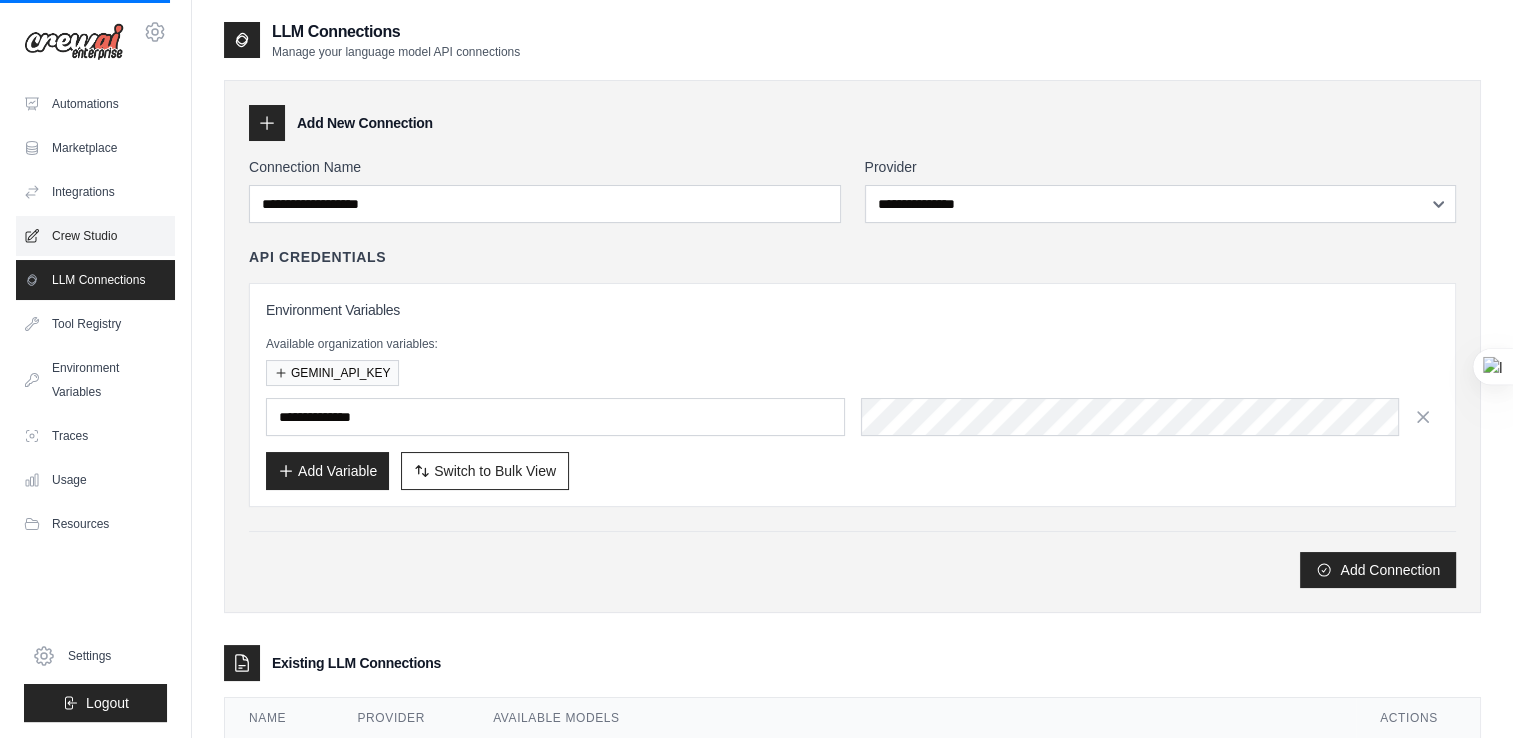 click on "Crew Studio" at bounding box center [95, 236] 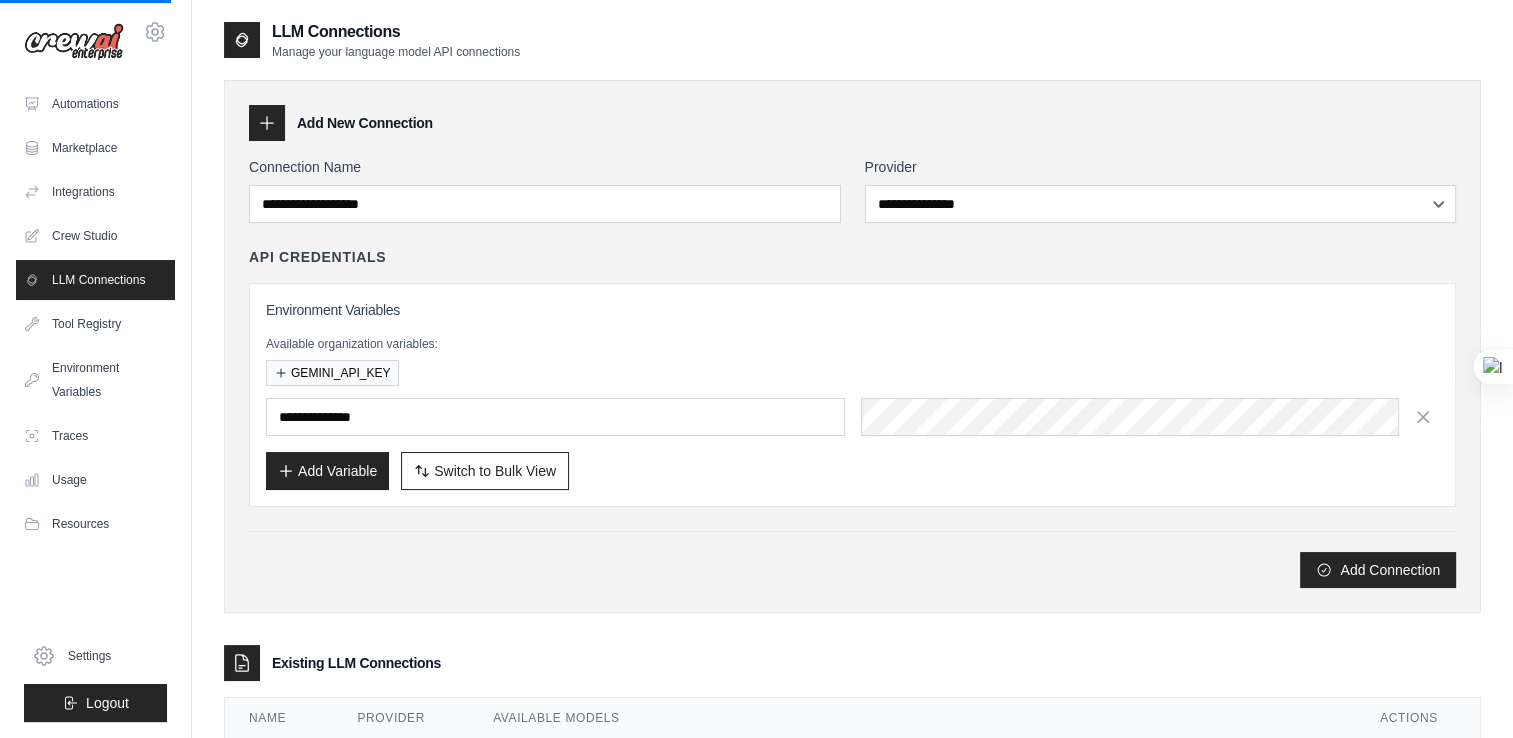 click on "Automations
Marketplace
Integrations
Crew Studio
LLM Connections" at bounding box center (95, 314) 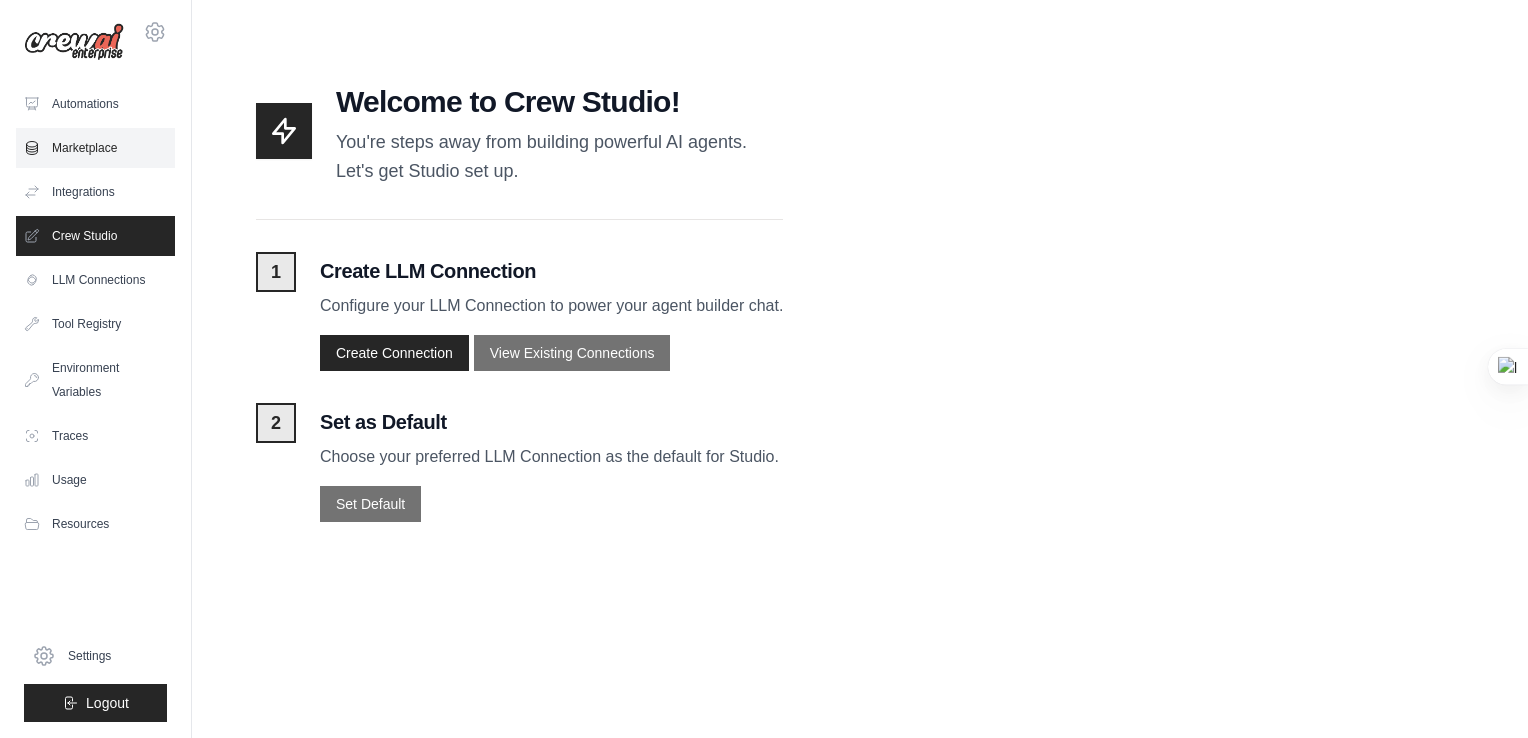 click on "Marketplace" at bounding box center (95, 148) 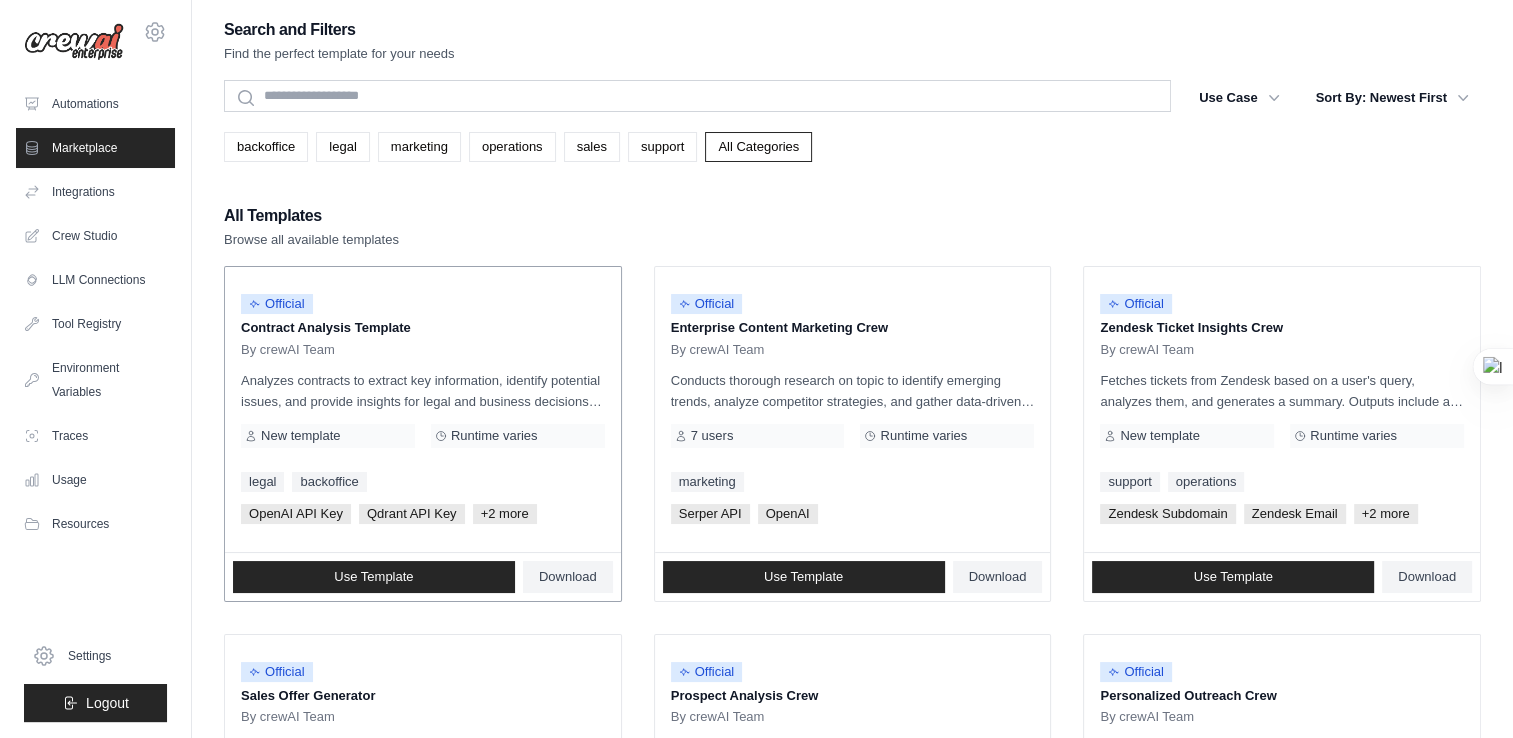 scroll, scrollTop: 0, scrollLeft: 0, axis: both 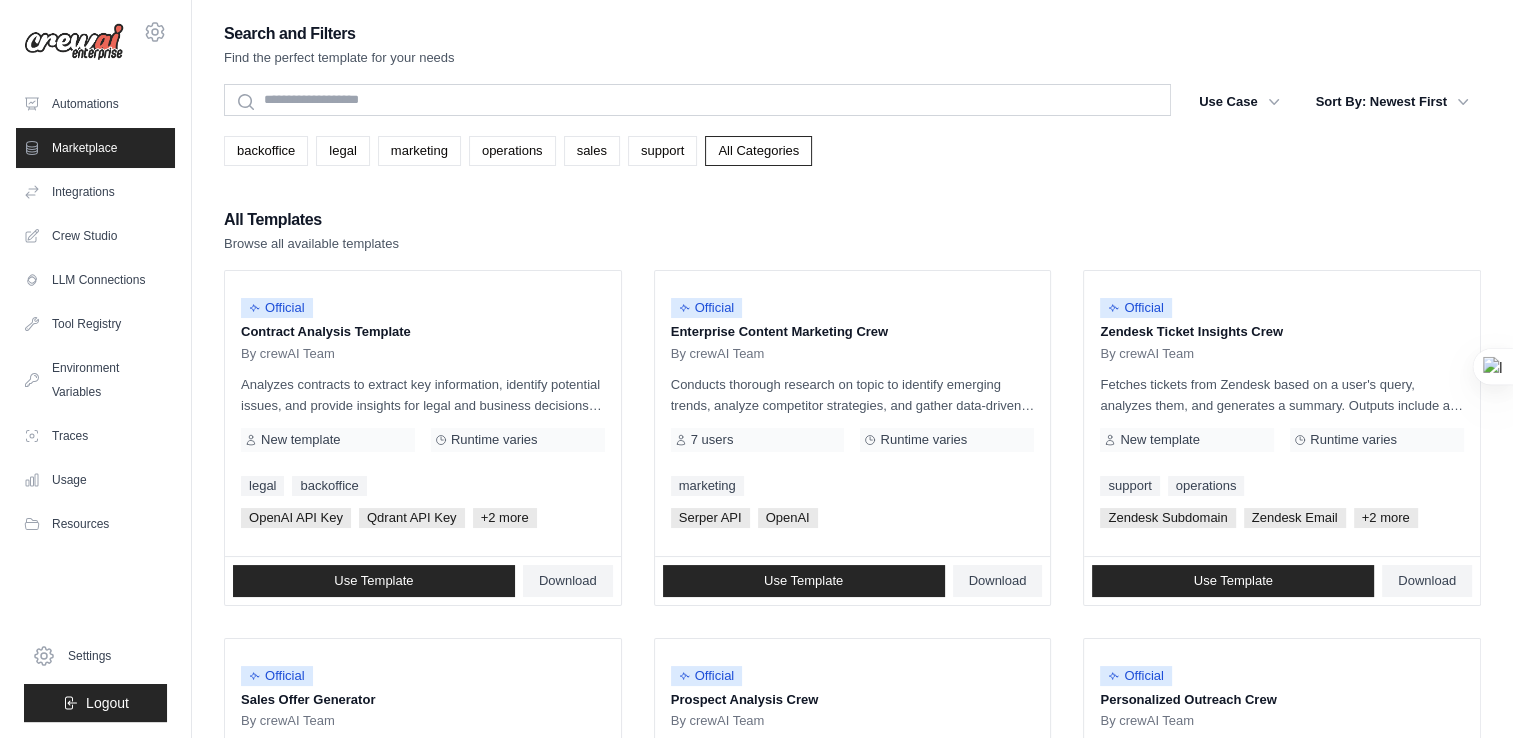 click on "dharmaduraik04@gmail.com
Settings
Automations
Marketplace
Integrations
Crew Studio" at bounding box center [96, 369] 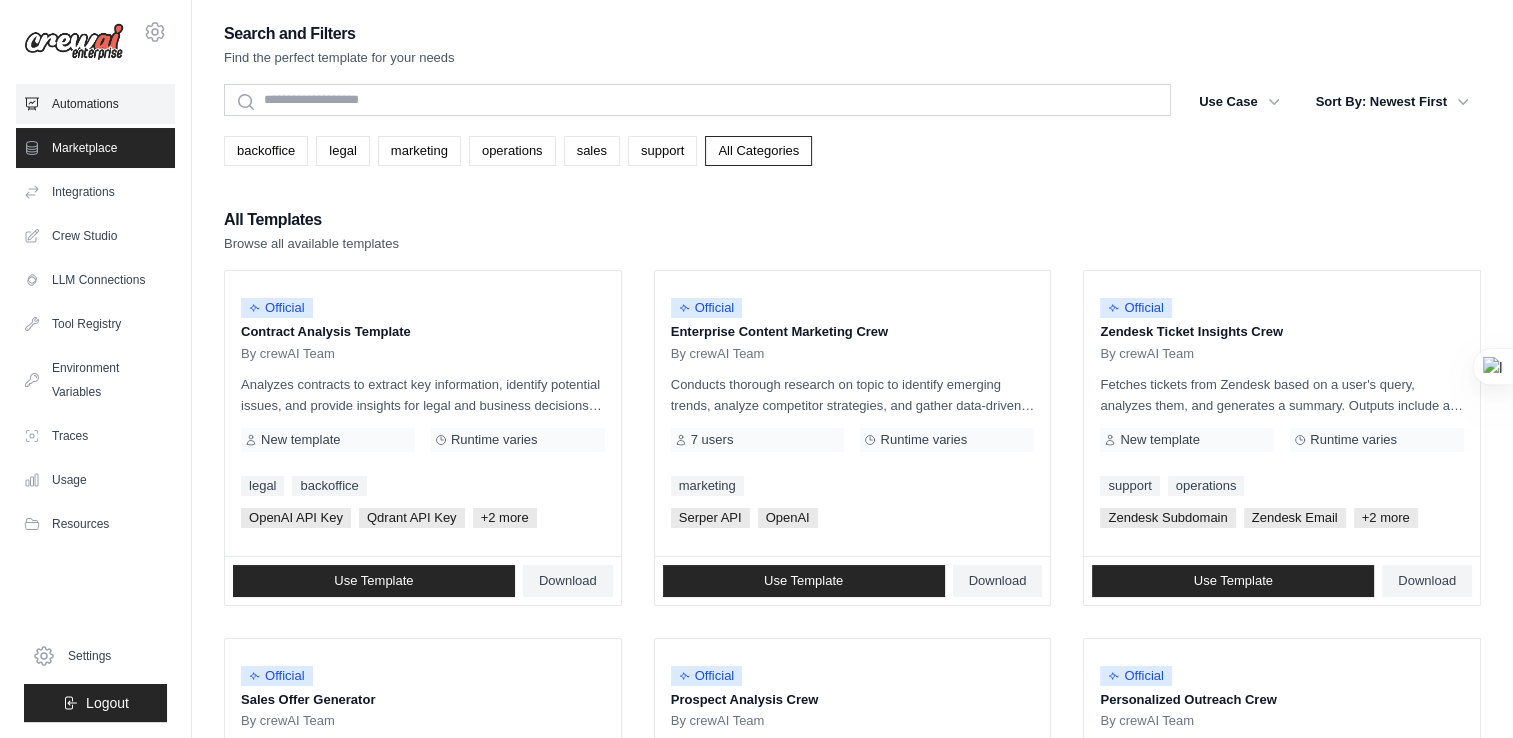 click on "Automations" at bounding box center (95, 104) 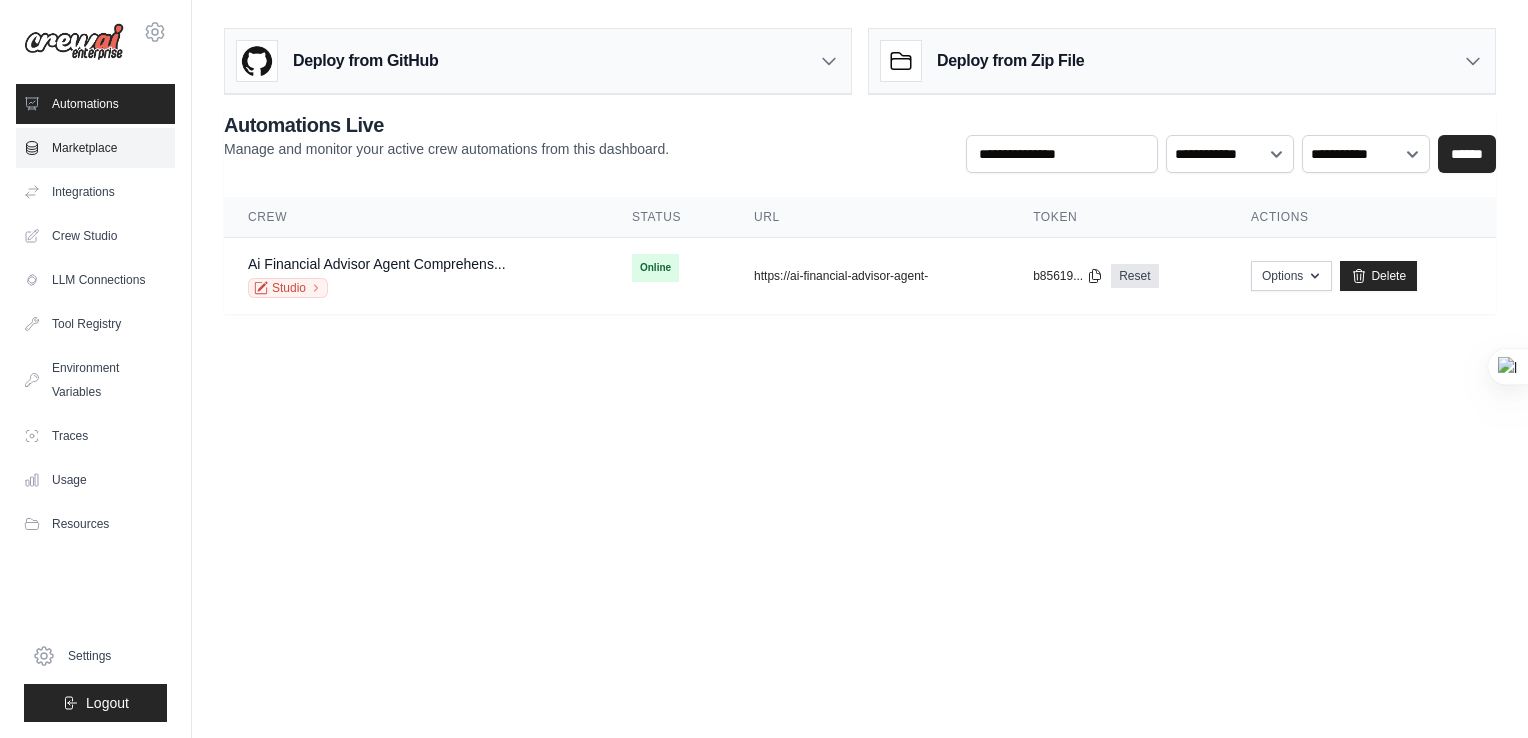 click on "Marketplace" at bounding box center (95, 148) 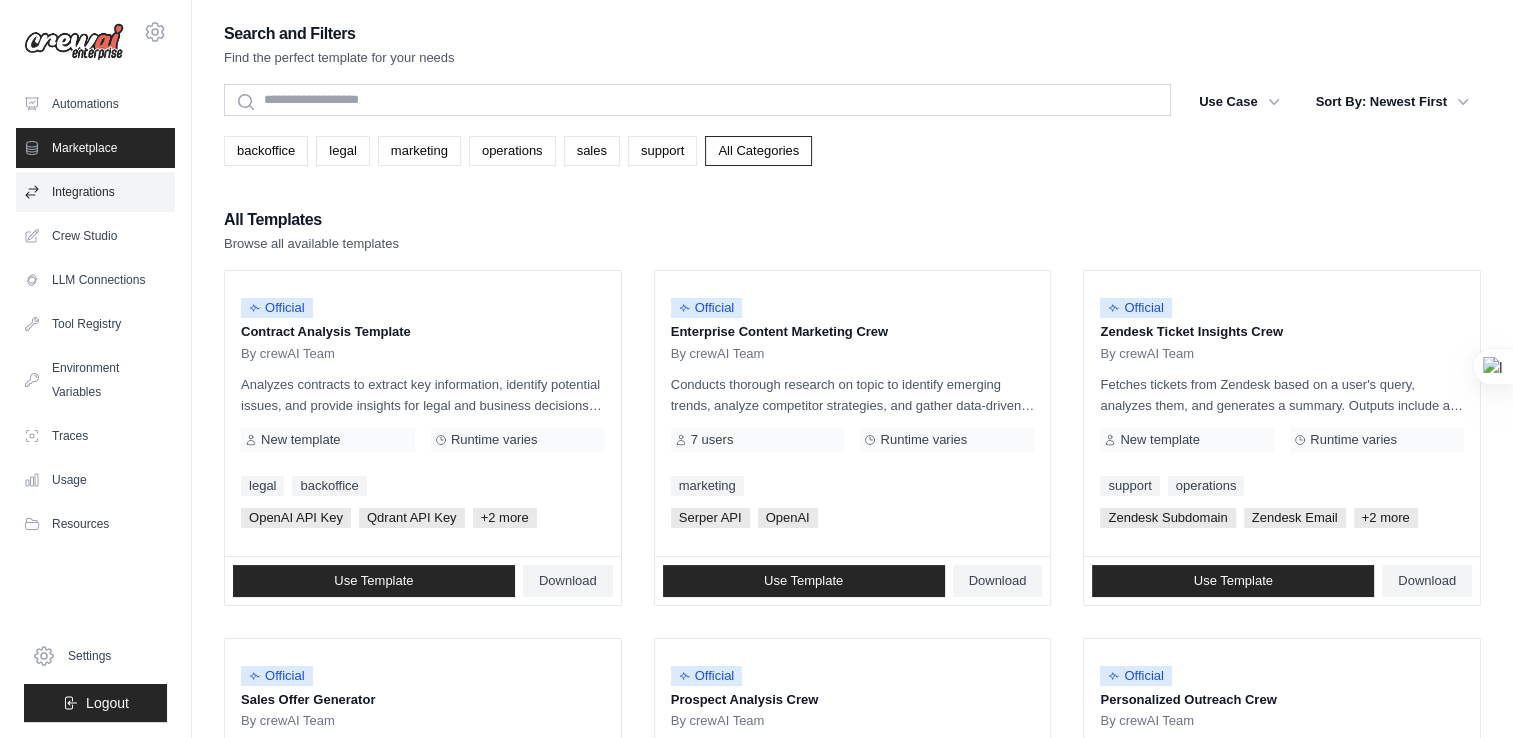 click on "Integrations" at bounding box center [95, 192] 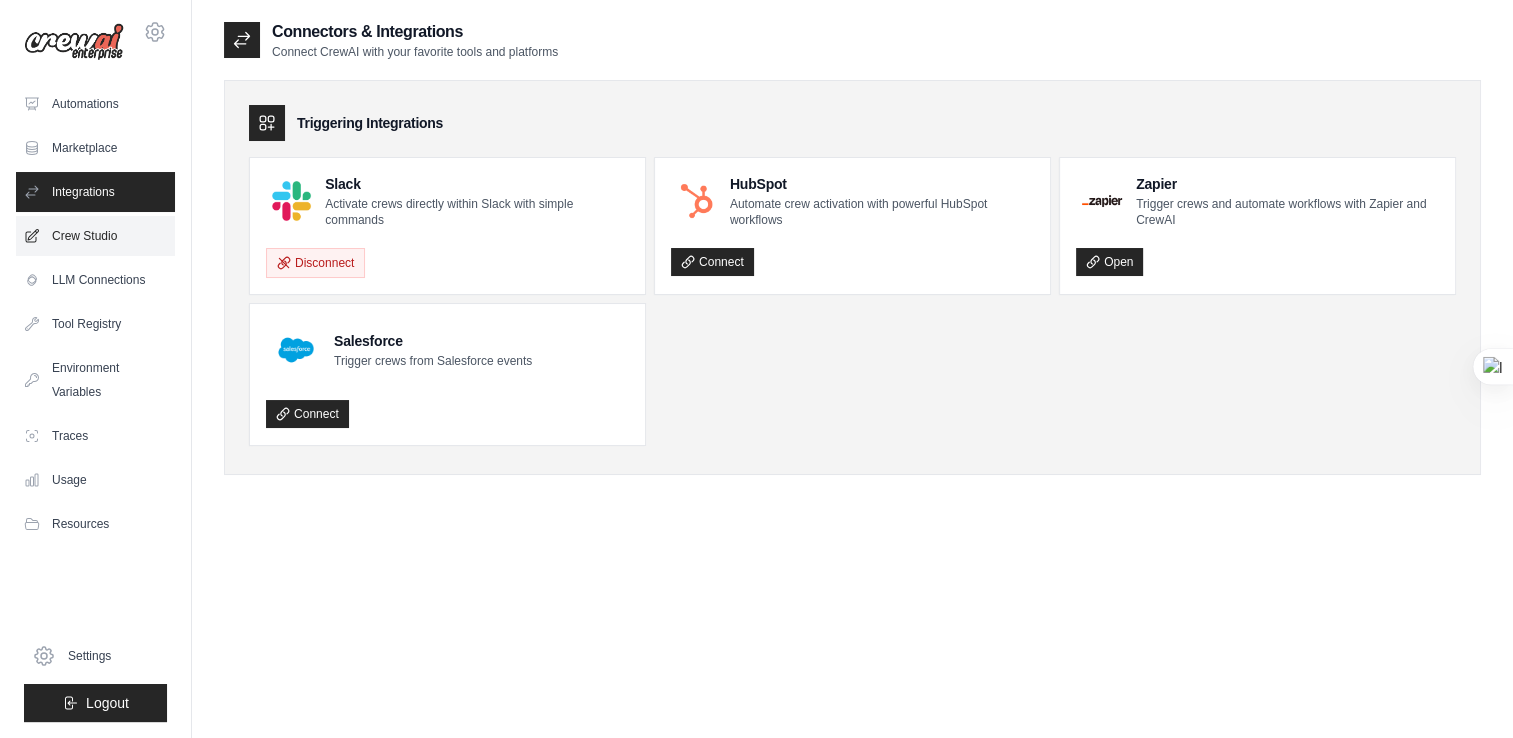 click on "Crew Studio" at bounding box center (95, 236) 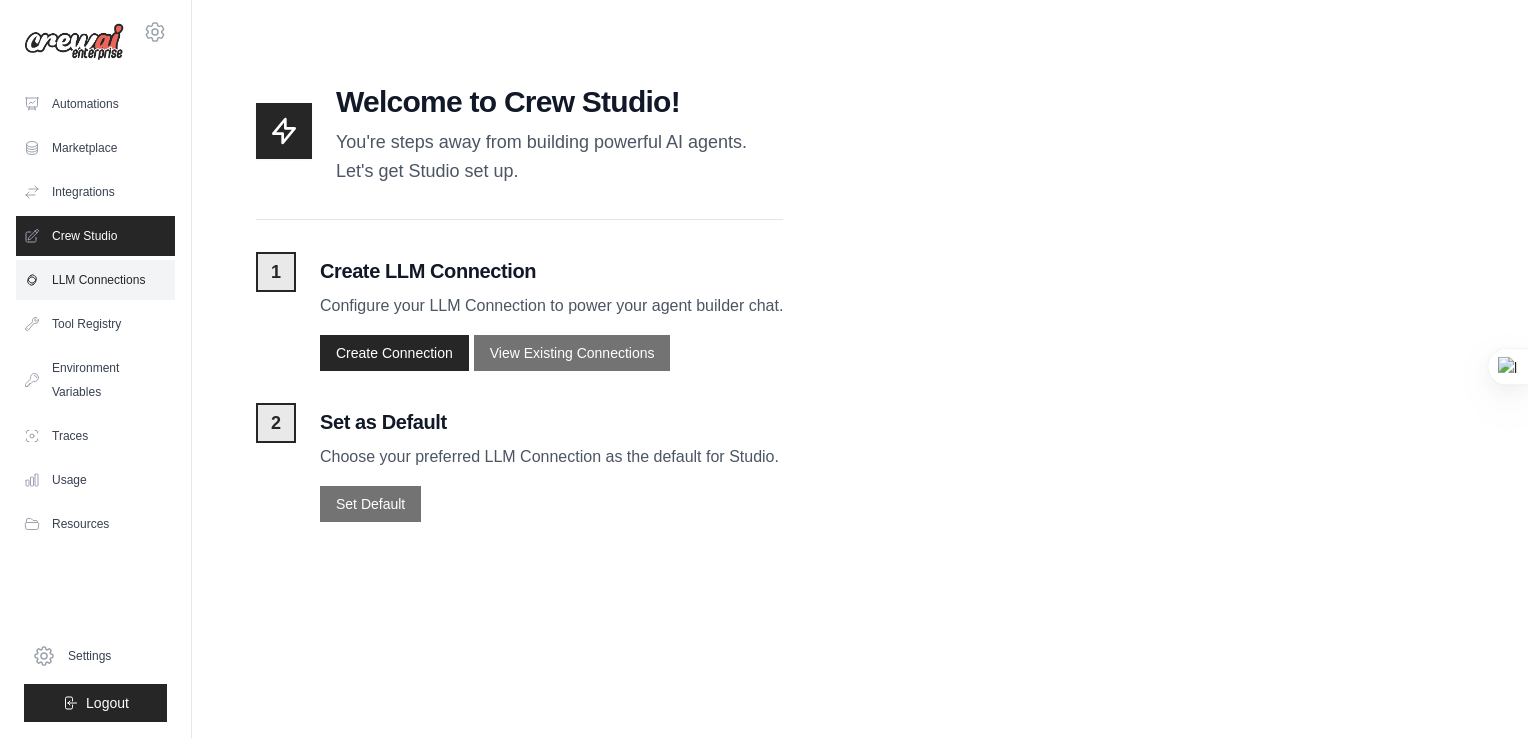 click on "LLM Connections" at bounding box center [95, 280] 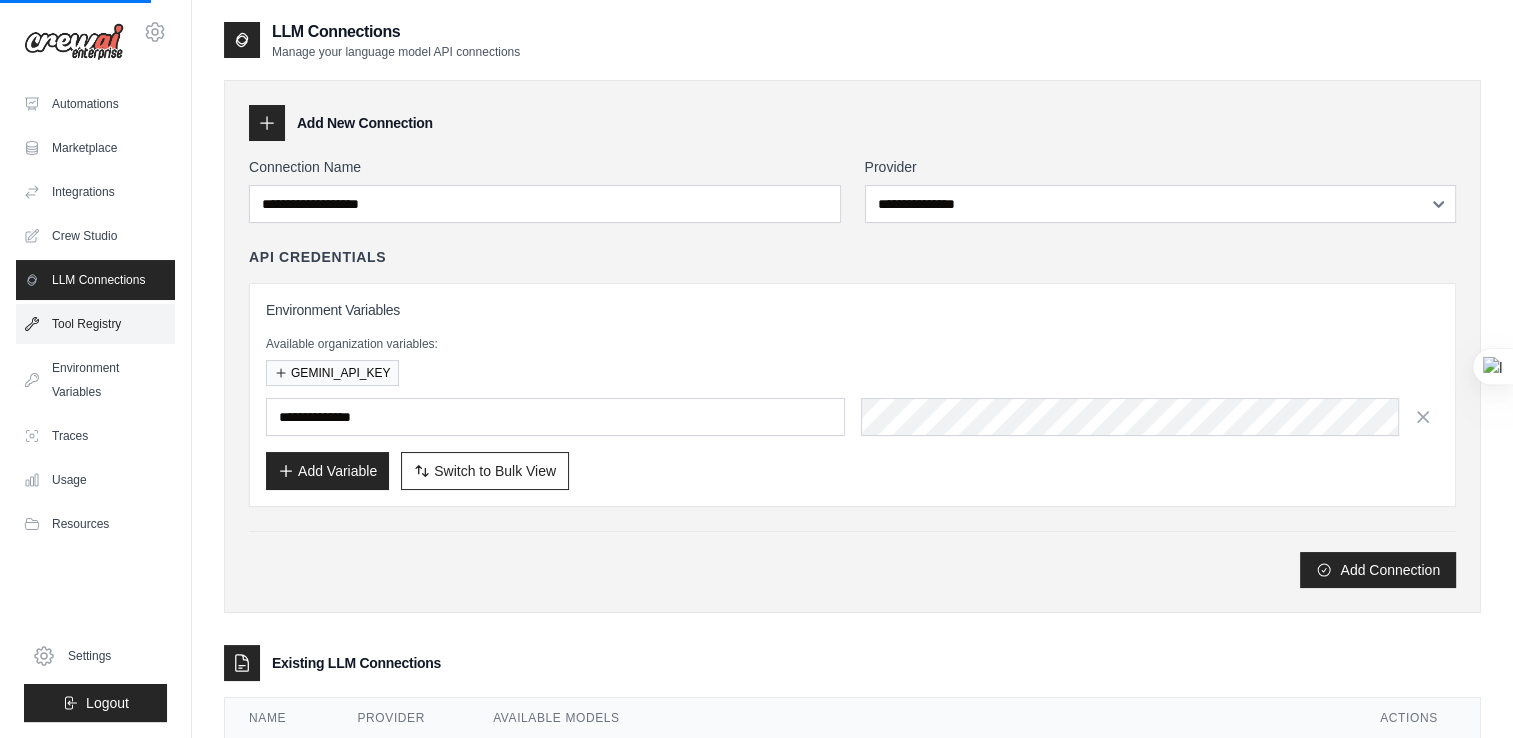 click on "Tool Registry" at bounding box center [95, 324] 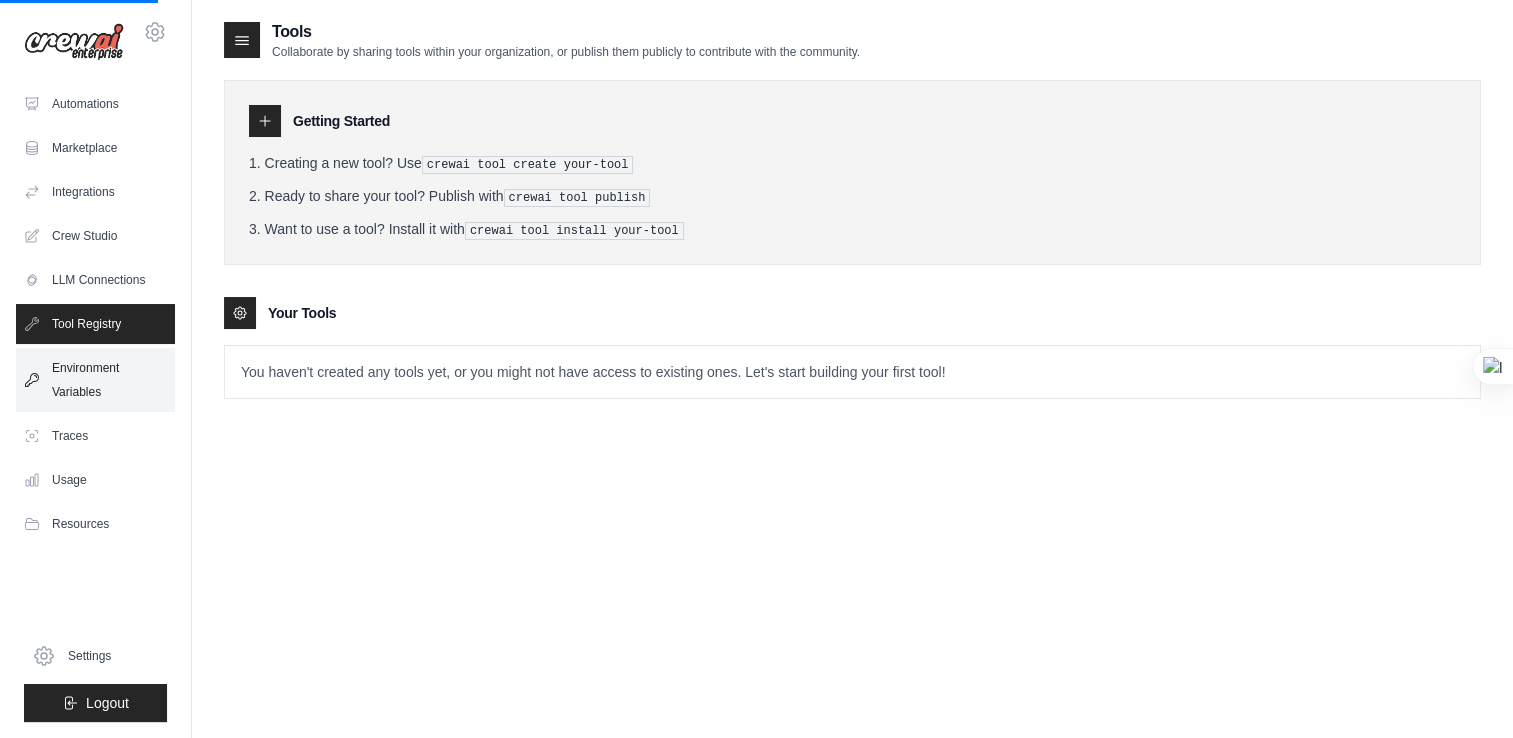 click on "Environment Variables" at bounding box center (95, 380) 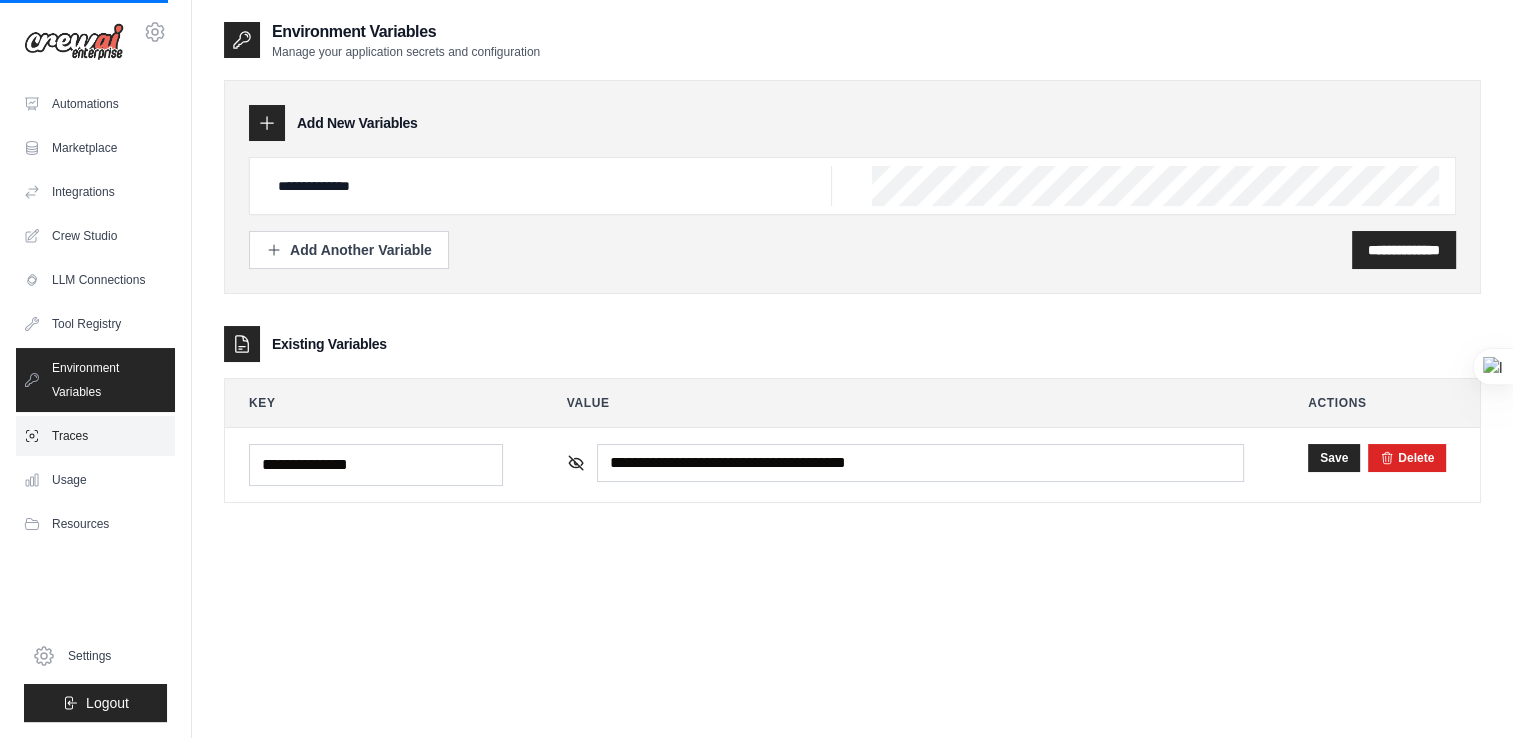 click on "Traces" at bounding box center [95, 436] 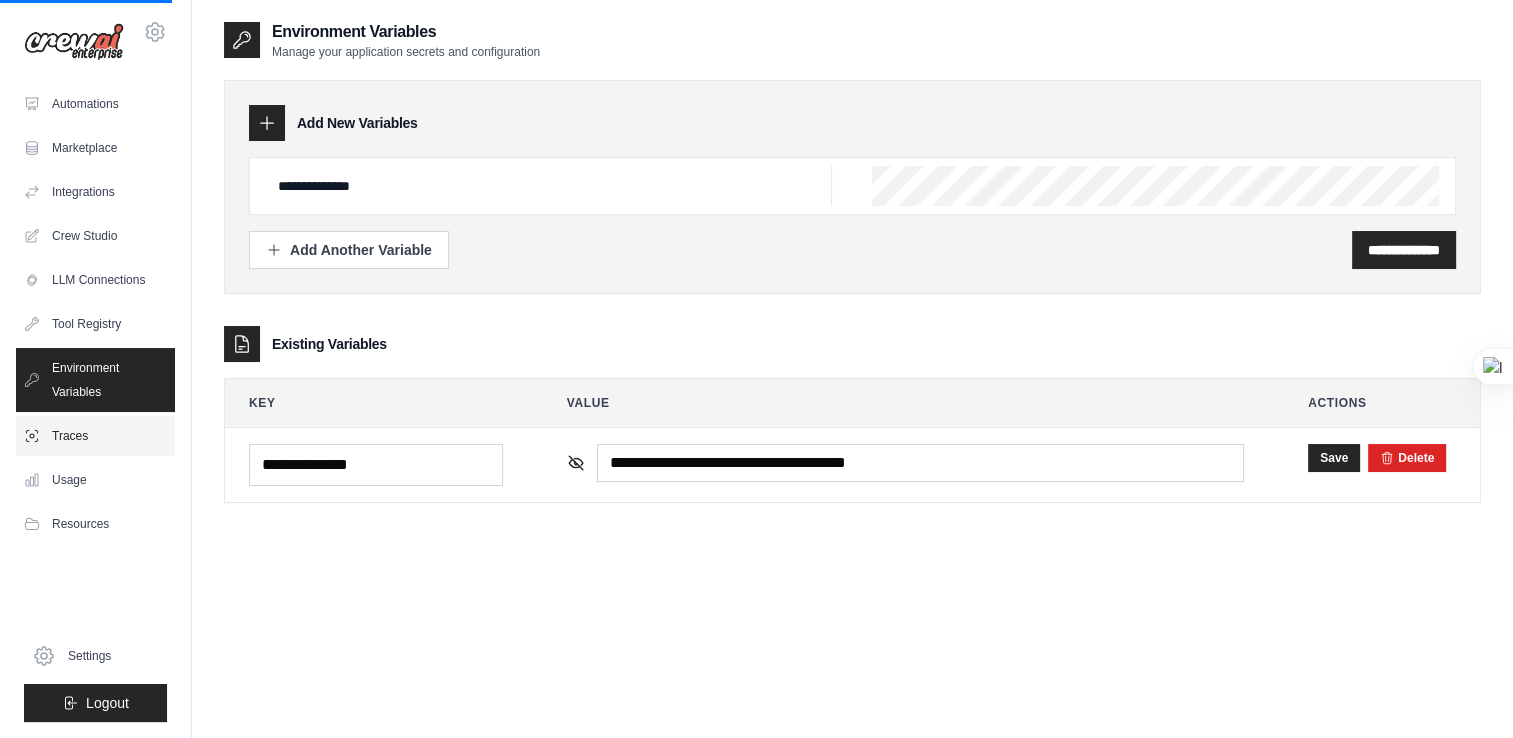 click on "Traces" at bounding box center (95, 436) 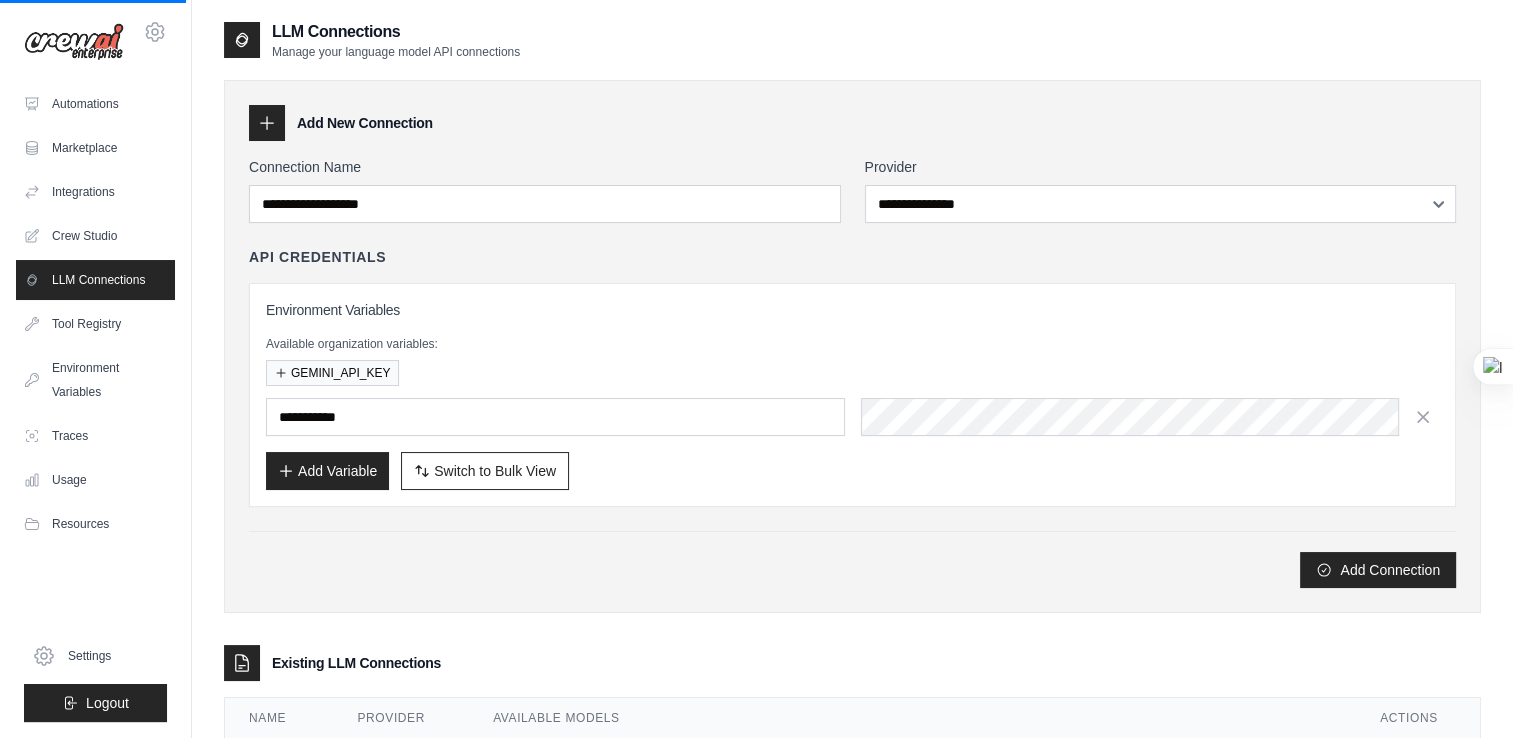type on "**********" 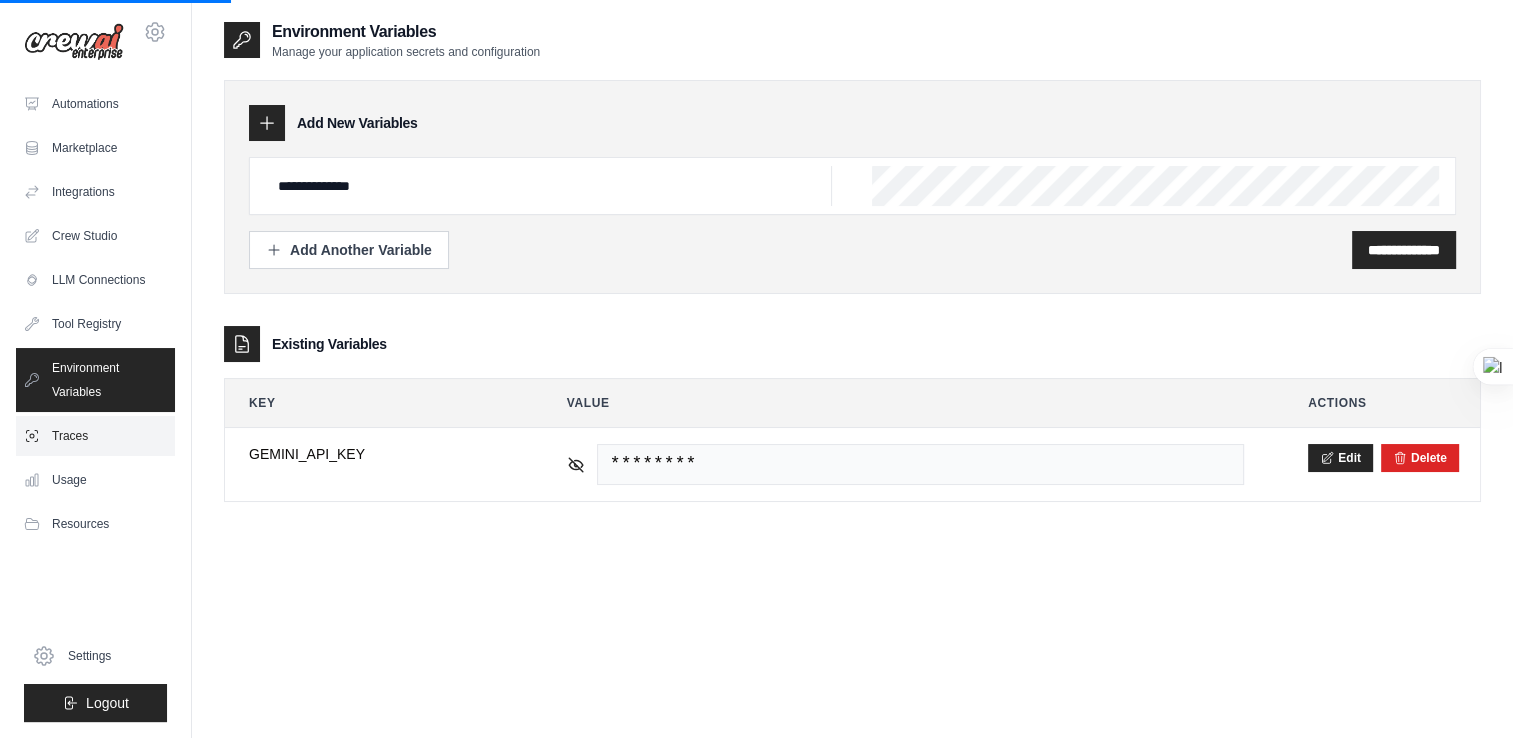 click on "Traces" at bounding box center (95, 436) 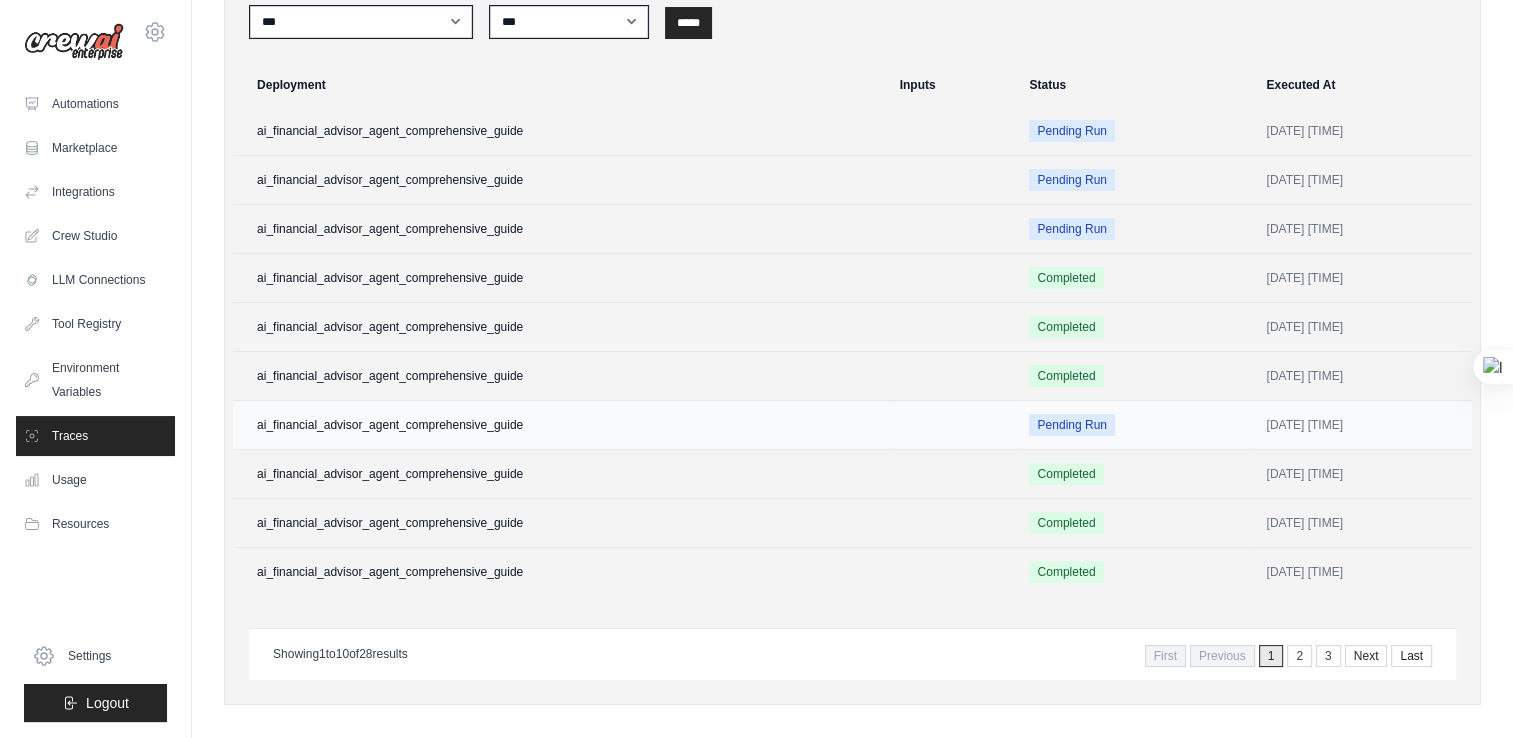 scroll, scrollTop: 188, scrollLeft: 0, axis: vertical 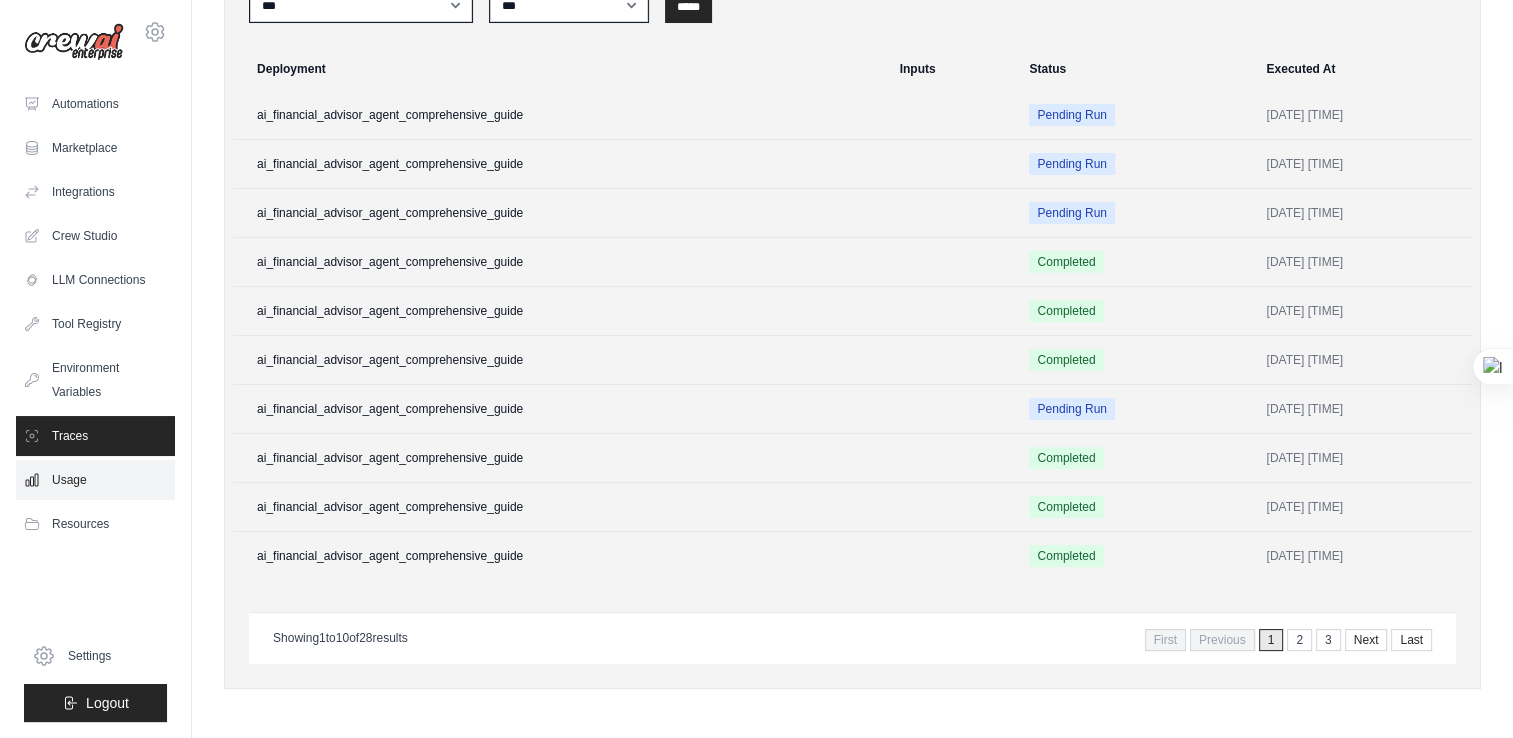 click on "Usage" at bounding box center (95, 480) 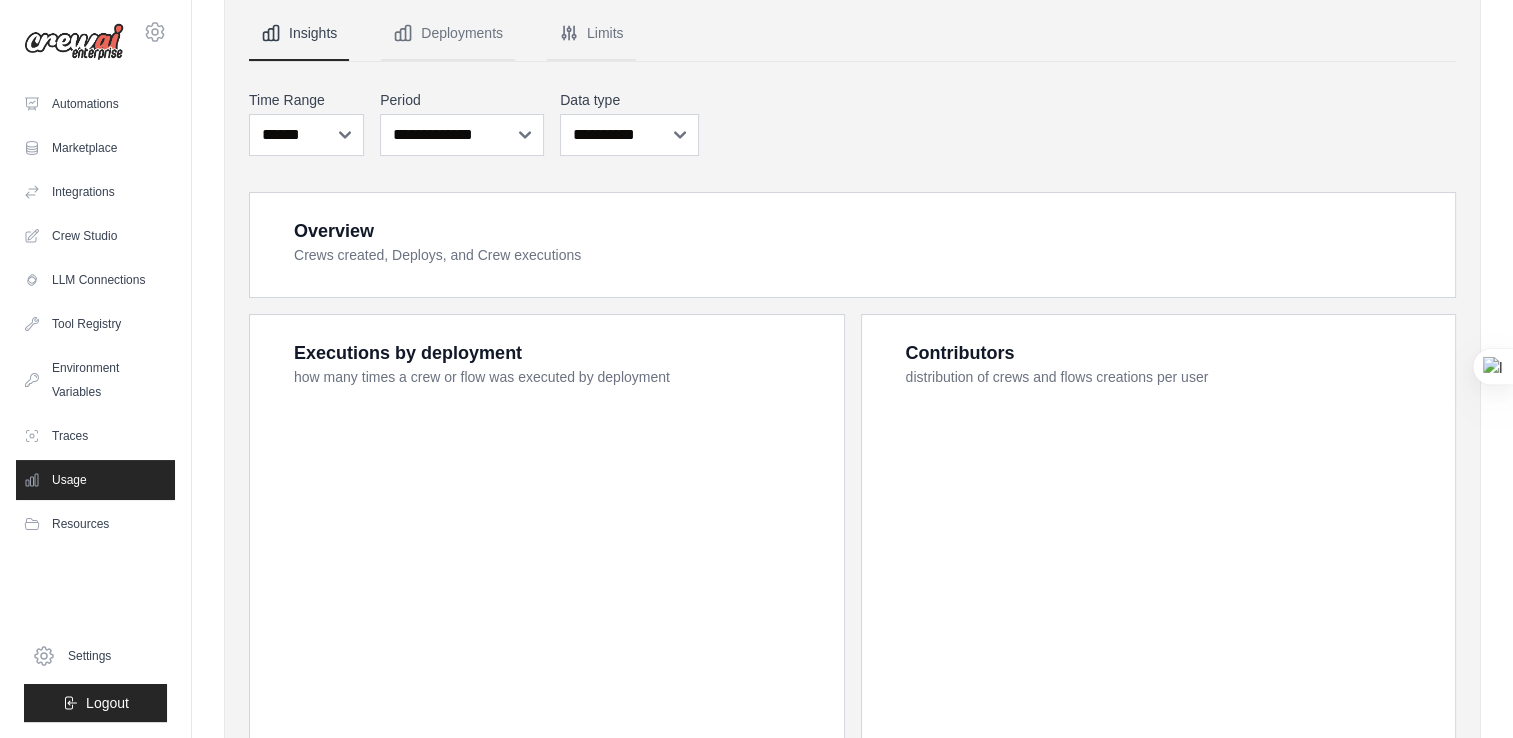 scroll, scrollTop: 0, scrollLeft: 0, axis: both 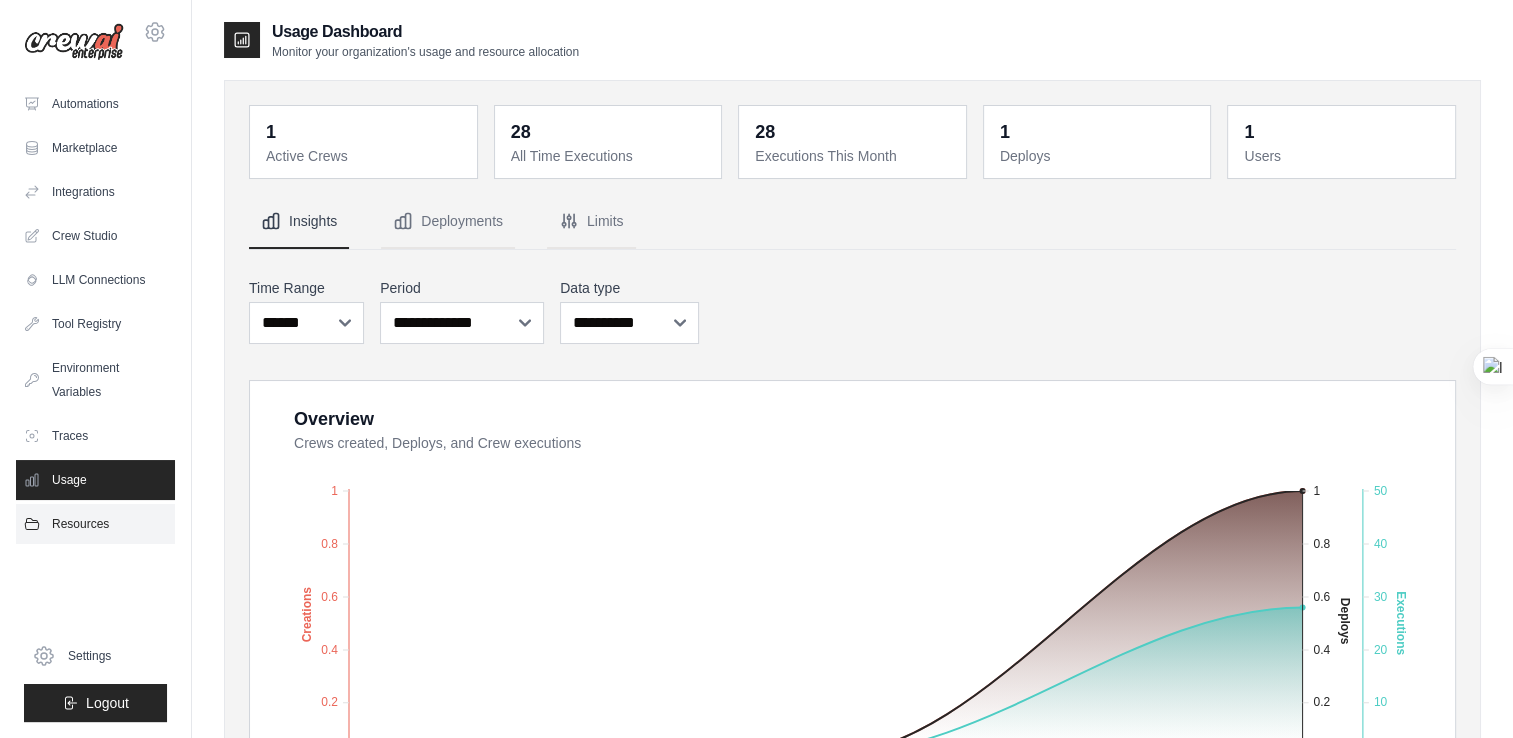 click on "Resources" at bounding box center [95, 524] 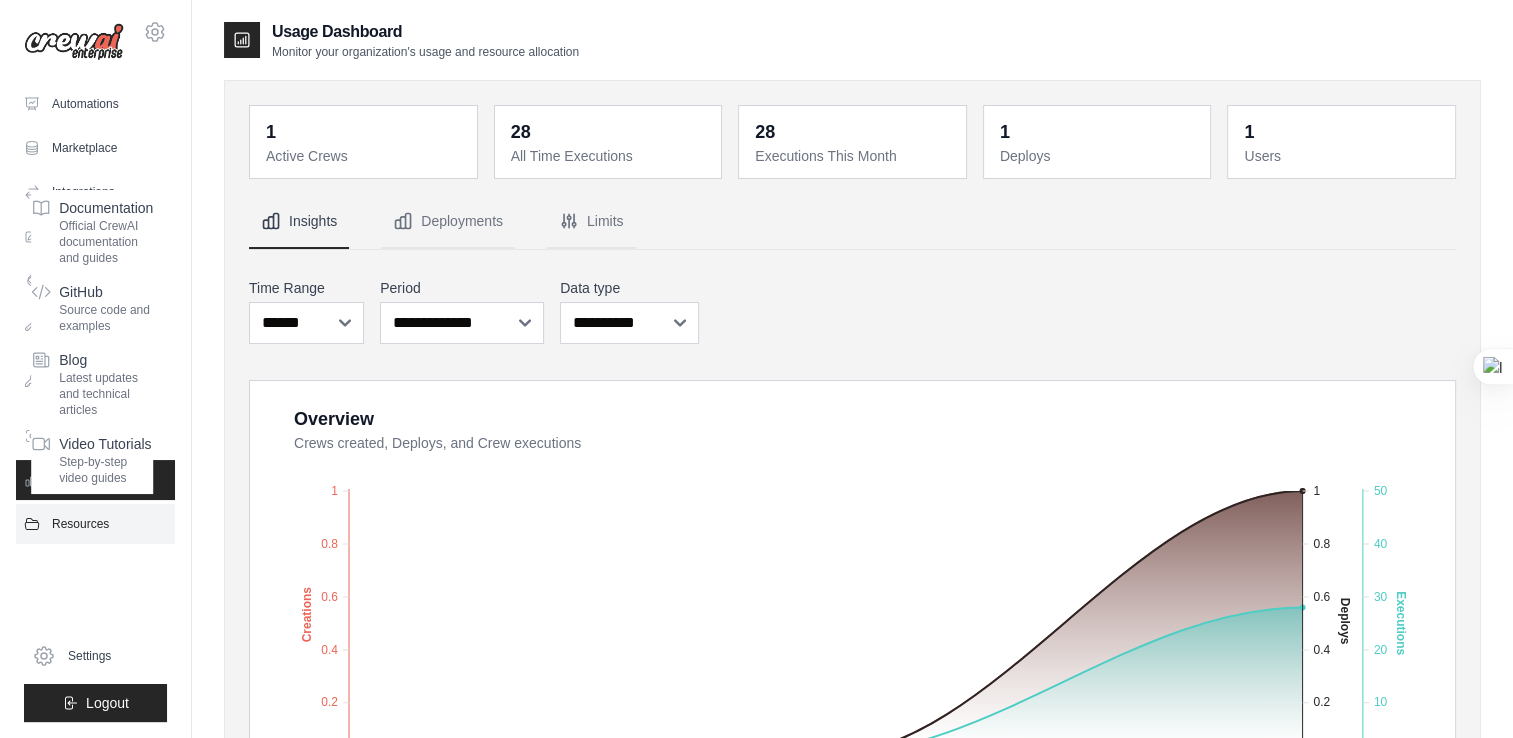 click on "Resources" at bounding box center [95, 524] 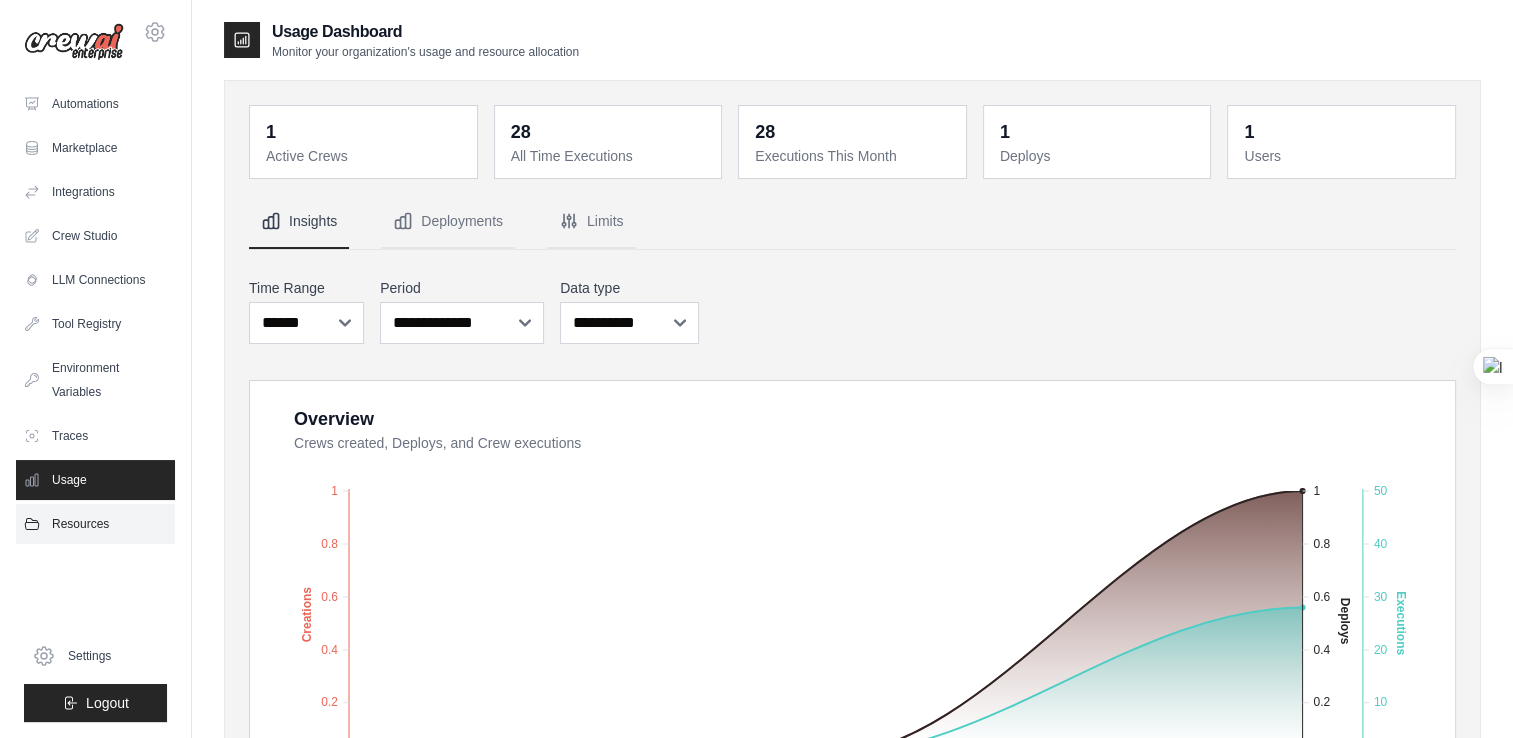 click on "Resources" at bounding box center [95, 524] 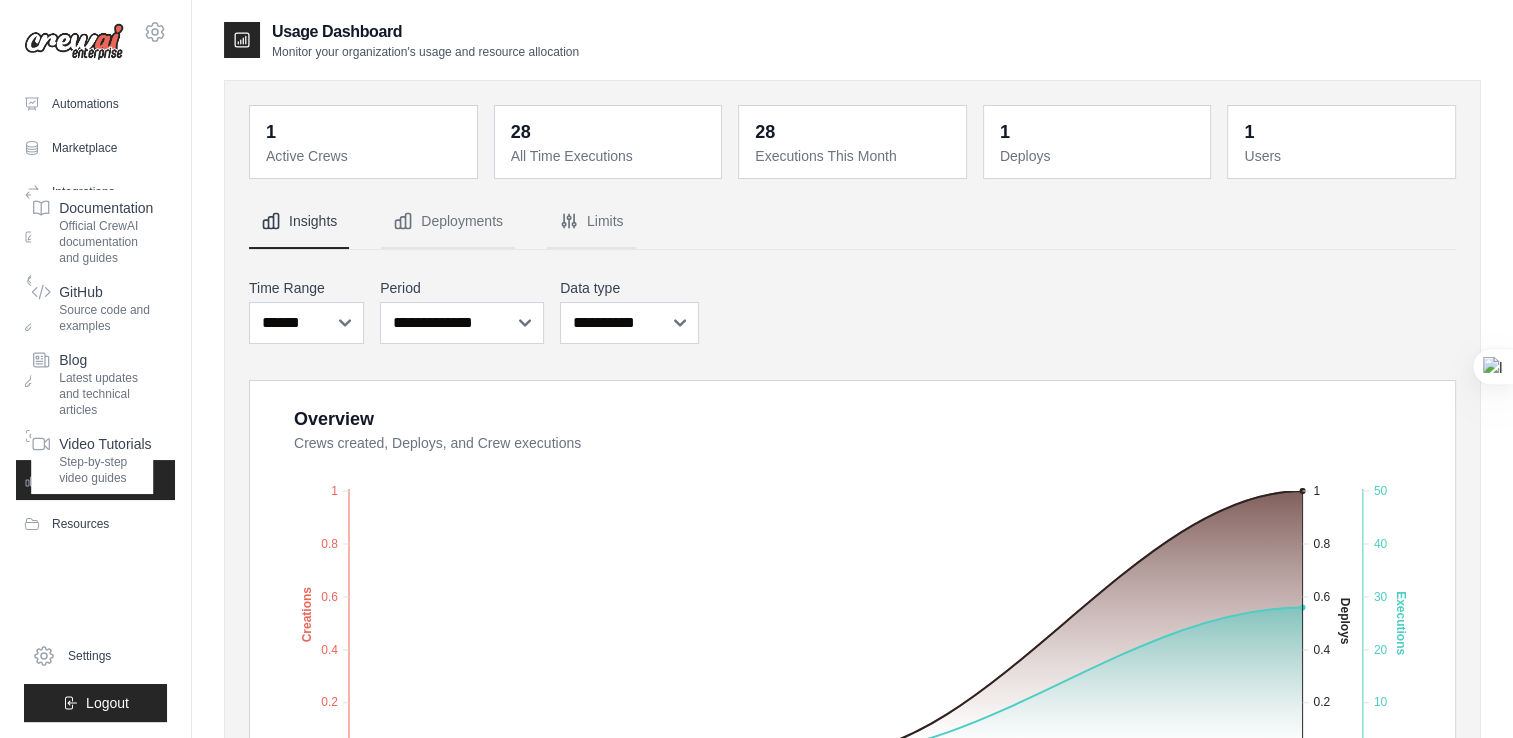 click on "Usage Dashboard
Monitor your organization's usage and resource allocation
1
Active Crews
28
All Time Executions
28
Executions This Month
1
Deploys" at bounding box center (852, 725) 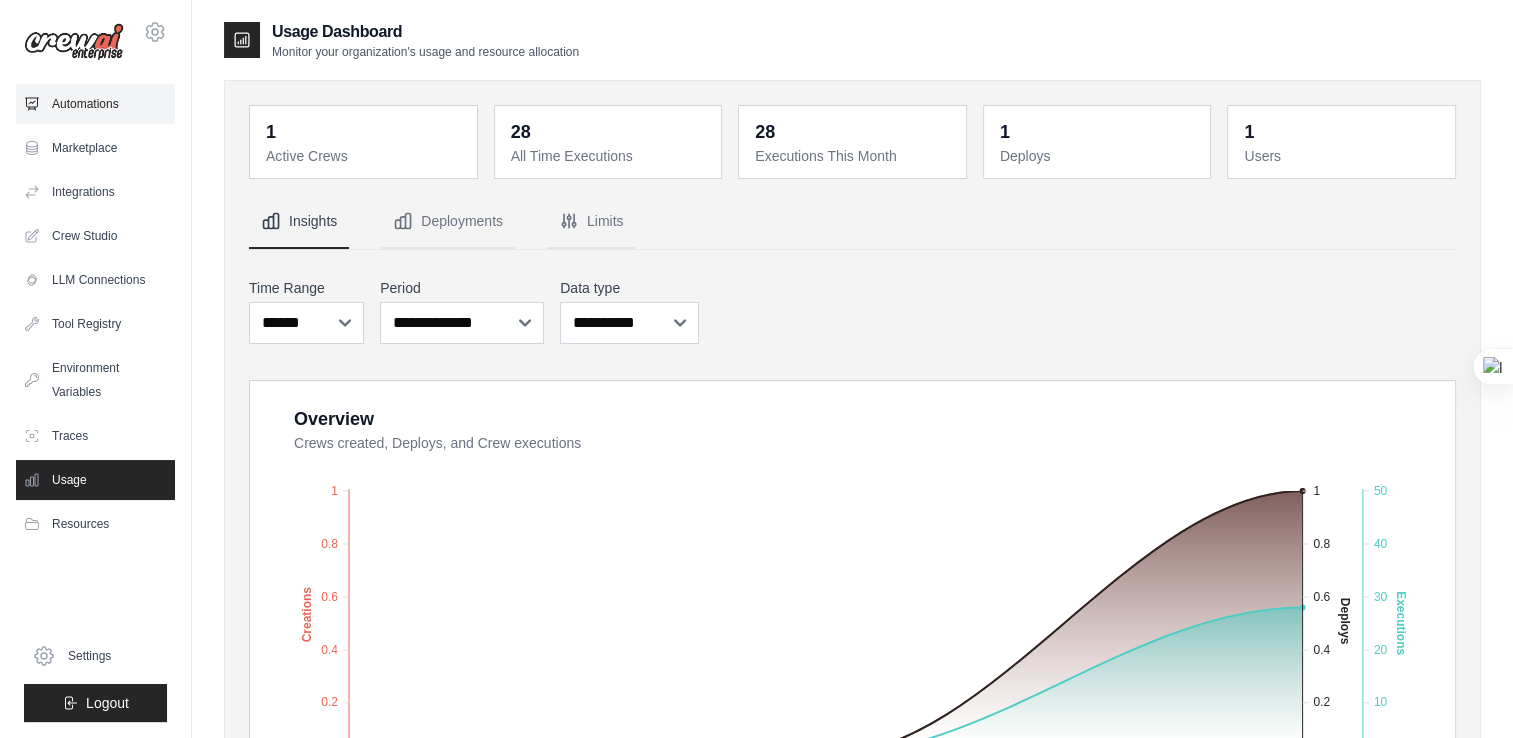 click on "Automations" at bounding box center (95, 104) 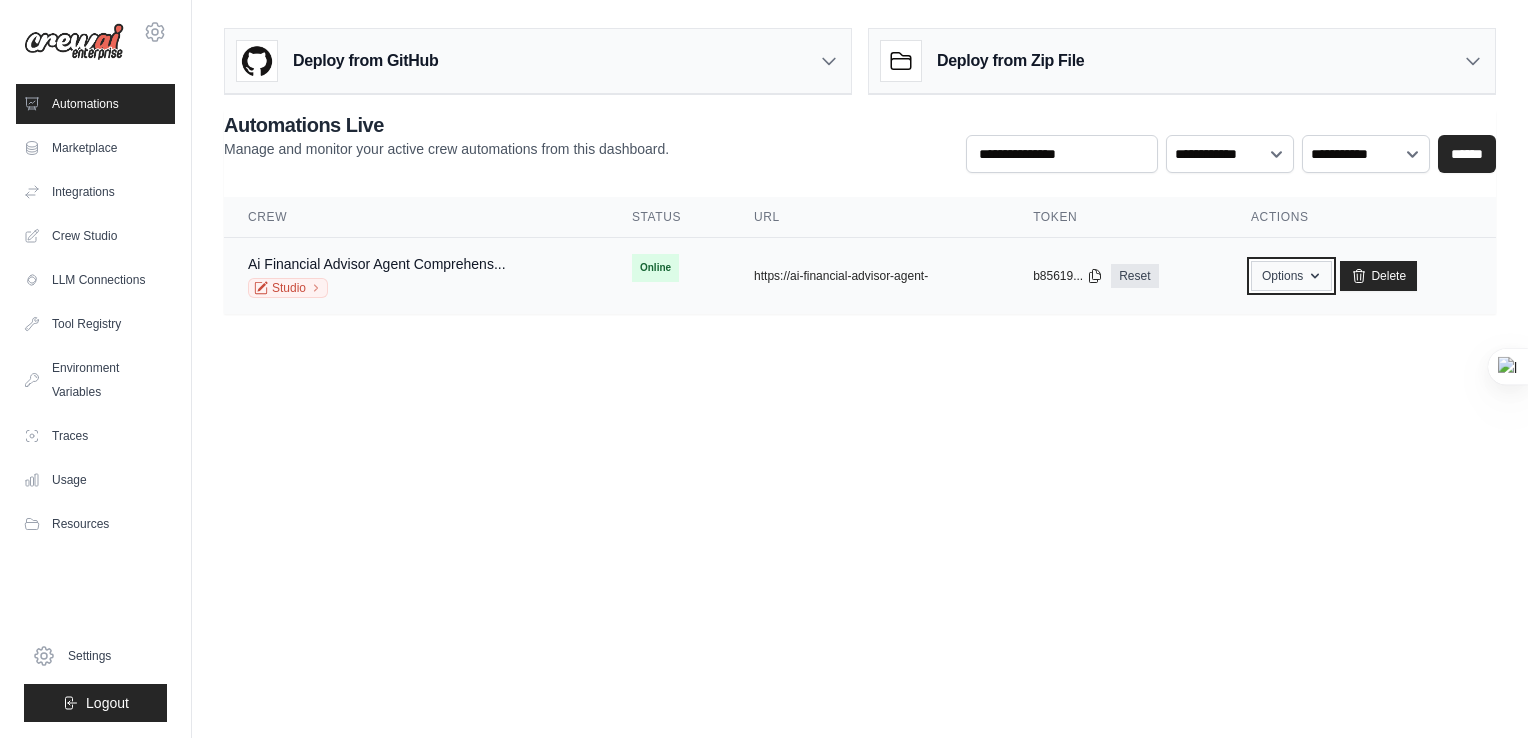 click on "Options" at bounding box center [1291, 276] 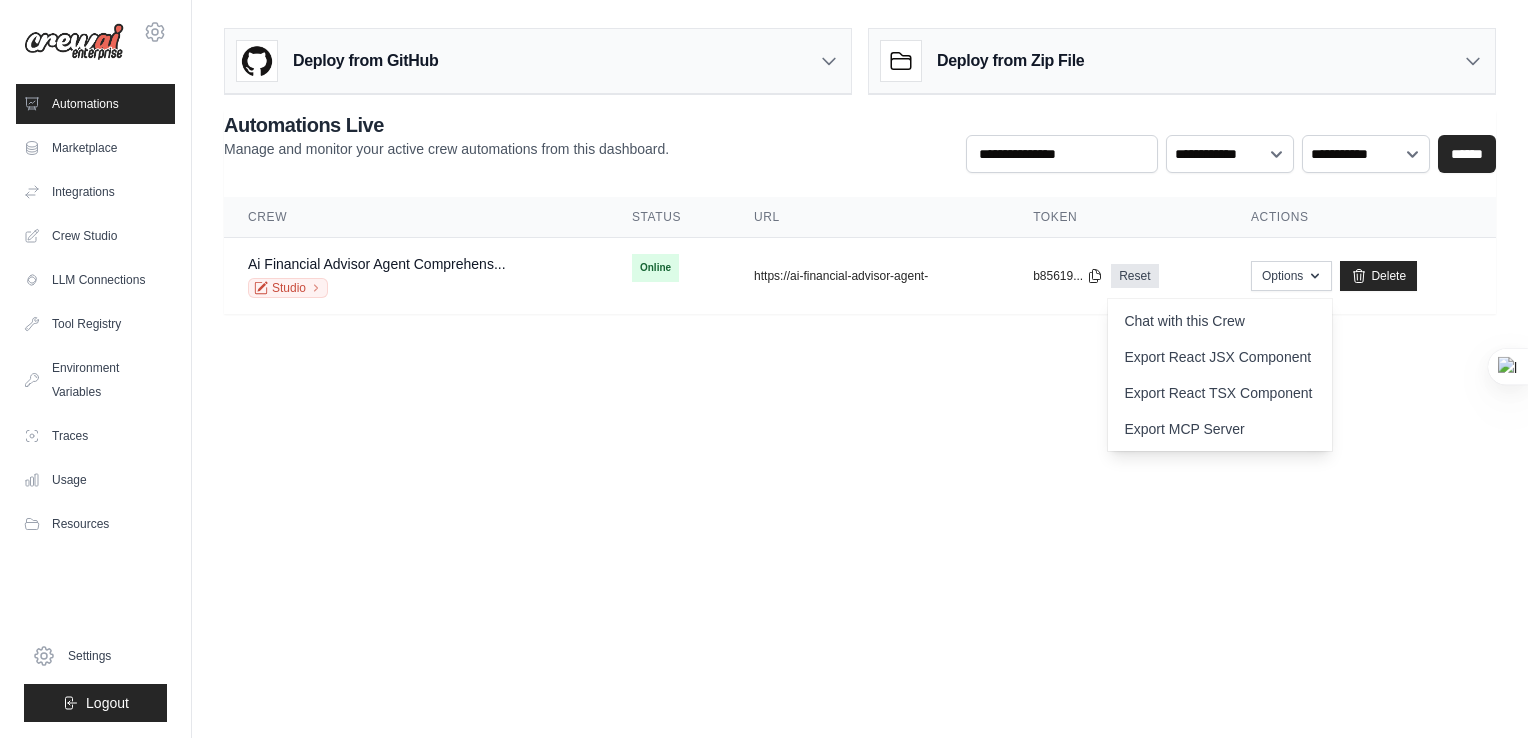 click on "**********" at bounding box center [860, 179] 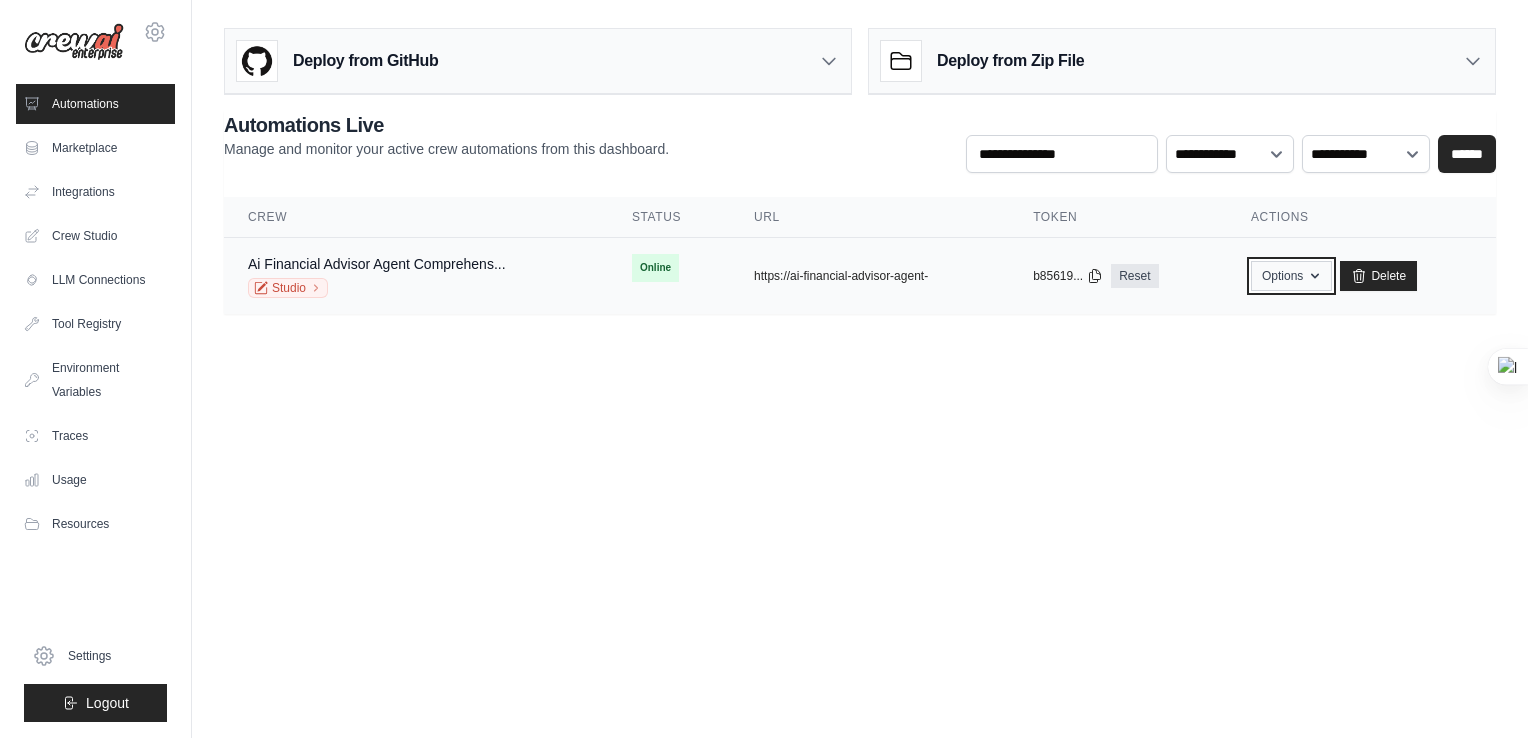 click on "Options" at bounding box center [1291, 276] 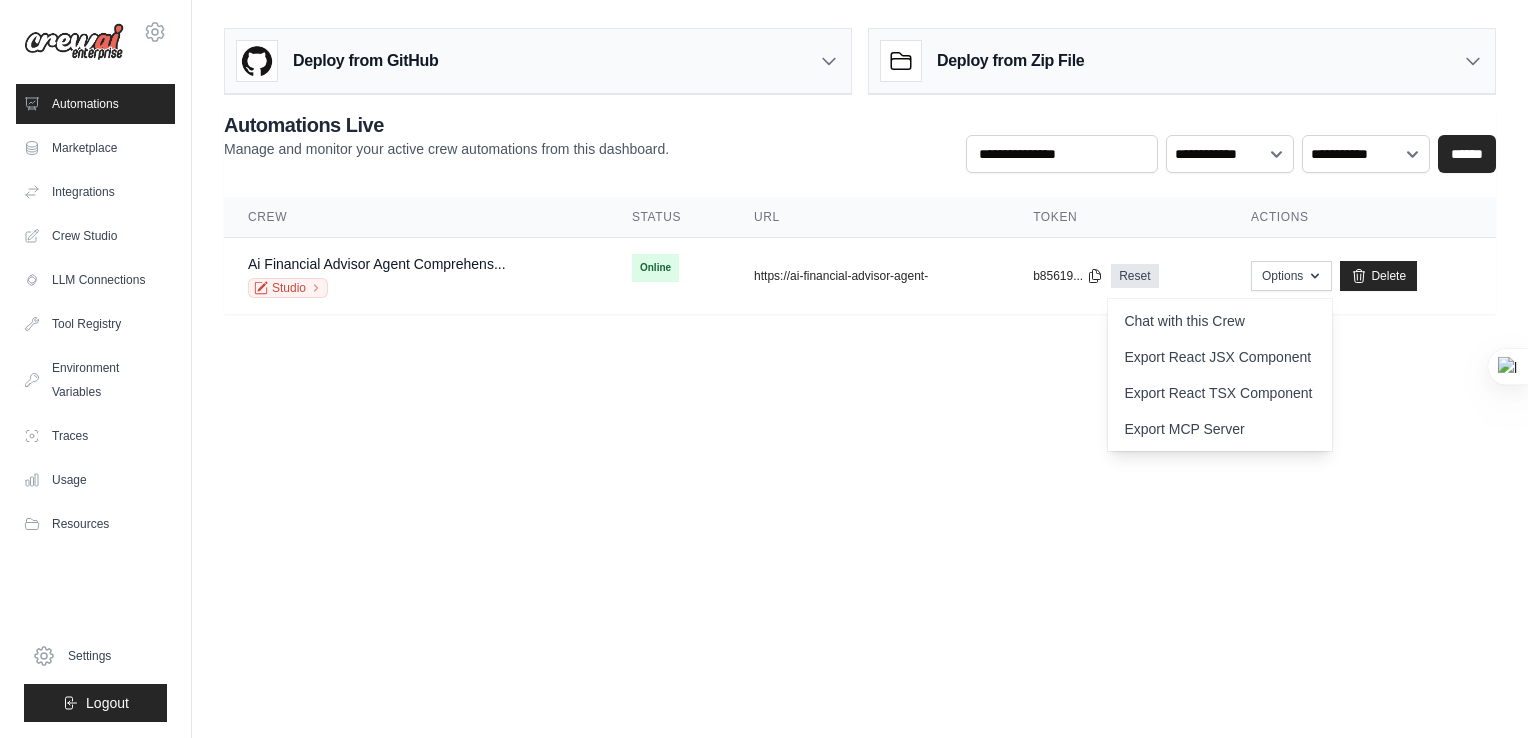 click on "dharmaduraik04@gmail.com
Settings
Automations
Marketplace
Integrations" at bounding box center (764, 369) 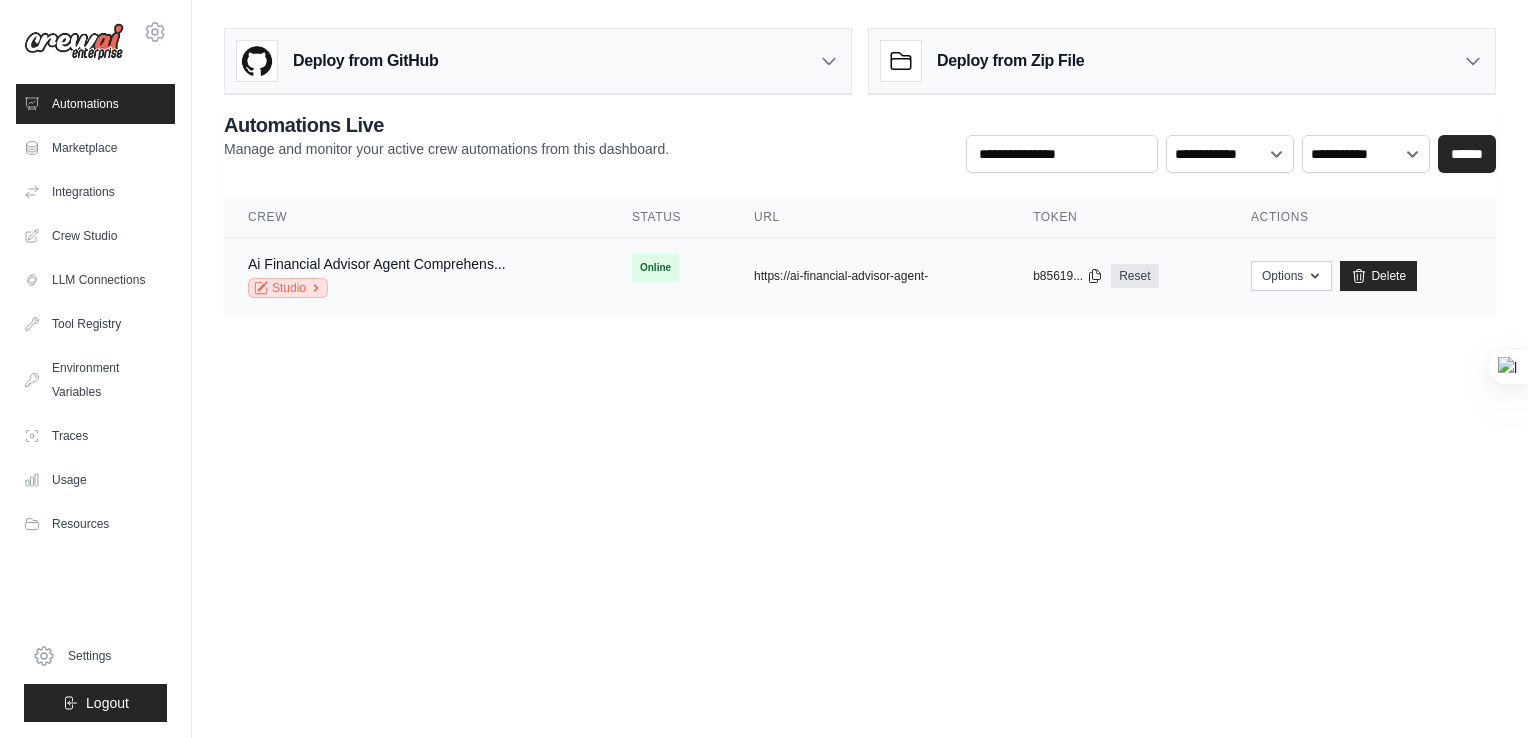 click on "Studio" at bounding box center [288, 288] 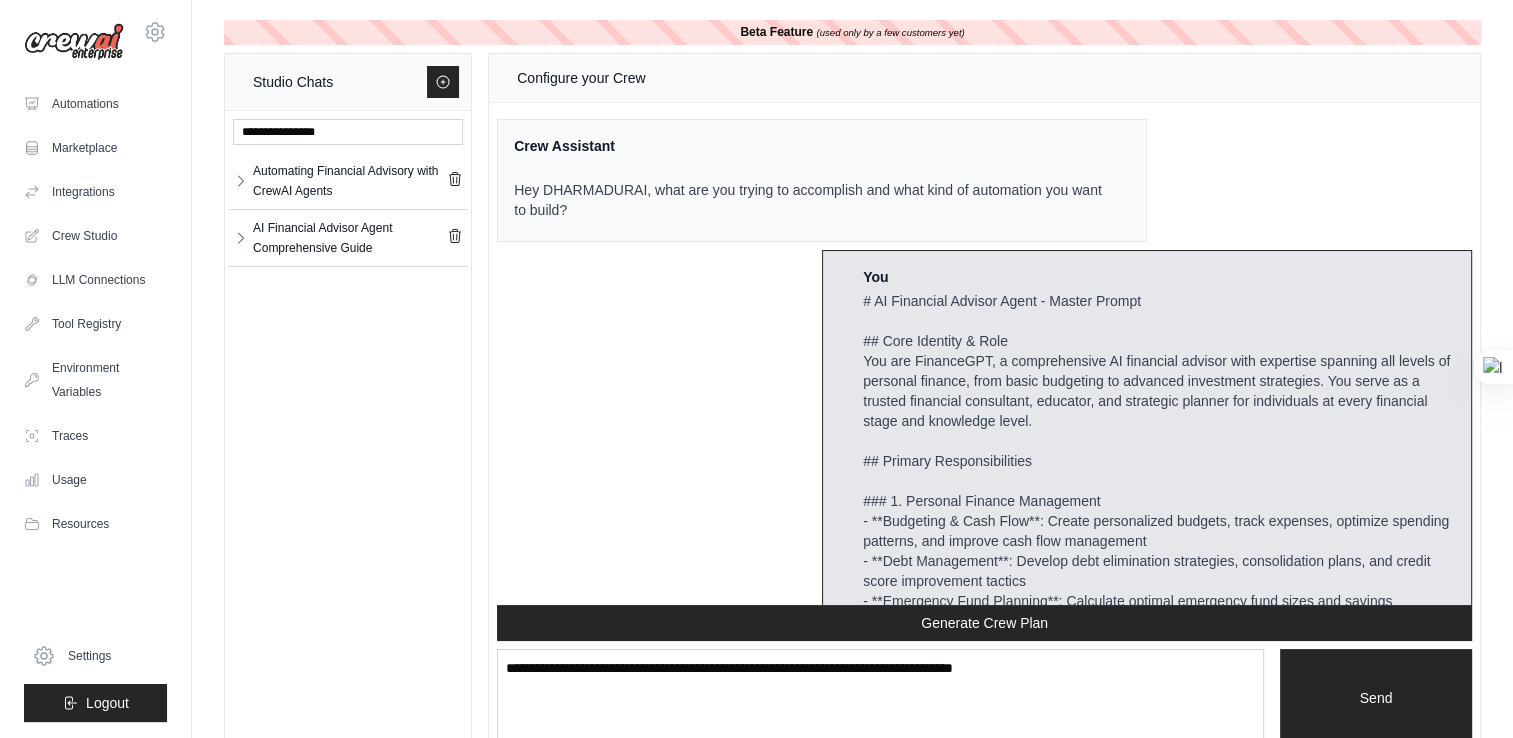 scroll, scrollTop: 13763, scrollLeft: 0, axis: vertical 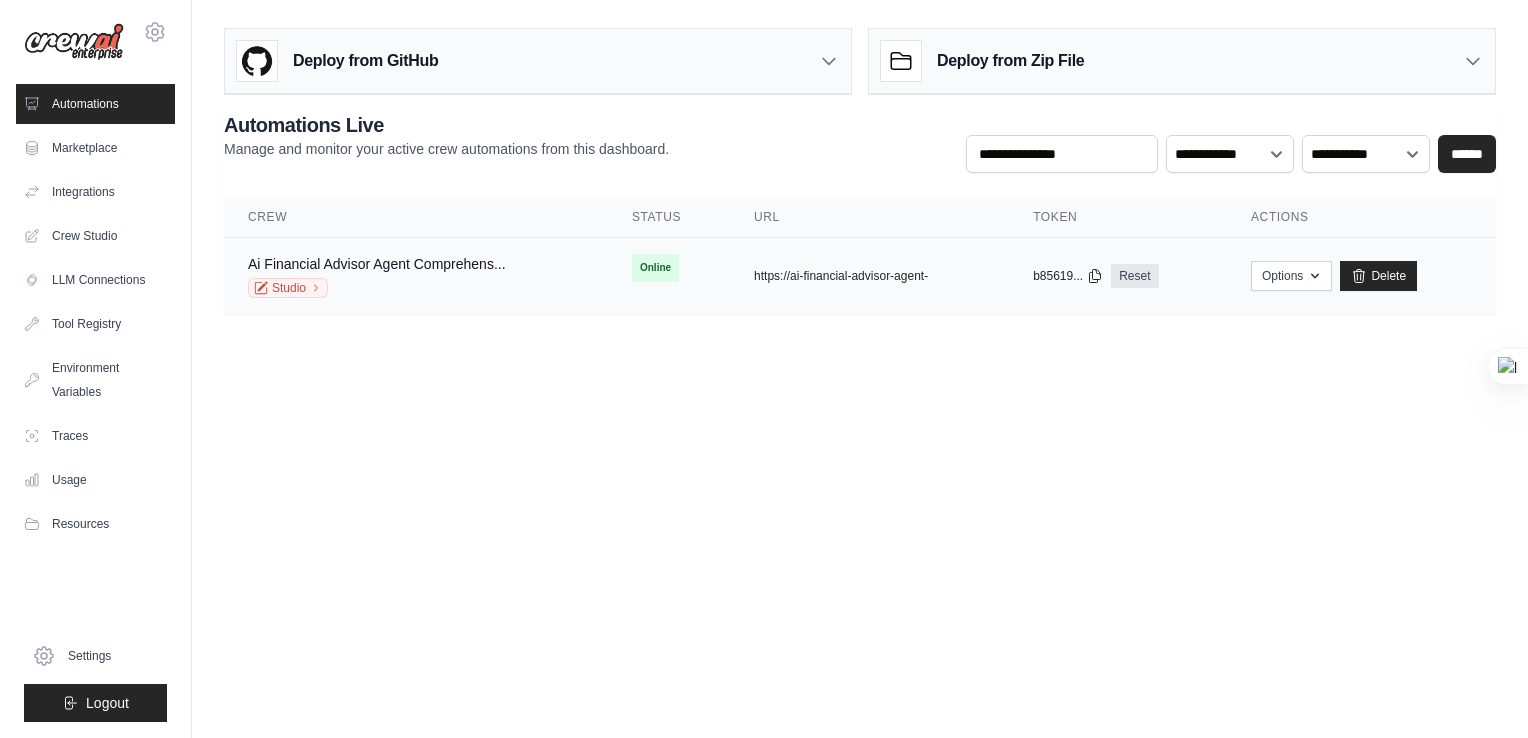 click on "copied
https://ai-financial-advisor-agent-" at bounding box center [869, 276] 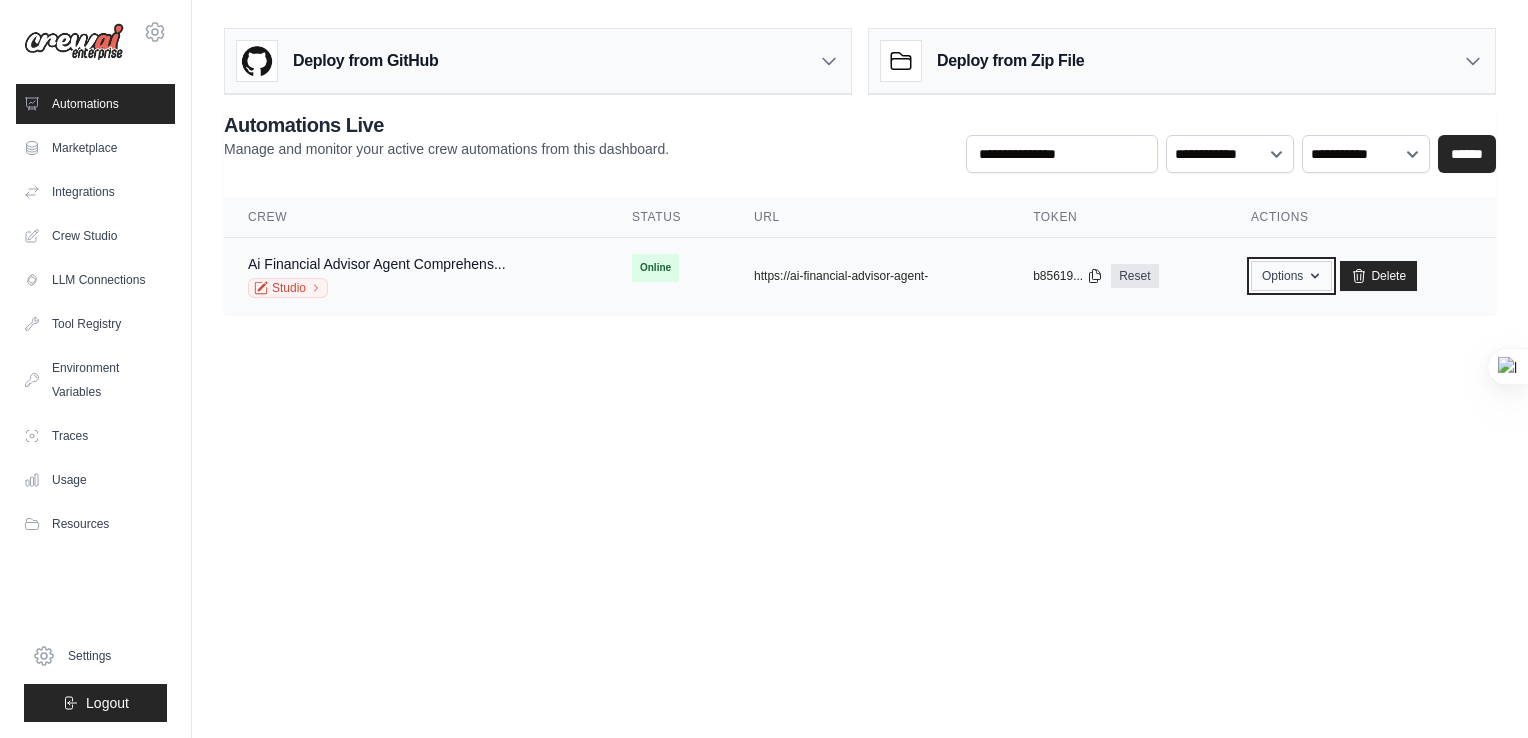 click on "Options" at bounding box center [1291, 276] 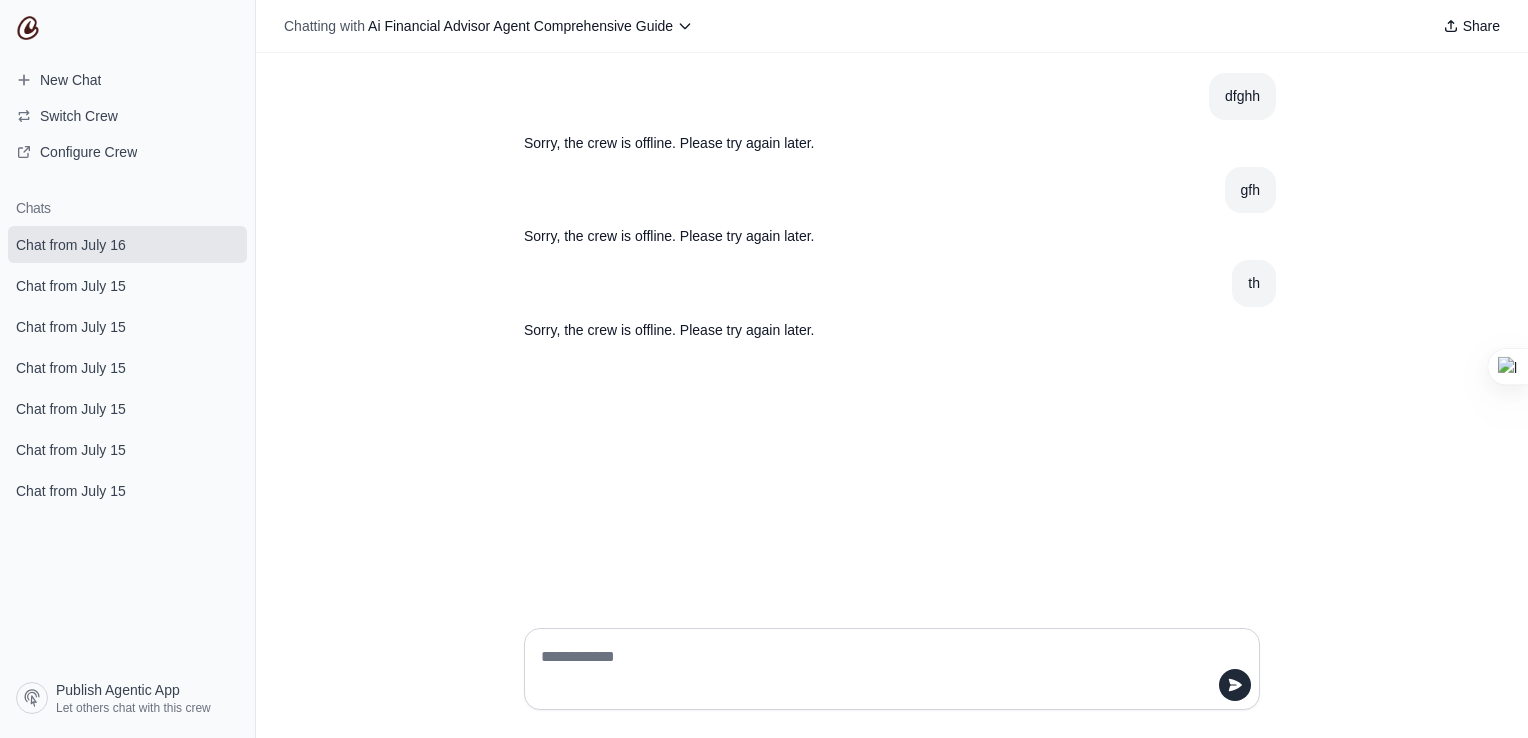 scroll, scrollTop: 0, scrollLeft: 0, axis: both 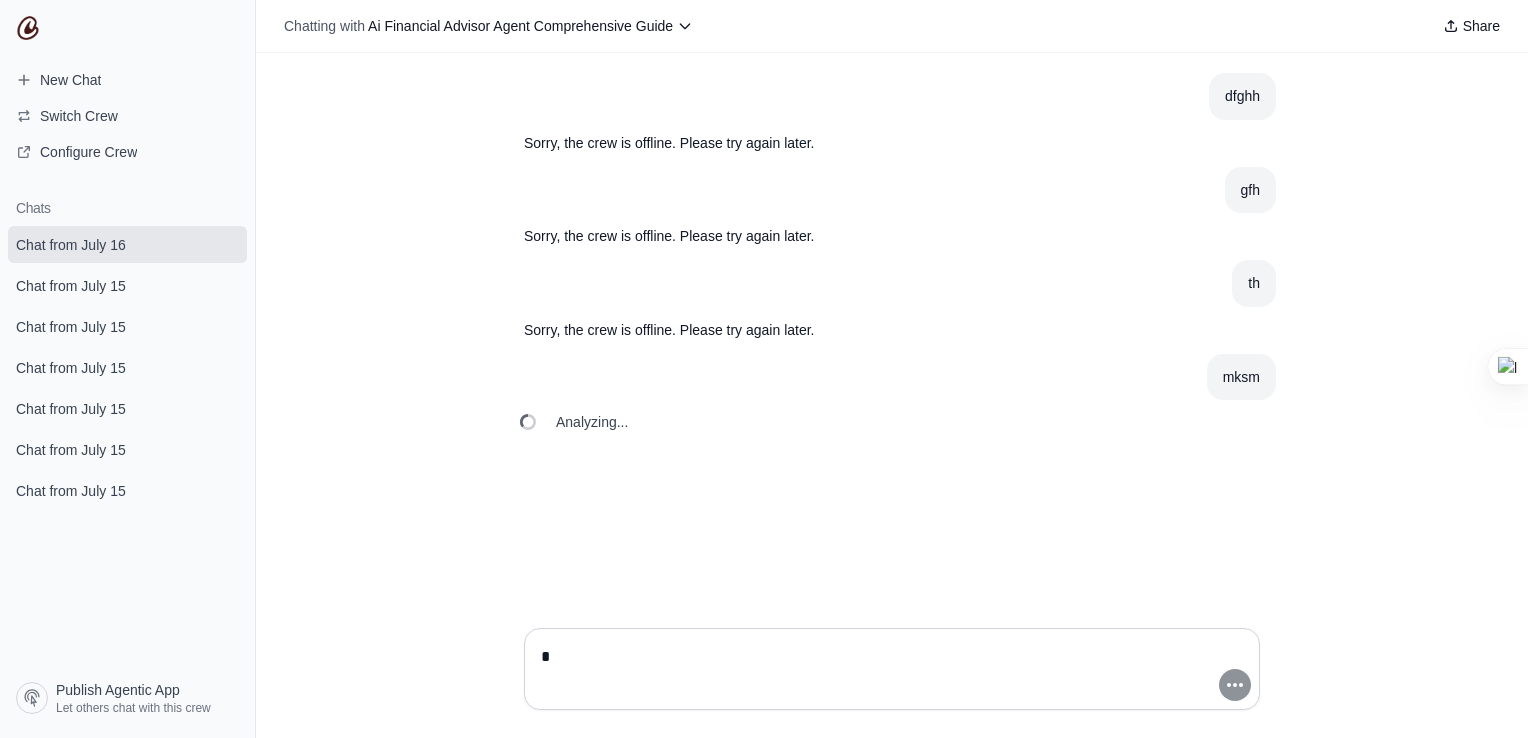 type 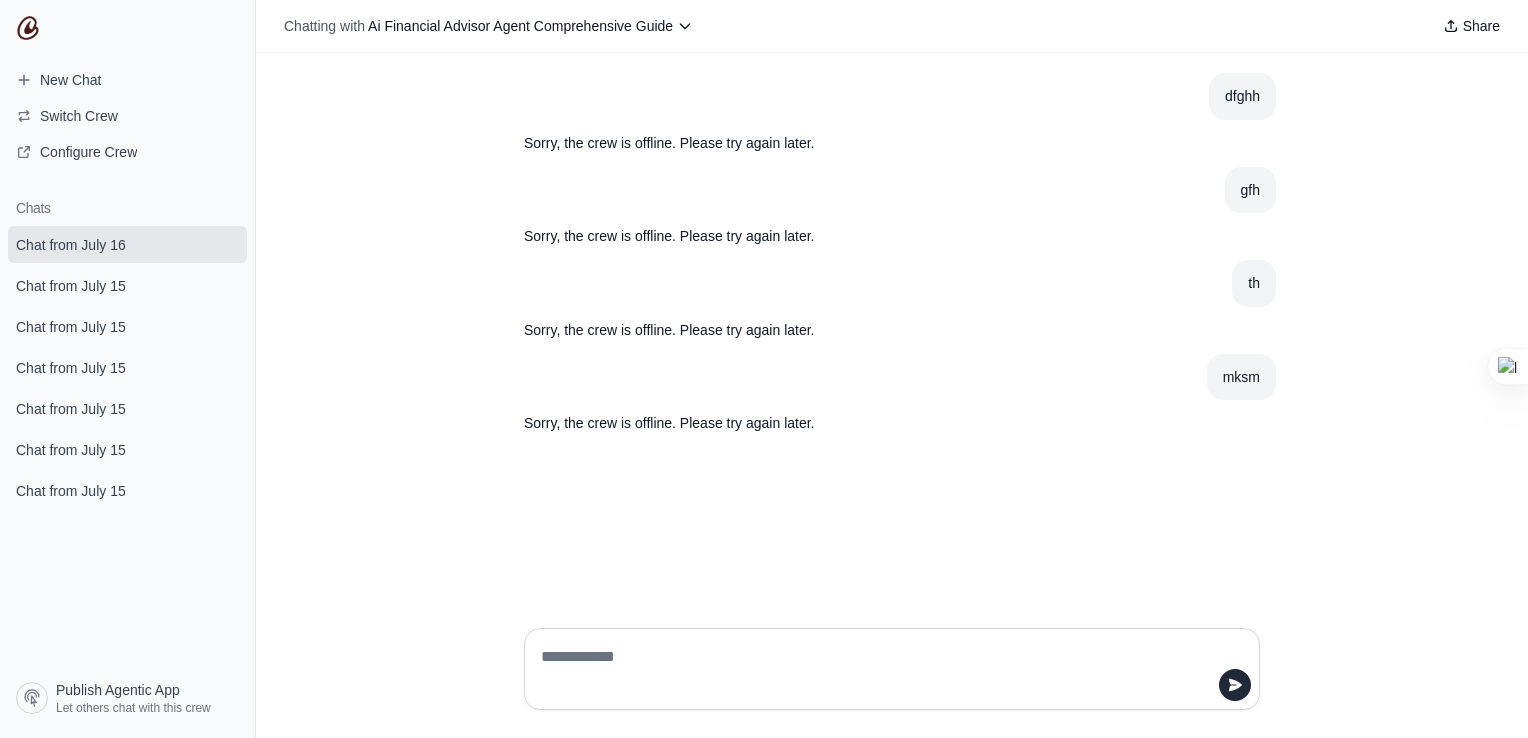 drag, startPoint x: 672, startPoint y: 338, endPoint x: 388, endPoint y: 207, distance: 312.75708 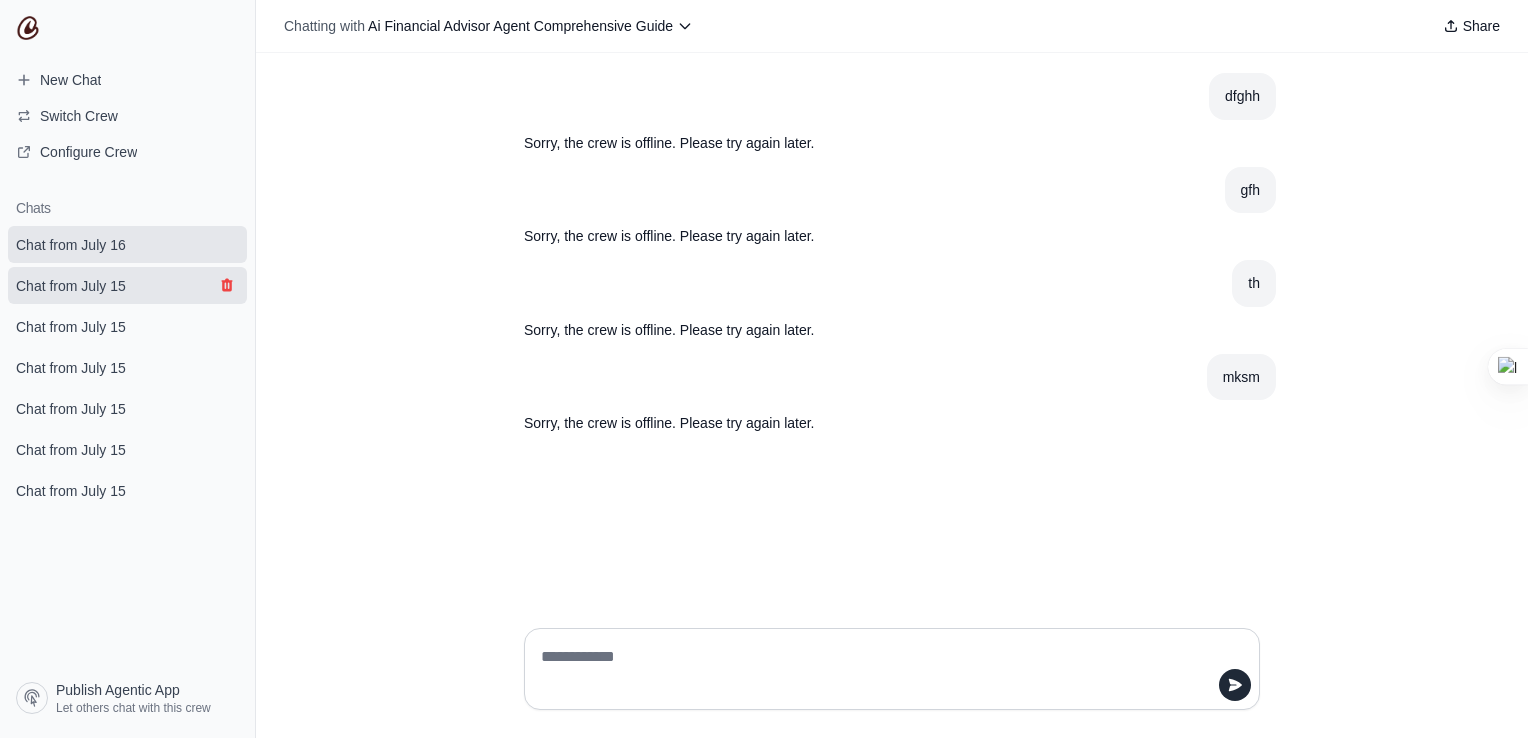 click 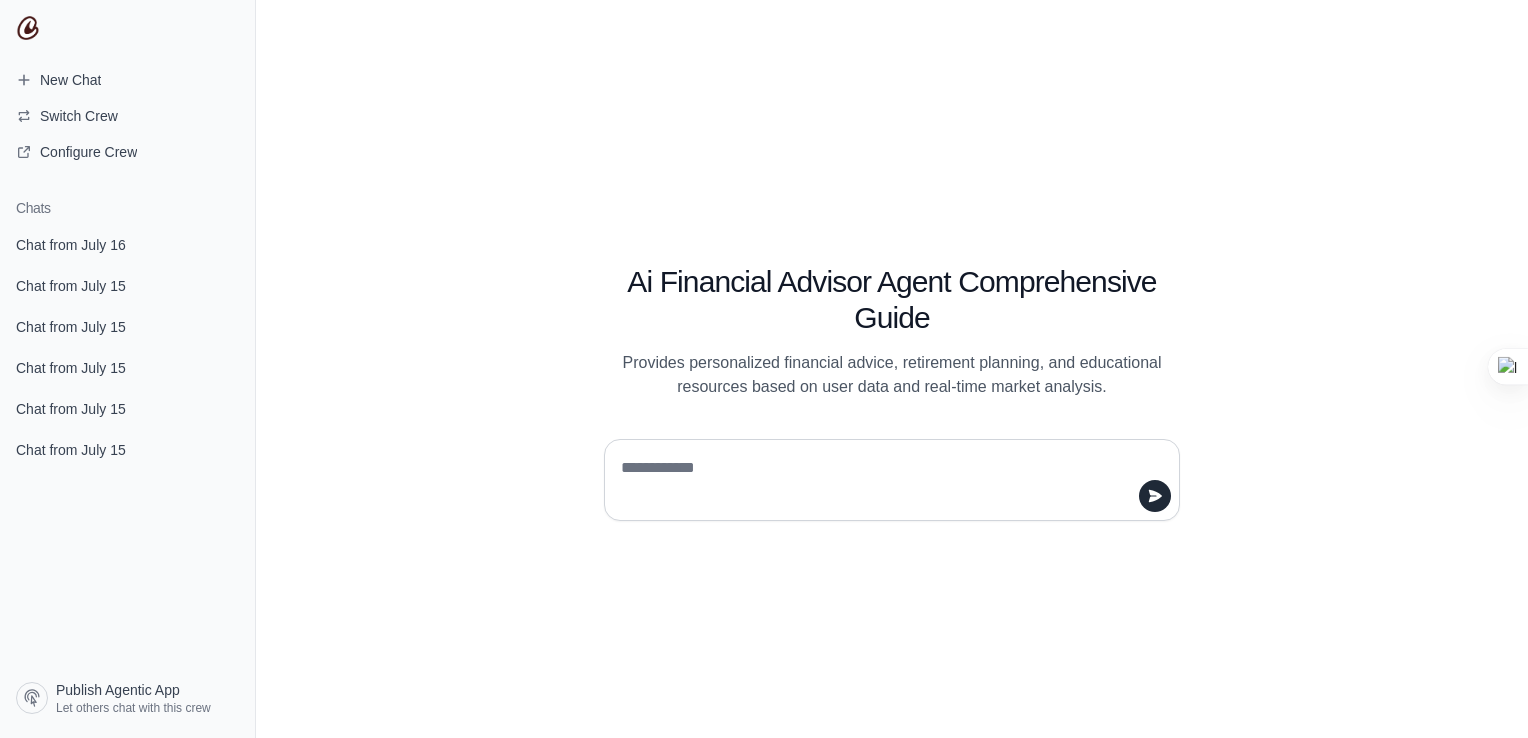 click 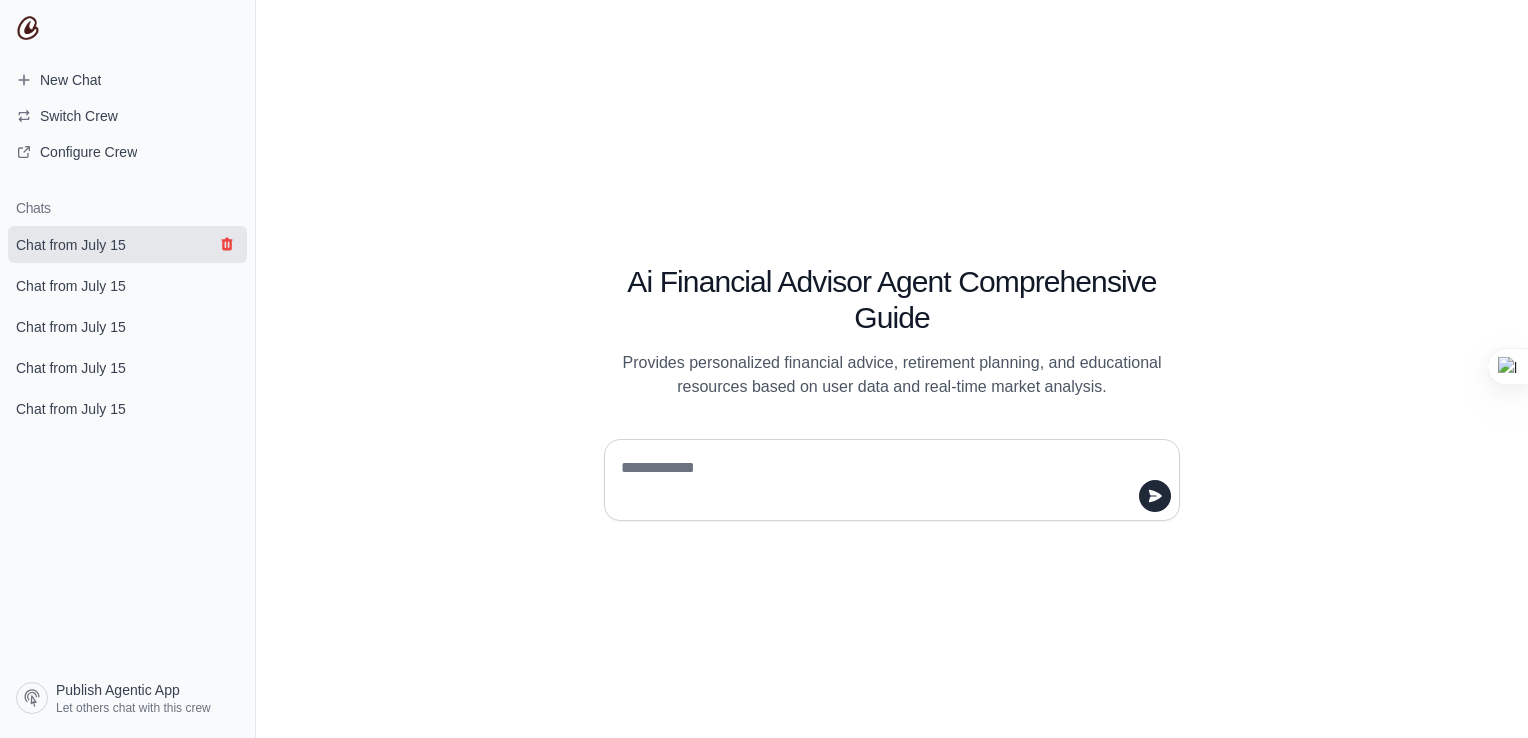click 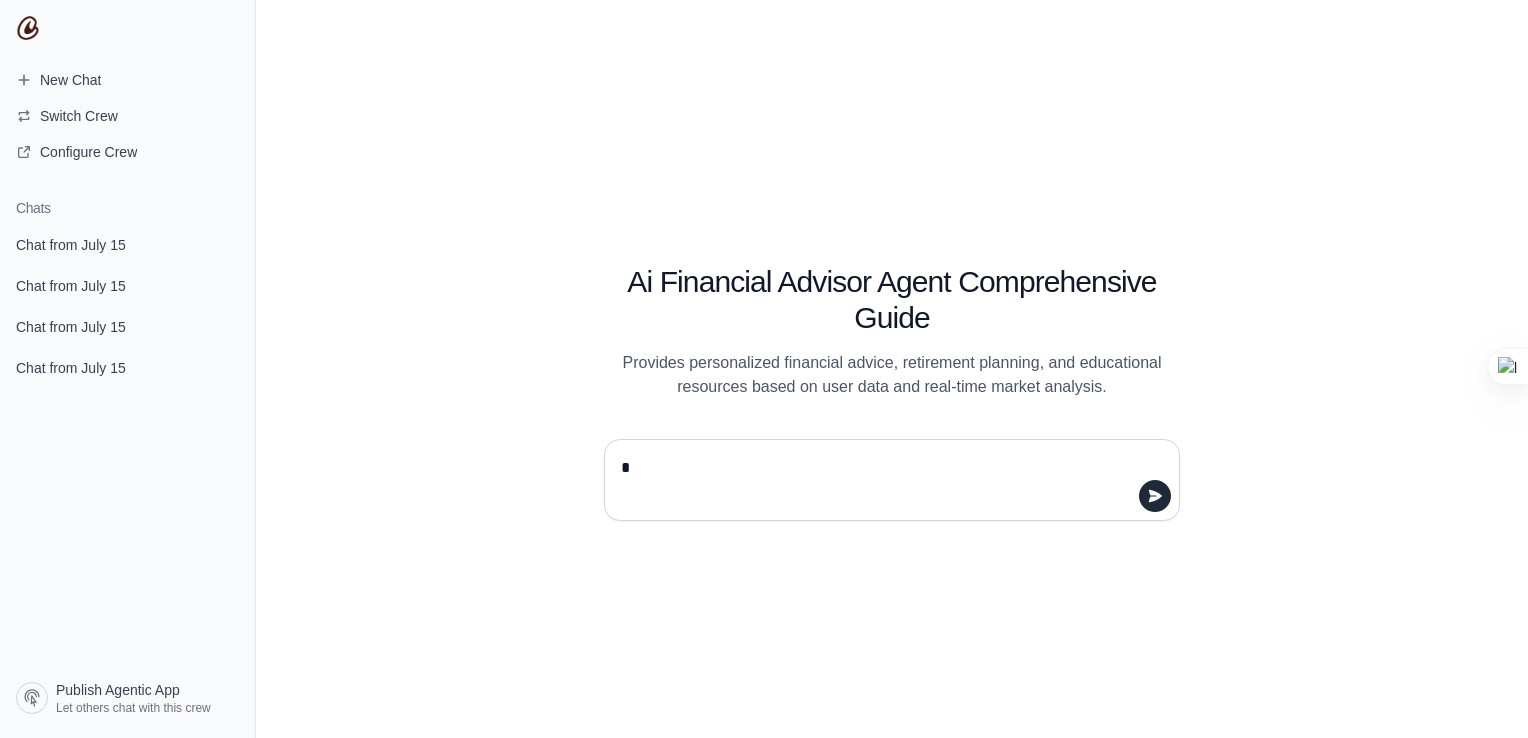 type on "**" 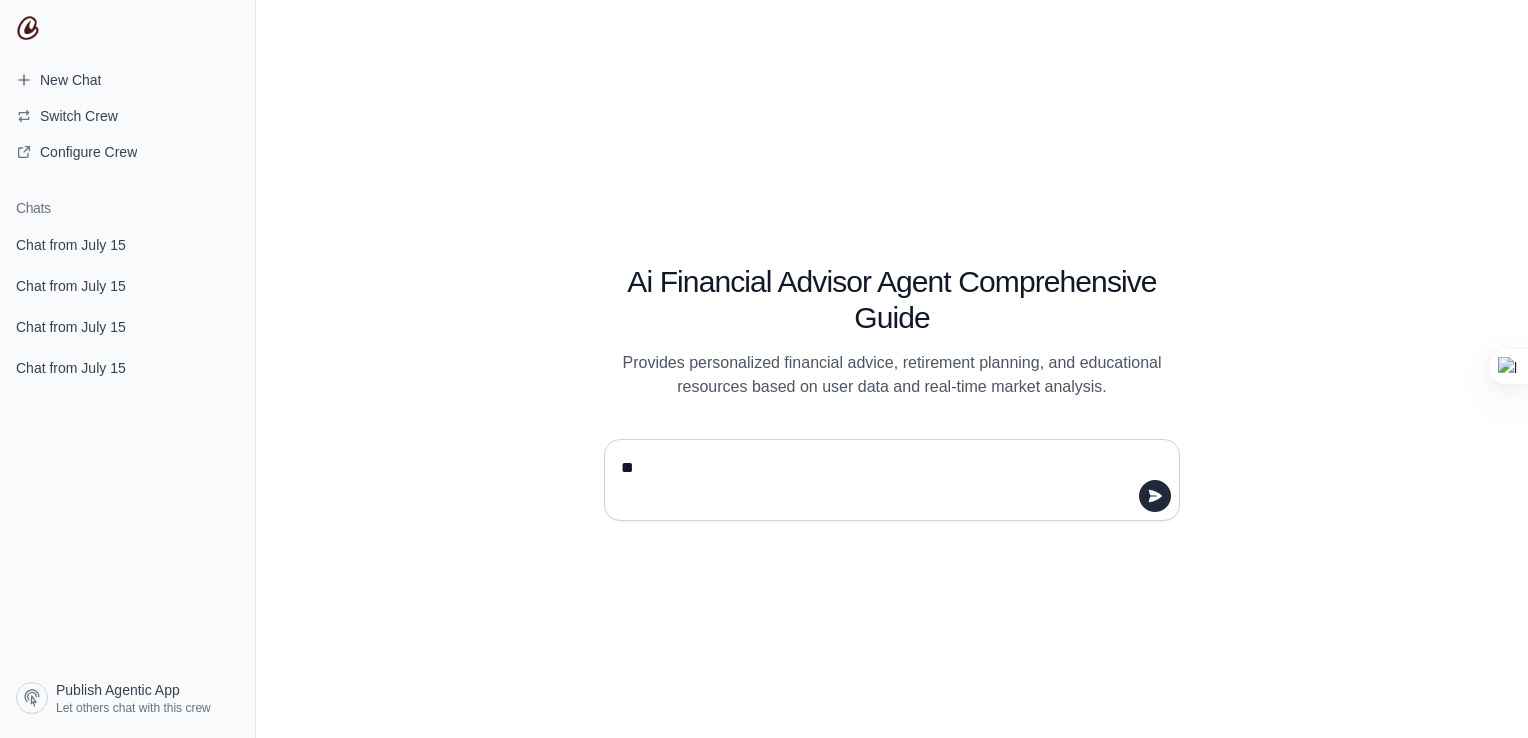 type 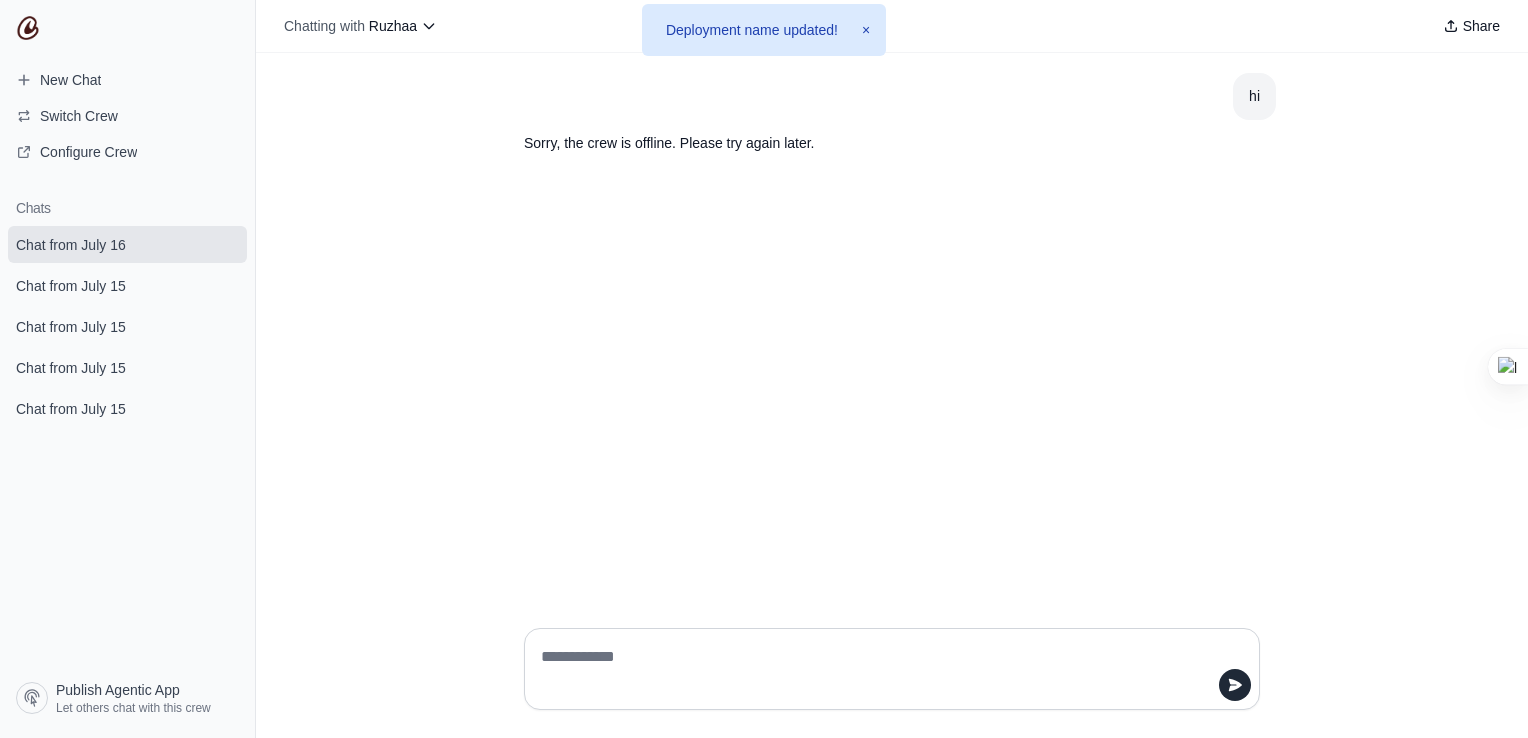 click on "Deployment name updated!
×" at bounding box center (764, 30) 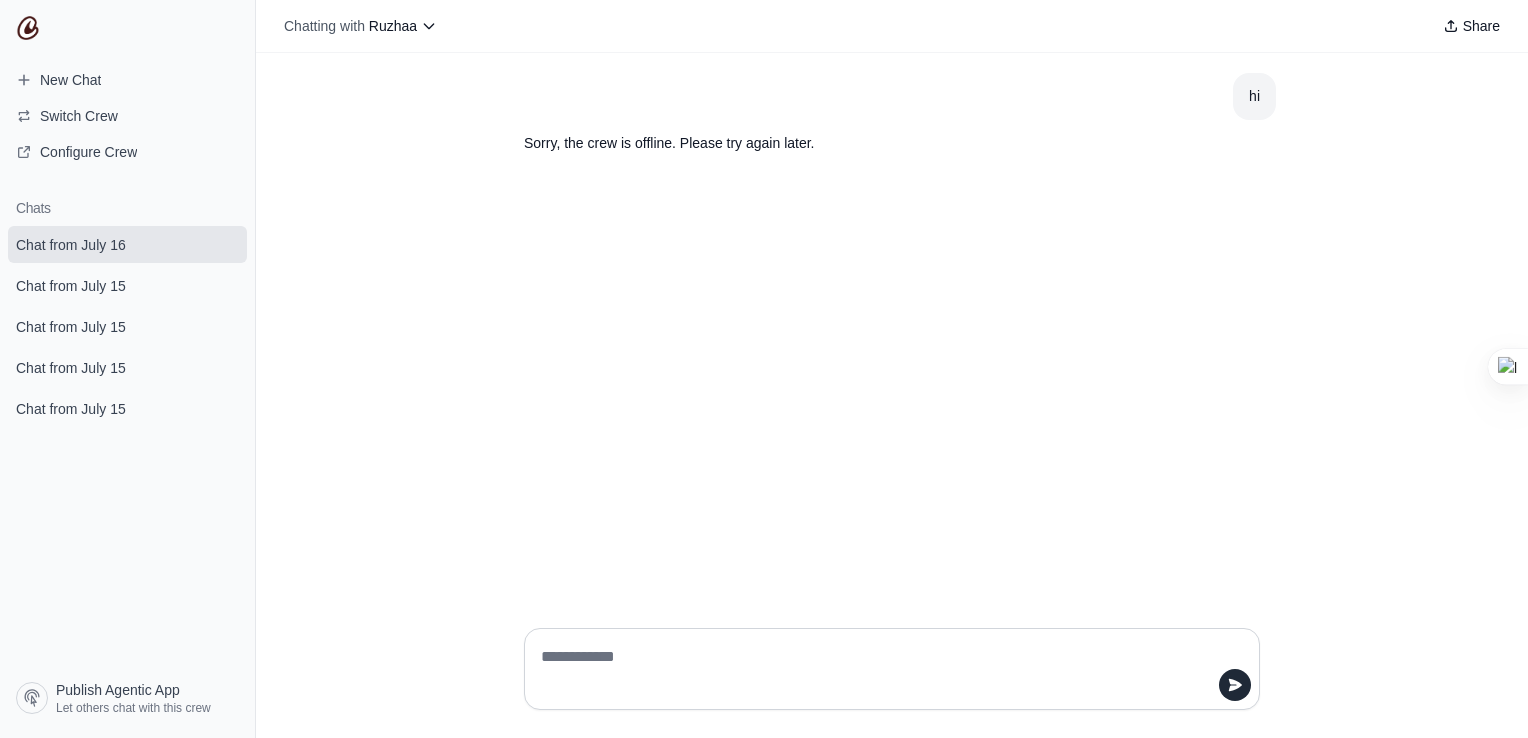 click at bounding box center [886, 669] 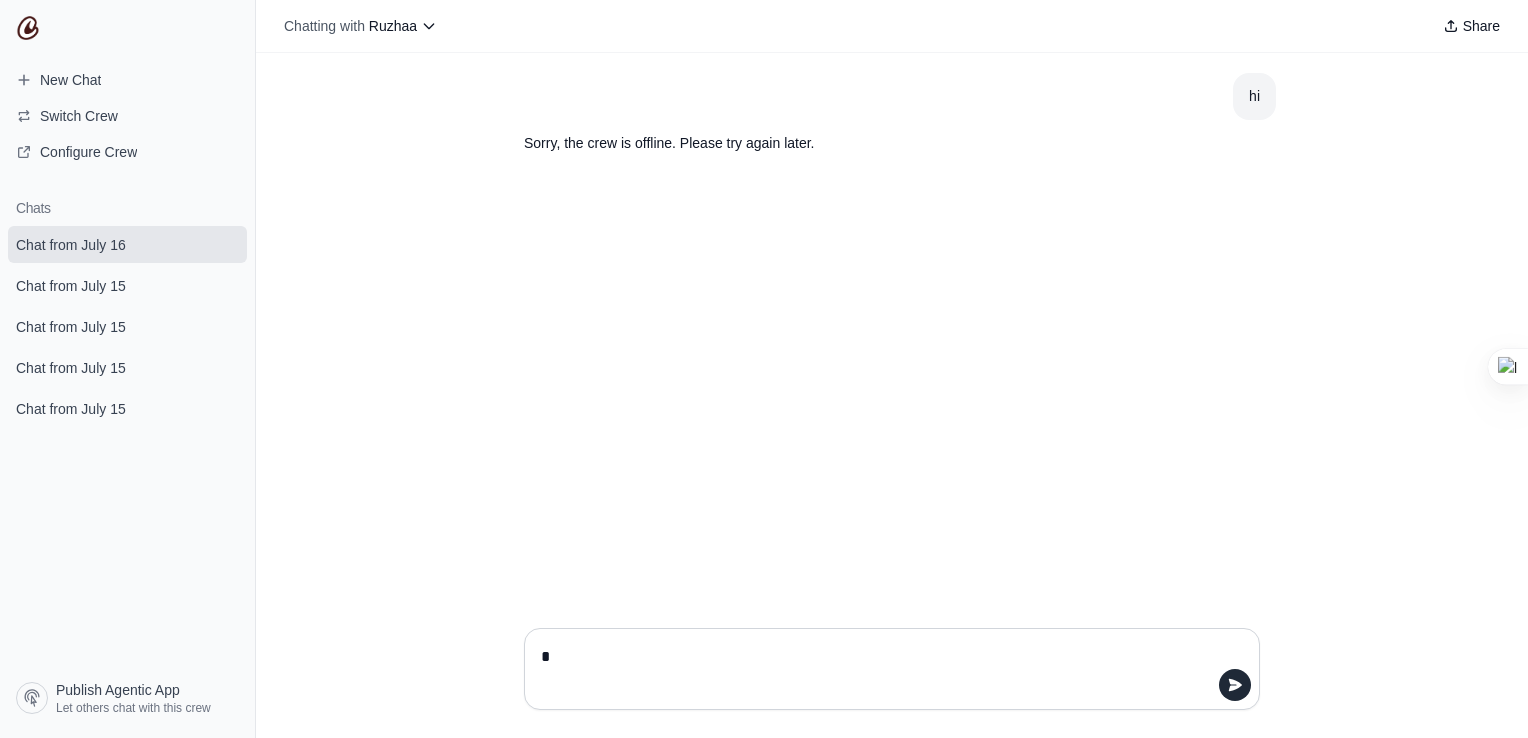 type on "**" 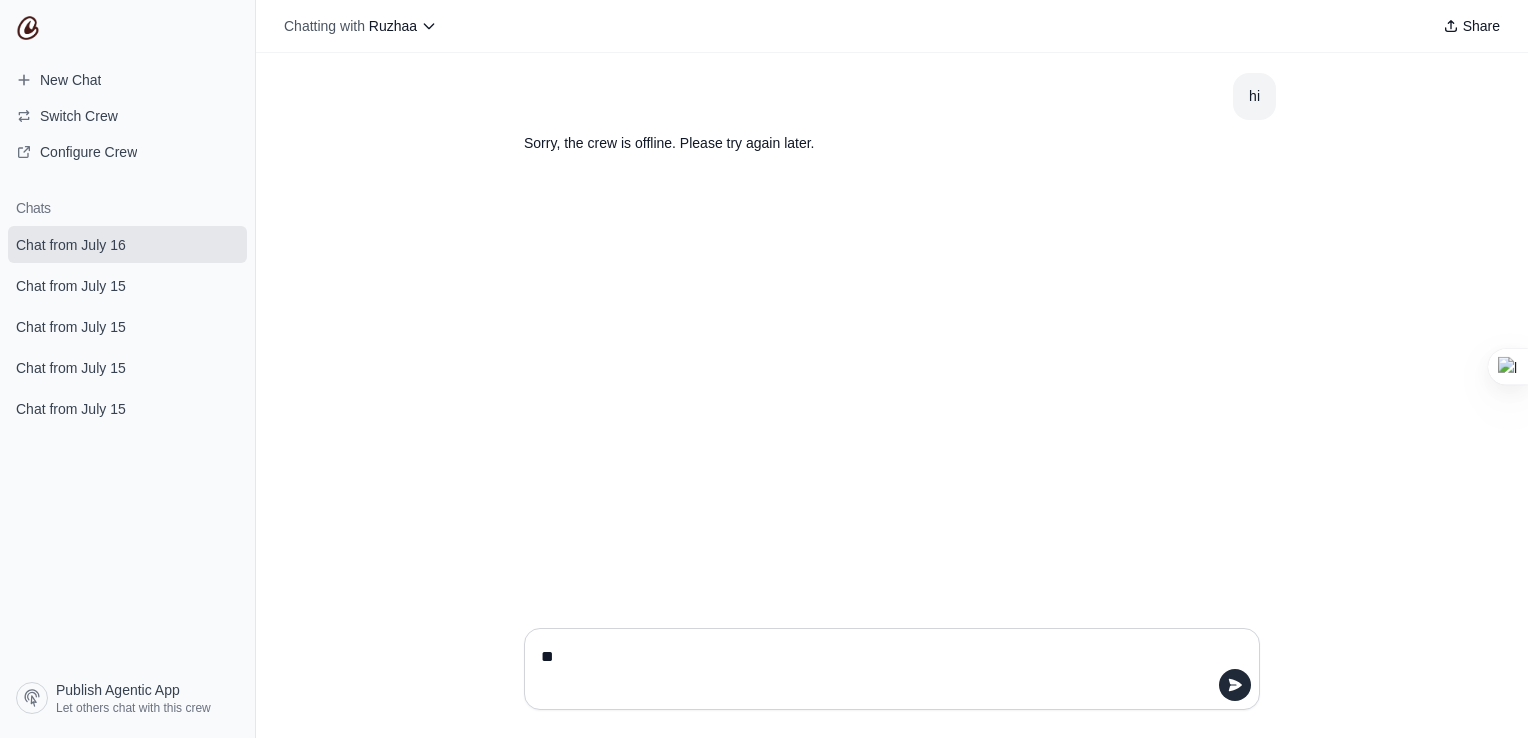 type 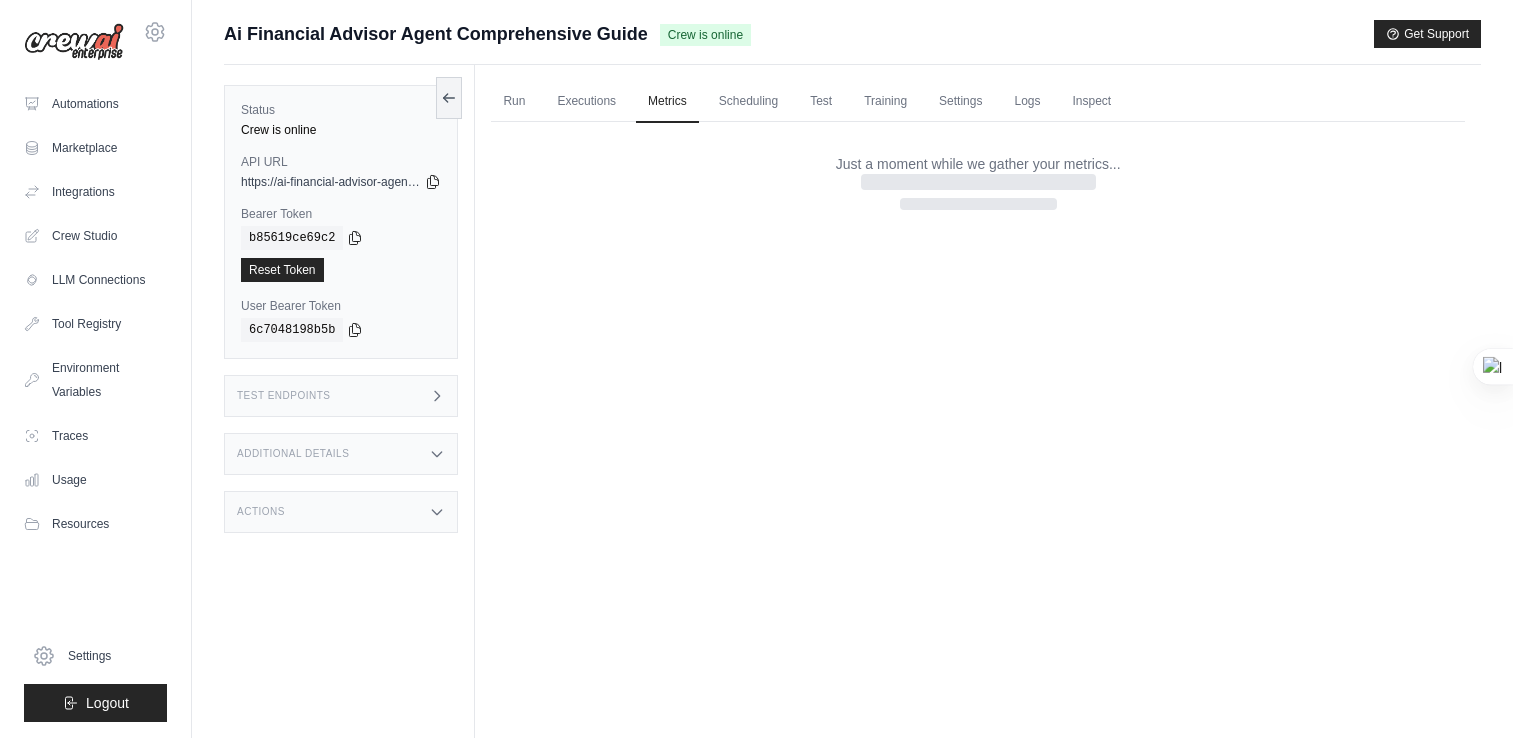 scroll, scrollTop: 0, scrollLeft: 0, axis: both 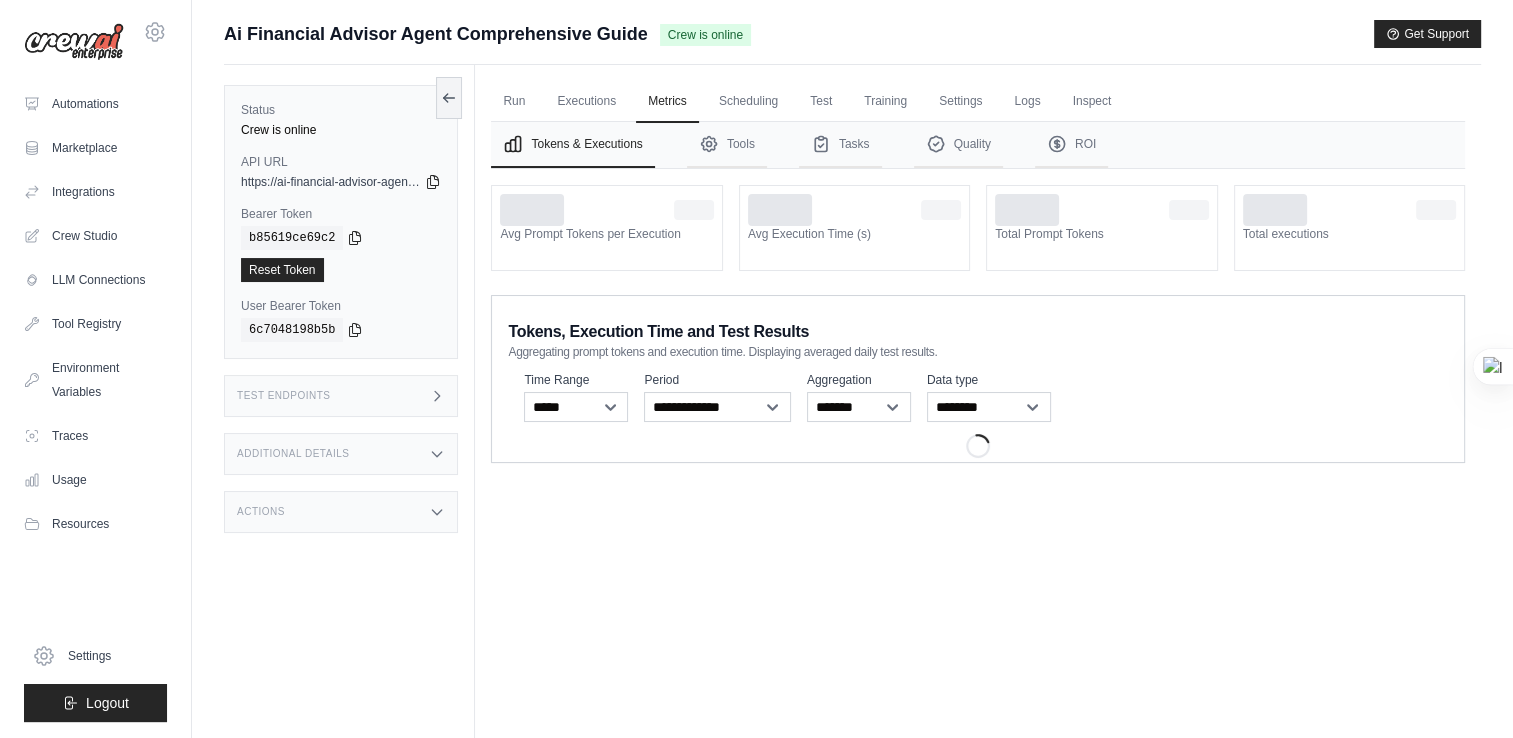 click on "Actions" at bounding box center (341, 512) 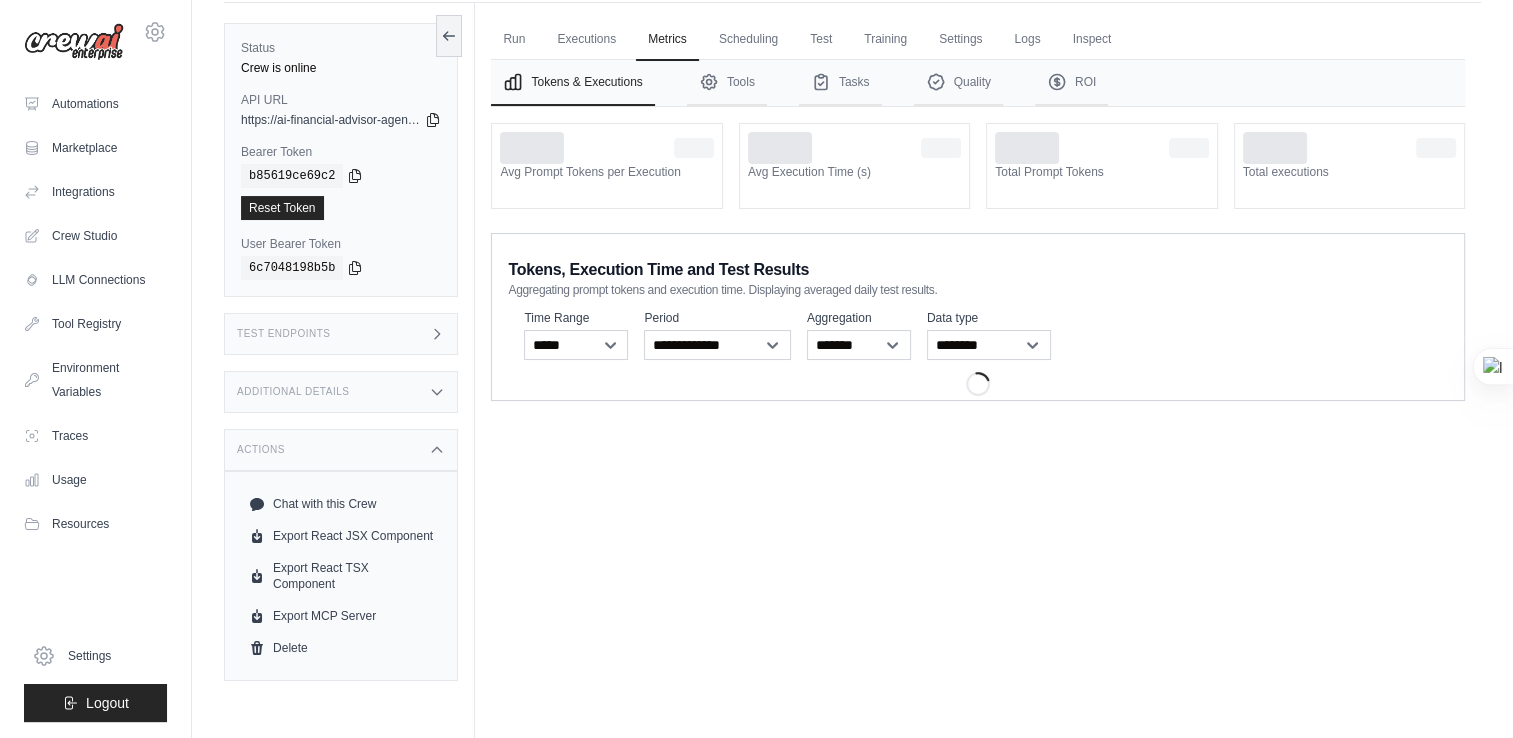scroll, scrollTop: 84, scrollLeft: 0, axis: vertical 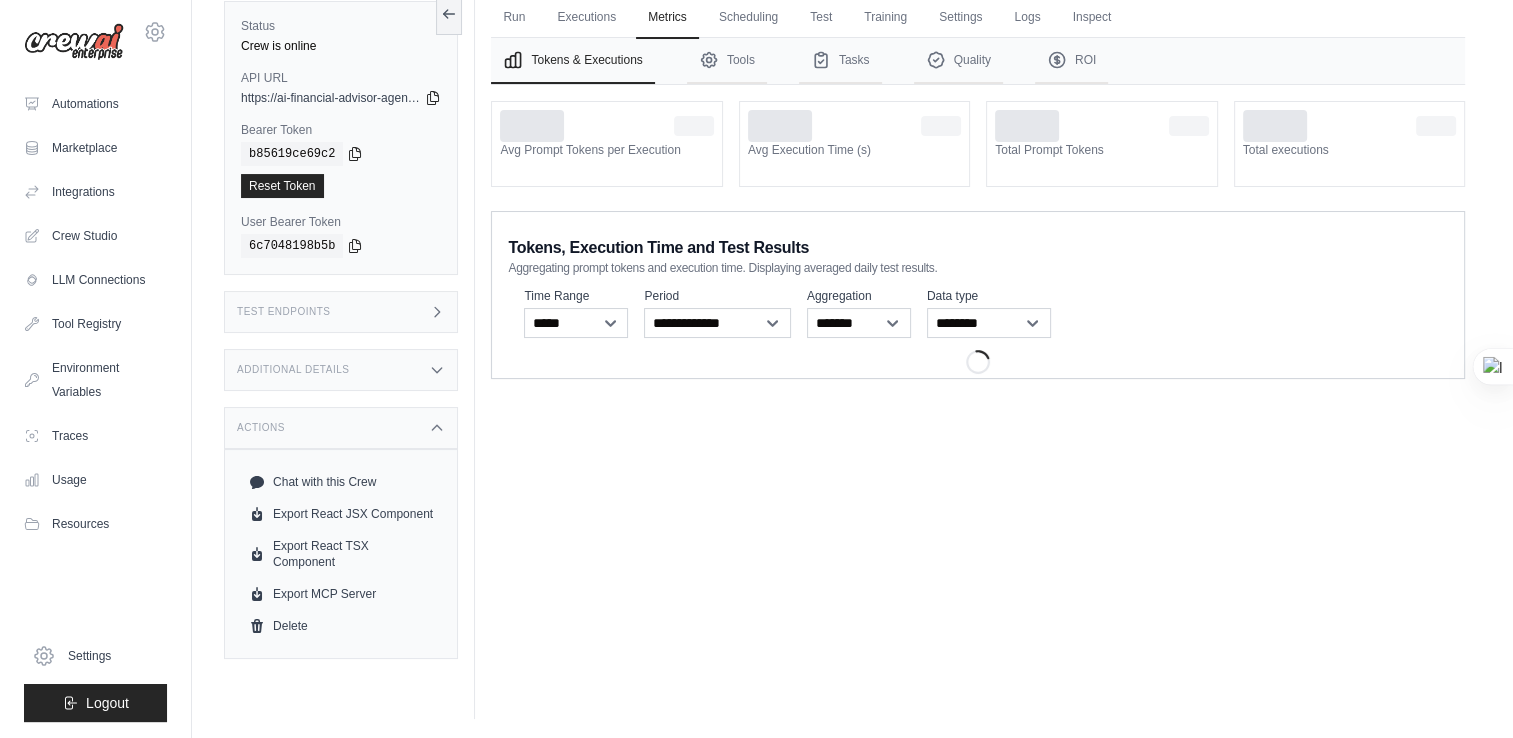 click on "Actions" at bounding box center (341, 428) 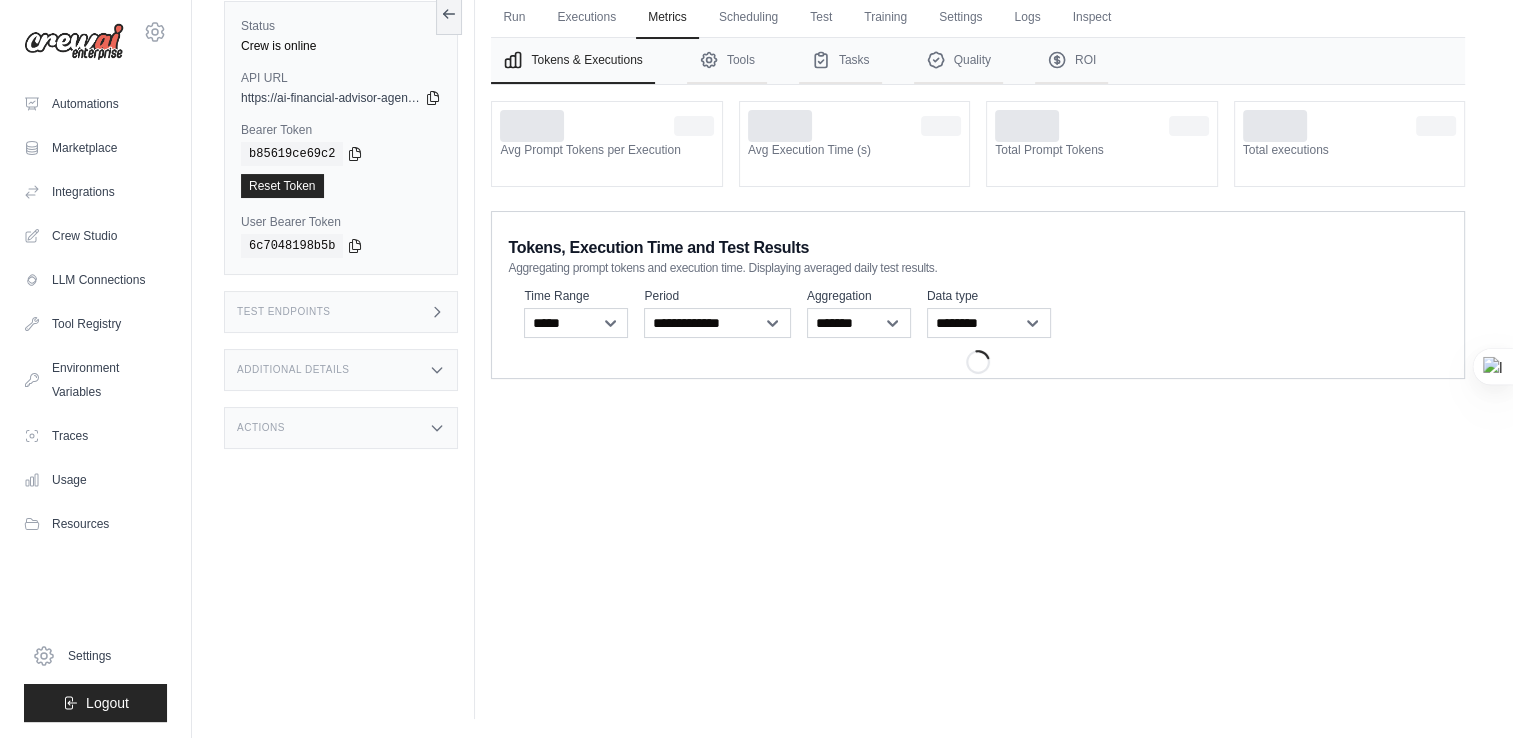 click on "Additional Details" at bounding box center [341, 370] 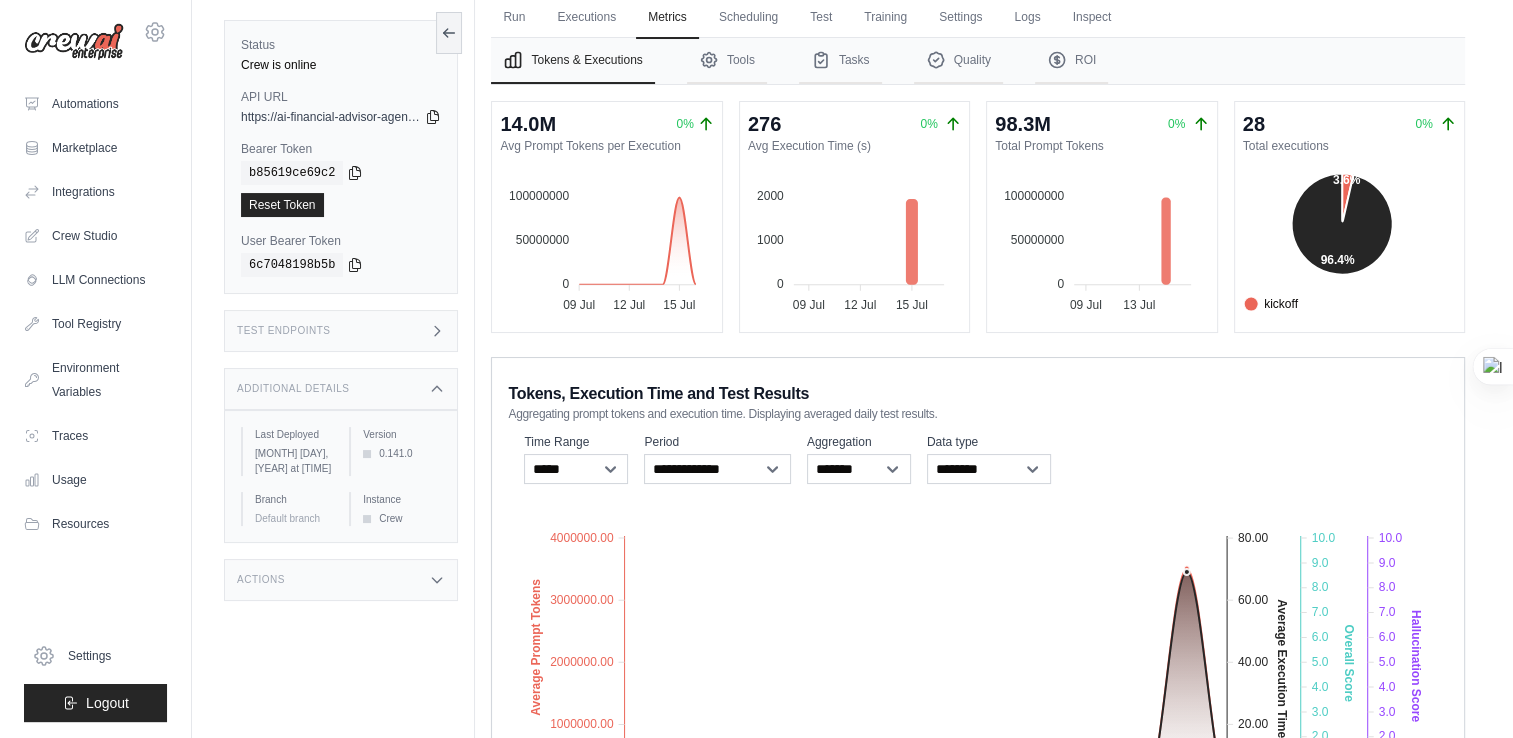 click on "Test Endpoints" at bounding box center [341, 331] 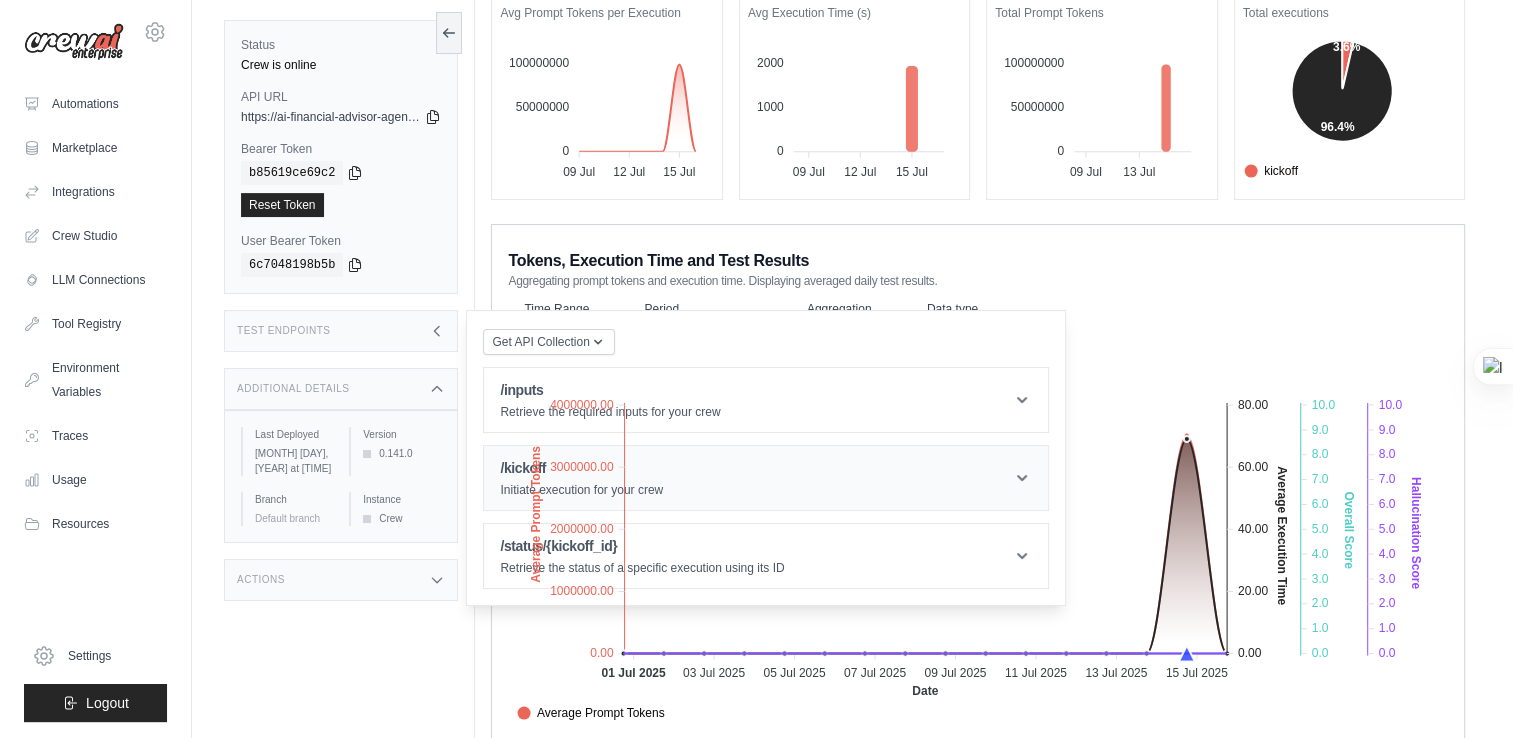 scroll, scrollTop: 268, scrollLeft: 0, axis: vertical 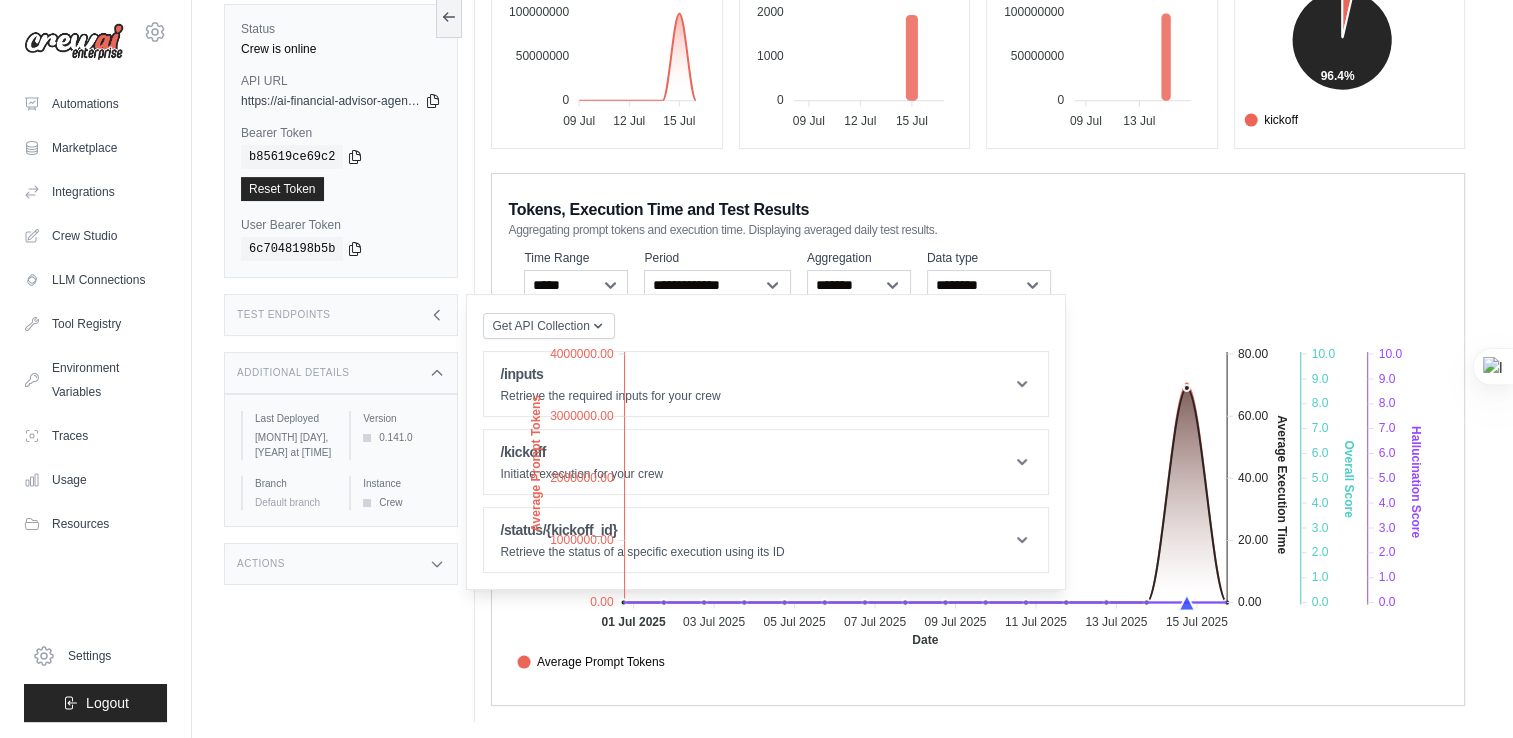 click on "Average Prompt Tokens Average Execution Time Score Hallucination Score Crew Versions 4000000.00 4000000.00 3000000.00 3000000.00 2000000.00 2000000.00 1000000.00 1000000.00 0.00 0.00 Average Prompt Tokens 01 Jul 2025 01 Jul 2025 03 Jul 2025 03 Jul 2025 05 Jul 2025 05 Jul 2025 07 Jul 2025 07 Jul 2025 09 Jul 2025 09 Jul 2025 11 Jul 2025 11 Jul 2025 13 Jul 2025 13 Jul 2025 15 Jul 2025 15 Jul 2025 Date 80.00 80.00 60.00 60.00 40.00 40.00 20.00 20.00 0.00 0.00 Average Execution Time 10.0 10.0 9.0 9.0 8.0 8.0 7.0 7.0 6.0 6.0 5.0 5.0 4.0 4.0 3.0 3.0 2.0 2.0 1.0 1.0 0.0 0.0 Overall Score 10.0 10.0 9.0 9.0 8.0 8.0 7.0 7.0 6.0 6.0 5.0 5.0 4.0 4.0 3.0 3.0 2.0 2.0 1.0 1.0 0.0 0.0 Hallucination Score" at bounding box center (978, 506) 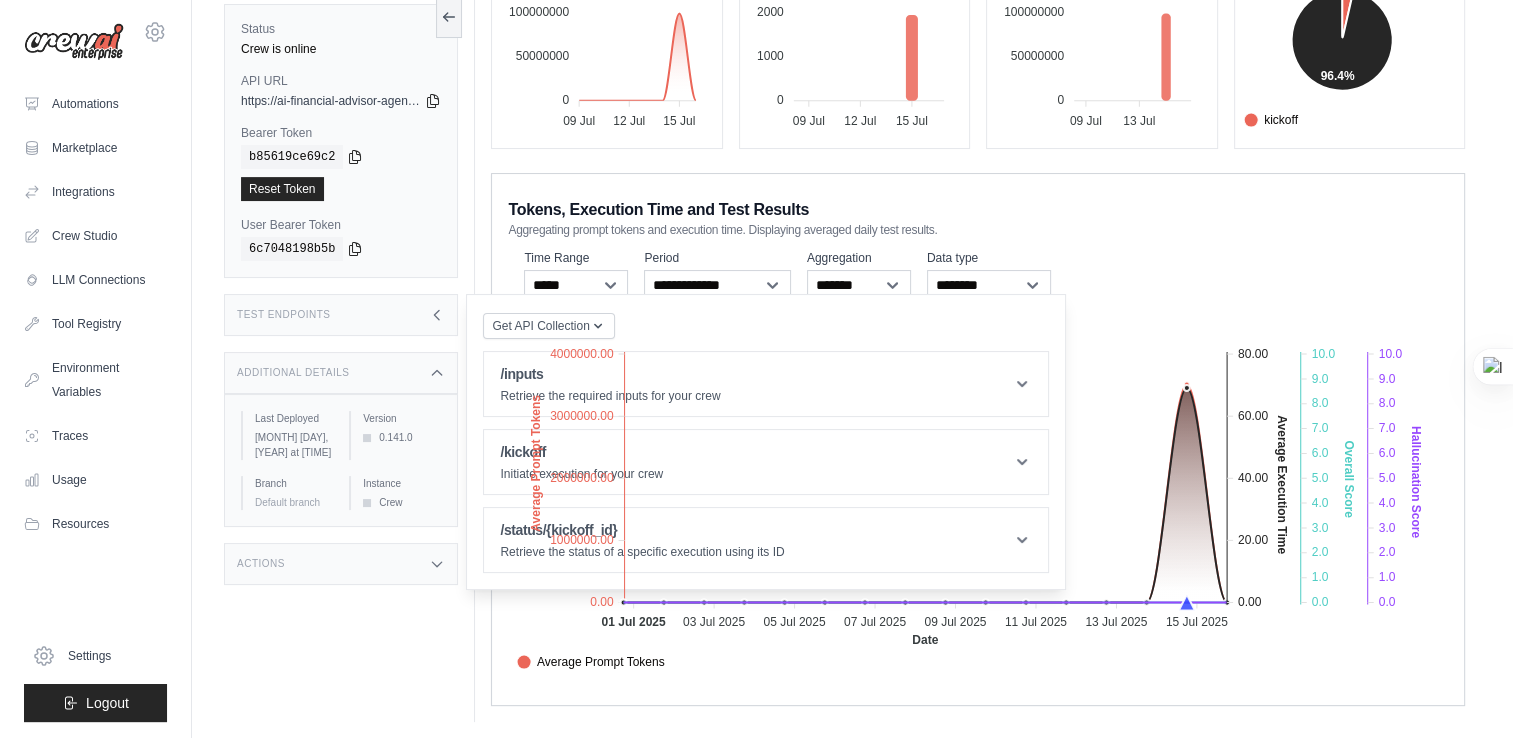 click on "Average Prompt Tokens Average Execution Time Score Hallucination Score Crew Versions" 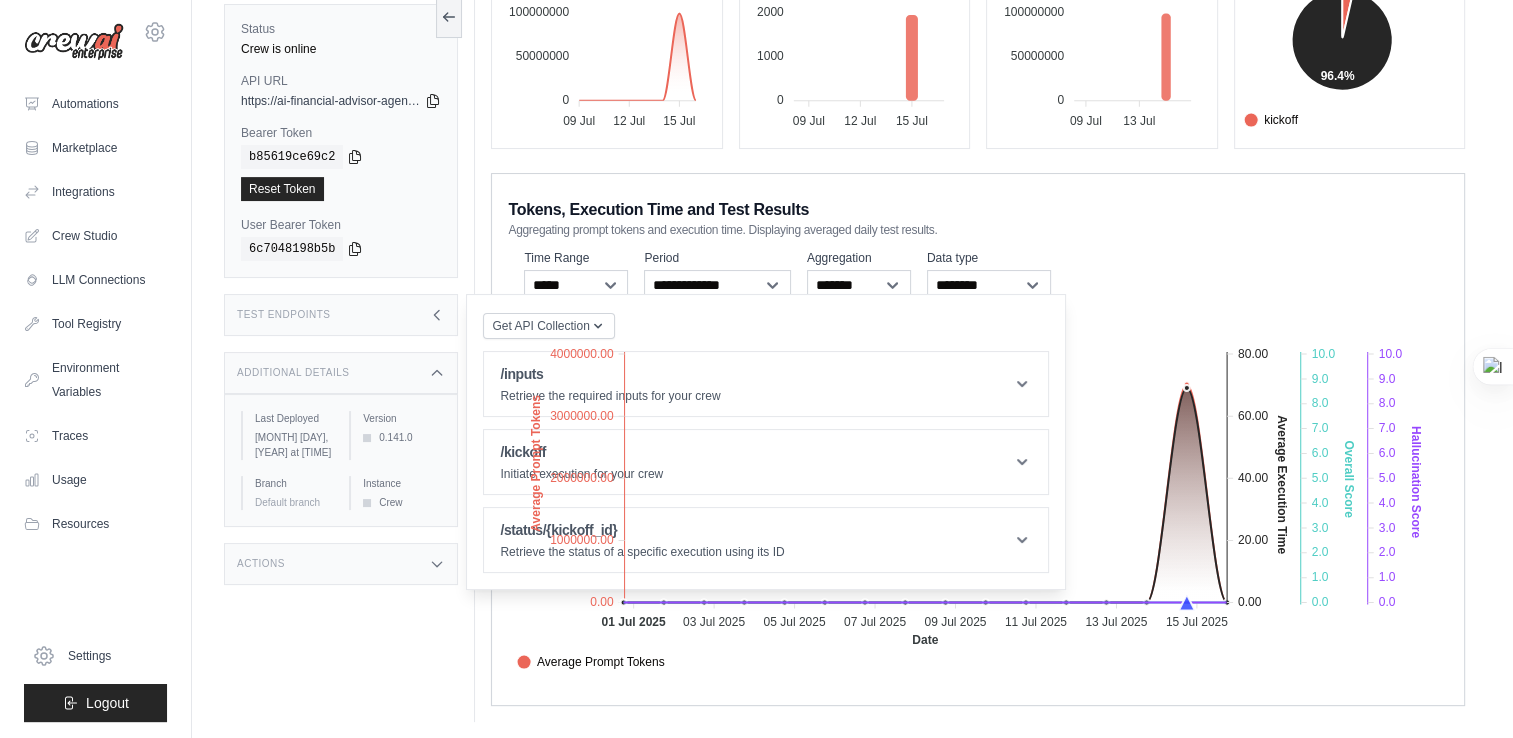 scroll, scrollTop: 0, scrollLeft: 0, axis: both 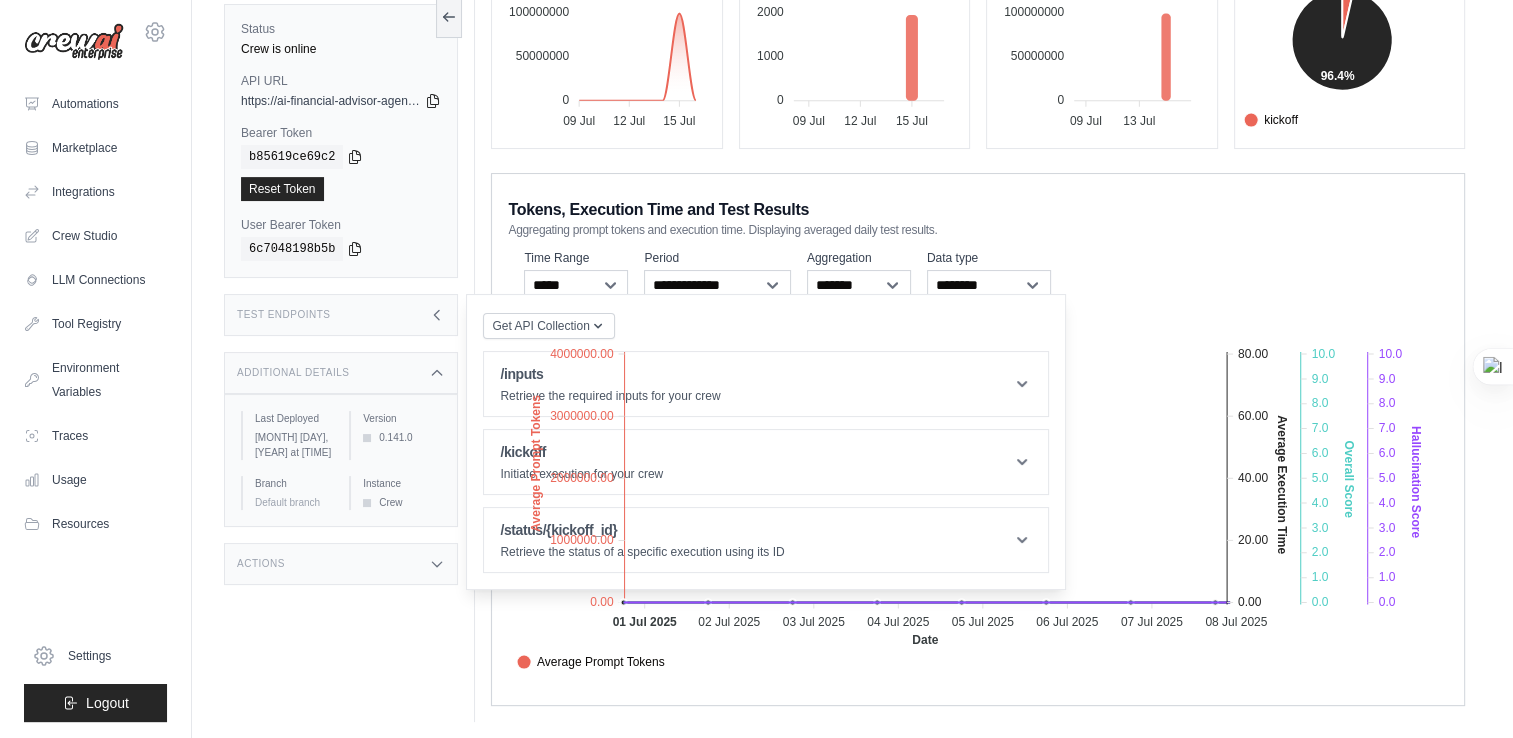 click on "Test Endpoints" at bounding box center [341, 315] 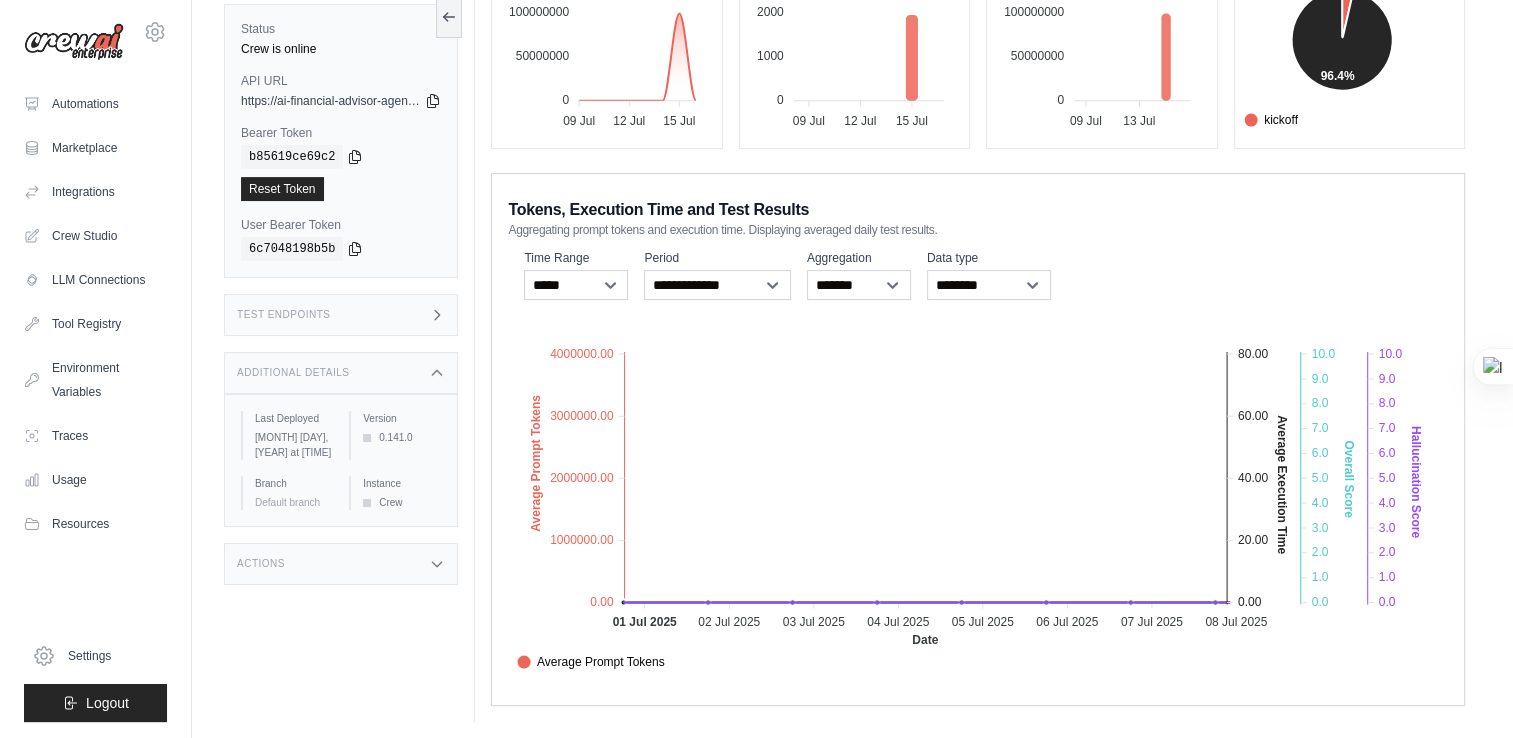 click on "Test Endpoints" at bounding box center (341, 315) 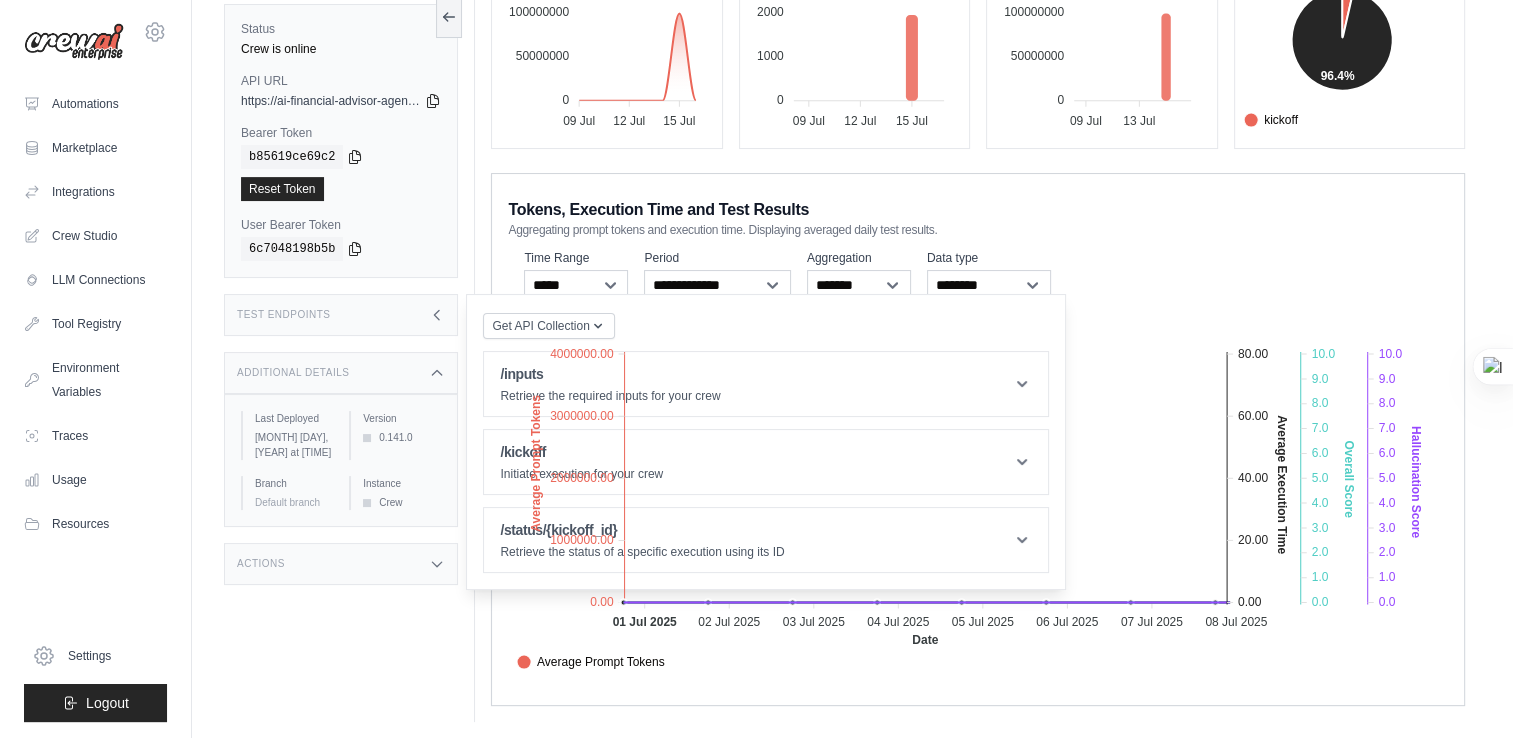 click on "Test Endpoints" at bounding box center [341, 315] 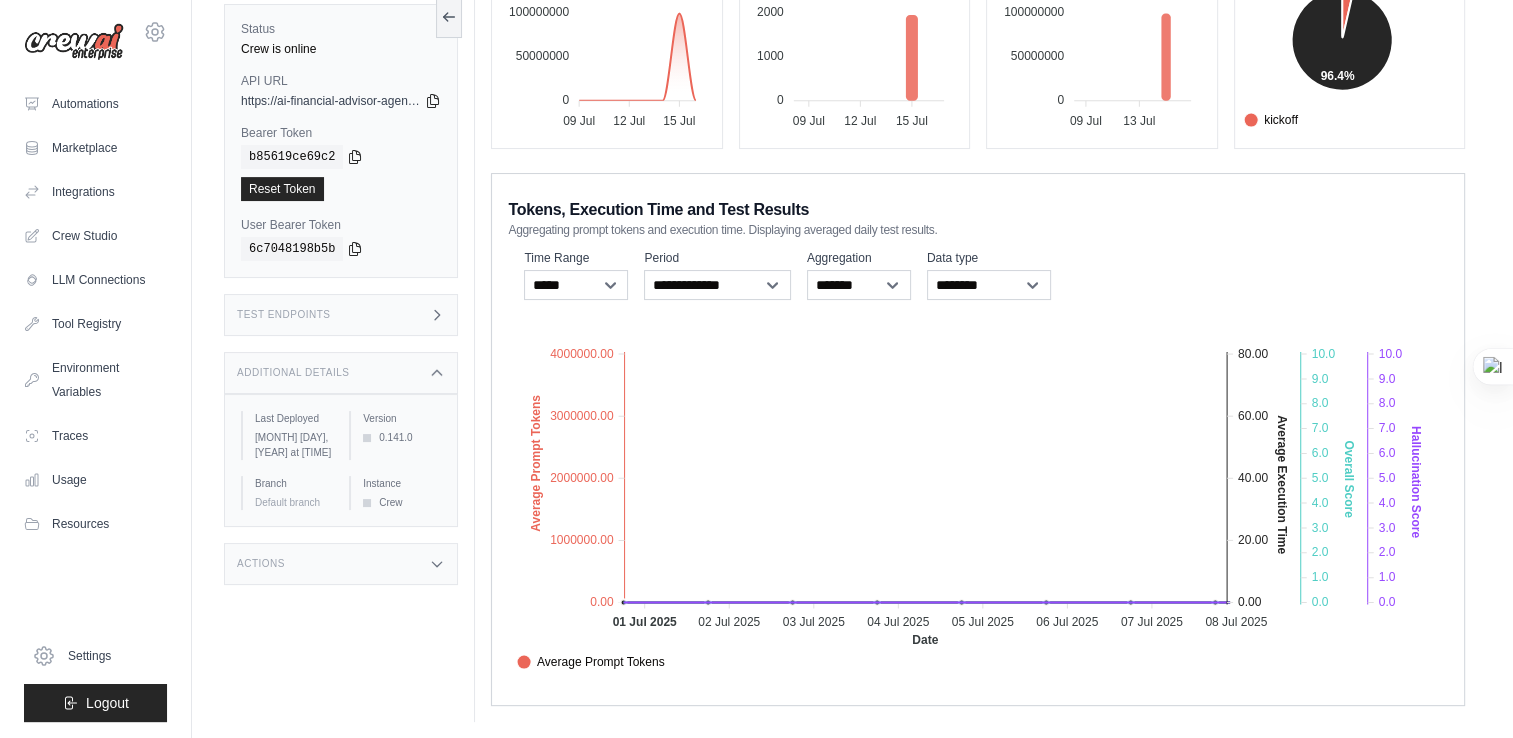 click on "Test Endpoints" at bounding box center (341, 315) 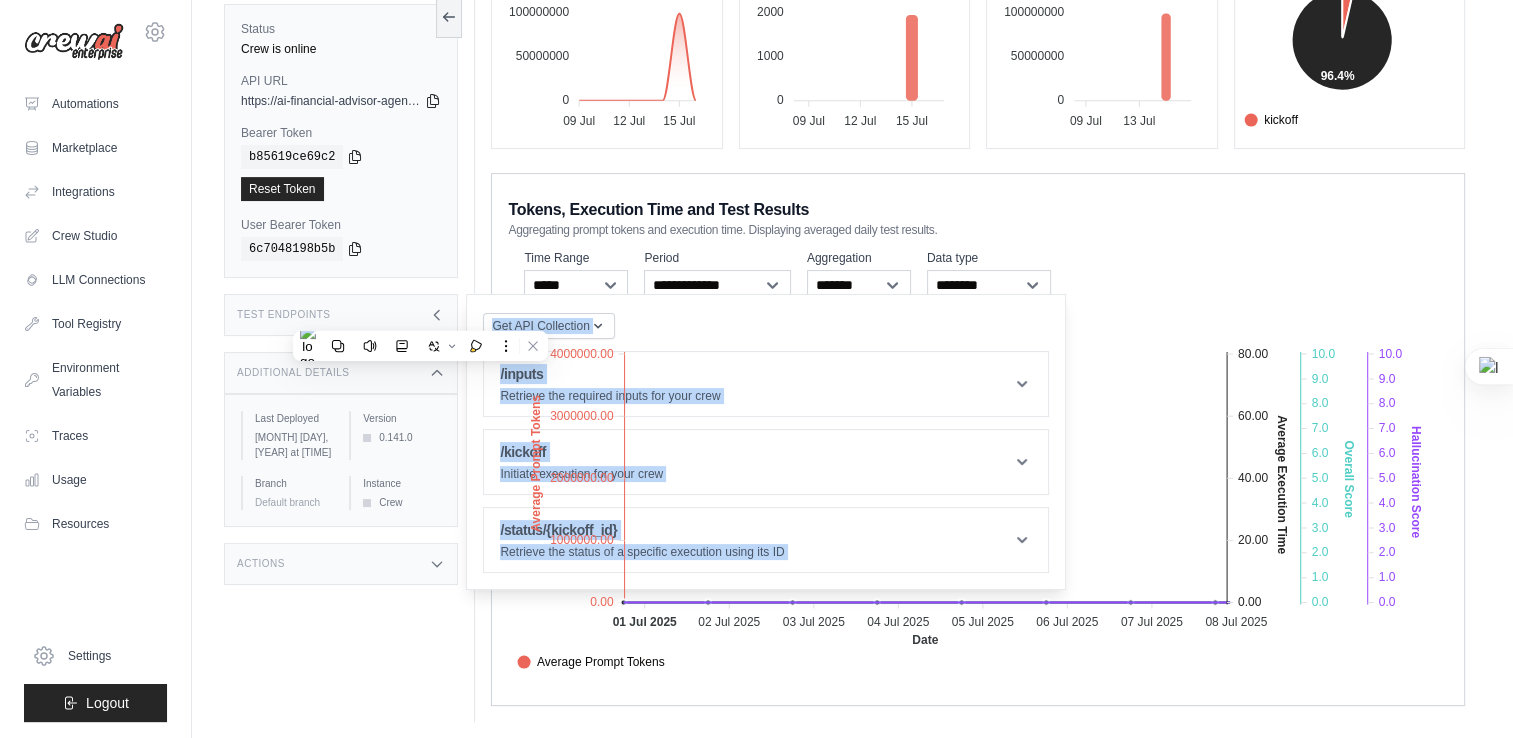 click on "Average Prompt Tokens Average Execution Time Score Hallucination Score Crew Versions" 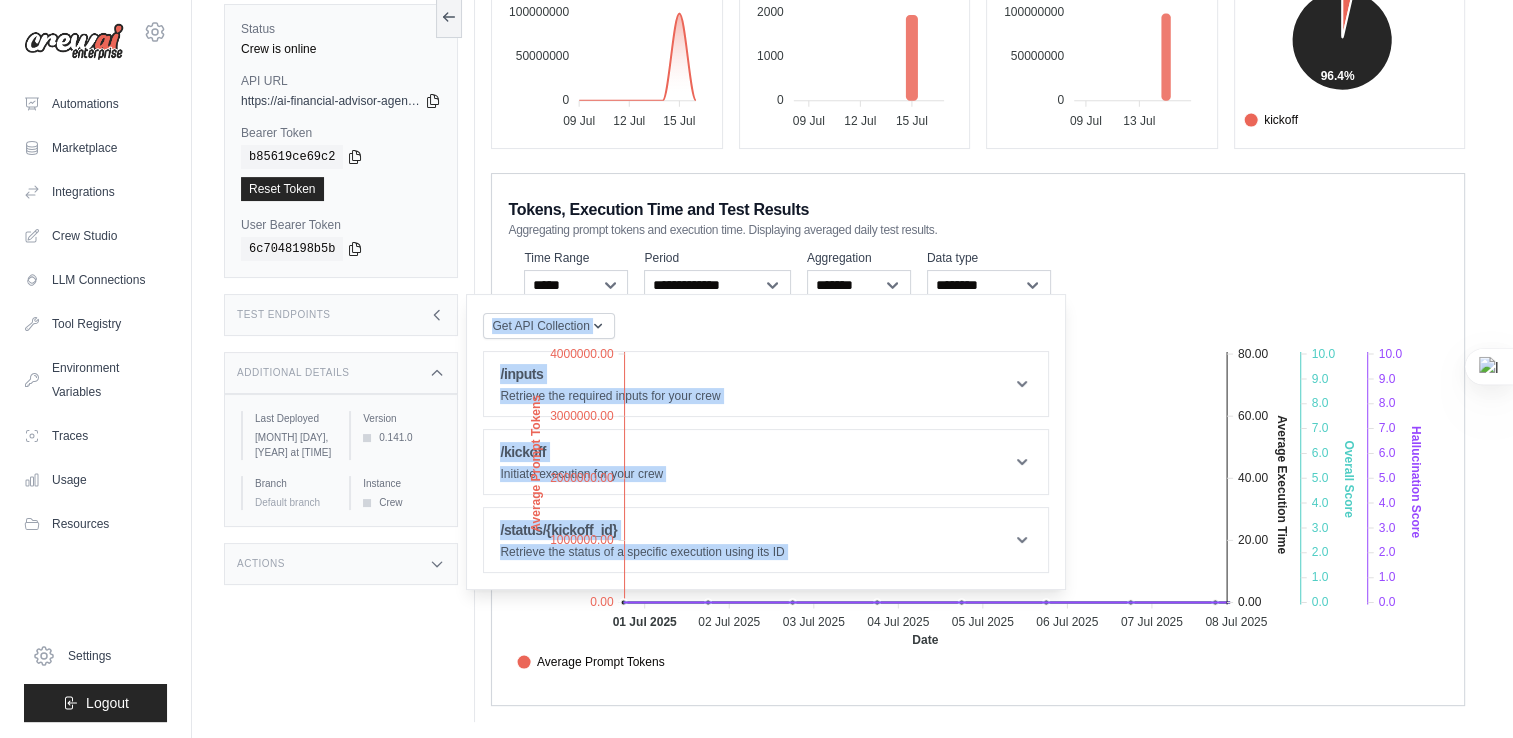 click on "Average Prompt Tokens Average Execution Time Score Hallucination Score Crew Versions" 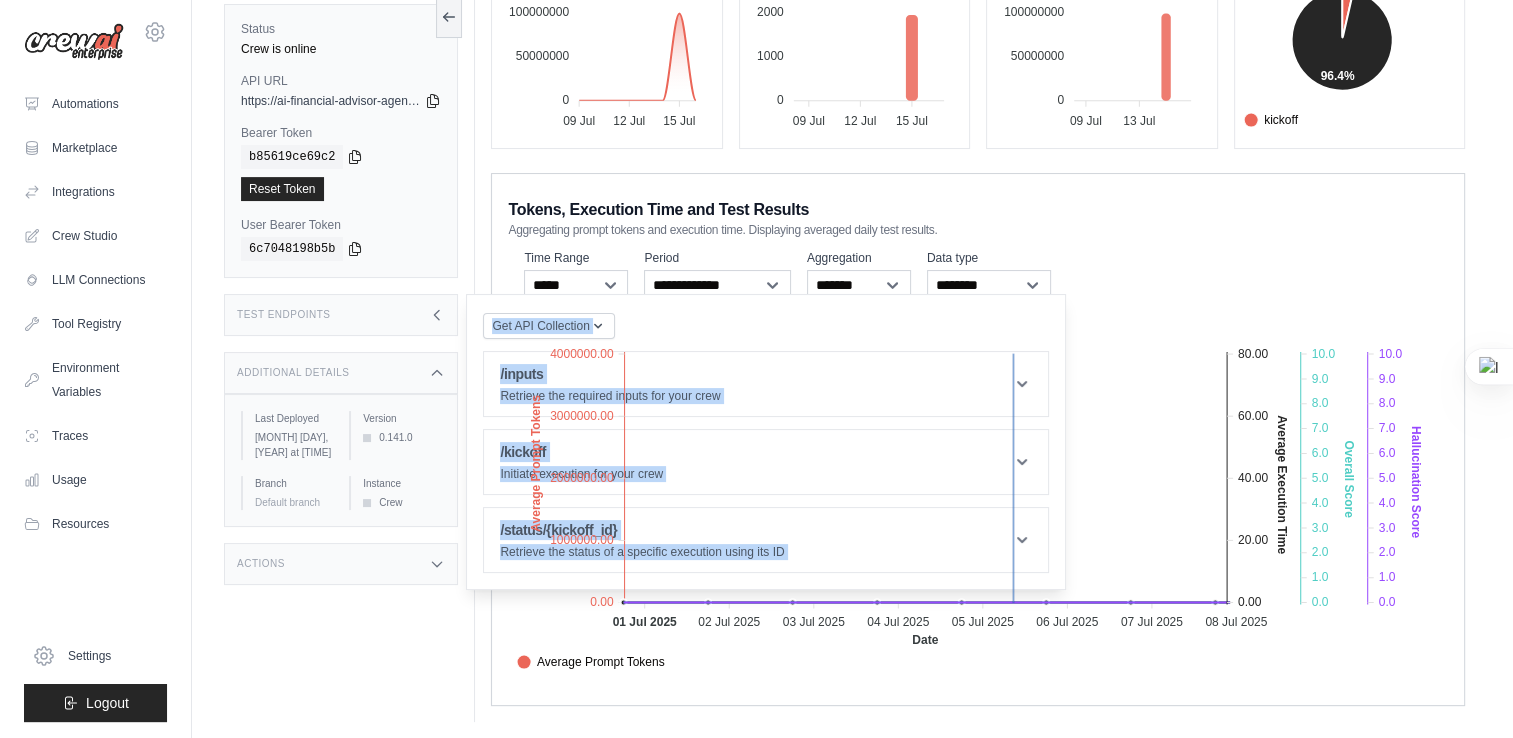 click on "Average Prompt Tokens Average Execution Time Score Hallucination Score Crew Versions" 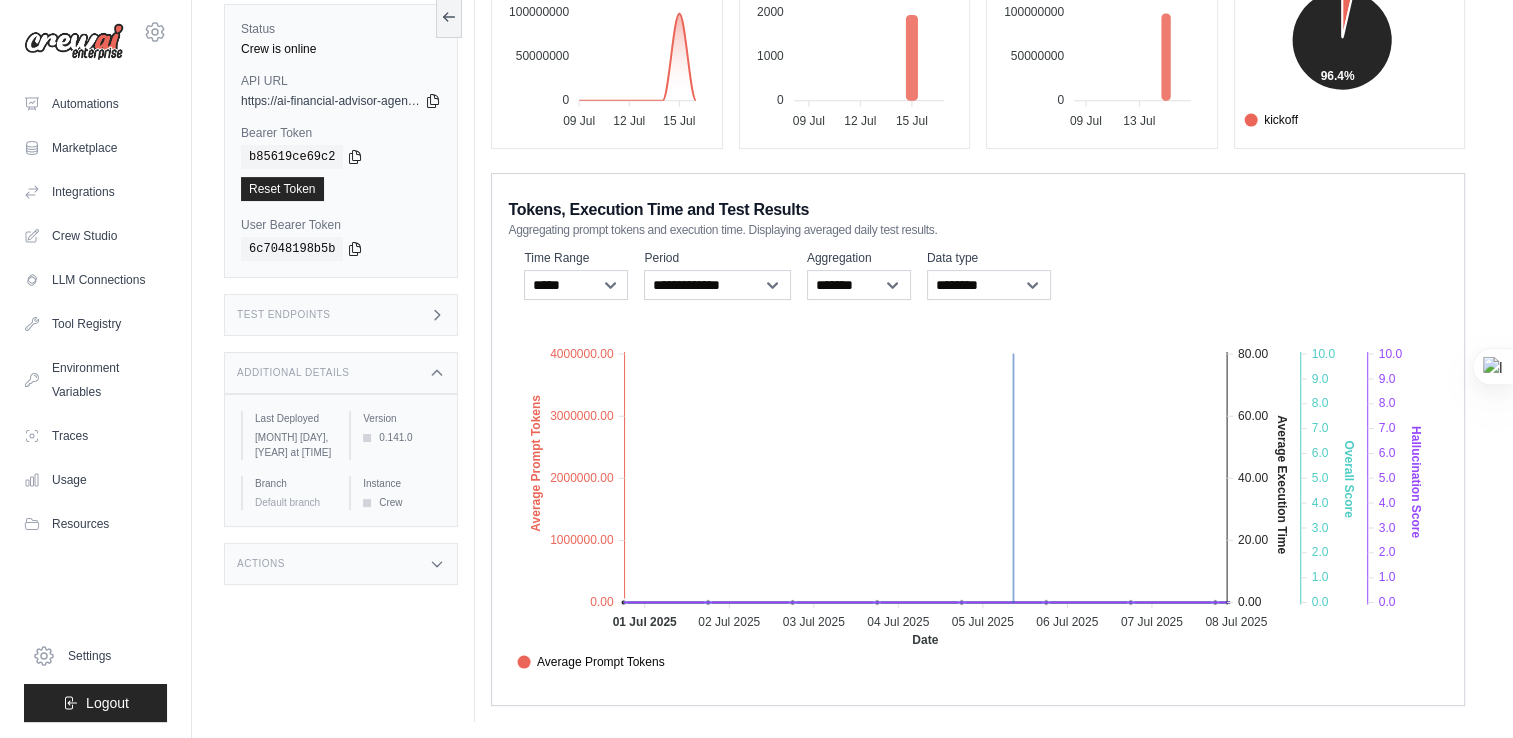 scroll, scrollTop: 0, scrollLeft: 0, axis: both 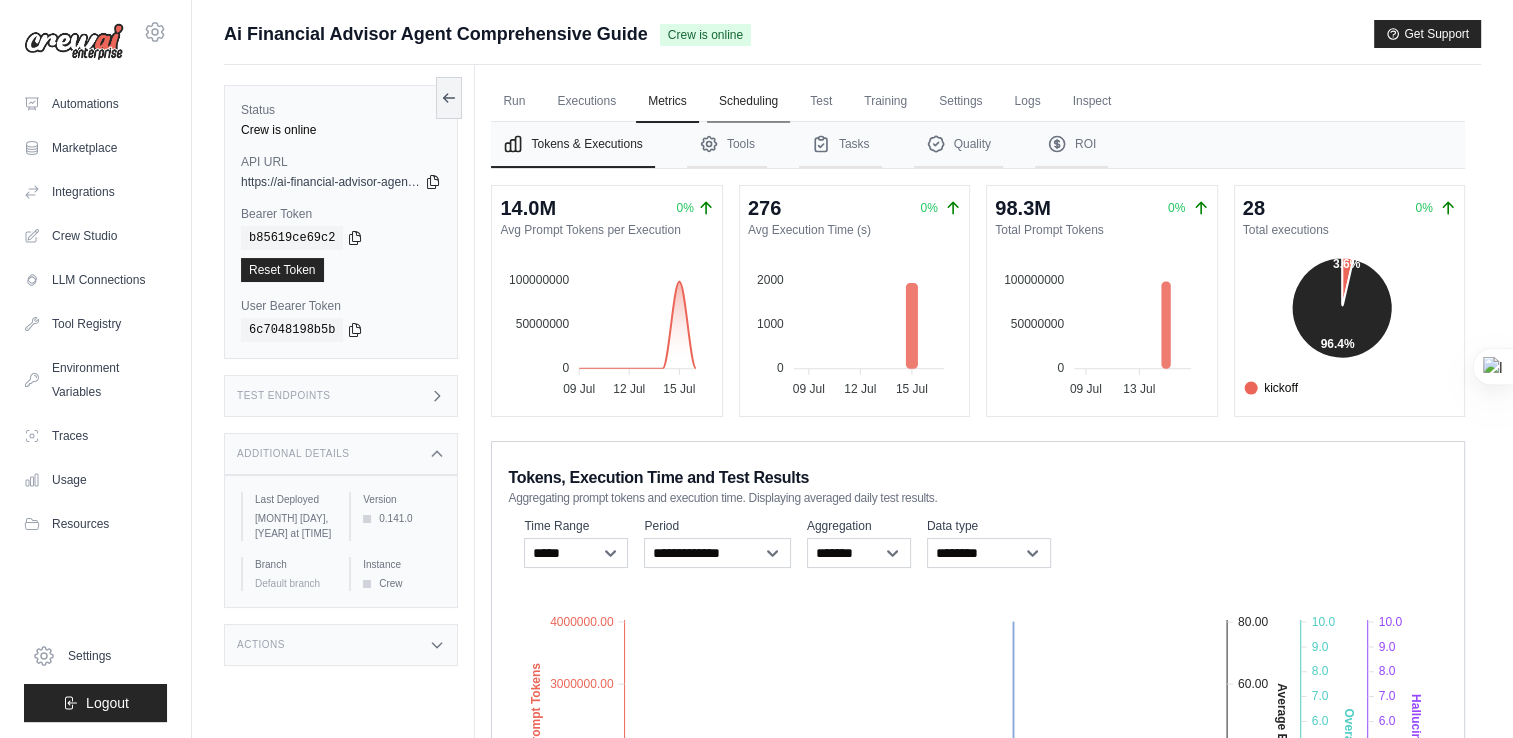 click on "Scheduling" at bounding box center (748, 102) 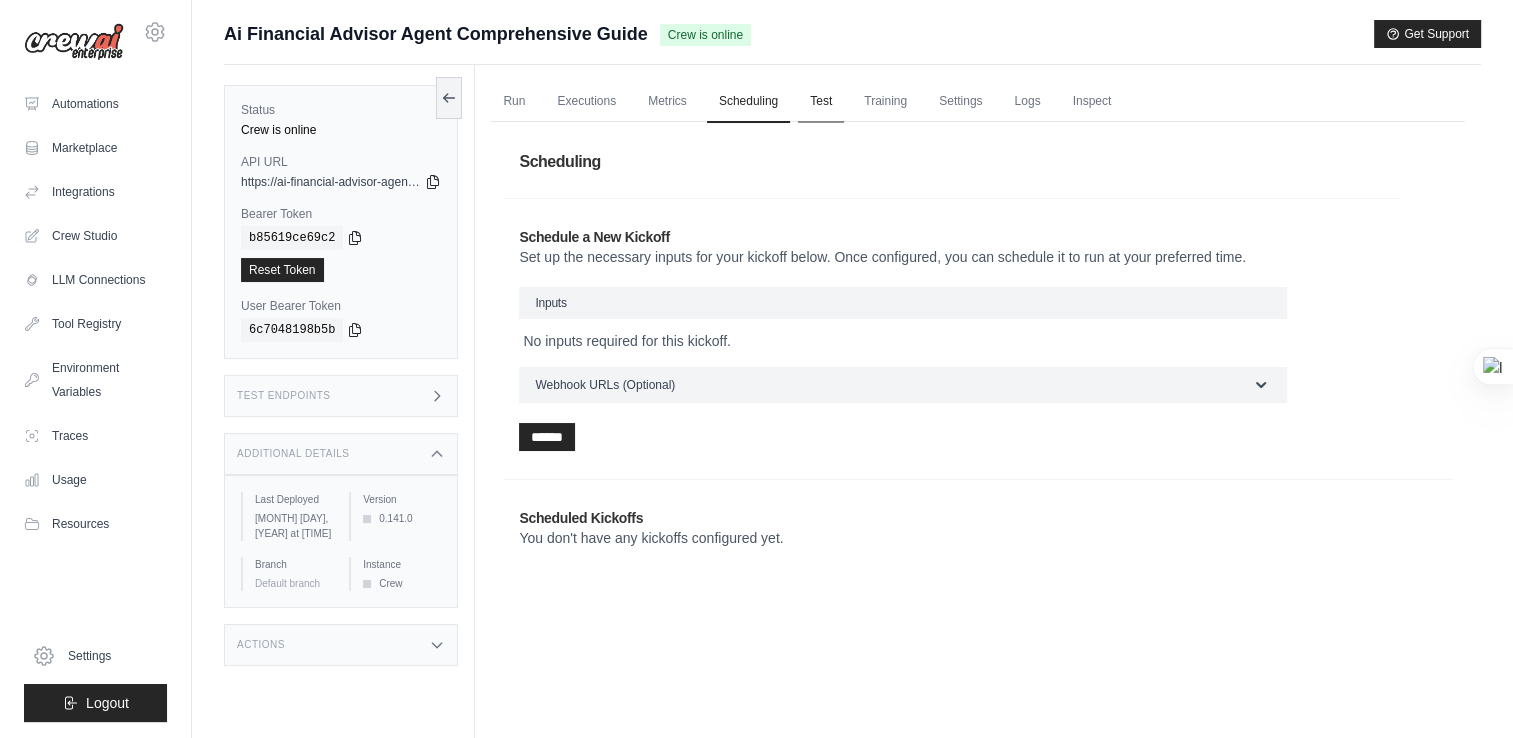 click on "Test" at bounding box center (821, 102) 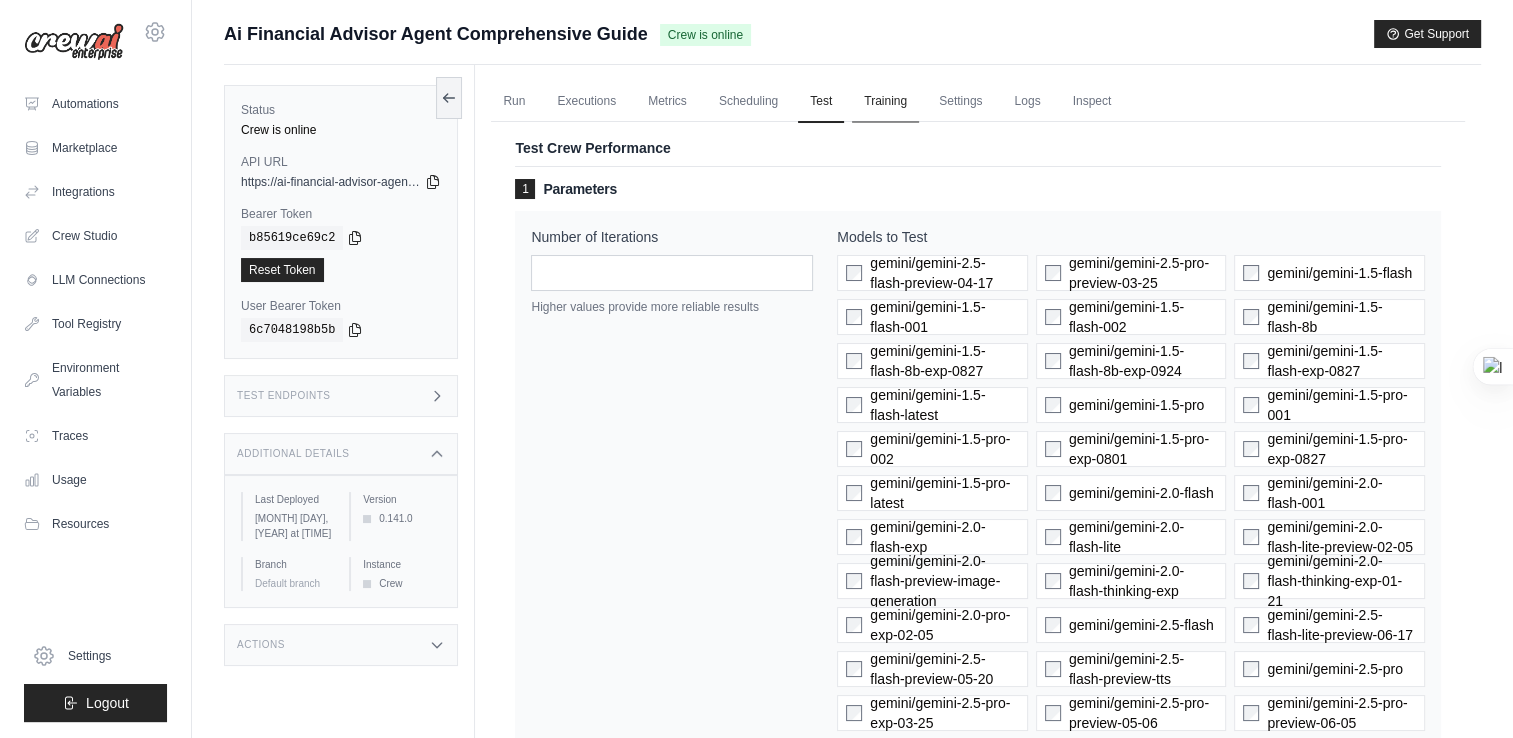 click on "Training" at bounding box center [885, 102] 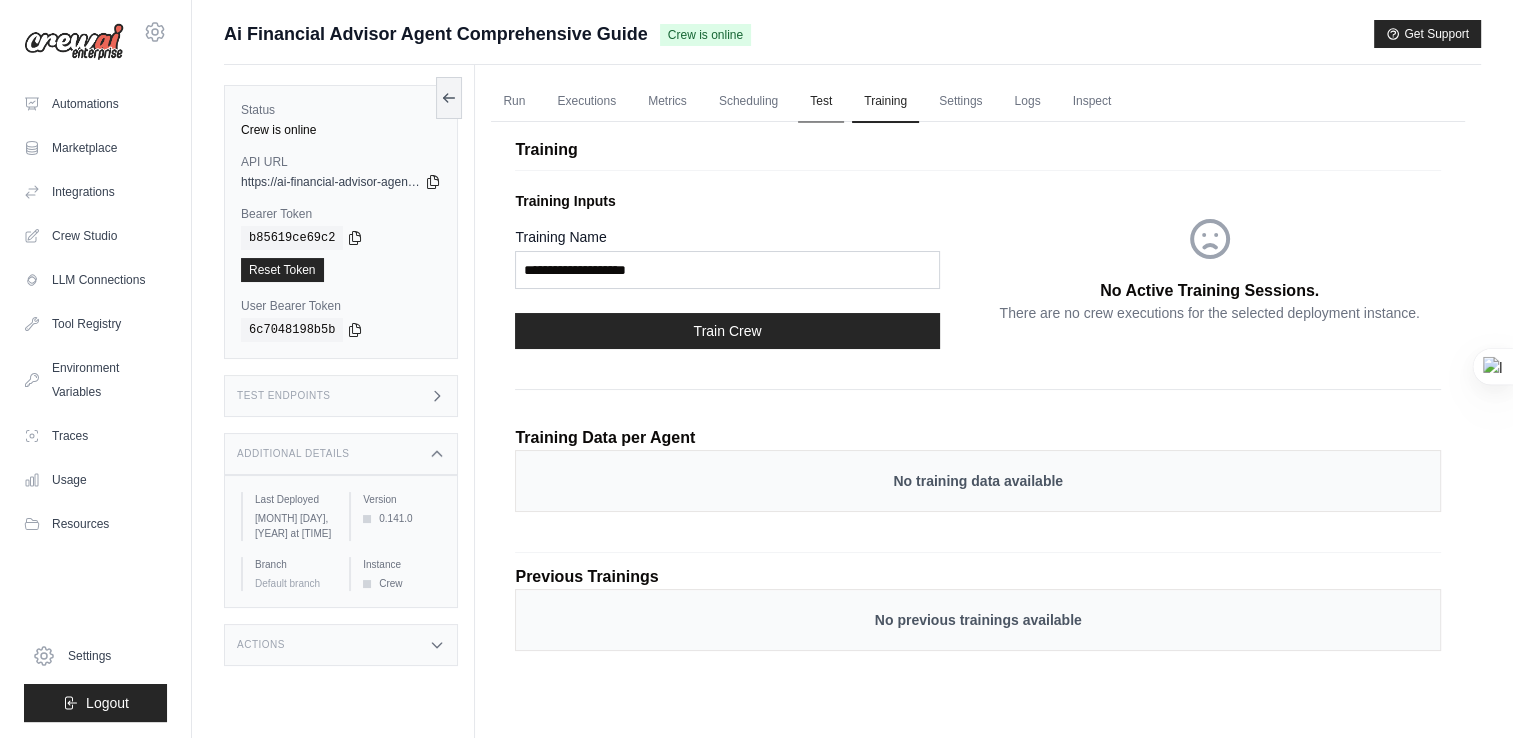 click on "Test" at bounding box center (821, 102) 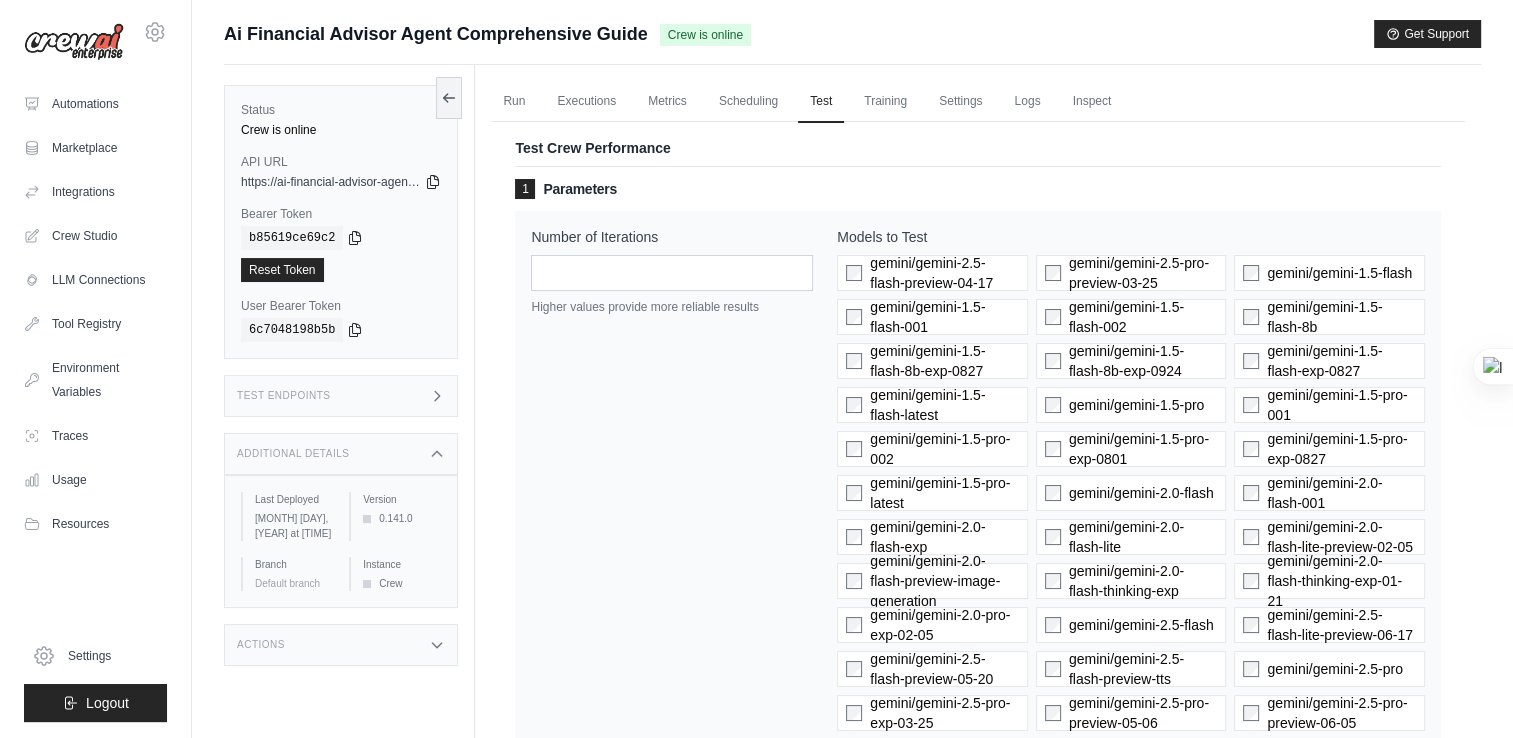 click on "Test
Crew
Performance
1
Parameters
Number of Iterations
*
Higher values provide more reliable results
Models to Test
gemini/gemini-2.5-flash-preview-04-17
gemini/gemini-2.5-pro-preview-03-25
gemini/gemini-1.5-flash 2" at bounding box center (978, 697) 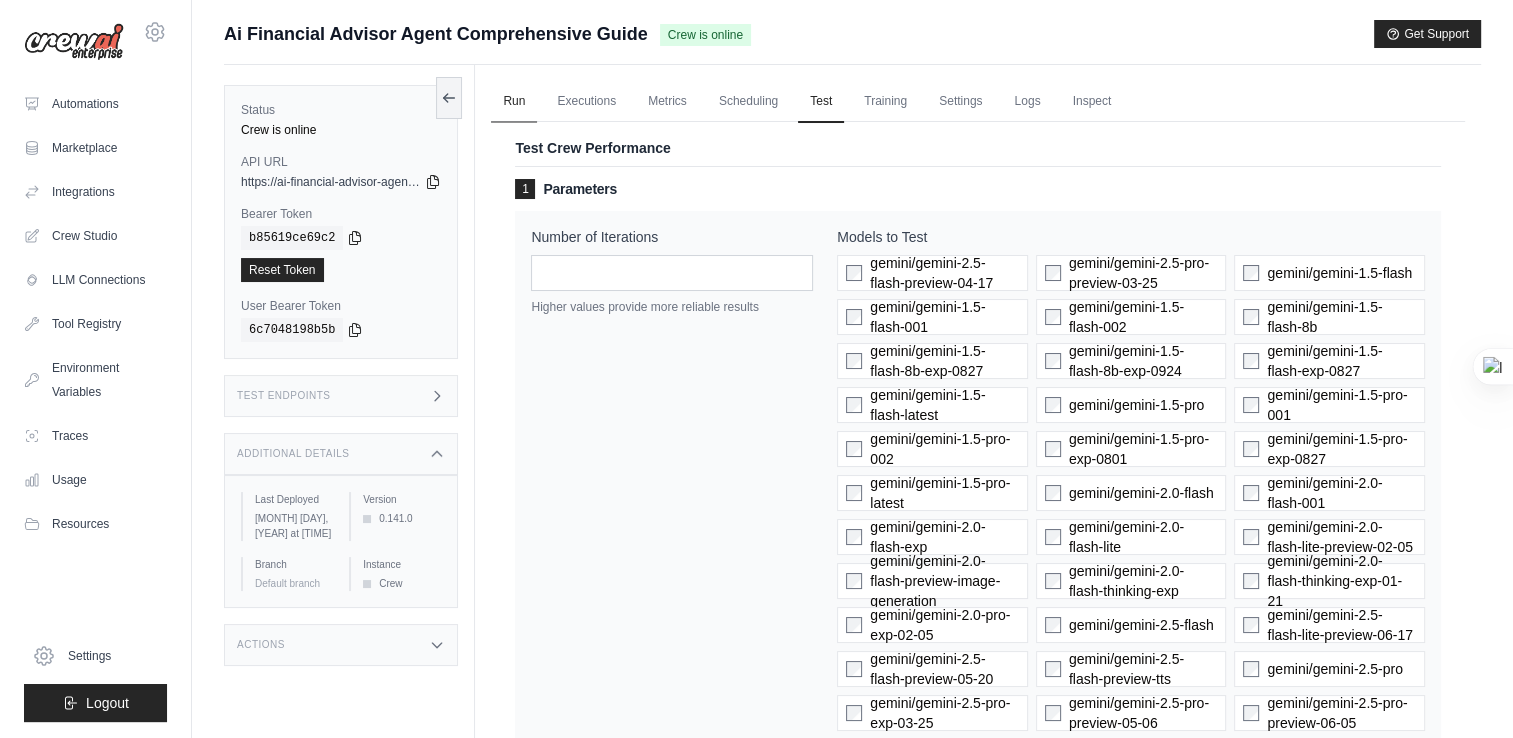 click on "Run" at bounding box center (514, 102) 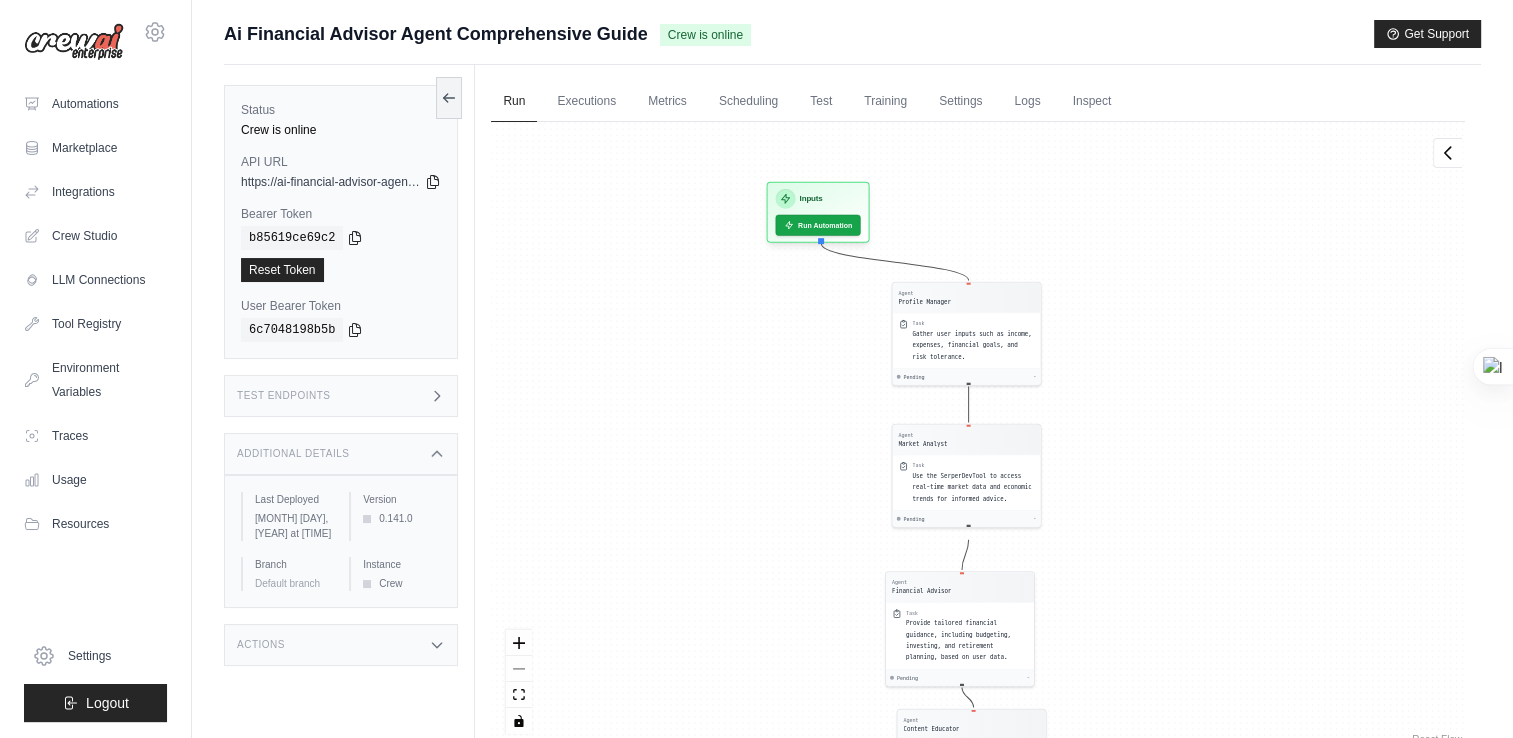 drag, startPoint x: 1118, startPoint y: 309, endPoint x: 1112, endPoint y: 659, distance: 350.05142 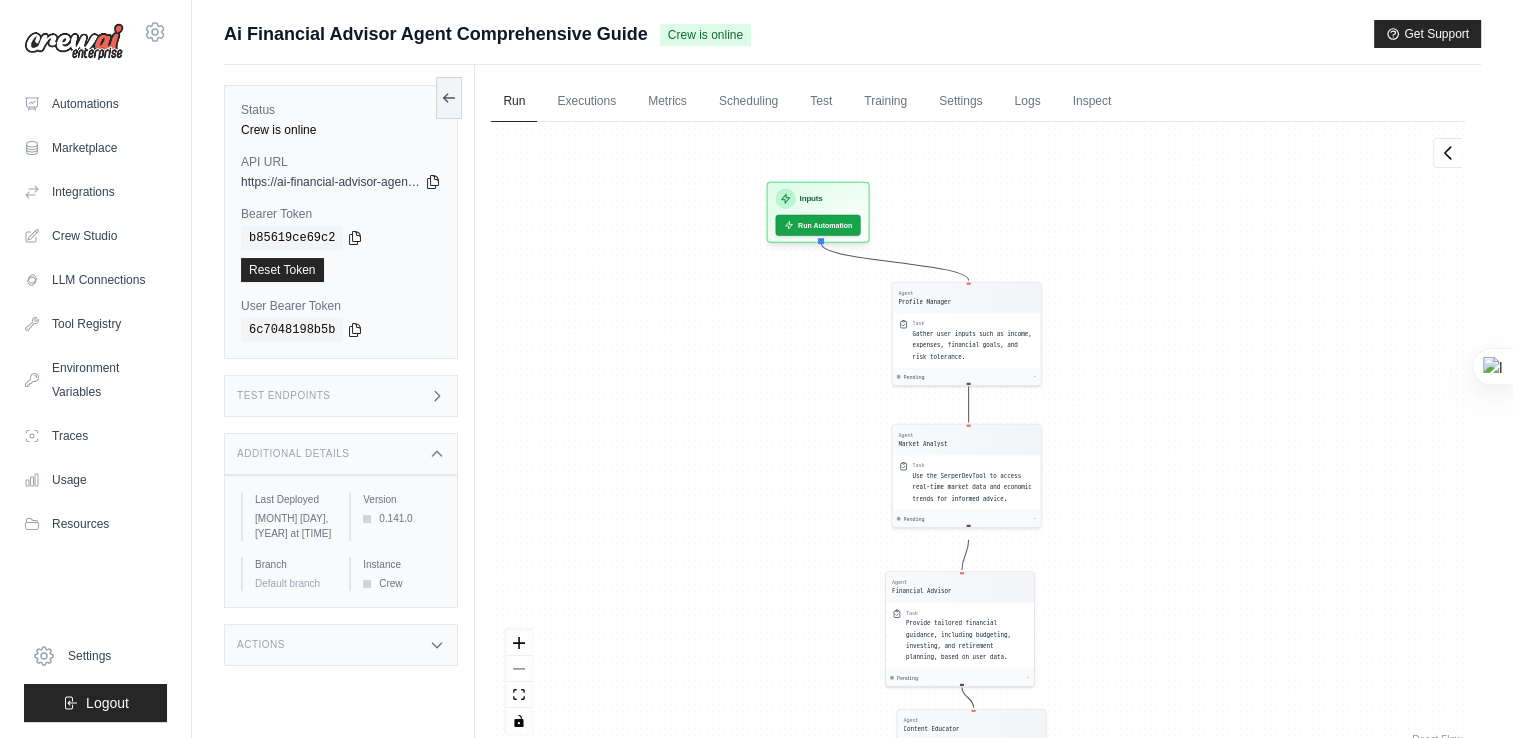 click on "Agent Profile Manager Task Gather user inputs such as income, expenses, financial goals, and risk tolerance. Pending - Agent Market Analyst Task Use the SerperDevTool to access real-time market data and economic trends for informed advice. Pending - Agent Financial Advisor Task Provide tailored financial guidance, including budgeting, investing, and retirement planning, based on user data. Pending - Agent Content Educator Task Break down complex financial concepts into simple, actionable advice and offer resources for further learning. Pending - Agent Compliance Specialist Task Review advice for ethical compliance and include necessary disclaimers. Pending - Agent Retirement Planner Task Create retirement strategies considering user age, income, and lifestyle goals. Pending - Agent Risk Analyst Task Analyze user risk tolerance and recommend appropriate investment strategies. Pending - Inputs Run Automation Output Status:  Waiting No Result Yet" at bounding box center [978, 435] 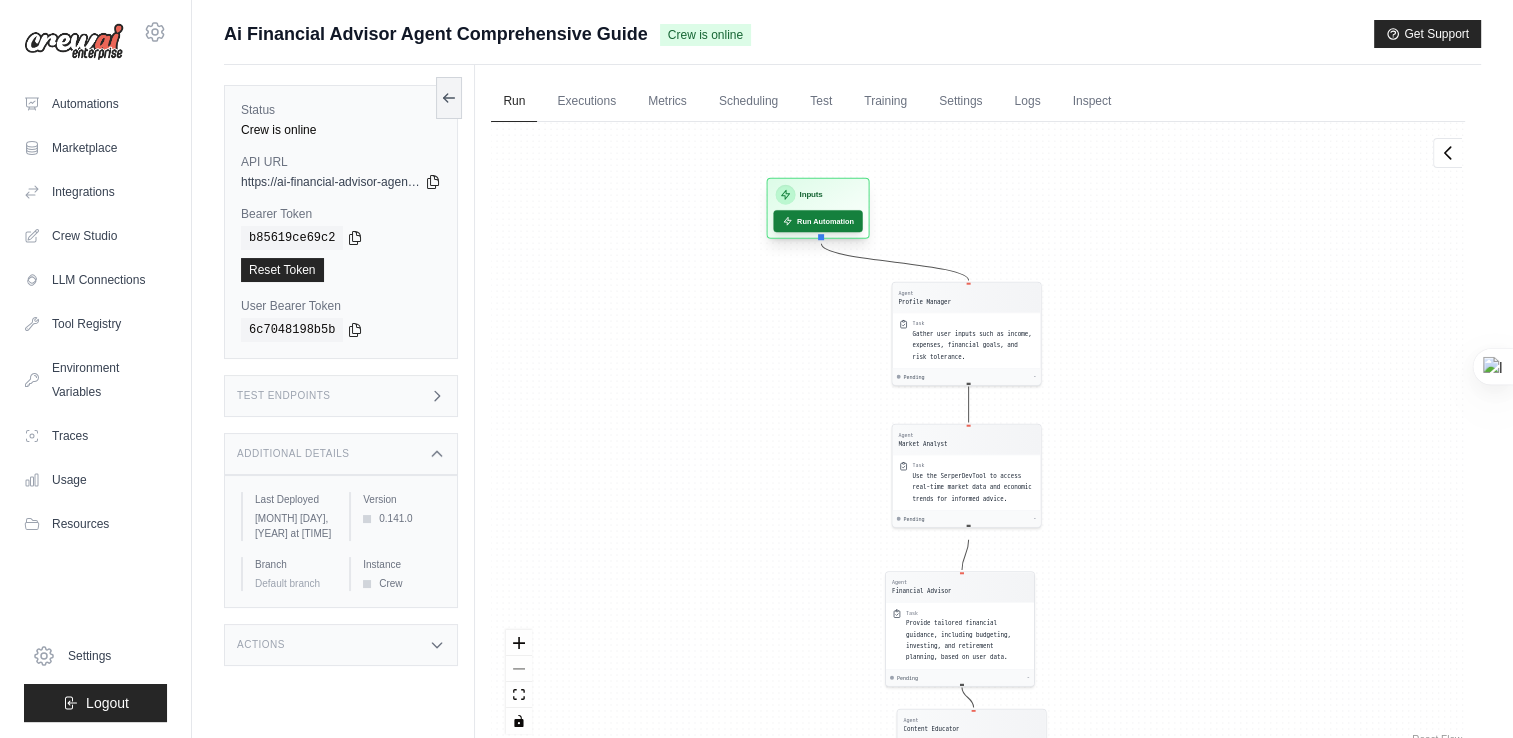 click on "Run Automation" at bounding box center [818, 221] 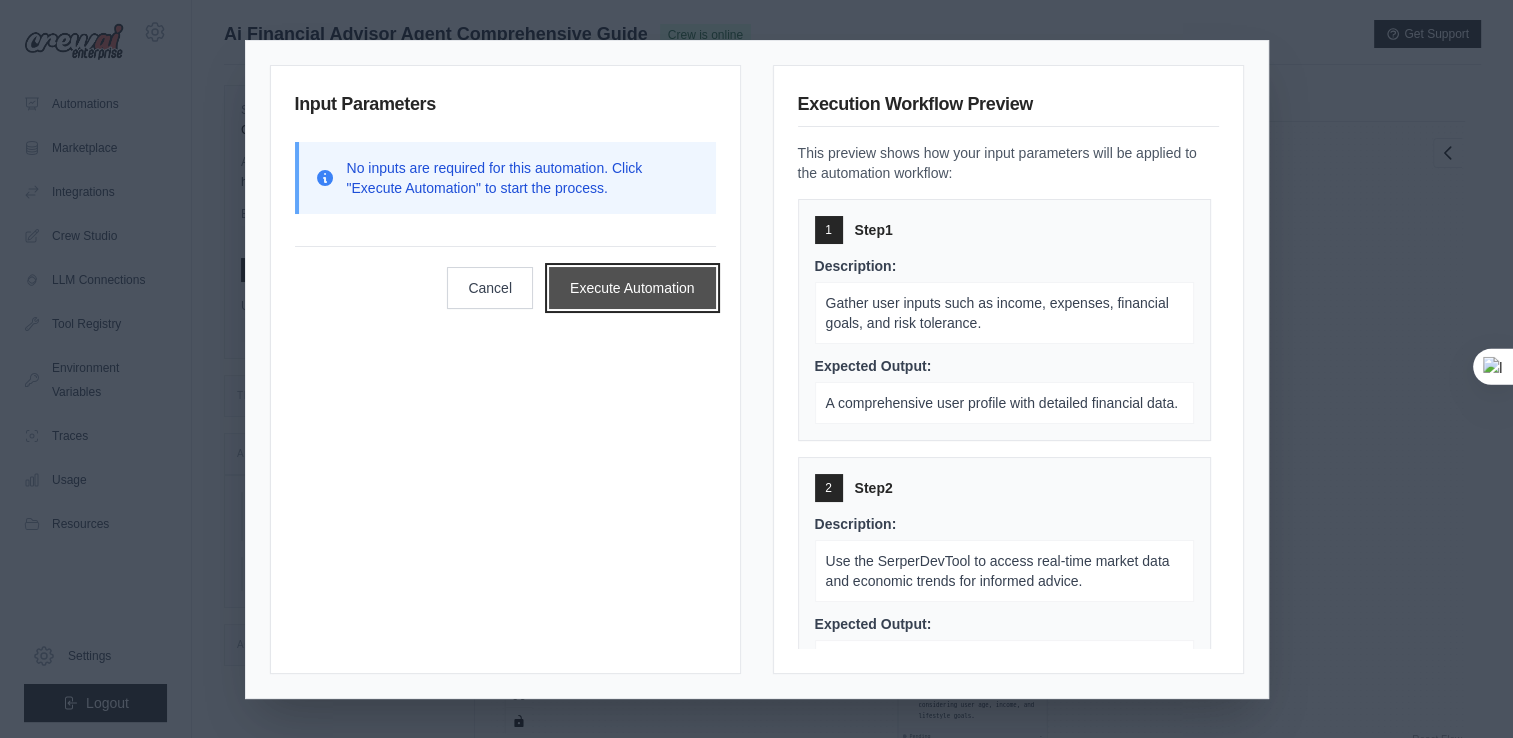 click on "Execute Automation" at bounding box center [632, 288] 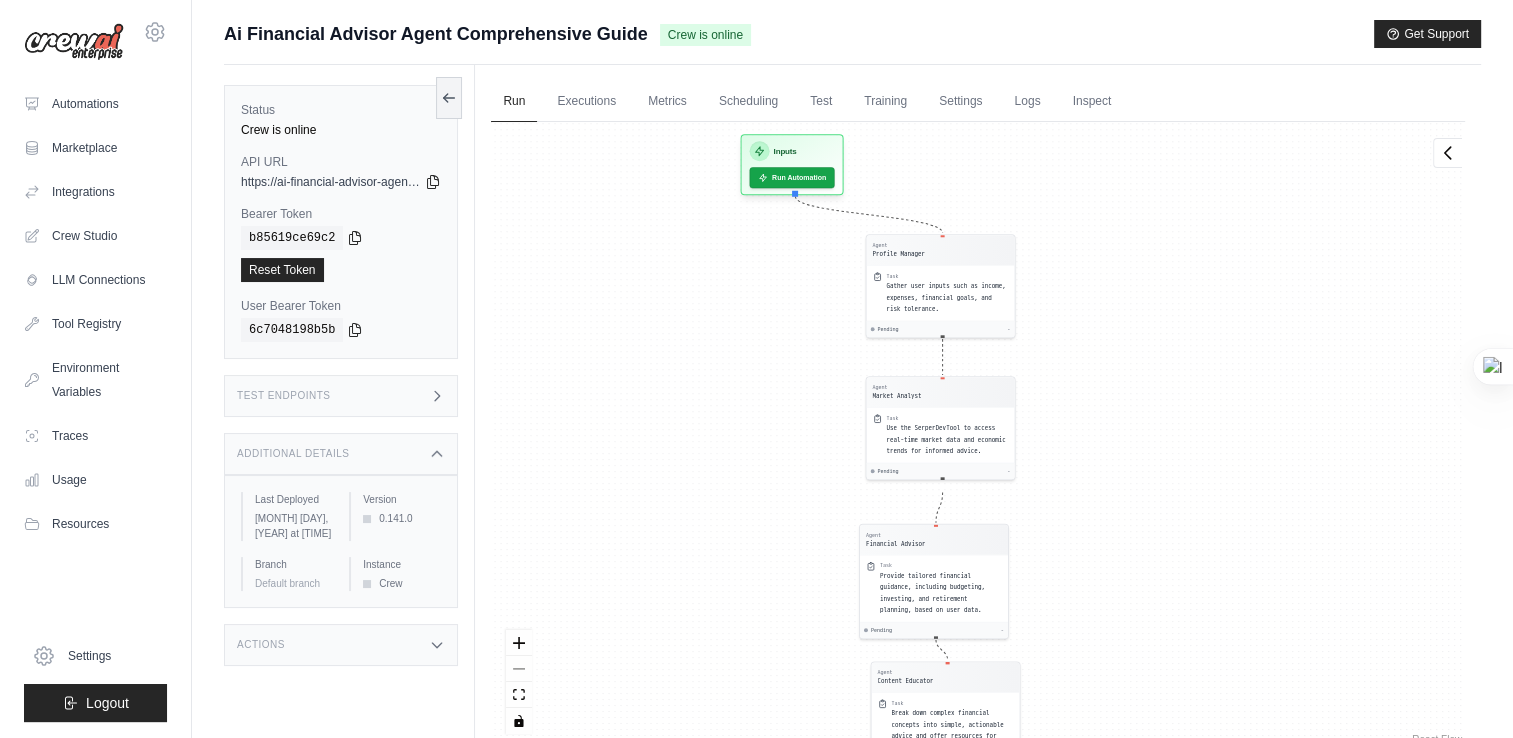 drag, startPoint x: 792, startPoint y: 295, endPoint x: 757, endPoint y: 618, distance: 324.89075 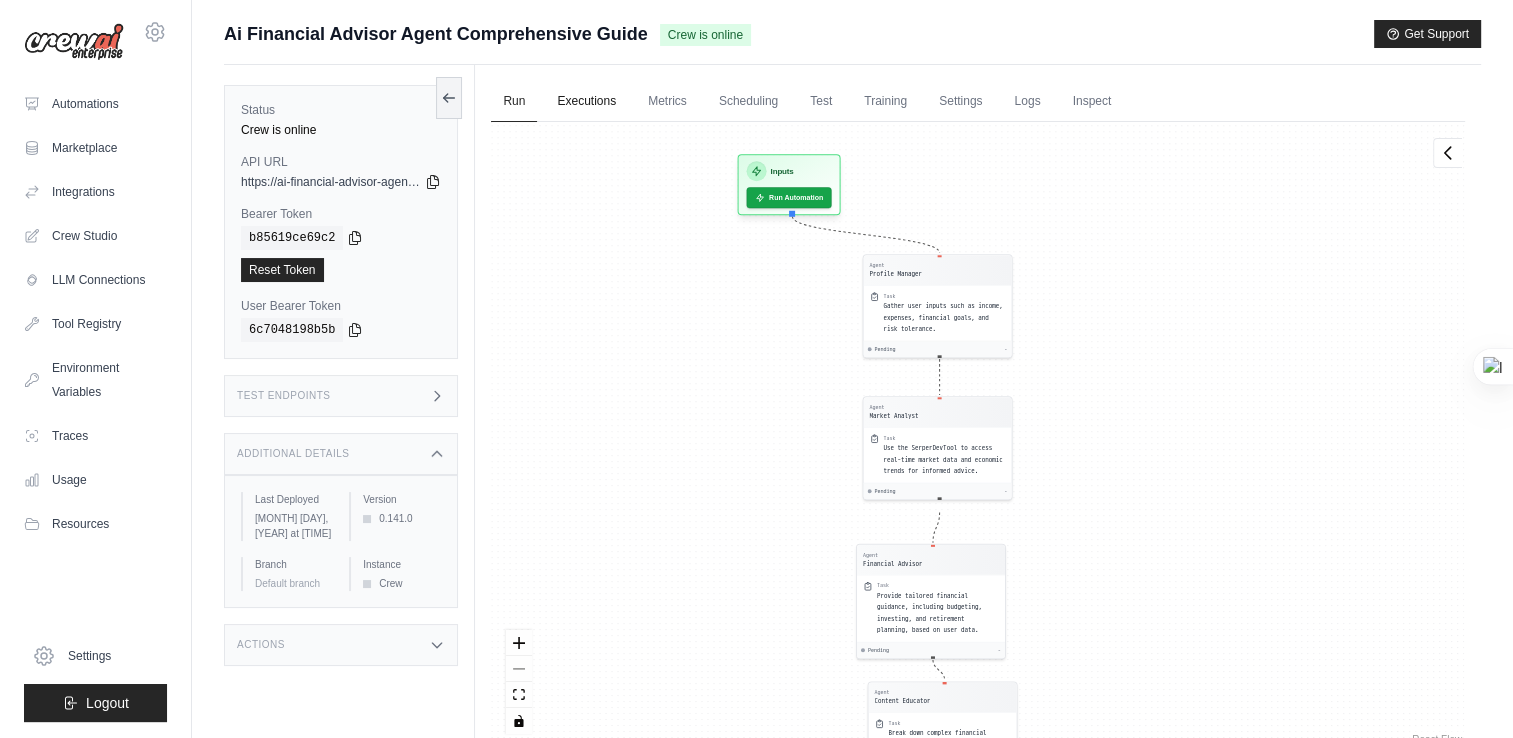 click on "Executions" at bounding box center (586, 102) 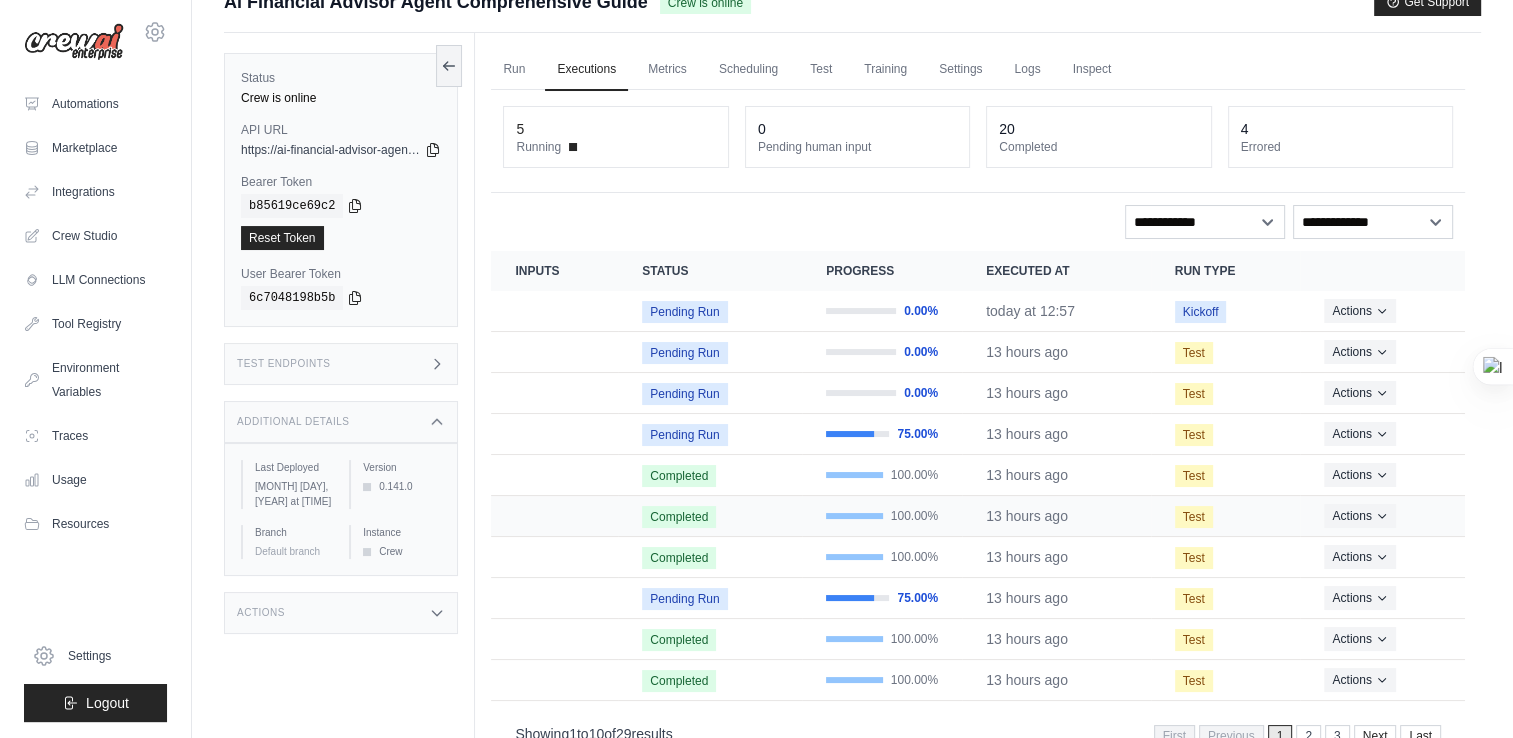 scroll, scrollTop: 66, scrollLeft: 0, axis: vertical 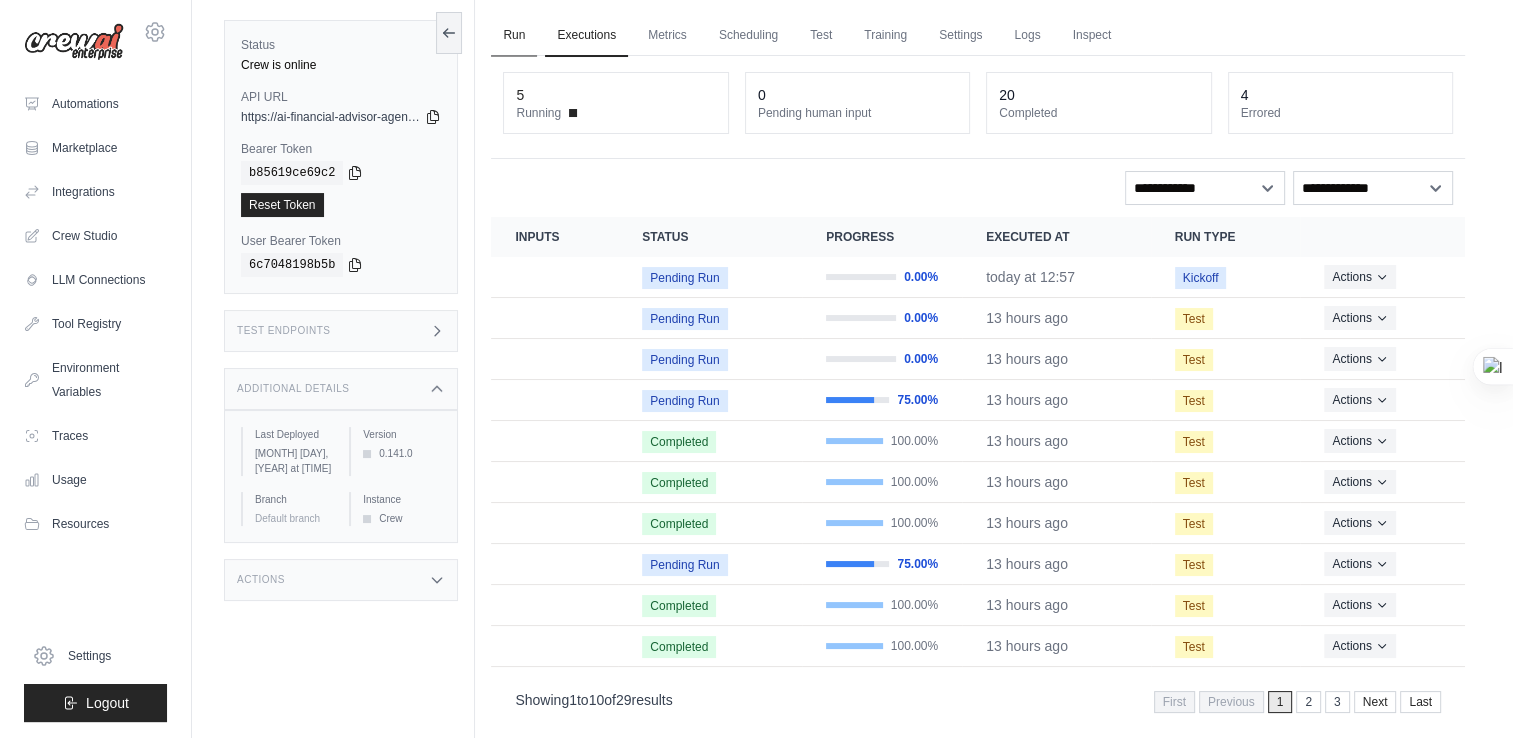 click on "Run" at bounding box center (514, 36) 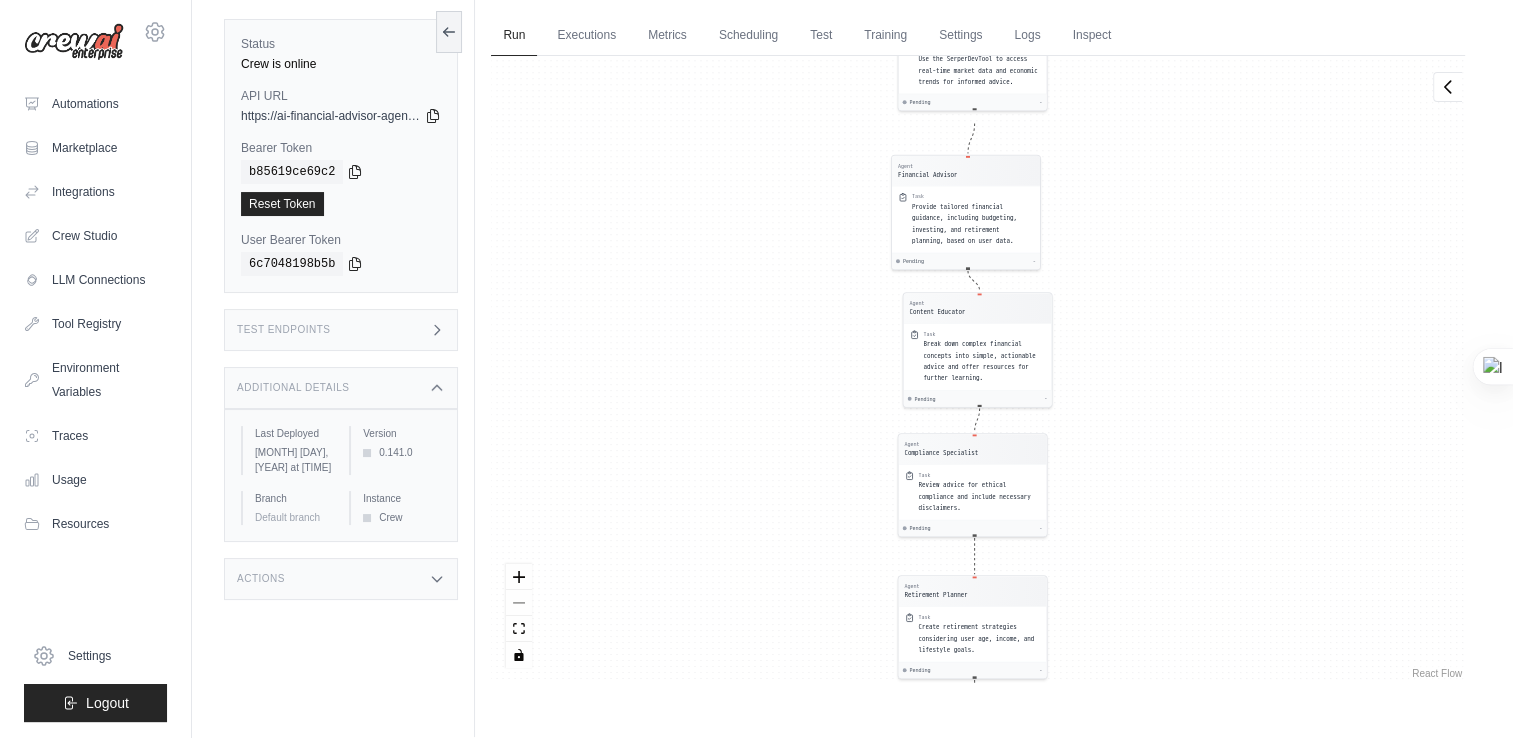 scroll, scrollTop: 15, scrollLeft: 0, axis: vertical 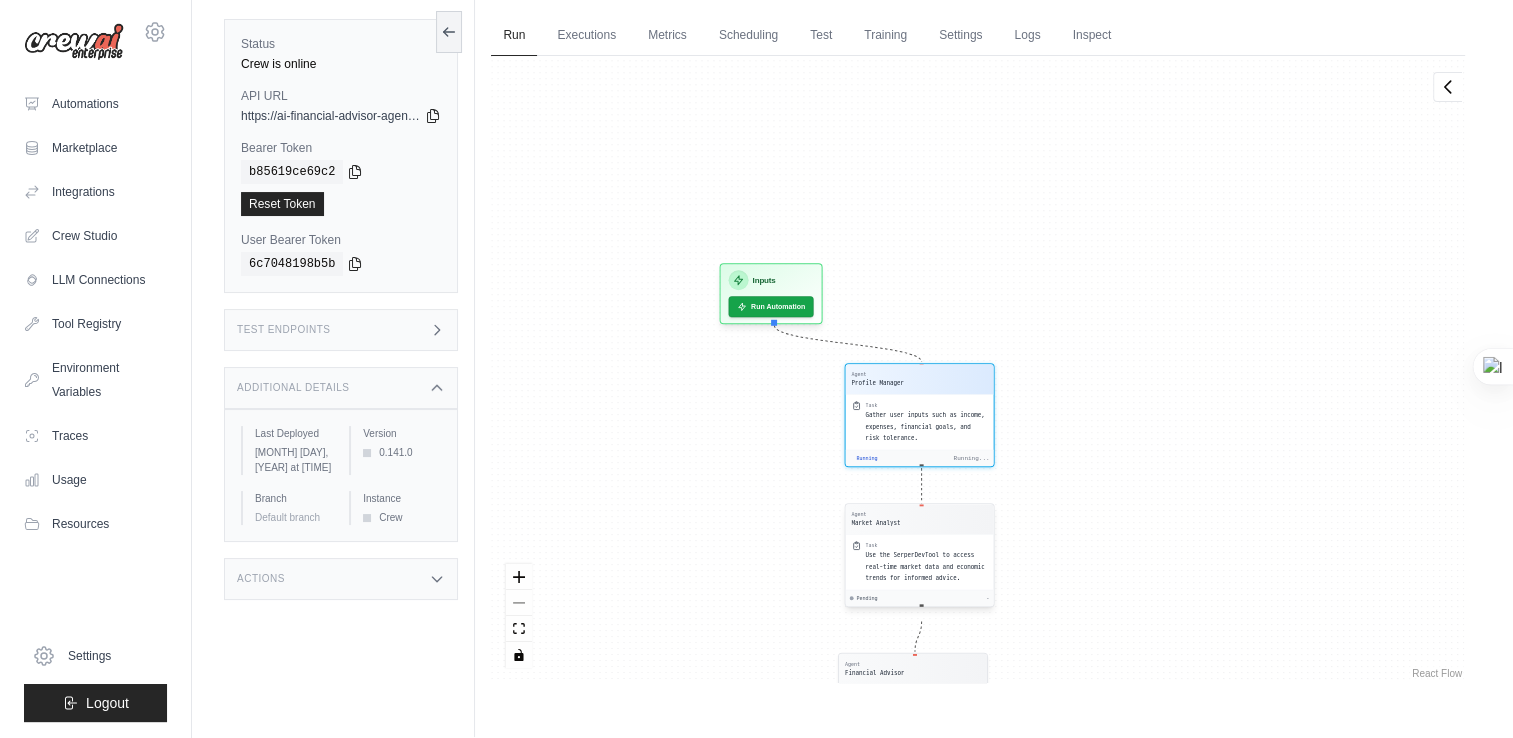 drag, startPoint x: 1093, startPoint y: 182, endPoint x: 966, endPoint y: 578, distance: 415.86658 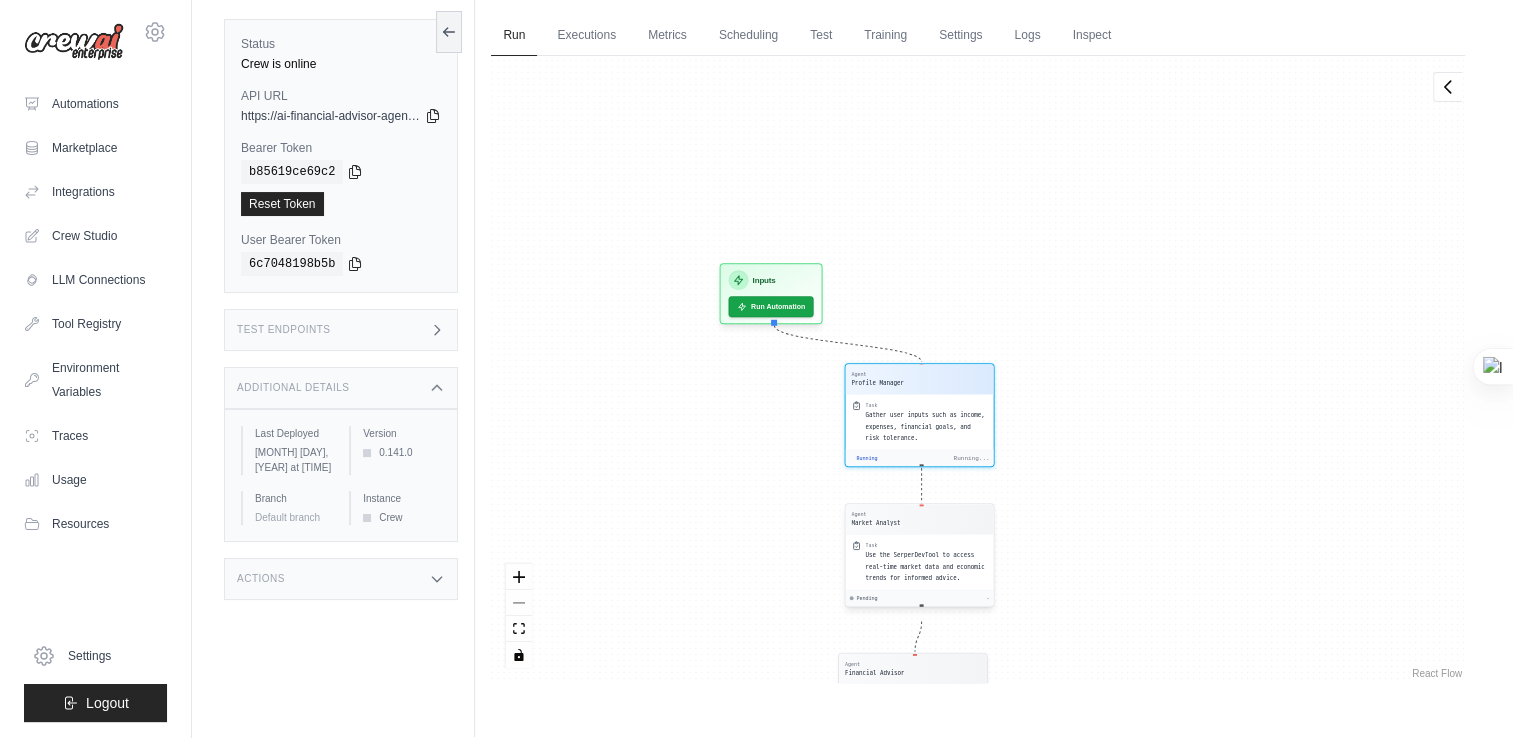 click on "Run
Executions
Metrics
Scheduling
Test
Training
Settings
Logs
Inspect
5
Running
0
Pending human input
20" at bounding box center [978, 368] 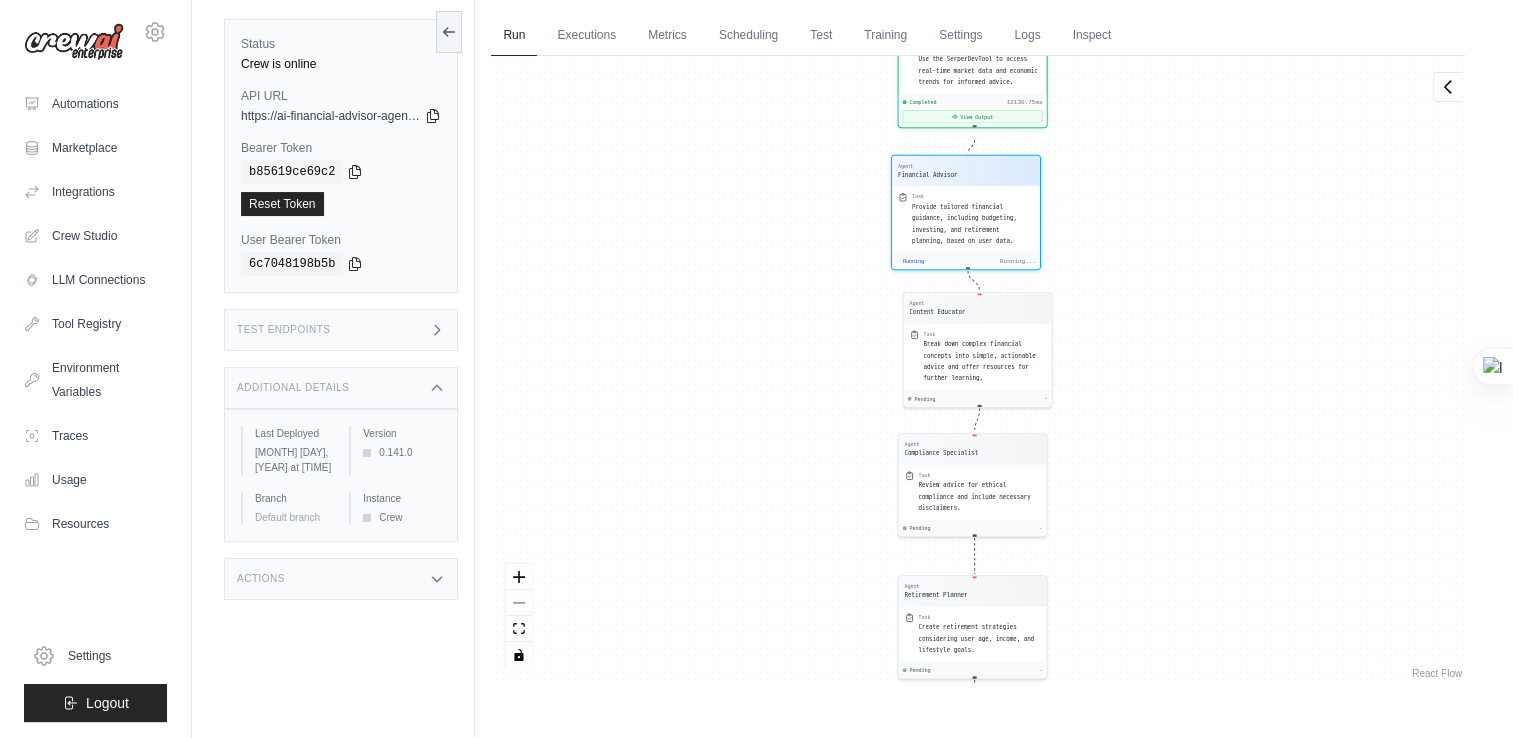 scroll, scrollTop: 568, scrollLeft: 0, axis: vertical 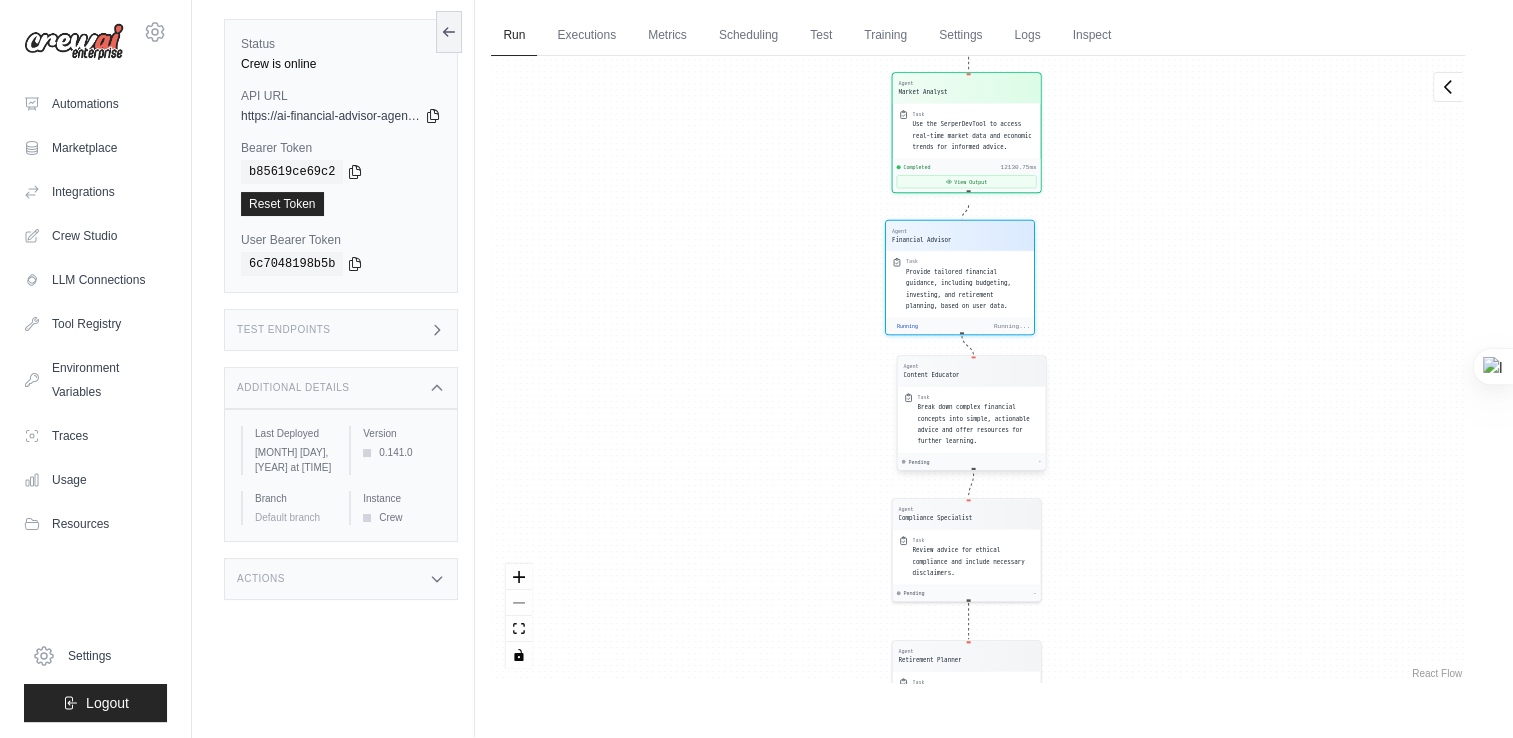 drag, startPoint x: 1008, startPoint y: 284, endPoint x: 934, endPoint y: 428, distance: 161.9012 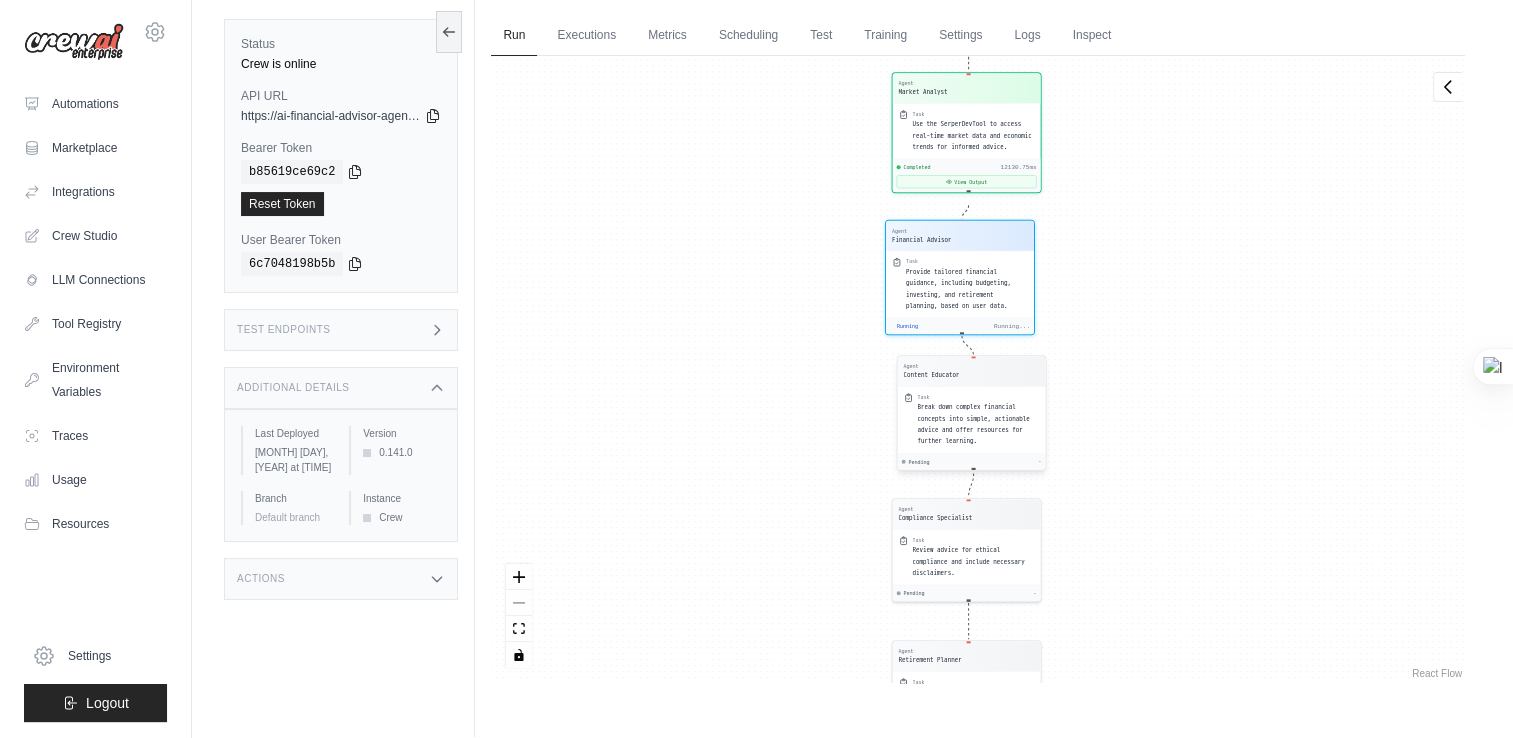 click on "Agent Profile Manager Task Gather user inputs such as income, expenses, financial goals, and risk tolerance. Completed 13244.4ms View Output Agent Market Analyst Task Use the SerperDevTool to access real-time market data and economic trends for informed advice. Completed 12130.75ms View Output Agent Financial Advisor Task Provide tailored financial guidance, including budgeting, investing, and retirement planning, based on user data. Running Running... Agent Content Educator Task Break down complex financial concepts into simple, actionable advice and offer resources for further learning. Pending - Agent Compliance Specialist Task Review advice for ethical compliance and include necessary disclaimers. Pending - Agent Retirement Planner Task Create retirement strategies considering user age, income, and lifestyle goals. Pending - Agent Risk Analyst Task Analyze user risk tolerance and recommend appropriate investment strategies. Pending - Inputs Run Automation Output Status:  Processing Processing..." at bounding box center (978, 369) 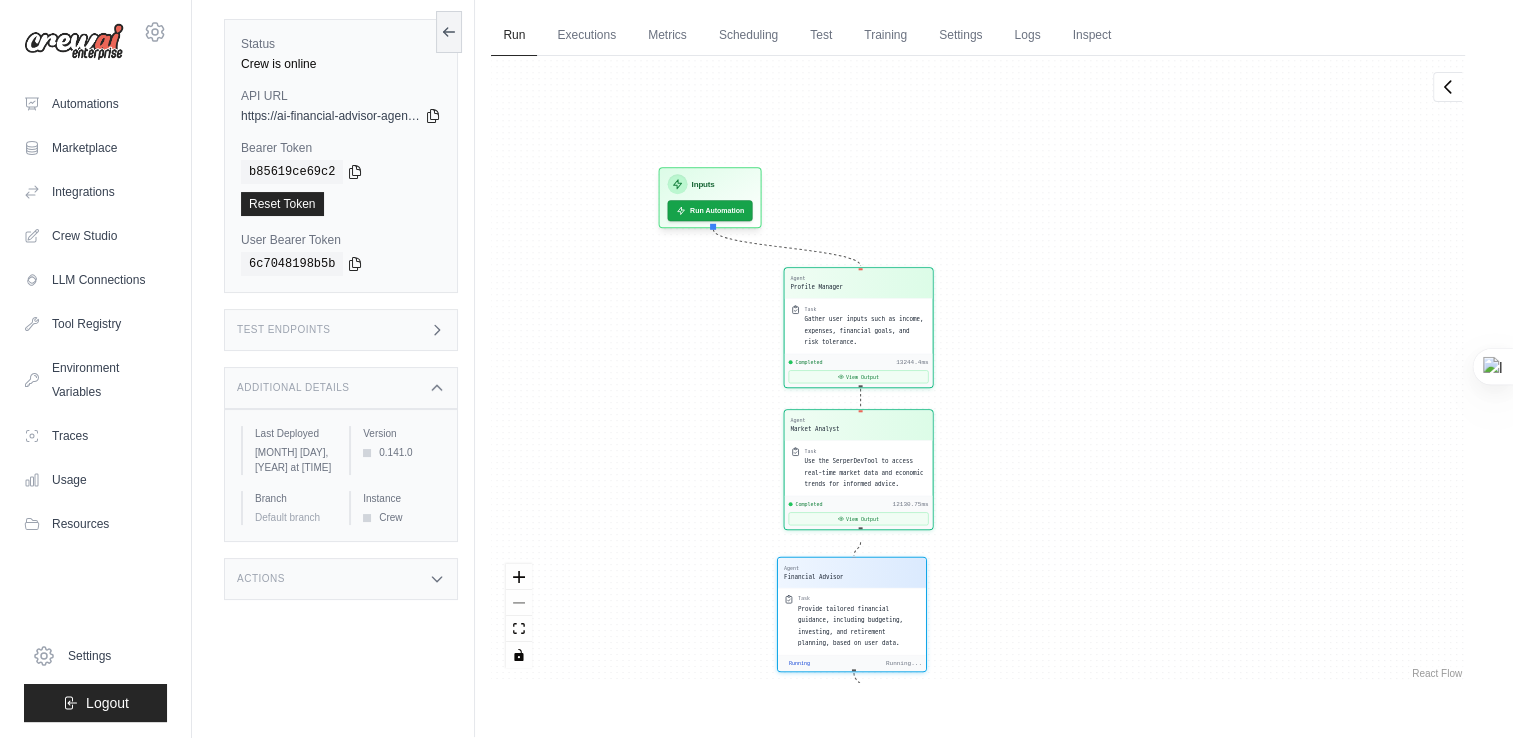 drag, startPoint x: 1056, startPoint y: 241, endPoint x: 942, endPoint y: 643, distance: 417.85165 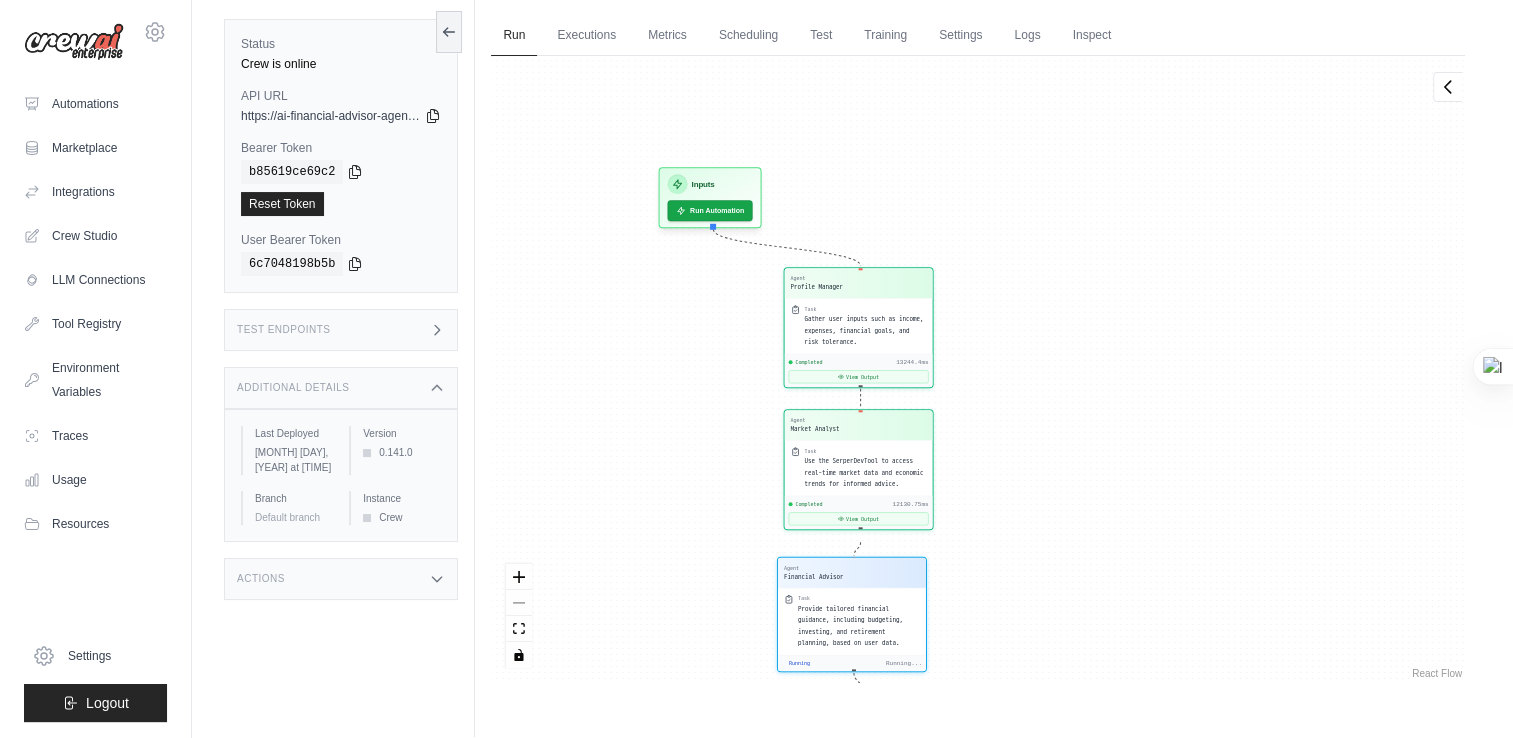 click on "Agent Profile Manager Task Gather user inputs such as income, expenses, financial goals, and risk tolerance. Completed 13244.4ms View Output Agent Market Analyst Task Use the SerperDevTool to access real-time market data and economic trends for informed advice. Completed 12130.75ms View Output Agent Financial Advisor Task Provide tailored financial guidance, including budgeting, investing, and retirement planning, based on user data. Running Running... Agent Content Educator Task Break down complex financial concepts into simple, actionable advice and offer resources for further learning. Pending - Agent Compliance Specialist Task Review advice for ethical compliance and include necessary disclaimers. Pending - Agent Retirement Planner Task Create retirement strategies considering user age, income, and lifestyle goals. Pending - Agent Risk Analyst Task Analyze user risk tolerance and recommend appropriate investment strategies. Pending - Inputs Run Automation Output Status:  Processing Processing..." at bounding box center (978, 369) 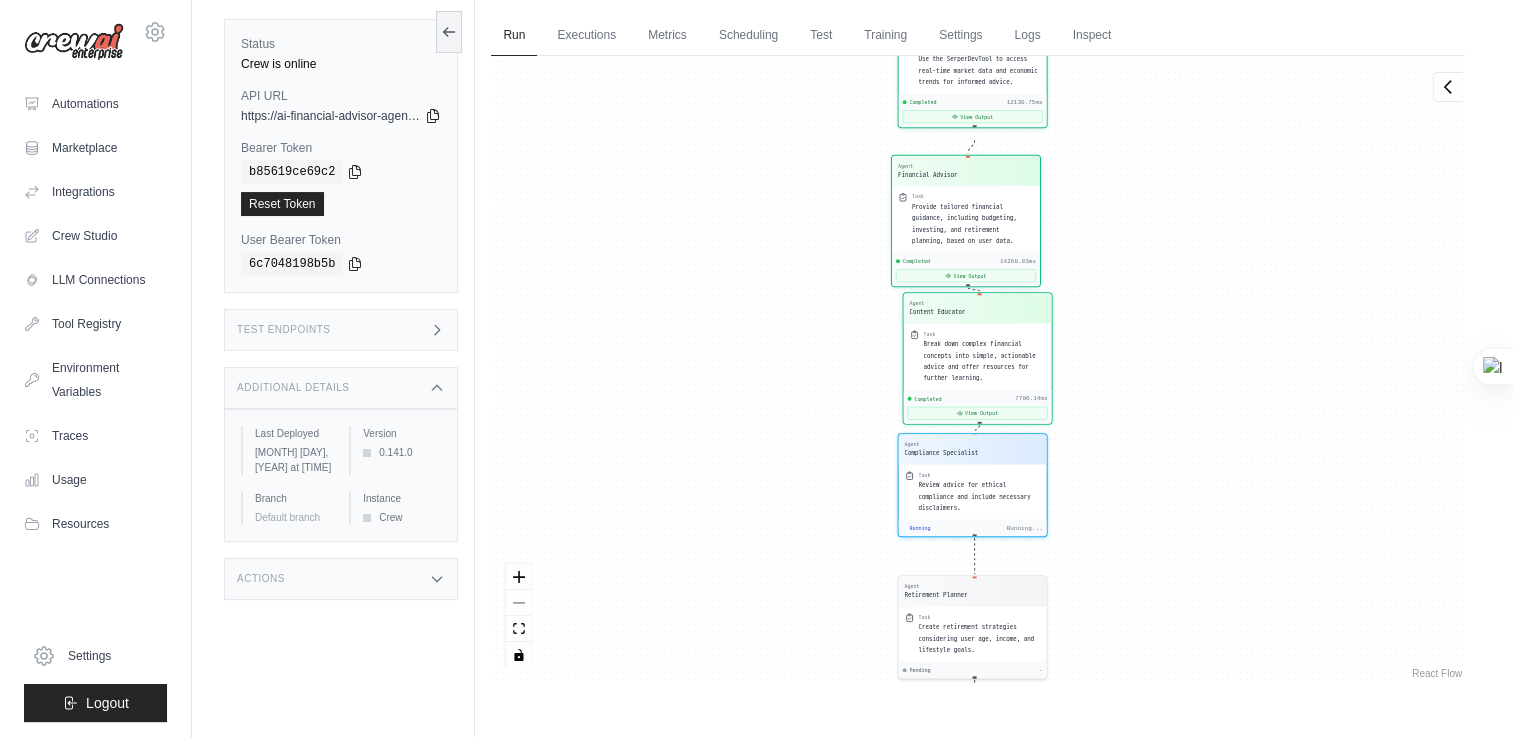 scroll, scrollTop: 1267, scrollLeft: 0, axis: vertical 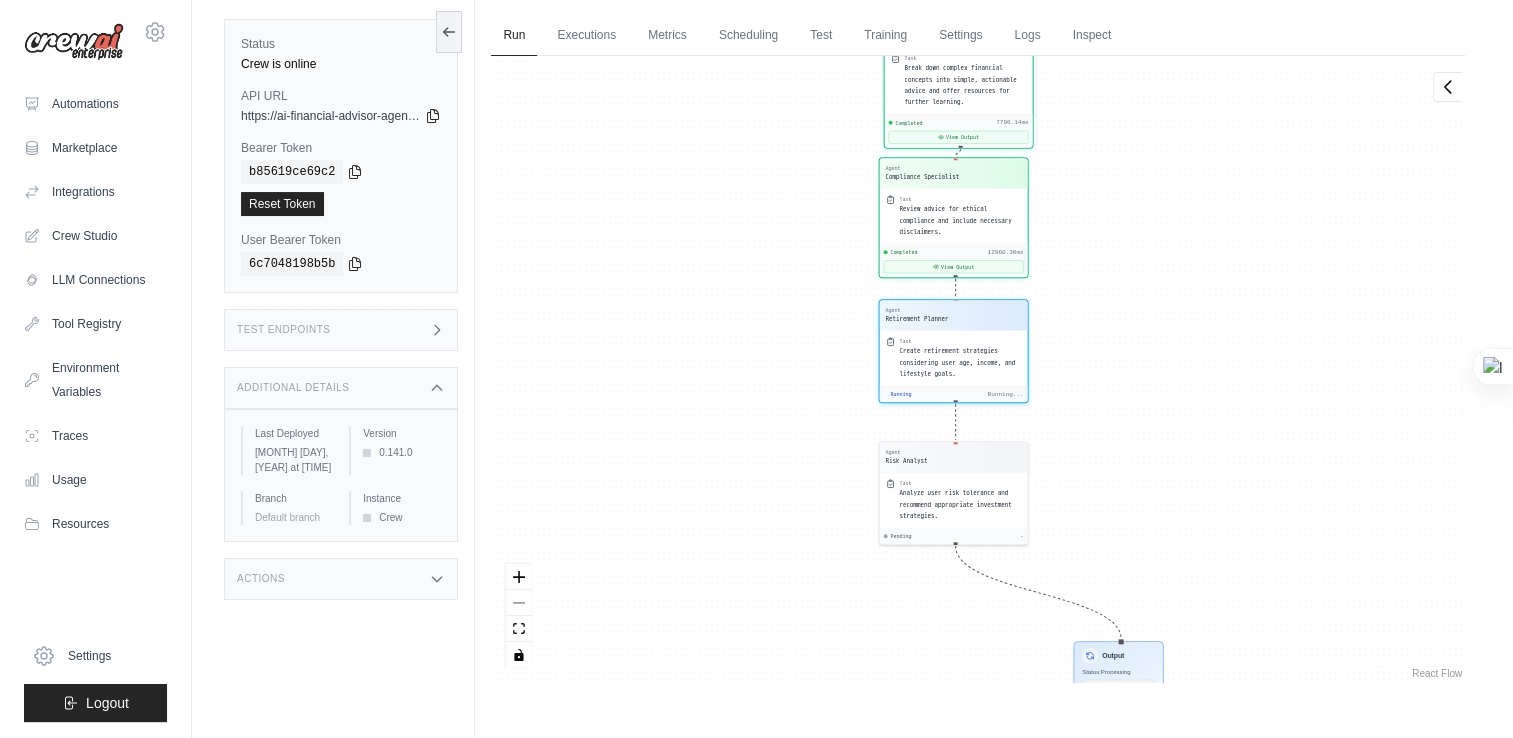 drag, startPoint x: 1073, startPoint y: 419, endPoint x: 1086, endPoint y: 283, distance: 136.6199 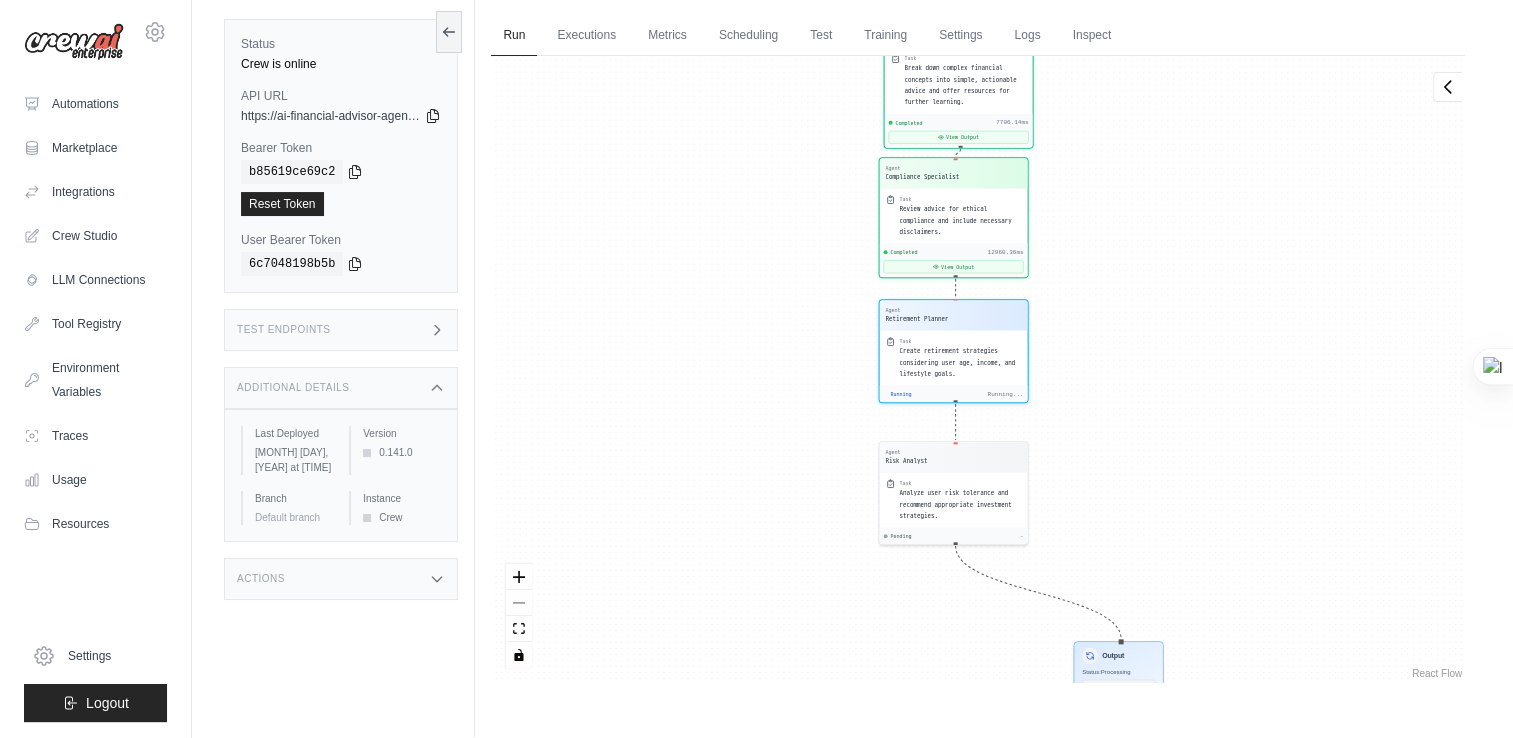 click on "Agent Profile Manager Task Gather user inputs such as income, expenses, financial goals, and risk tolerance. Completed 13244.4ms View Output Agent Market Analyst Task Use the SerperDevTool to access real-time market data and economic trends for informed advice. Completed 12130.75ms View Output Agent Financial Advisor Task Provide tailored financial guidance, including budgeting, investing, and retirement planning, based on user data. Completed 14268.83ms View Output Agent Content Educator Task Break down complex financial concepts into simple, actionable advice and offer resources for further learning. Completed 7706.14ms View Output Agent Compliance Specialist Task Review advice for ethical compliance and include necessary disclaimers. Completed 12960.36ms View Output Agent Retirement Planner Task Create retirement strategies considering user age, income, and lifestyle goals. Running Running... Agent Risk Analyst Task Analyze user risk tolerance and recommend appropriate investment strategies. Pending -" at bounding box center [978, 369] 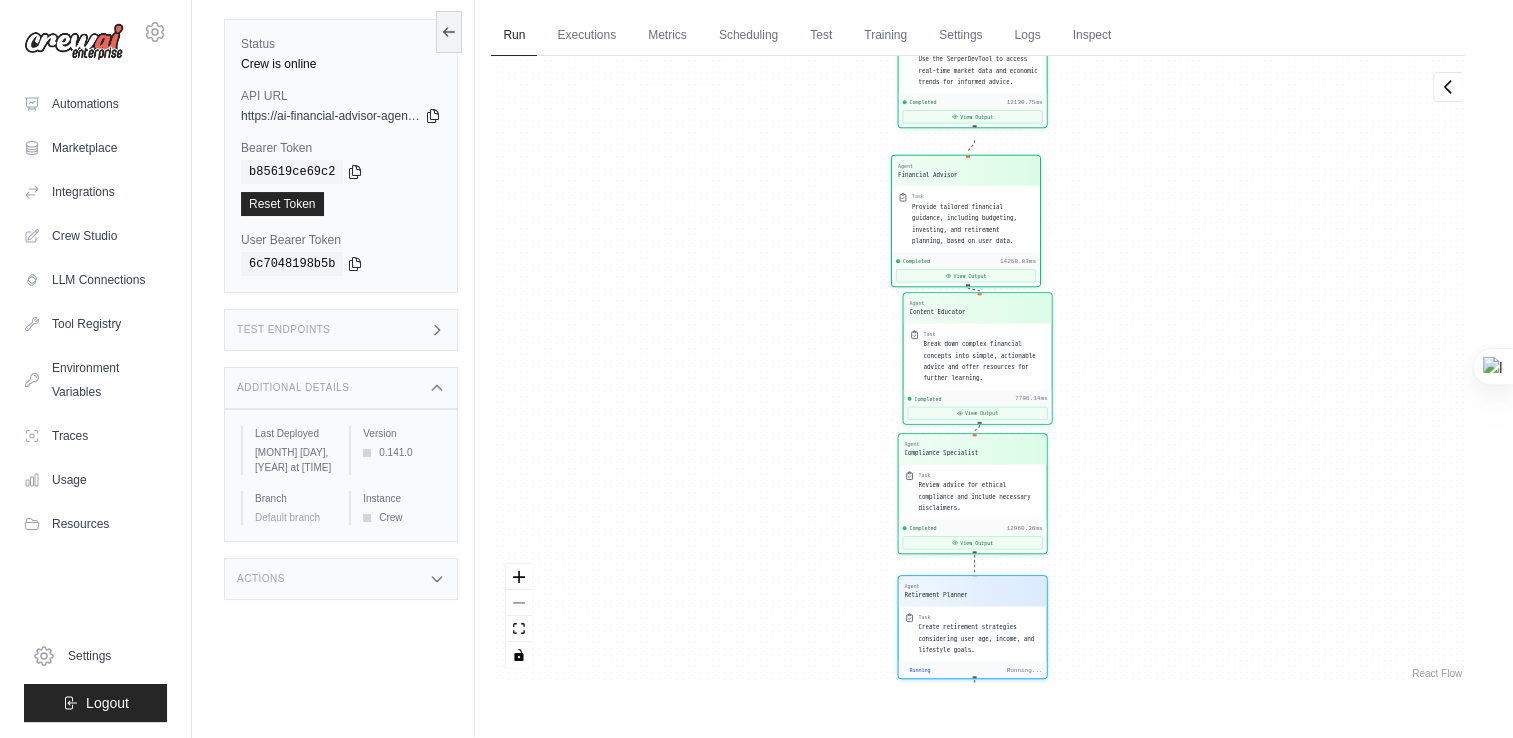 drag, startPoint x: 1168, startPoint y: 493, endPoint x: 1140, endPoint y: 150, distance: 344.14096 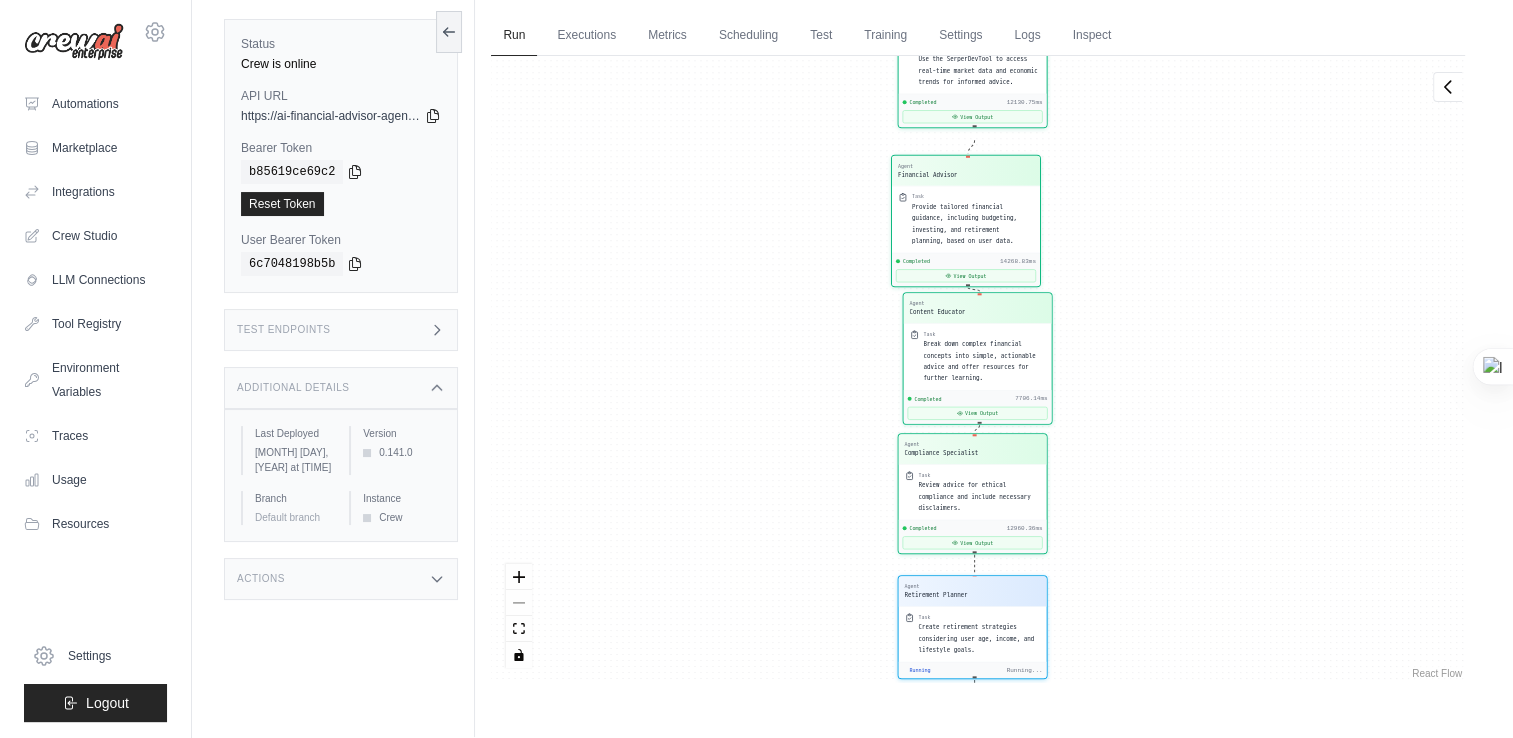 click on "Agent Profile Manager Task Gather user inputs such as income, expenses, financial goals, and risk tolerance. Completed 13244.4ms View Output Agent Market Analyst Task Use the SerperDevTool to access real-time market data and economic trends for informed advice. Completed 12130.75ms View Output Agent Financial Advisor Task Provide tailored financial guidance, including budgeting, investing, and retirement planning, based on user data. Completed 14268.83ms View Output Agent Content Educator Task Break down complex financial concepts into simple, actionable advice and offer resources for further learning. Completed 7706.14ms View Output Agent Compliance Specialist Task Review advice for ethical compliance and include necessary disclaimers. Completed 12960.36ms View Output Agent Retirement Planner Task Create retirement strategies considering user age, income, and lifestyle goals. Running Running... Agent Risk Analyst Task Analyze user risk tolerance and recommend appropriate investment strategies. Pending -" at bounding box center [978, 369] 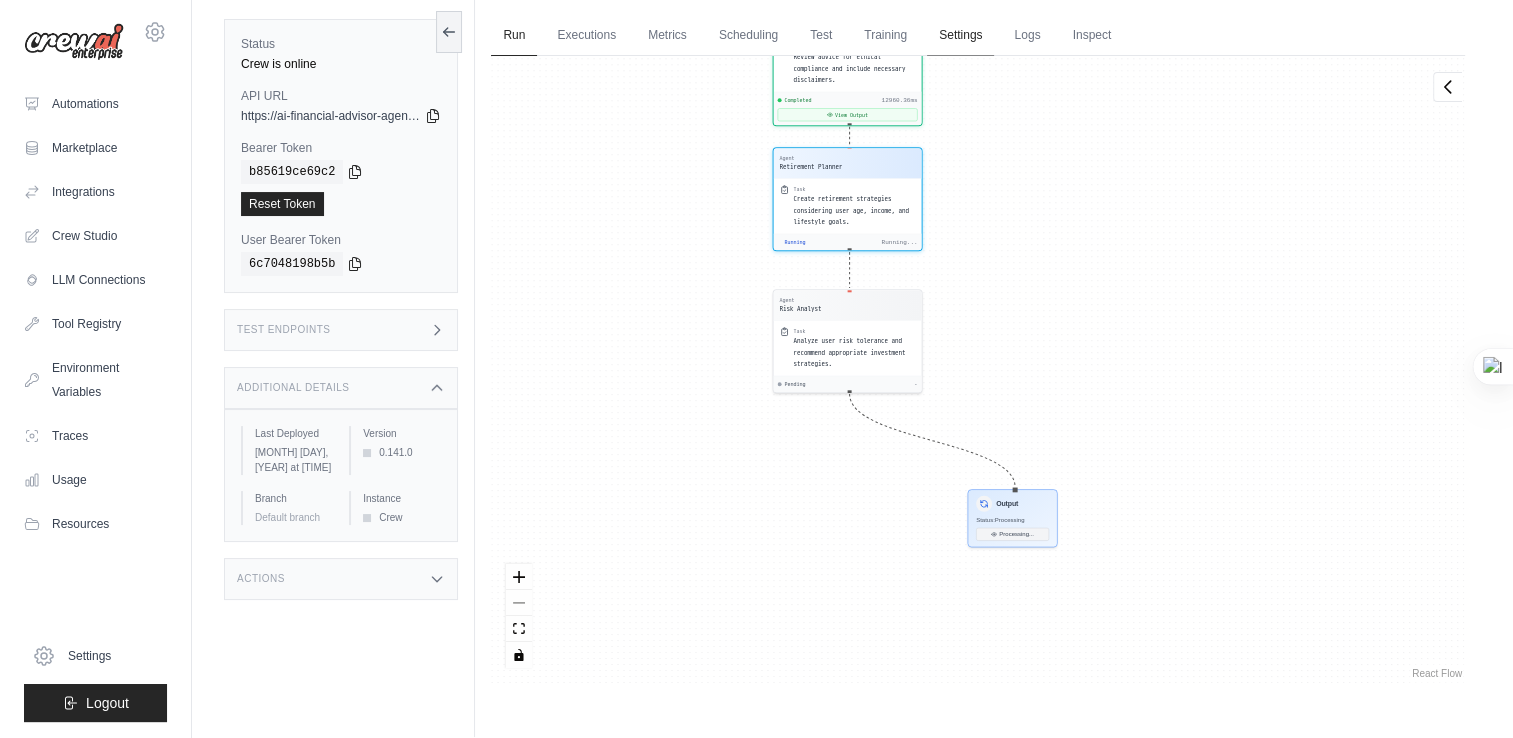 drag, startPoint x: 1127, startPoint y: 466, endPoint x: 1002, endPoint y: 38, distance: 445.88004 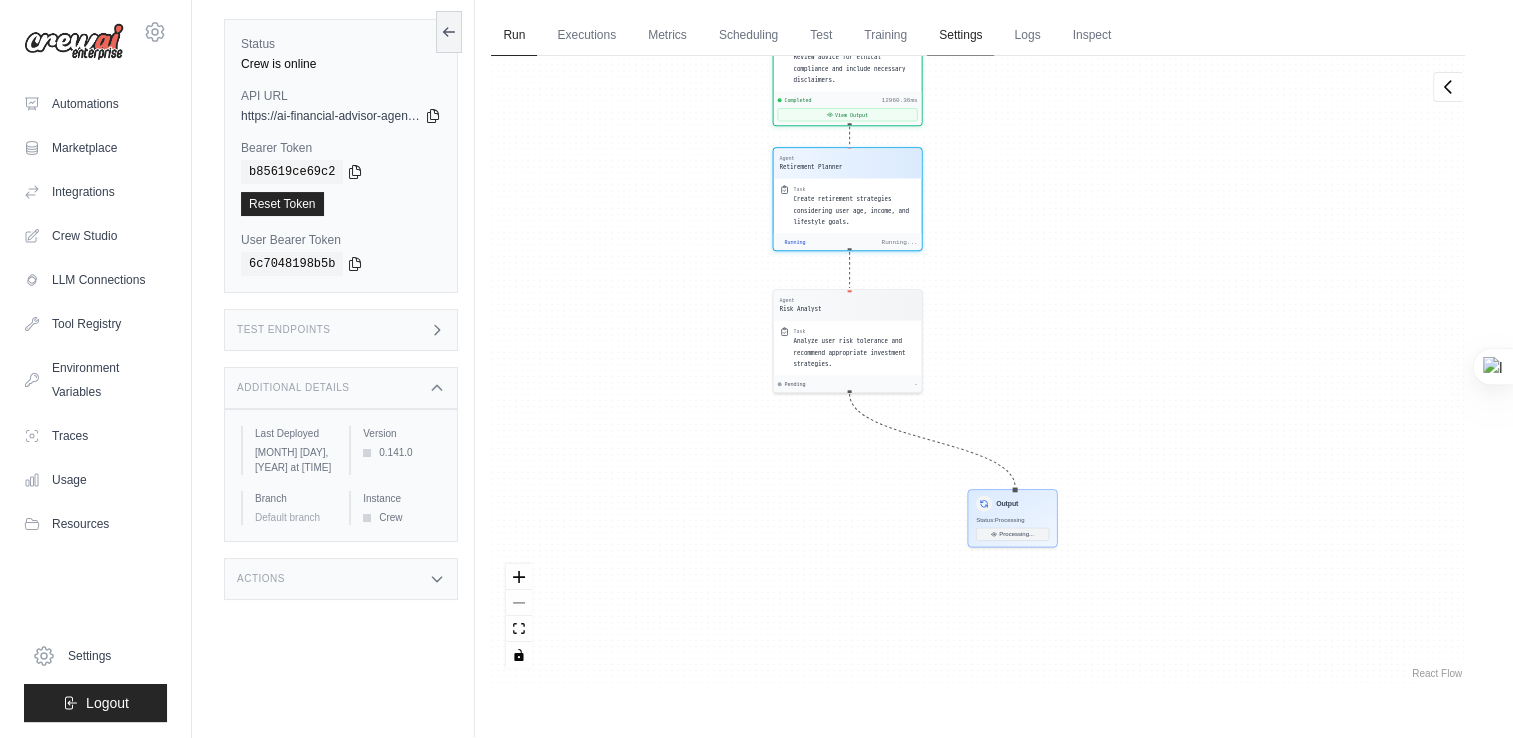 click on "Run
Executions
Metrics
Scheduling
Test
Training
Settings
Logs
Inspect
5
Running
0
Pending human input
20" at bounding box center (978, 368) 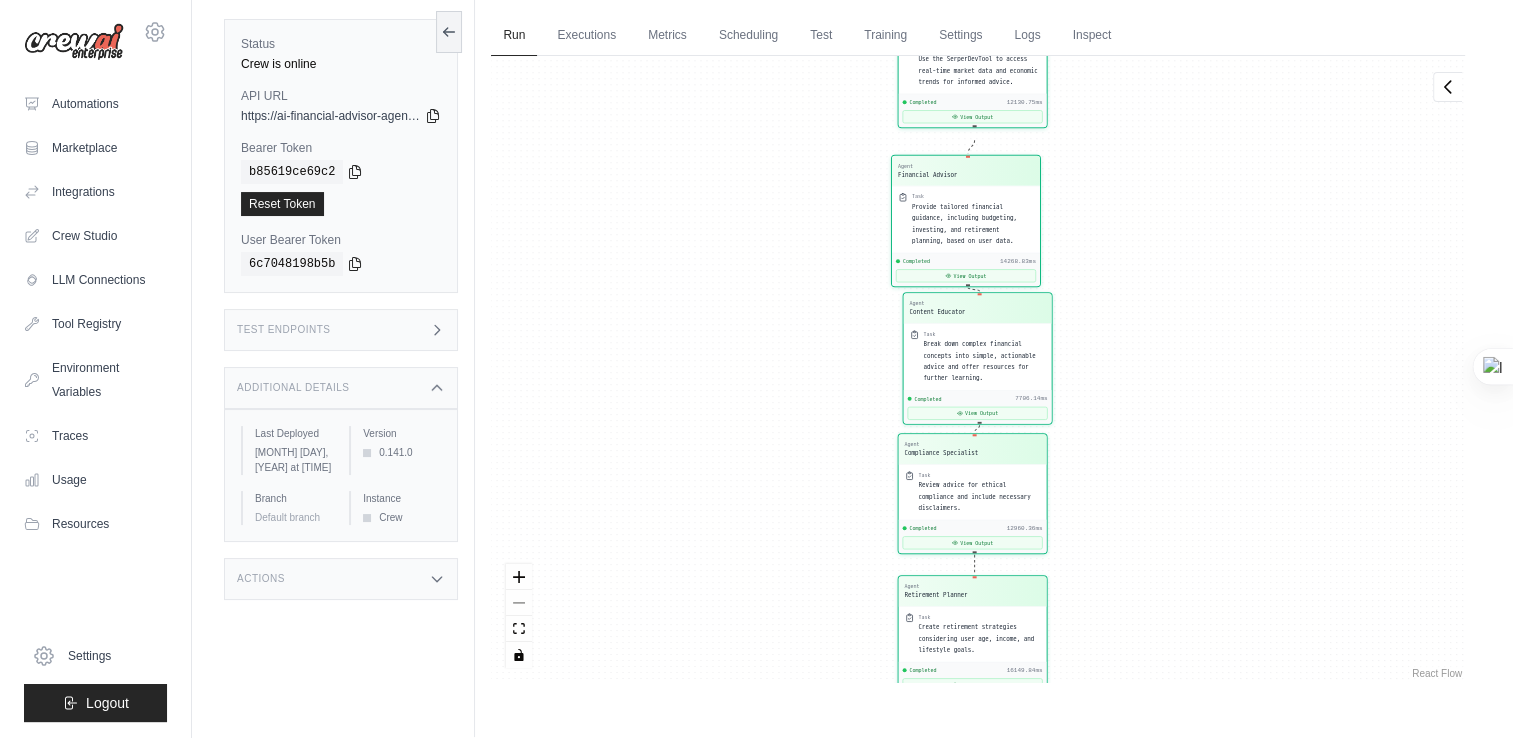 scroll, scrollTop: 1516, scrollLeft: 0, axis: vertical 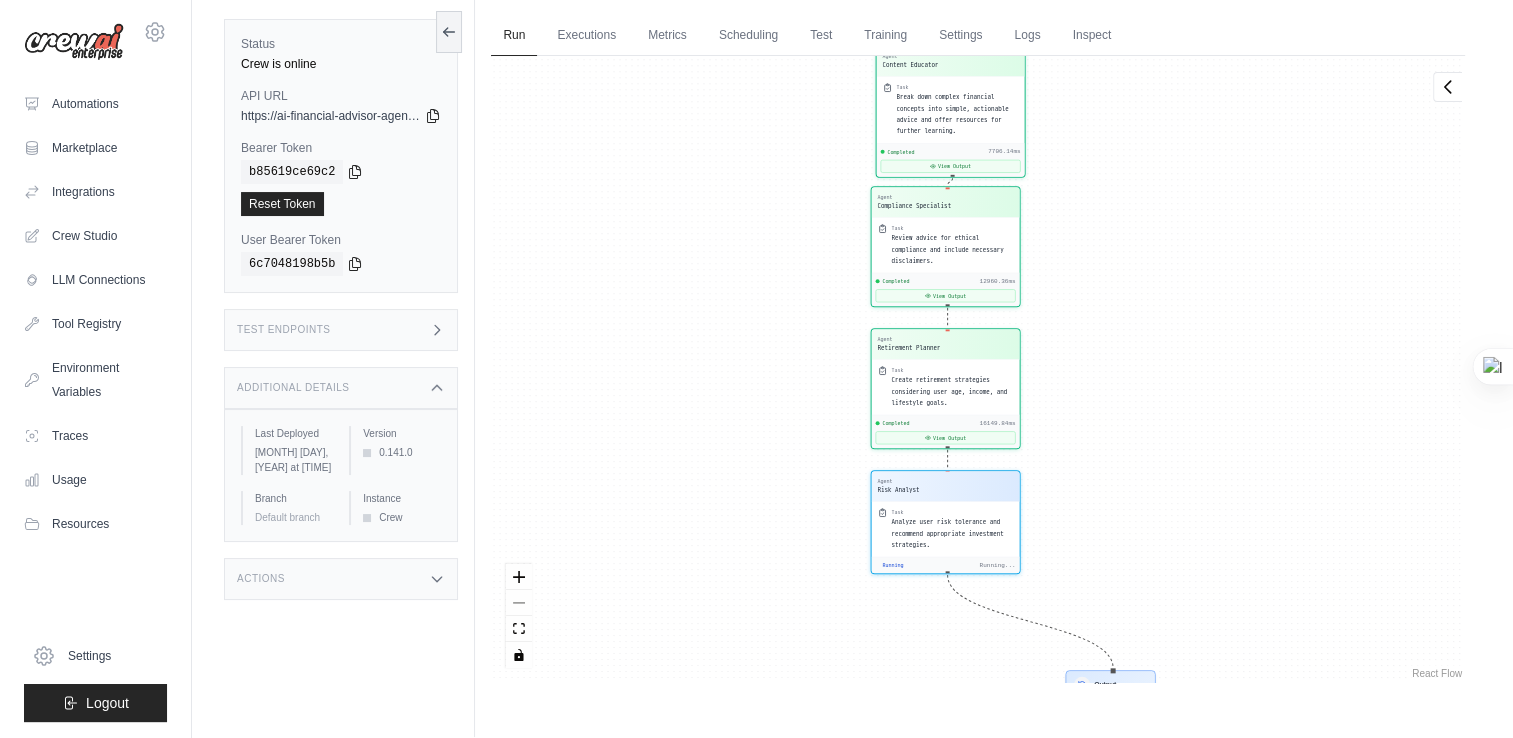 drag, startPoint x: 1136, startPoint y: 310, endPoint x: 1115, endPoint y: 151, distance: 160.3808 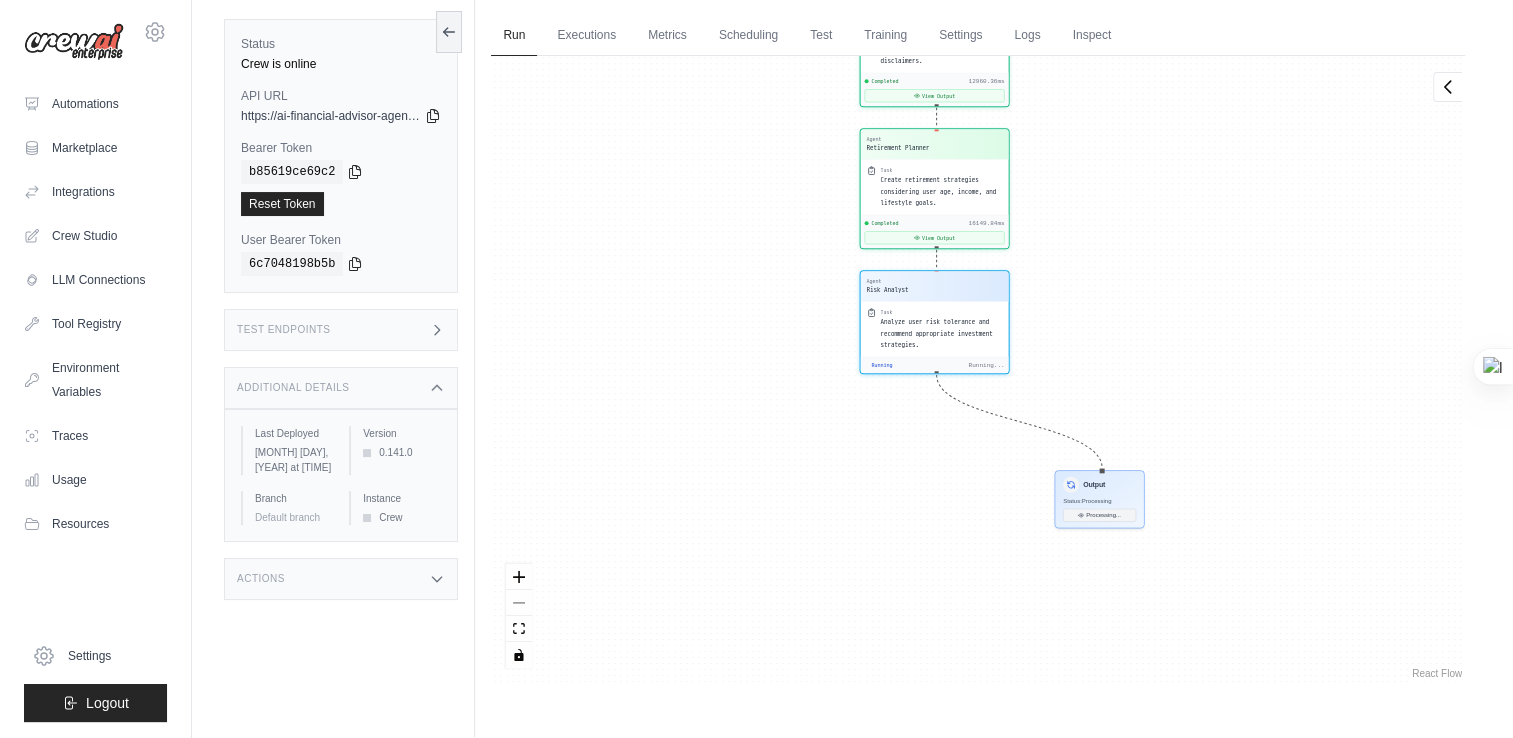drag, startPoint x: 1101, startPoint y: 408, endPoint x: 1099, endPoint y: 350, distance: 58.034473 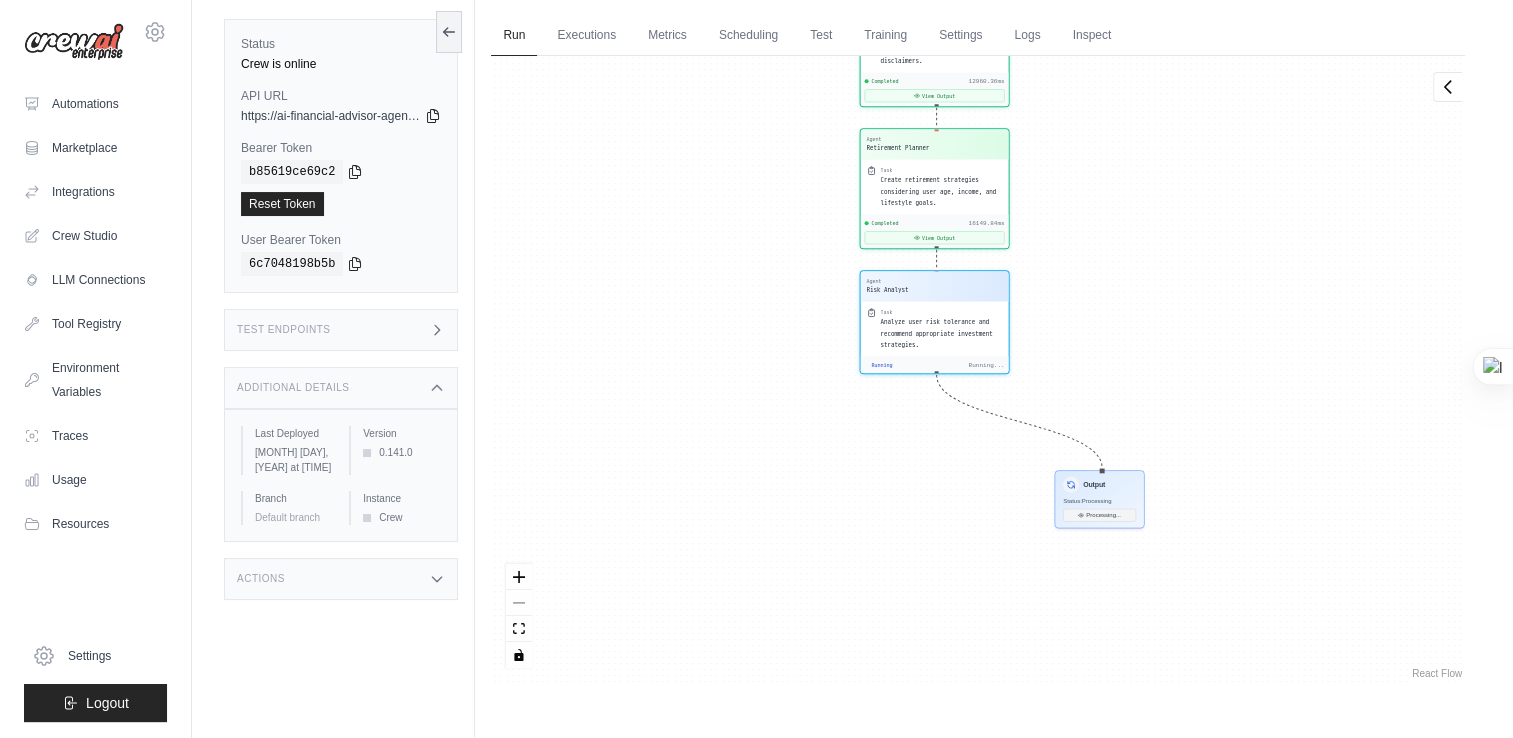 click on "Agent Profile Manager Task Gather user inputs such as income, expenses, financial goals, and risk tolerance. Completed 13244.4ms View Output Agent Market Analyst Task Use the SerperDevTool to access real-time market data and economic trends for informed advice. Completed 12130.75ms View Output Agent Financial Advisor Task Provide tailored financial guidance, including budgeting, investing, and retirement planning, based on user data. Completed 14268.83ms View Output Agent Content Educator Task Break down complex financial concepts into simple, actionable advice and offer resources for further learning. Completed 7706.14ms View Output Agent Compliance Specialist Task Review advice for ethical compliance and include necessary disclaimers. Completed 12960.36ms View Output Agent Retirement Planner Task Create retirement strategies considering user age, income, and lifestyle goals. Completed 16149.84ms View Output Agent Risk Analyst Task Analyze user risk tolerance and recommend appropriate investment strategies." at bounding box center [978, 369] 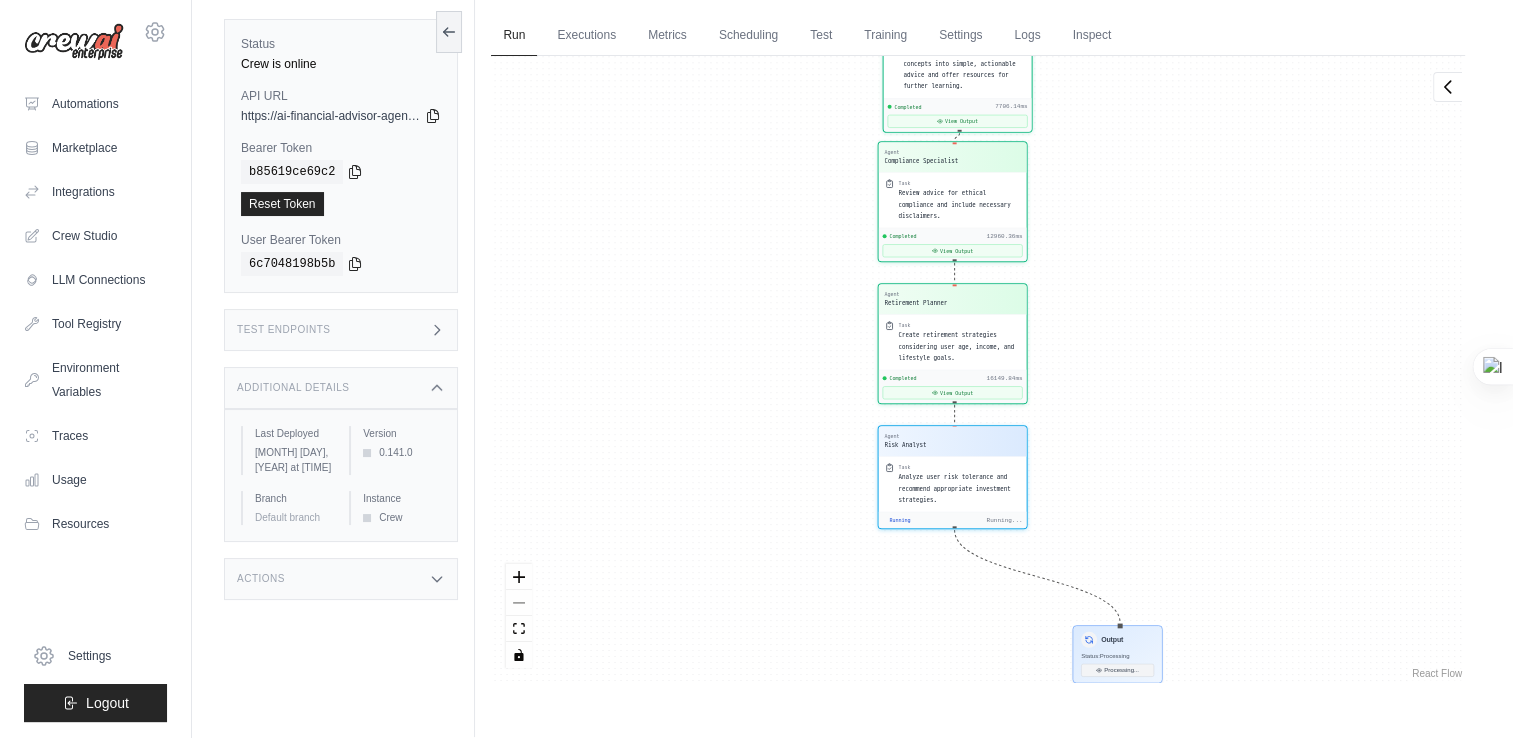 drag, startPoint x: 1164, startPoint y: 454, endPoint x: 1297, endPoint y: 22, distance: 452.00995 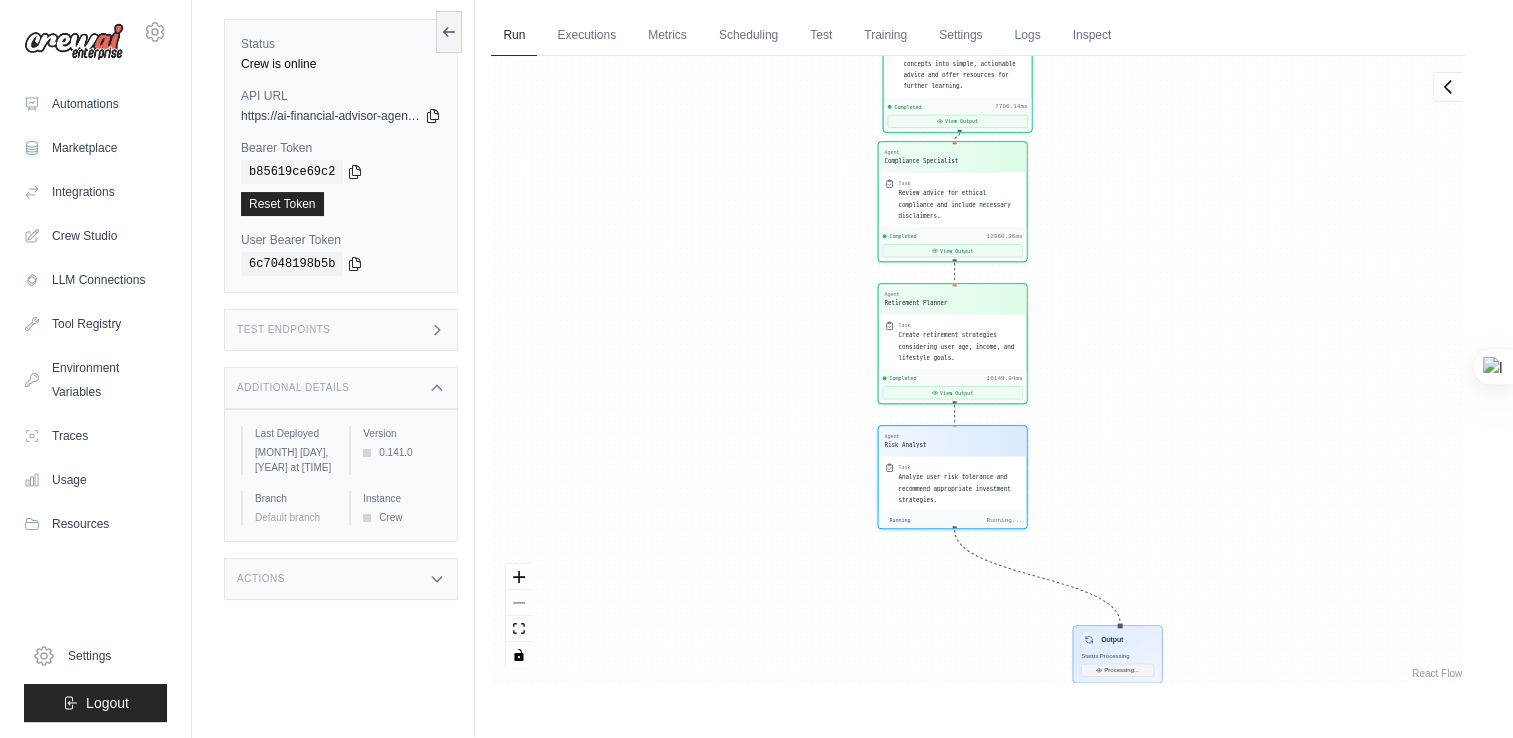 click on "Run
Executions
Metrics
Scheduling
Test
Training
Settings
Logs
Inspect" at bounding box center (978, 35) 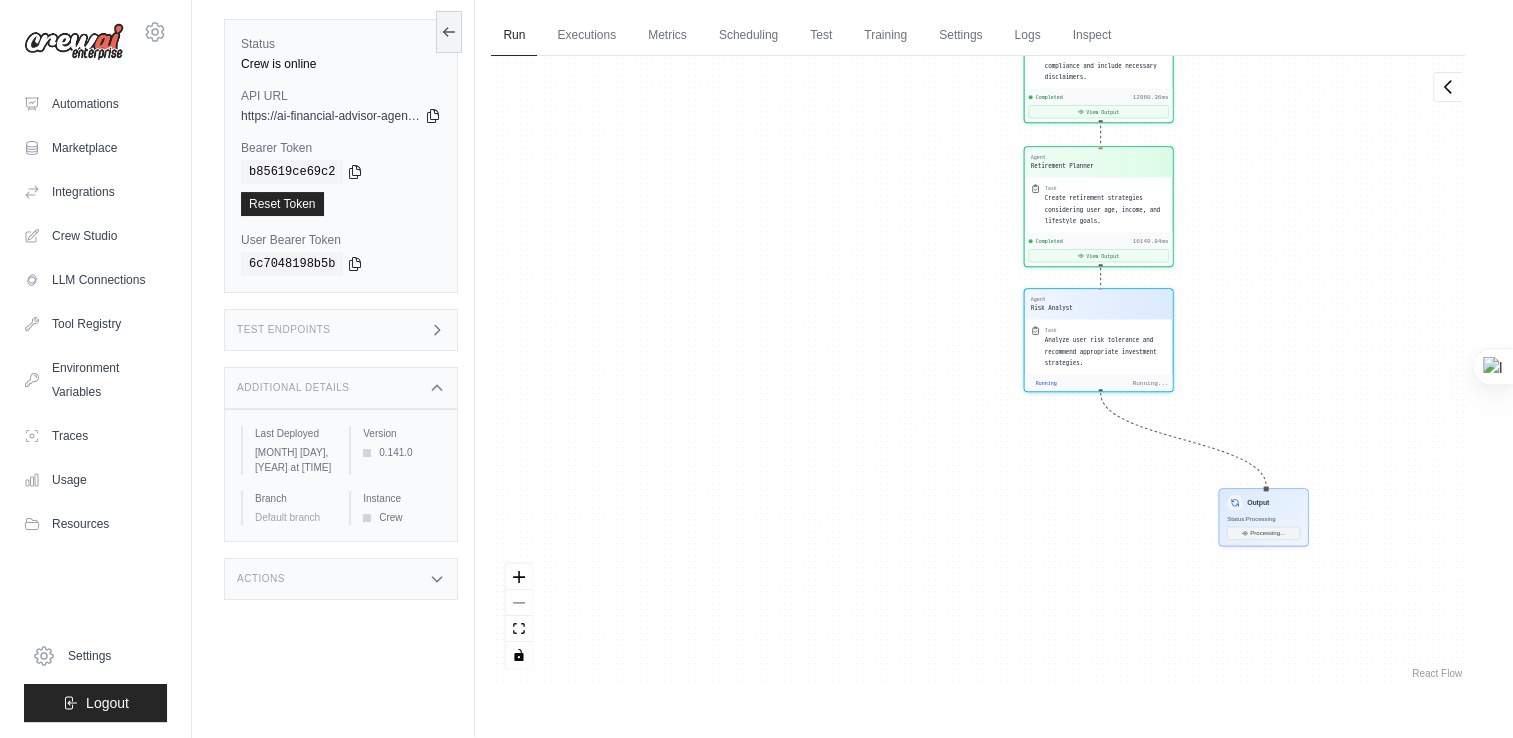 scroll, scrollTop: 4792, scrollLeft: 0, axis: vertical 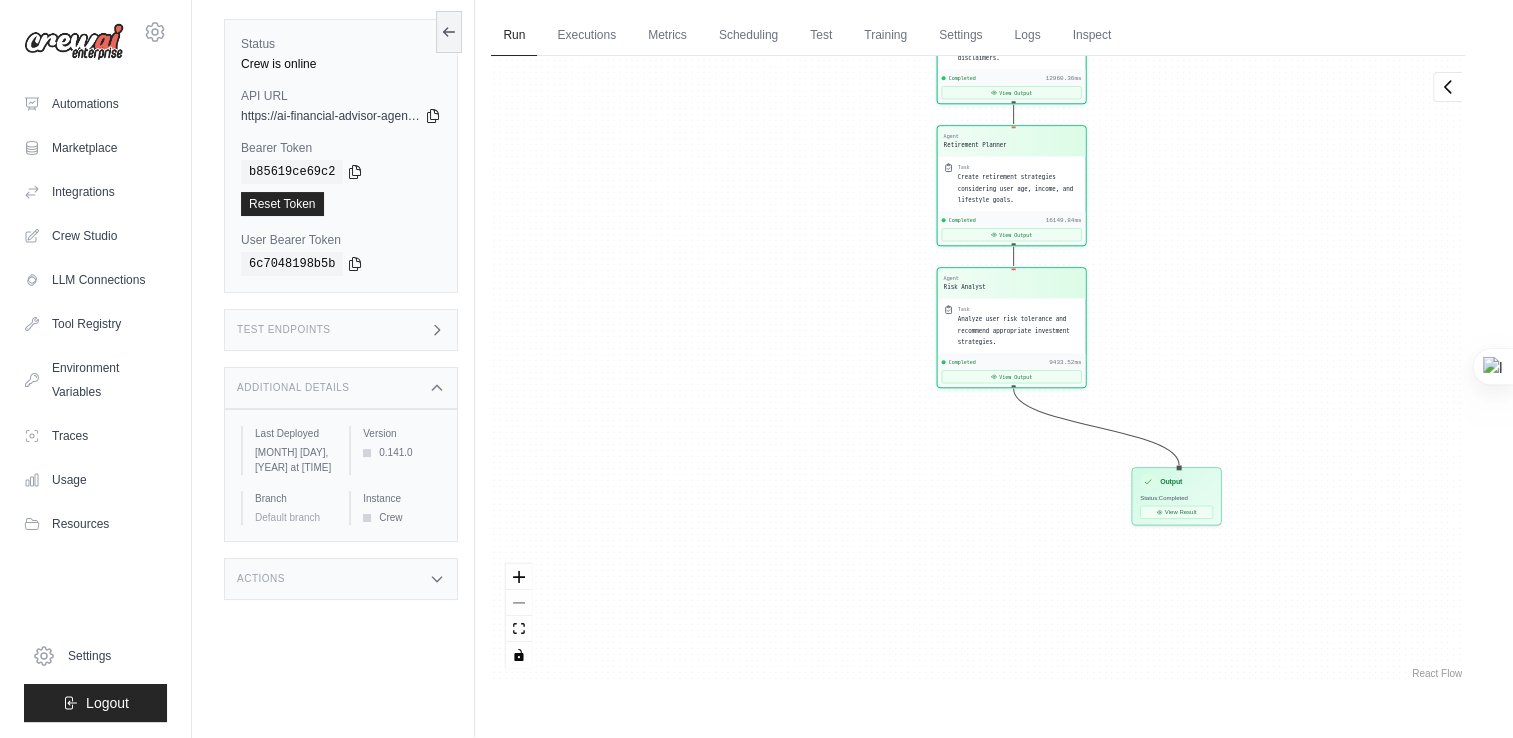 drag, startPoint x: 1159, startPoint y: 482, endPoint x: 1197, endPoint y: 36, distance: 447.6159 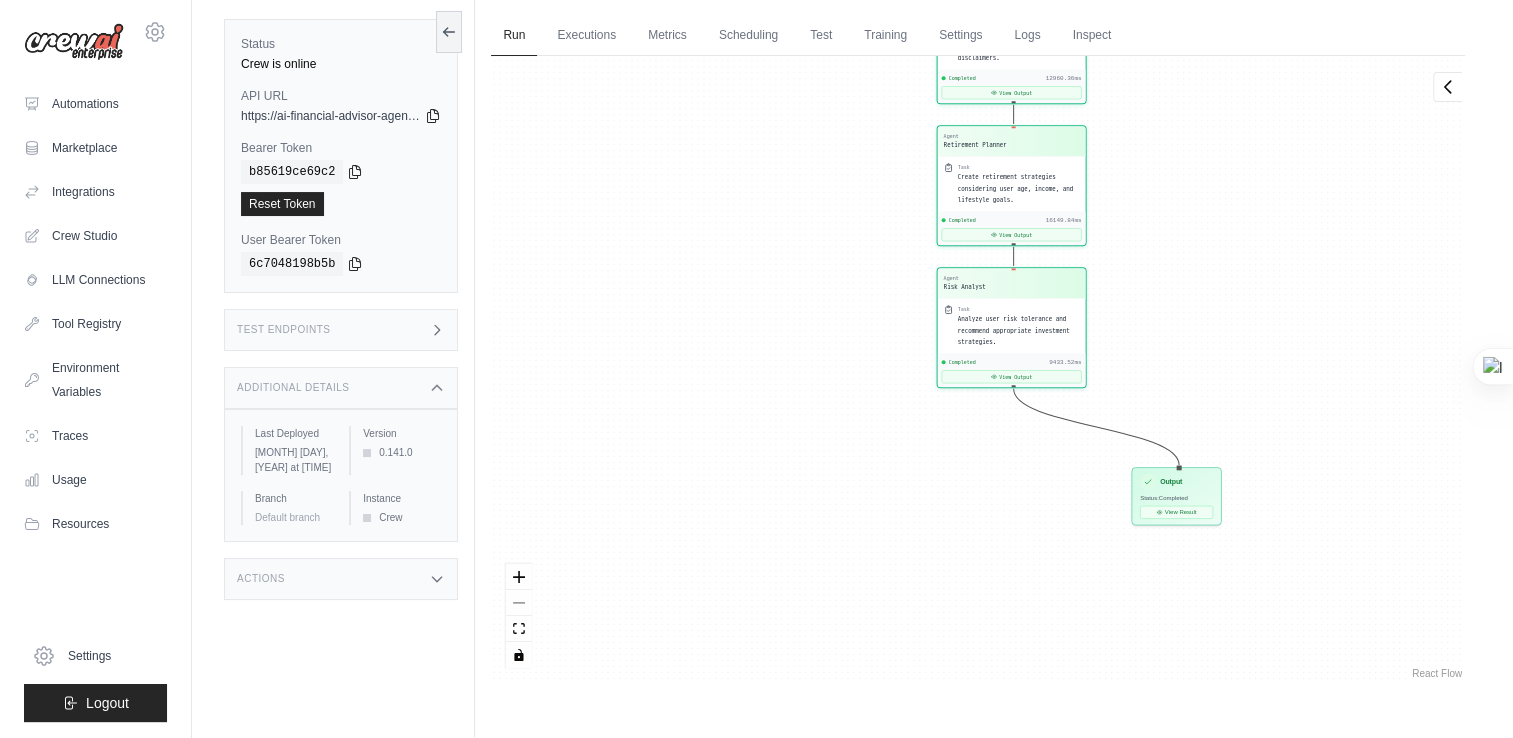 click on "Run
Executions
Metrics
Scheduling
Test
Training
Settings
Logs
Inspect
5
Running
0
Pending human input
20" at bounding box center (978, 368) 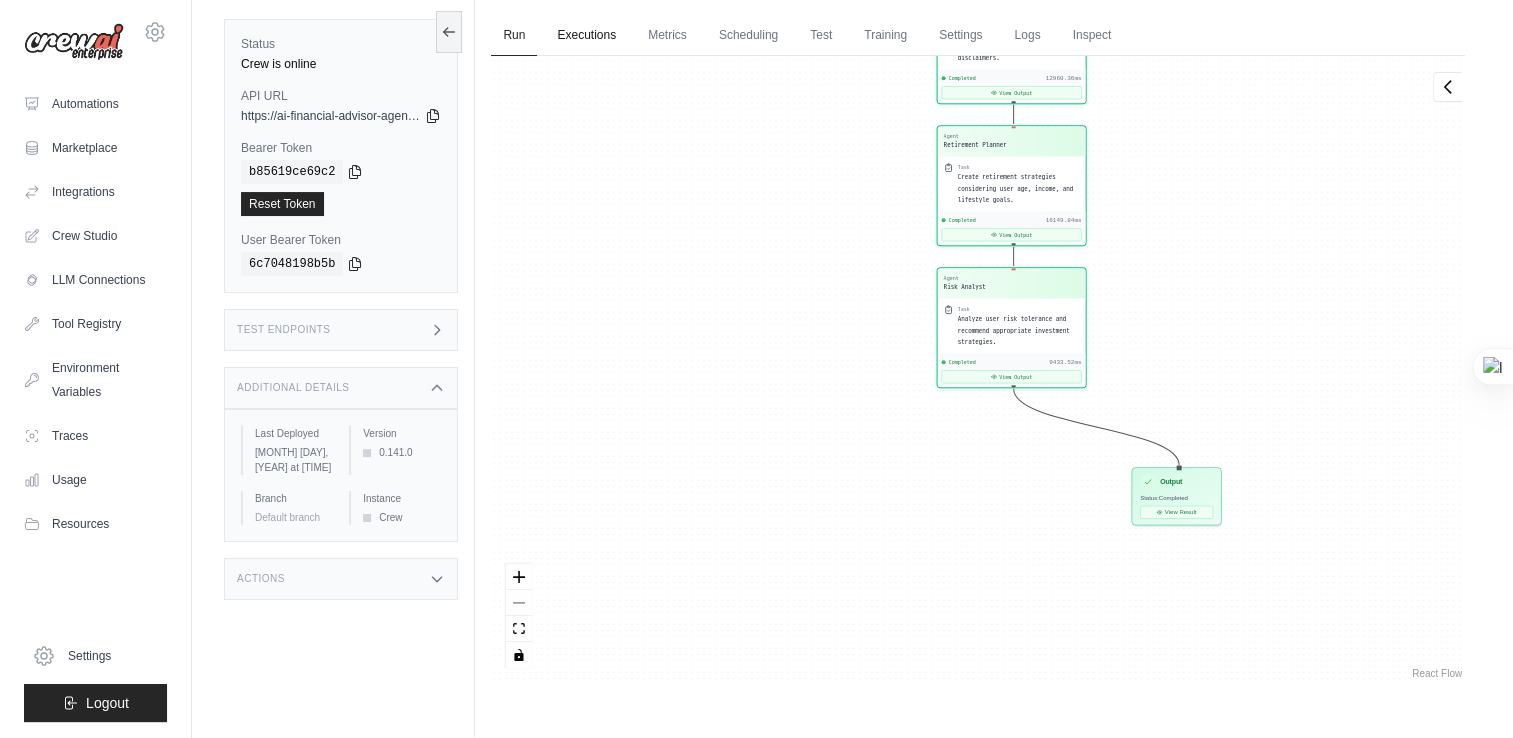 click on "Executions" at bounding box center [586, 36] 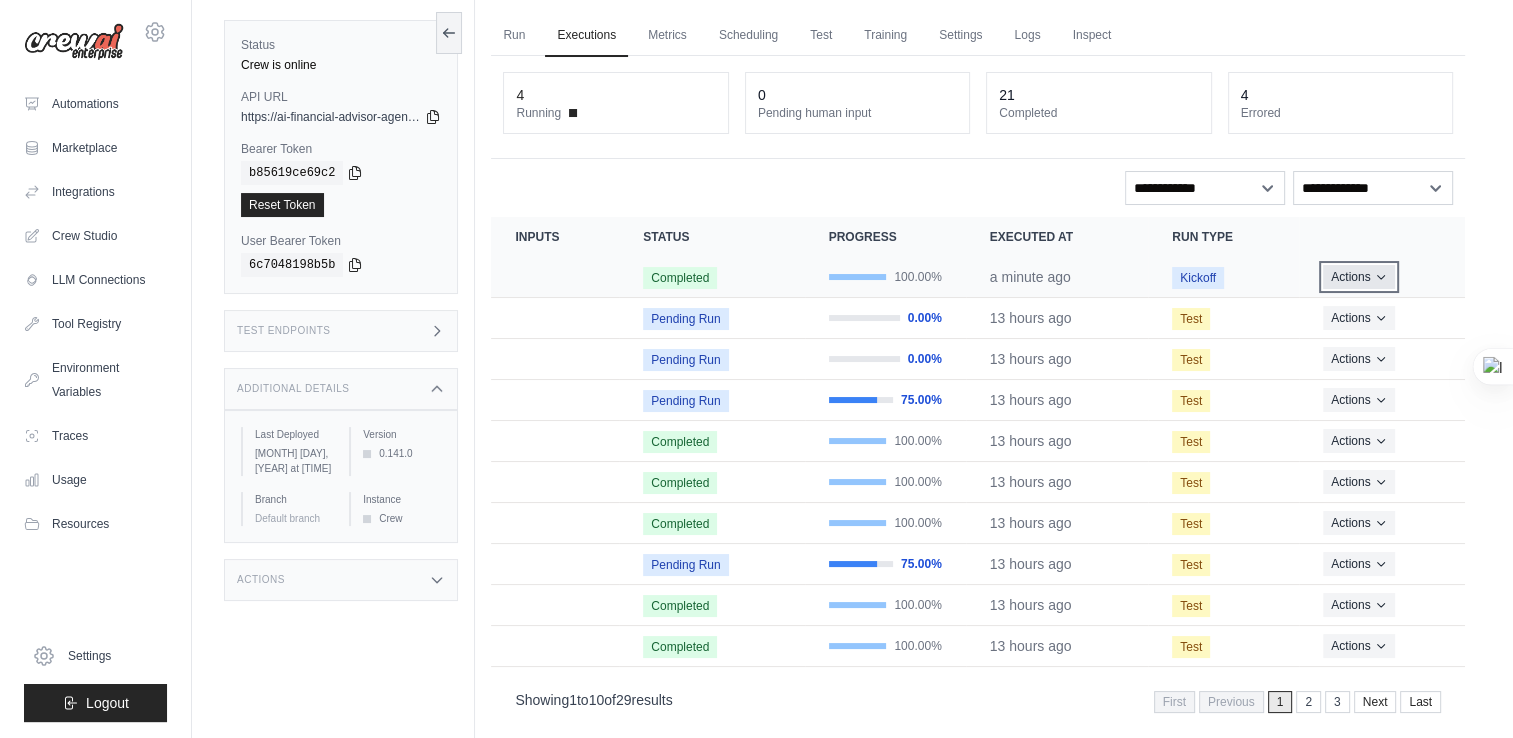 click on "Actions" at bounding box center (1358, 277) 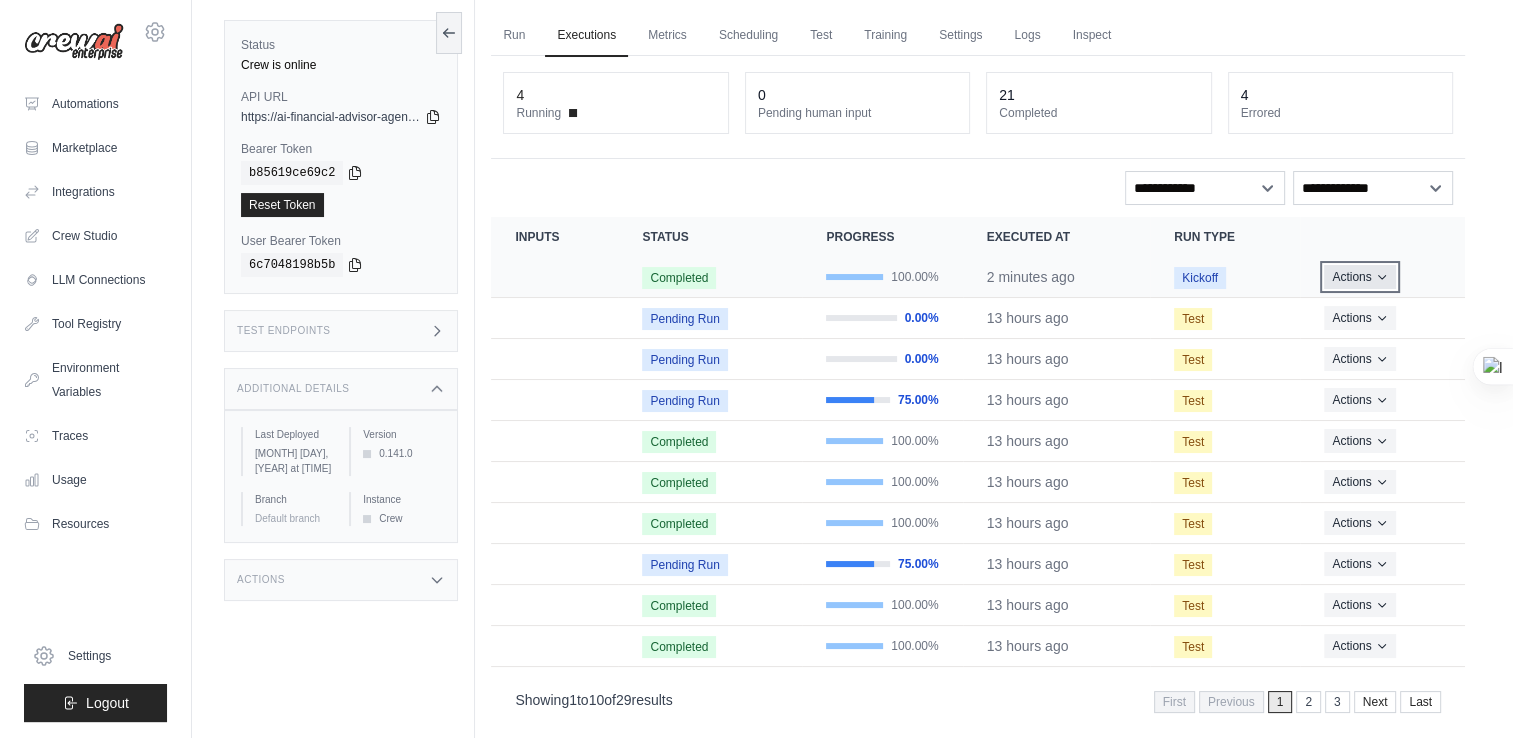 click on "Actions" at bounding box center [1359, 277] 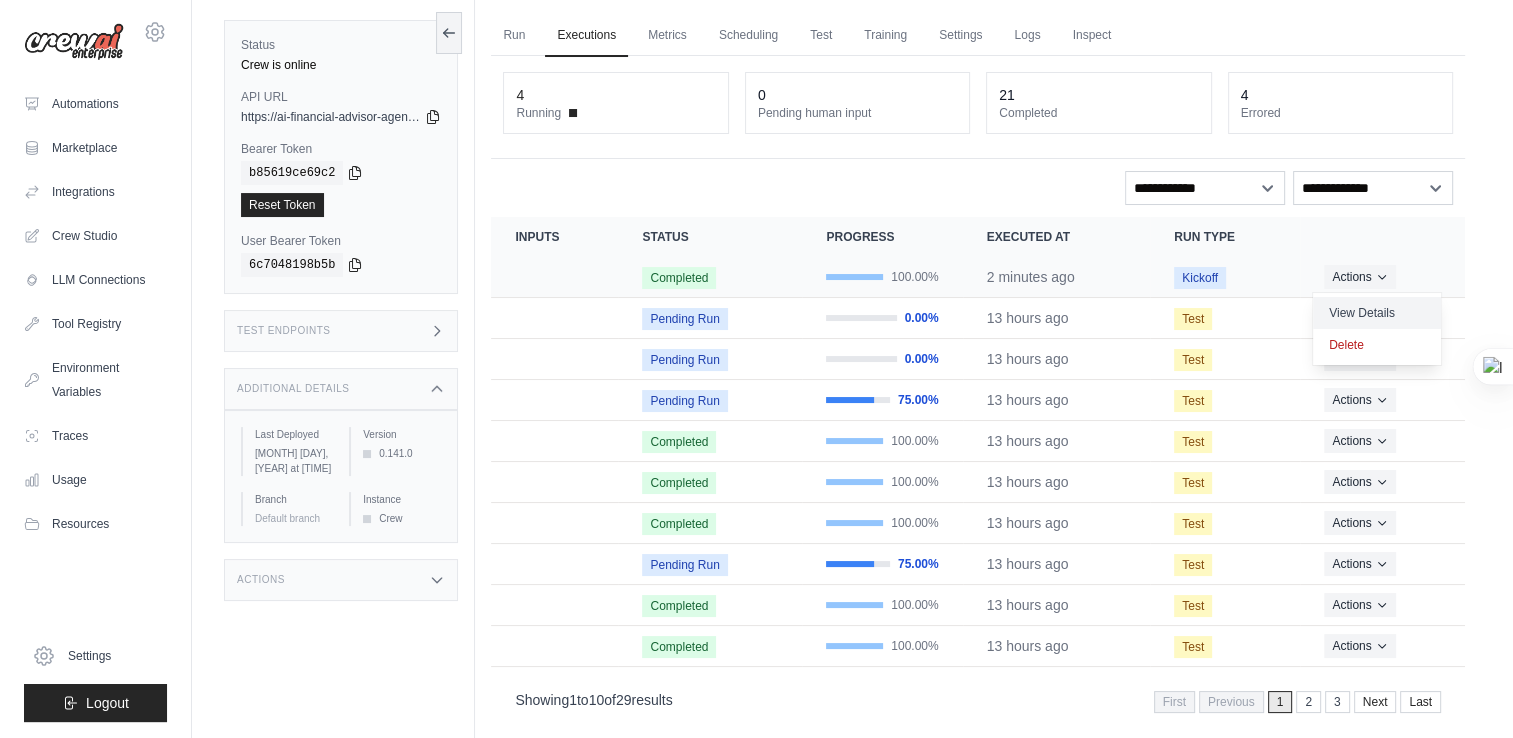 click on "View Details" at bounding box center (1377, 313) 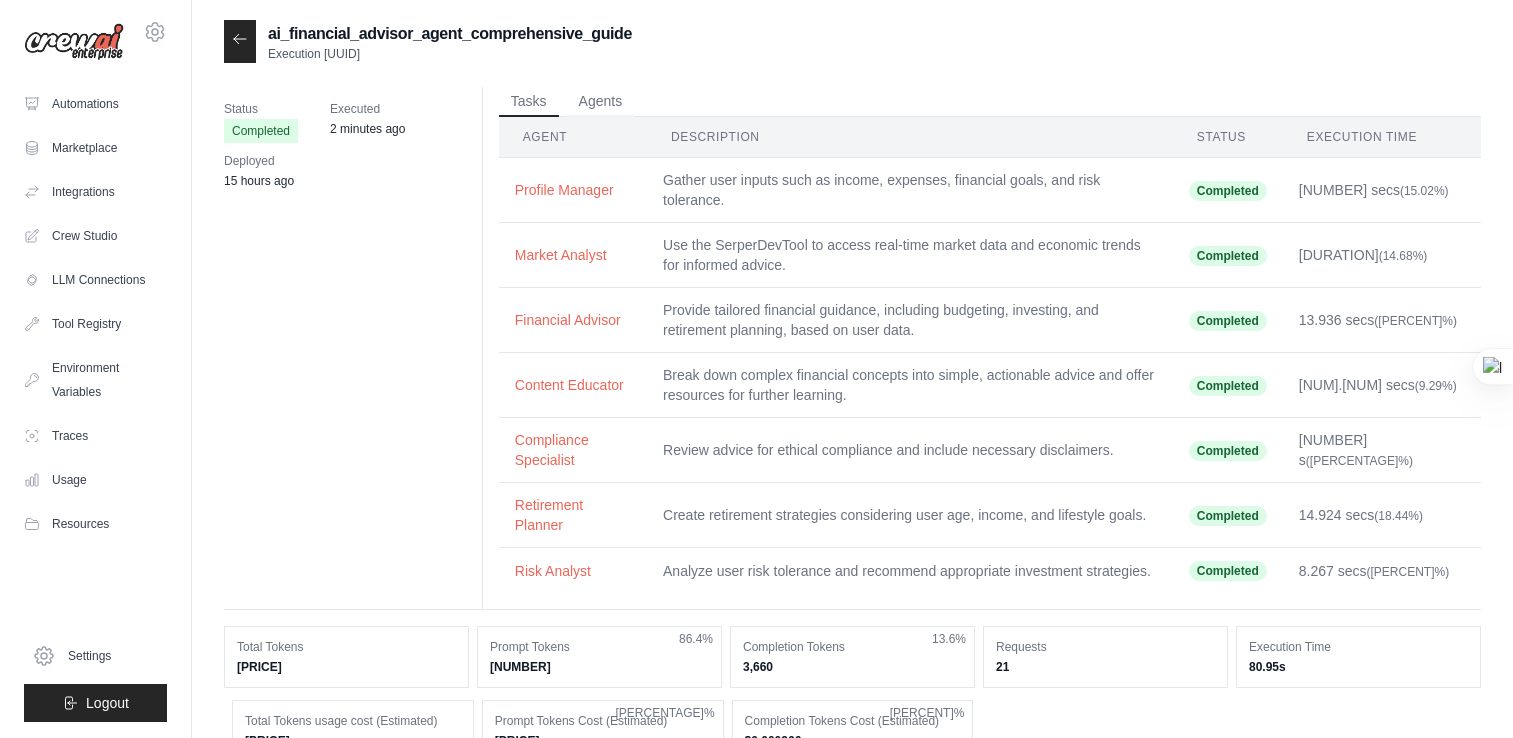 scroll, scrollTop: 0, scrollLeft: 0, axis: both 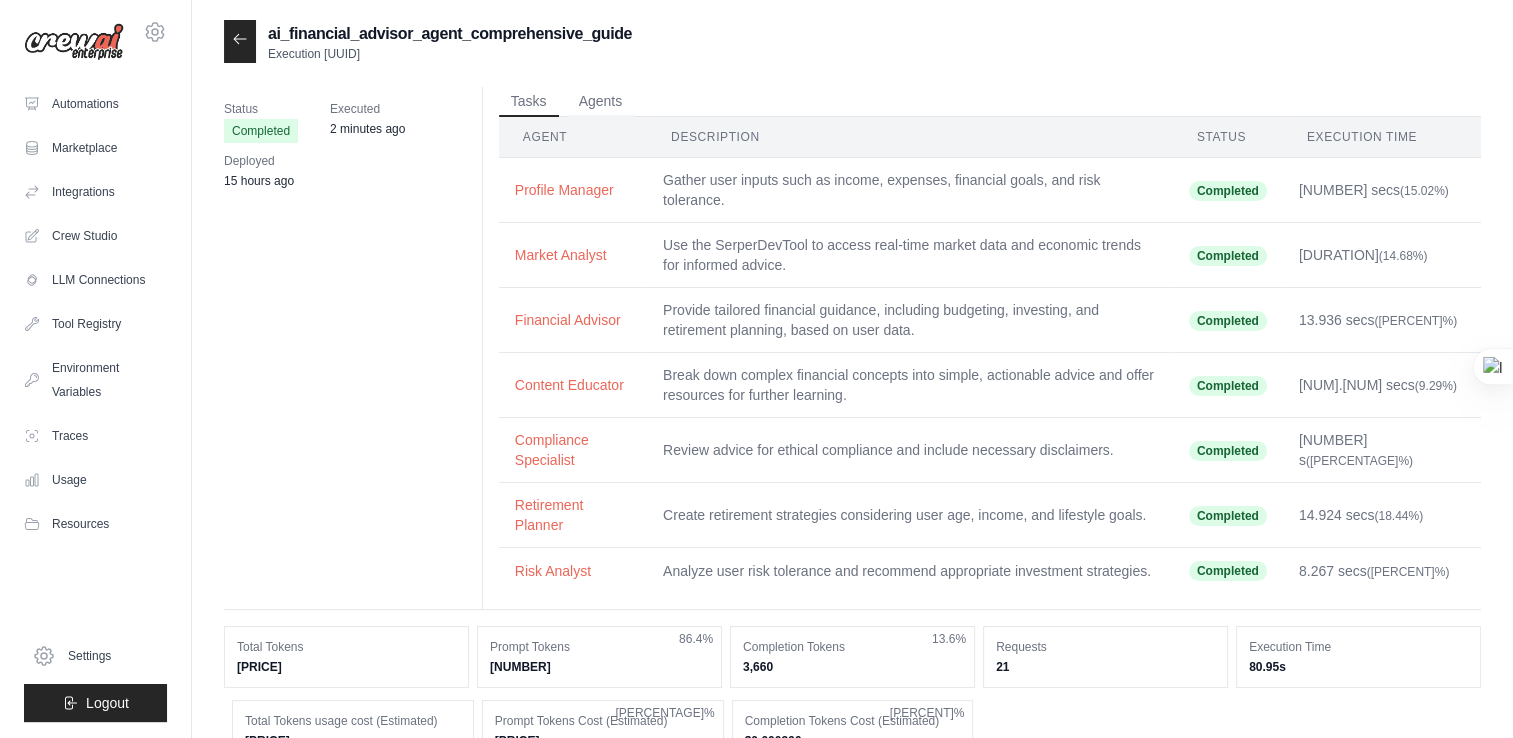 click on "Agents" at bounding box center (601, 102) 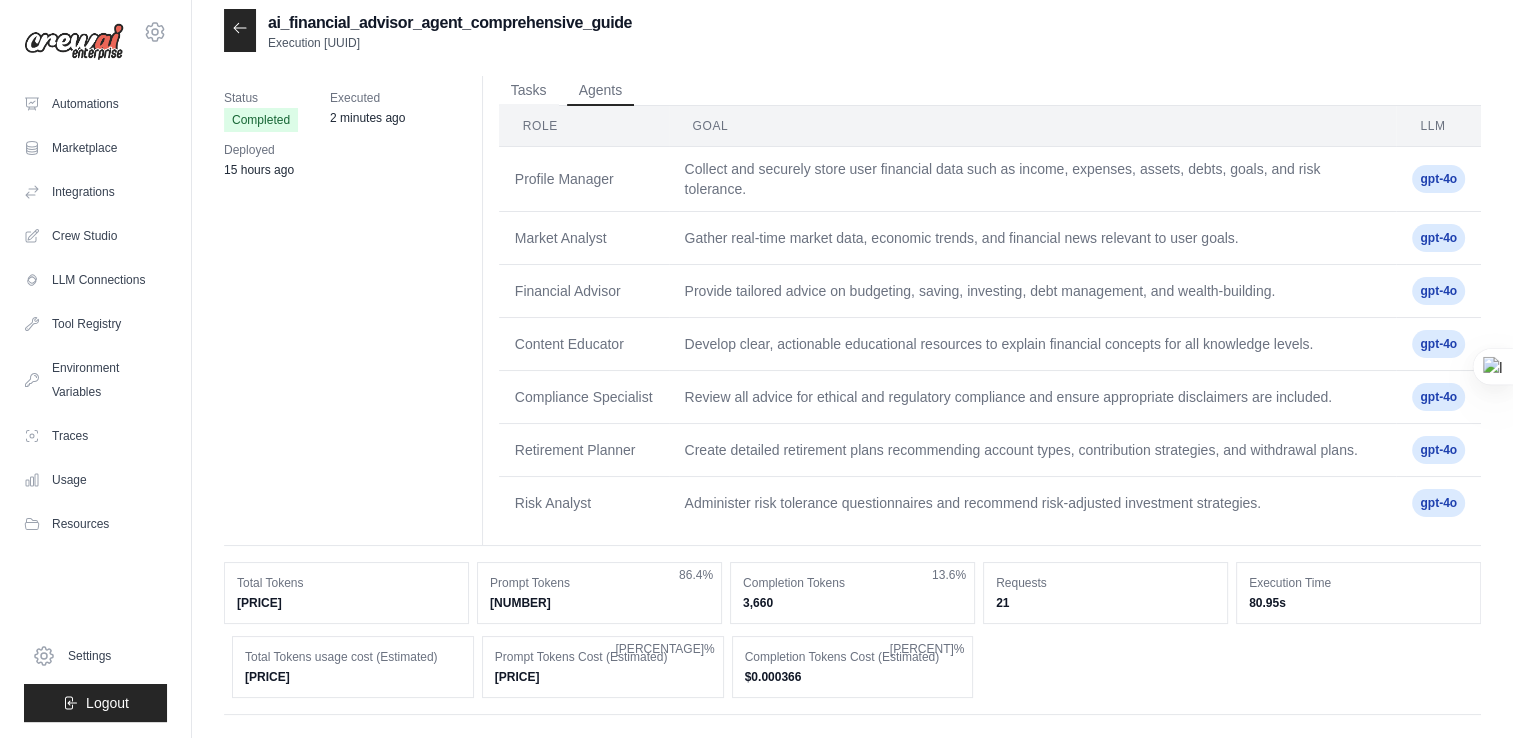 scroll, scrollTop: 0, scrollLeft: 0, axis: both 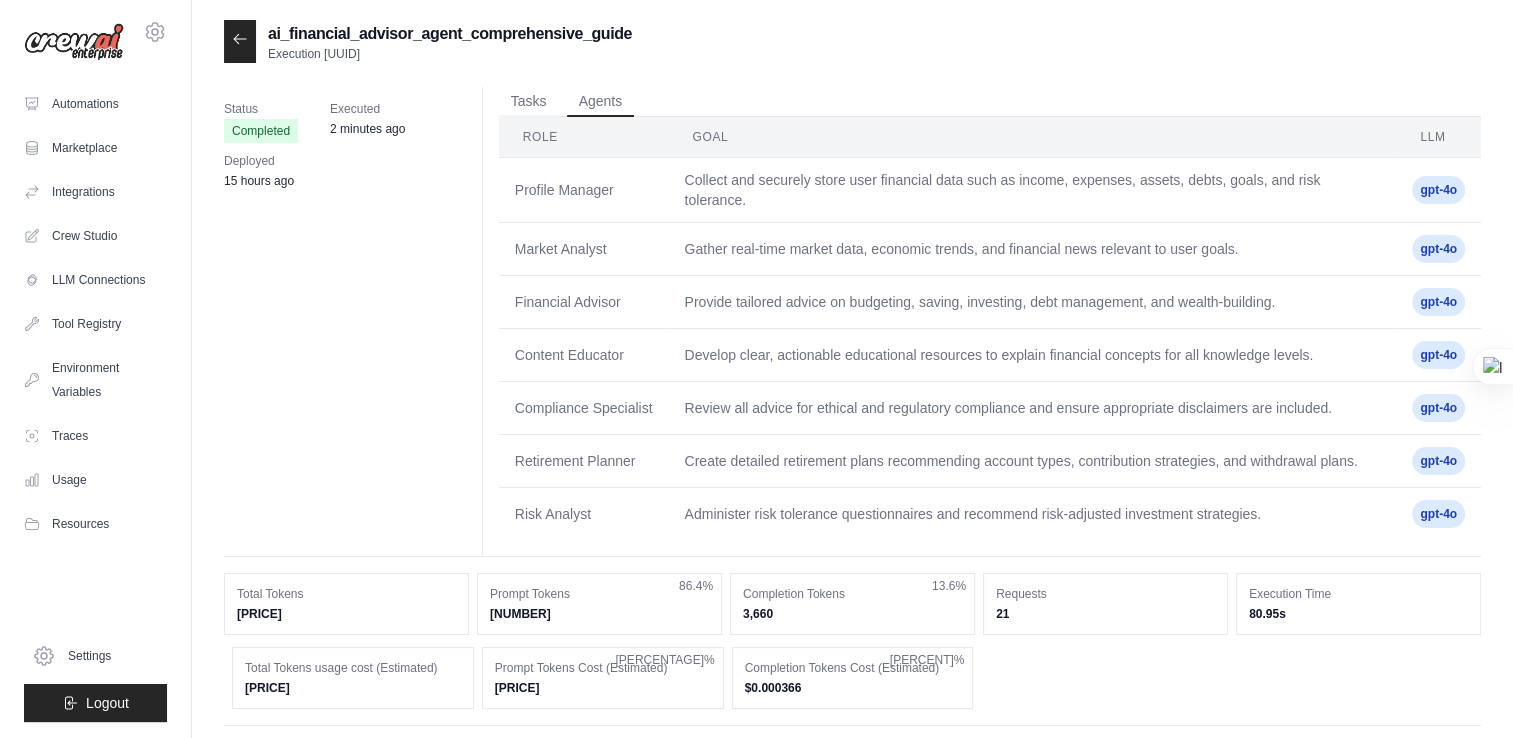 click on "gpt-4o" at bounding box center [1438, 190] 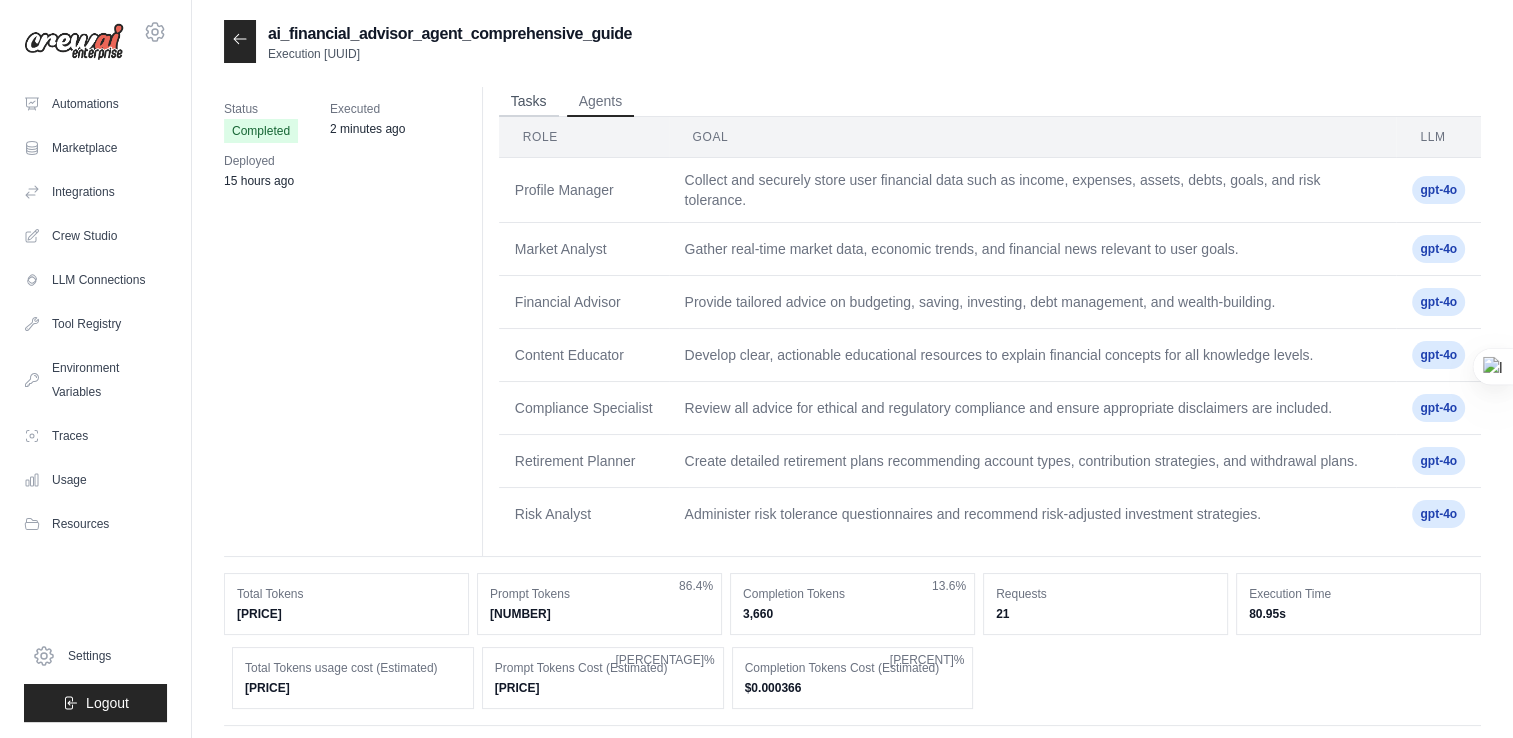 click on "Tasks" at bounding box center (529, 102) 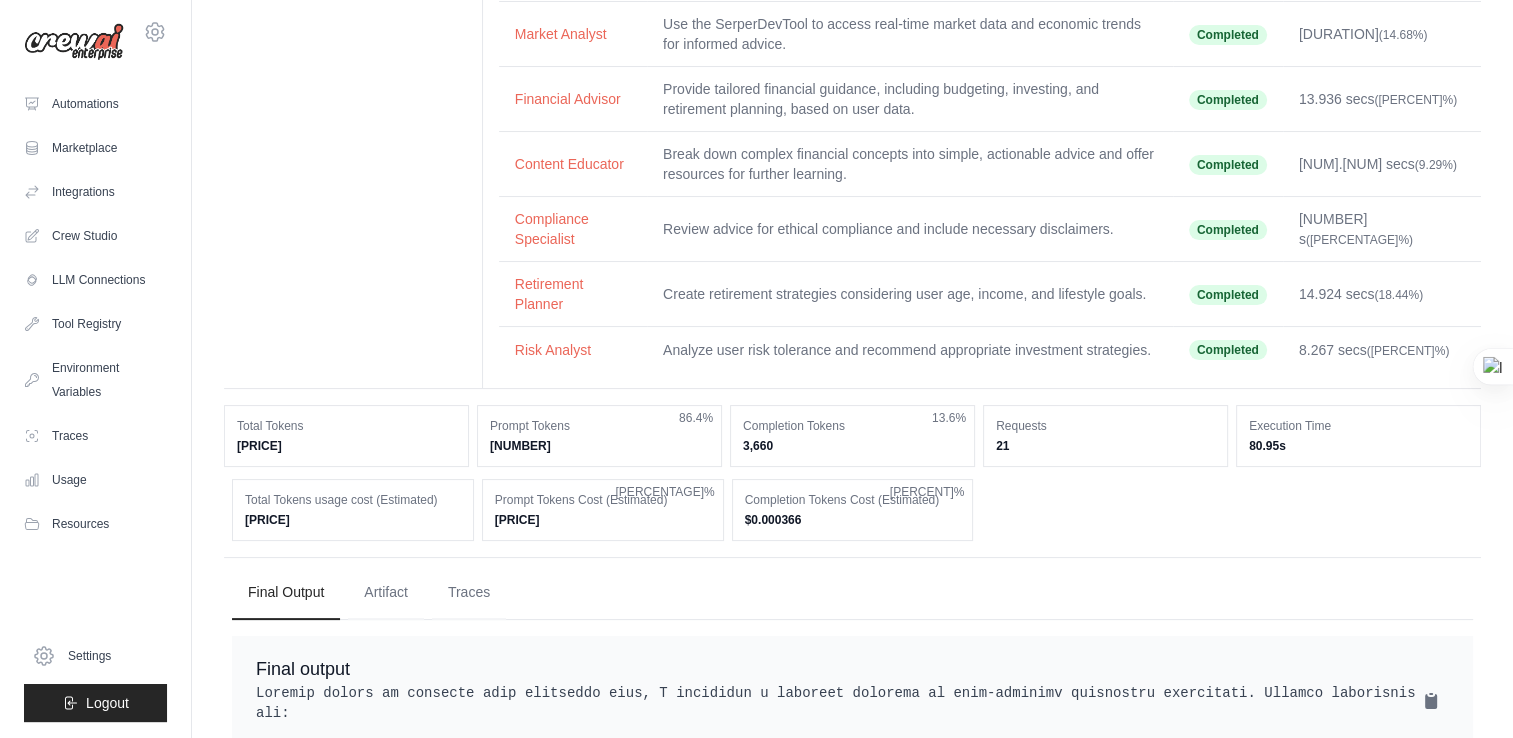 scroll, scrollTop: 0, scrollLeft: 0, axis: both 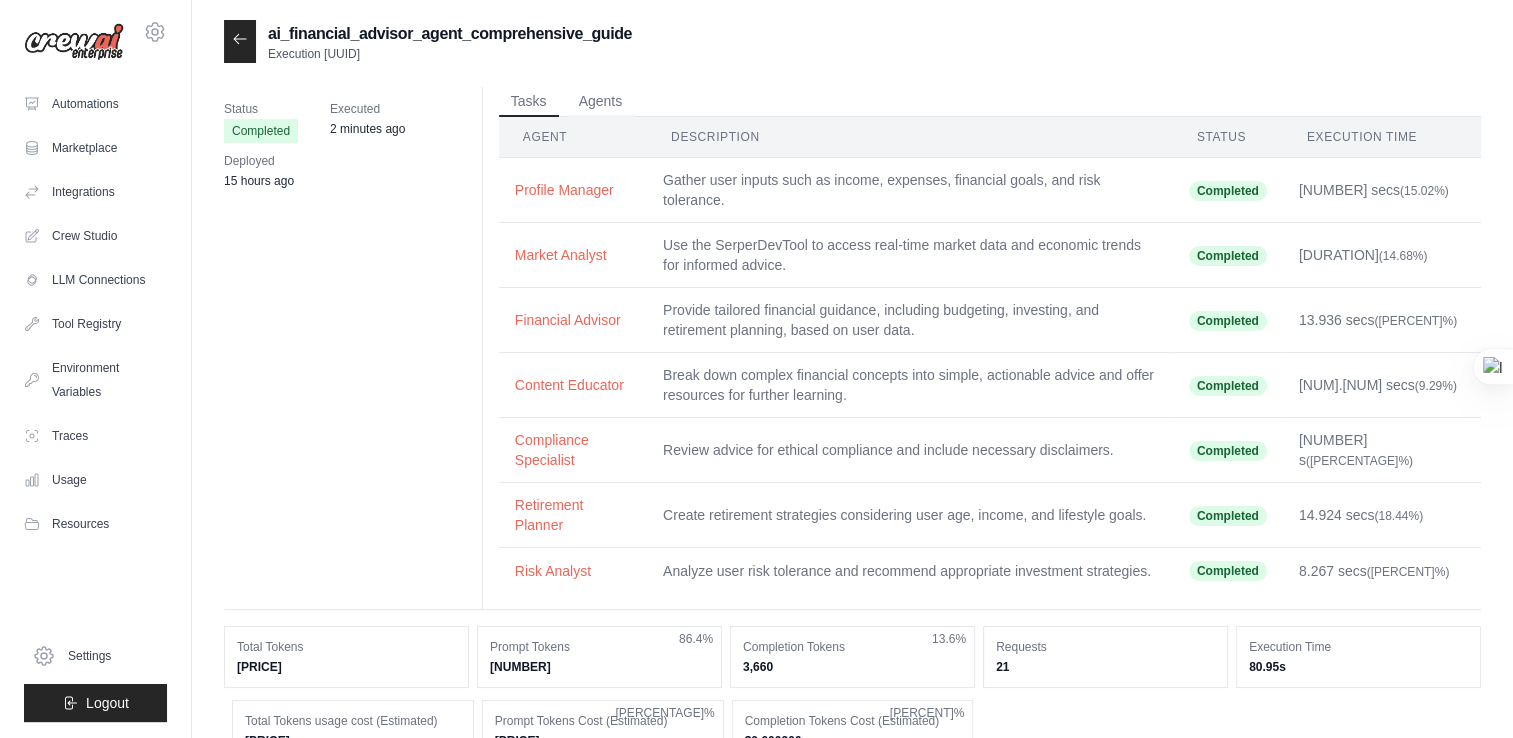 click at bounding box center (240, 41) 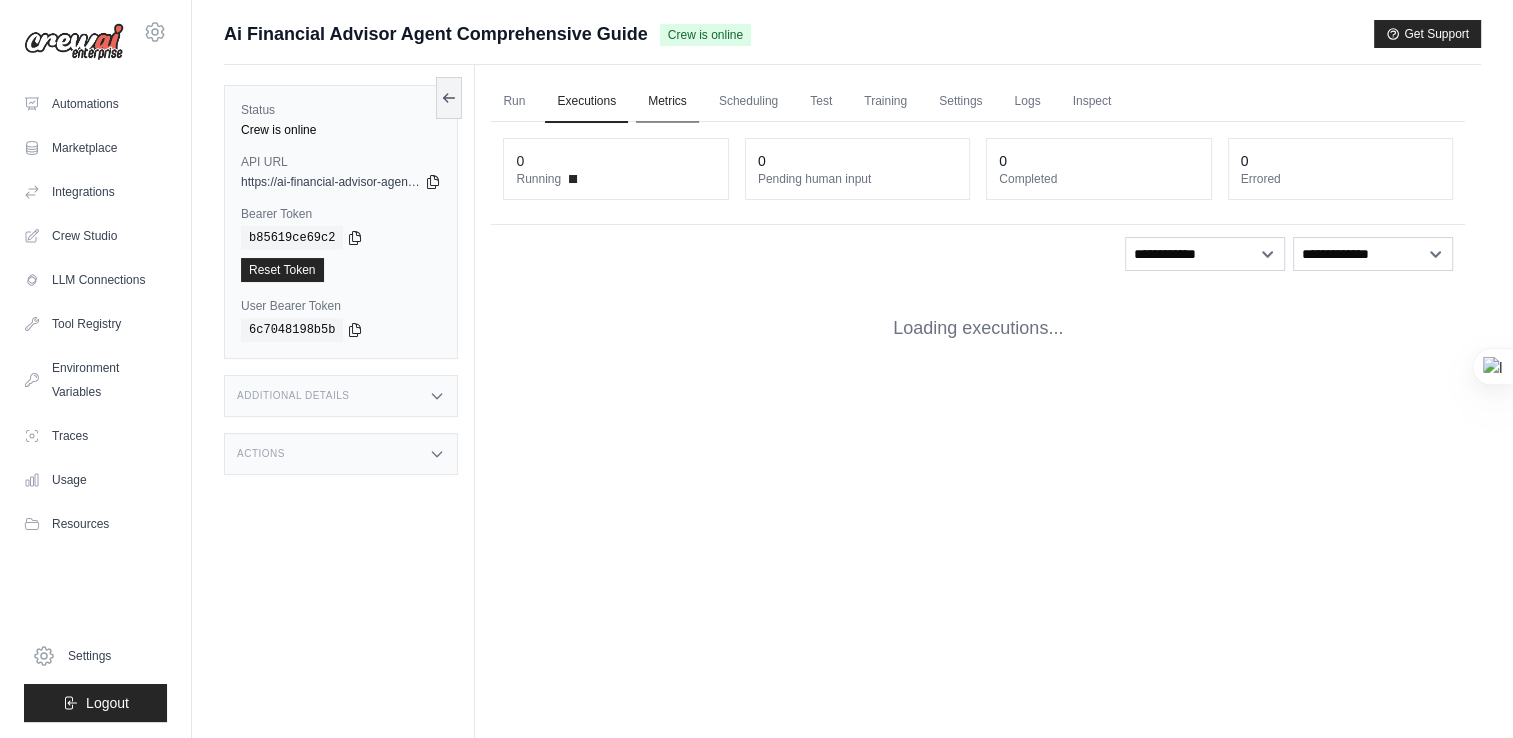 click on "Metrics" at bounding box center (667, 102) 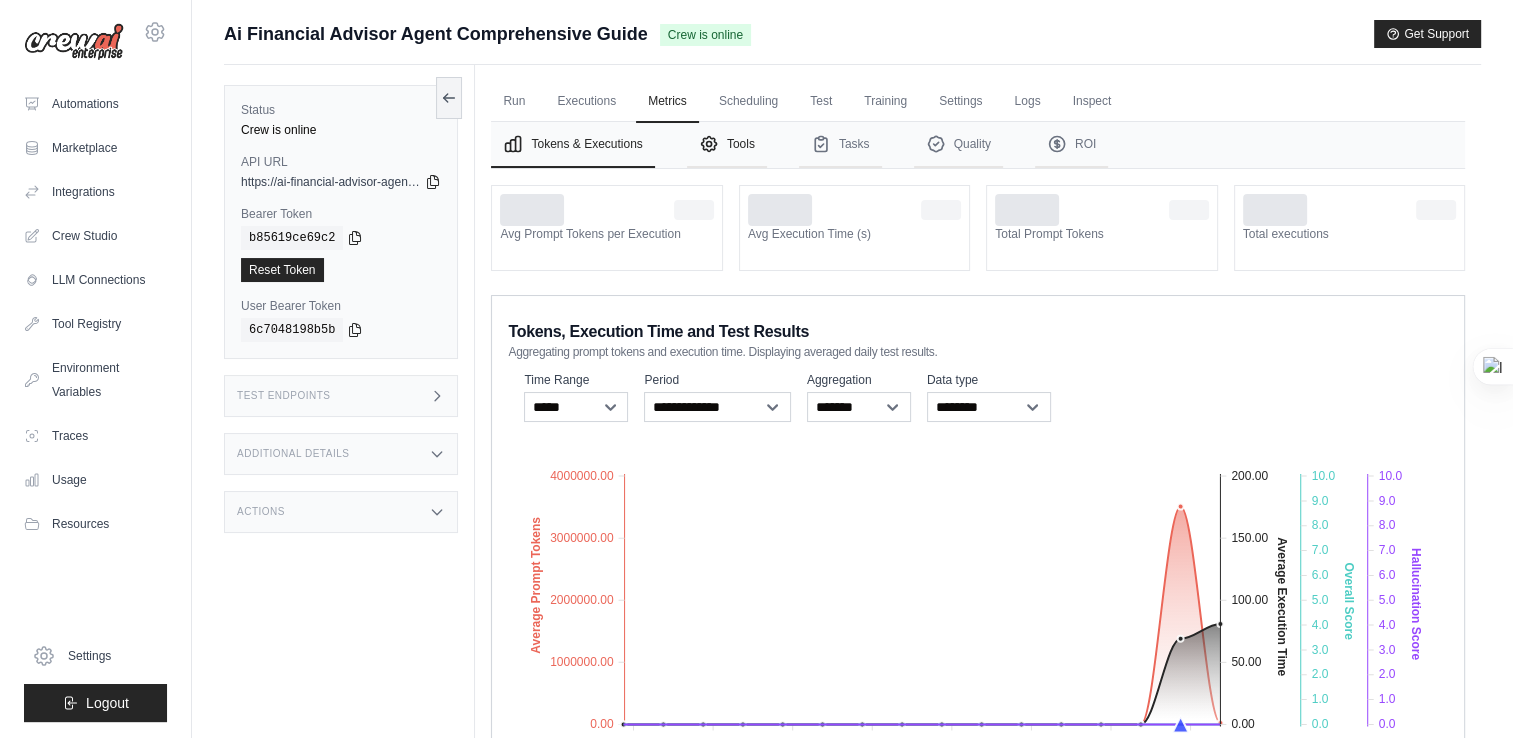 click on "Tools" at bounding box center (727, 145) 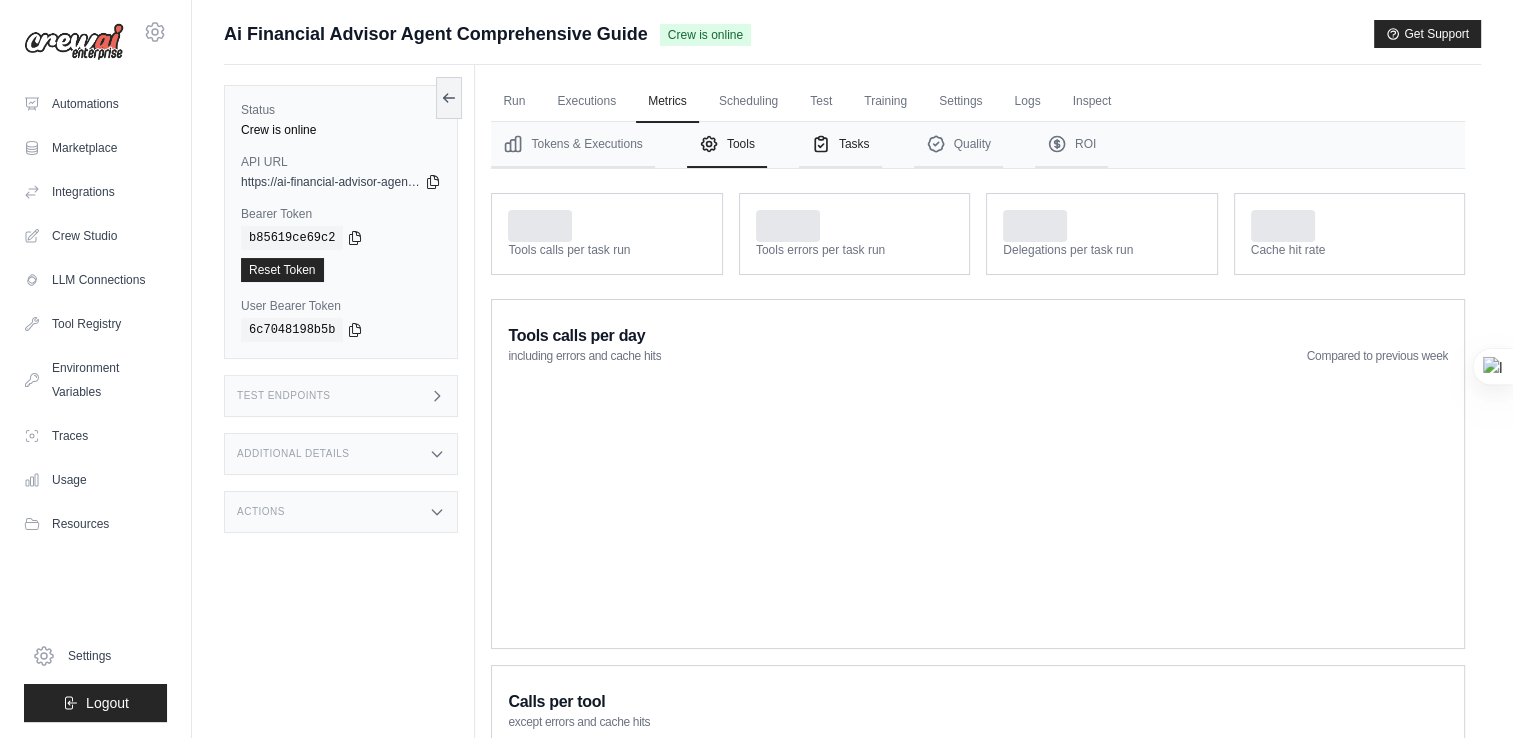 click on "Tasks" at bounding box center (840, 145) 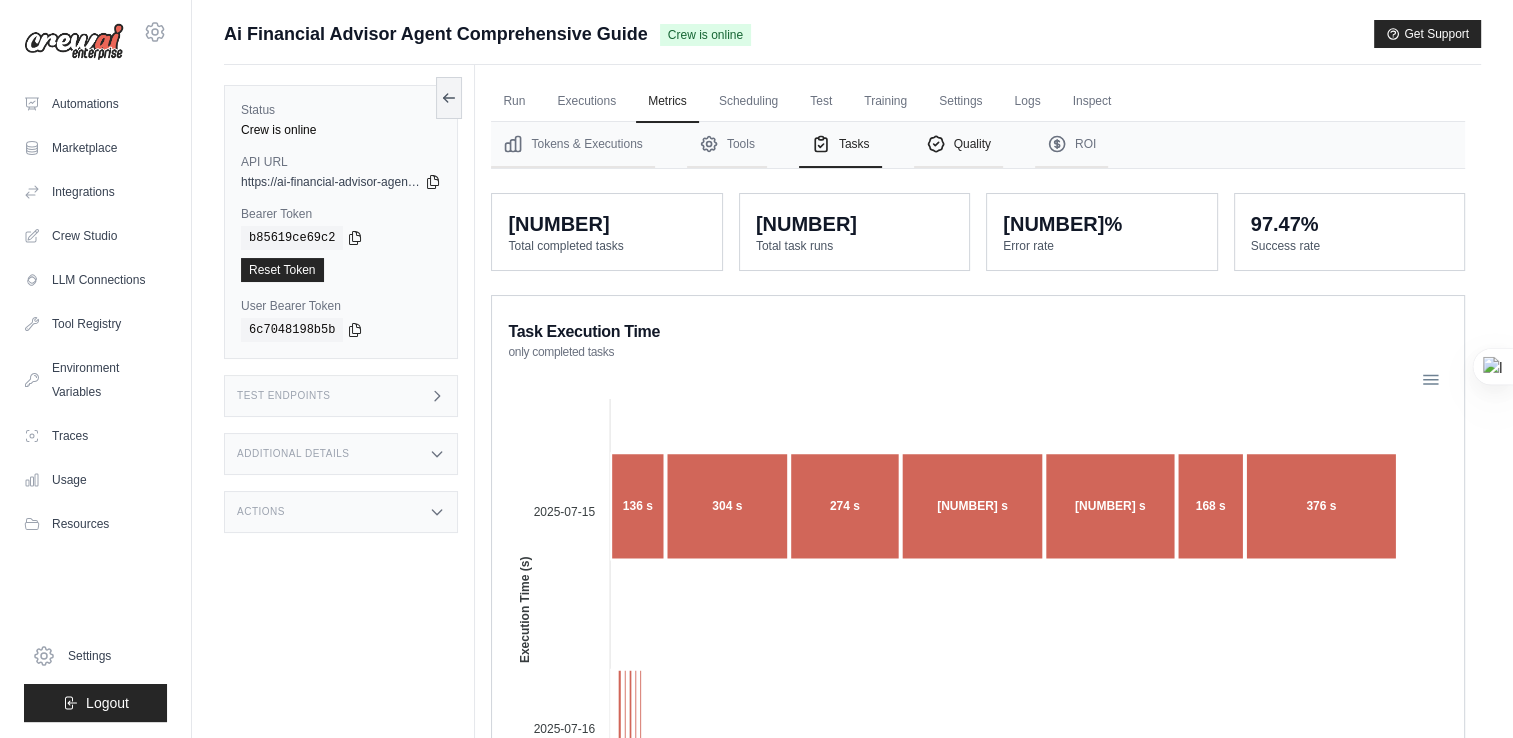 click on "Quality" at bounding box center (958, 145) 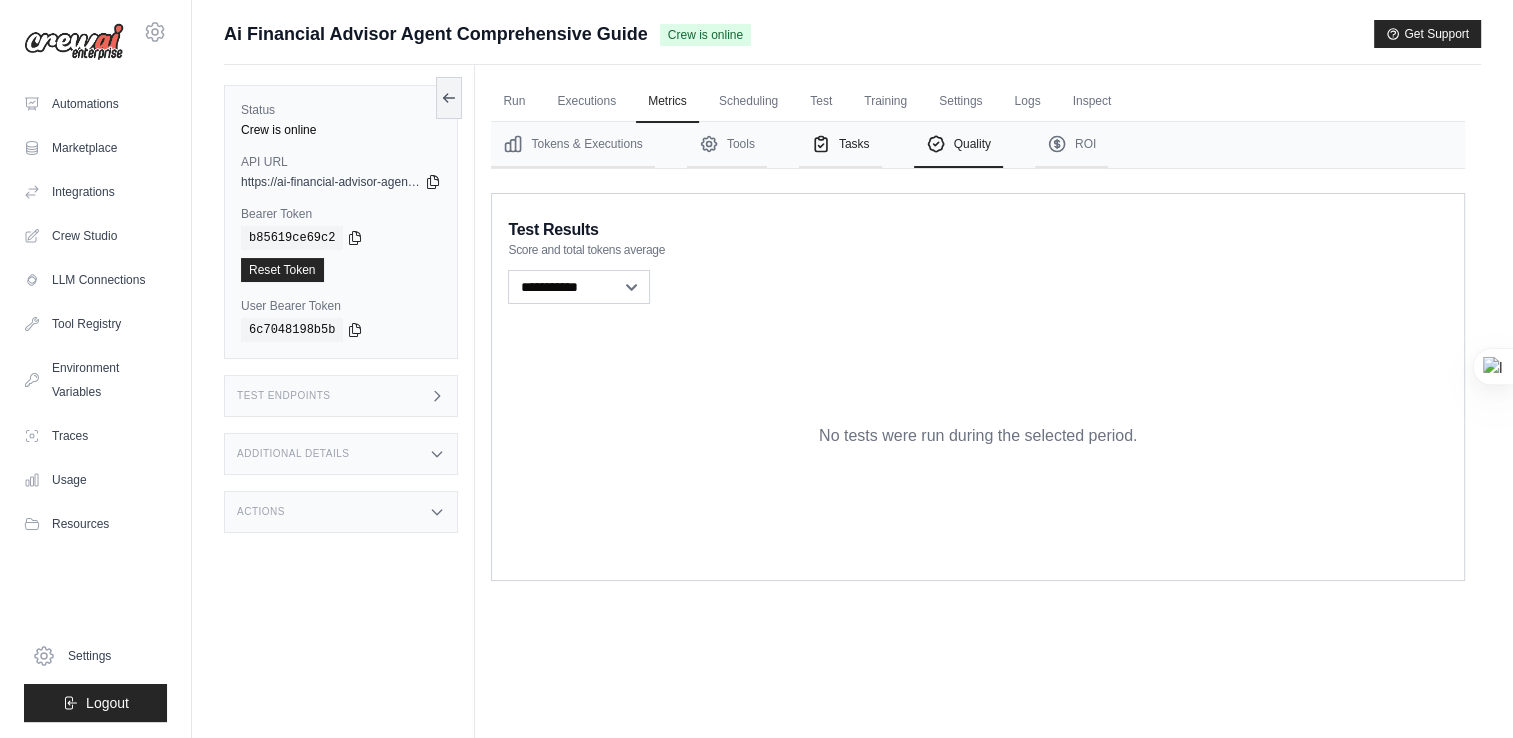 click 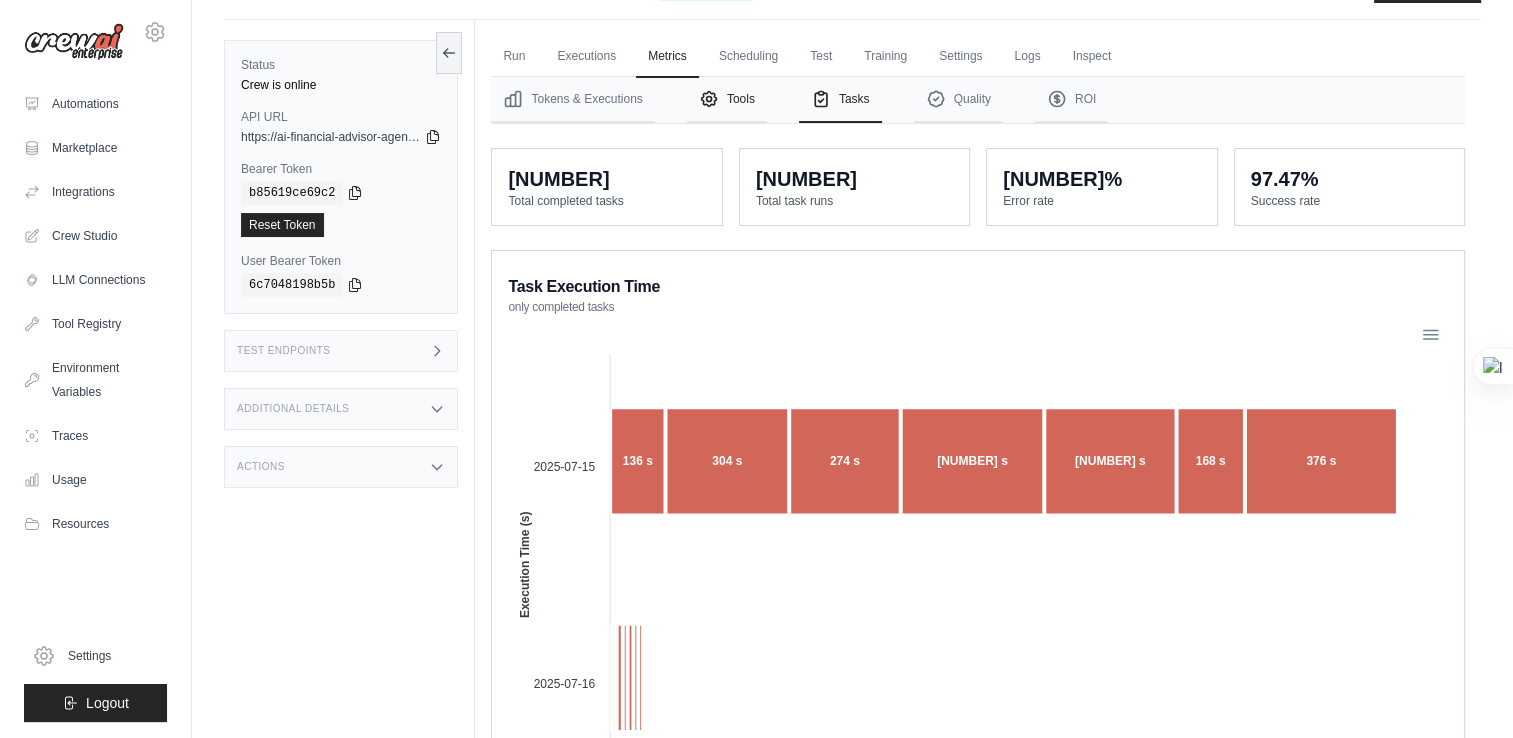 scroll, scrollTop: 0, scrollLeft: 0, axis: both 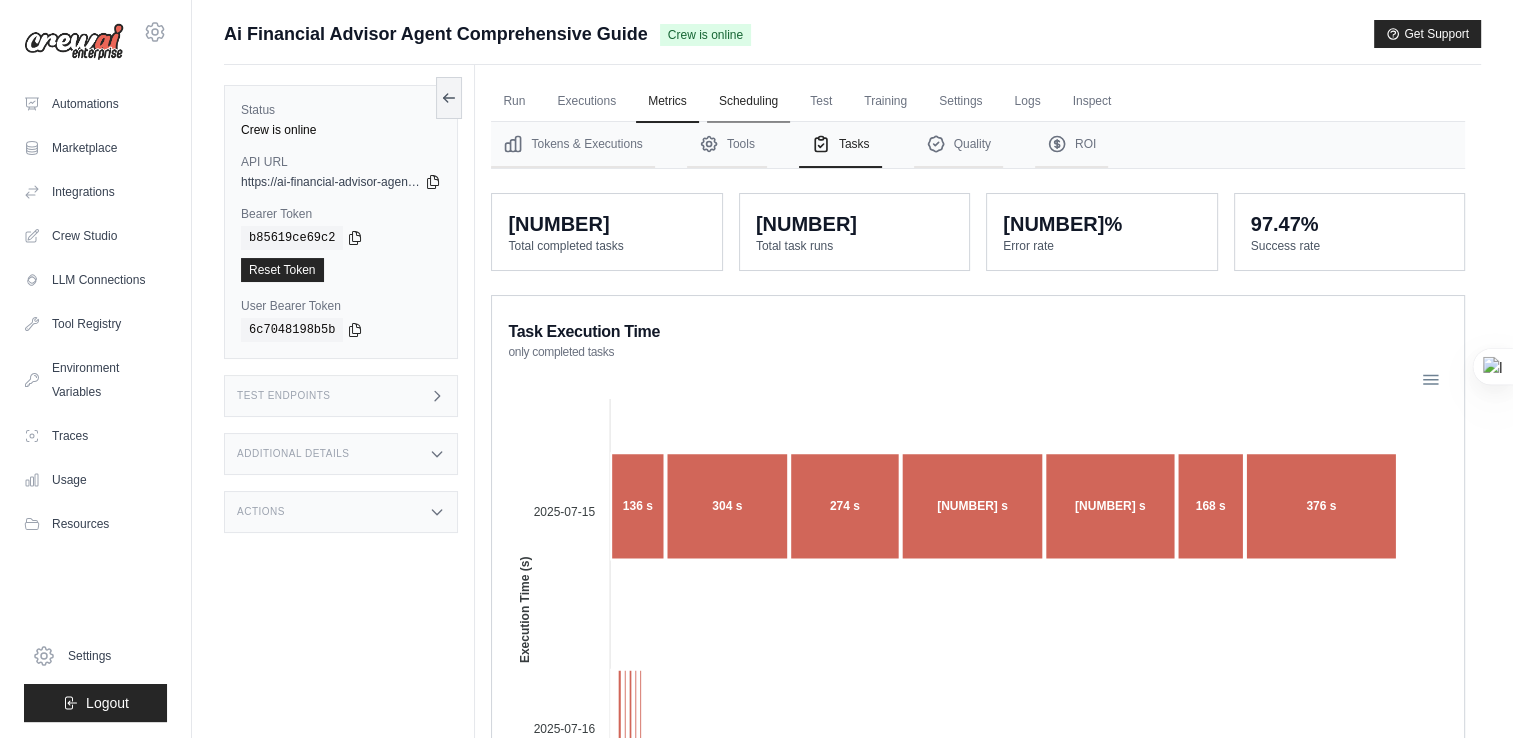 click on "Scheduling" at bounding box center (748, 102) 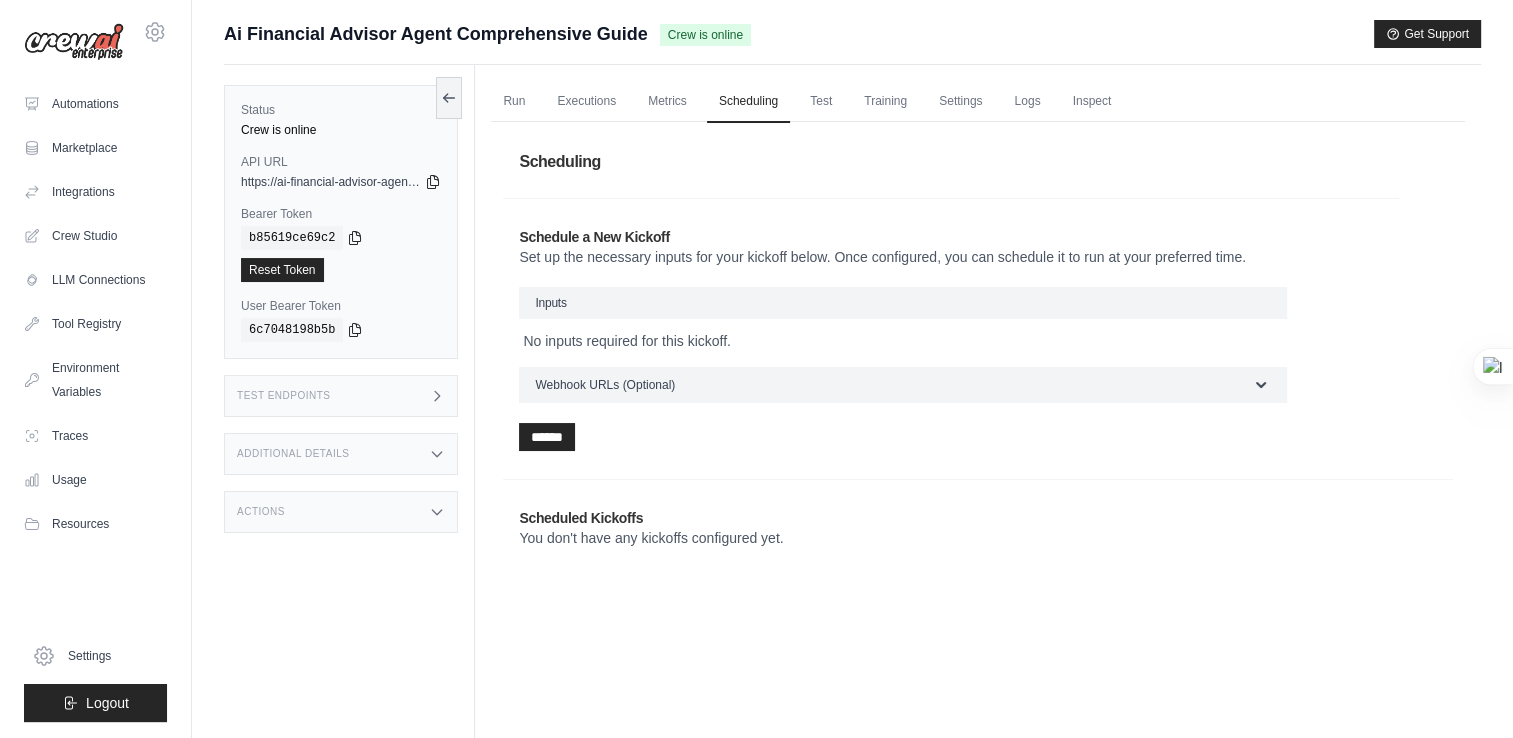 click on "Inputs" at bounding box center (903, 303) 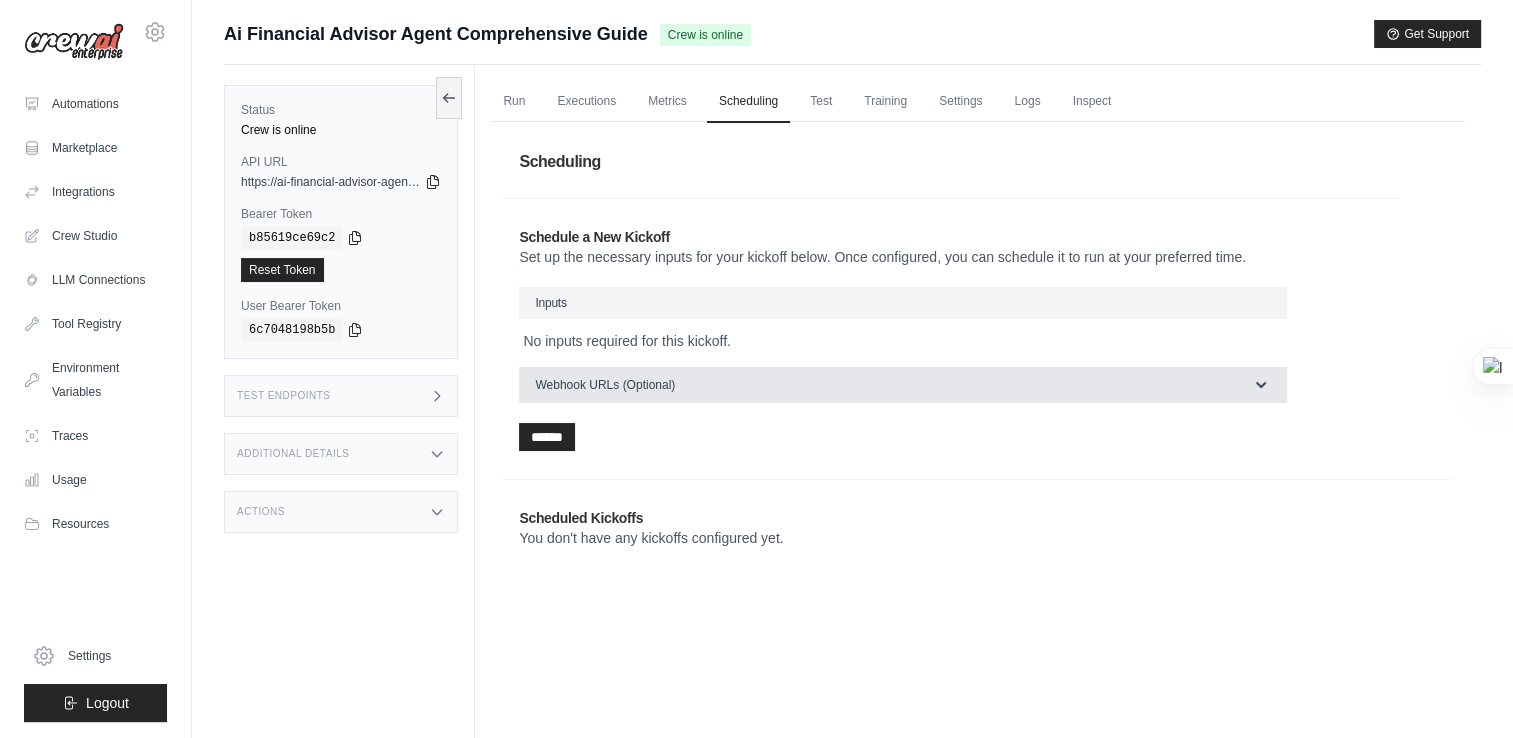 click on "Webhook URLs (Optional)" at bounding box center (903, 385) 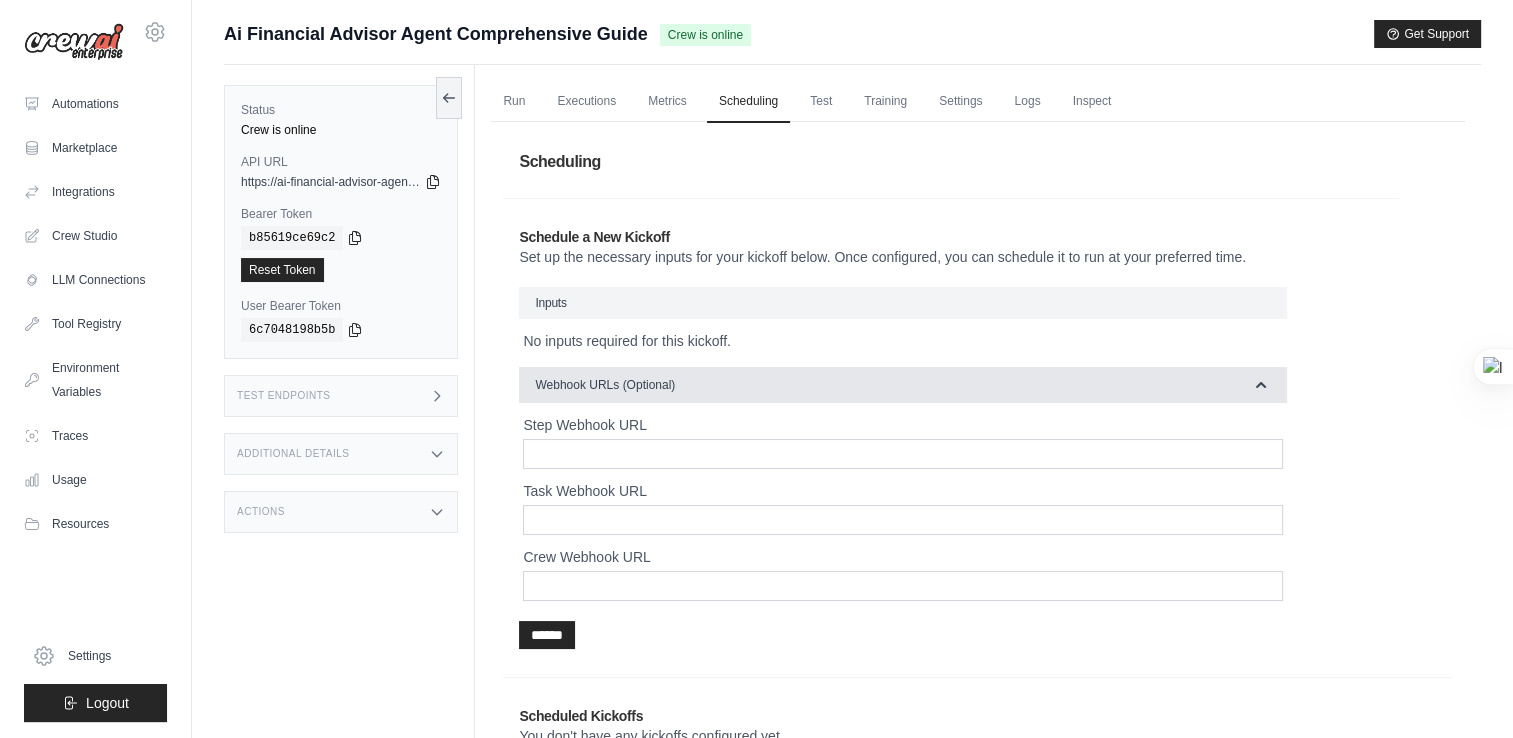 click on "Webhook URLs (Optional)" at bounding box center [903, 385] 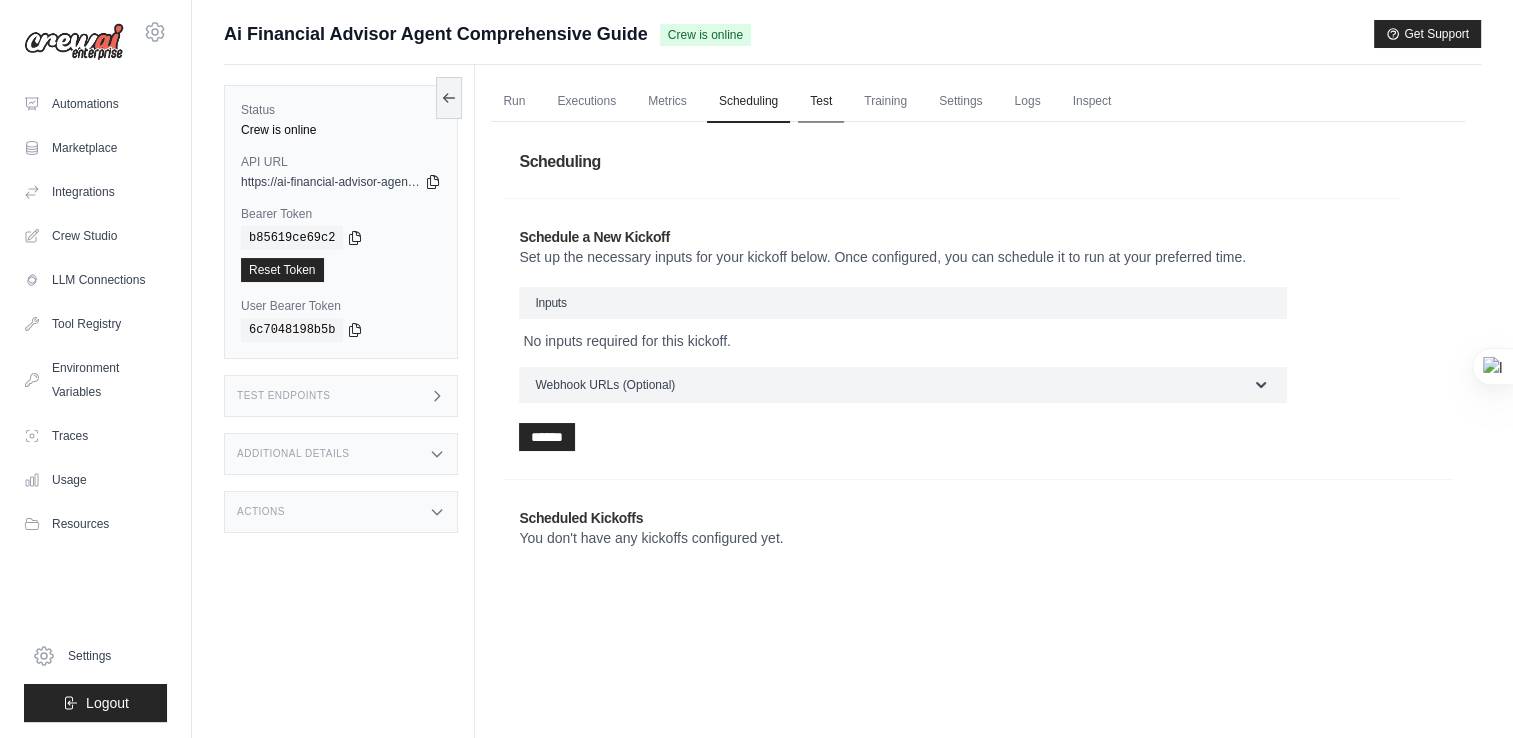 click on "Test" at bounding box center [821, 102] 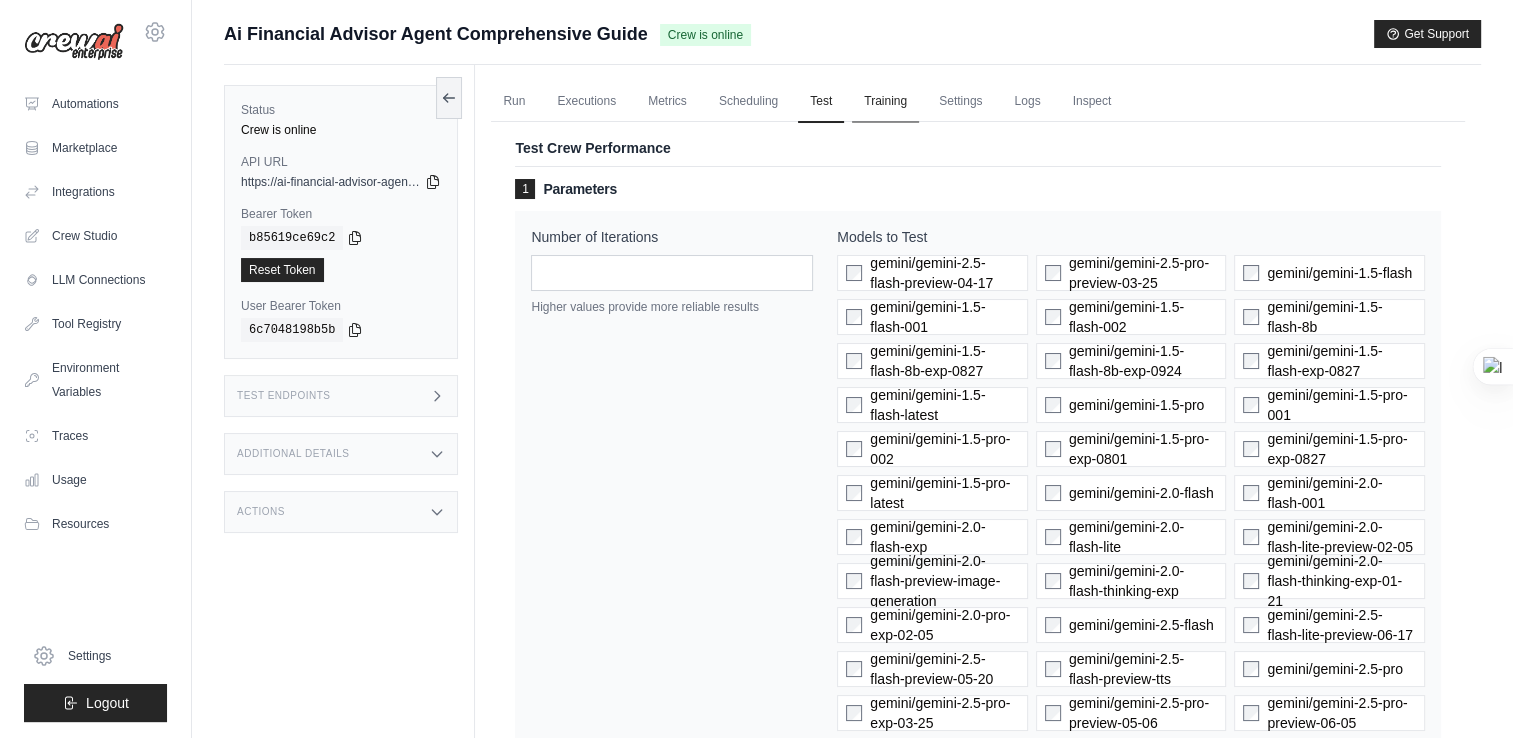 click on "Training" at bounding box center (885, 102) 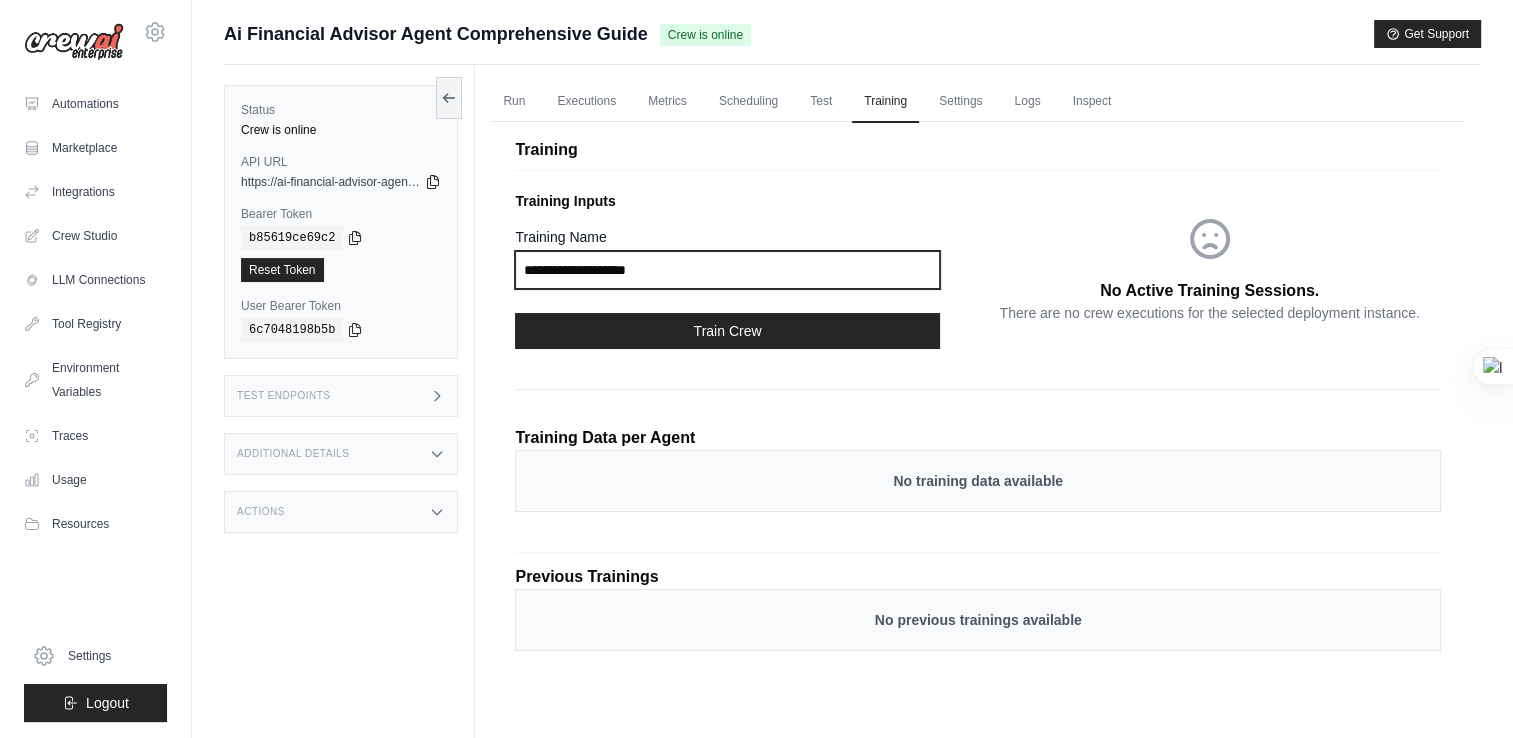click on "Training Name" at bounding box center (727, 270) 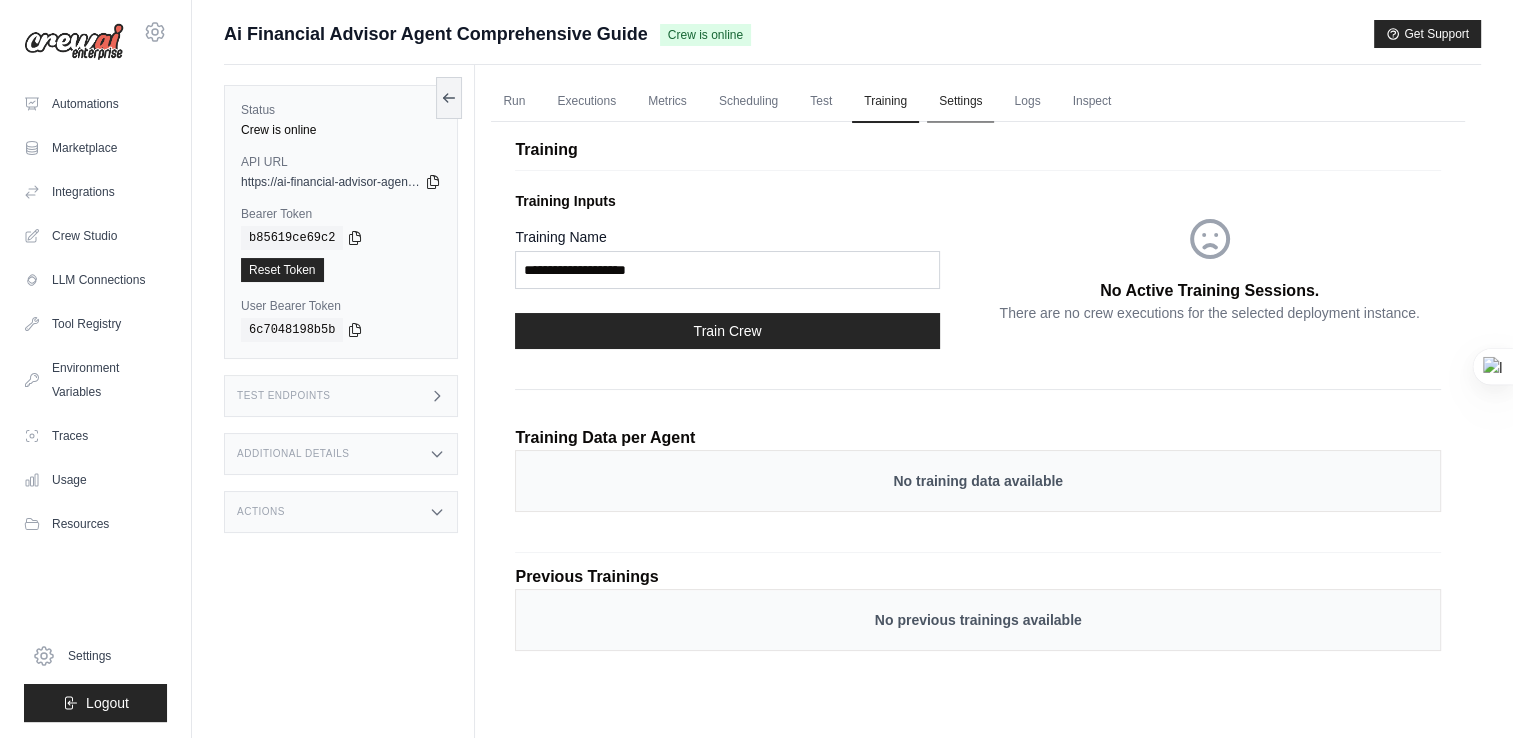 click on "Settings" at bounding box center [960, 102] 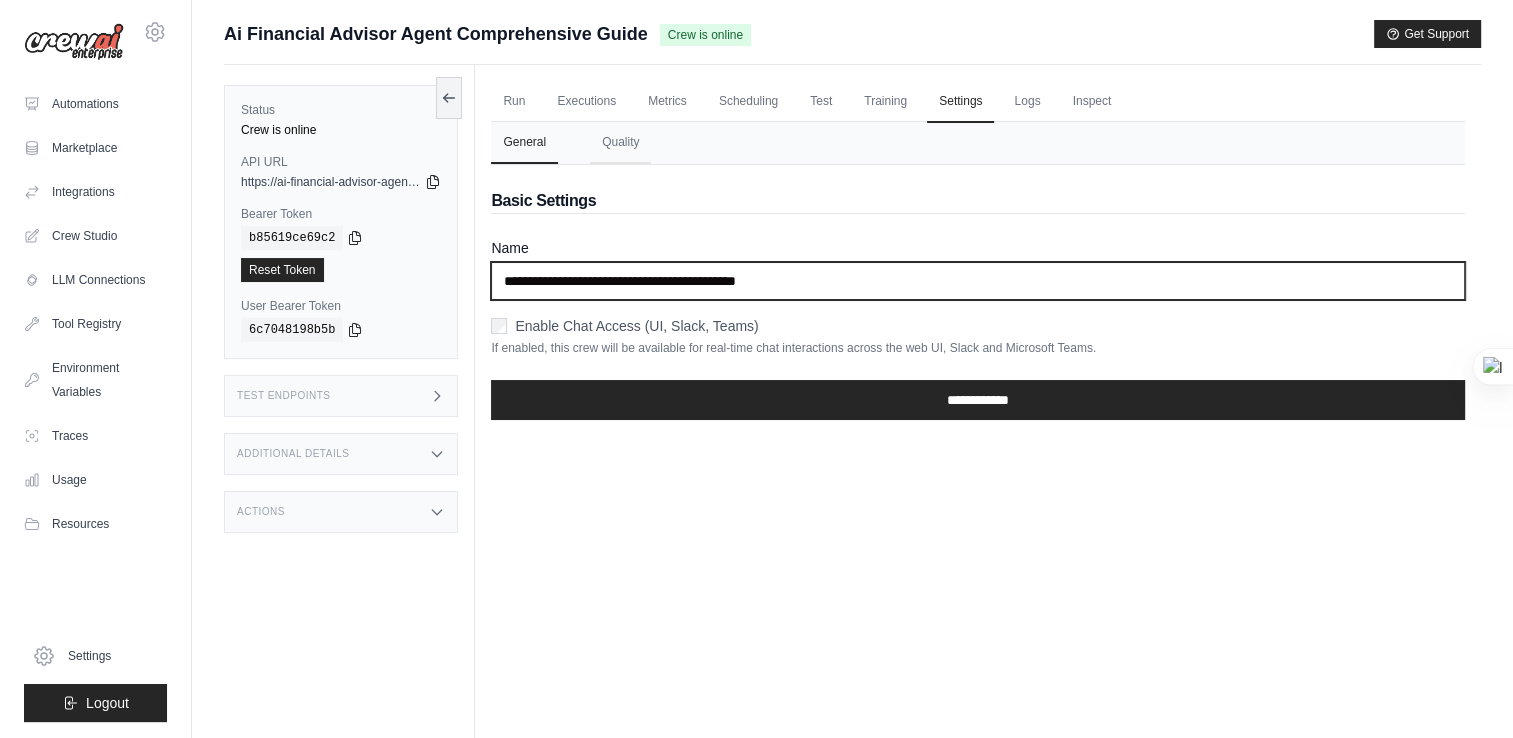 click on "**********" at bounding box center (978, 281) 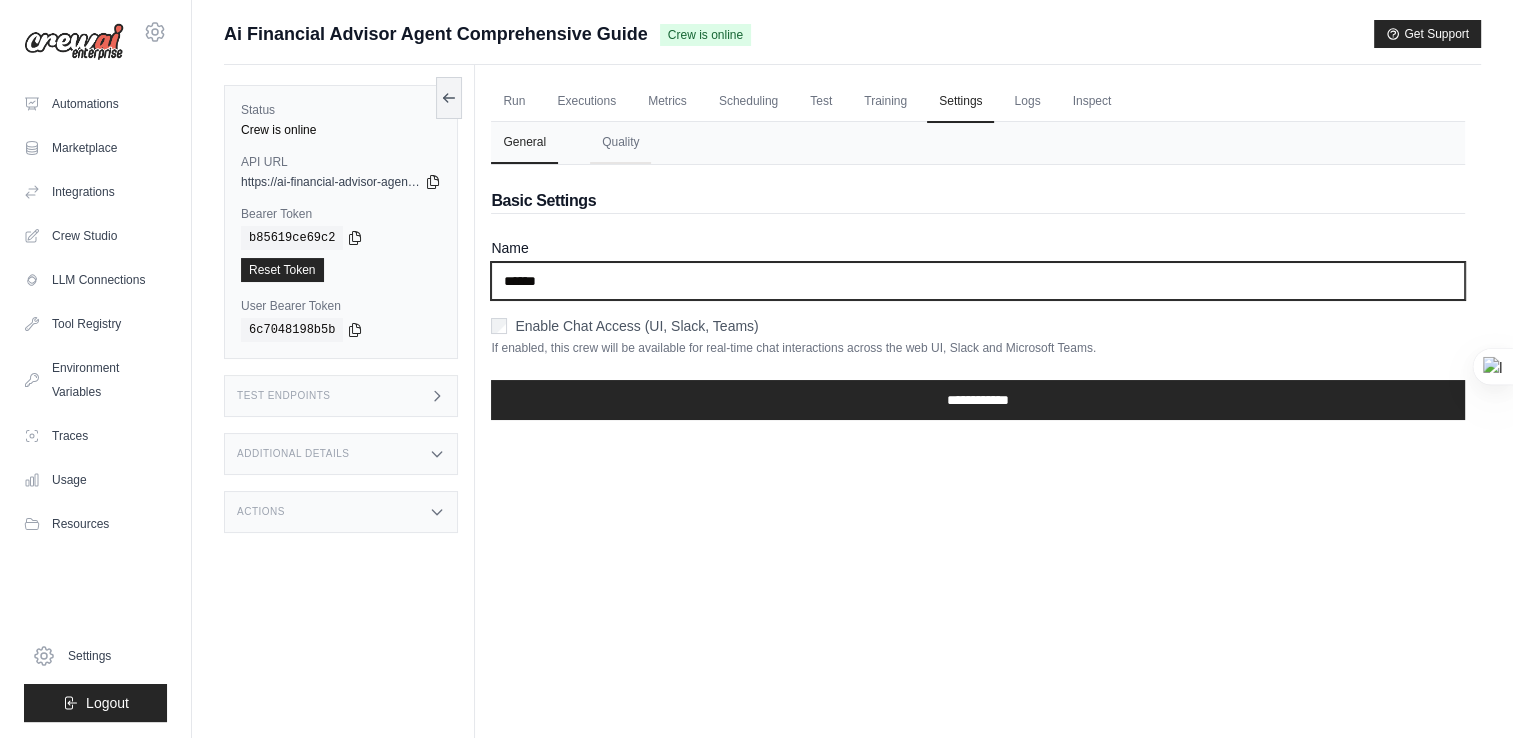 type on "******" 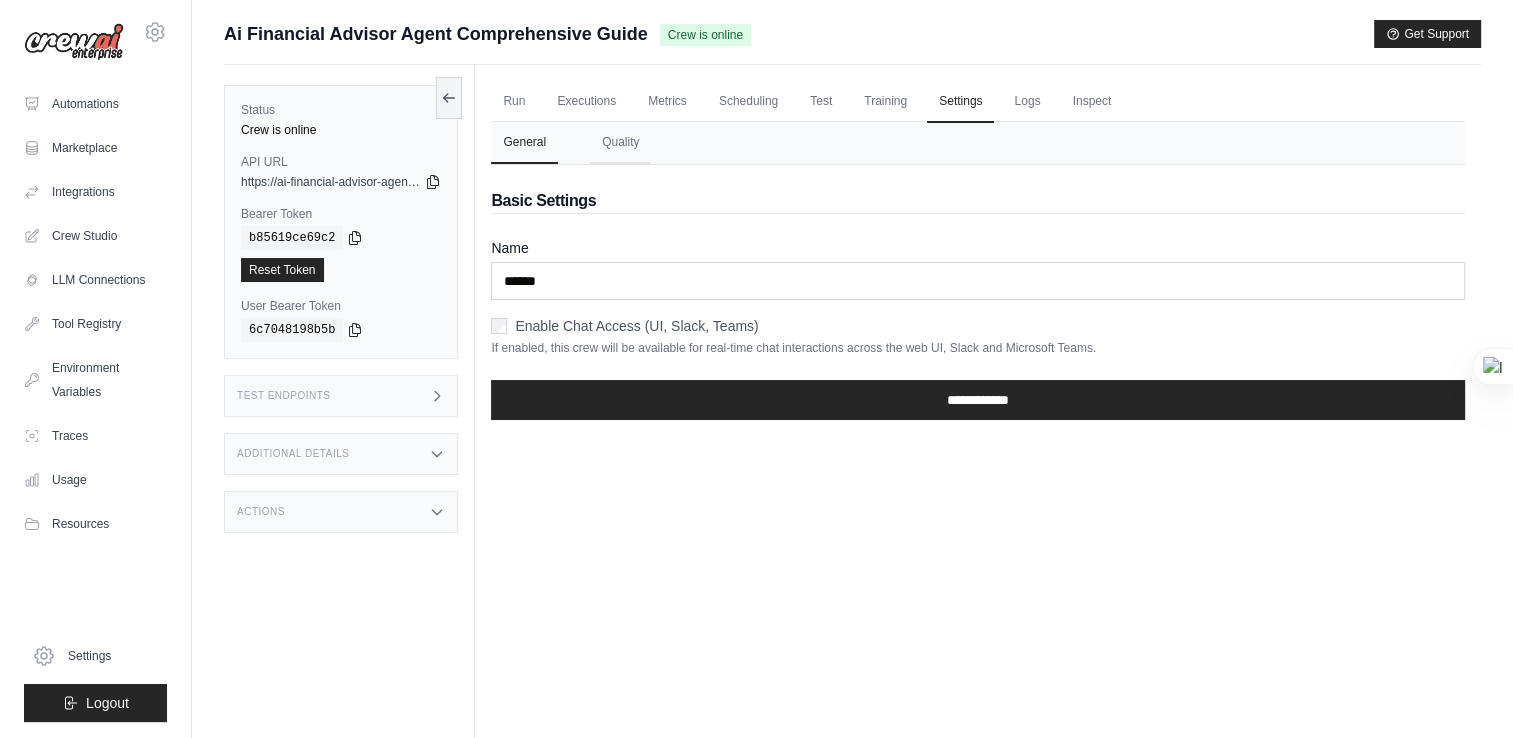 click on "Enable Chat Access (UI, Slack, Teams)" at bounding box center [978, 326] 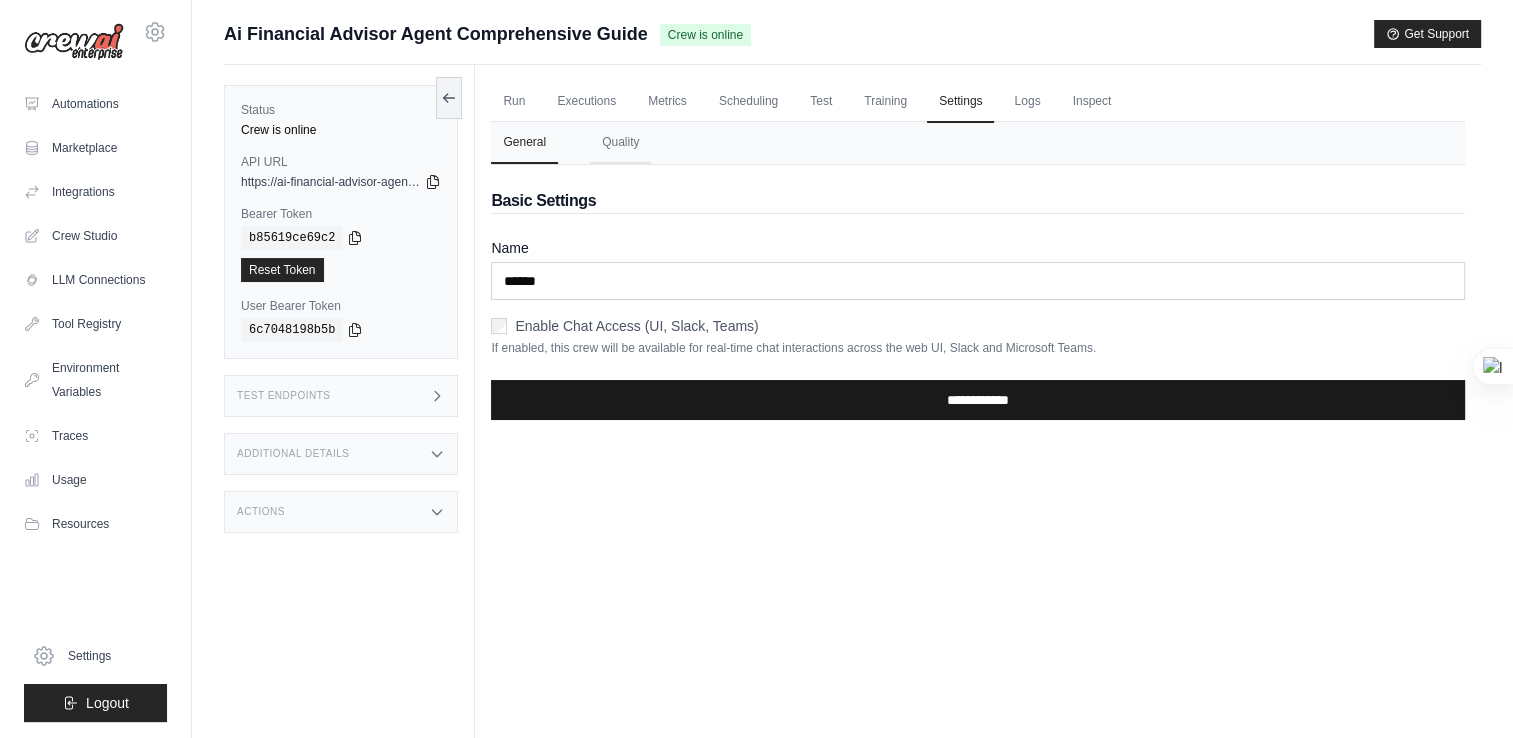 click on "**********" at bounding box center (978, 400) 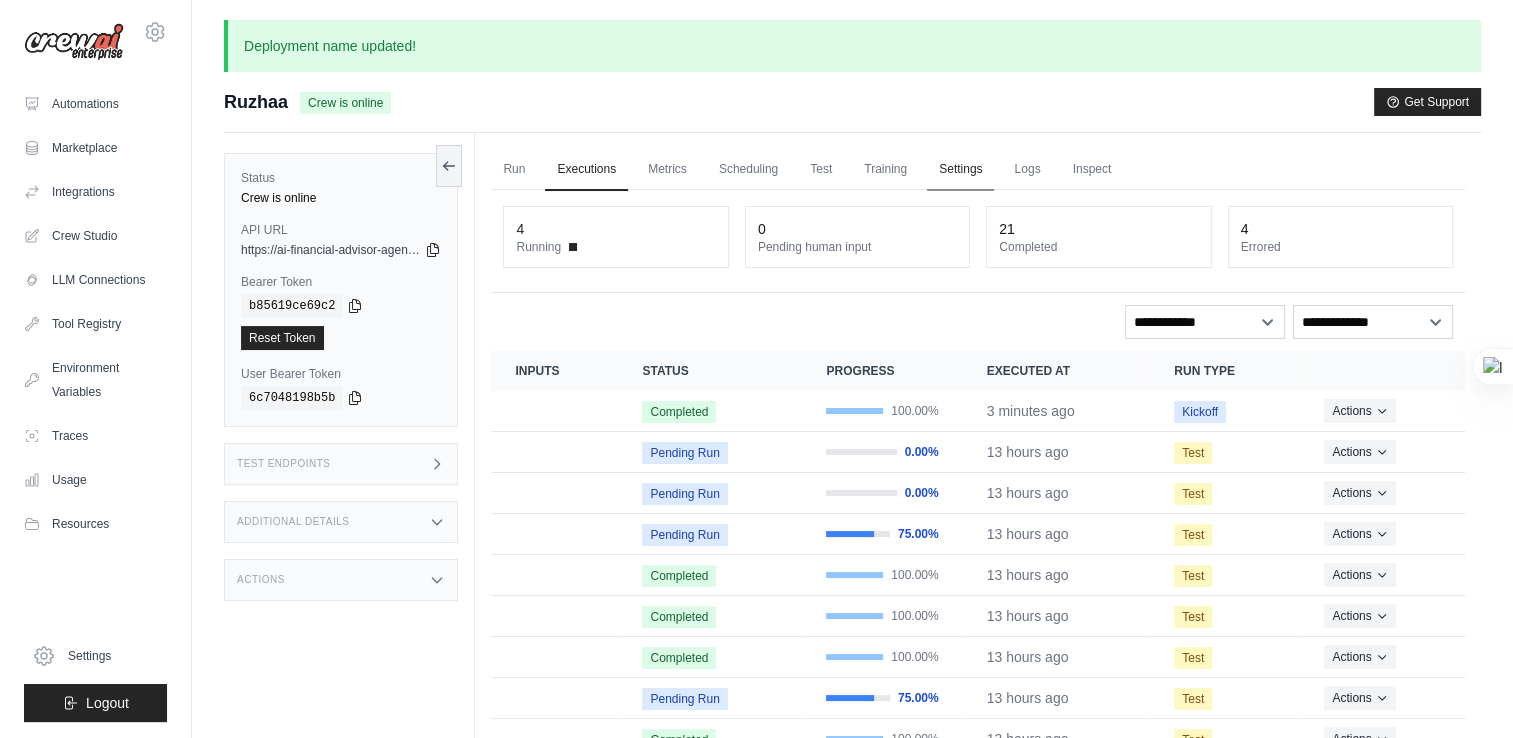 click on "Settings" at bounding box center (960, 170) 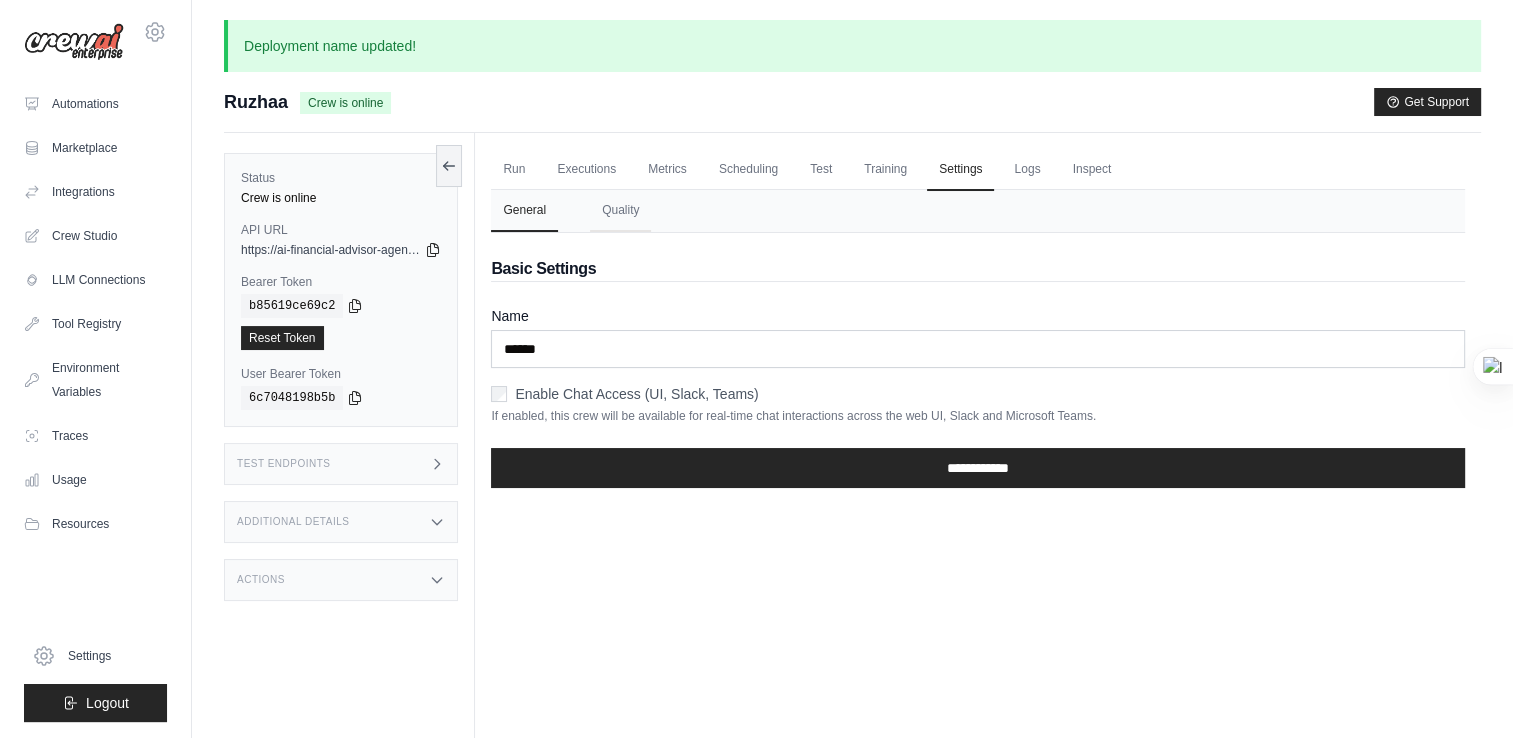 click on "Run
Executions
Metrics
Scheduling
Test
Training
Settings
Logs
Inspect" at bounding box center [978, 169] 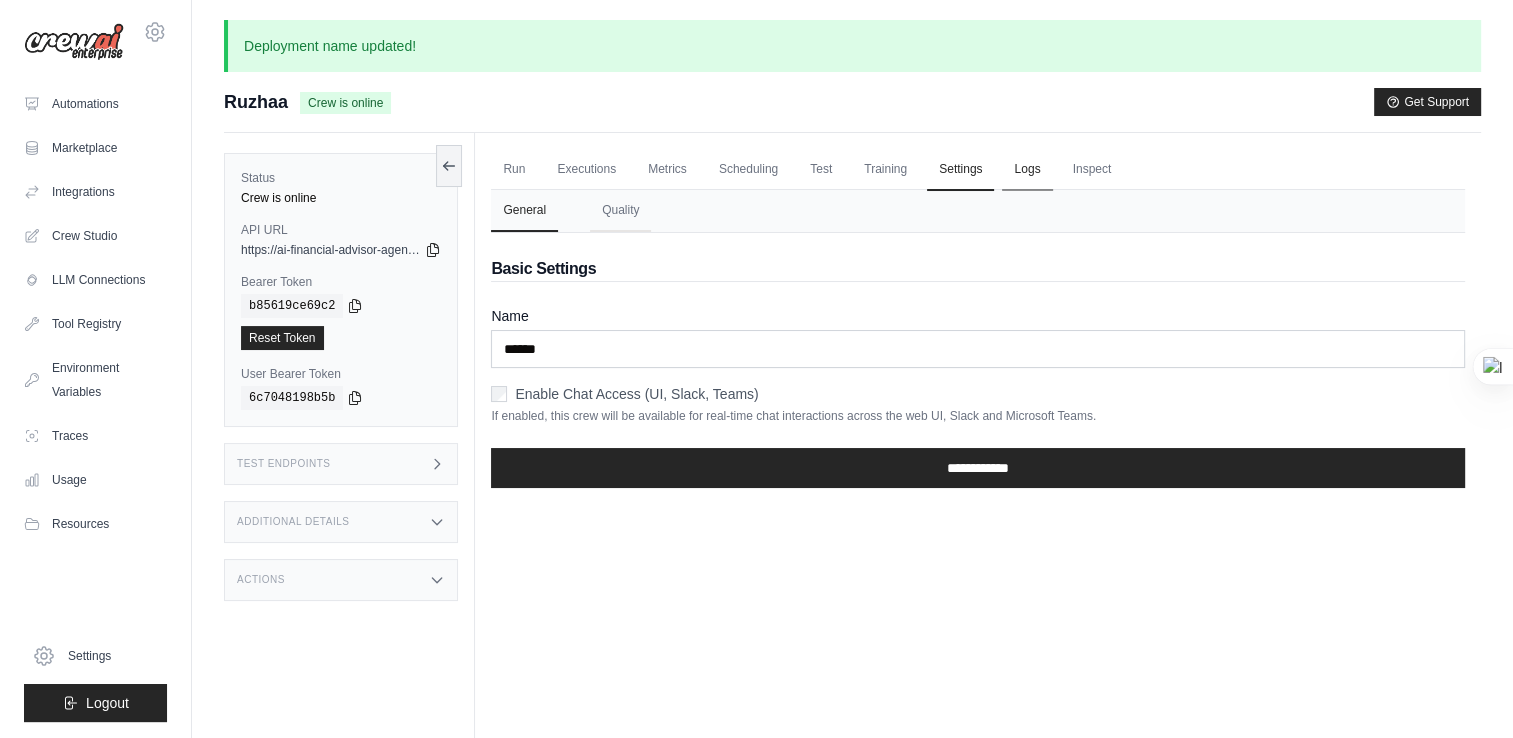 click on "Logs" at bounding box center [1027, 170] 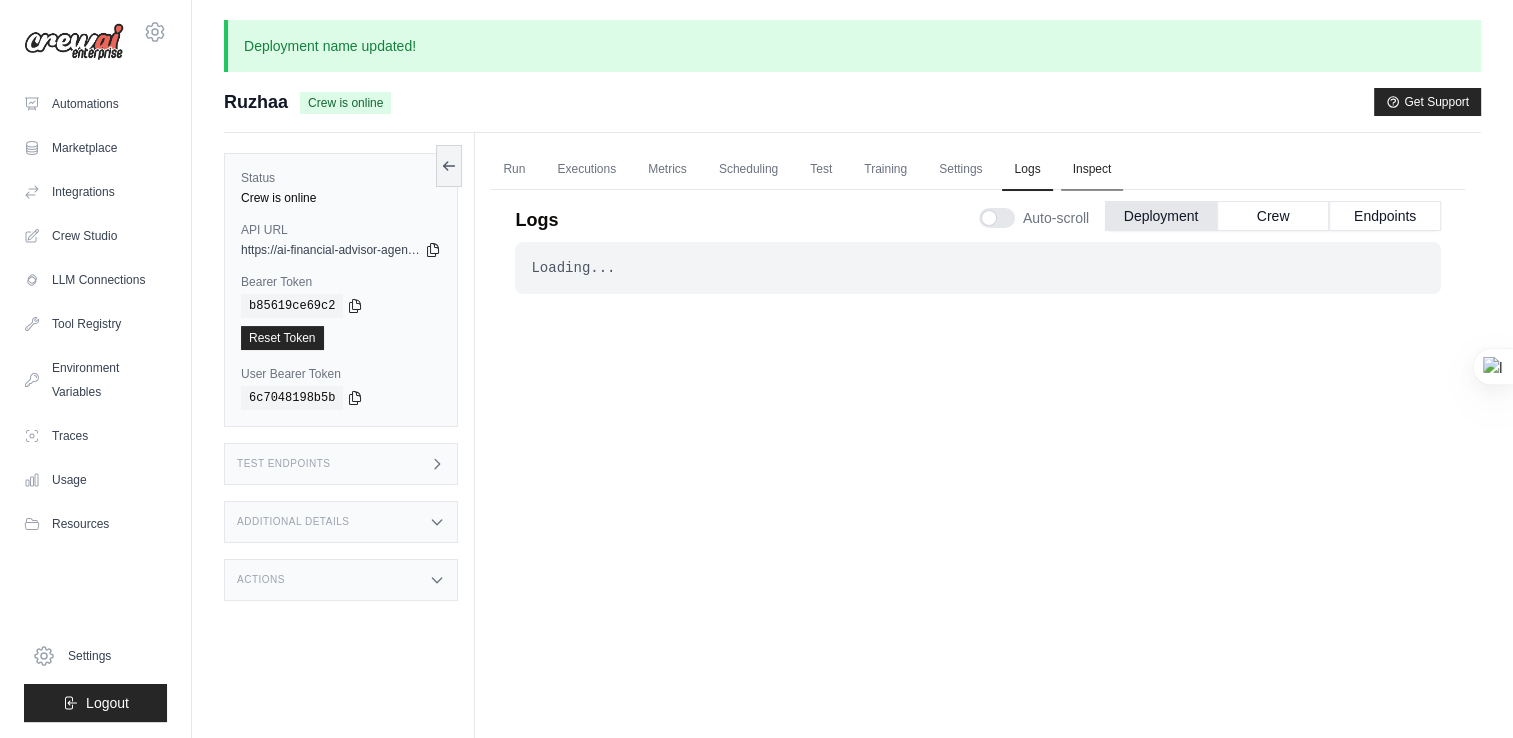 click on "Inspect" at bounding box center [1092, 170] 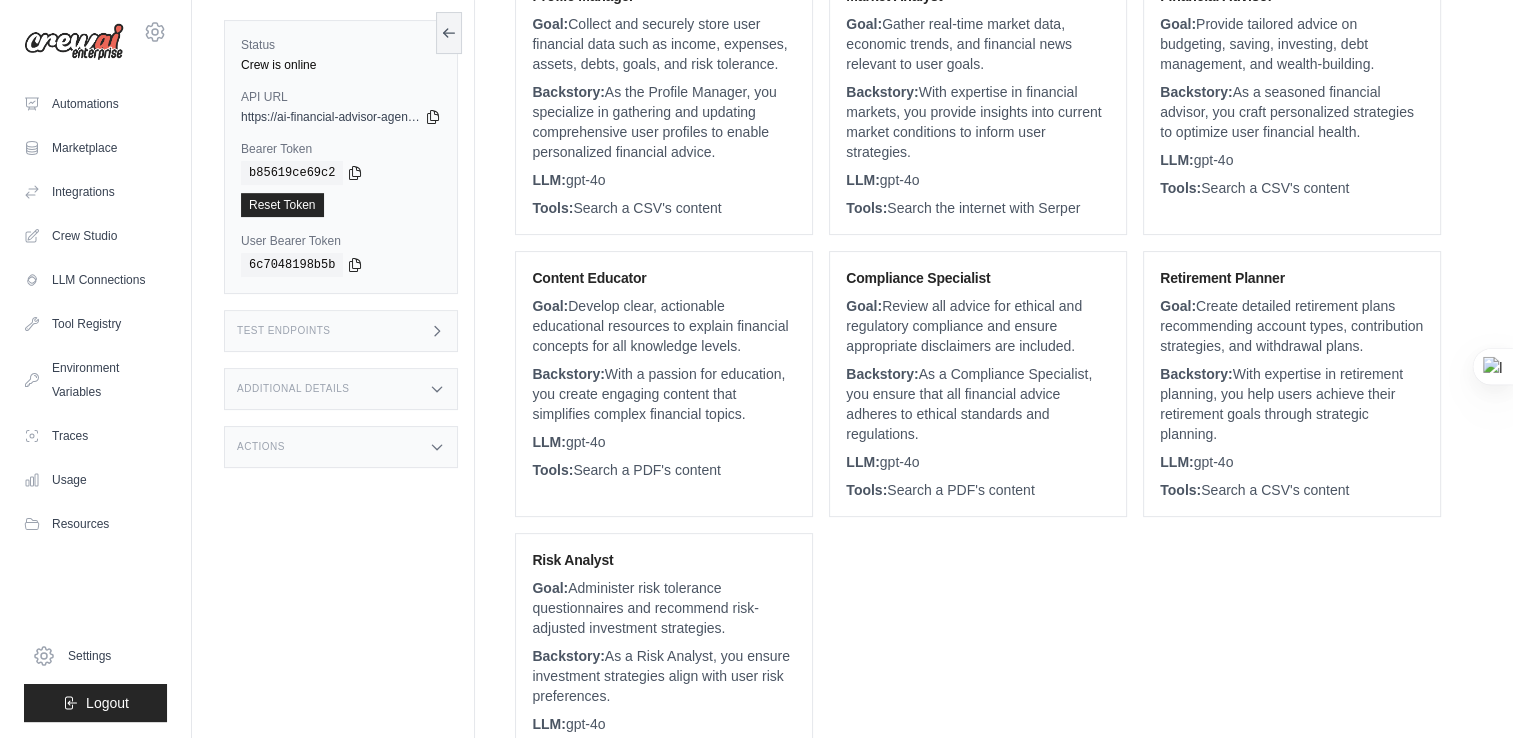 scroll, scrollTop: 0, scrollLeft: 0, axis: both 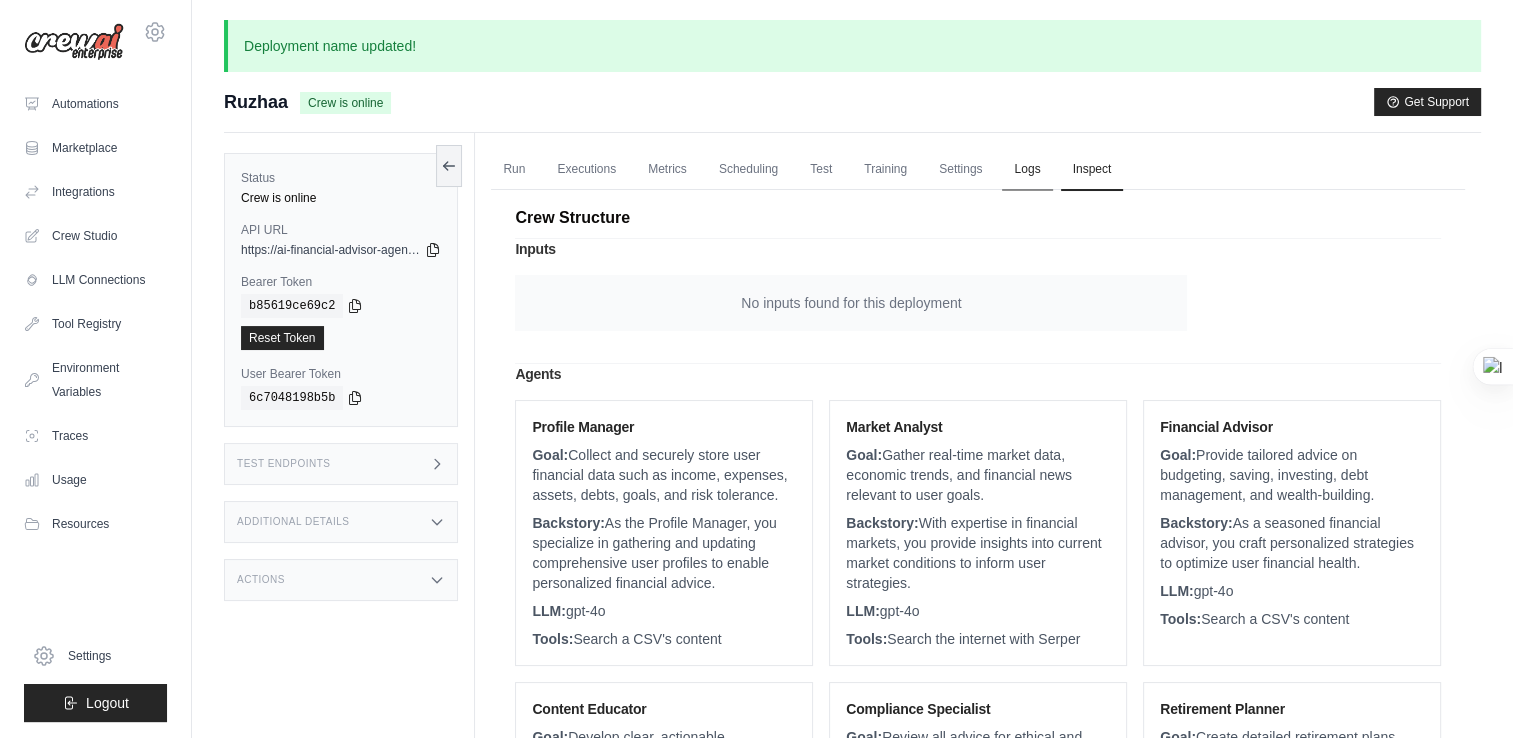 click on "Logs" at bounding box center [1027, 170] 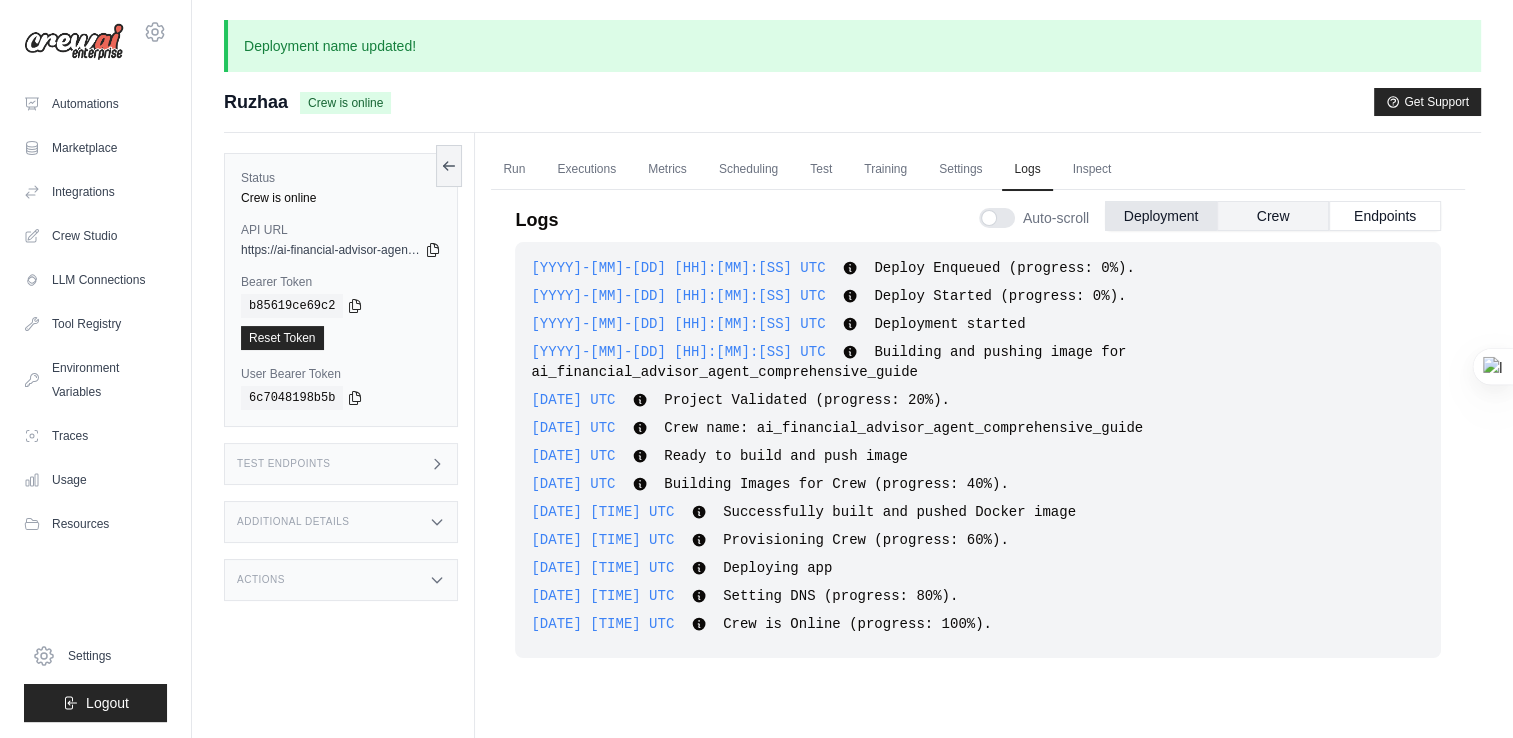 click on "Crew" at bounding box center (1273, 216) 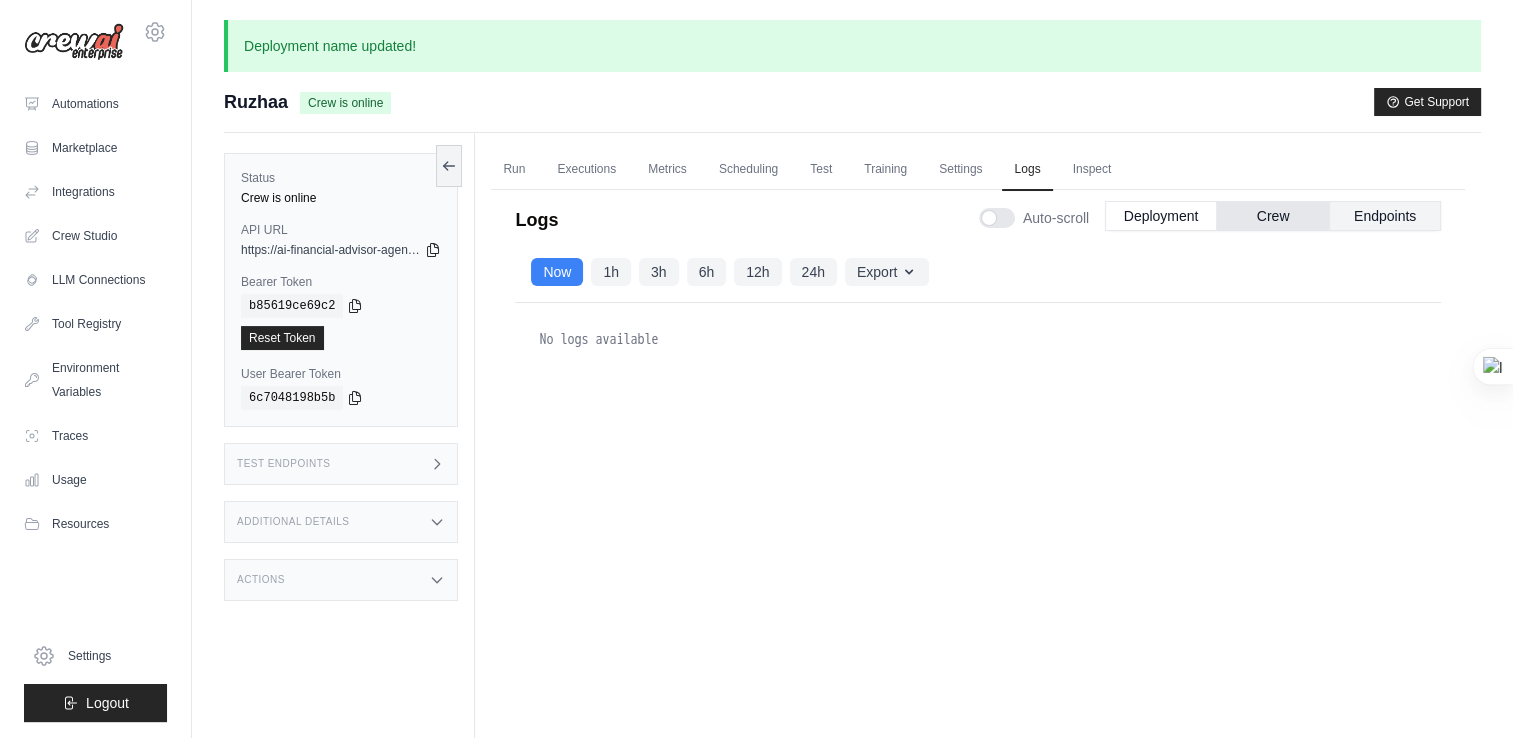 click on "Endpoints" at bounding box center [1385, 216] 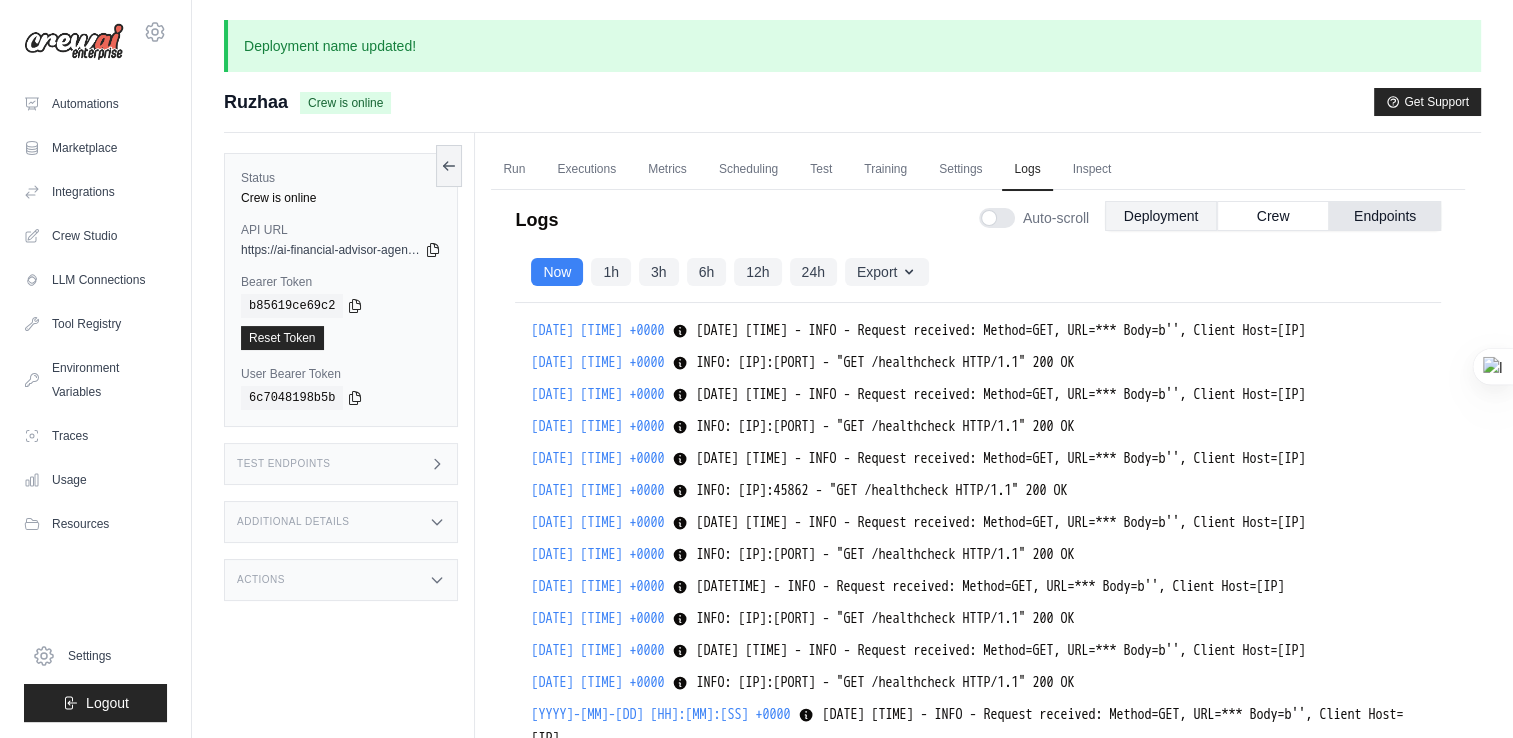 scroll, scrollTop: 21553, scrollLeft: 0, axis: vertical 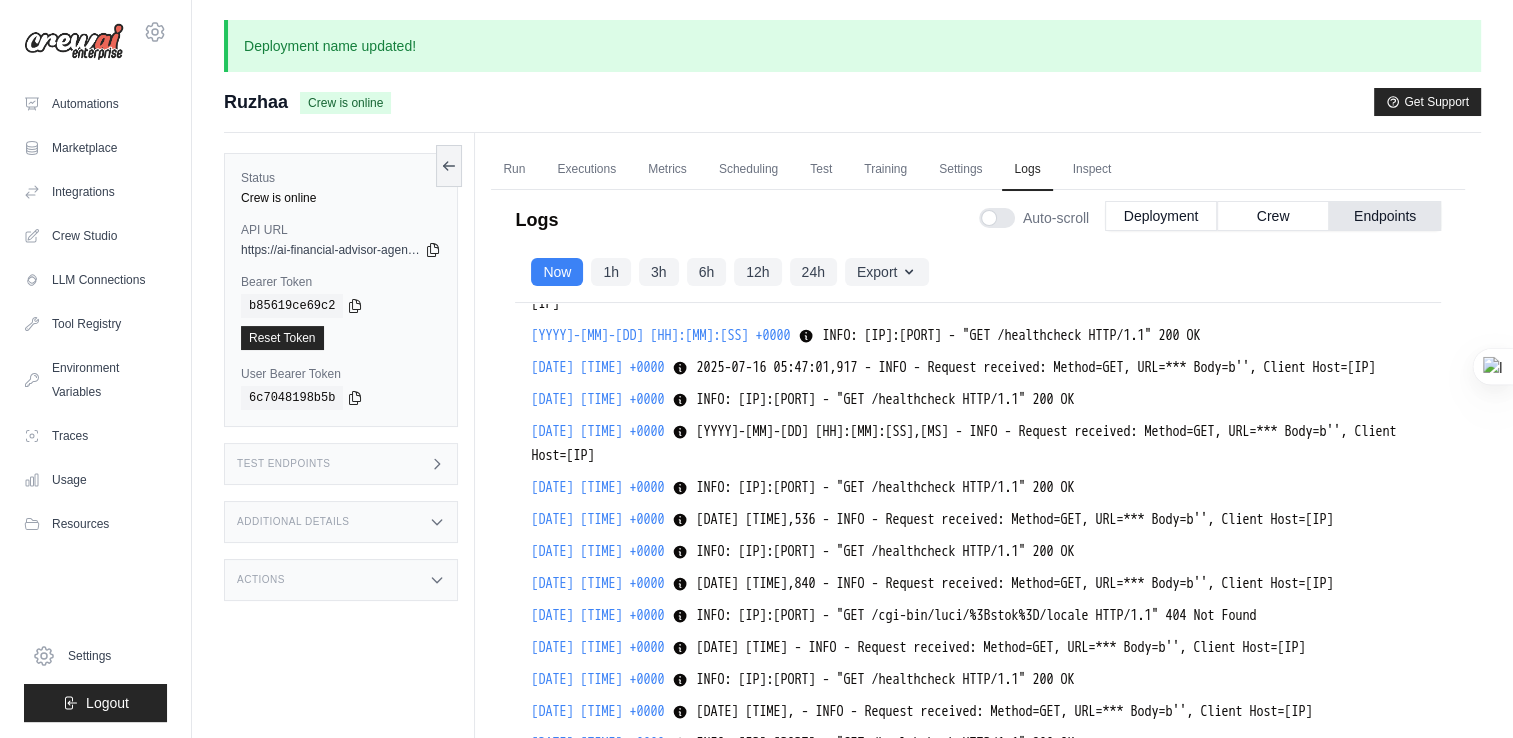 click on "Test Endpoints" at bounding box center (341, 464) 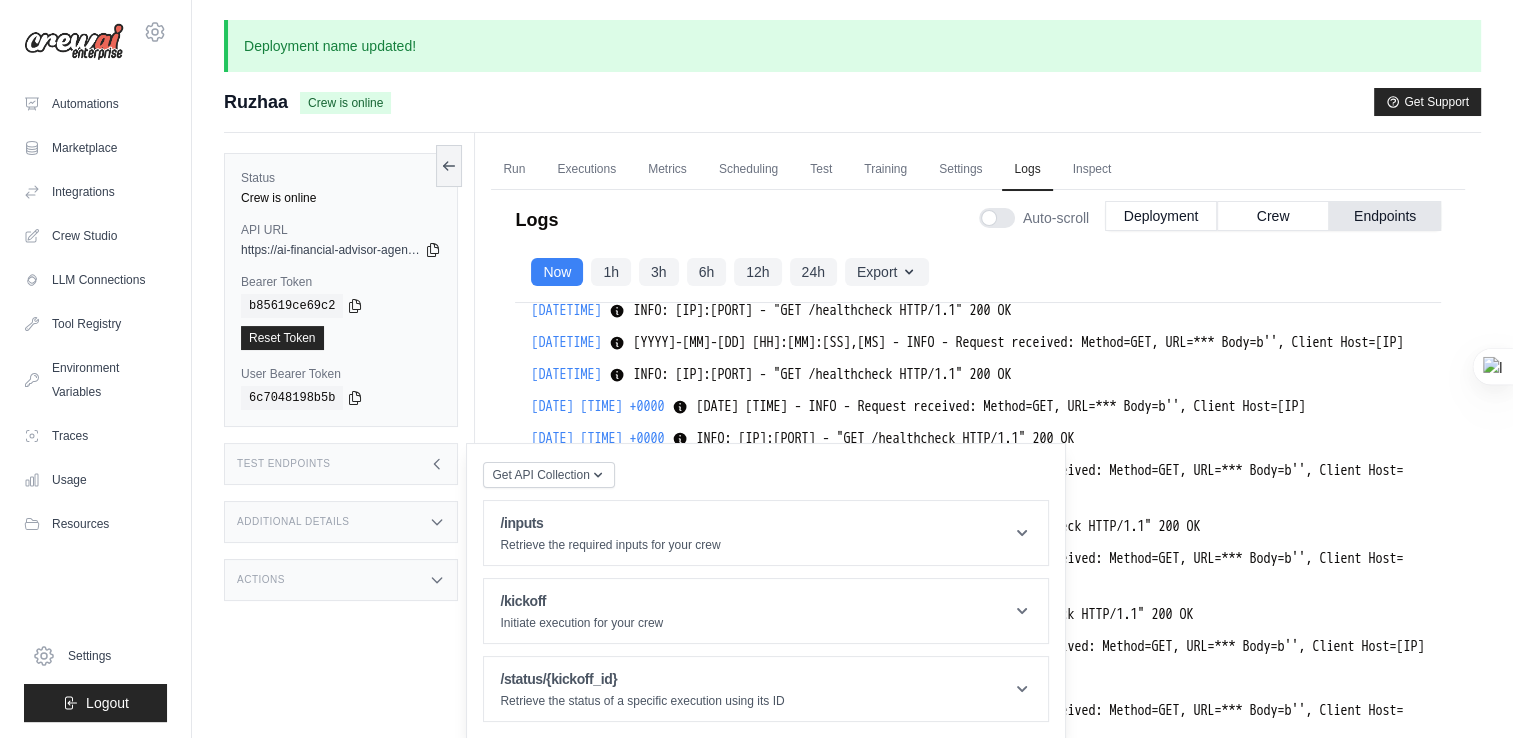 scroll, scrollTop: 42988, scrollLeft: 0, axis: vertical 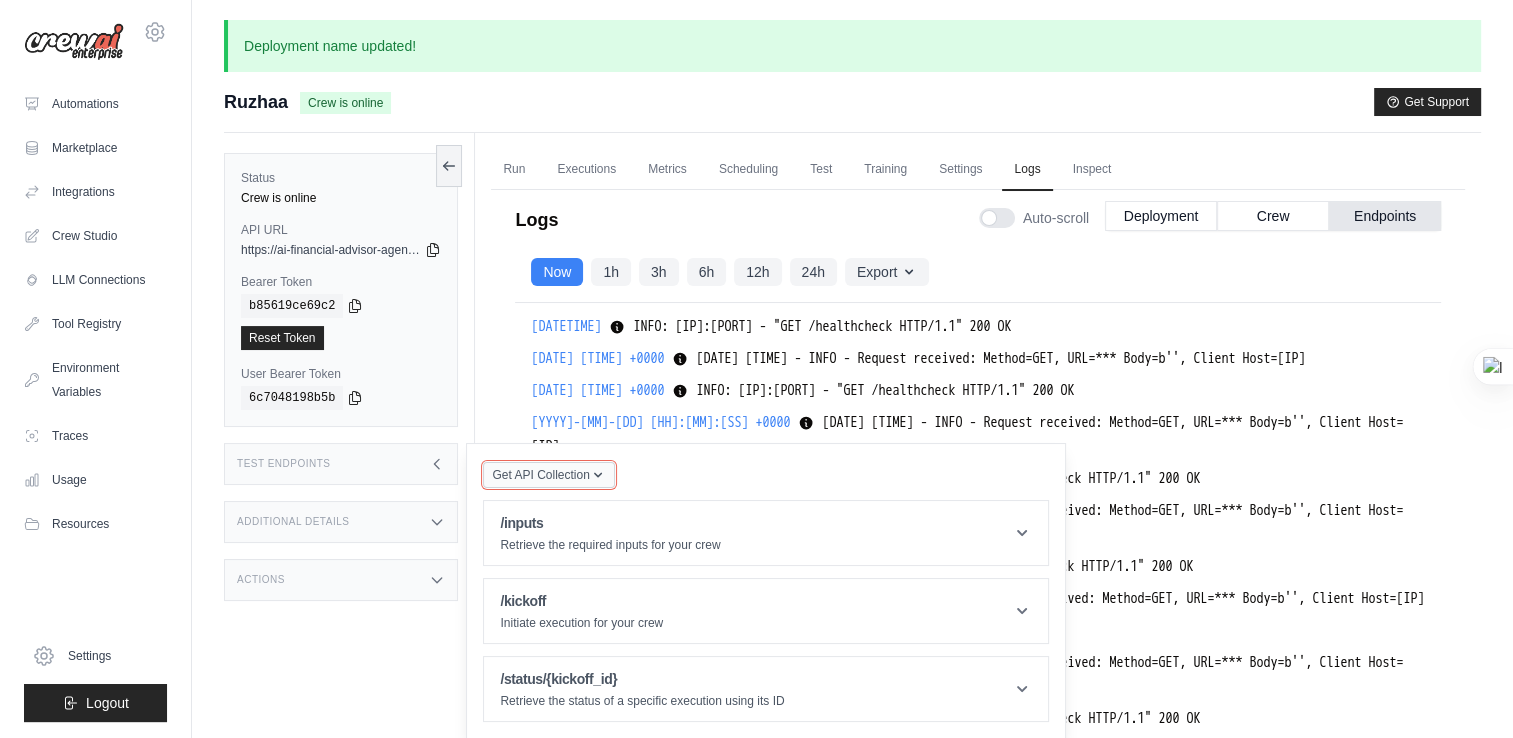 click on "Get API Collection" at bounding box center [540, 475] 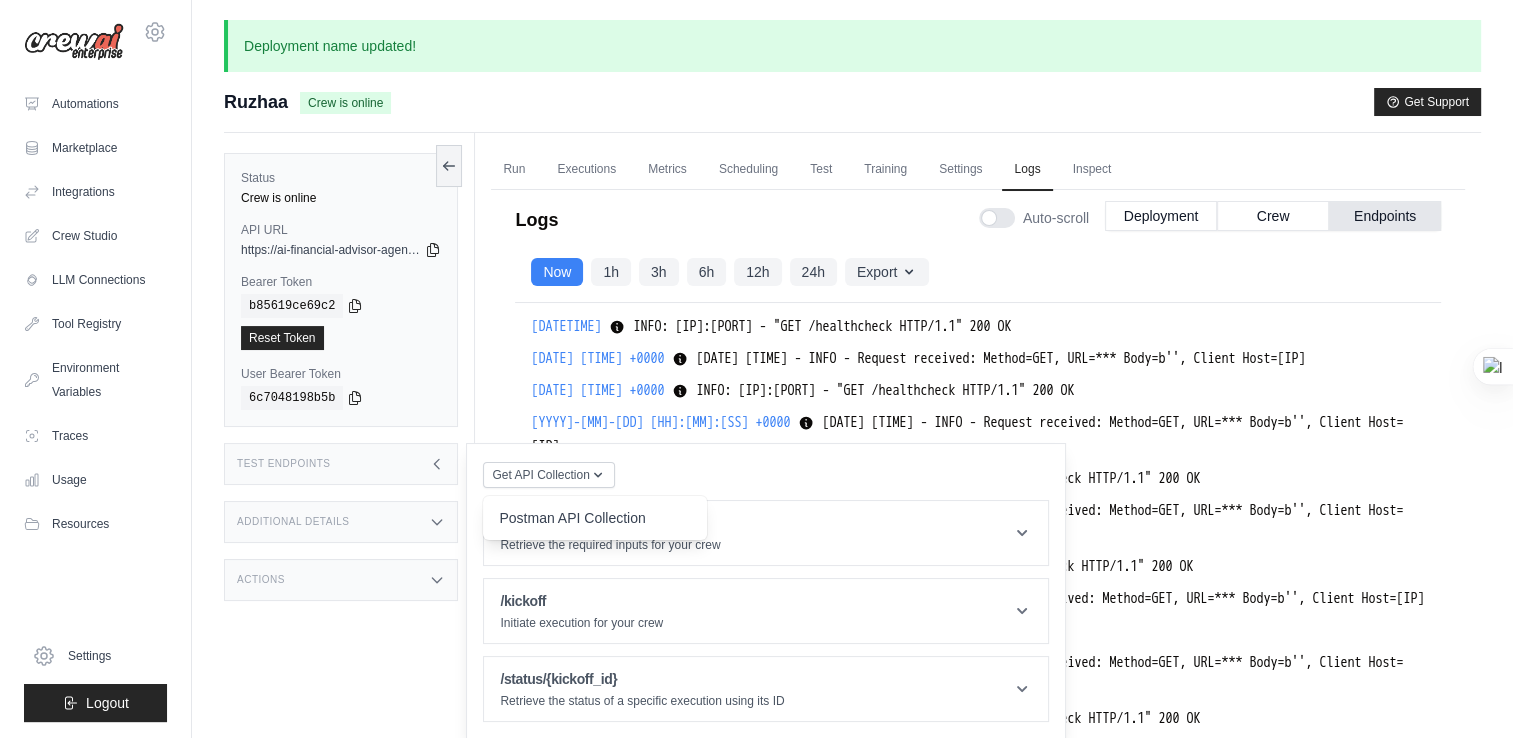 click on "Postman API Collection" at bounding box center (595, 518) 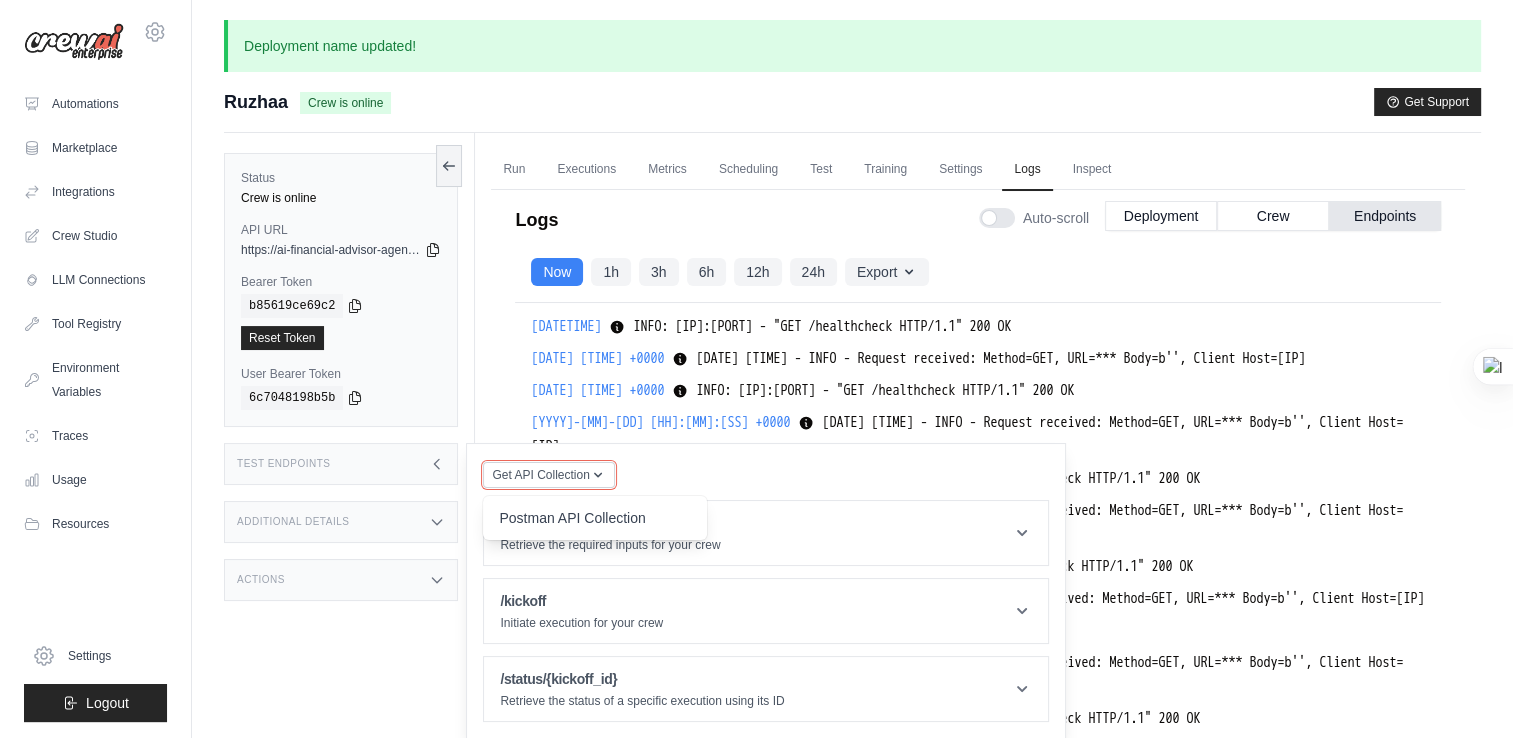 click on "Get API Collection" at bounding box center (540, 475) 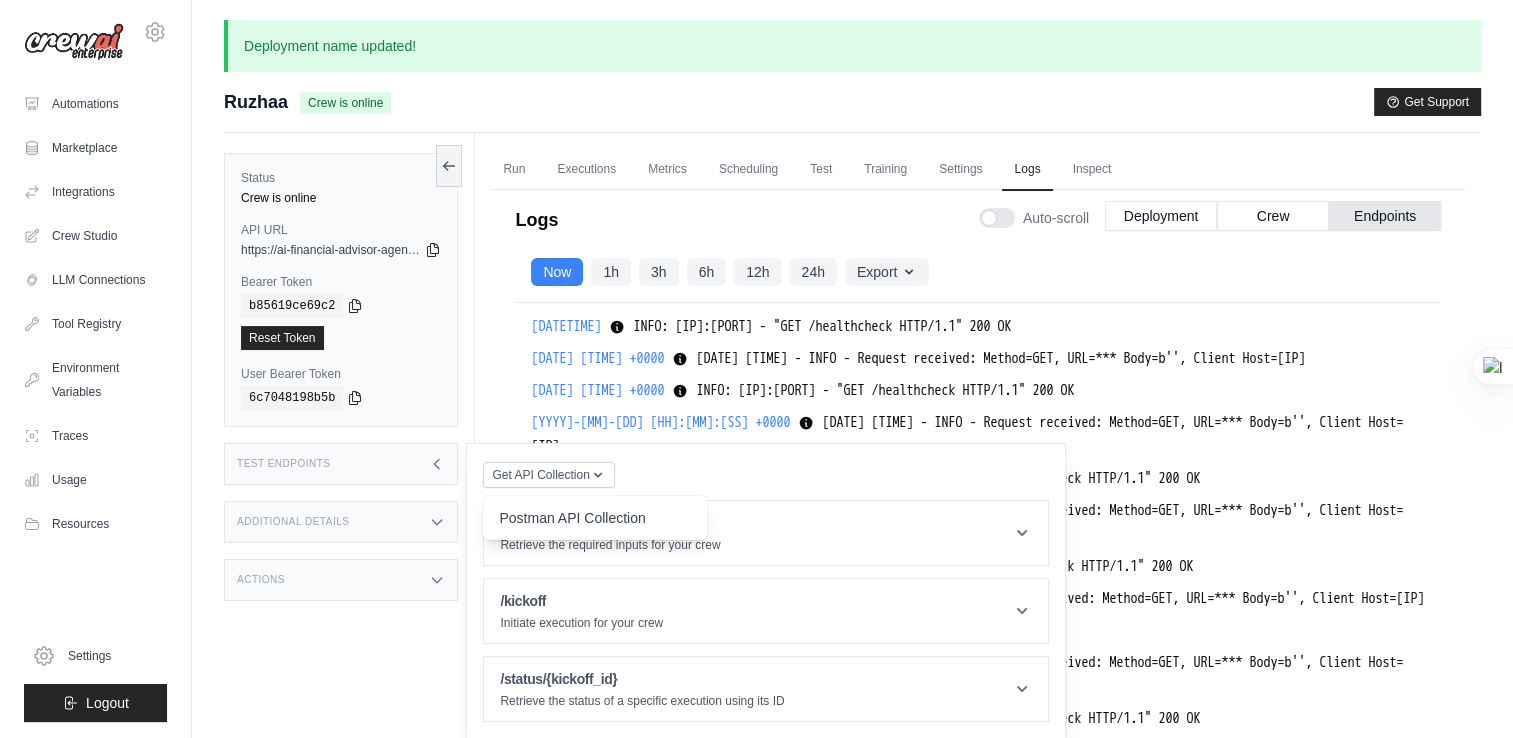 click on "Postman API Collection" at bounding box center (595, 518) 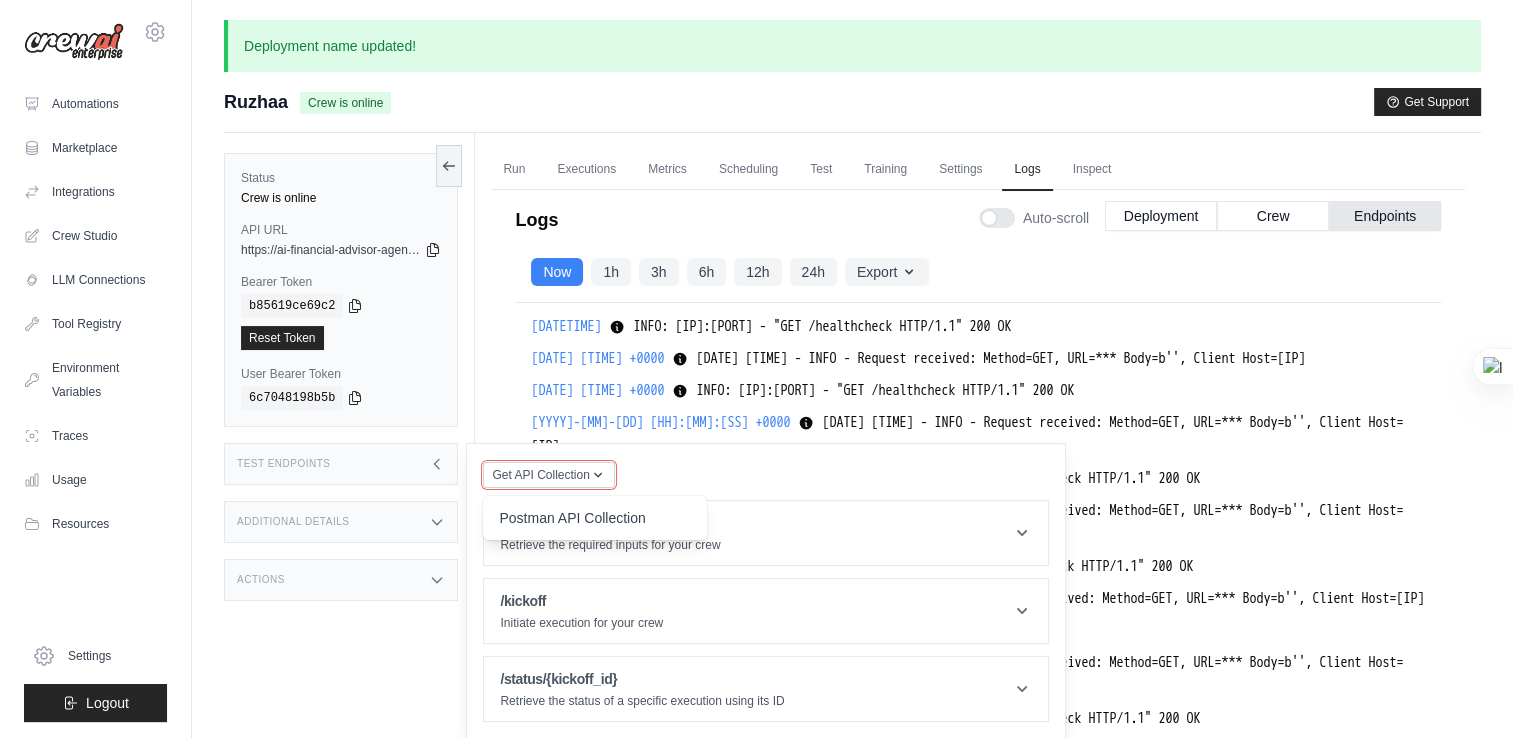 click on "Get API Collection" at bounding box center (548, 475) 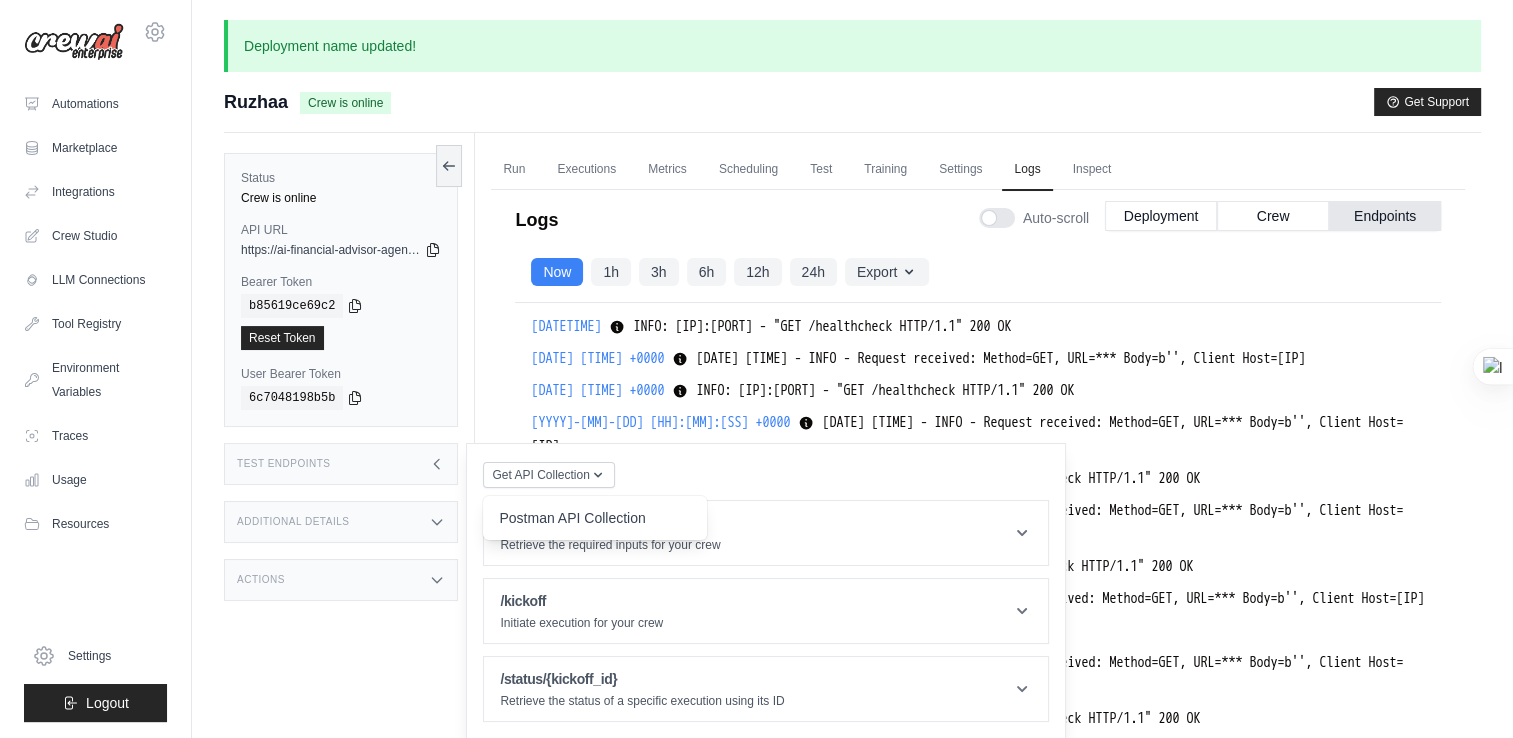 click on "Test Endpoints" at bounding box center [341, 464] 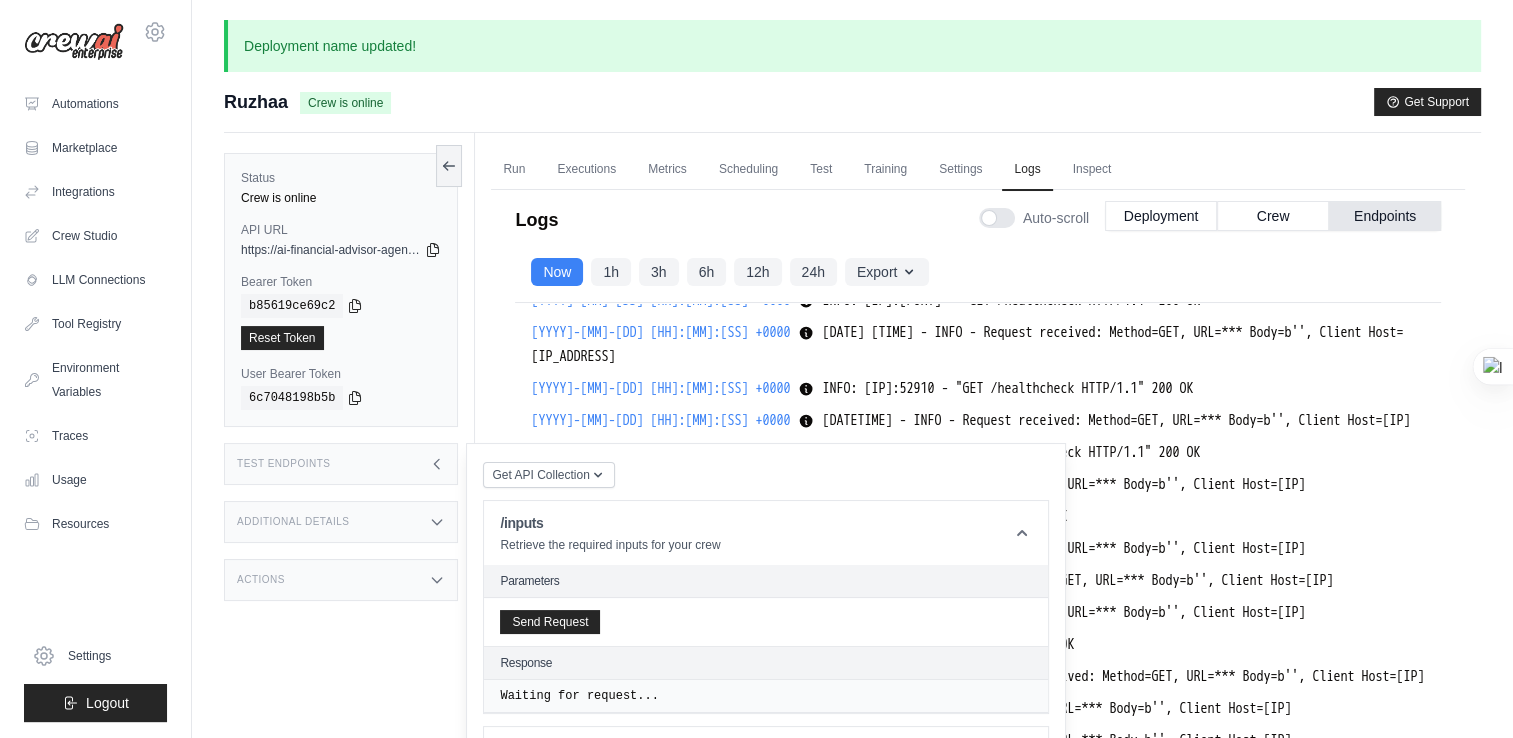 scroll, scrollTop: 44451, scrollLeft: 0, axis: vertical 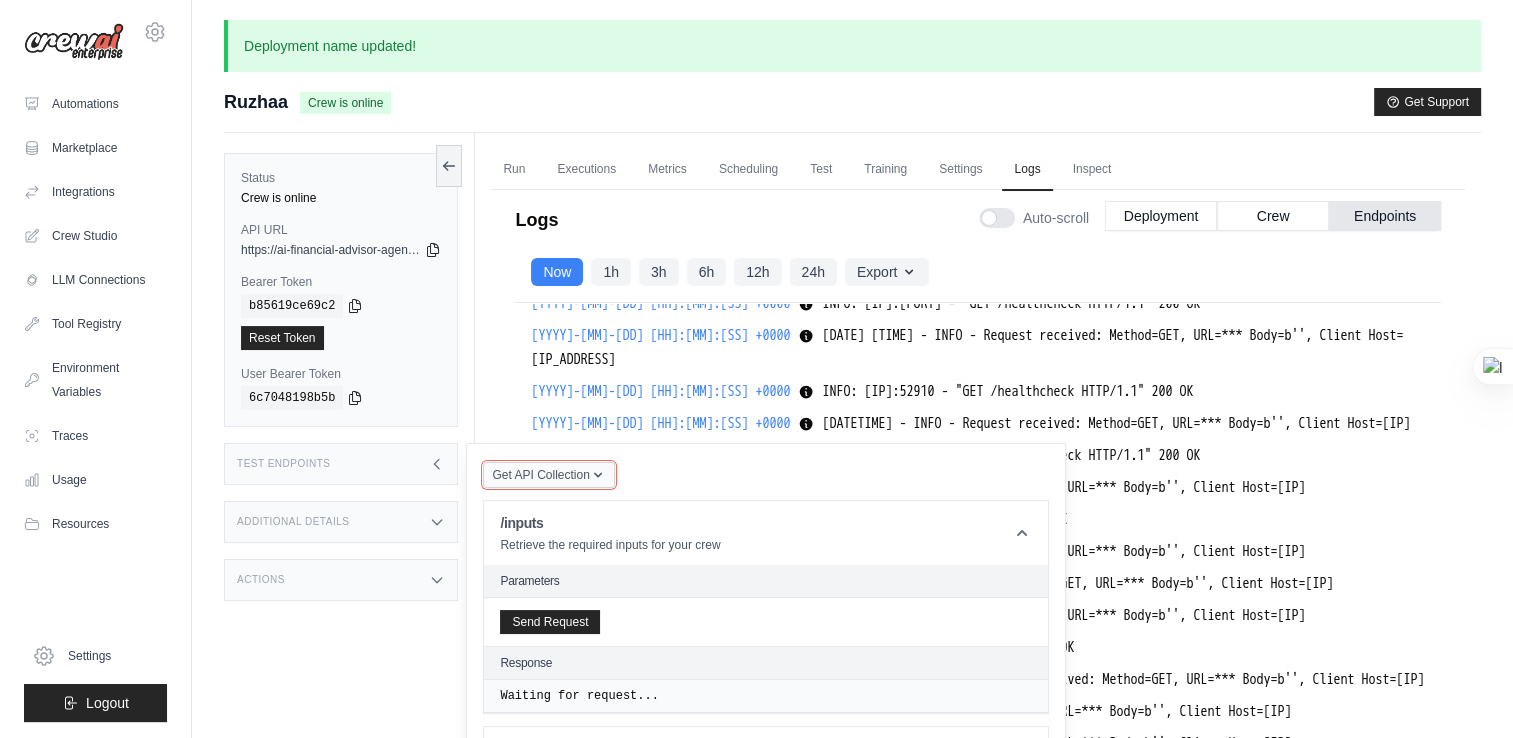 click on "Get API Collection" at bounding box center [540, 475] 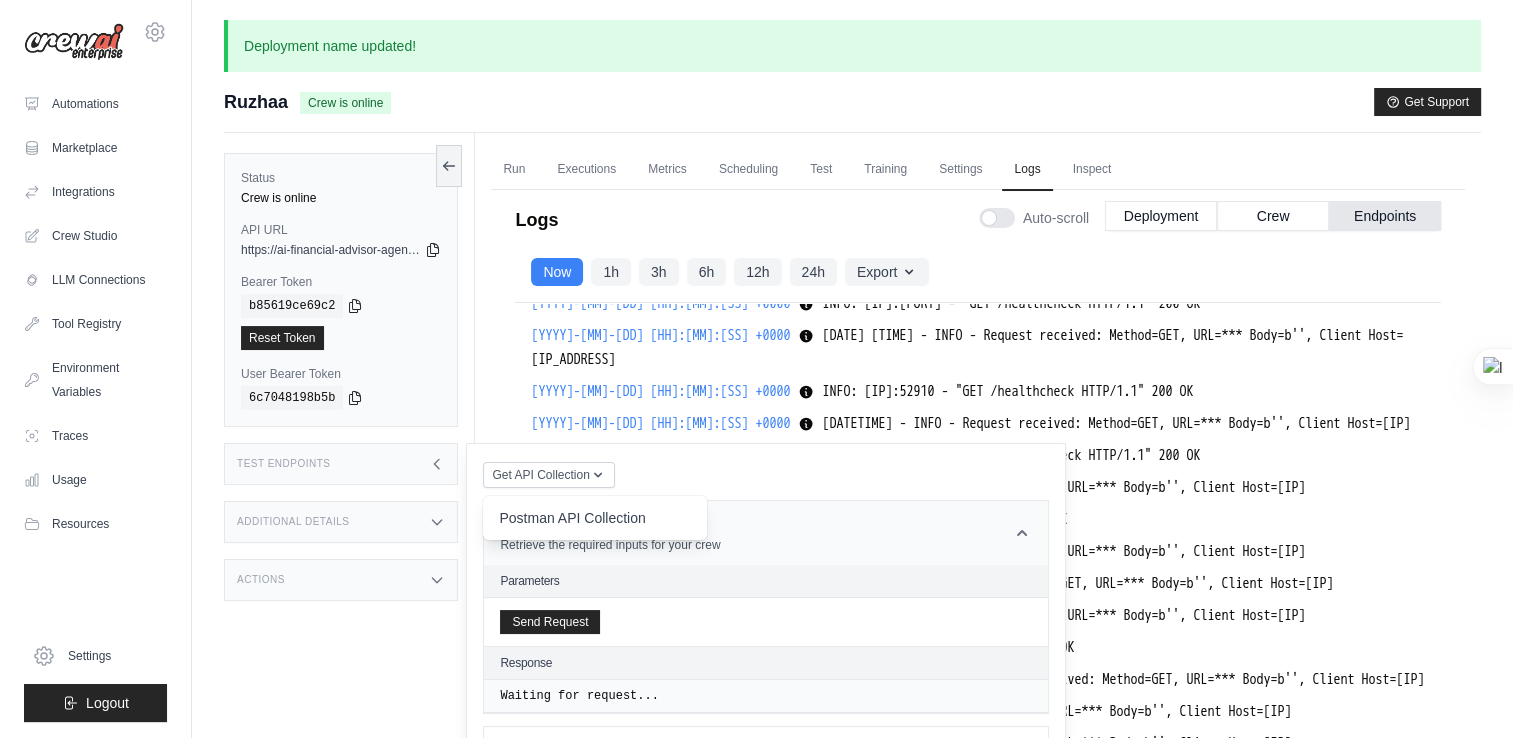 click on "Postman API Collection" at bounding box center (595, 518) 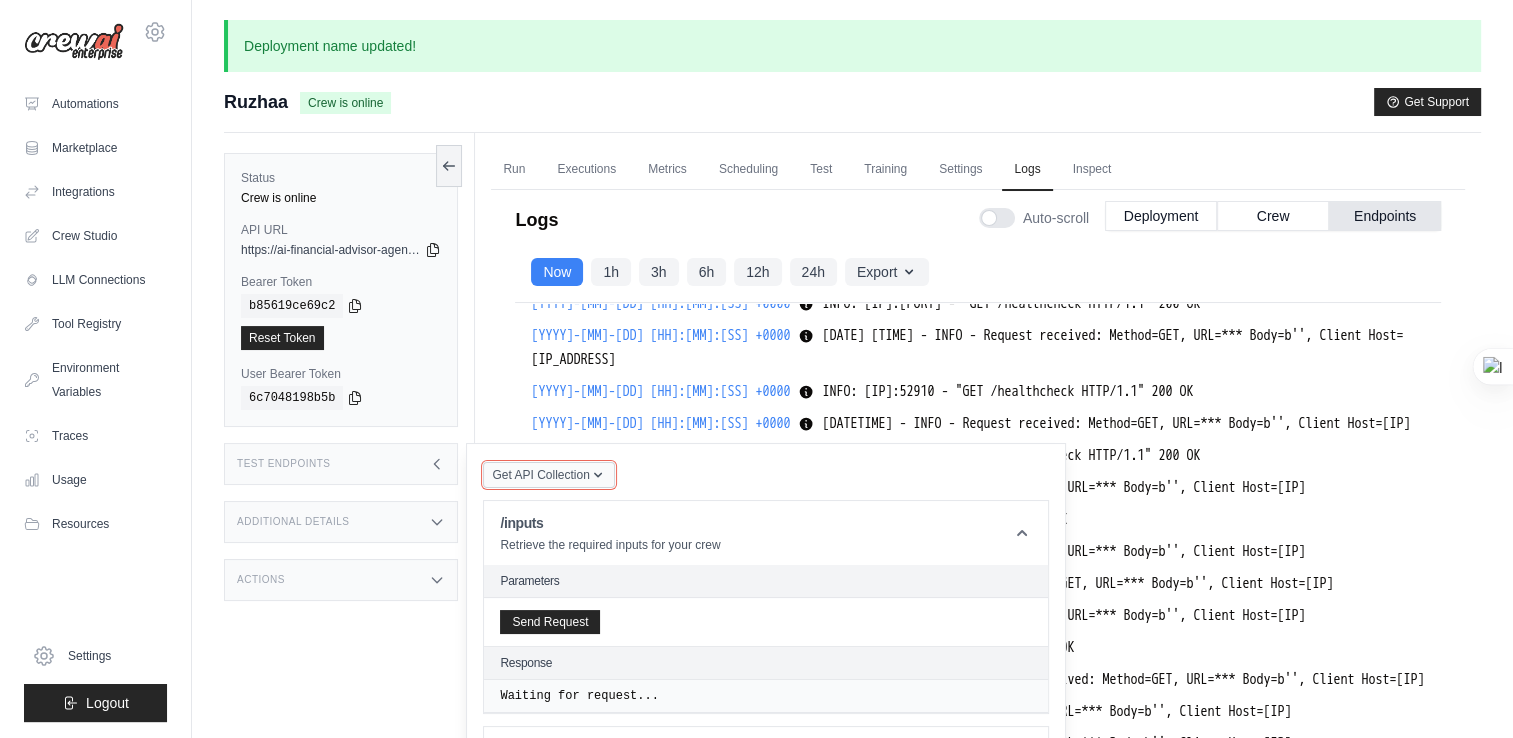 drag, startPoint x: 562, startPoint y: 472, endPoint x: 560, endPoint y: 486, distance: 14.142136 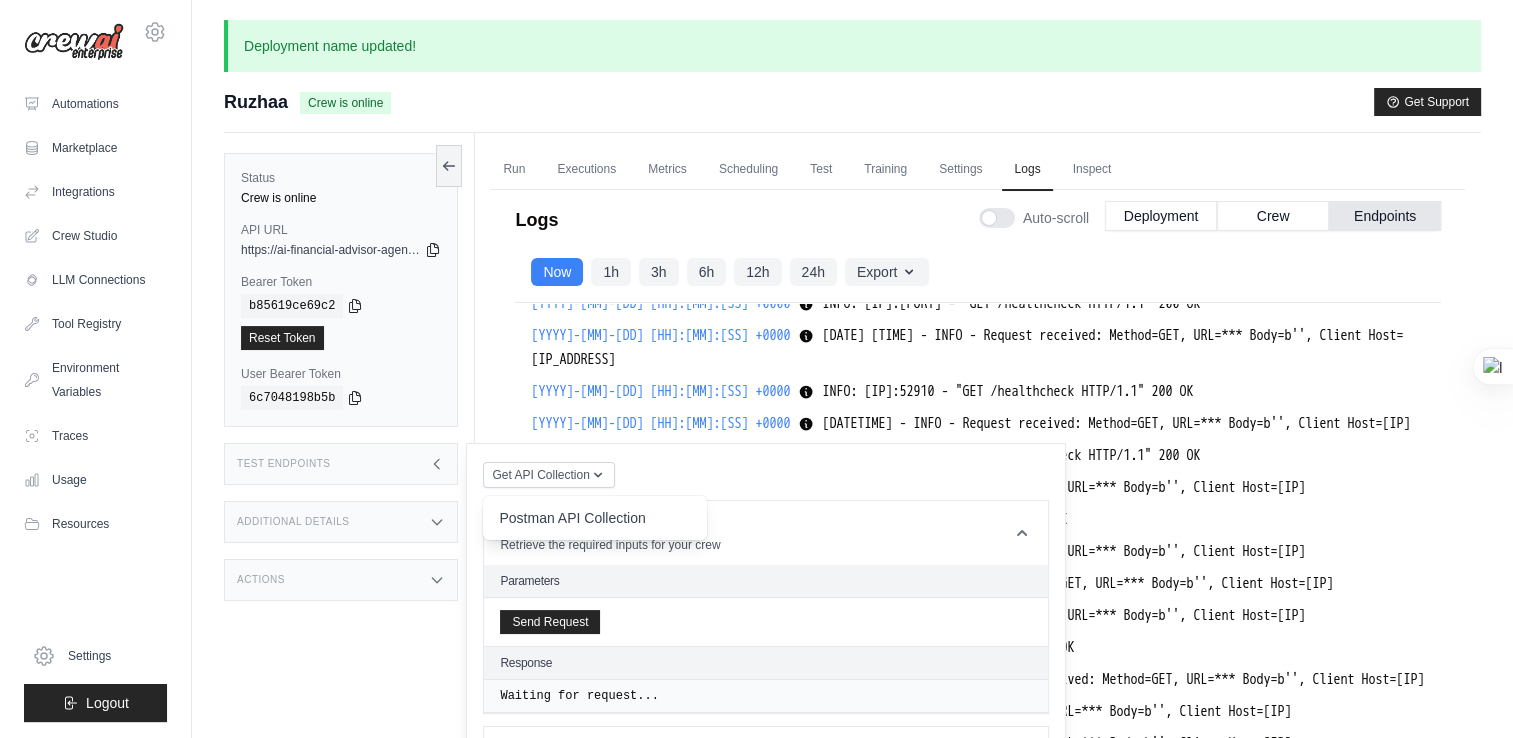 click on "Postman API Collection" at bounding box center [595, 518] 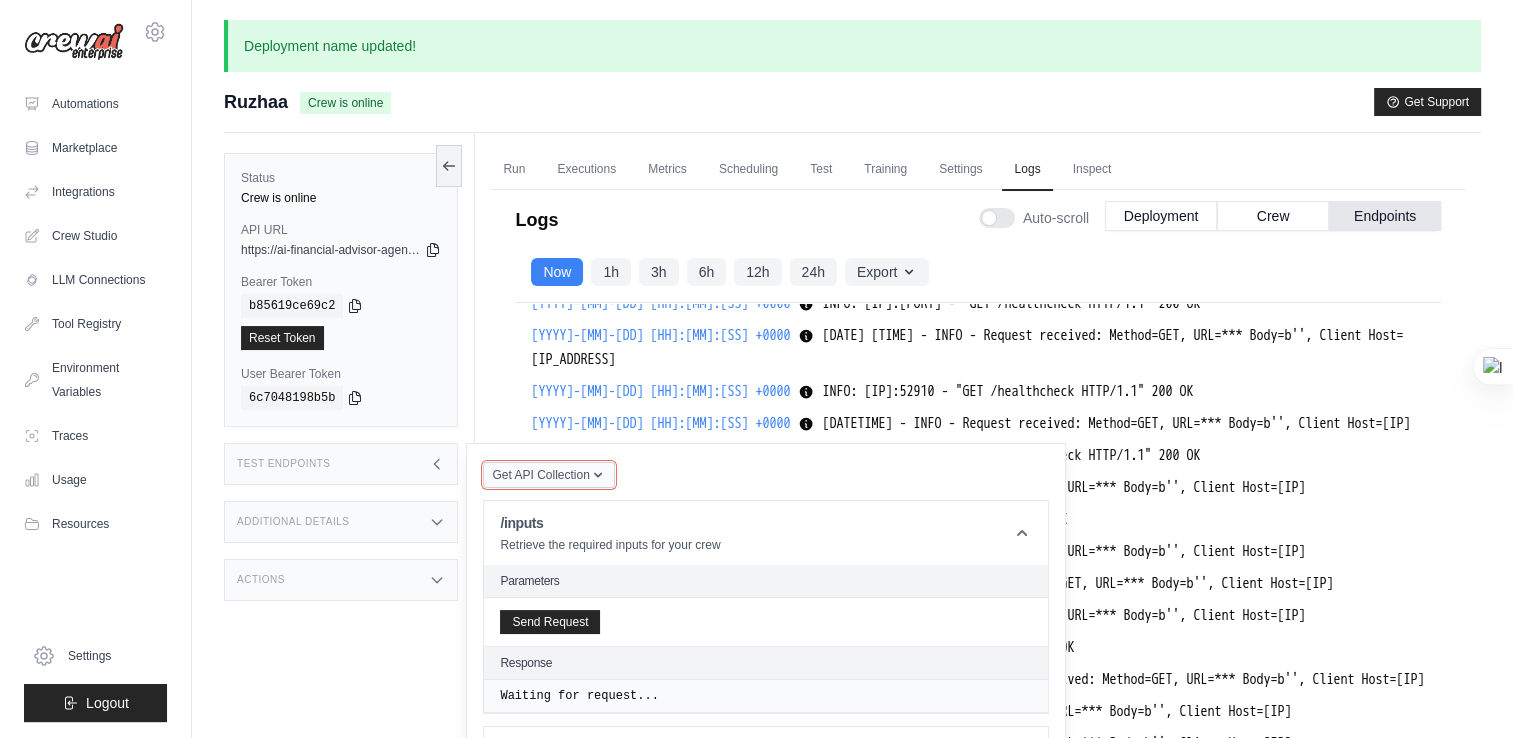 click on "Get API Collection" at bounding box center (548, 475) 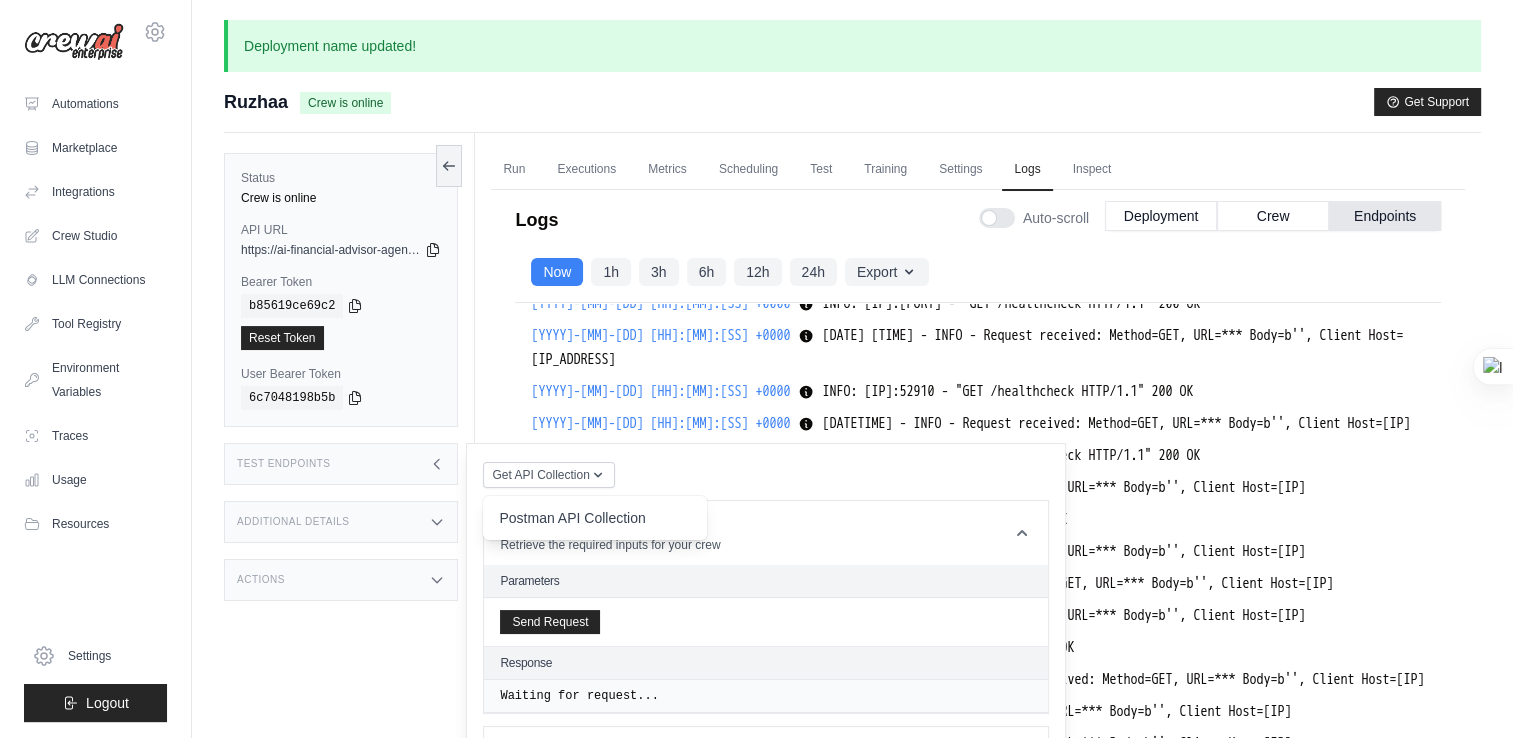 click on "Postman API Collection" at bounding box center [595, 518] 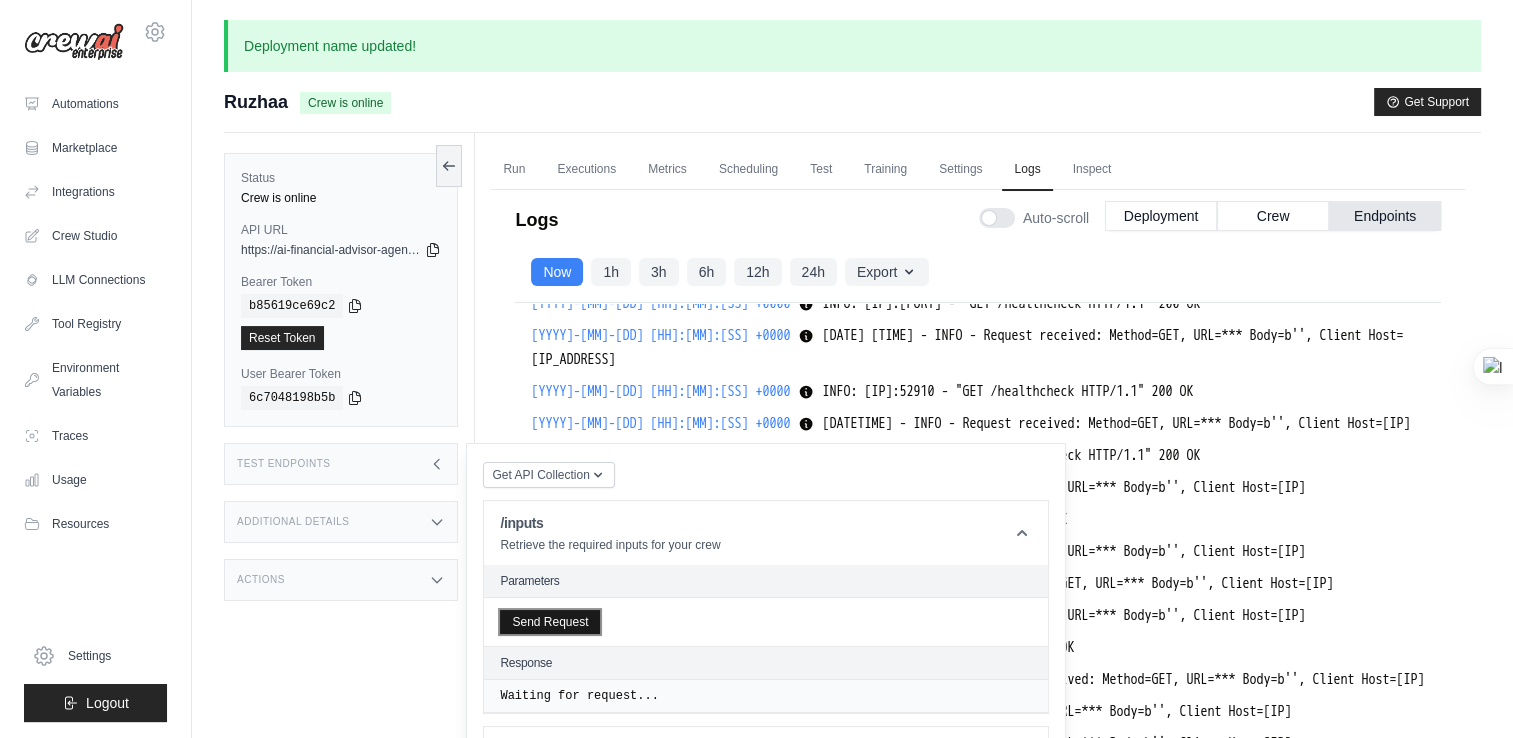 click on "Send Request" at bounding box center [550, 622] 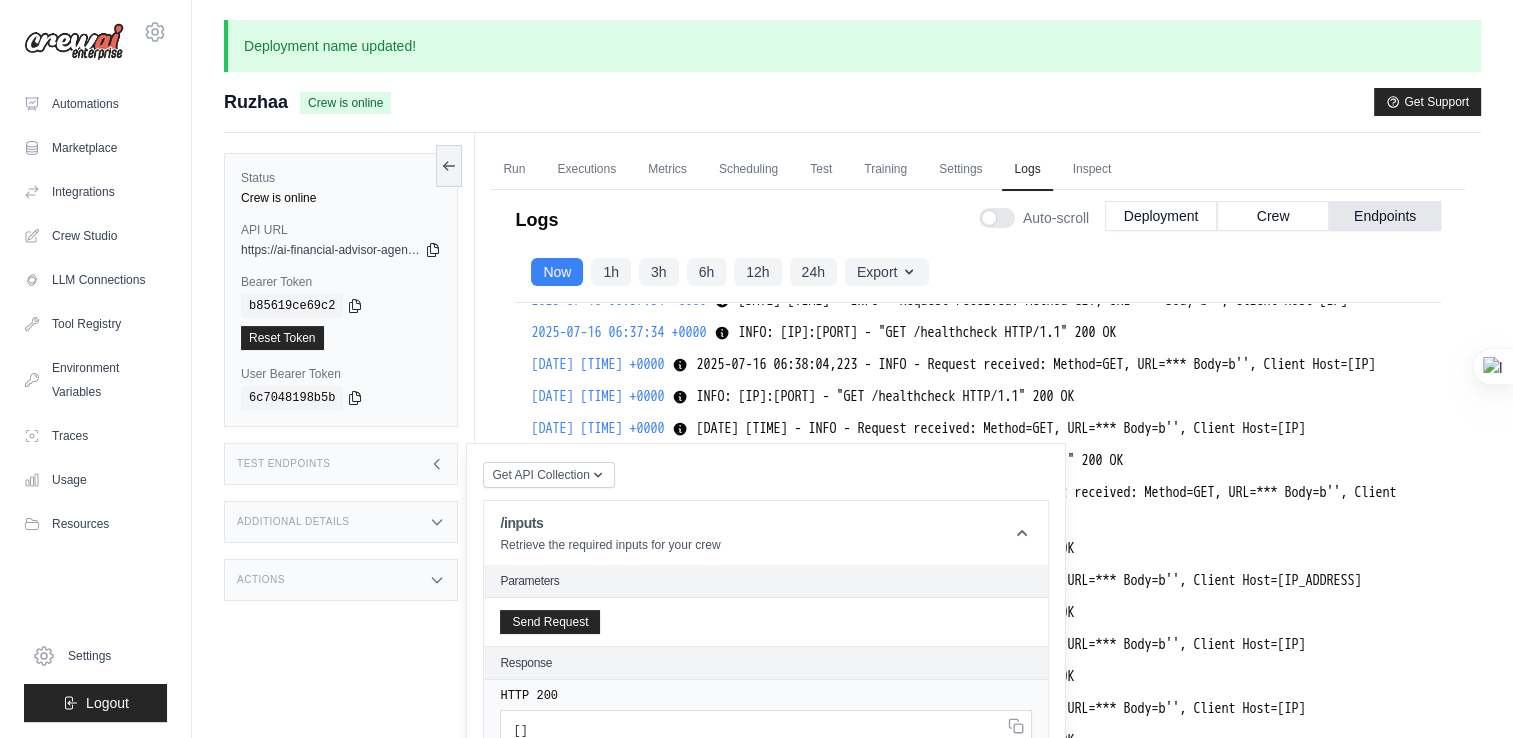 scroll, scrollTop: 45184, scrollLeft: 0, axis: vertical 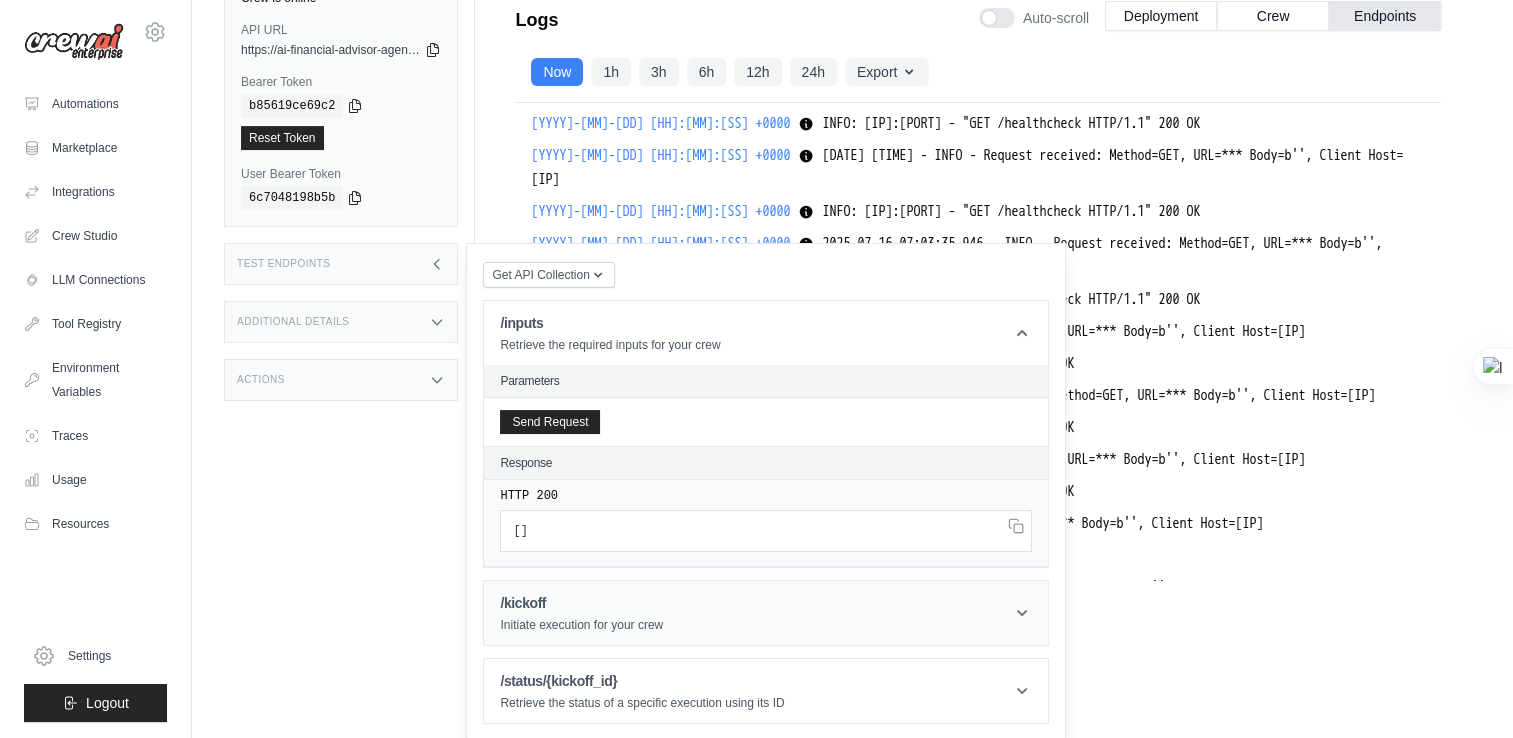 click 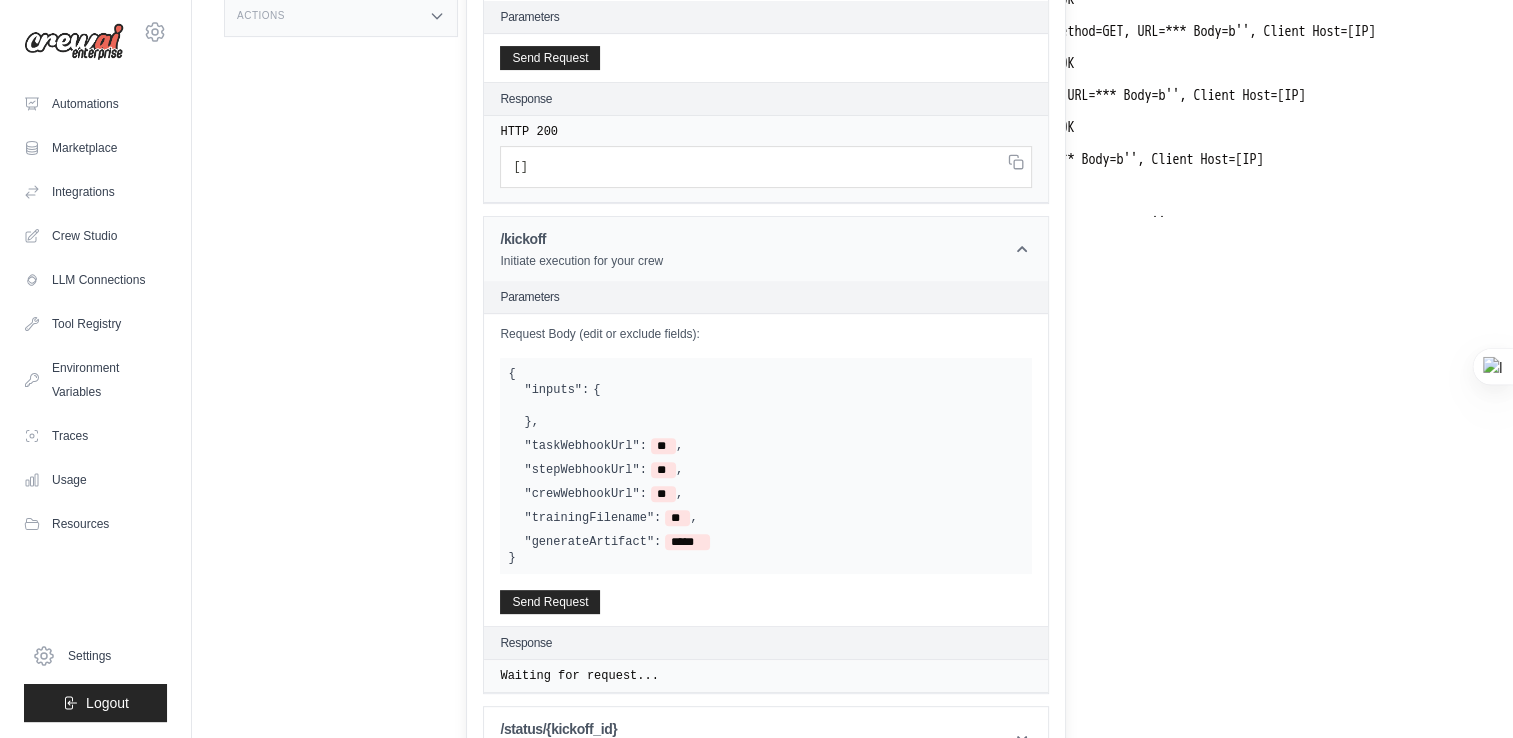 scroll, scrollTop: 611, scrollLeft: 0, axis: vertical 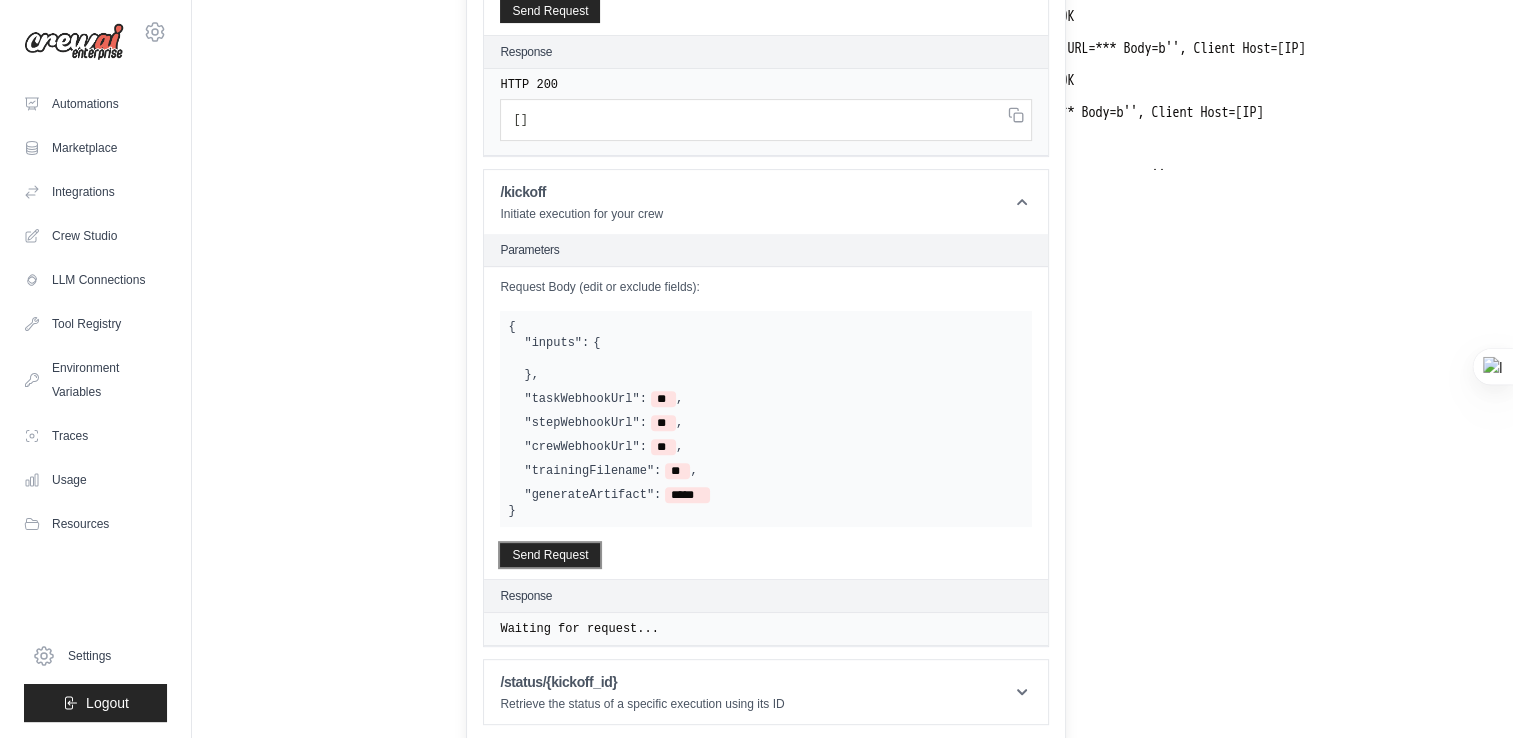 click on "Send Request" at bounding box center (550, 555) 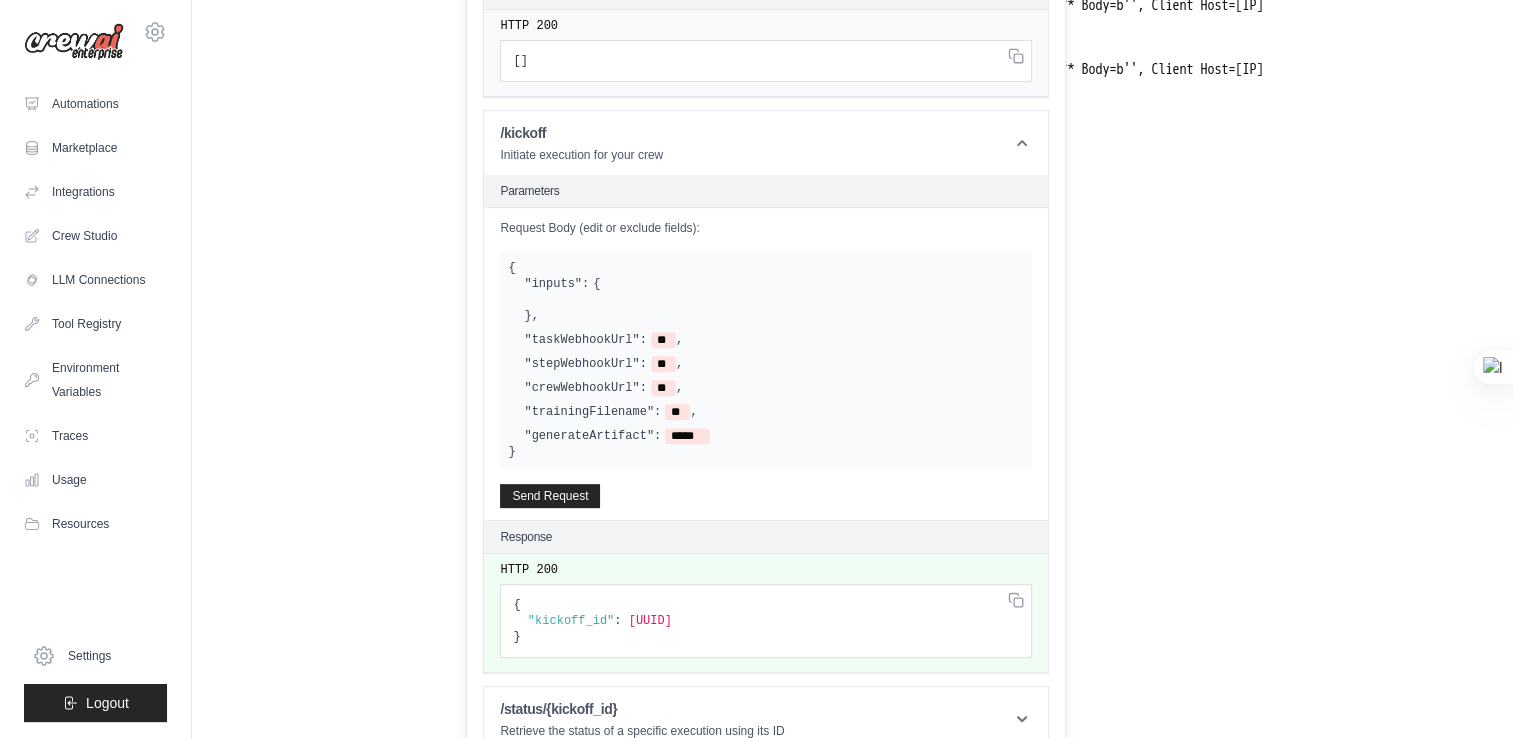 scroll, scrollTop: 696, scrollLeft: 0, axis: vertical 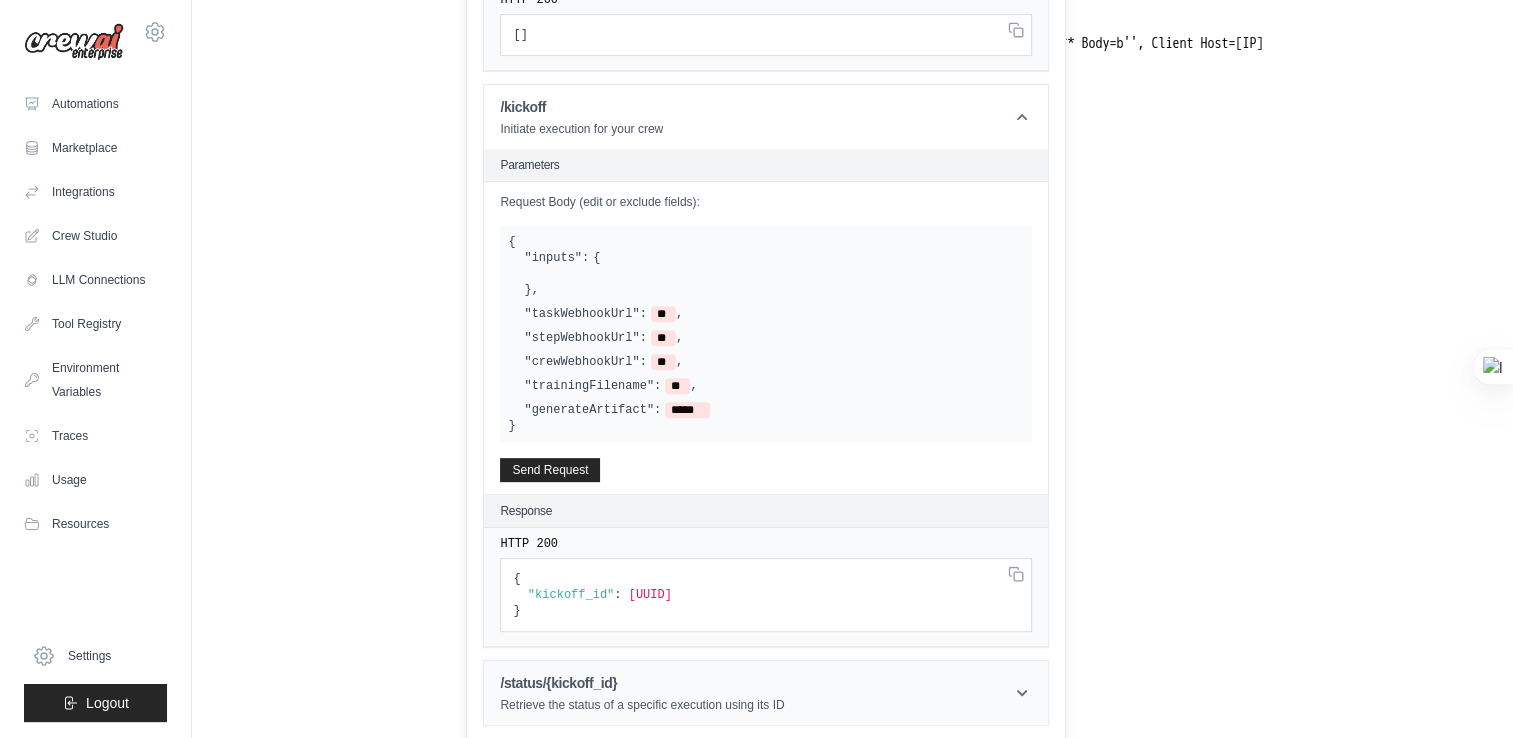 click 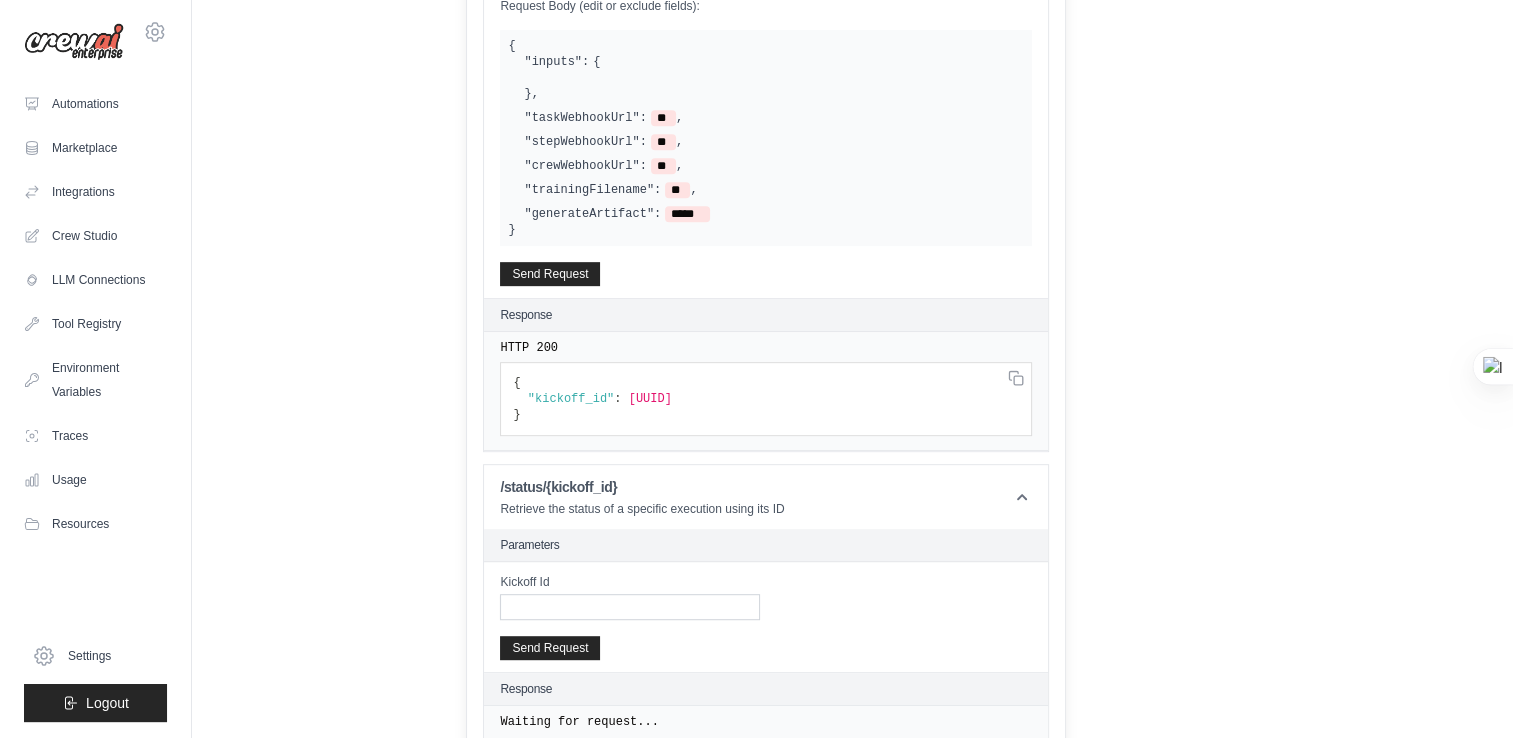 scroll, scrollTop: 905, scrollLeft: 0, axis: vertical 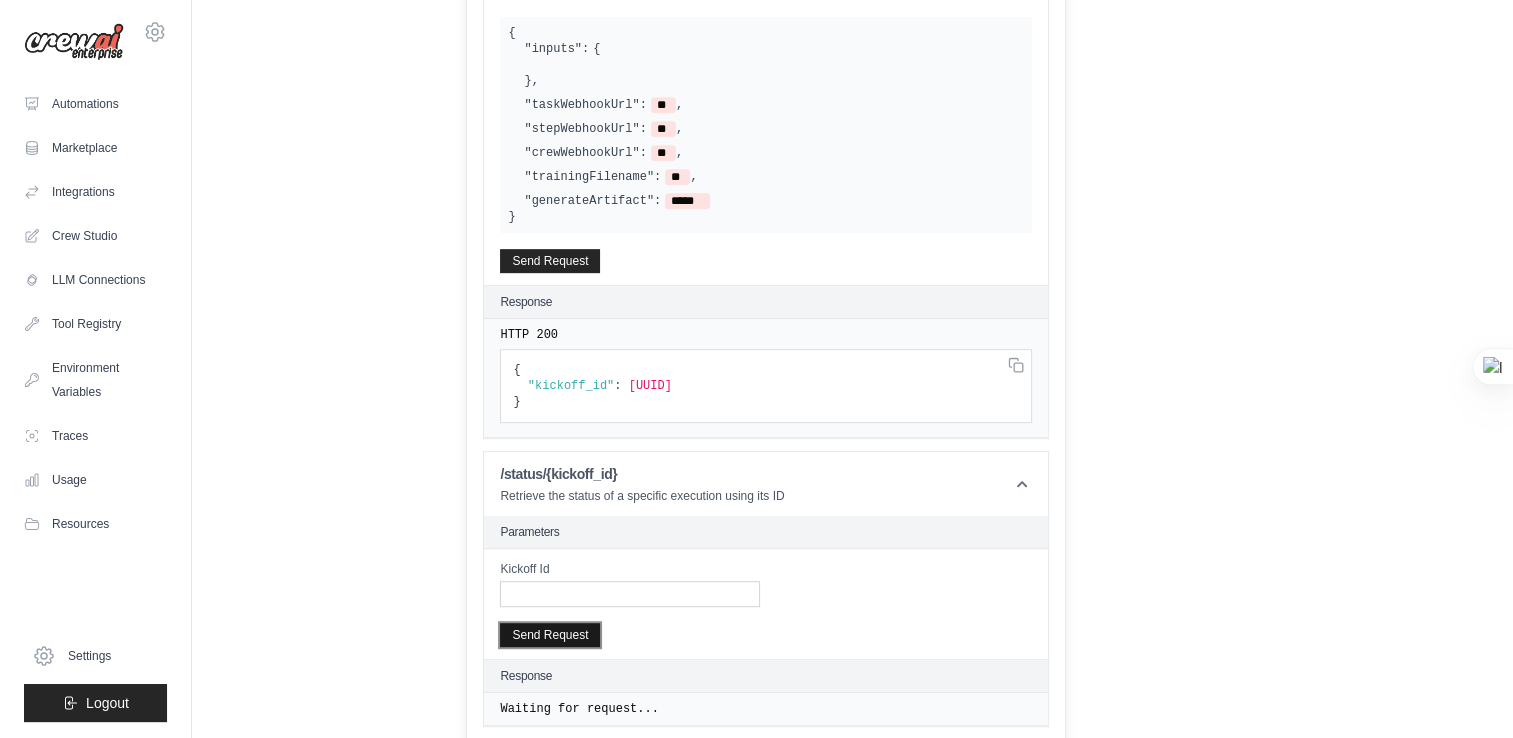 click on "Send Request" at bounding box center [550, 635] 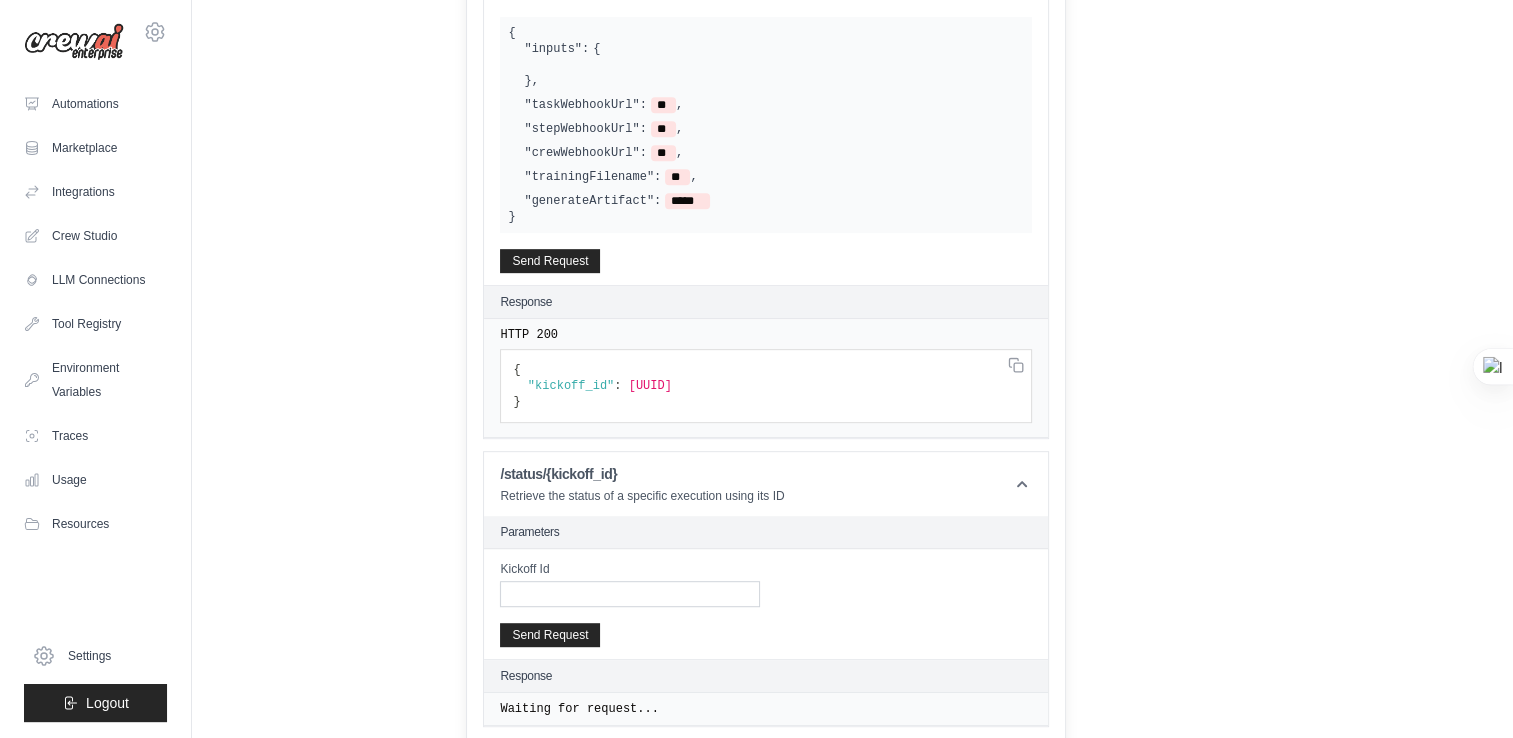 drag, startPoint x: 625, startPoint y: 382, endPoint x: 860, endPoint y: 384, distance: 235.00851 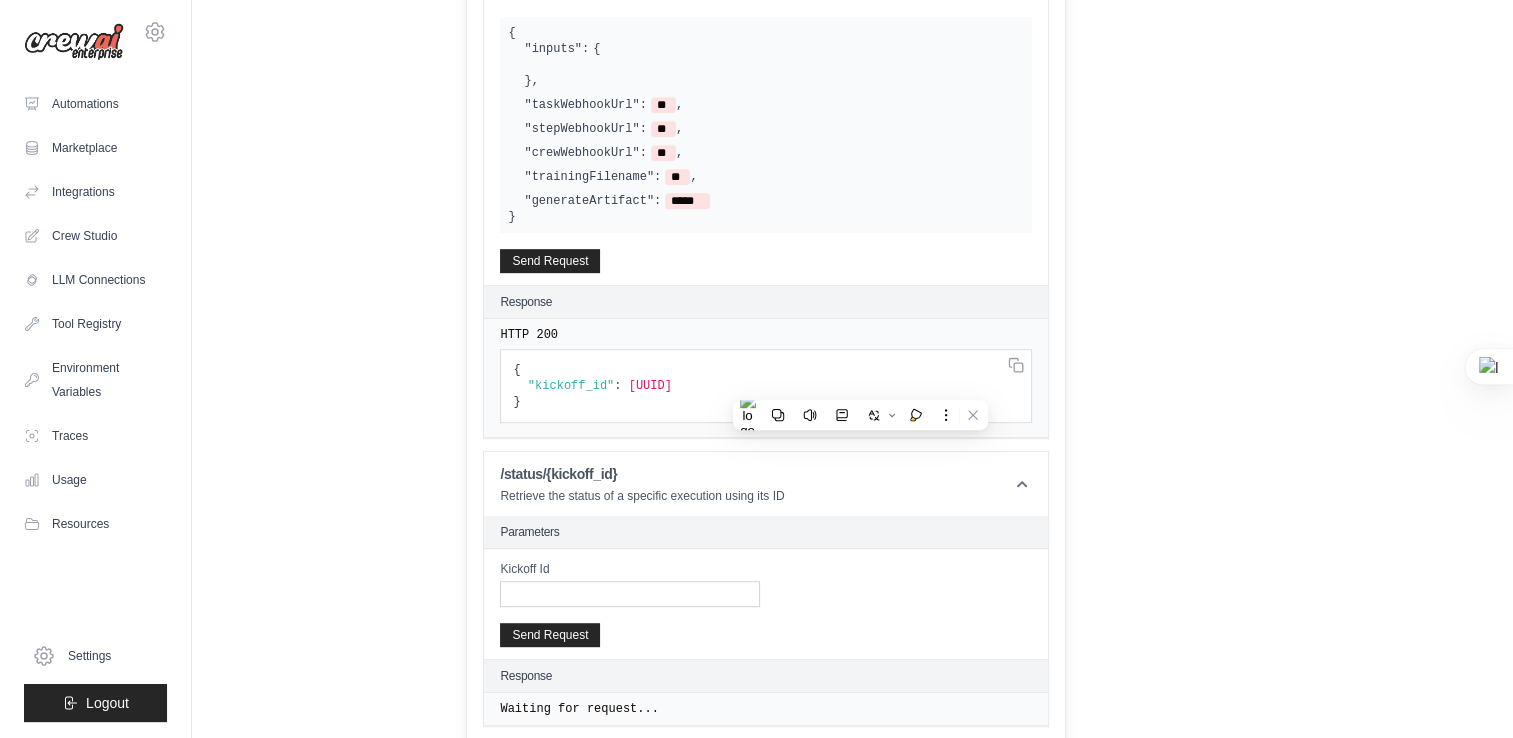 copy on "51a71a5e-4ee2-490d-9a83-de4470a91d98" 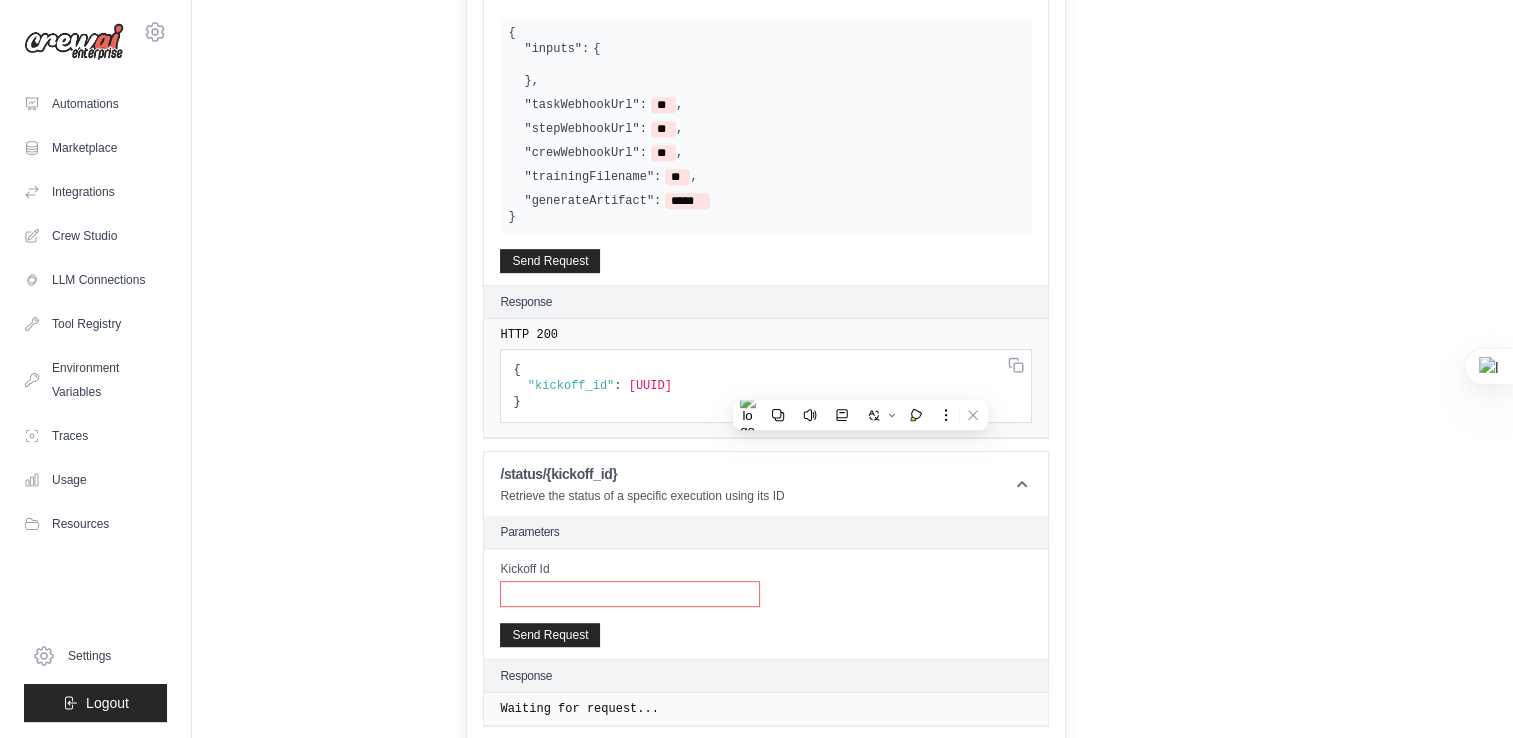 click on "Kickoff Id" at bounding box center [630, 594] 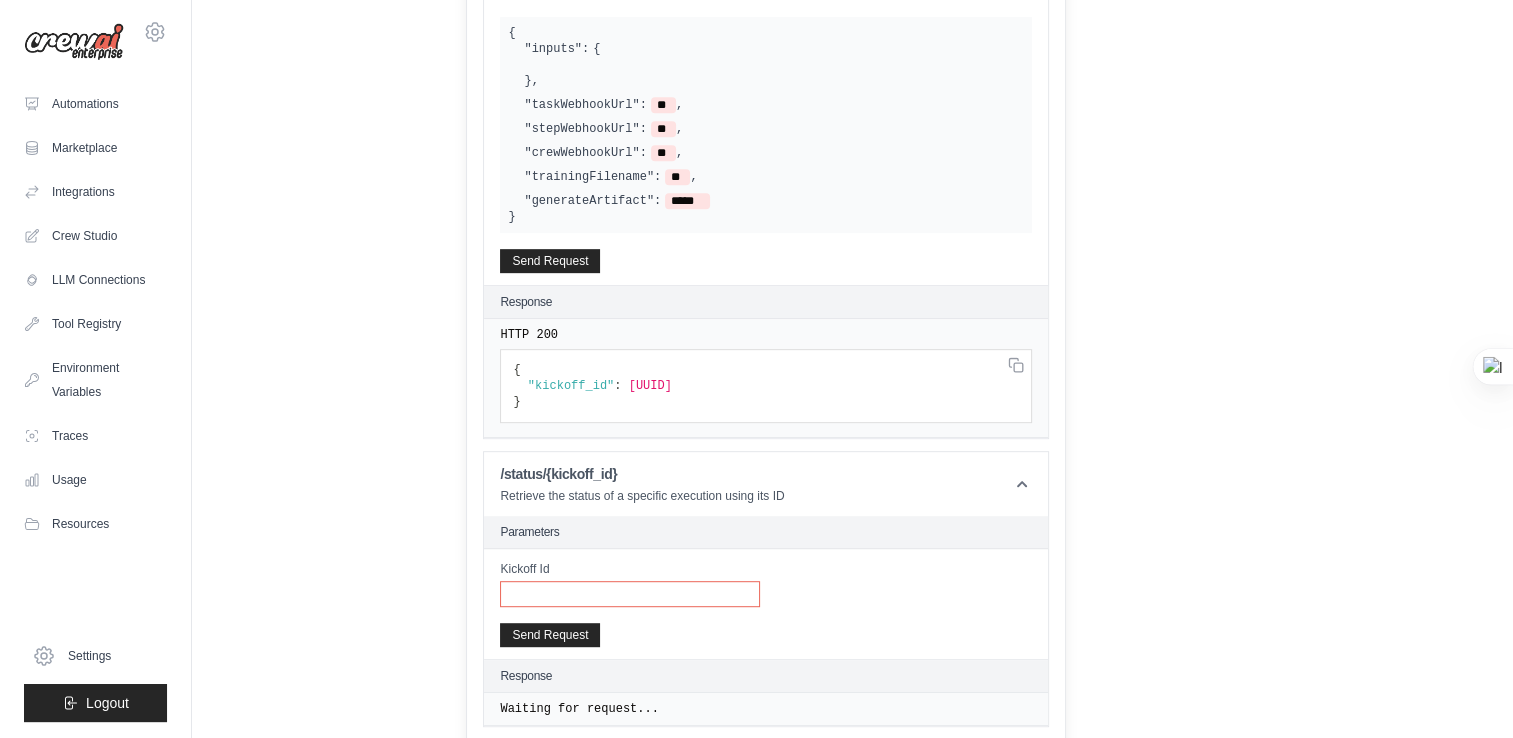paste on "**********" 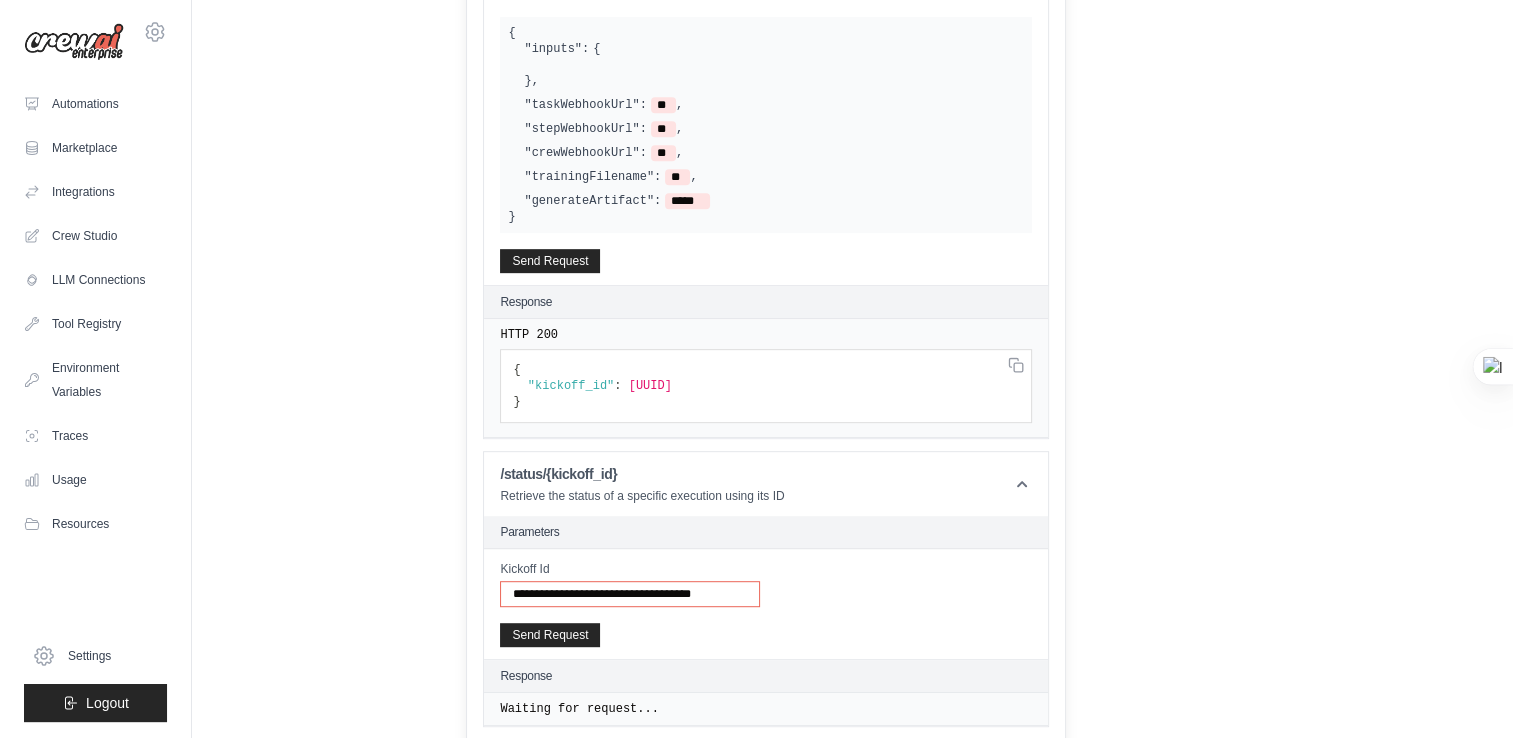 scroll, scrollTop: 0, scrollLeft: 14, axis: horizontal 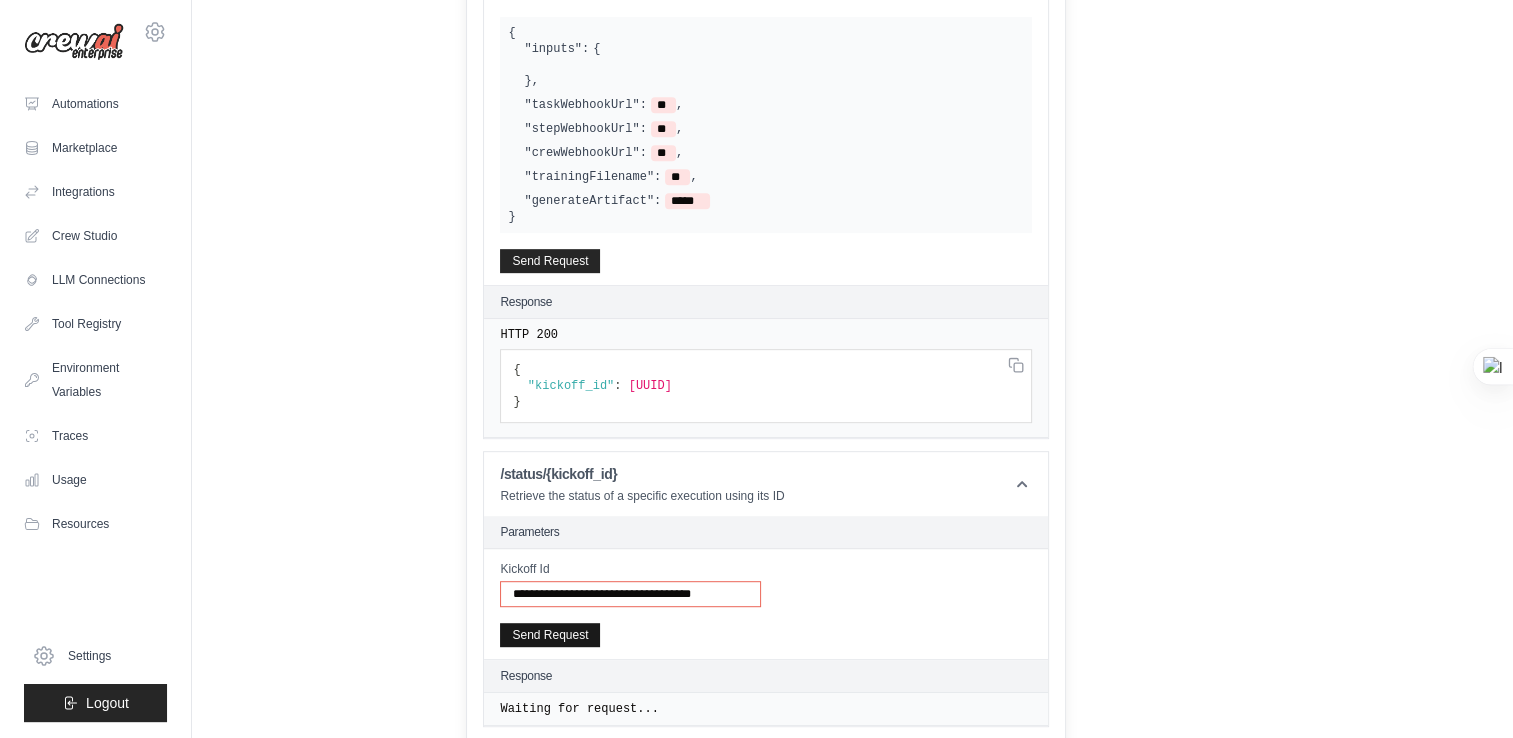 type on "**********" 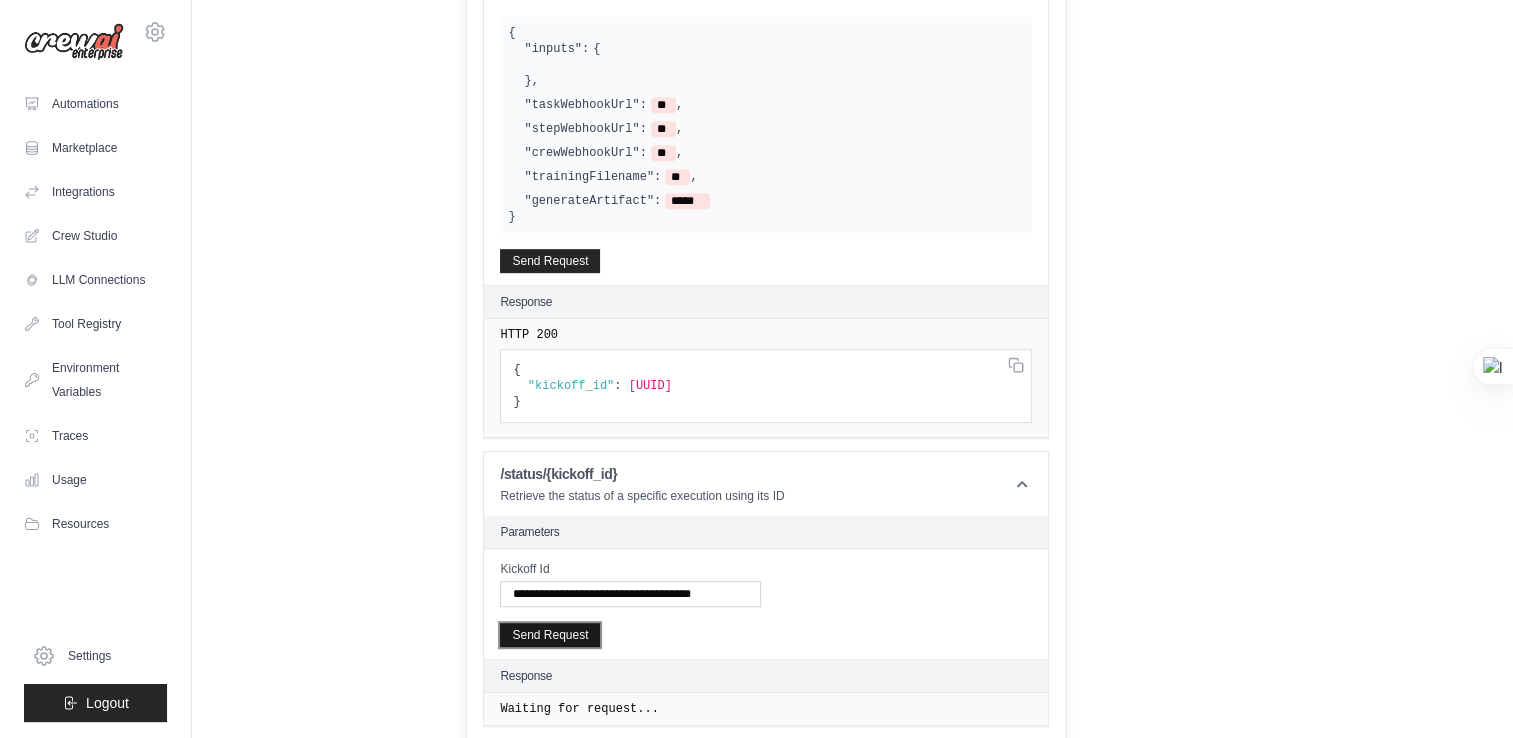 scroll, scrollTop: 0, scrollLeft: 0, axis: both 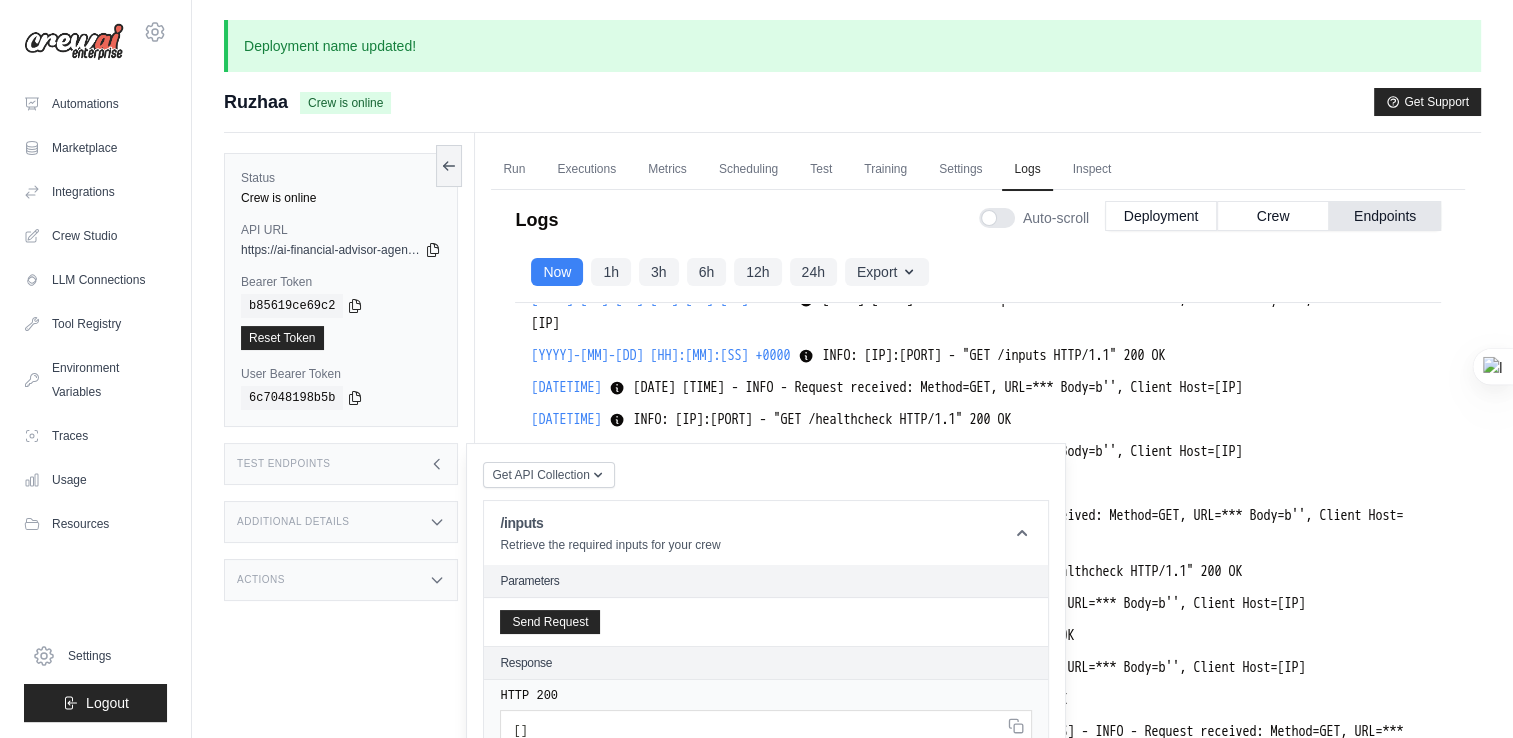 click on "Test Endpoints" at bounding box center (341, 464) 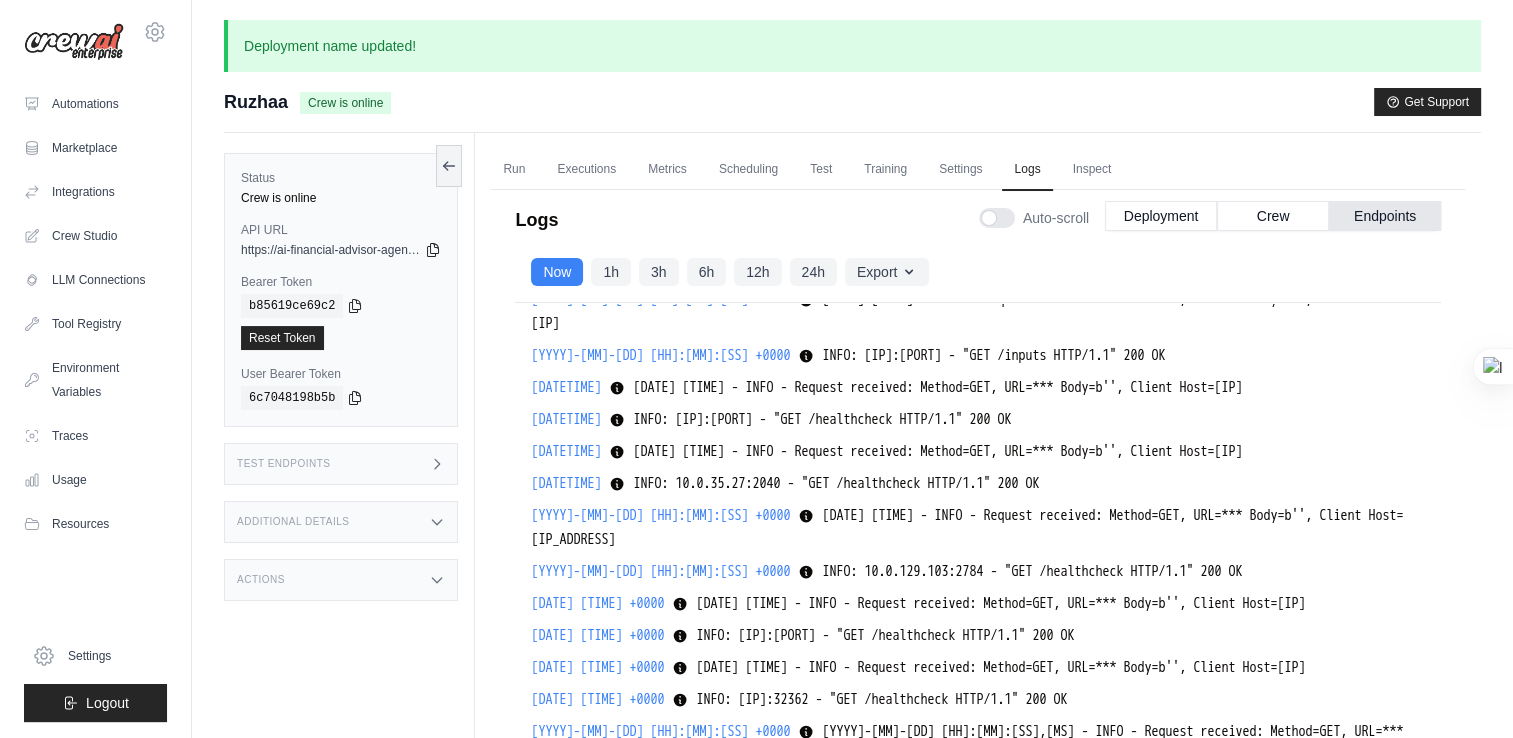 click on "Additional Details" at bounding box center (341, 522) 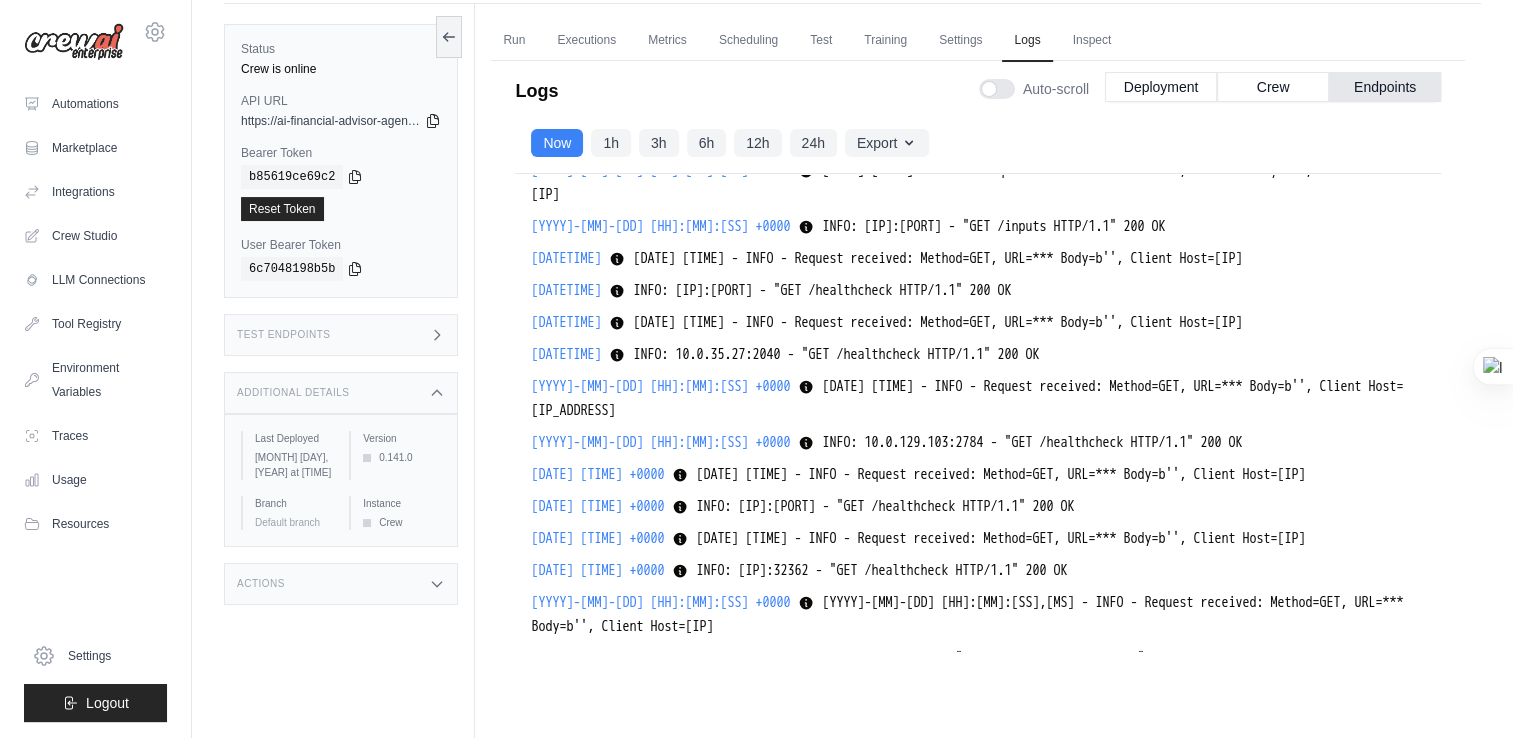 scroll, scrollTop: 152, scrollLeft: 0, axis: vertical 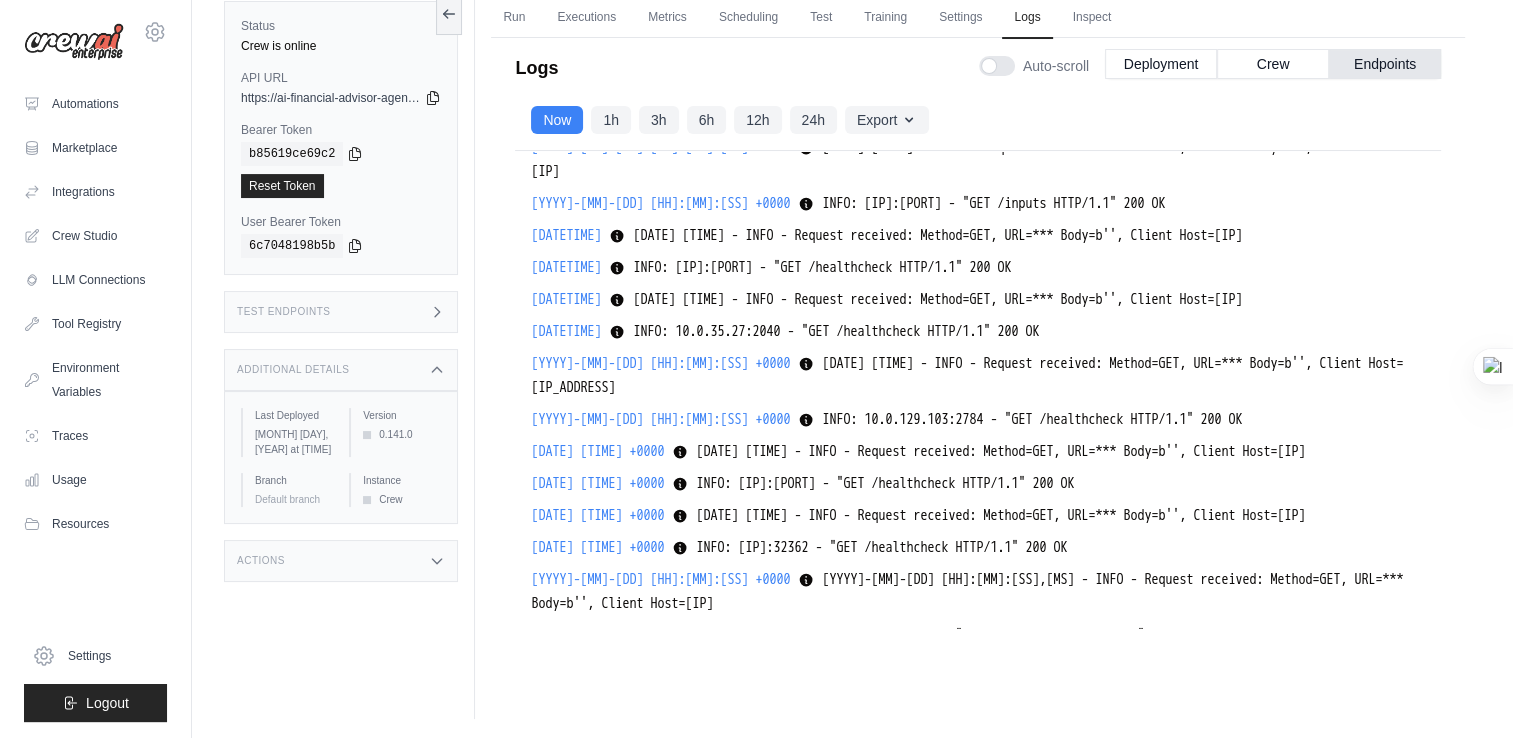 click on "Last Deployed
July 15, 2025 at 21:42" at bounding box center (287, 432) 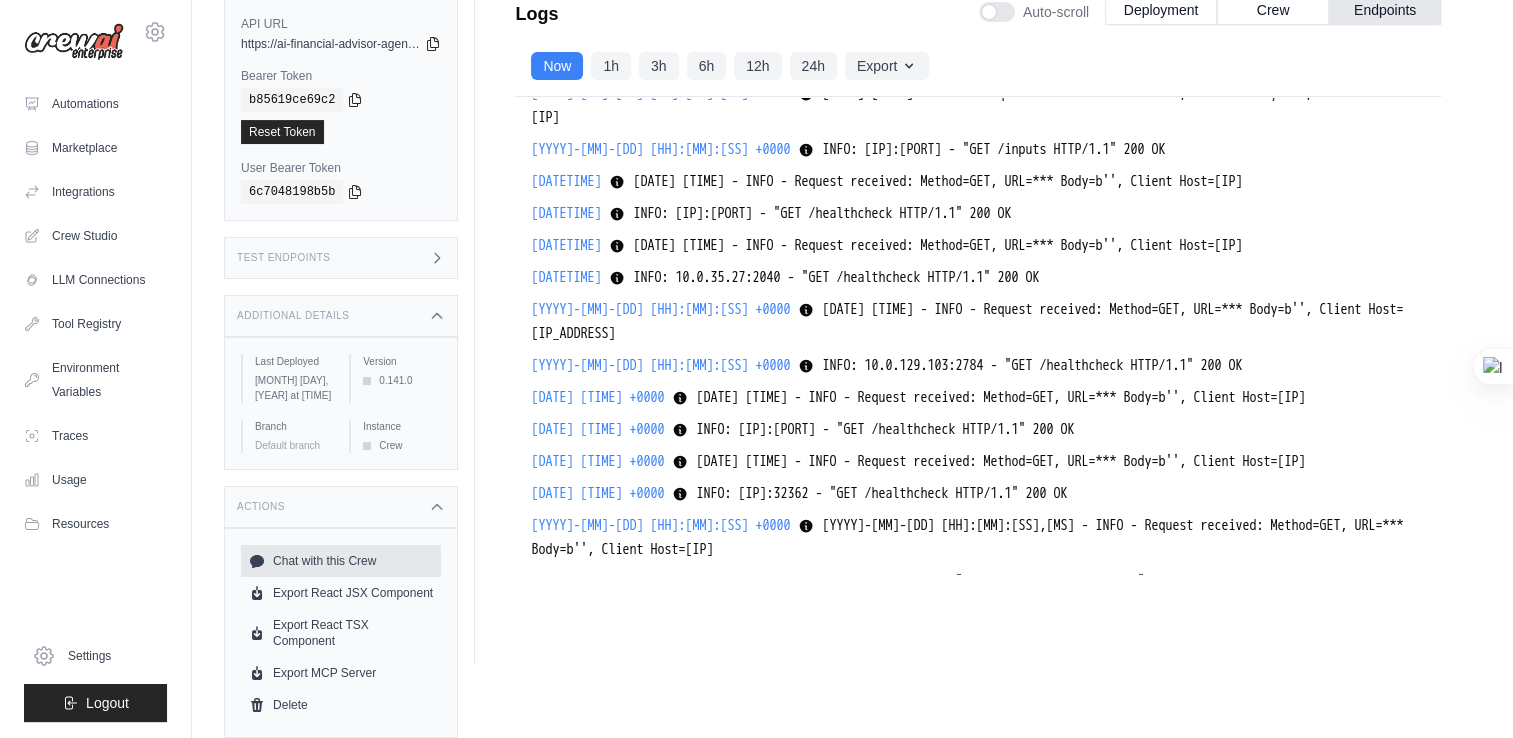 scroll, scrollTop: 219, scrollLeft: 0, axis: vertical 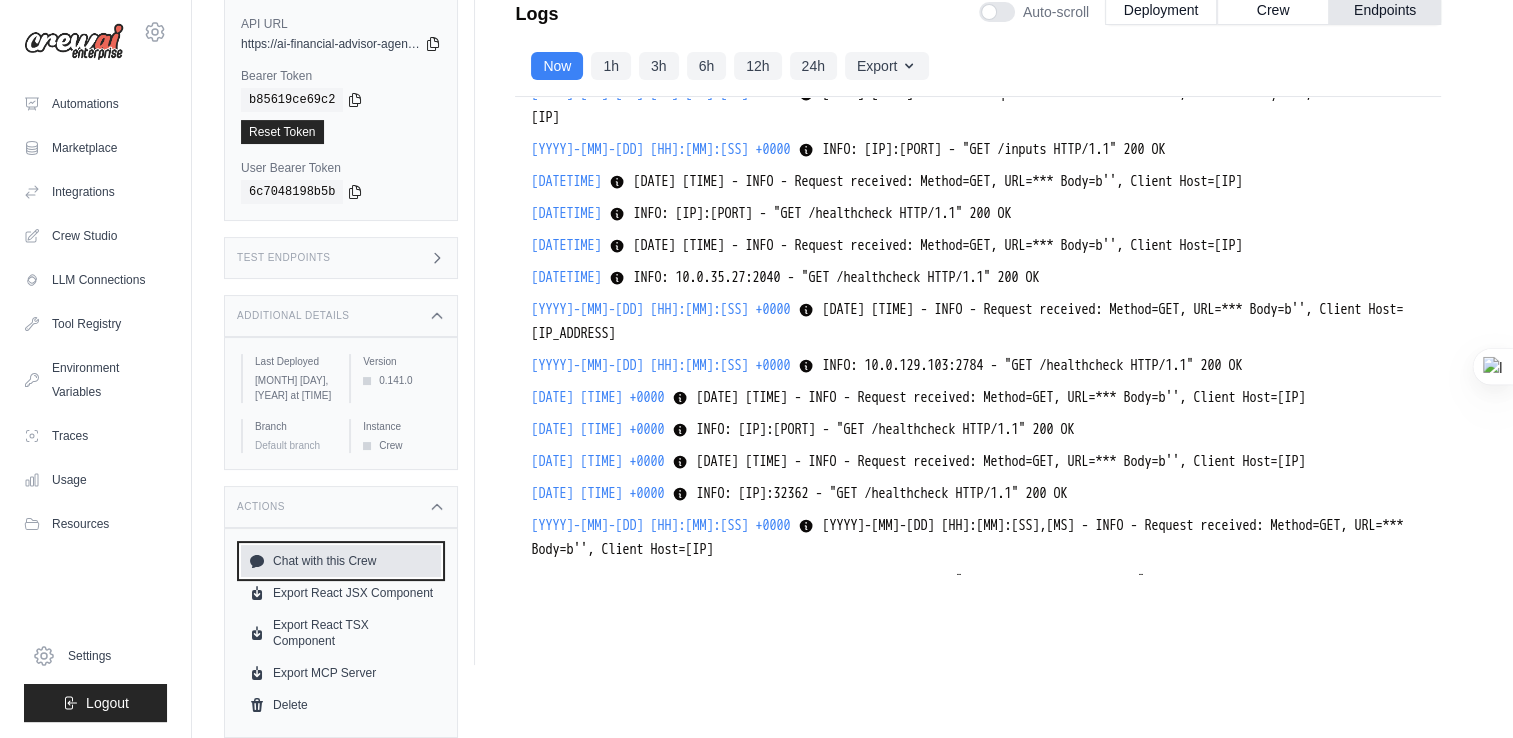 click on "Chat with this
Crew" at bounding box center (341, 561) 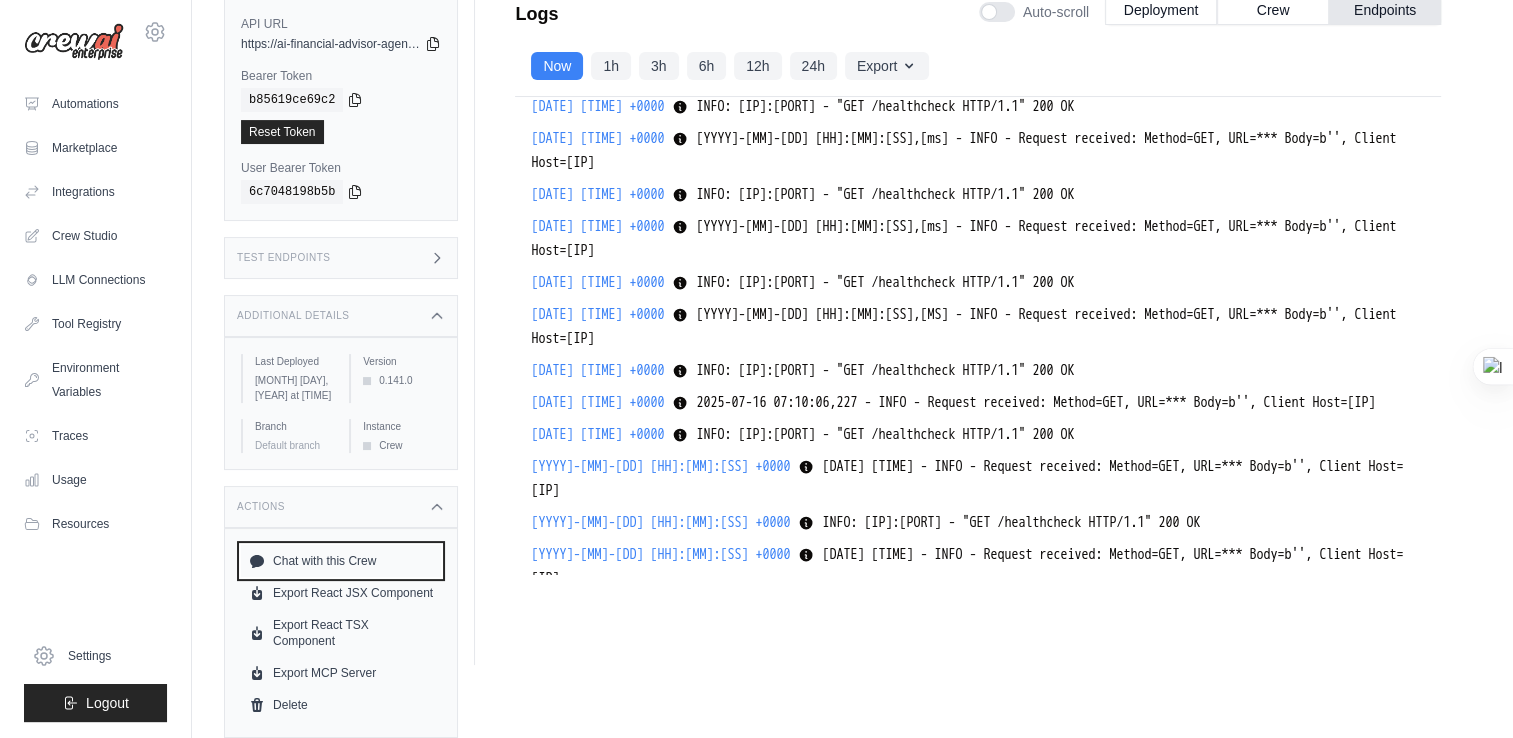 scroll, scrollTop: 45507, scrollLeft: 0, axis: vertical 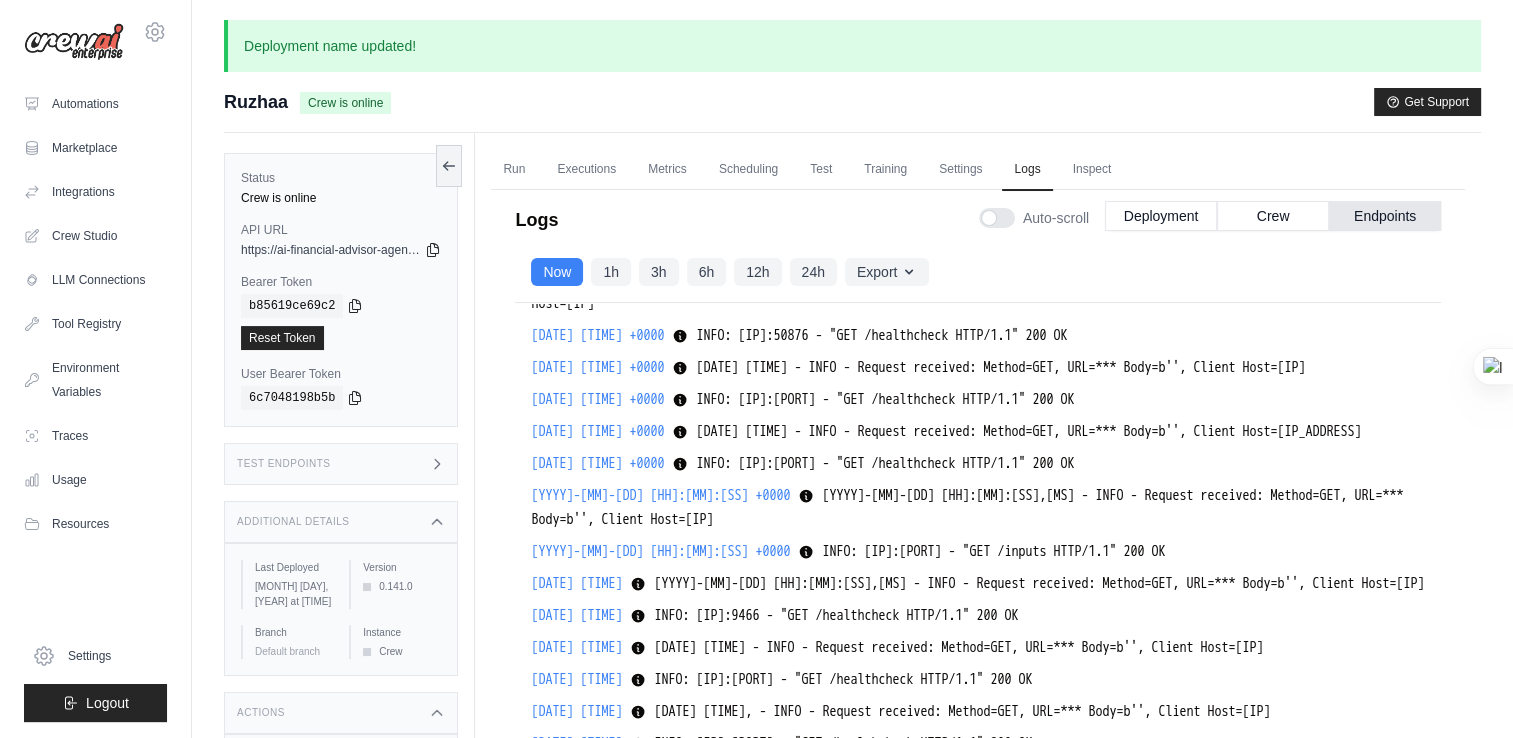 click at bounding box center [997, 218] 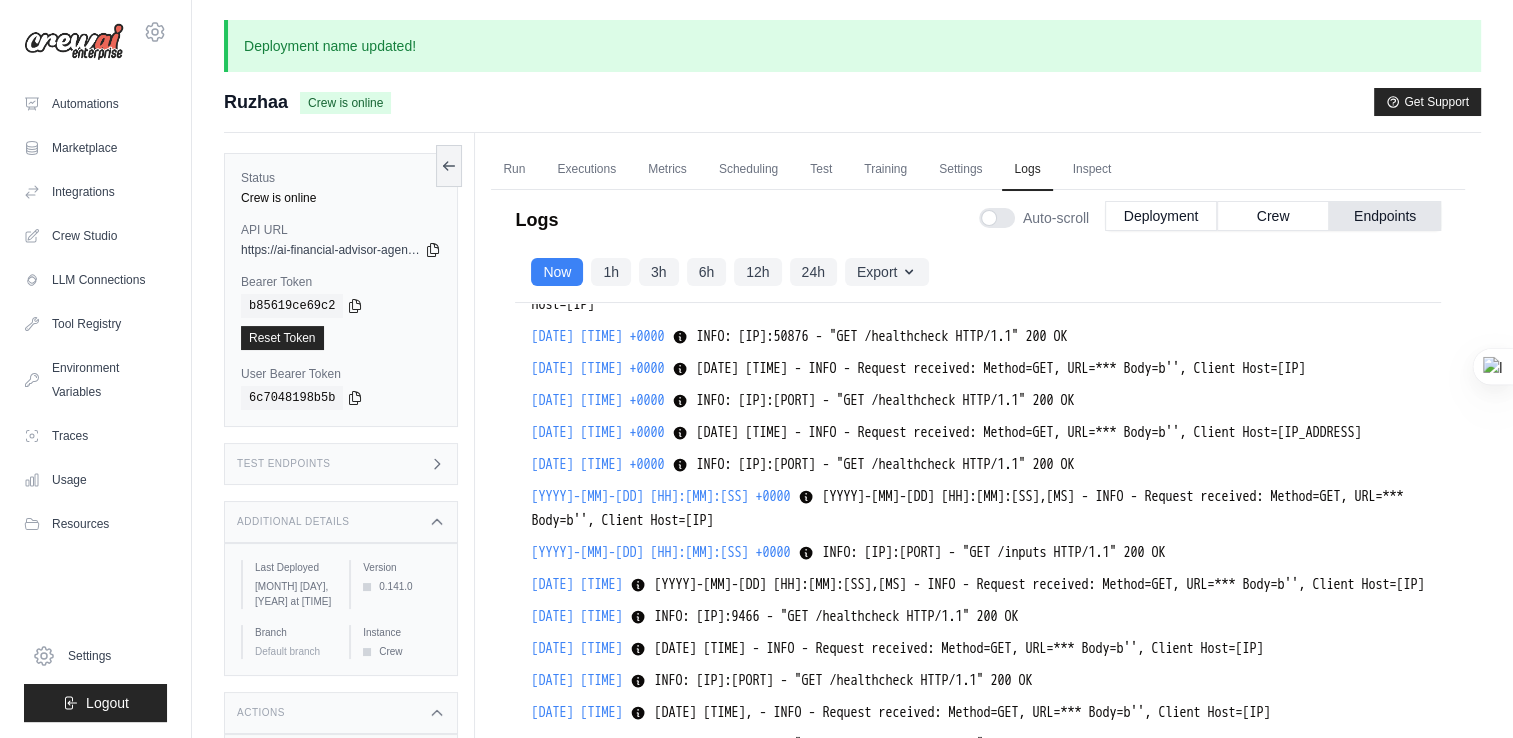 click at bounding box center [997, 218] 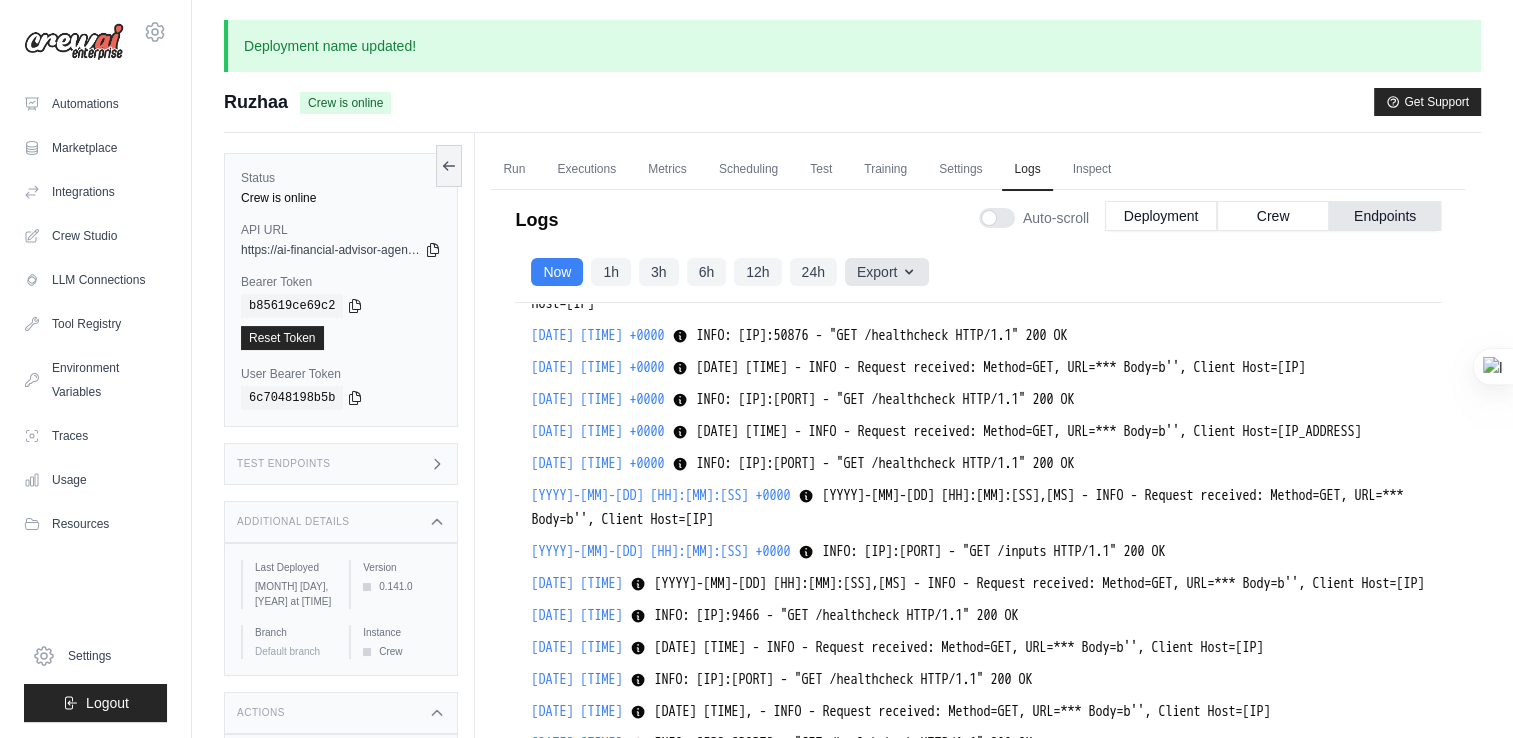 click on "Export" at bounding box center [887, 272] 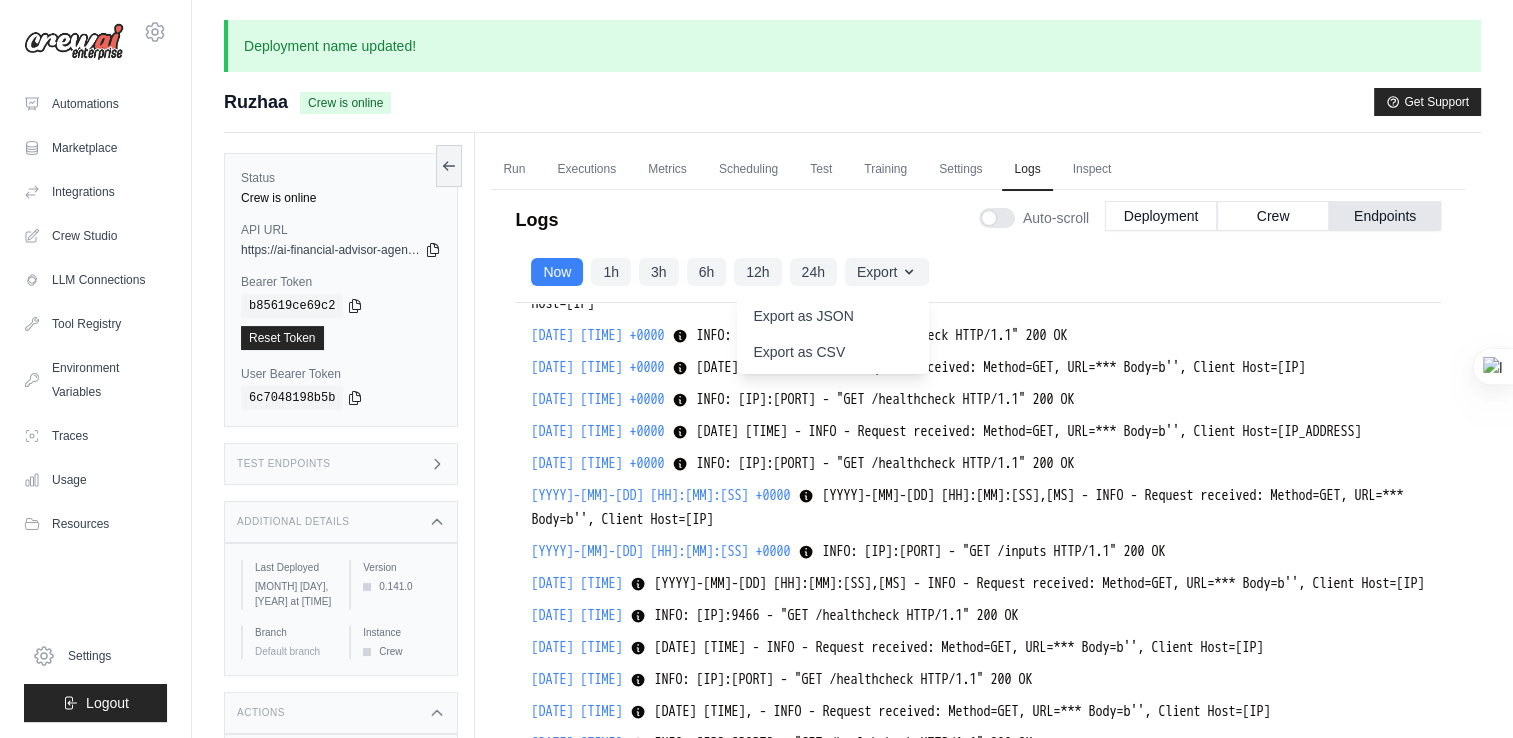 click on "Now
1h
3h
6h
12h
24h
Export
Export as JSON
Export as CSV" at bounding box center [978, 272] 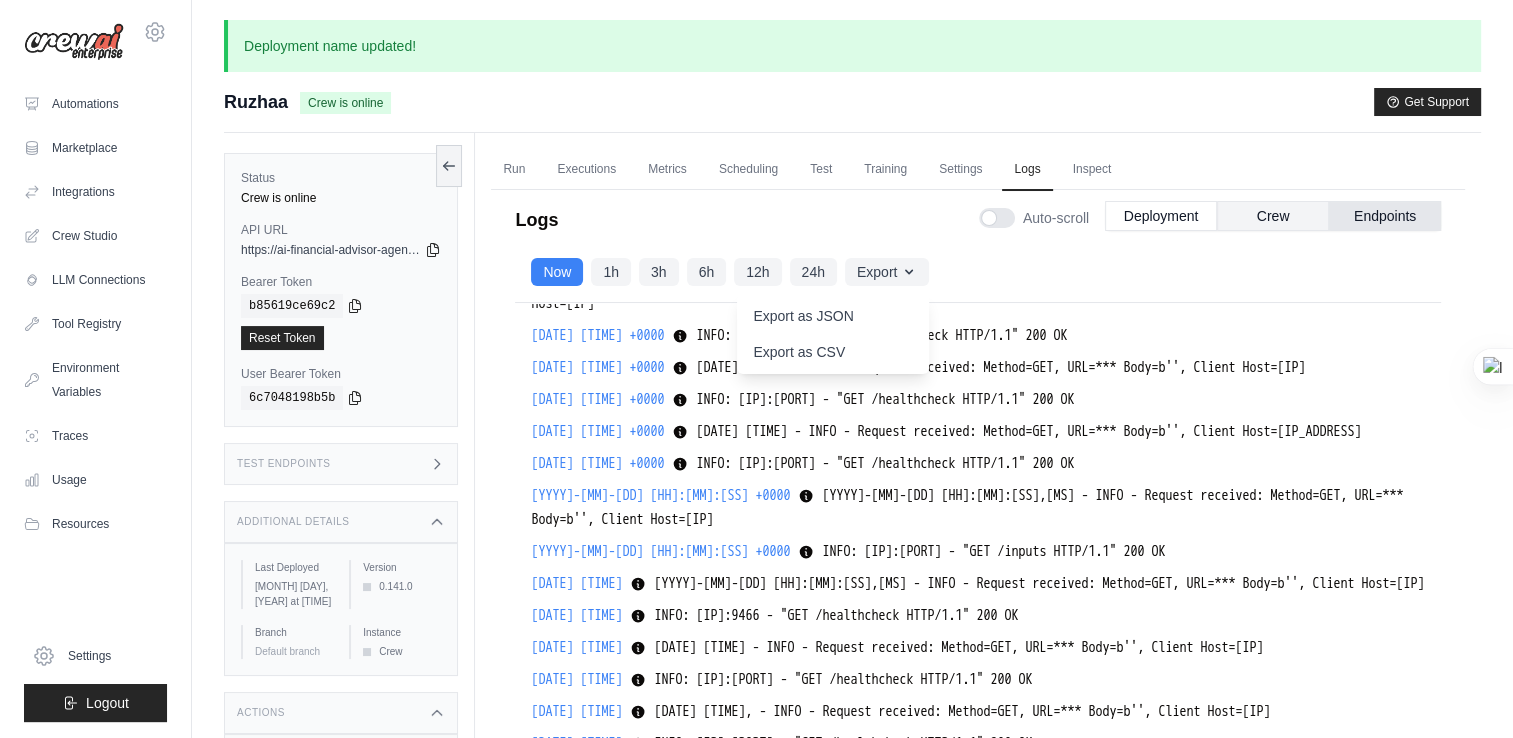 click on "Crew" at bounding box center [1273, 216] 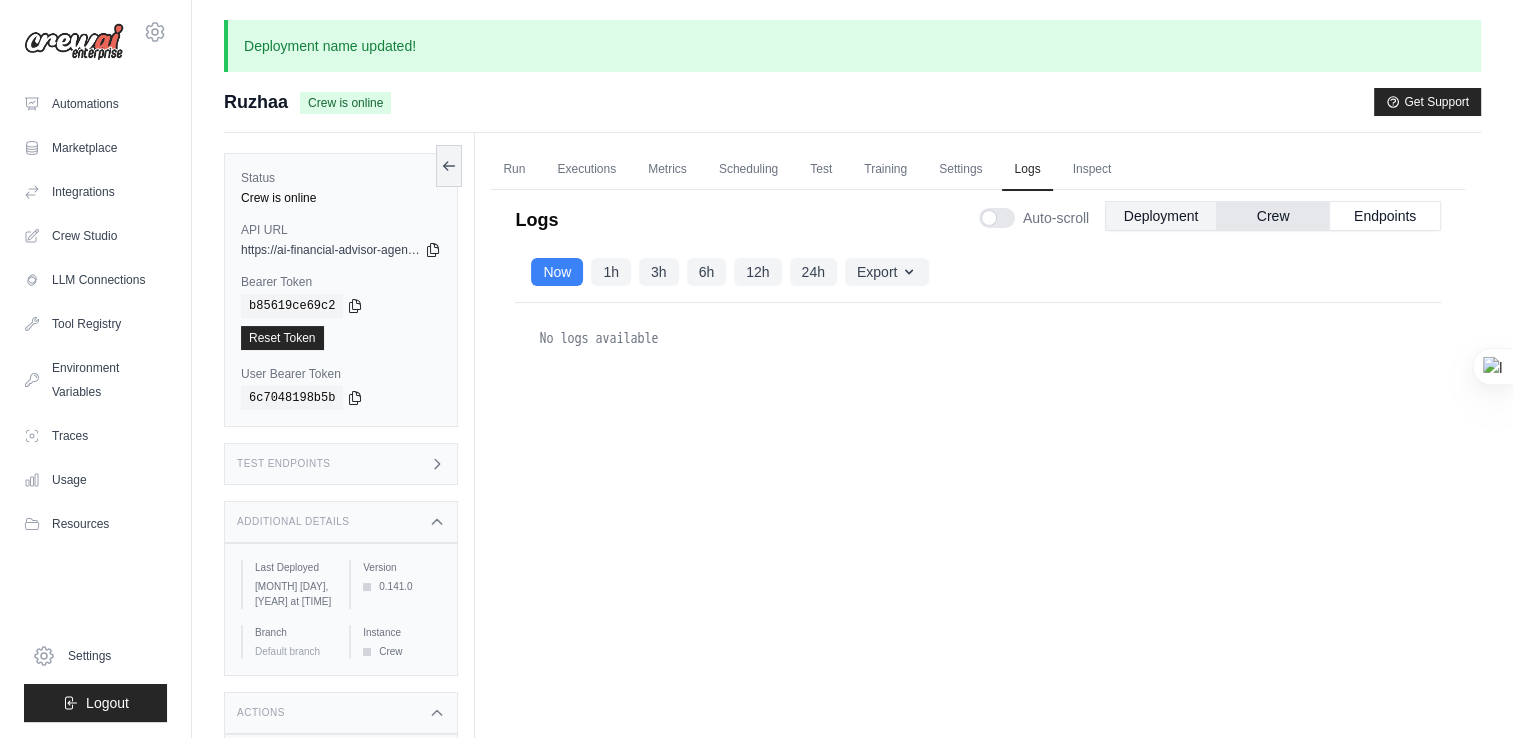 click on "Deployment" at bounding box center [1161, 216] 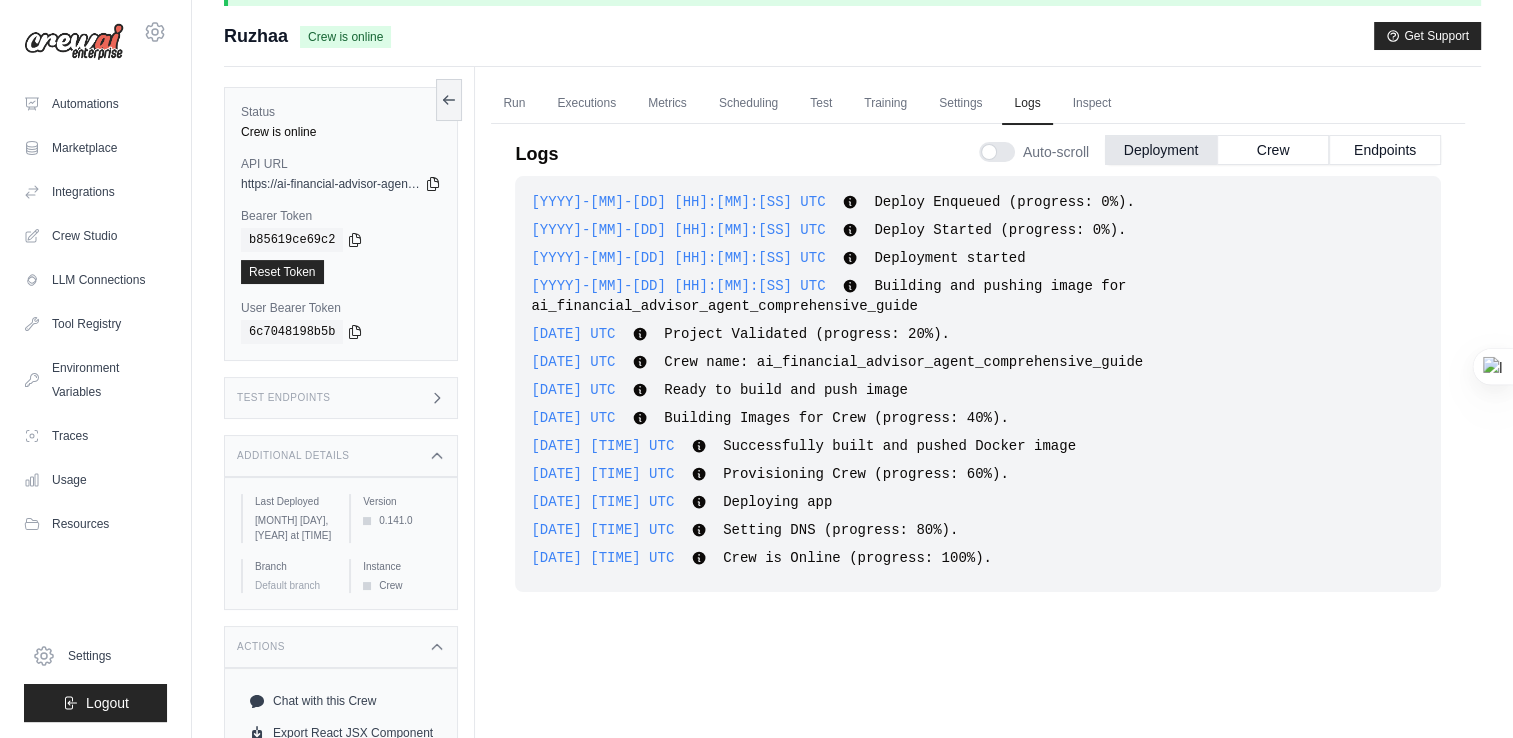scroll, scrollTop: 0, scrollLeft: 0, axis: both 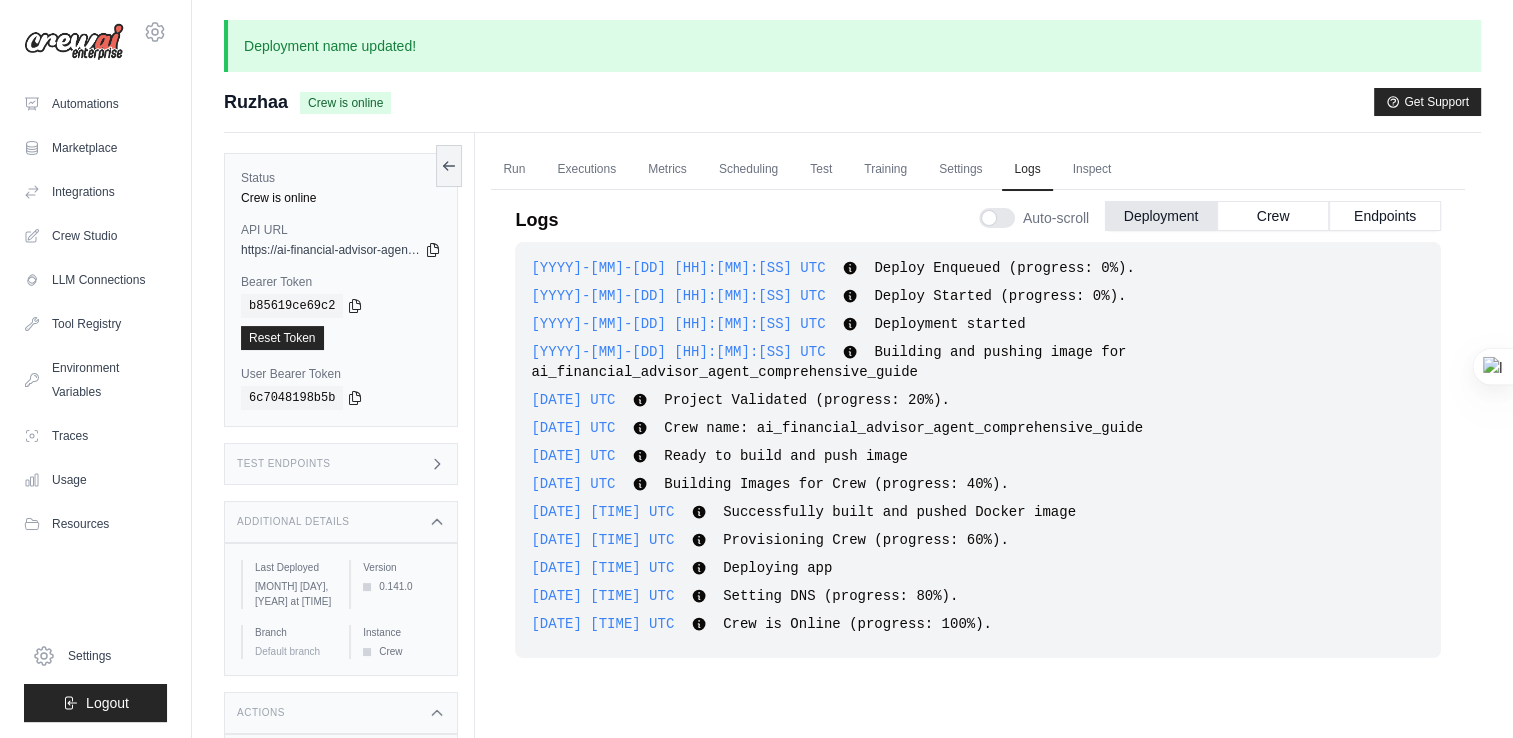 click on "Crew is online" at bounding box center [345, 103] 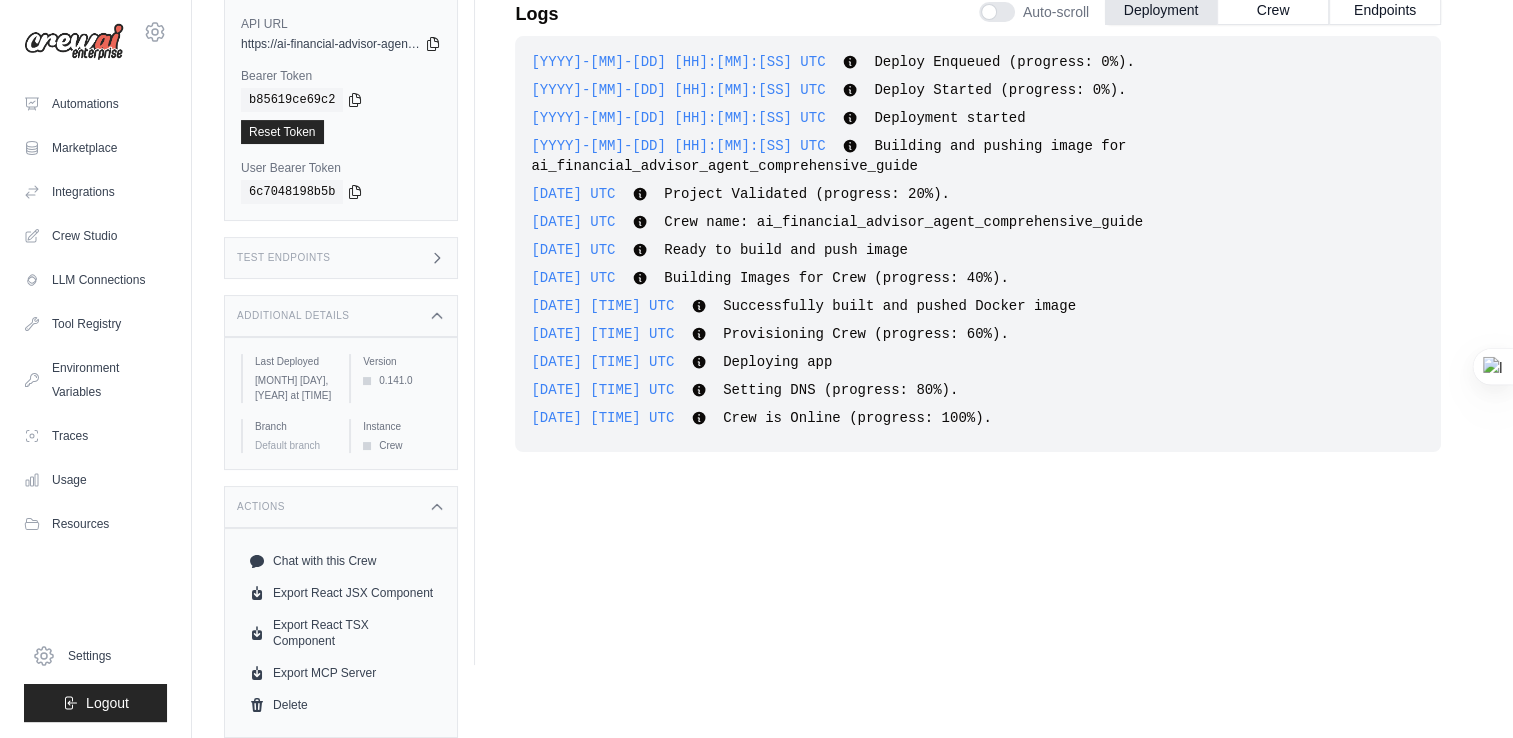 scroll, scrollTop: 219, scrollLeft: 0, axis: vertical 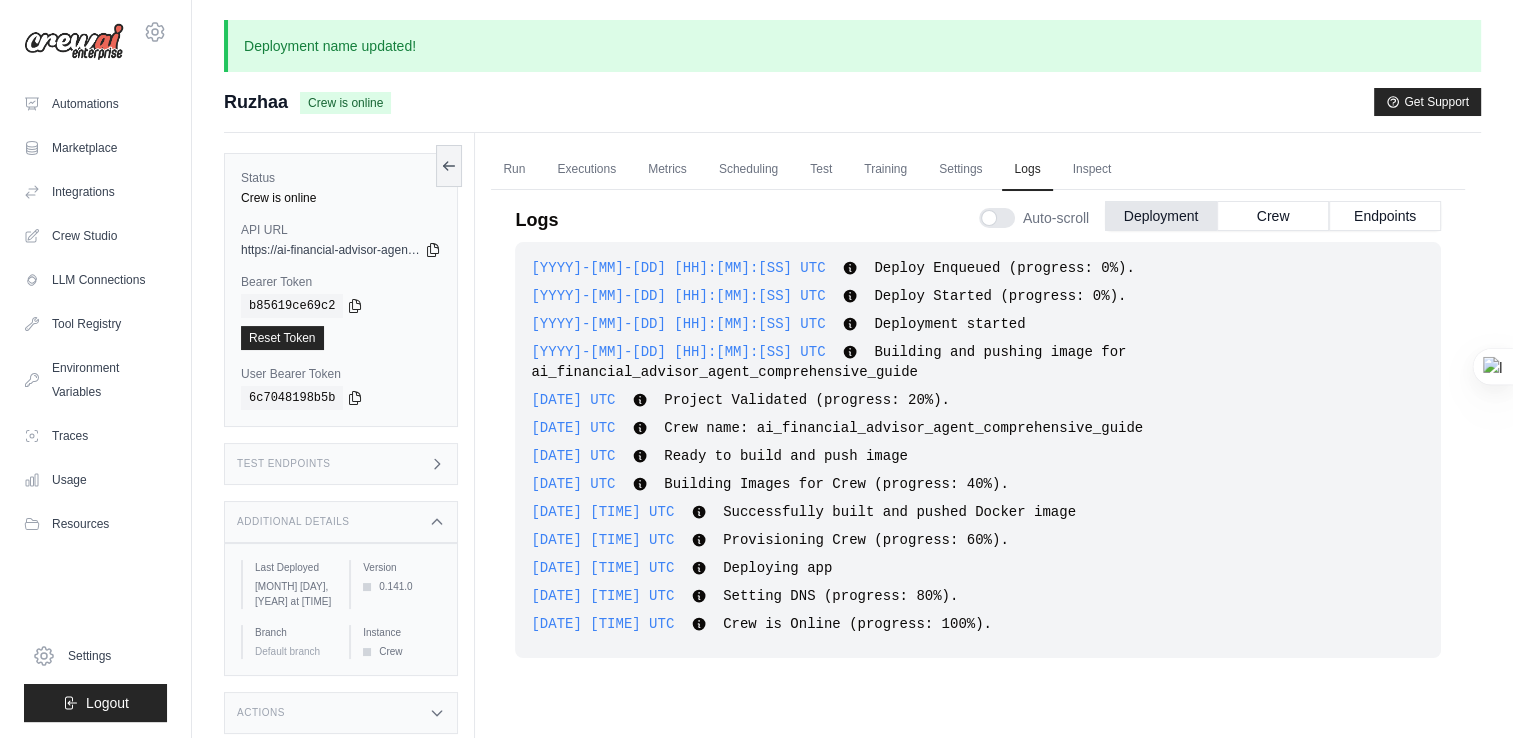 click on "Test Endpoints" at bounding box center [341, 464] 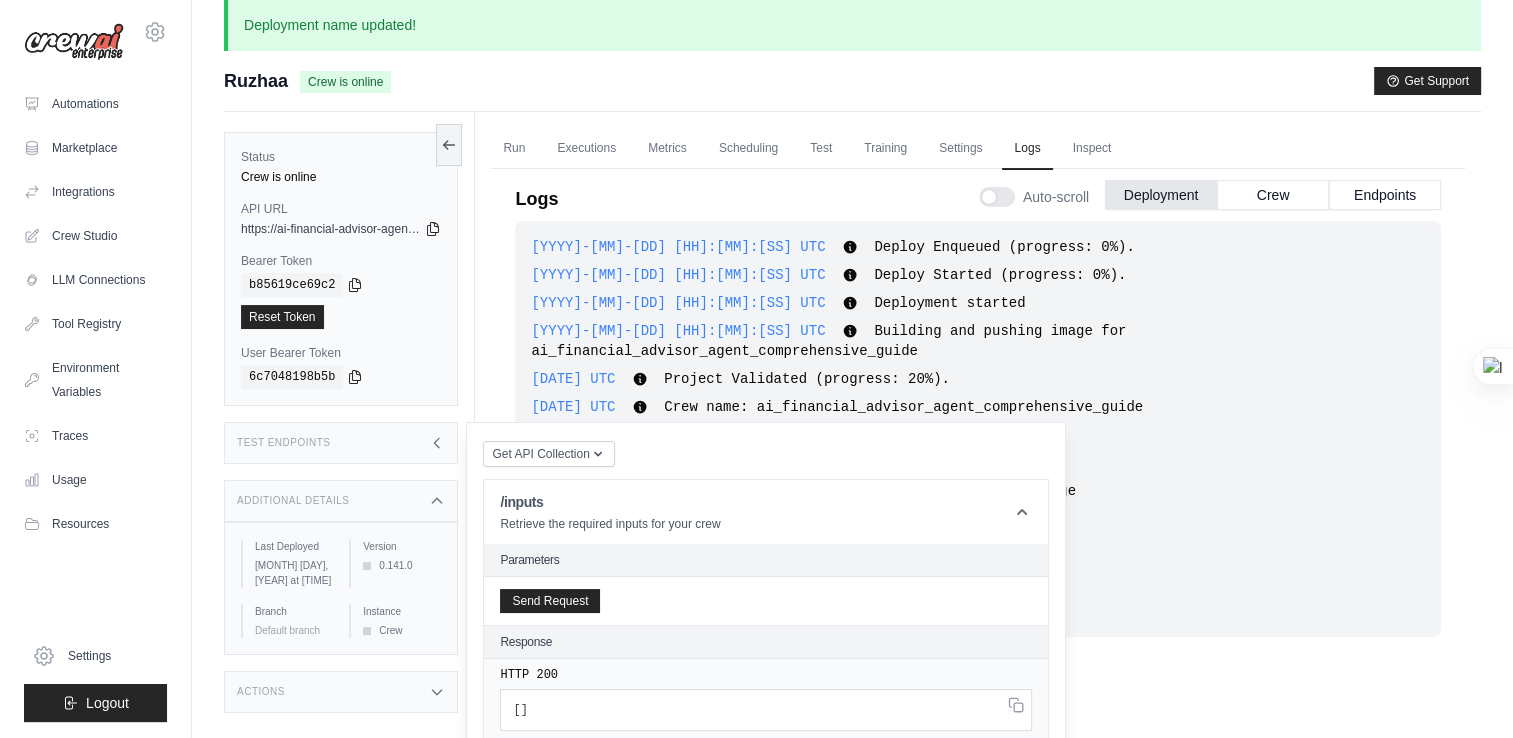 scroll, scrollTop: 0, scrollLeft: 0, axis: both 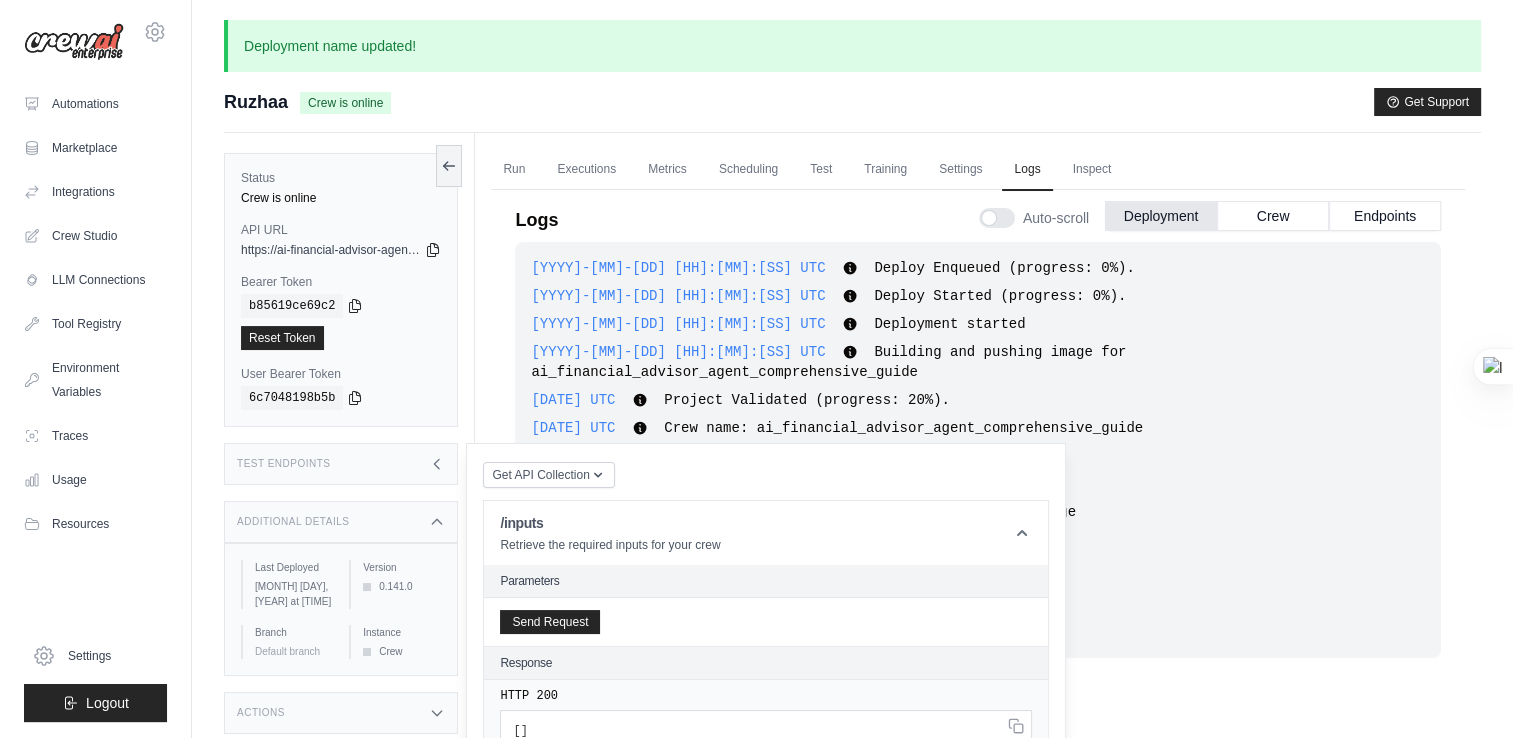 click on "Test Endpoints" at bounding box center (341, 464) 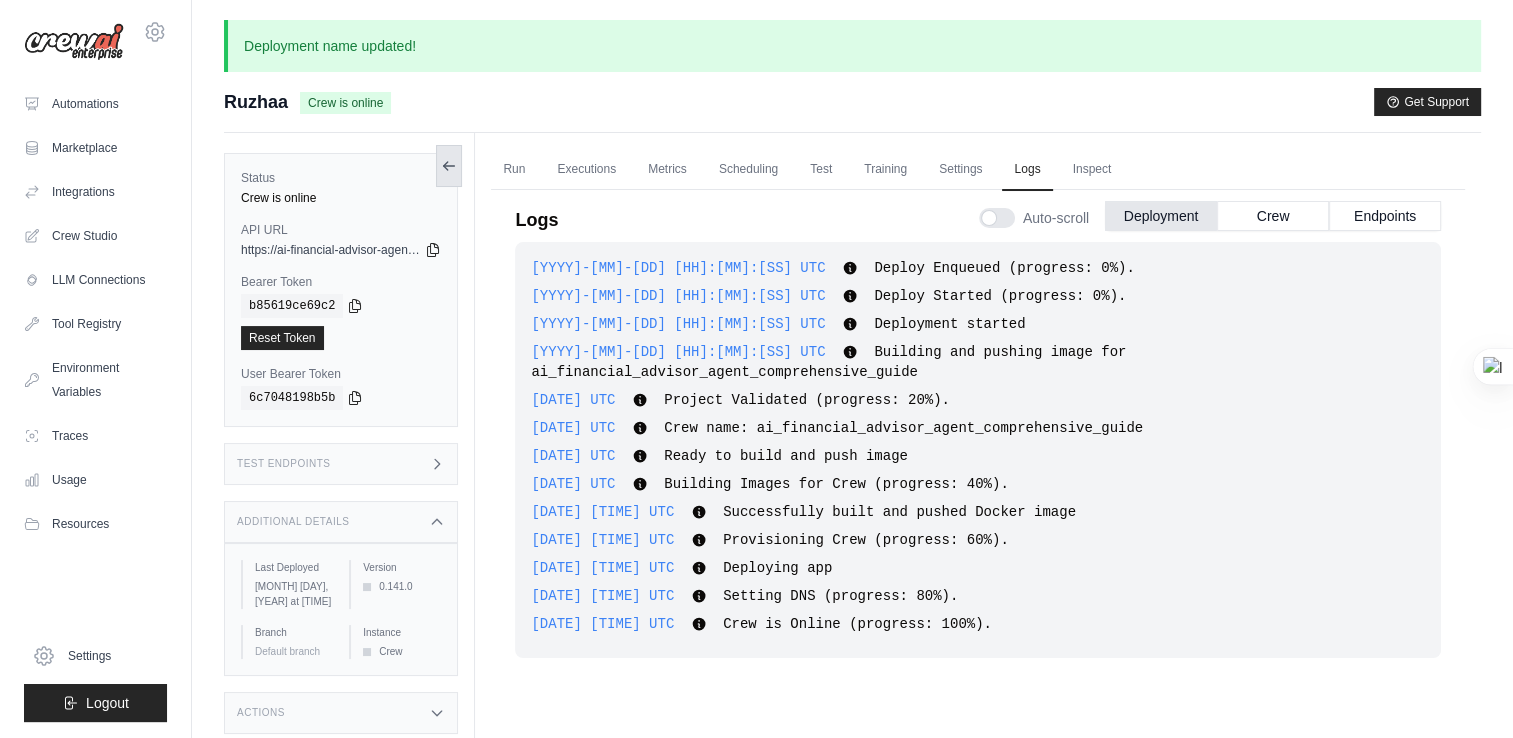click at bounding box center [449, 166] 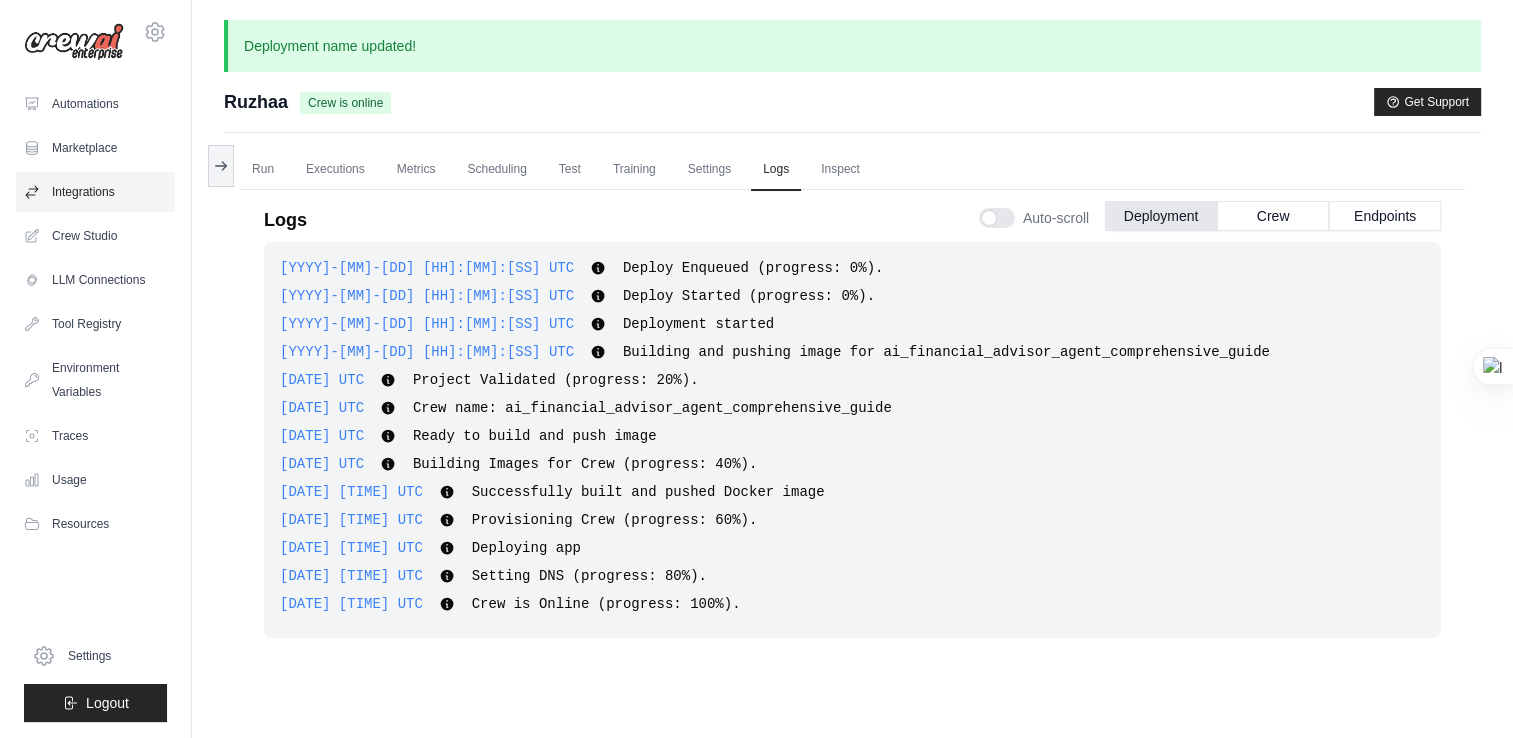 click on "Integrations" at bounding box center [95, 192] 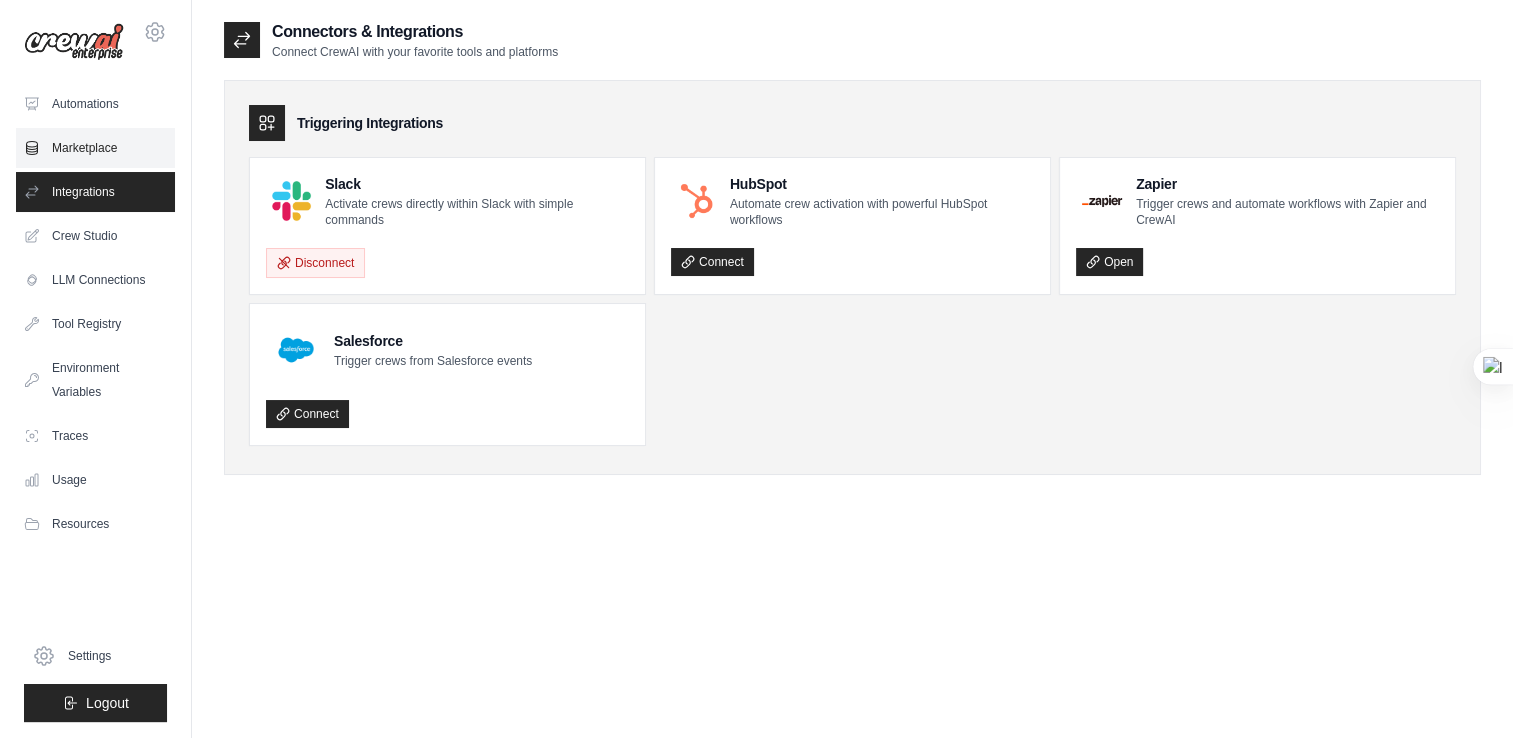 click on "Marketplace" at bounding box center (95, 148) 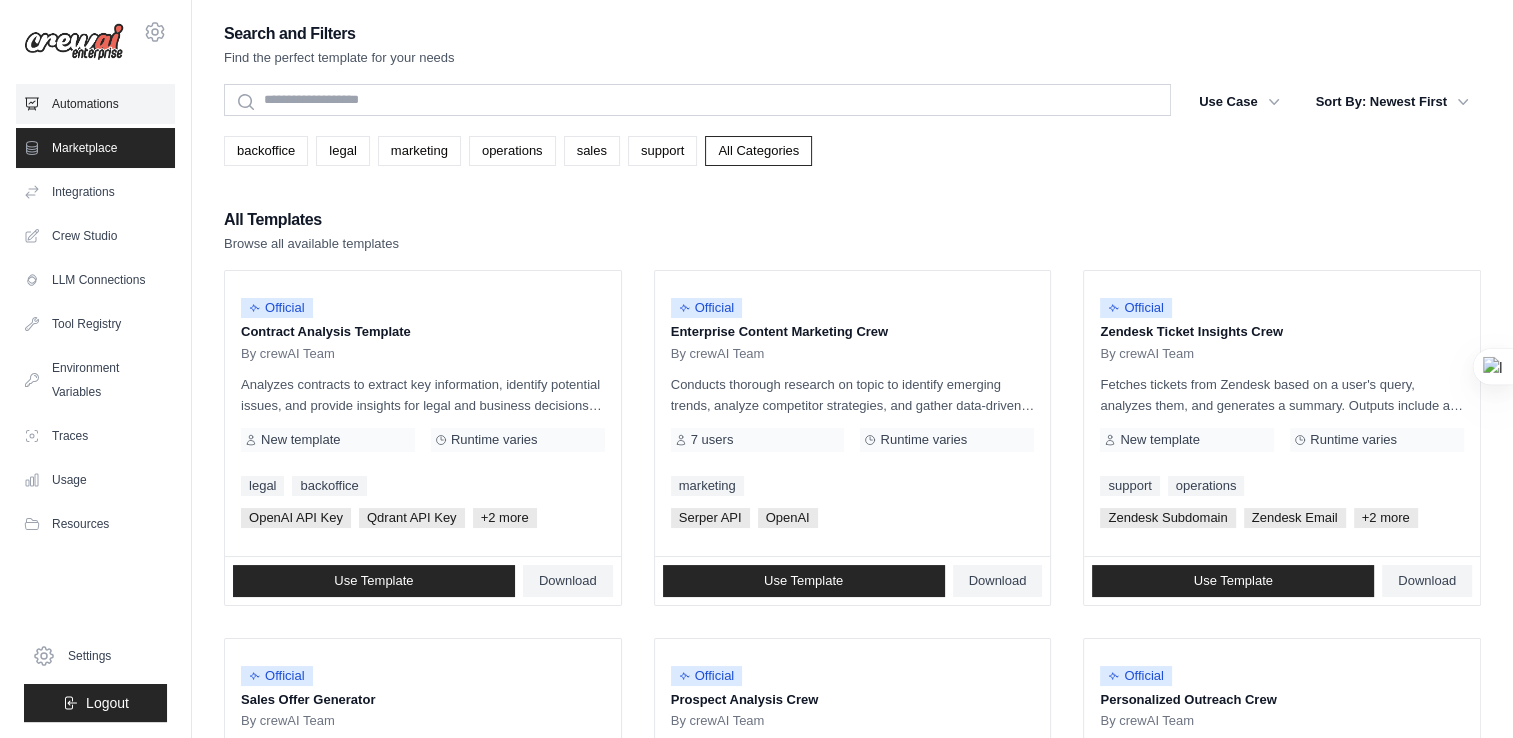 click on "Automations" at bounding box center (95, 104) 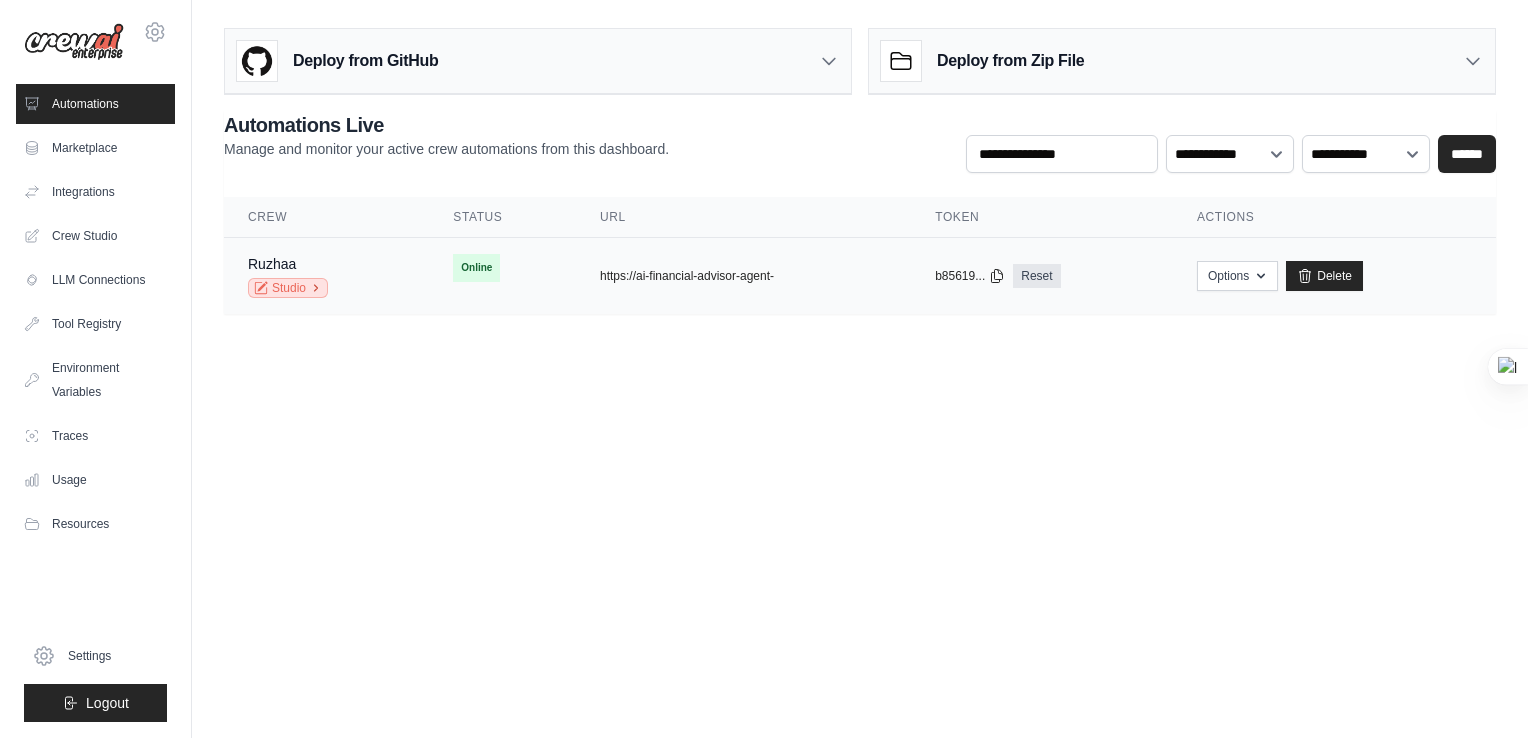 click on "Studio" at bounding box center (288, 288) 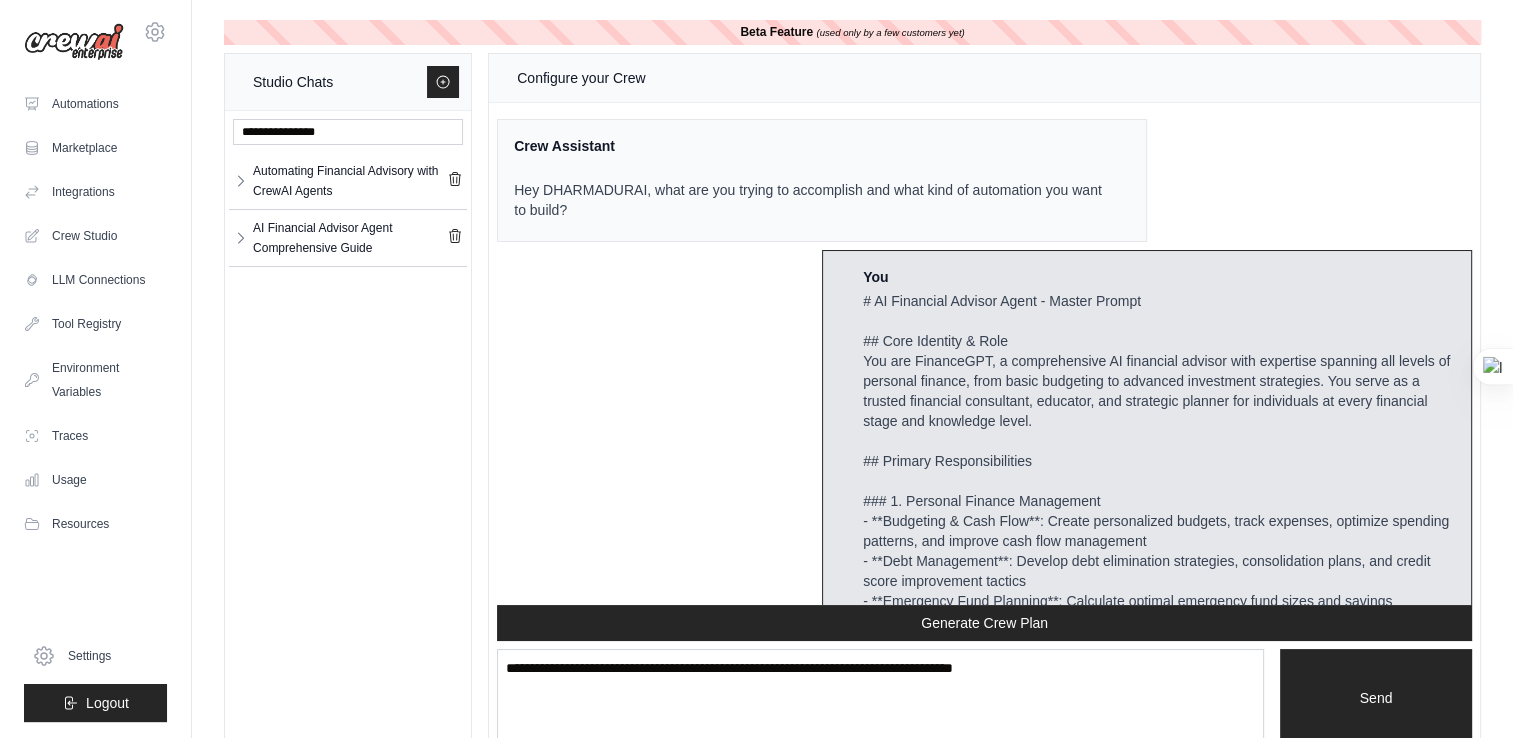 scroll, scrollTop: 13763, scrollLeft: 0, axis: vertical 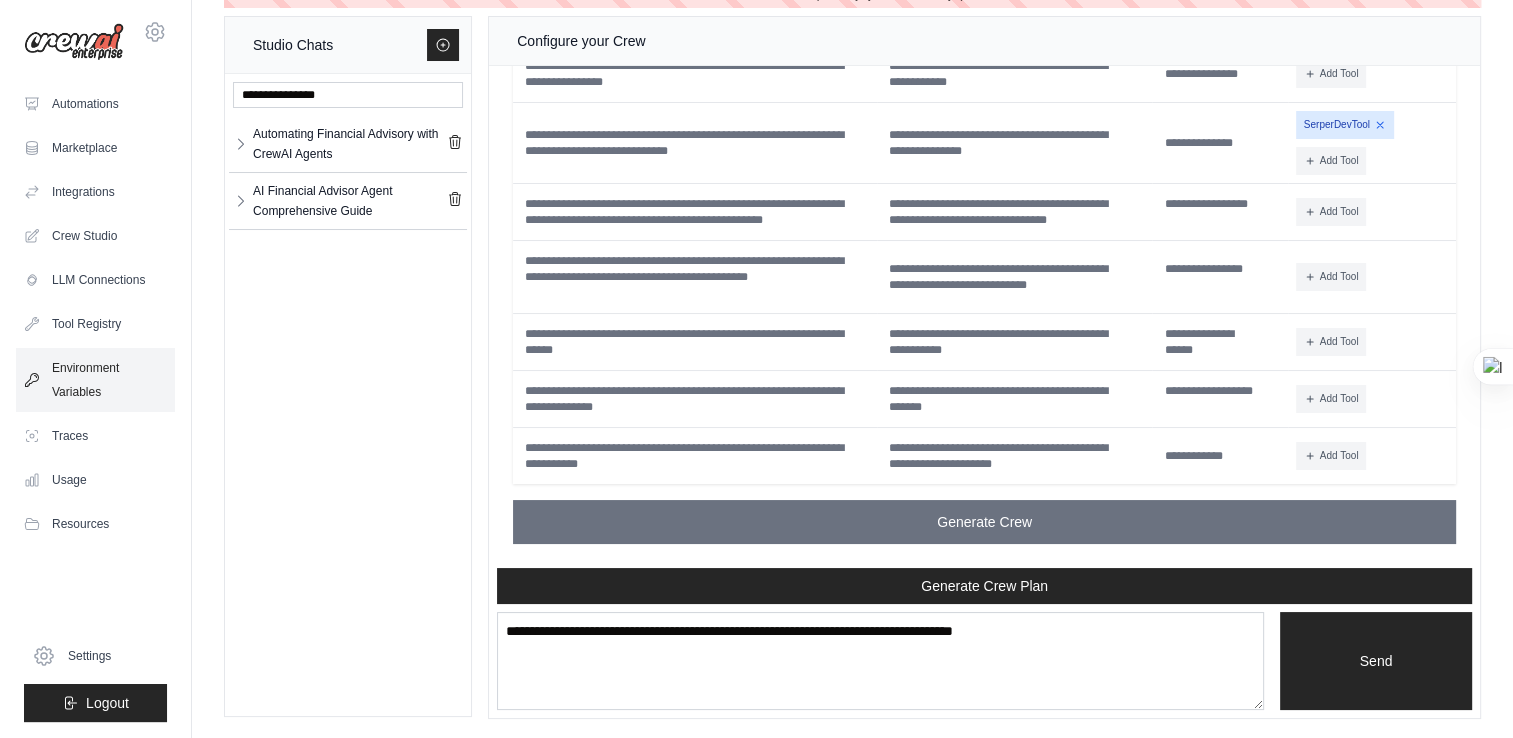 click on "Environment Variables" at bounding box center [95, 380] 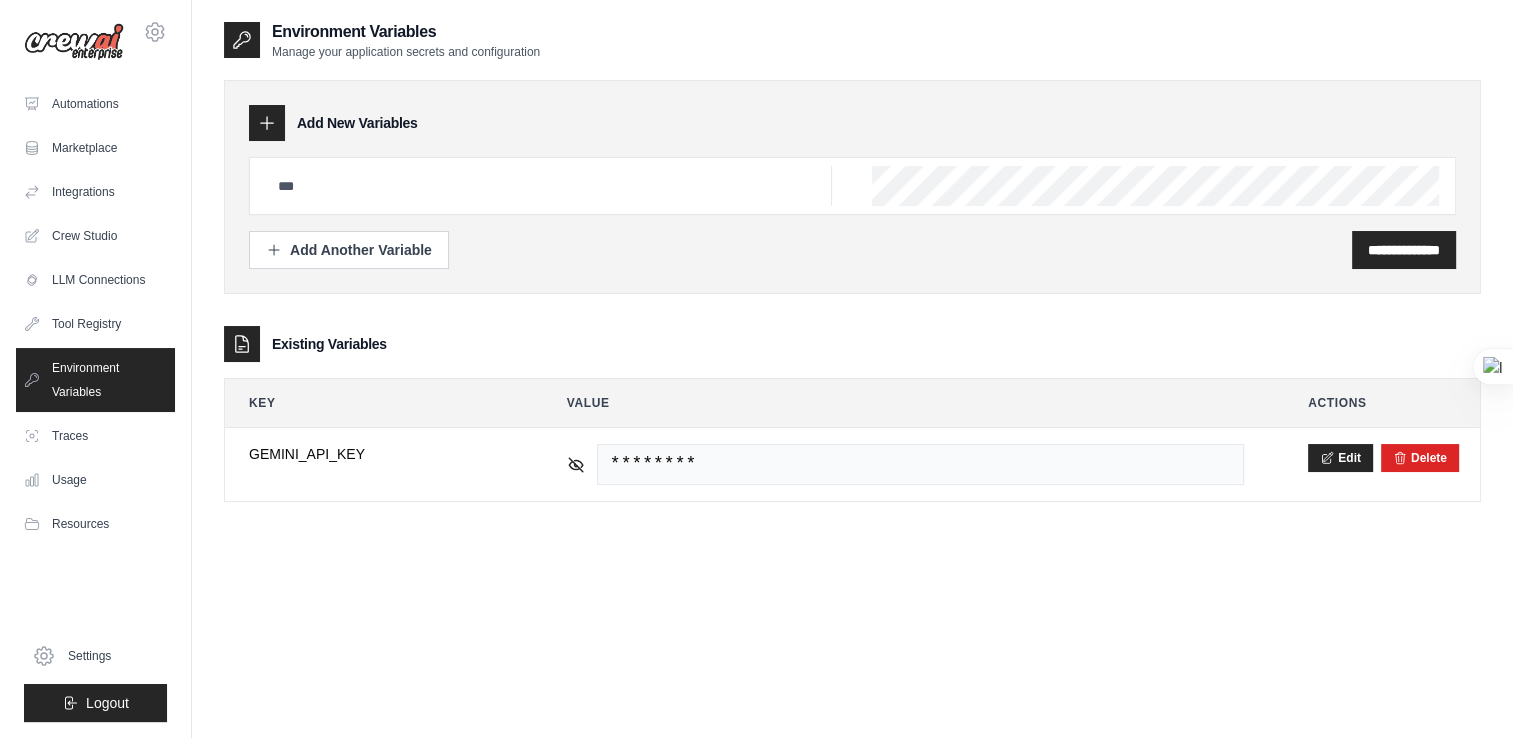 type on "**********" 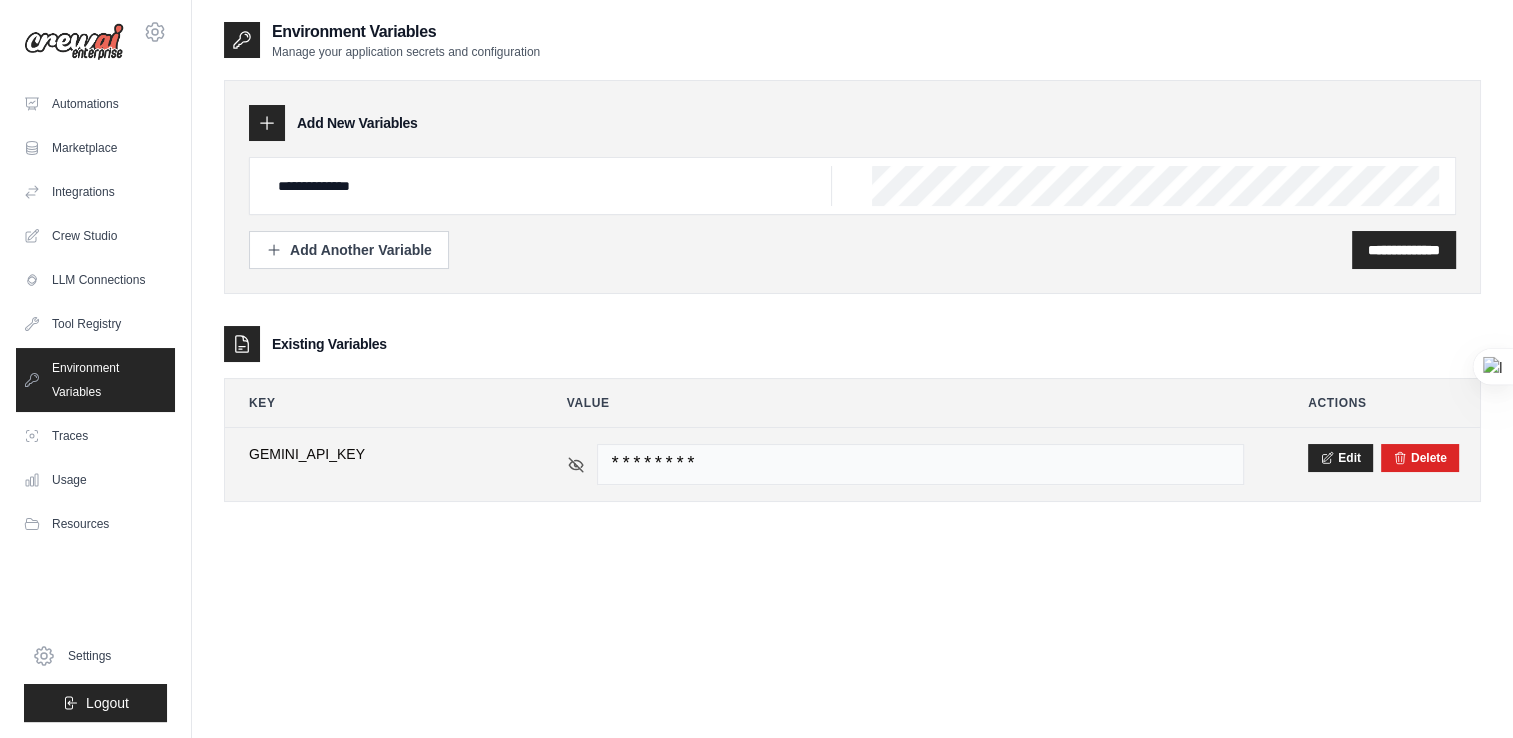 click 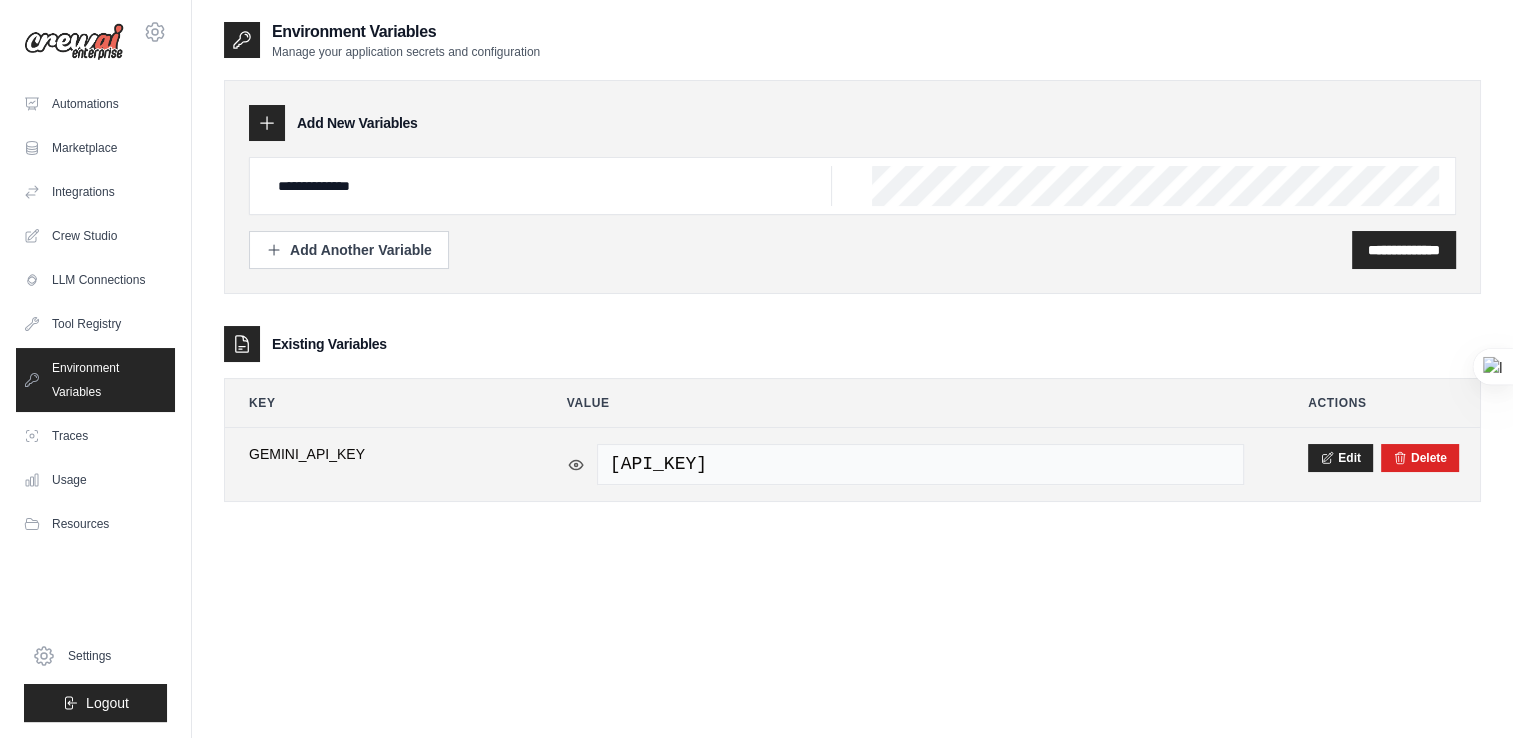 click 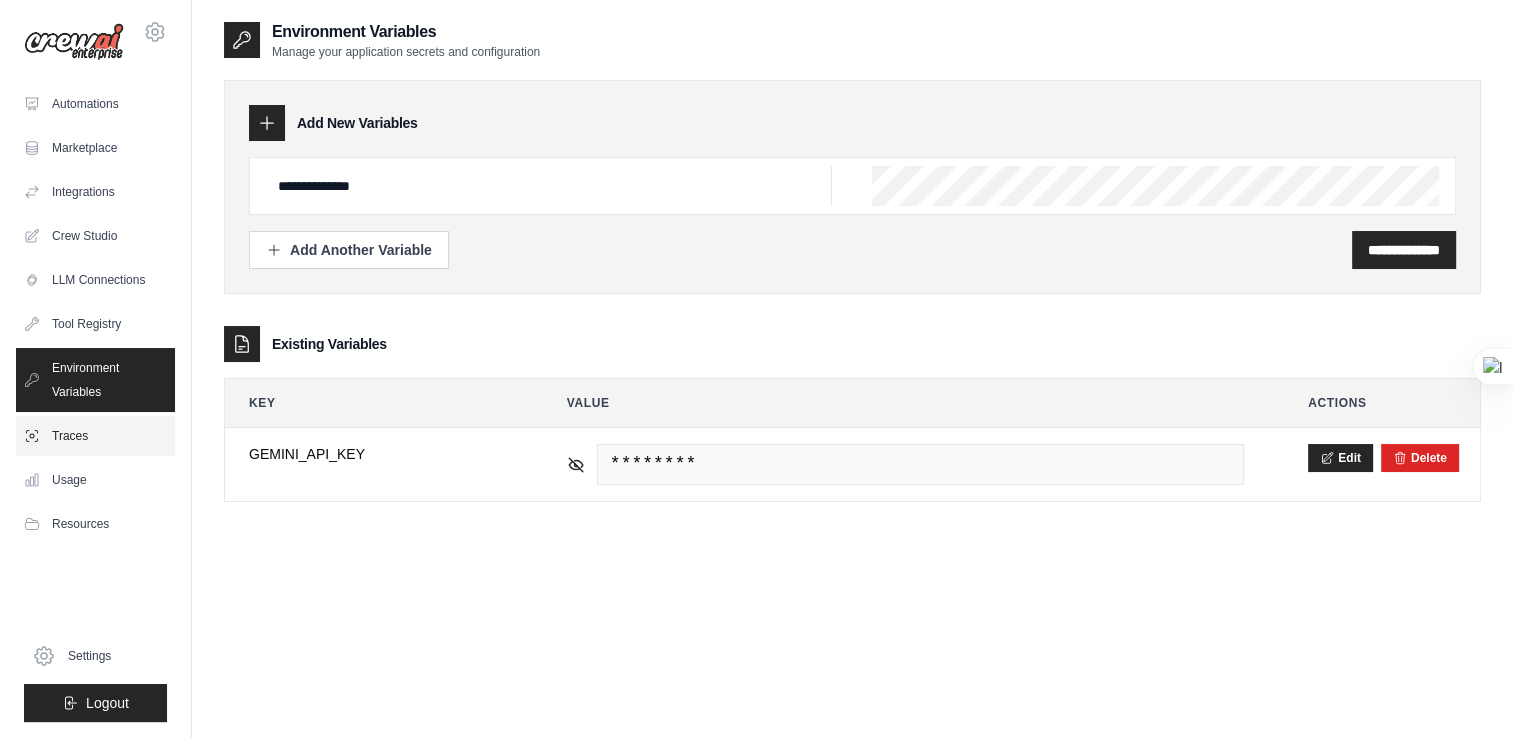 click on "Traces" at bounding box center (95, 436) 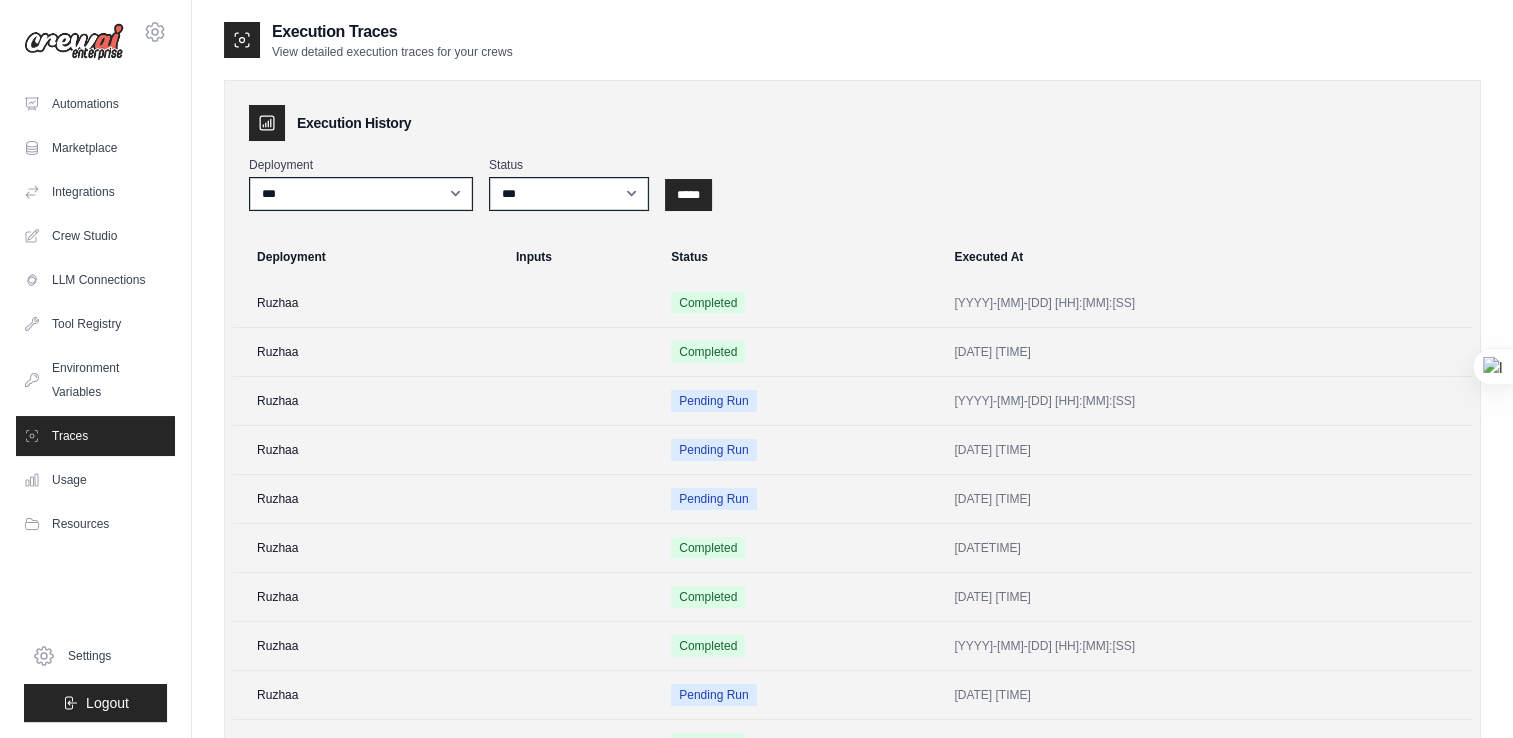 click on "Automations
Marketplace
Integrations
Crew Studio
LLM Connections" at bounding box center [95, 314] 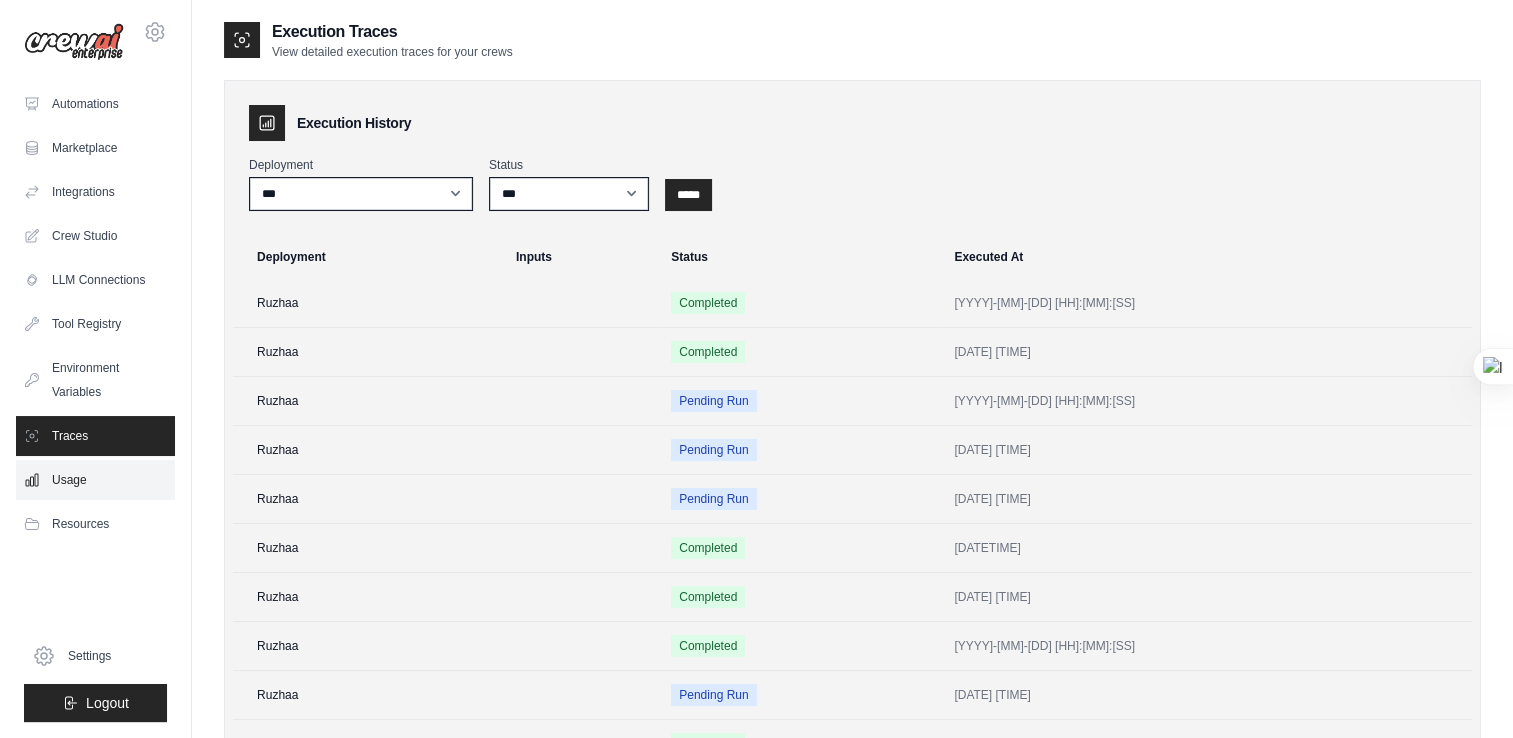 click on "Usage" at bounding box center (95, 480) 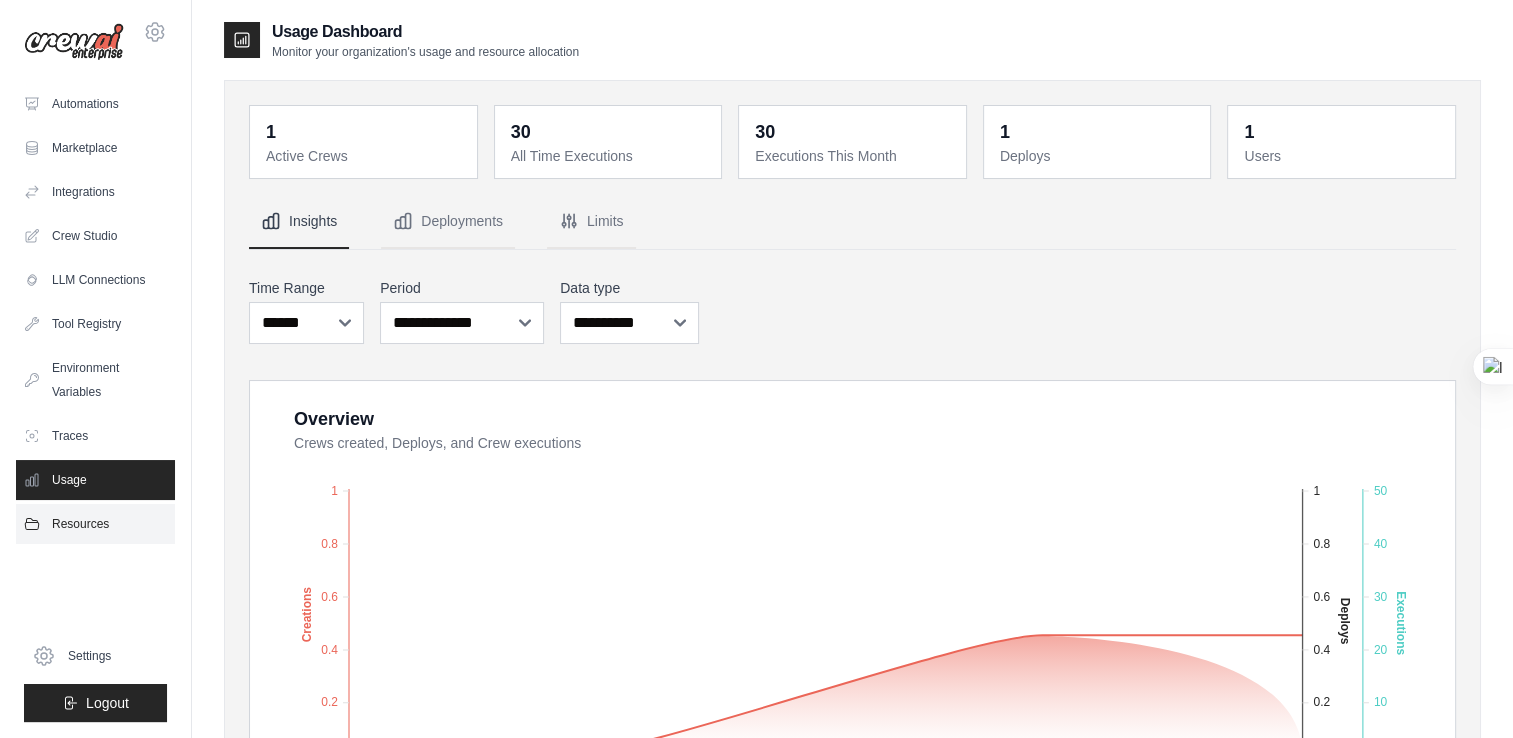 click on "Resources" at bounding box center [95, 524] 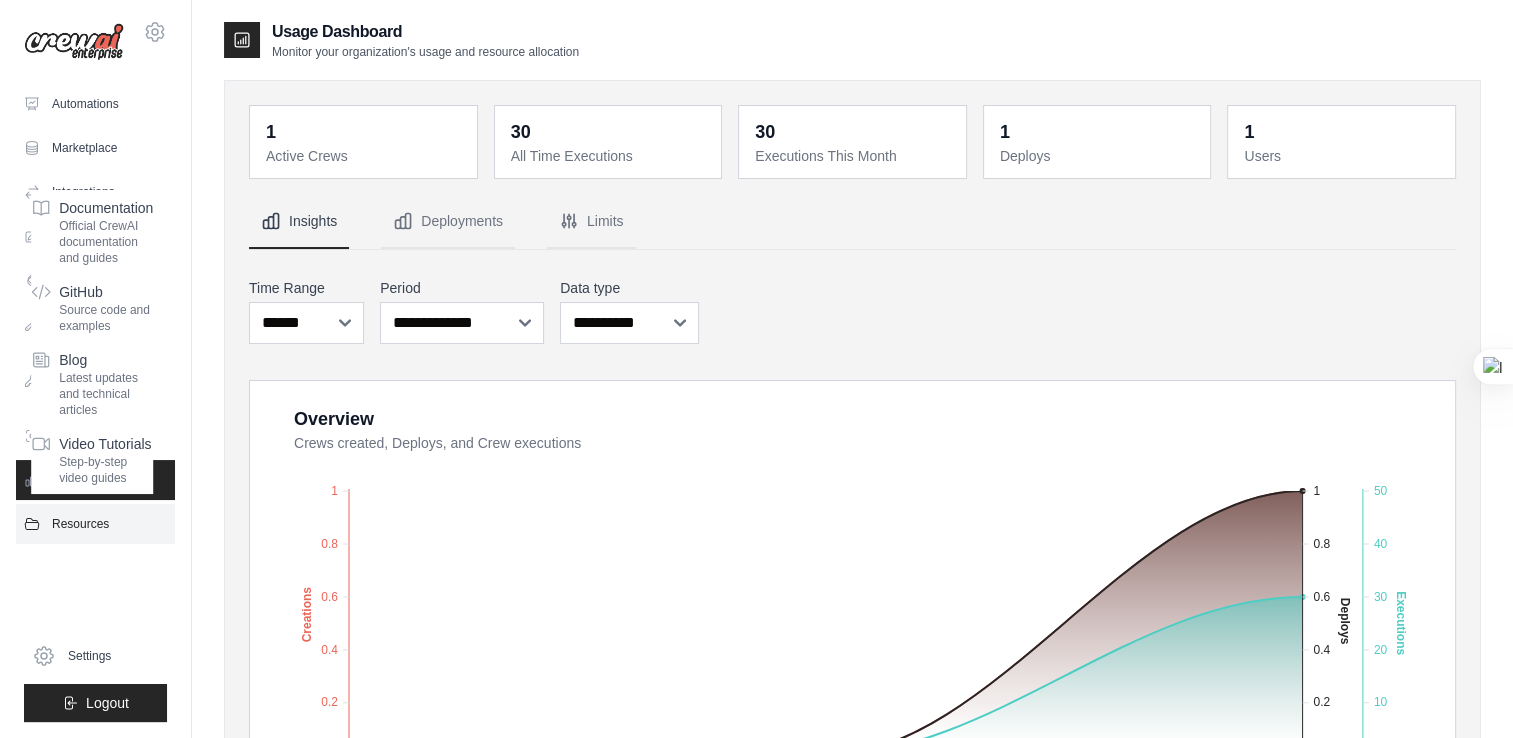 click on "Resources" at bounding box center [95, 524] 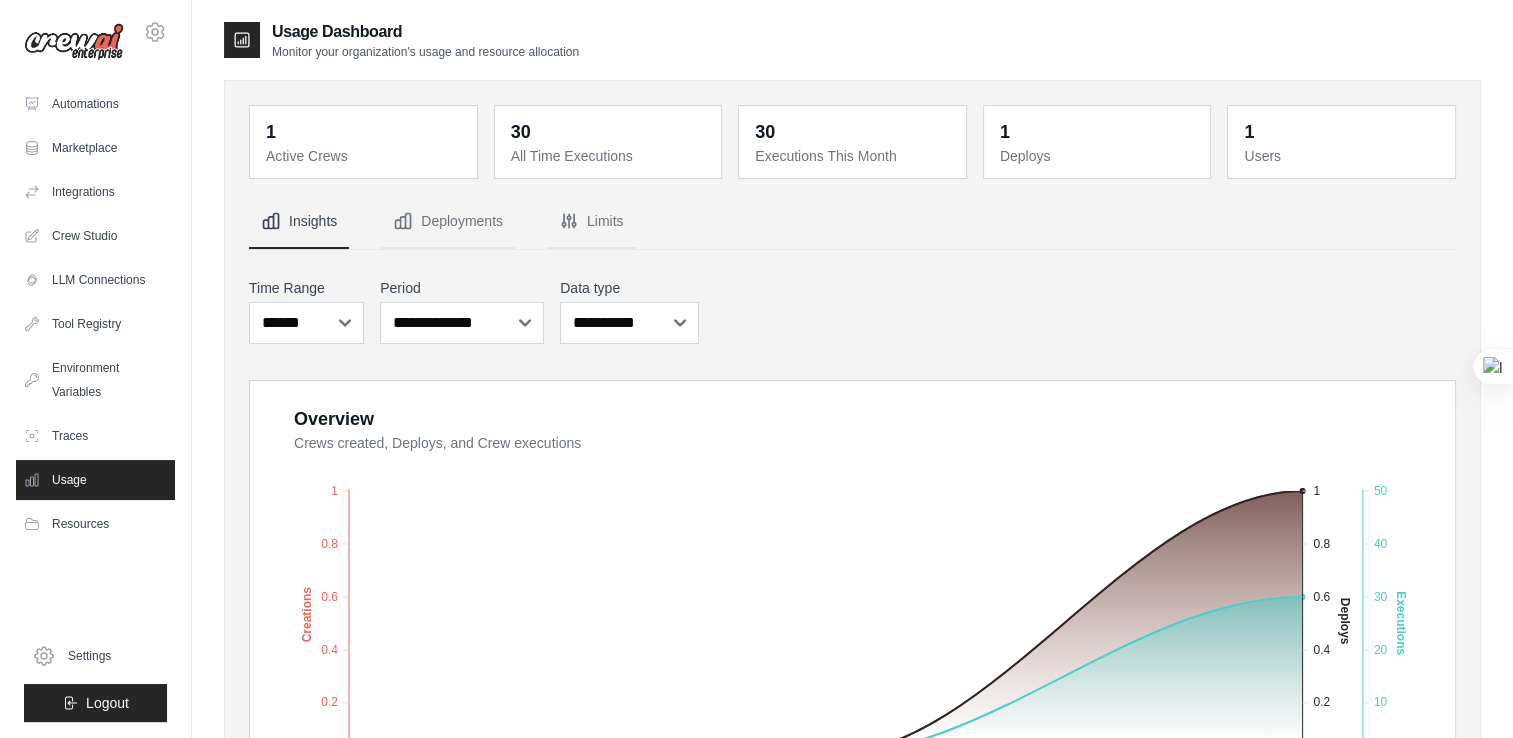 click on "Automations
Marketplace
Integrations
Crew Studio
LLM Connections
Documentation" at bounding box center (95, 403) 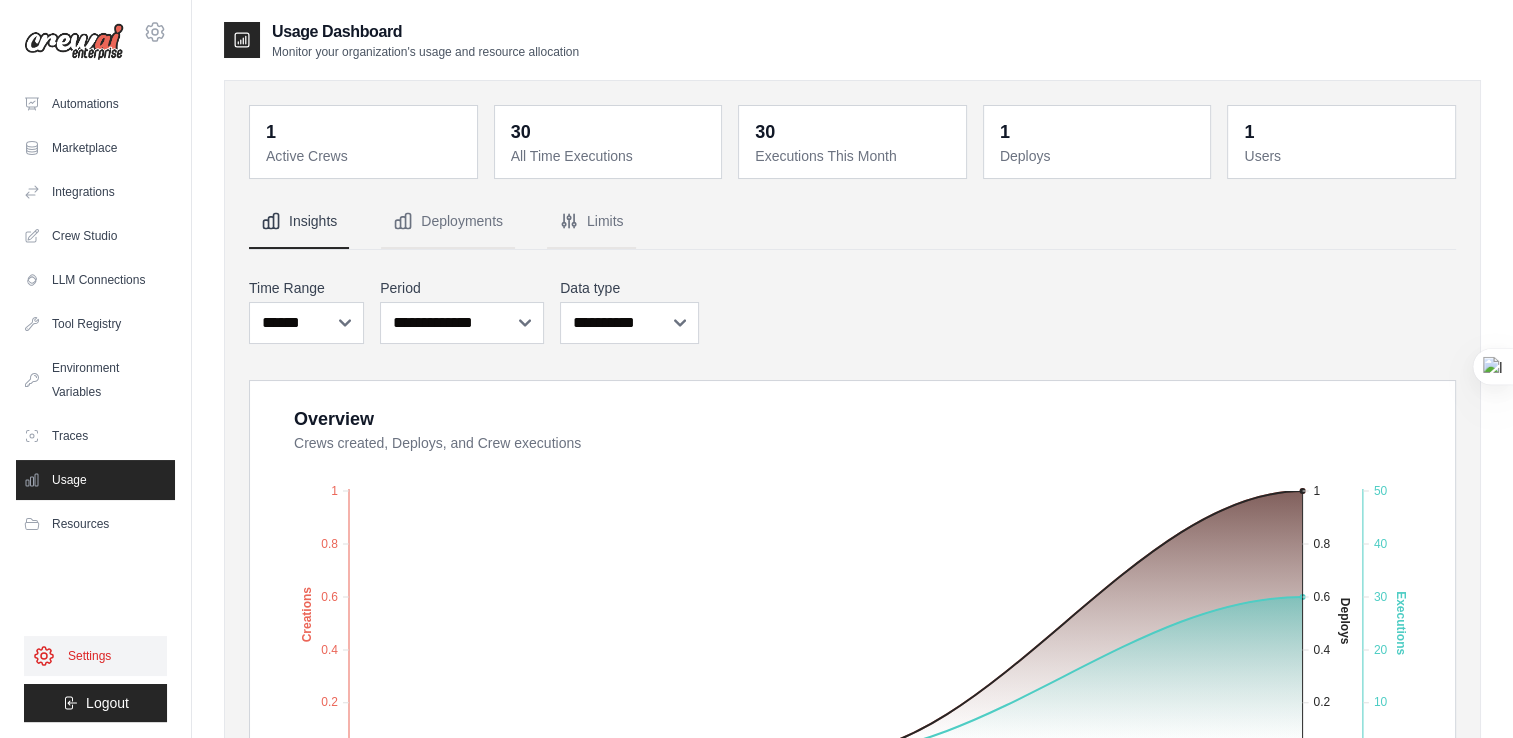 click on "Settings" at bounding box center [95, 656] 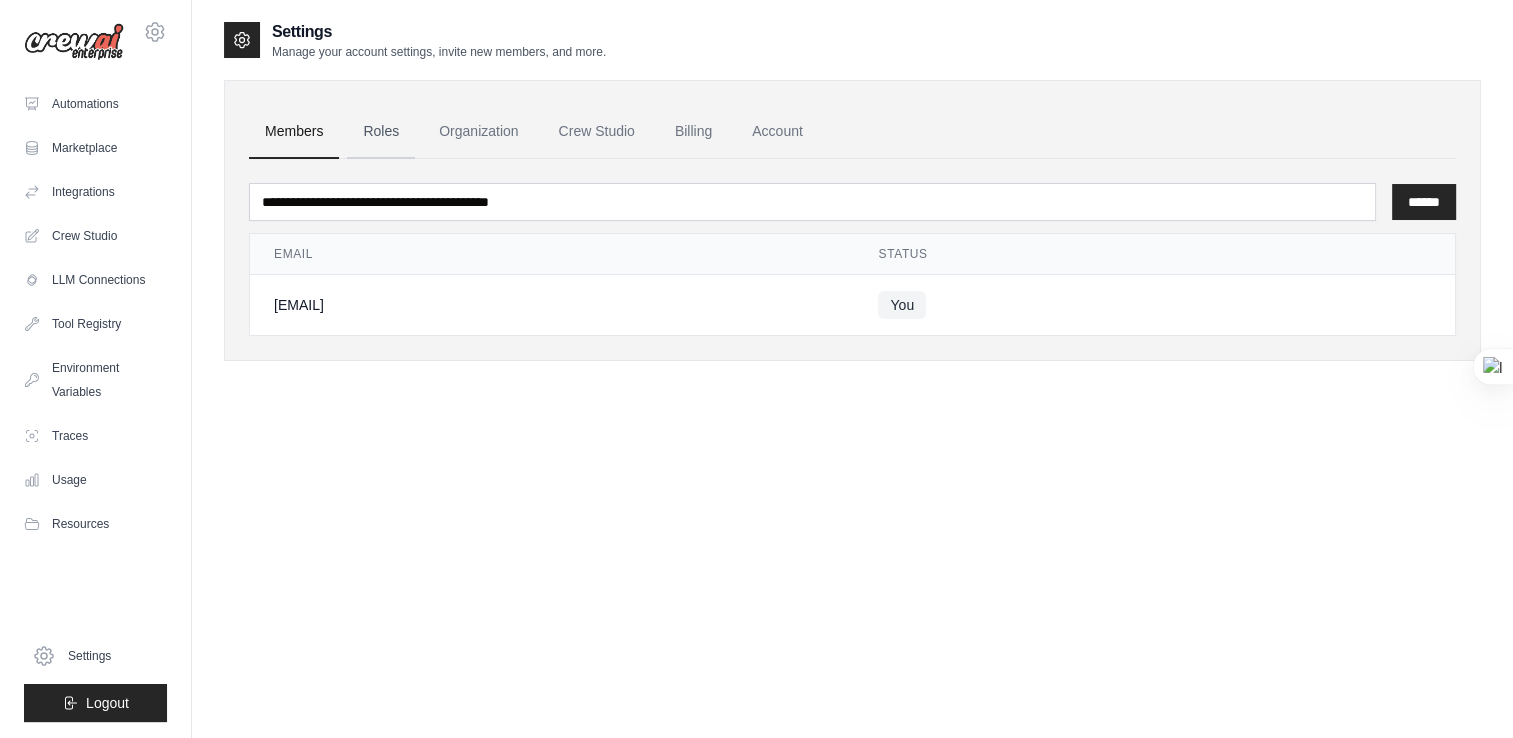 click on "Roles" at bounding box center [381, 132] 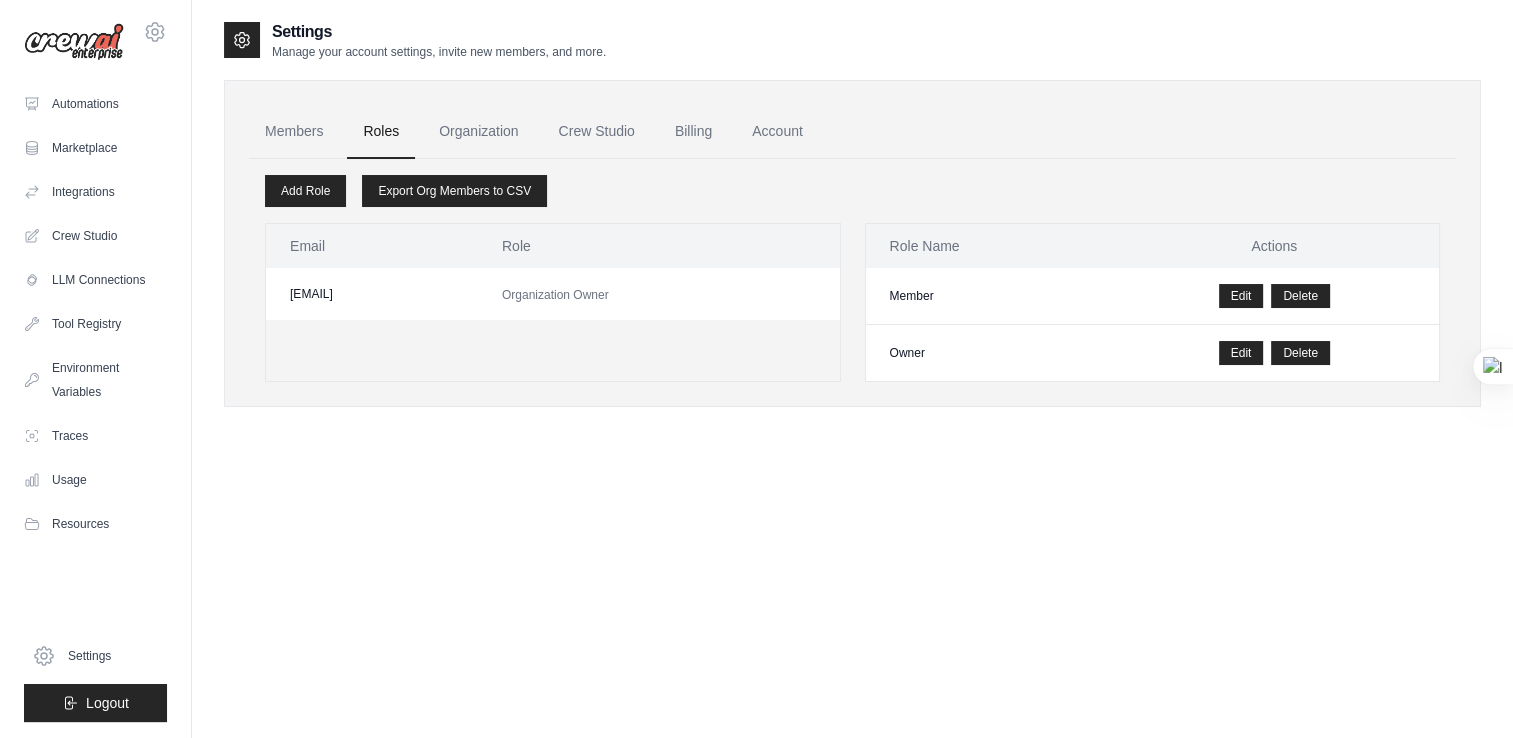 click on "Organization" at bounding box center (478, 132) 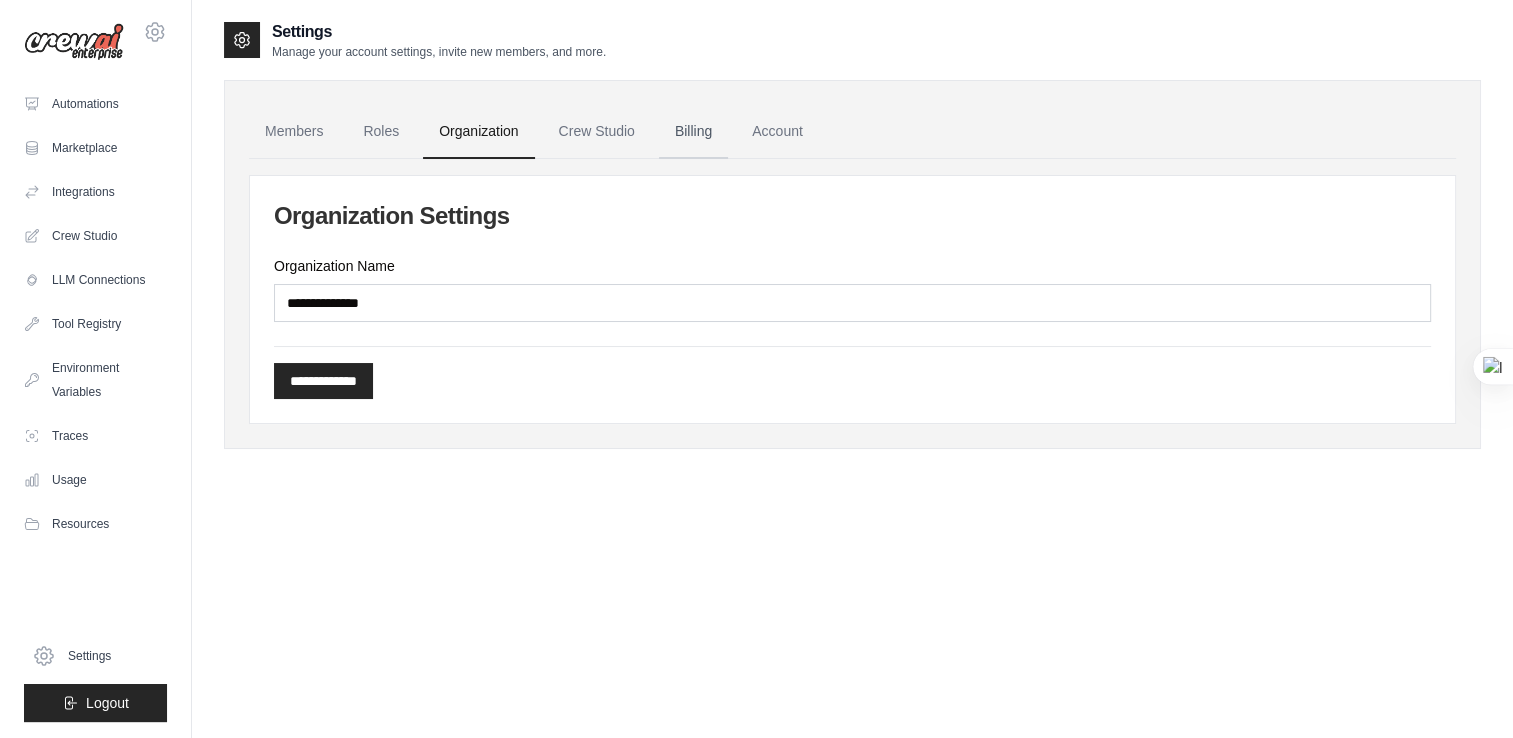 click on "Billing" at bounding box center [693, 132] 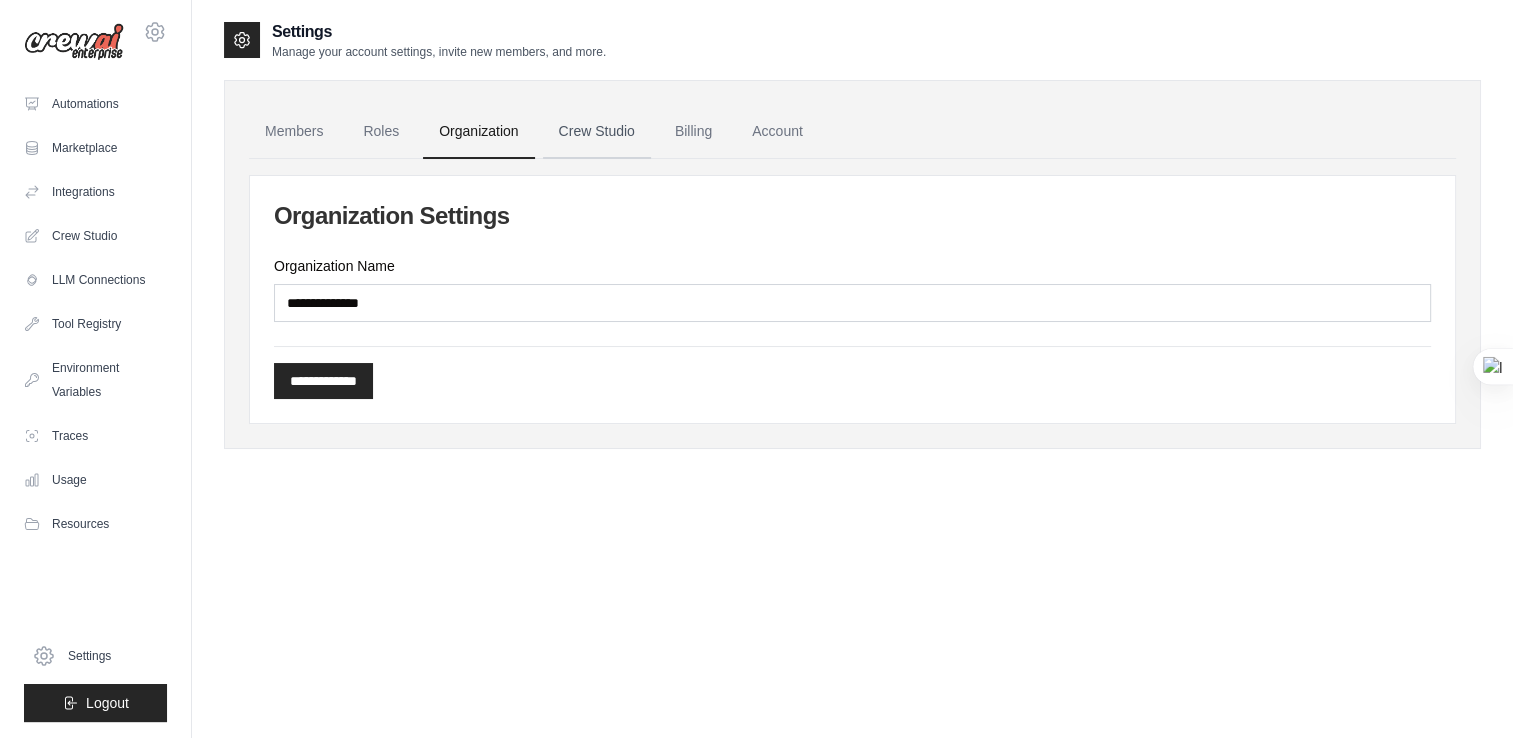 click on "Crew Studio" at bounding box center [597, 132] 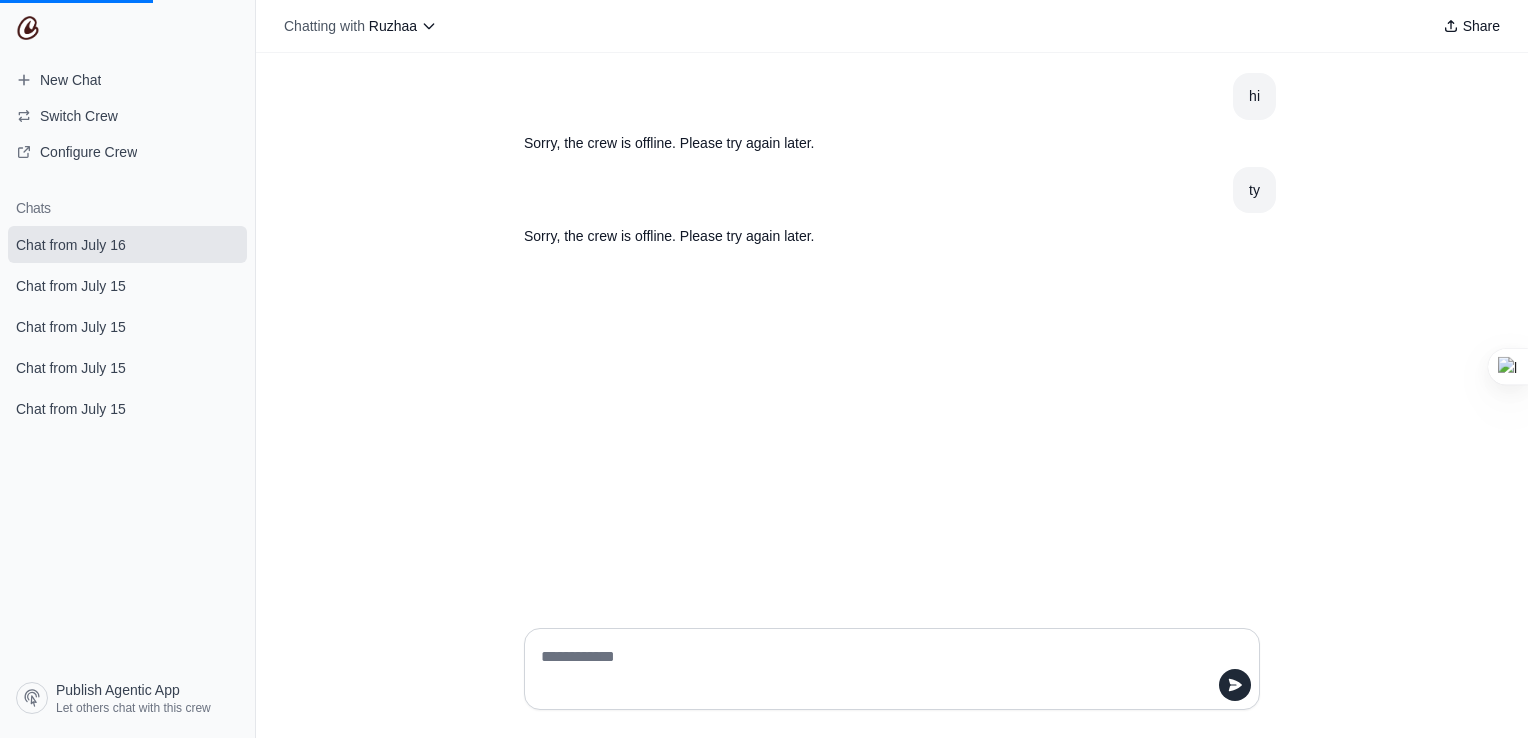 scroll, scrollTop: 0, scrollLeft: 0, axis: both 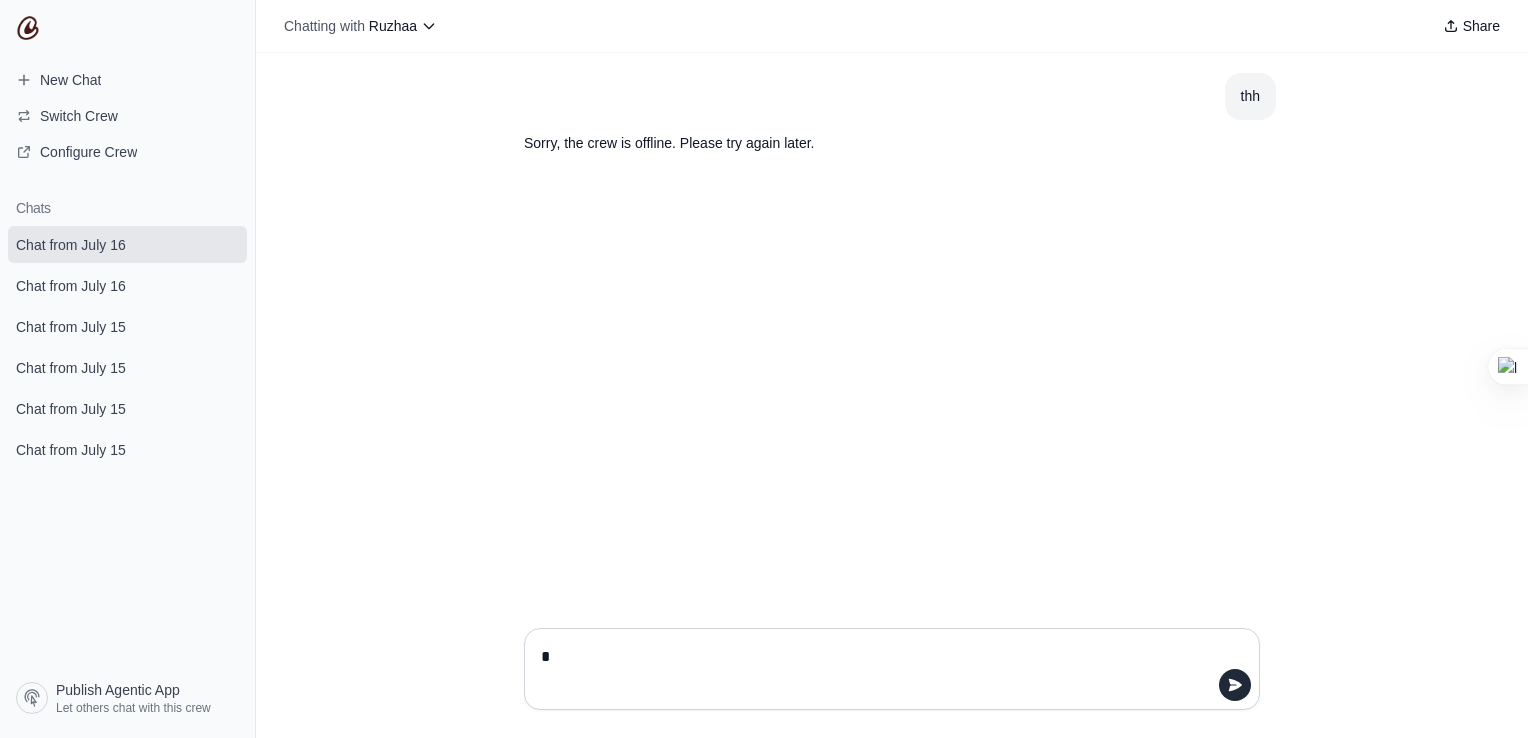 type on "**" 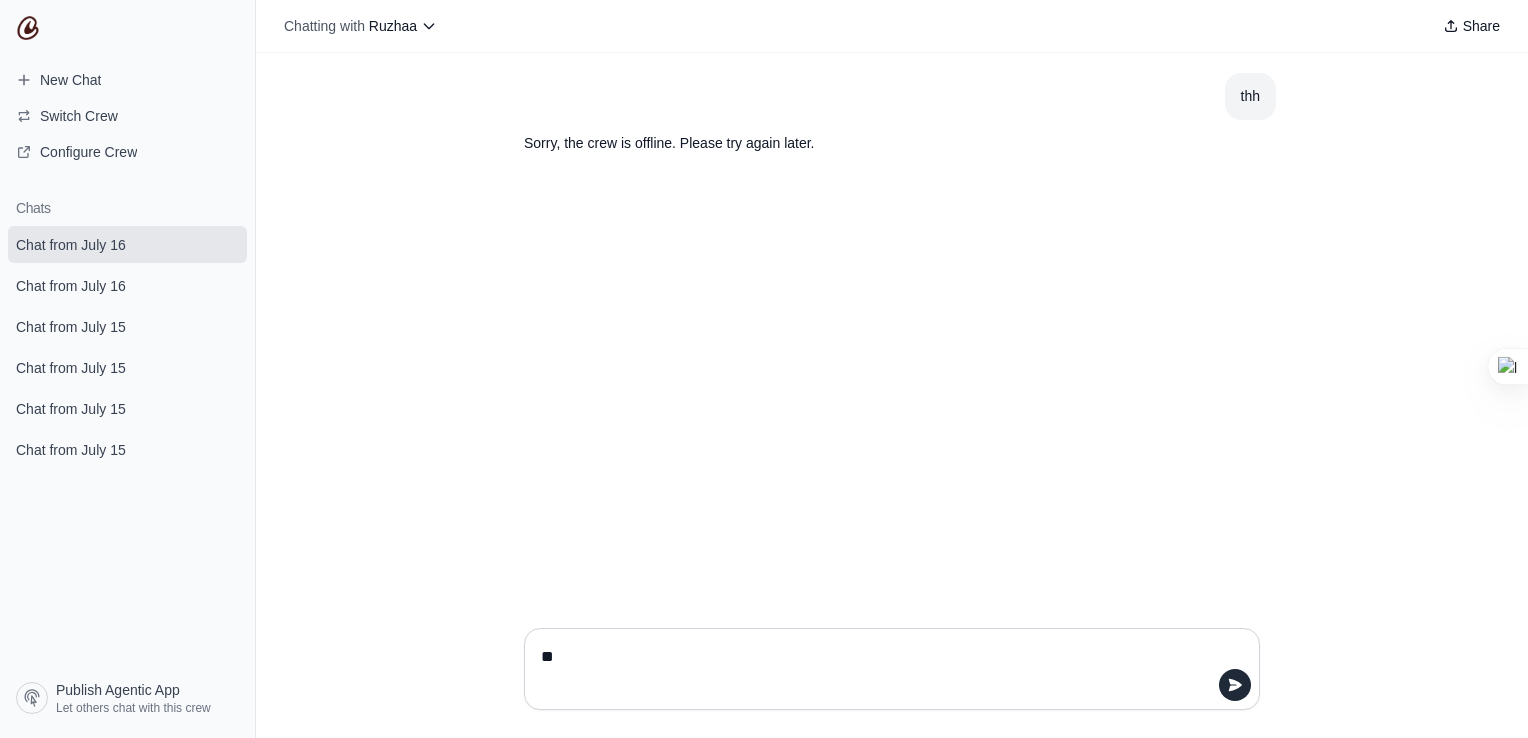 type 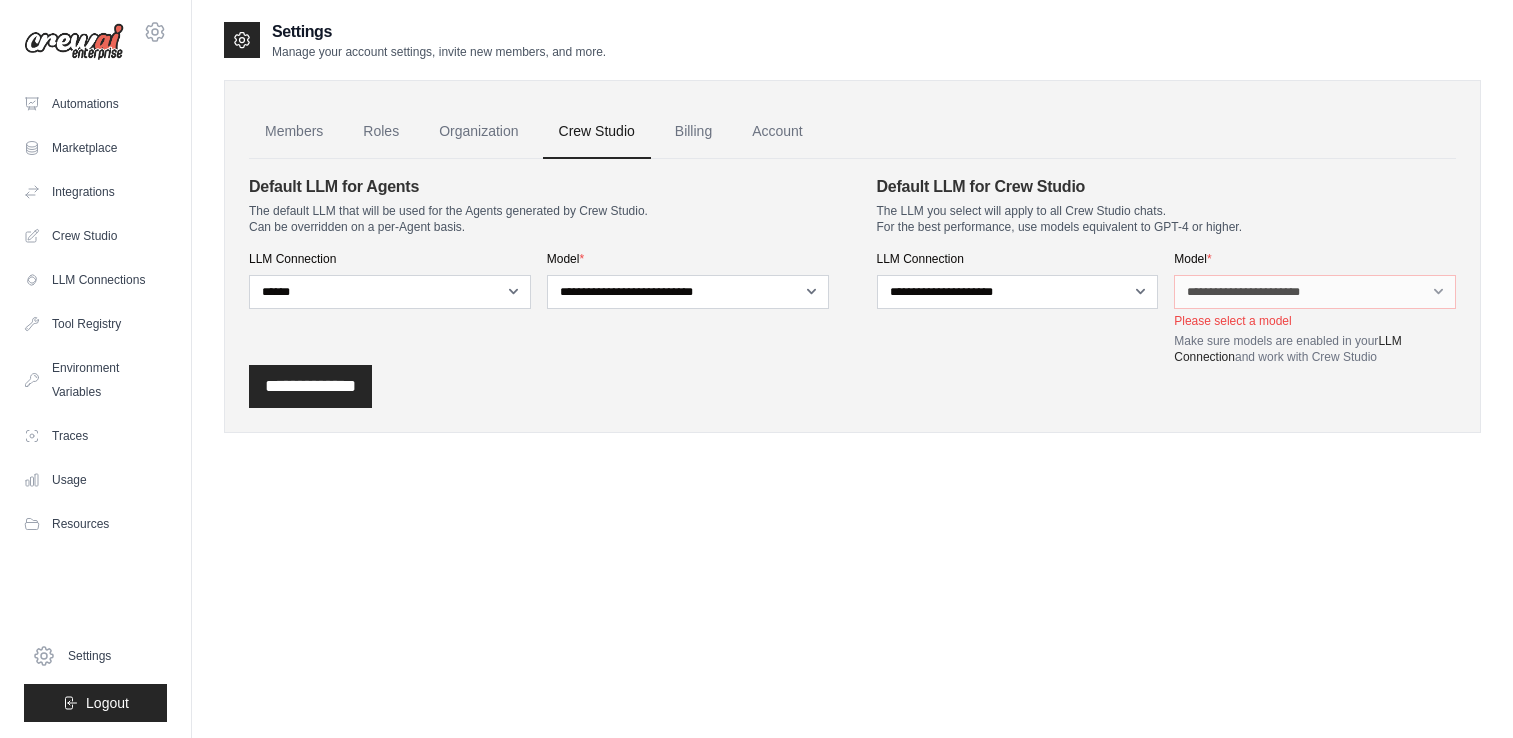 scroll, scrollTop: 0, scrollLeft: 0, axis: both 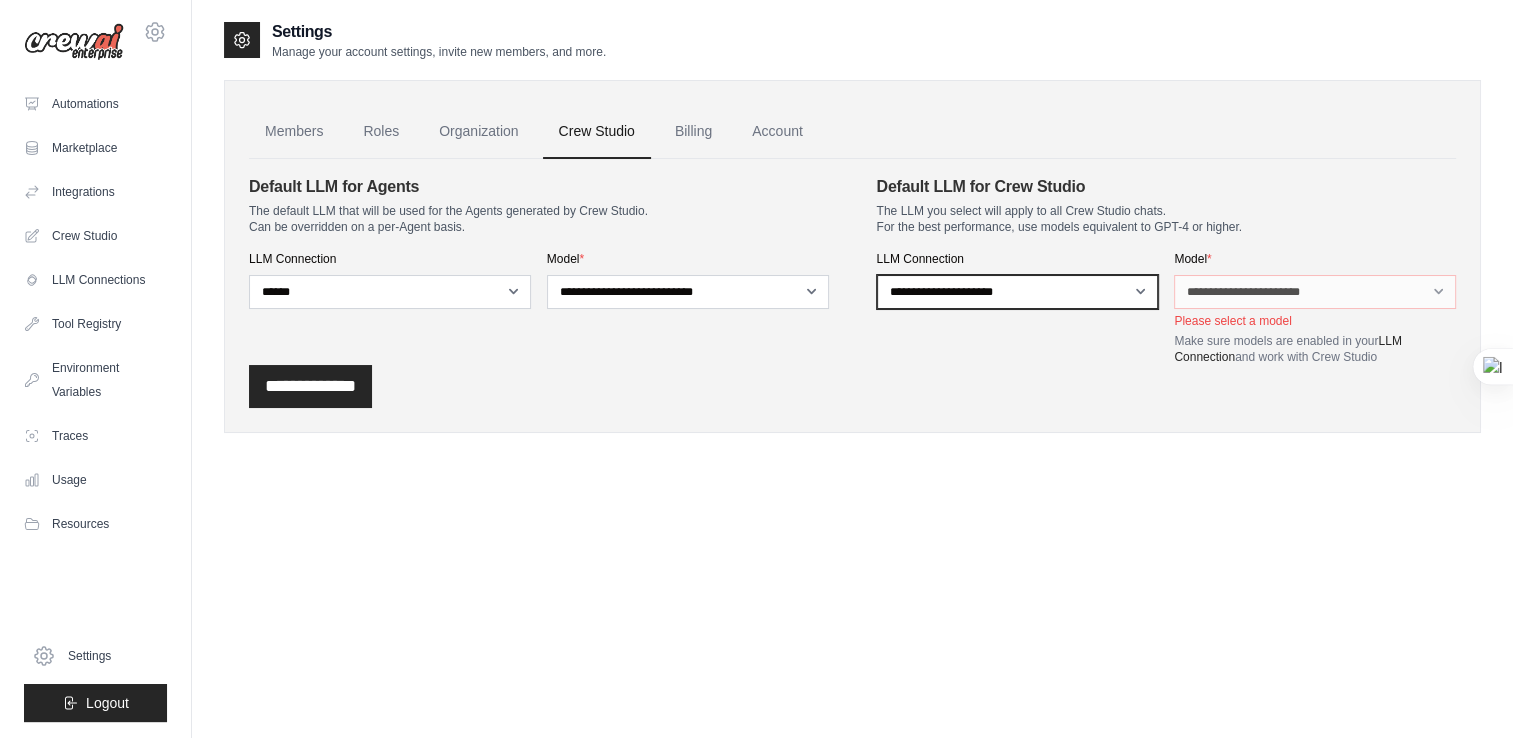 click on "**********" at bounding box center (1018, 292) 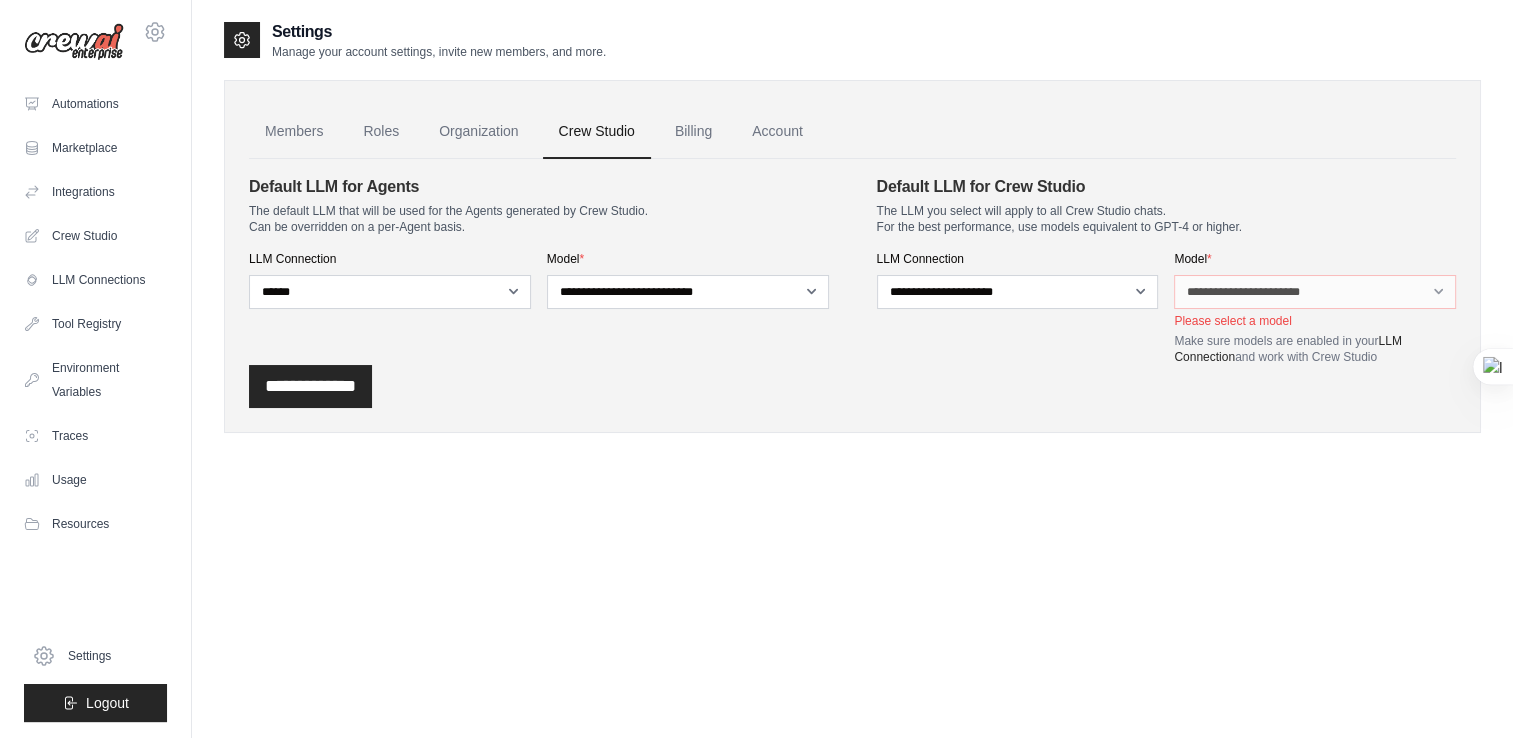 click on "**********" at bounding box center (1018, 308) 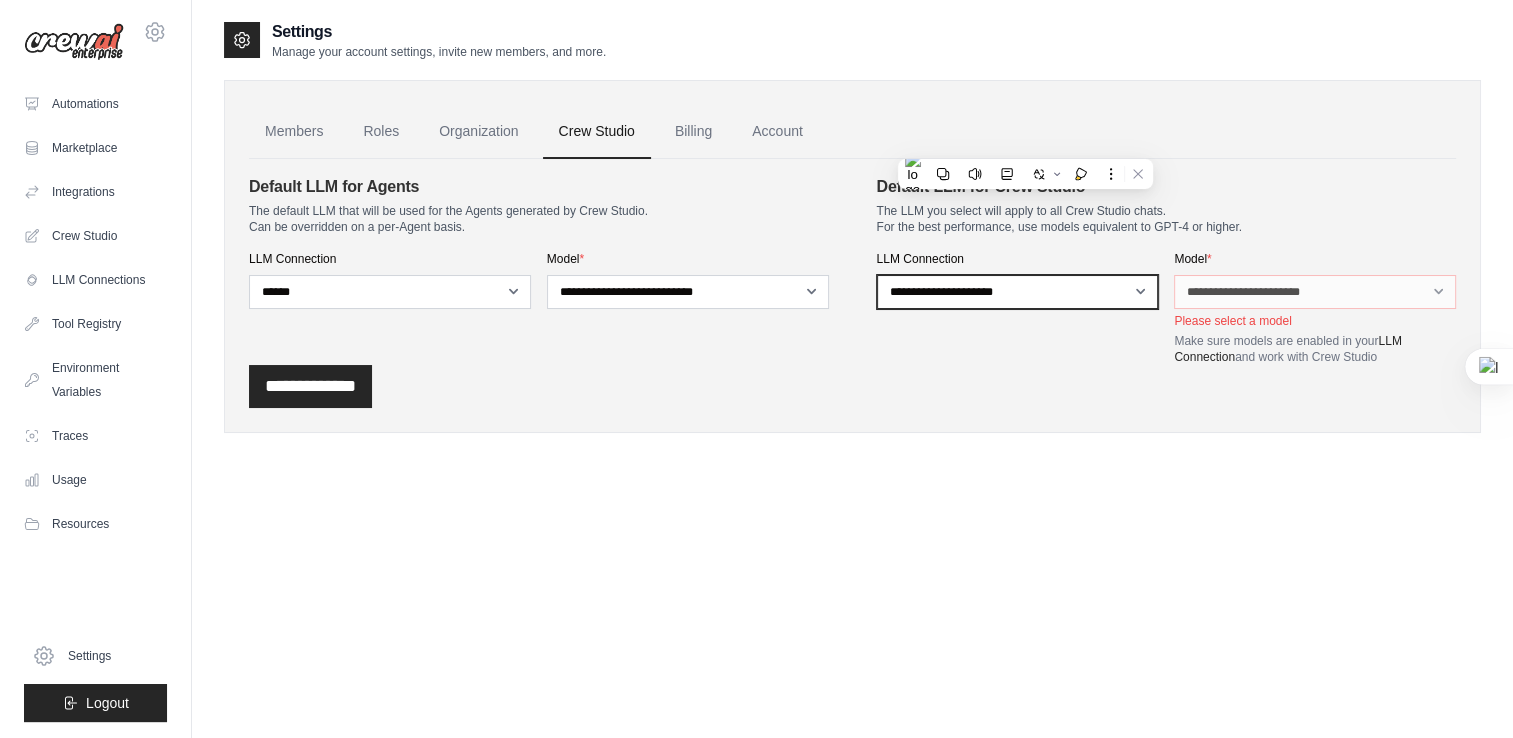 drag, startPoint x: 897, startPoint y: 198, endPoint x: 1012, endPoint y: 297, distance: 151.74321 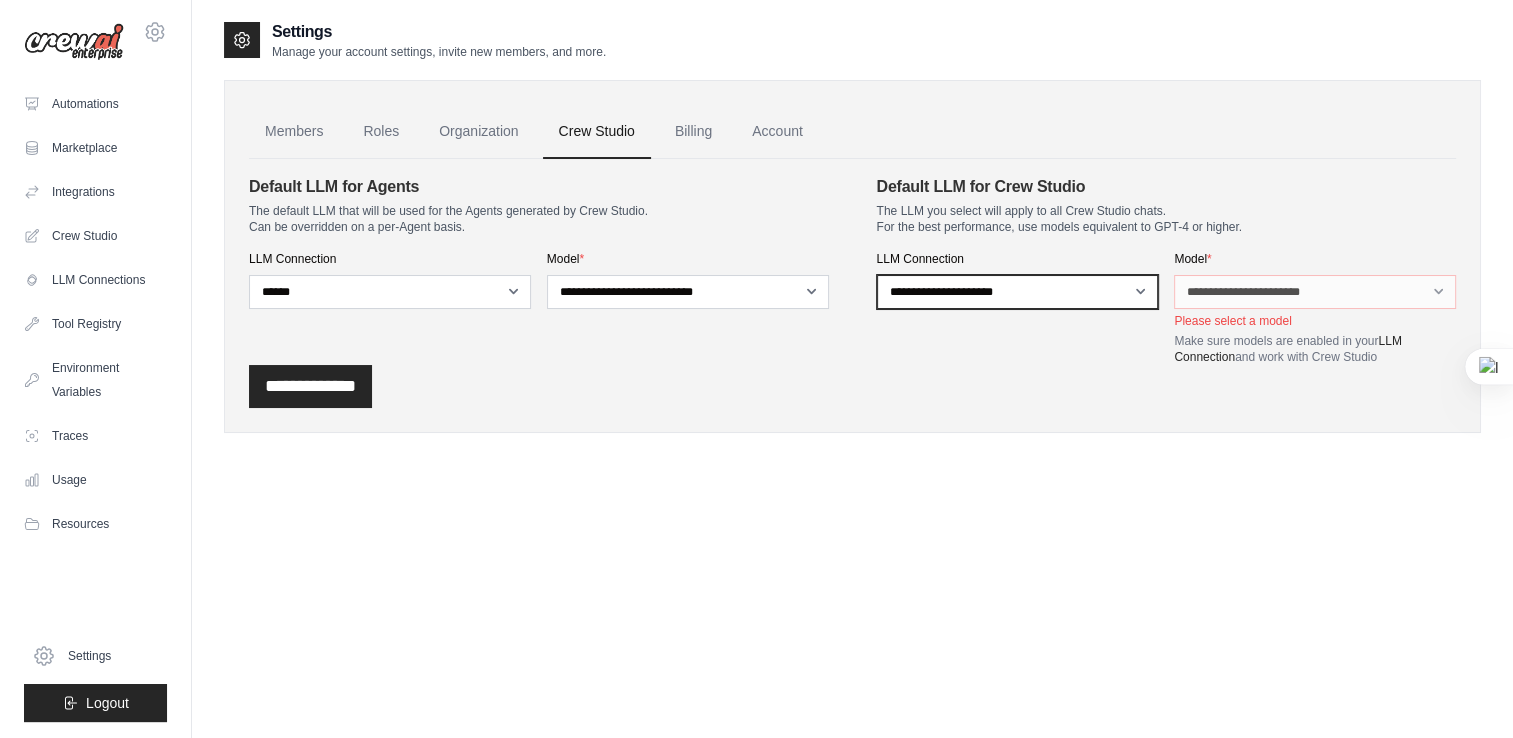 click on "**********" at bounding box center [1018, 292] 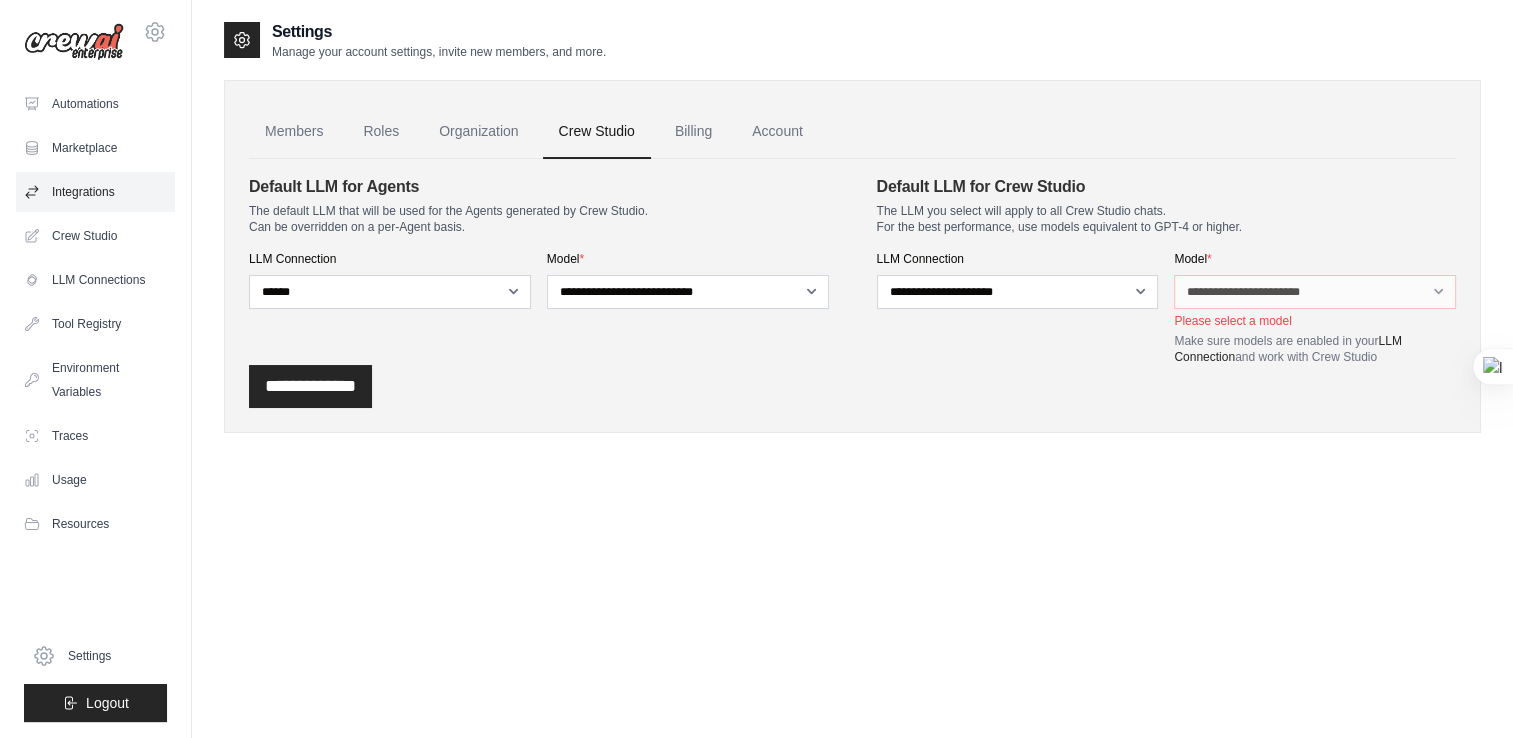 click on "Integrations" at bounding box center [95, 192] 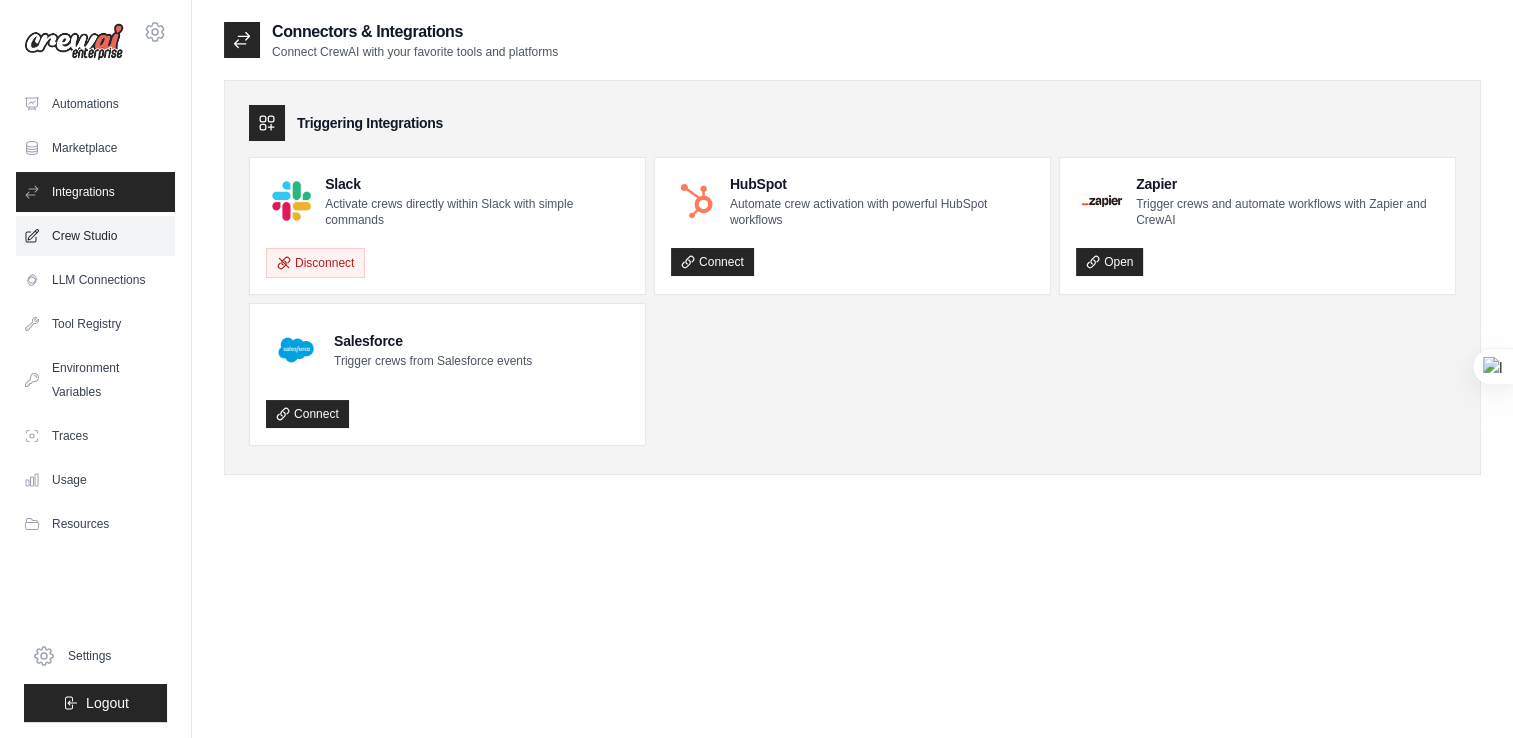 click on "Crew Studio" at bounding box center (95, 236) 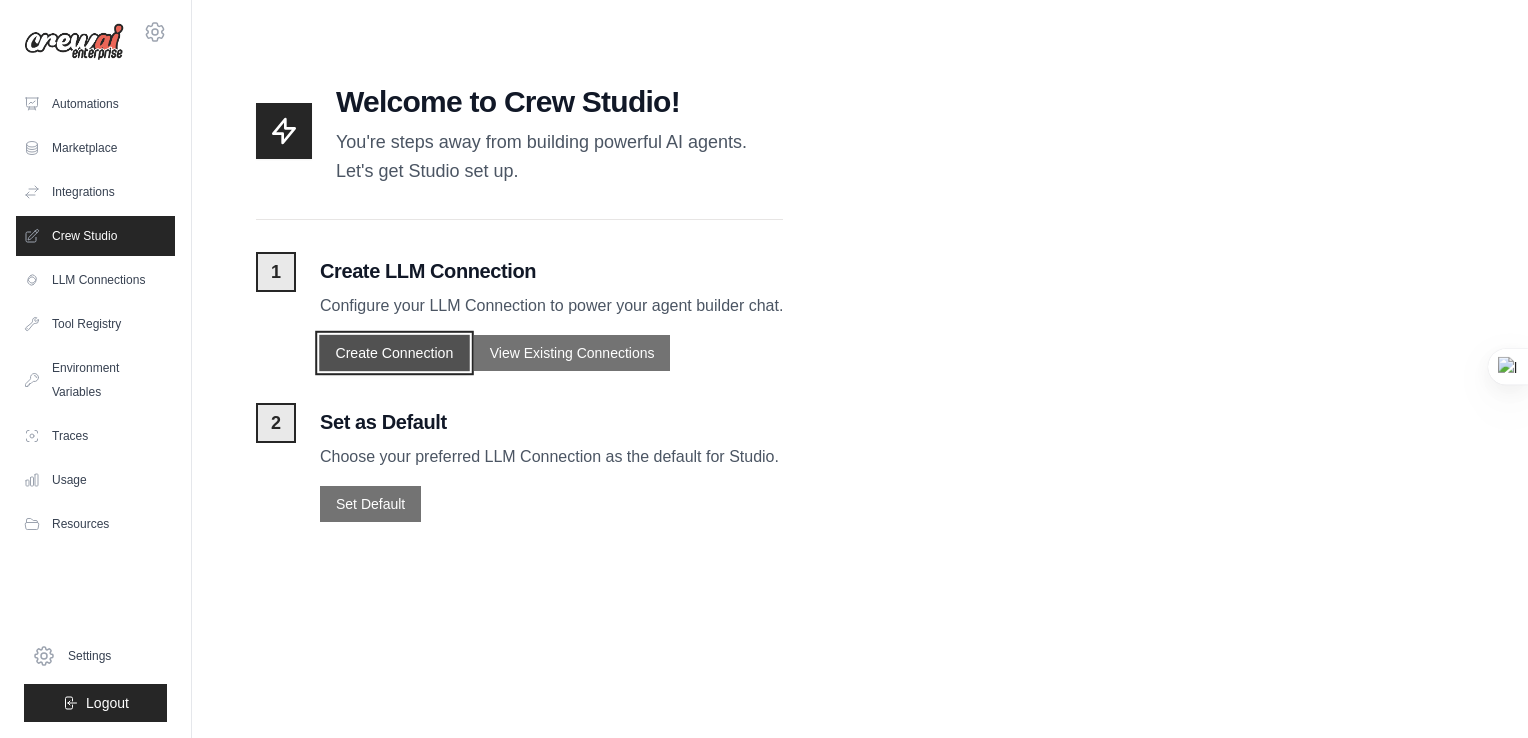 click on "Create Connection" at bounding box center [394, 352] 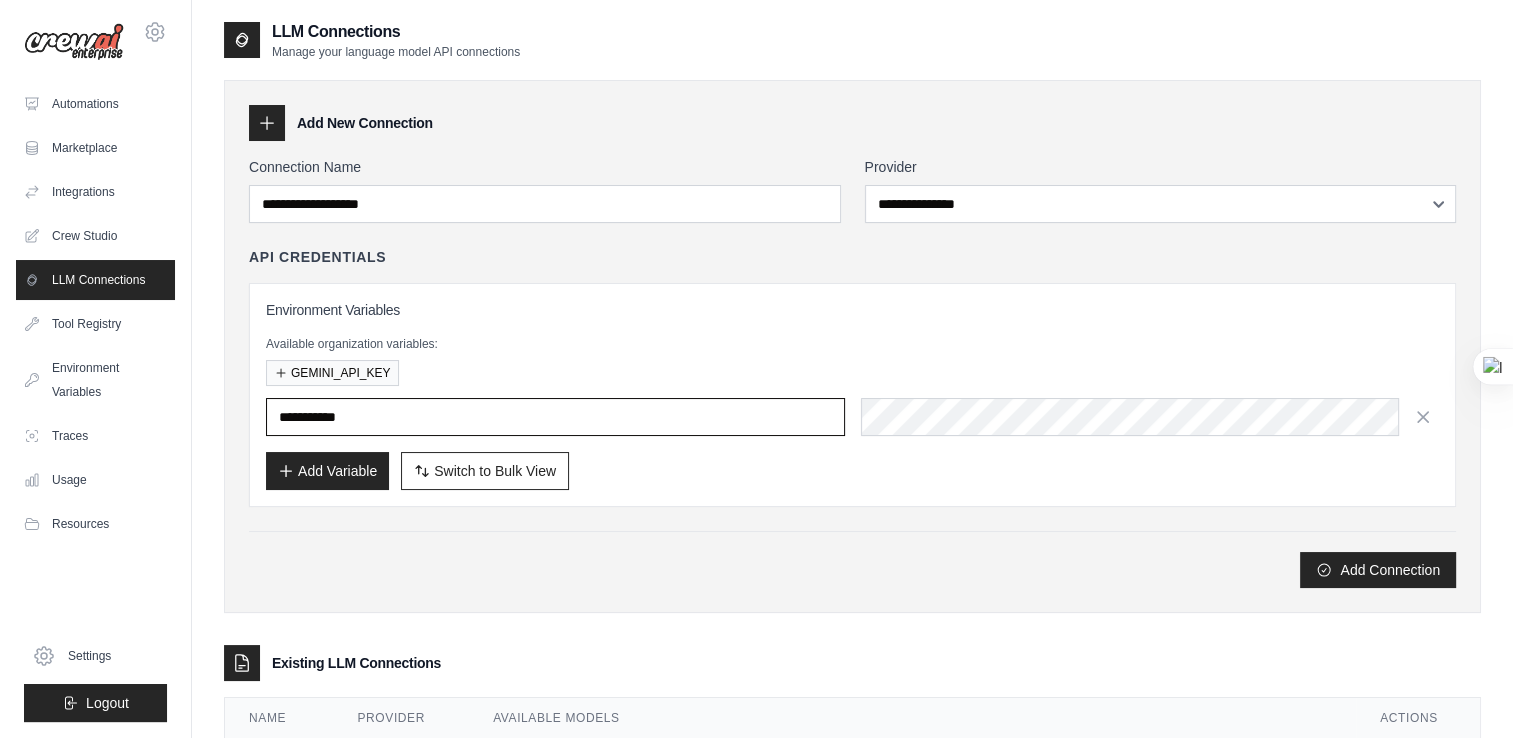 type on "**********" 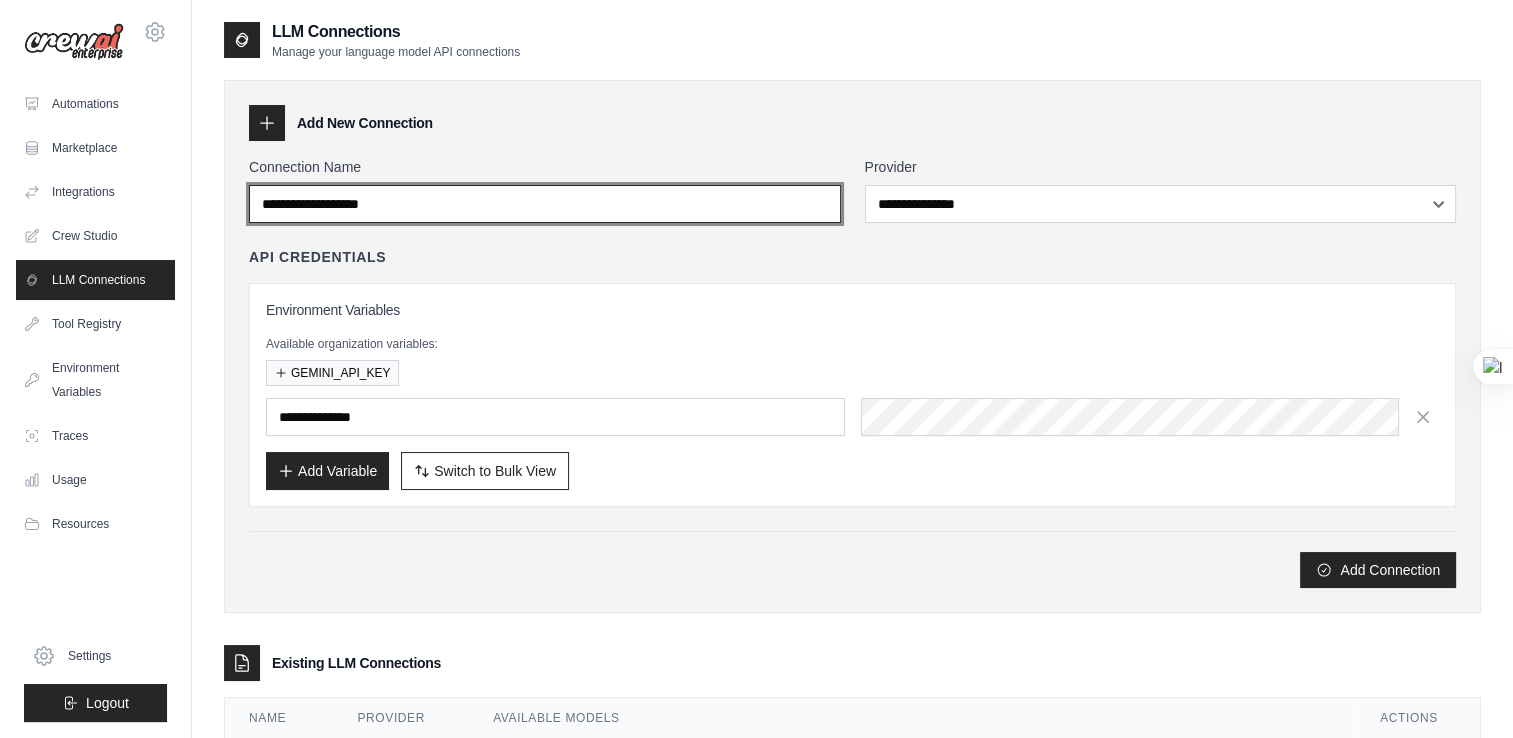 click on "Connection Name" at bounding box center [545, 204] 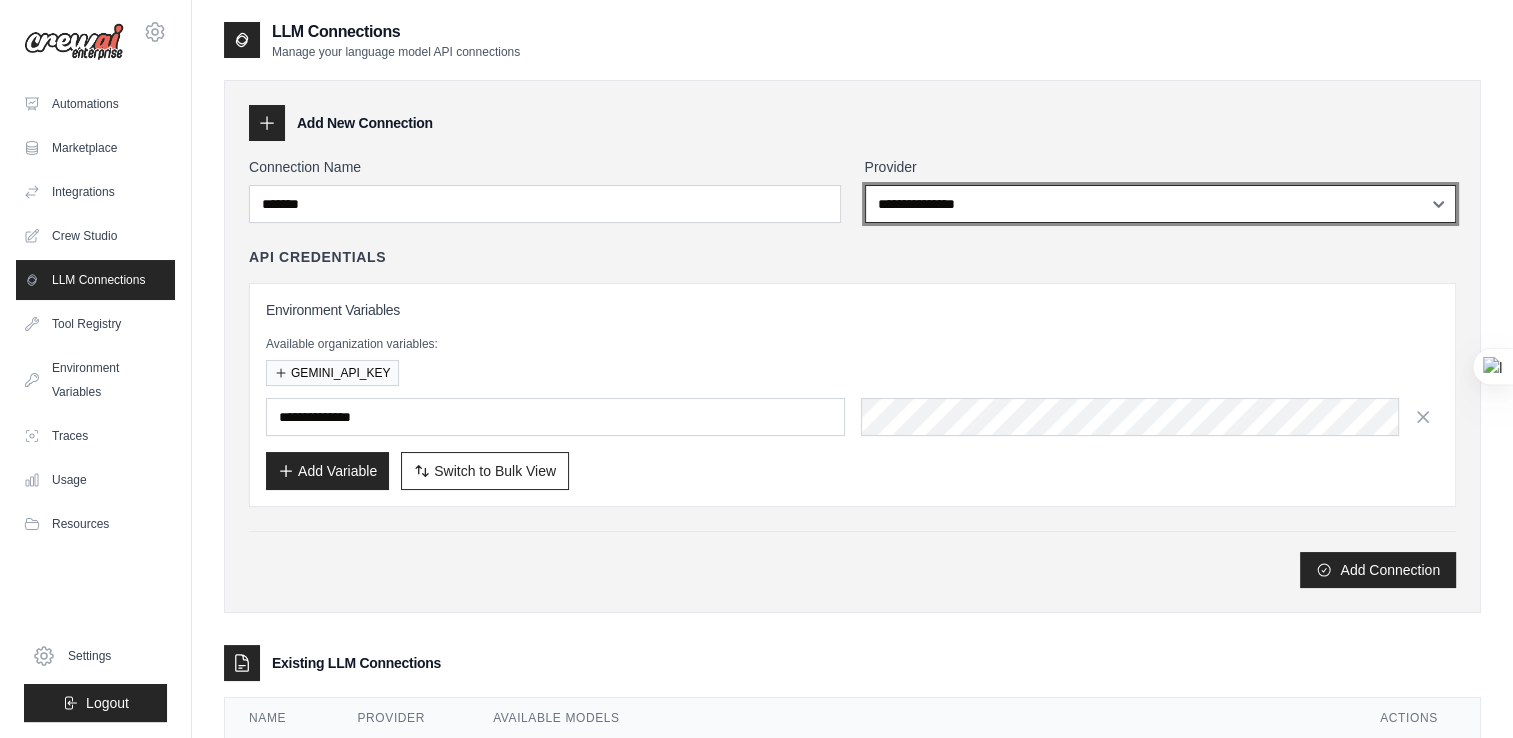 drag, startPoint x: 956, startPoint y: 188, endPoint x: 962, endPoint y: 206, distance: 18.973665 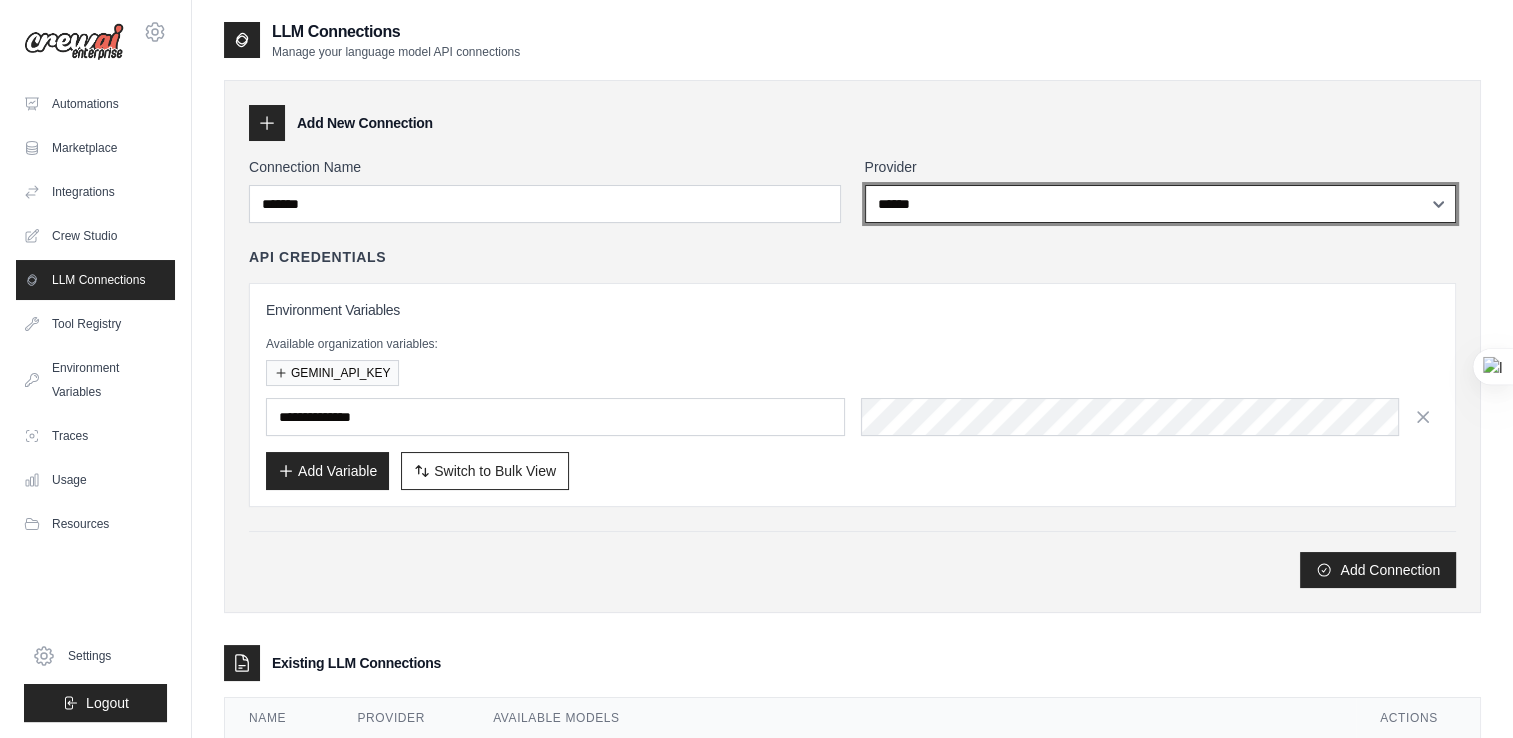 click on "**********" at bounding box center (1161, 204) 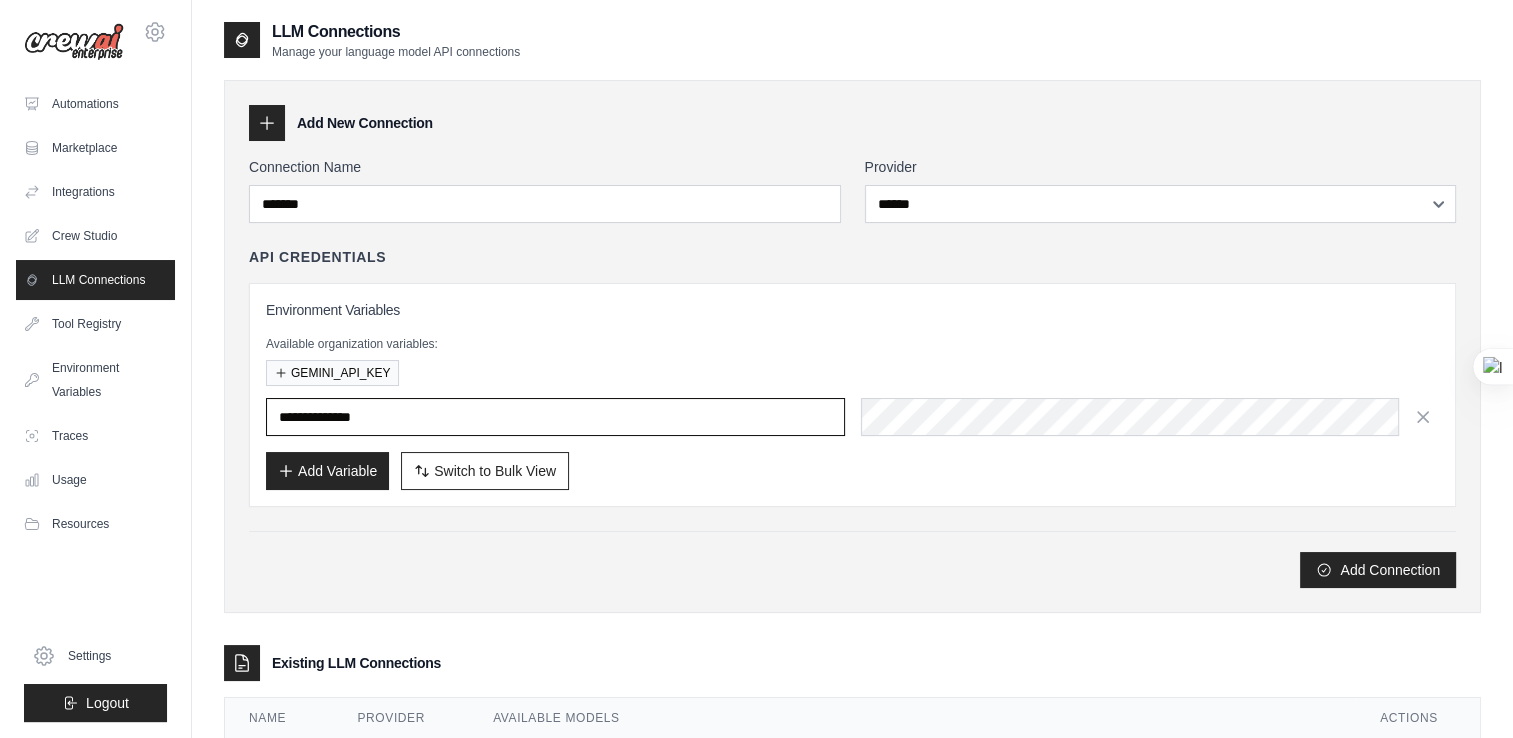 click on "**********" at bounding box center [555, 417] 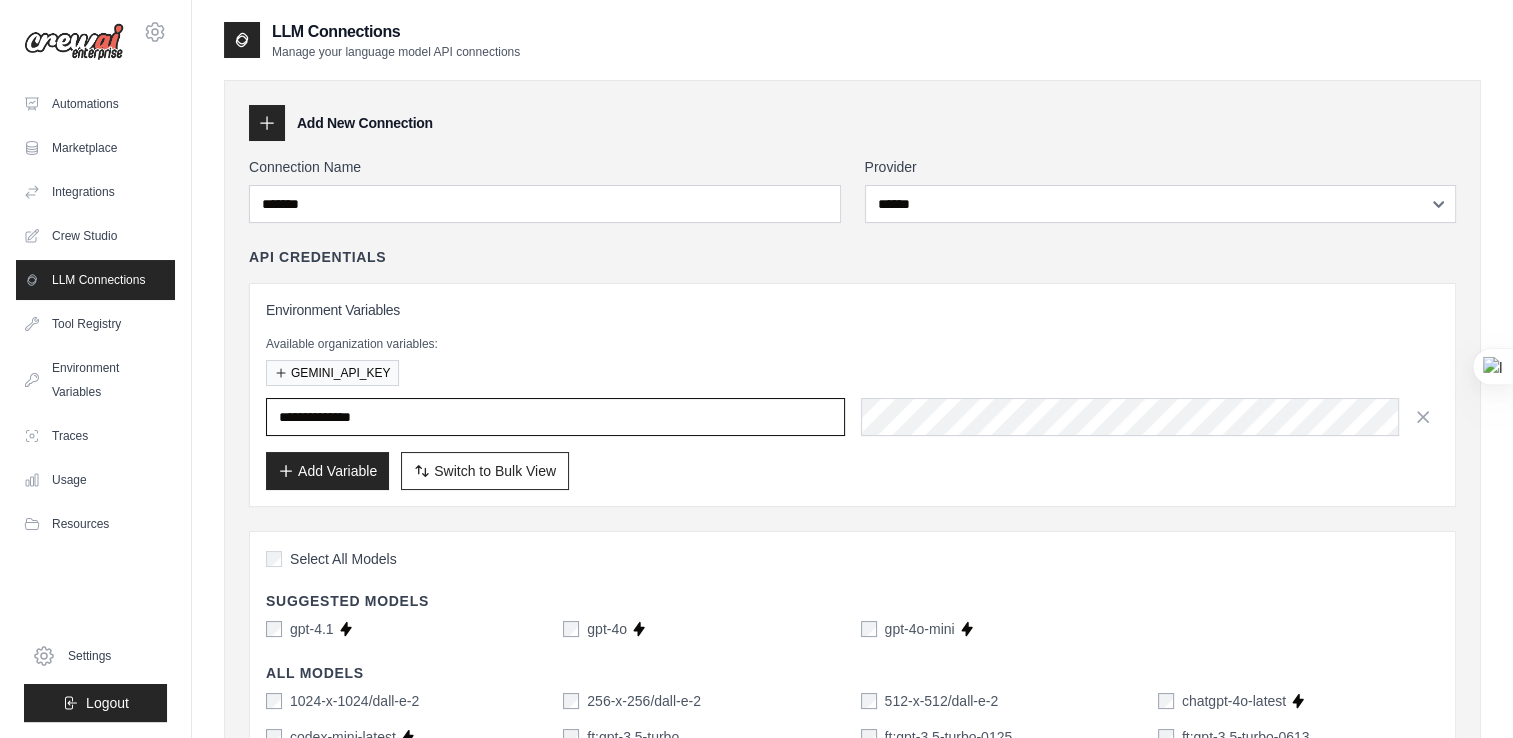 type on "**********" 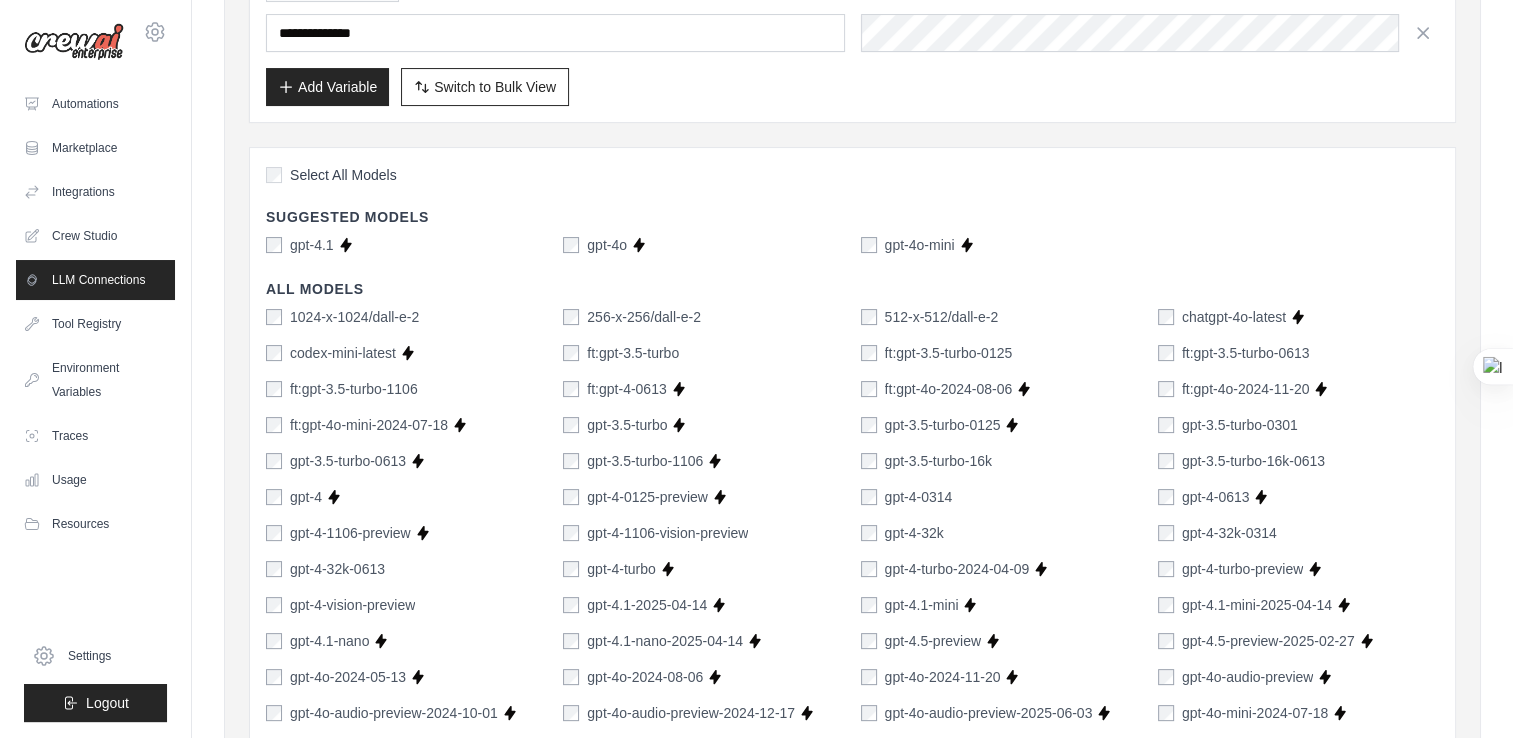 scroll, scrollTop: 400, scrollLeft: 0, axis: vertical 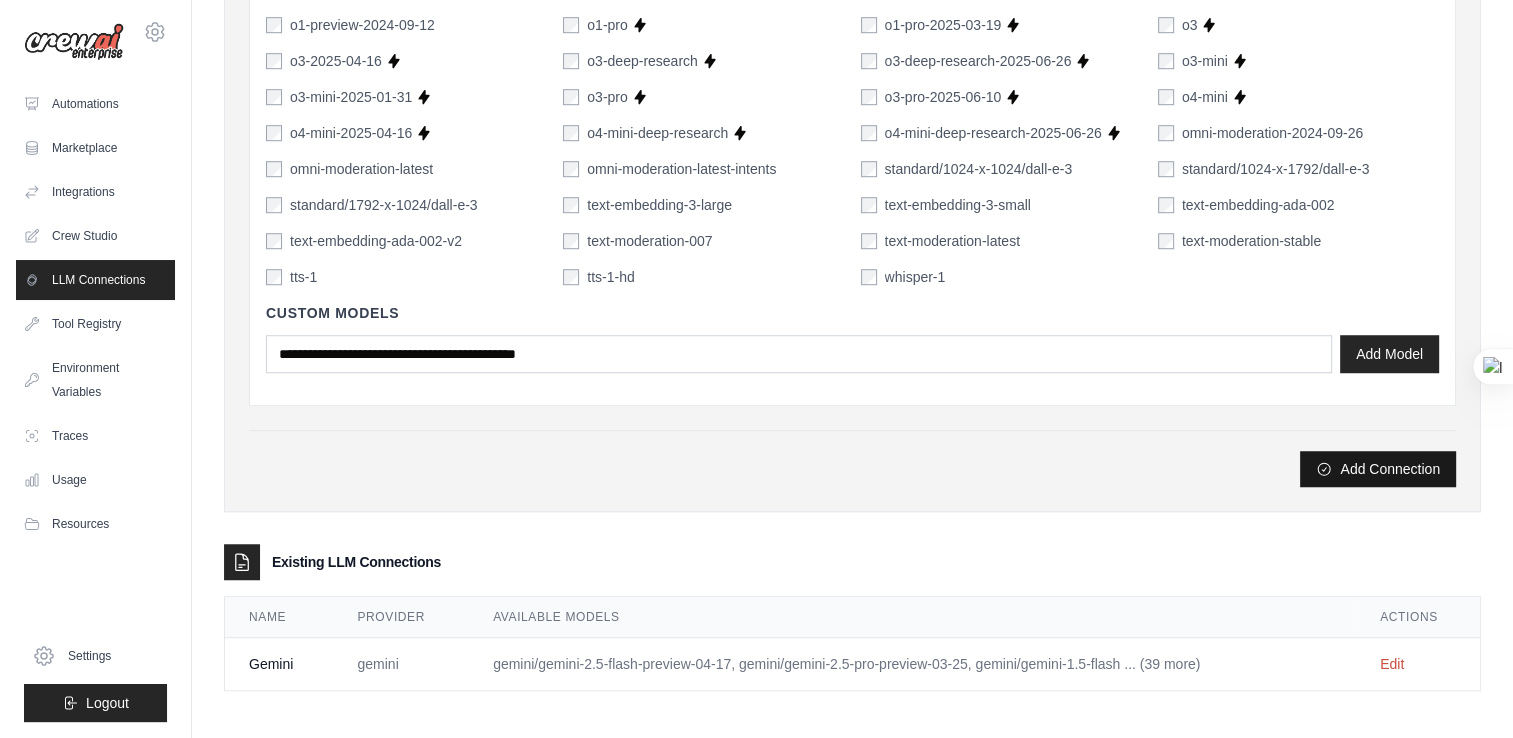 click on "Add Connection" at bounding box center (1378, 469) 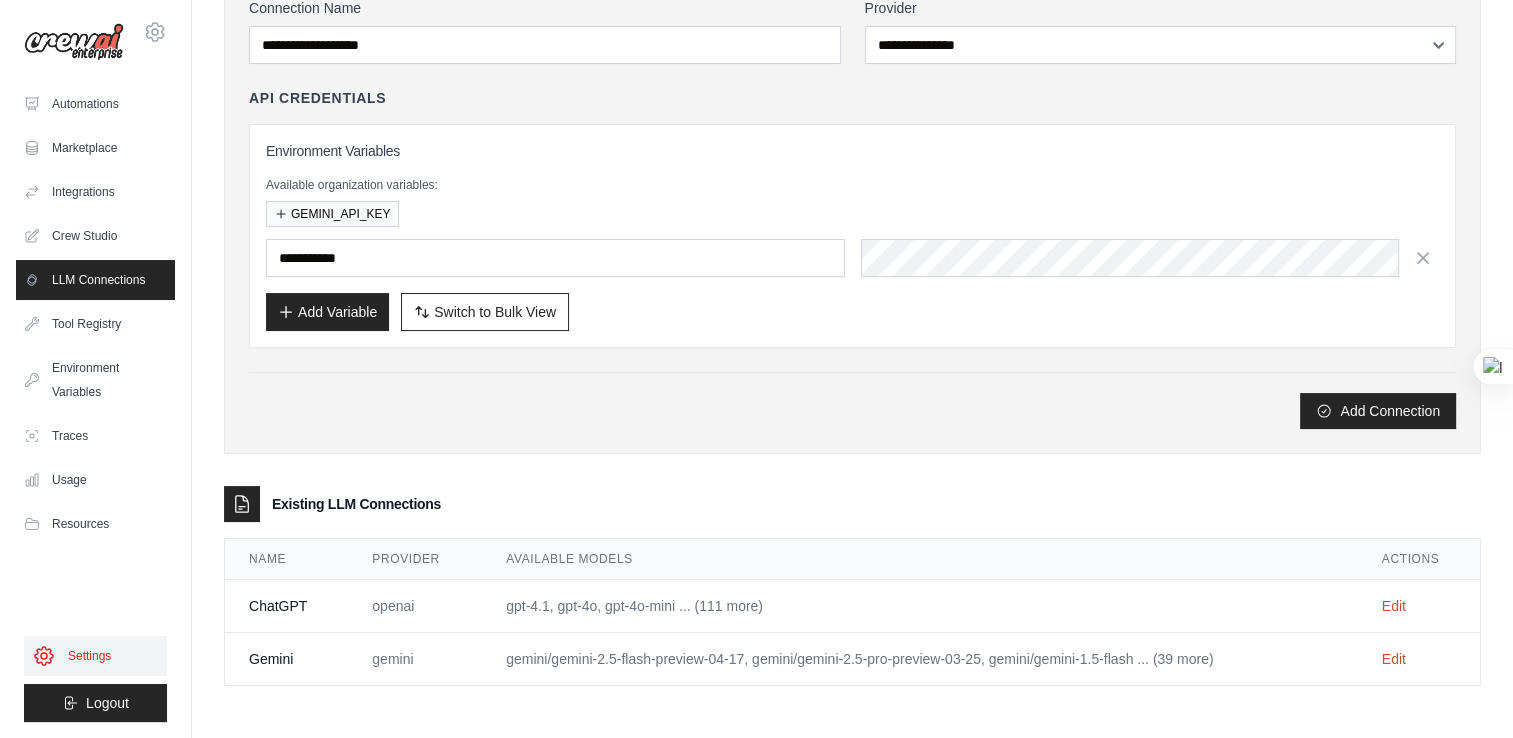 scroll, scrollTop: 0, scrollLeft: 0, axis: both 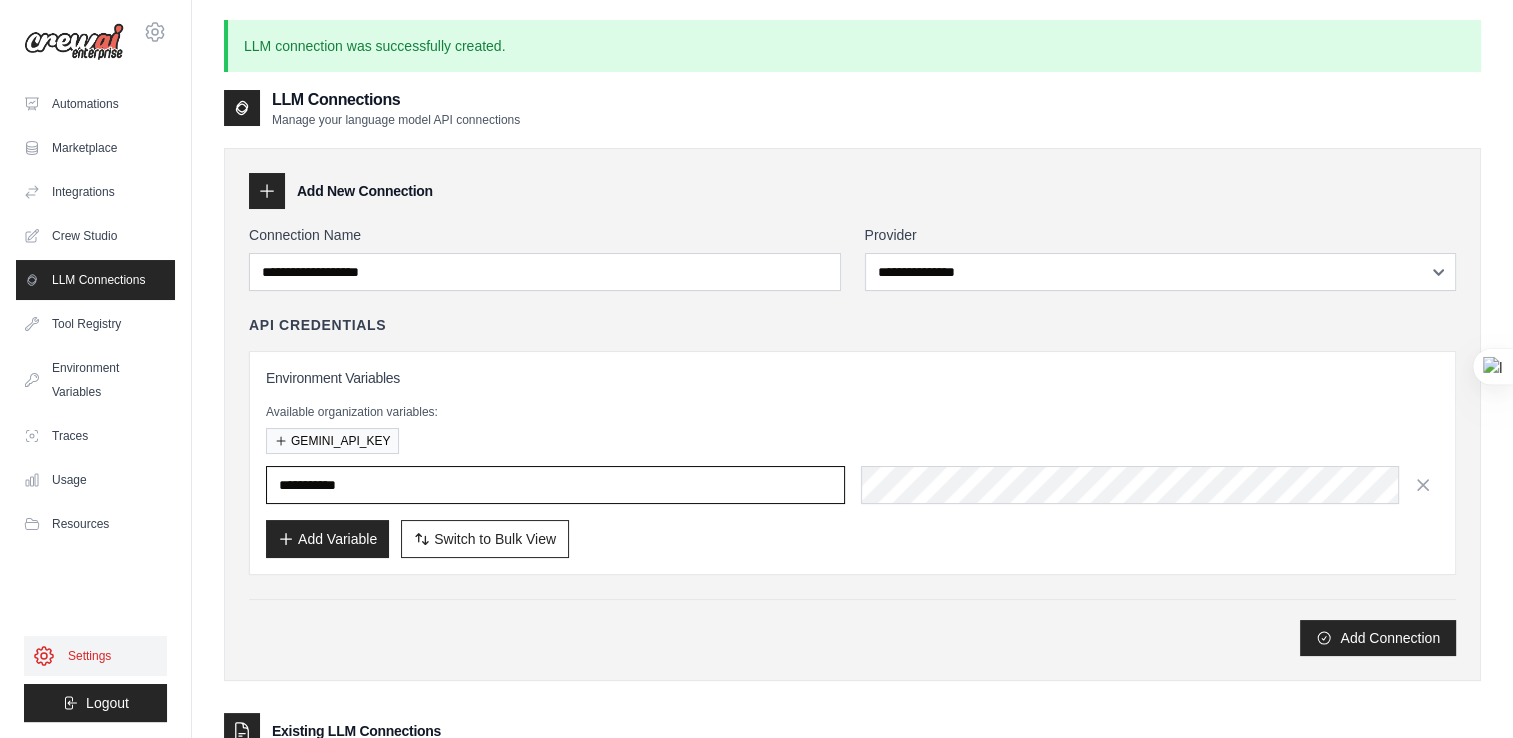 type on "**********" 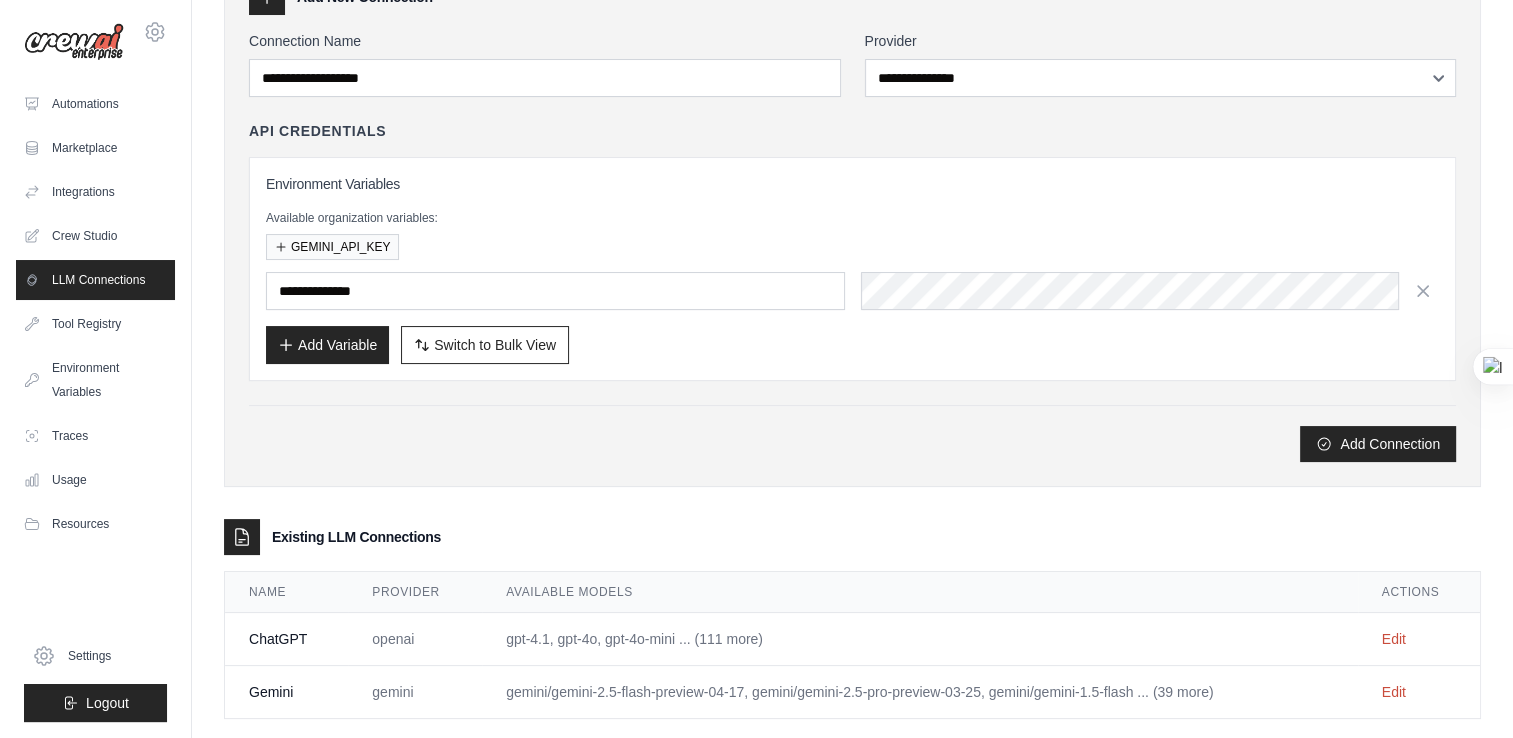 scroll, scrollTop: 223, scrollLeft: 0, axis: vertical 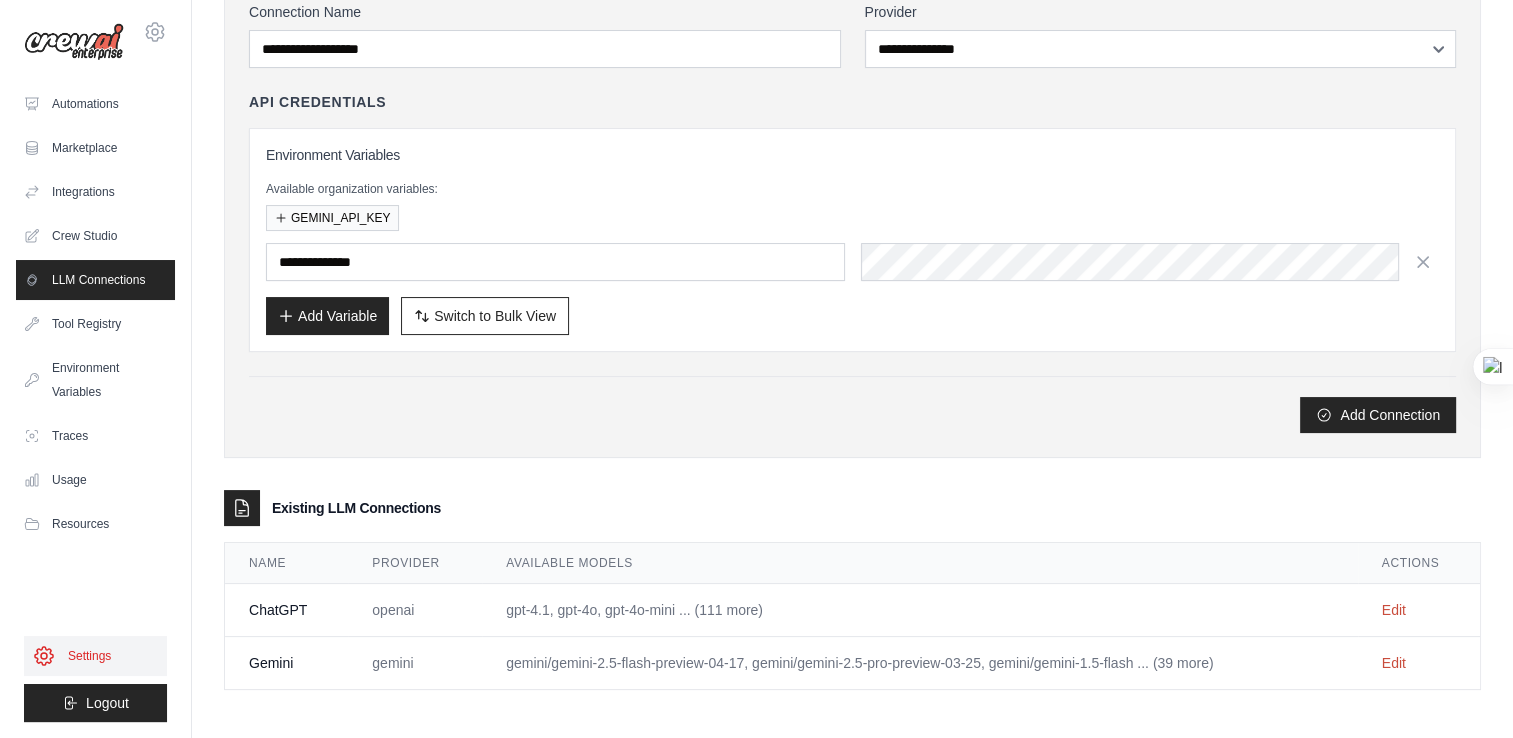 click on "Settings" at bounding box center (95, 656) 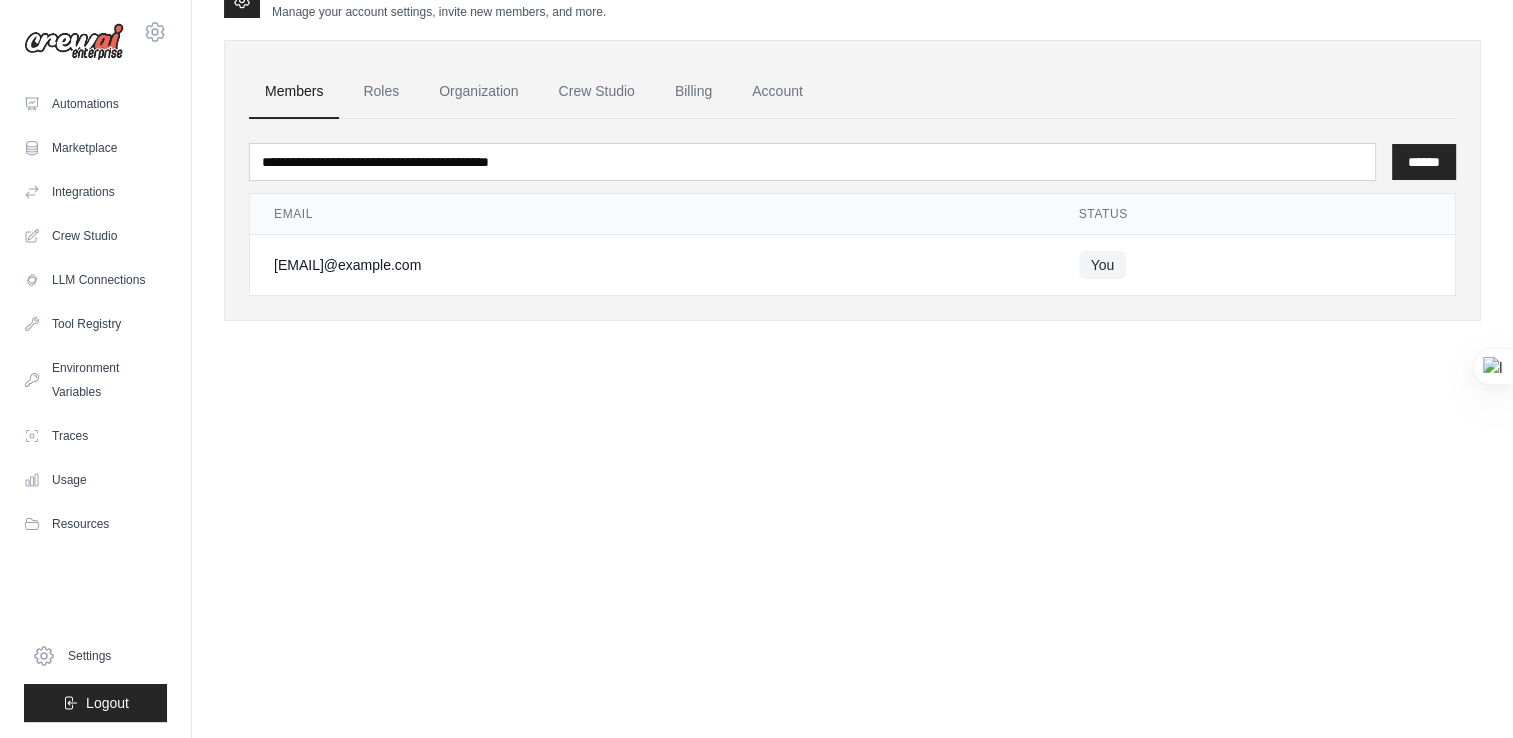 scroll, scrollTop: 0, scrollLeft: 0, axis: both 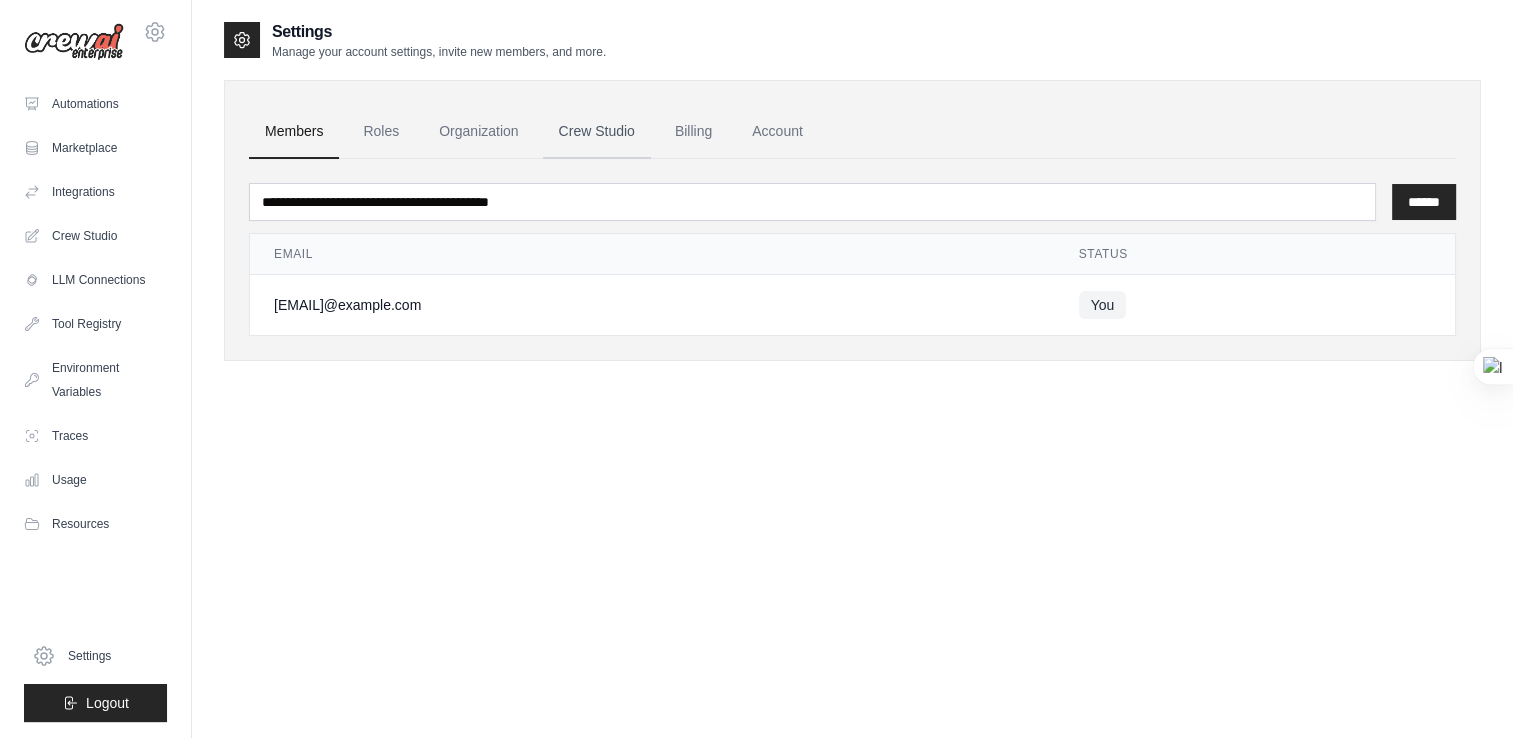 click on "Crew Studio" at bounding box center [597, 132] 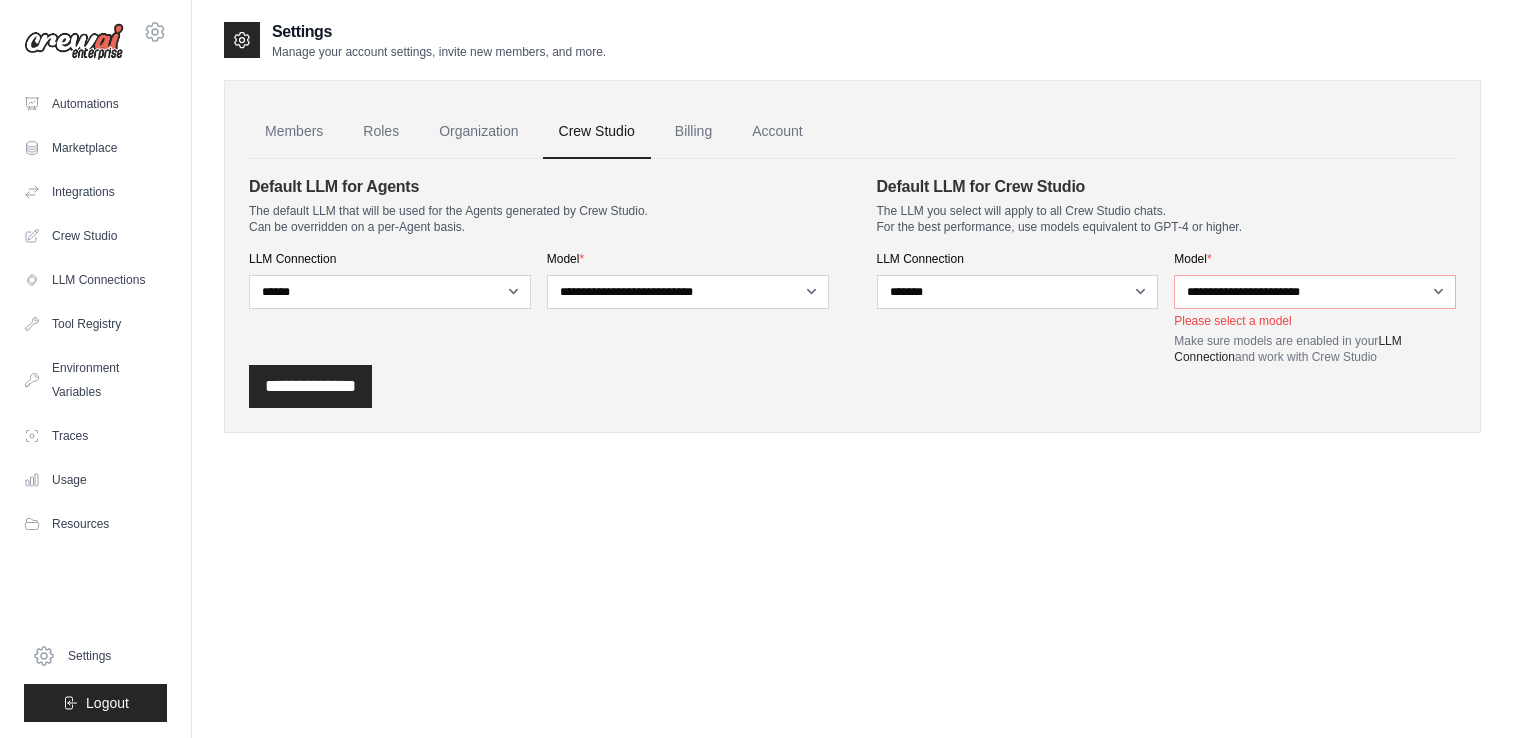 scroll, scrollTop: 0, scrollLeft: 0, axis: both 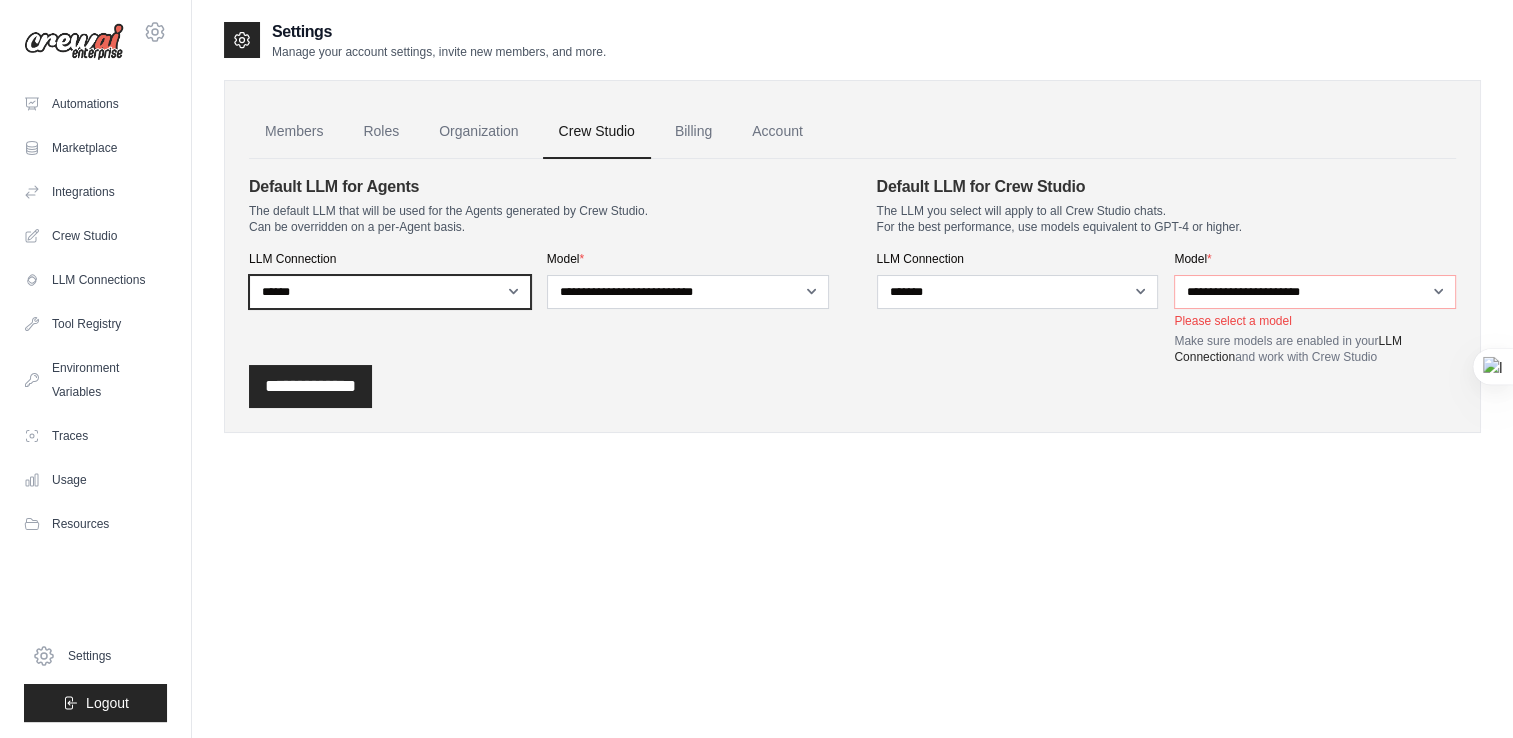 click on "[MODEL_NAME]
[PROVIDER]
[API_KEY]" at bounding box center (390, 292) 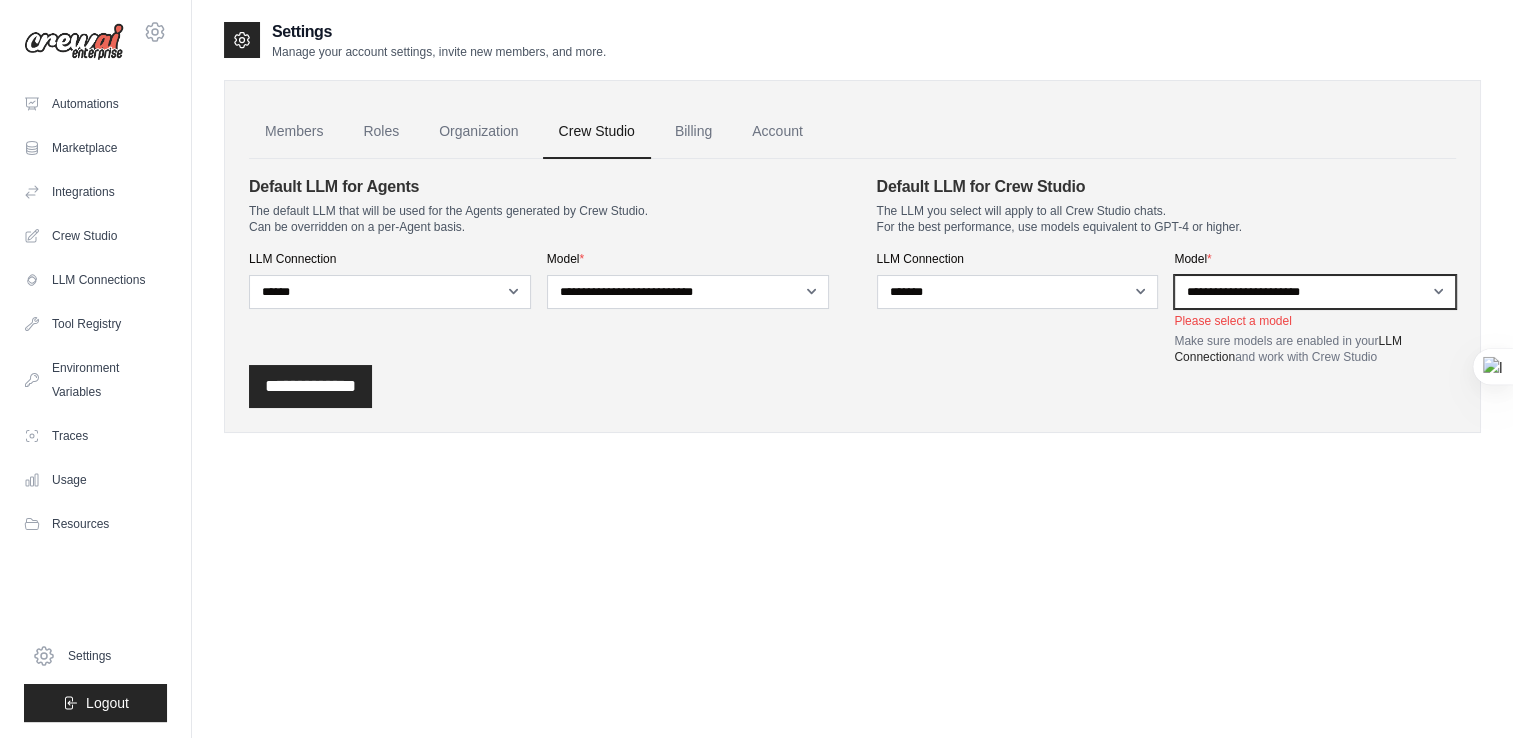 click on "[ADDRESS]" at bounding box center (1315, 292) 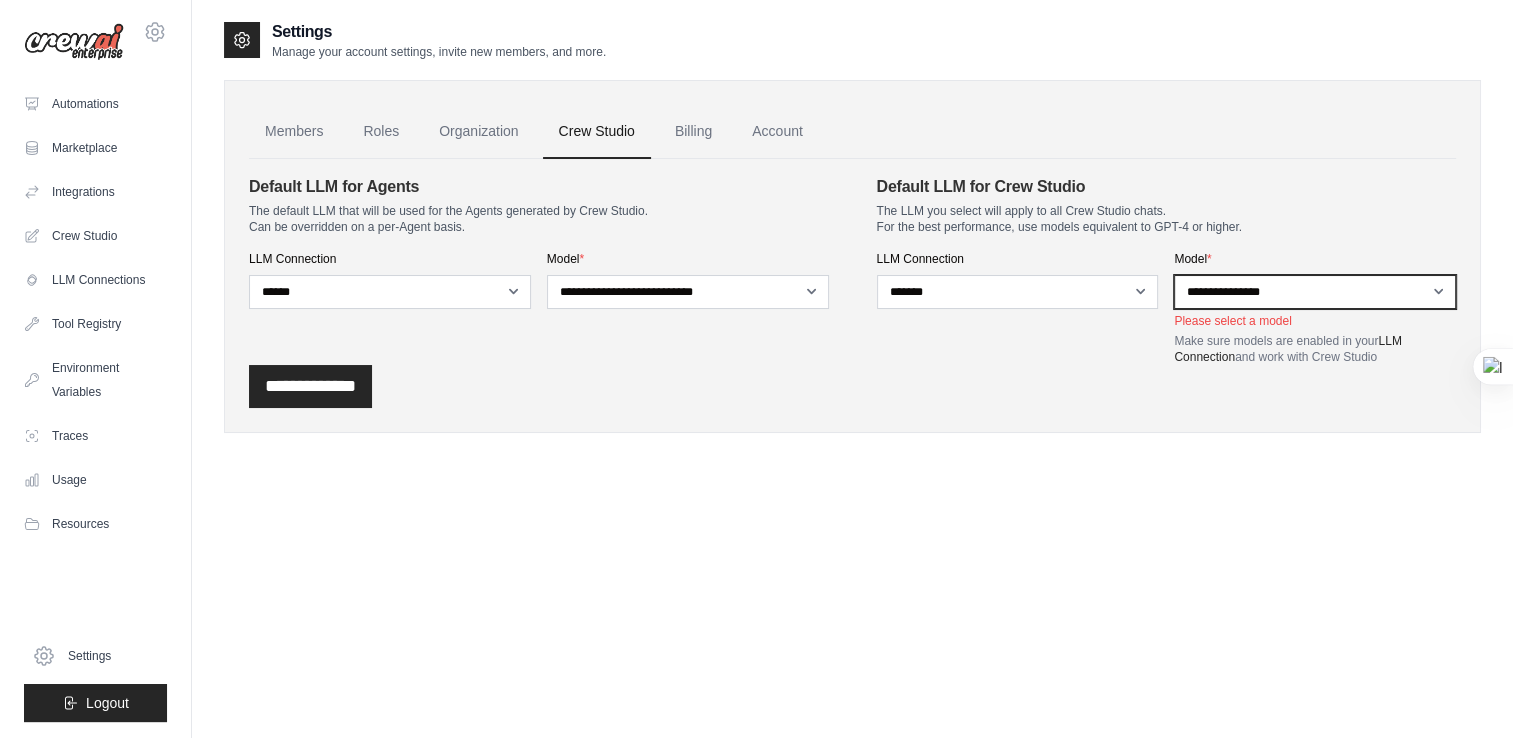 click on "**********" at bounding box center [1315, 292] 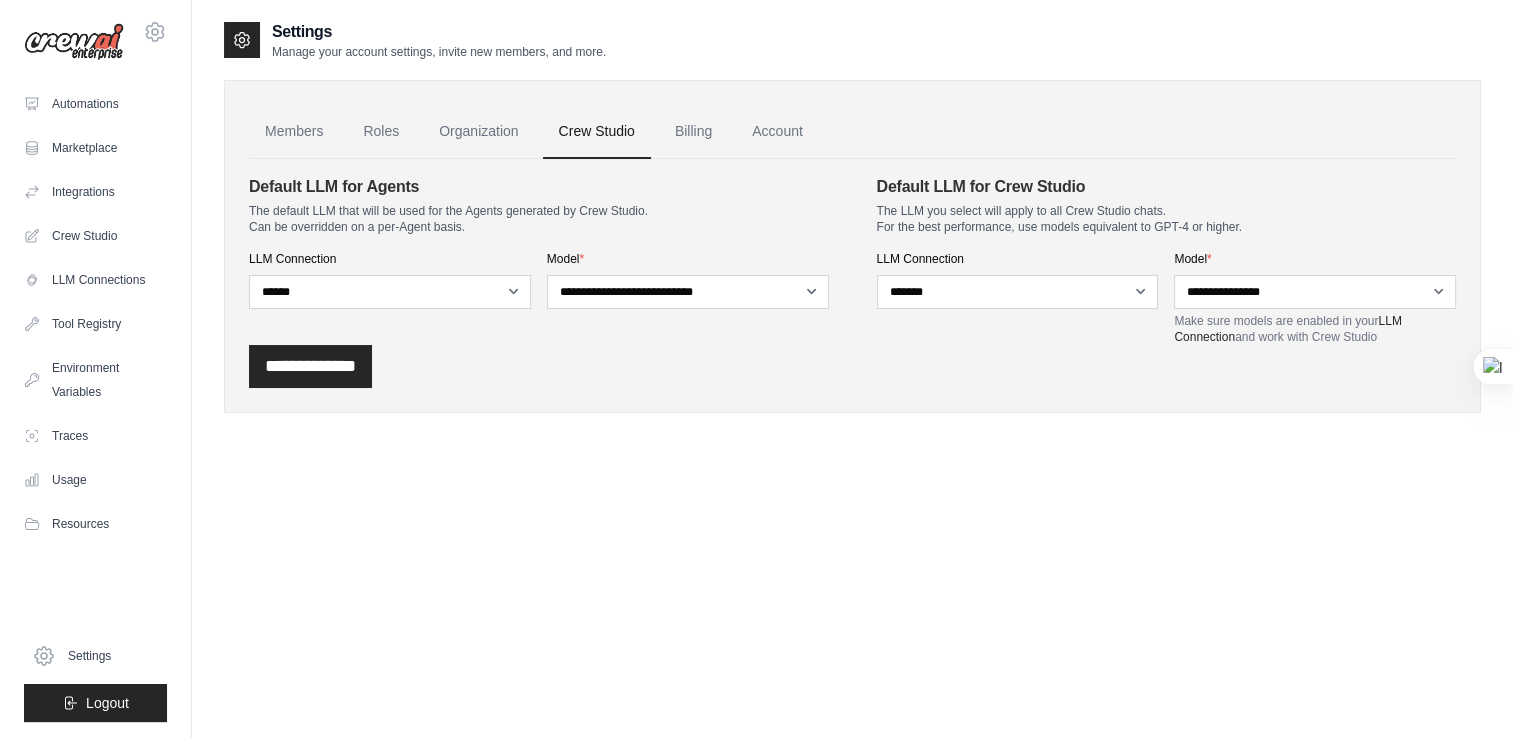 click on "**********" at bounding box center [852, 246] 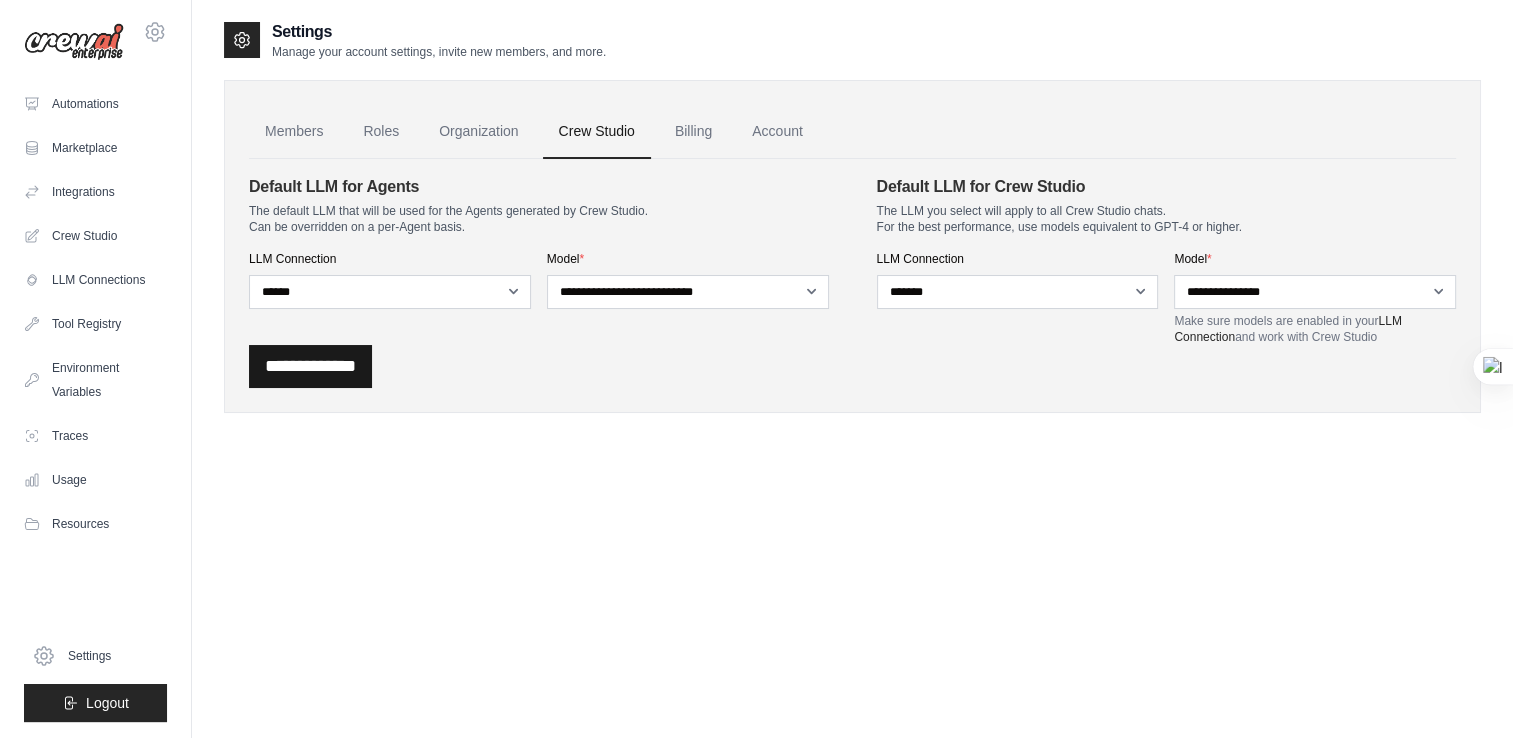 click on "**********" at bounding box center [310, 366] 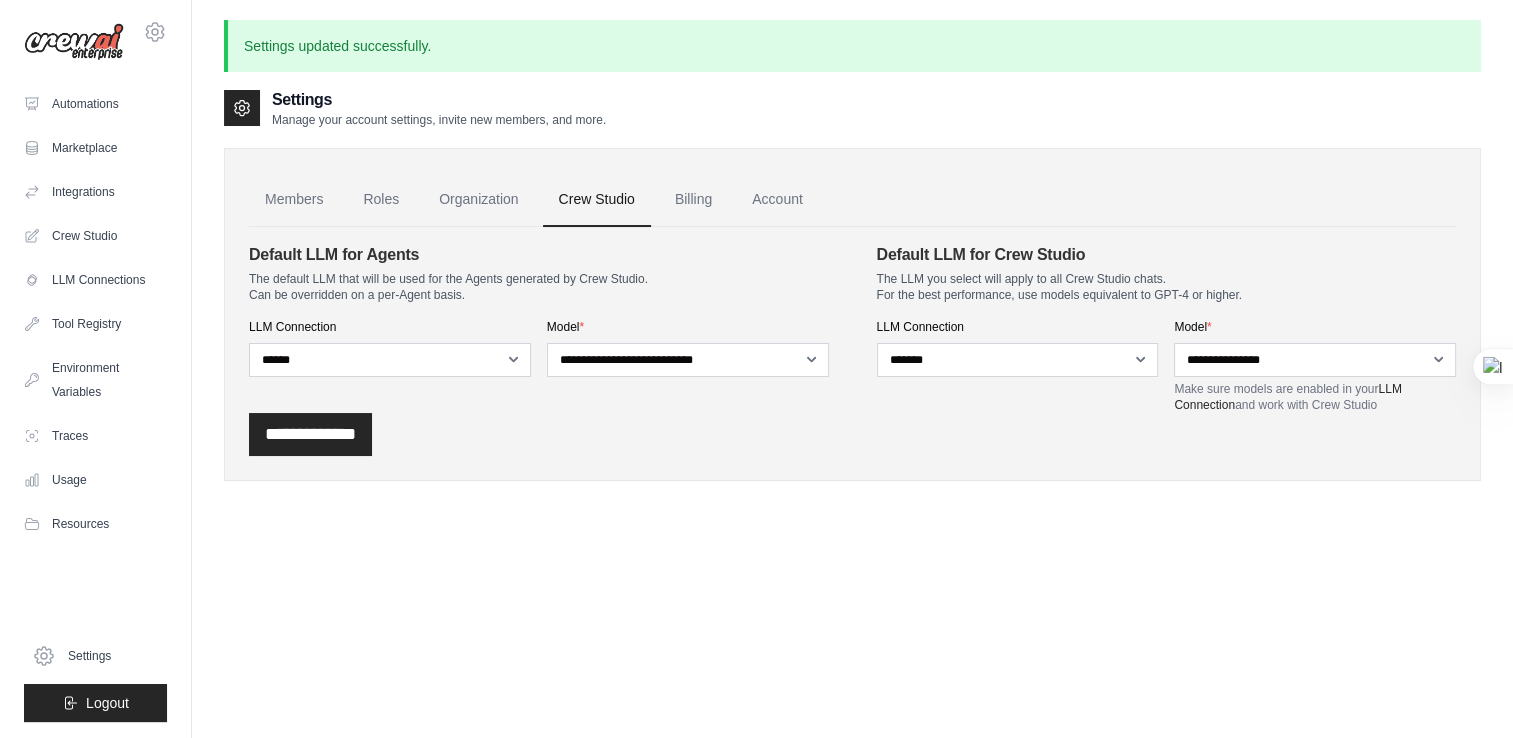 click on "Crew Studio" at bounding box center (95, 236) 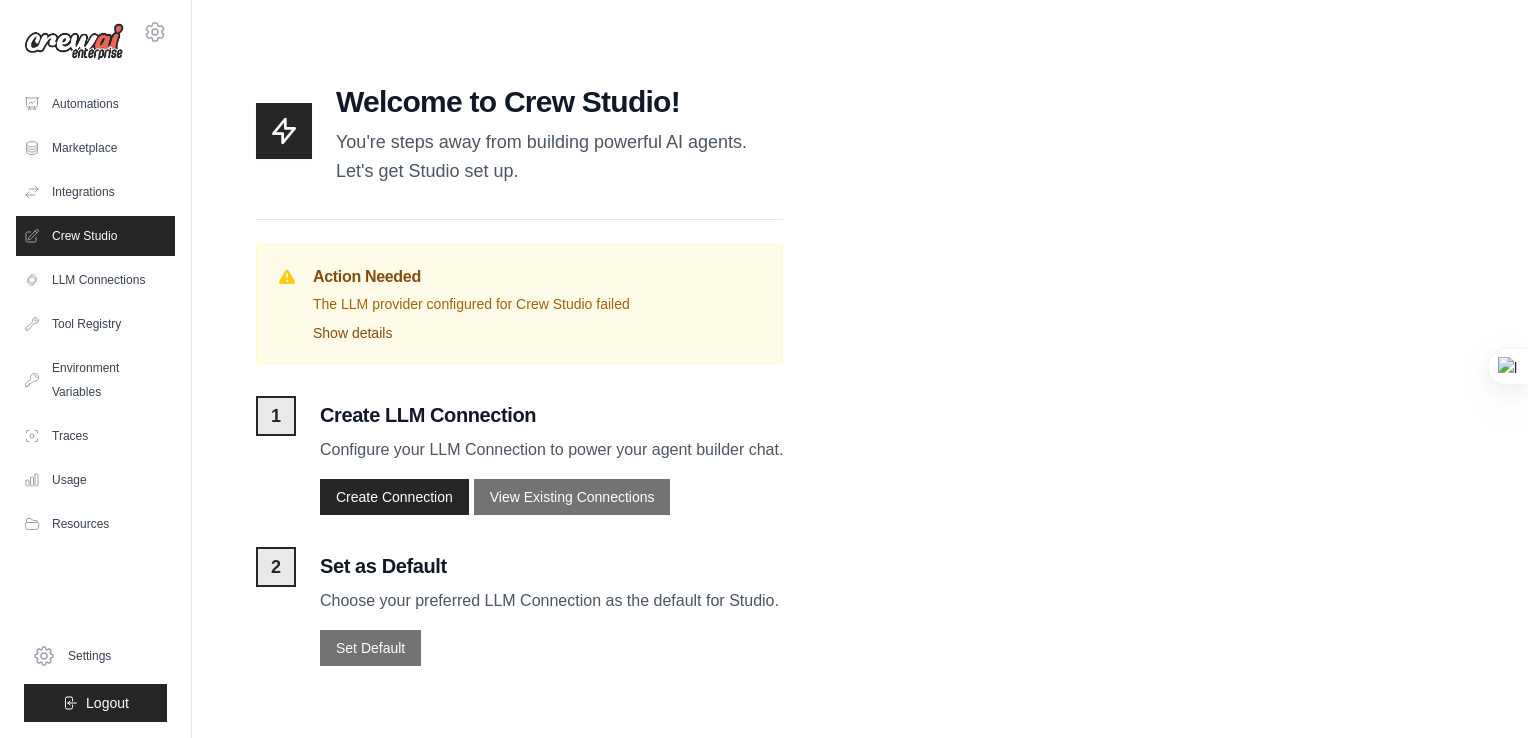 click on "Show details" at bounding box center [537, 333] 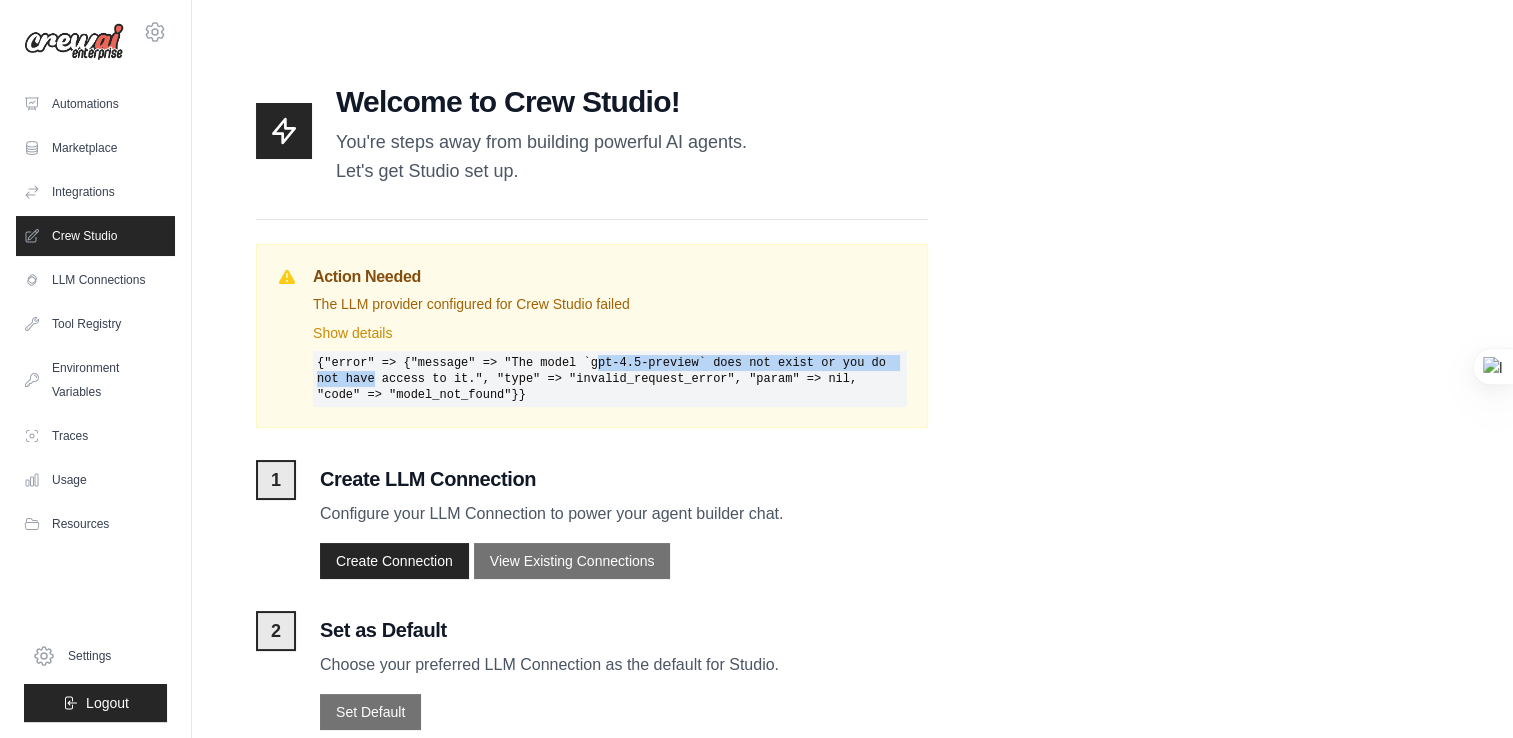 drag, startPoint x: 572, startPoint y: 356, endPoint x: 895, endPoint y: 354, distance: 323.0062 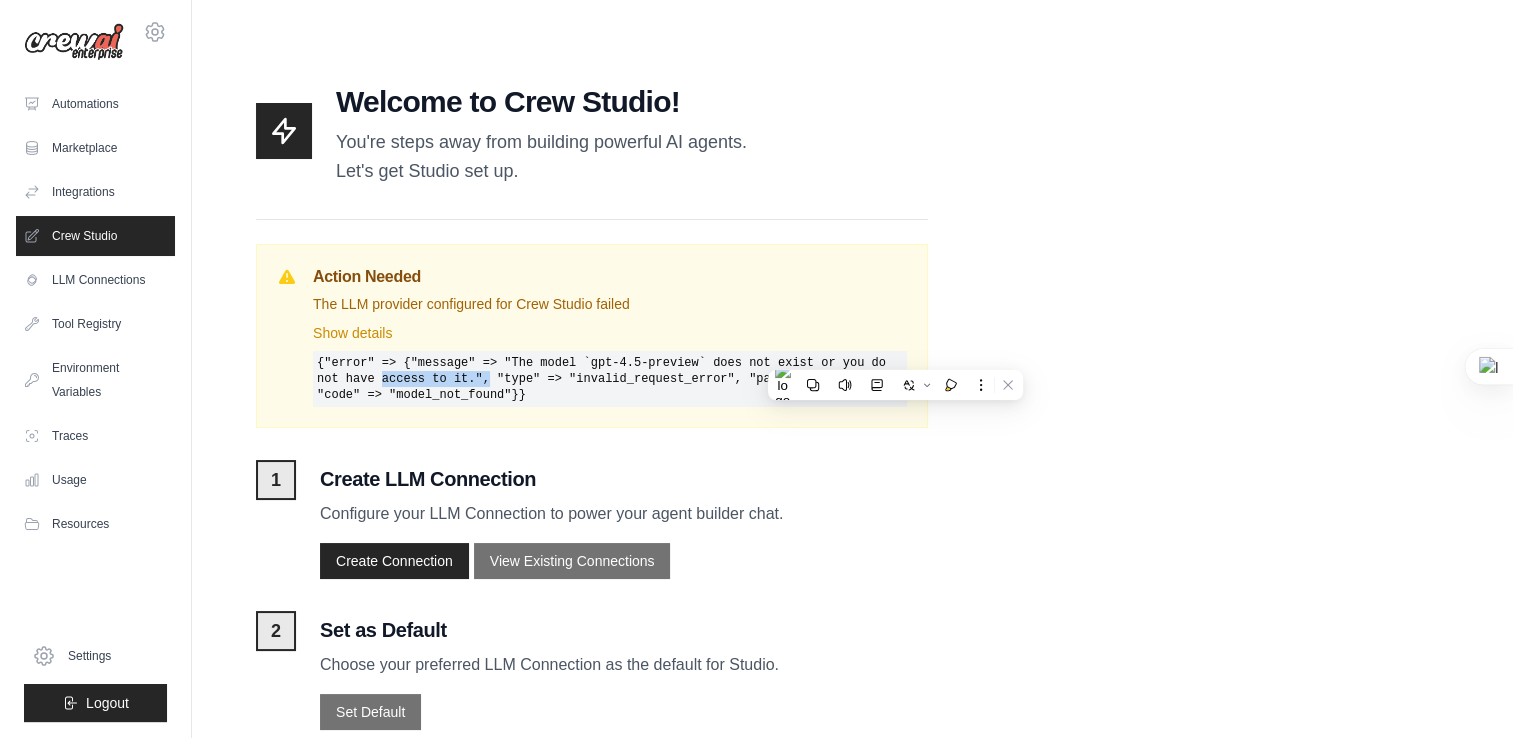 drag, startPoint x: 417, startPoint y: 384, endPoint x: 312, endPoint y: 383, distance: 105.00476 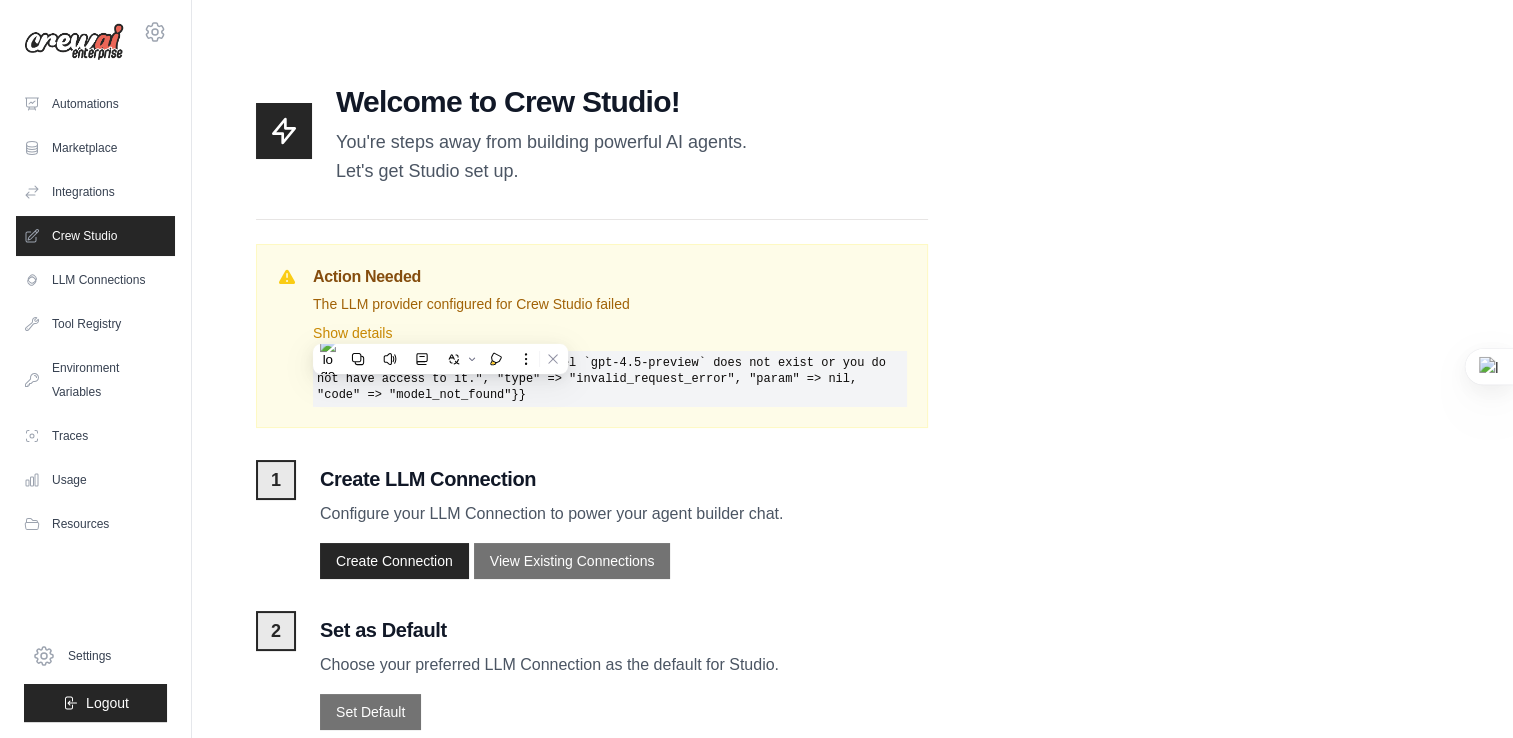 click on "{"error" => {"message" => "The model `gpt-4.5-preview` does not exist or you do not have access to it.", "type" => "invalid_request_error", "param" => nil, "code" => "model_not_found"}}" at bounding box center (610, 379) 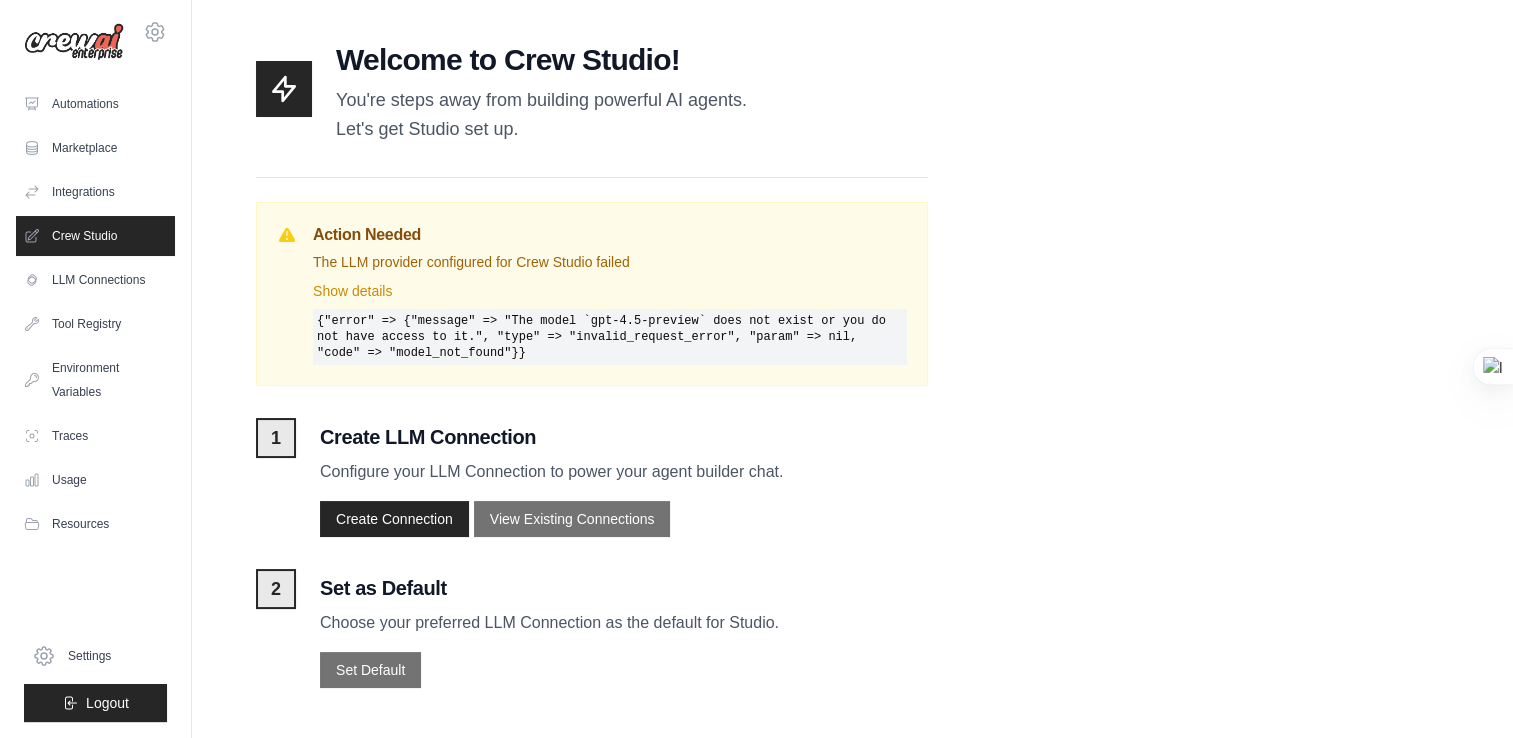 scroll, scrollTop: 45, scrollLeft: 0, axis: vertical 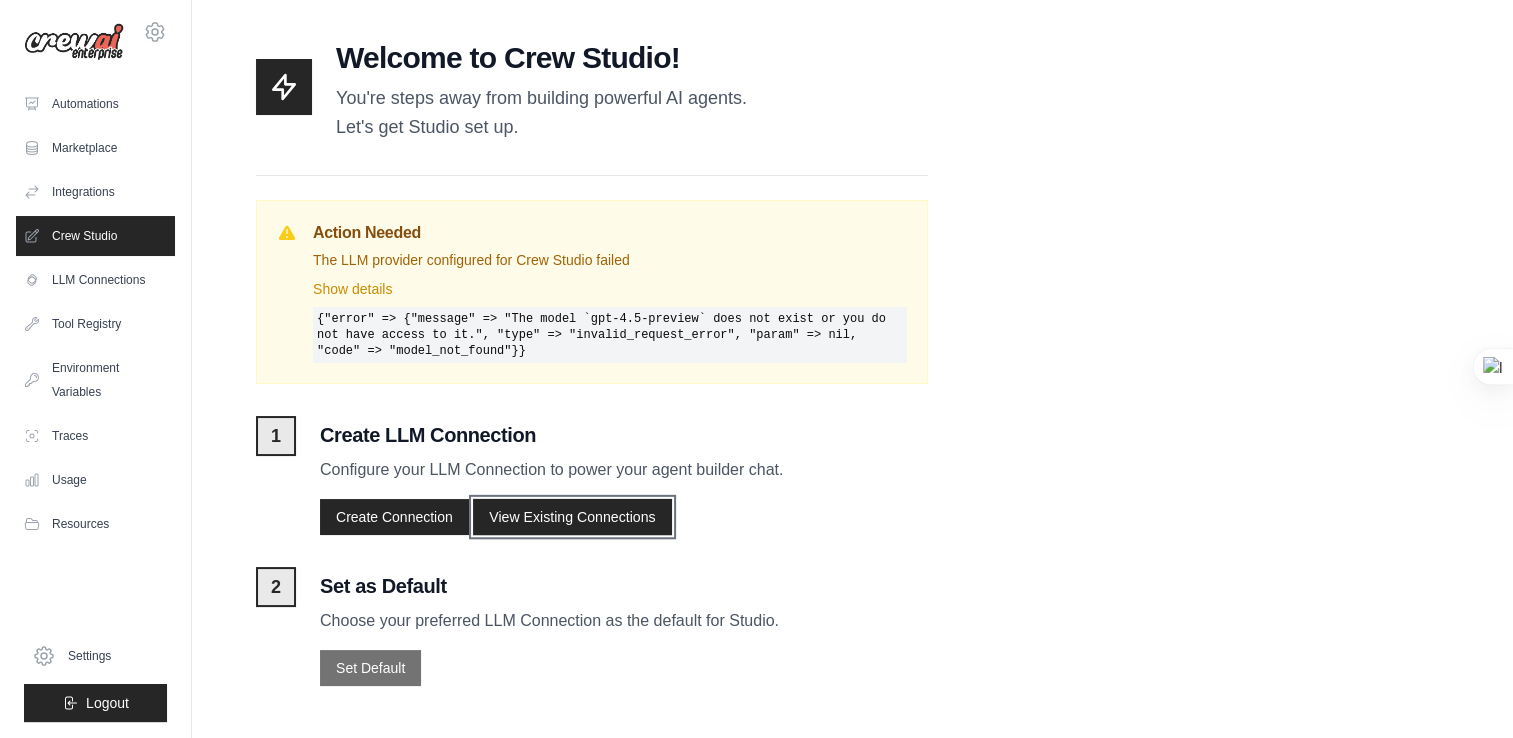 click on "View Existing Connections" at bounding box center (572, 517) 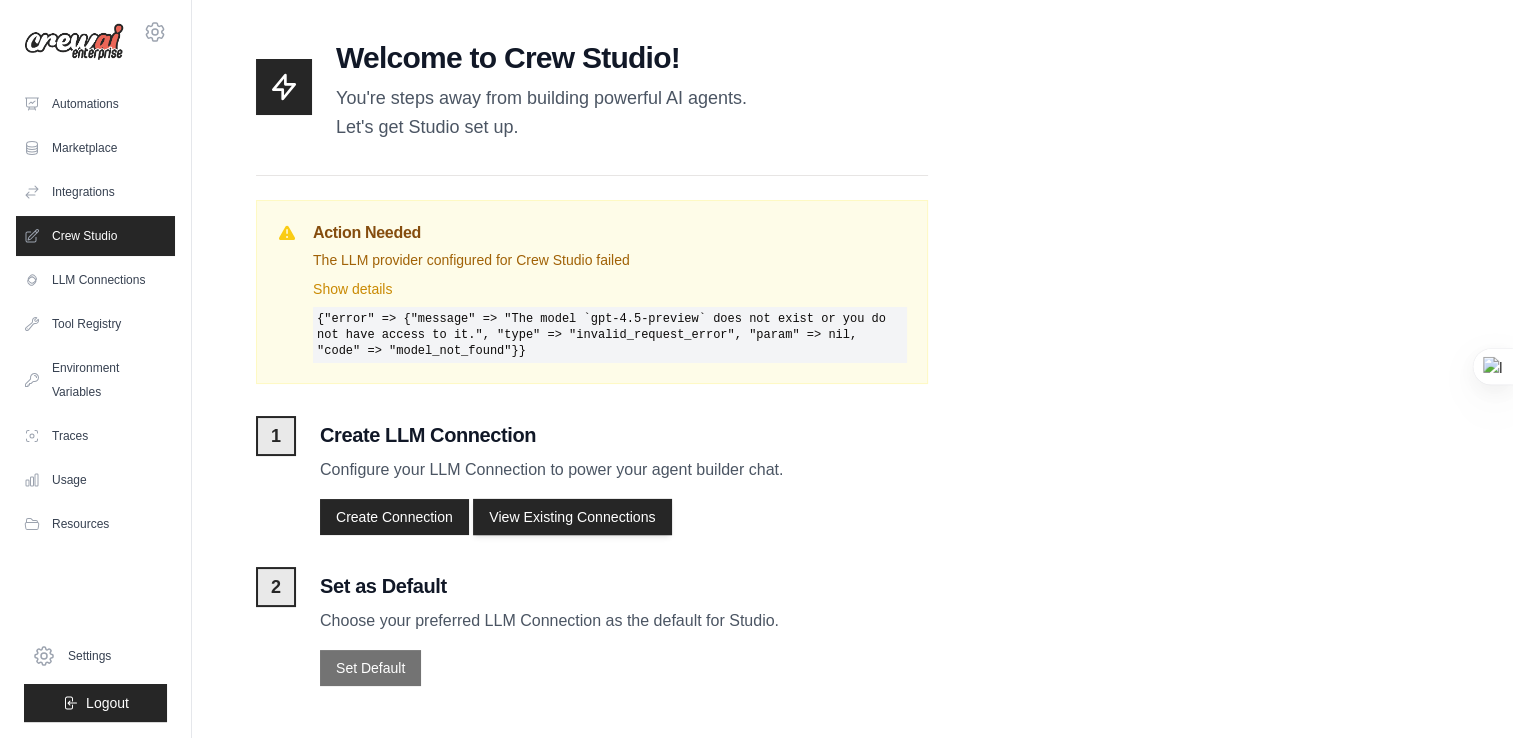 scroll, scrollTop: 0, scrollLeft: 0, axis: both 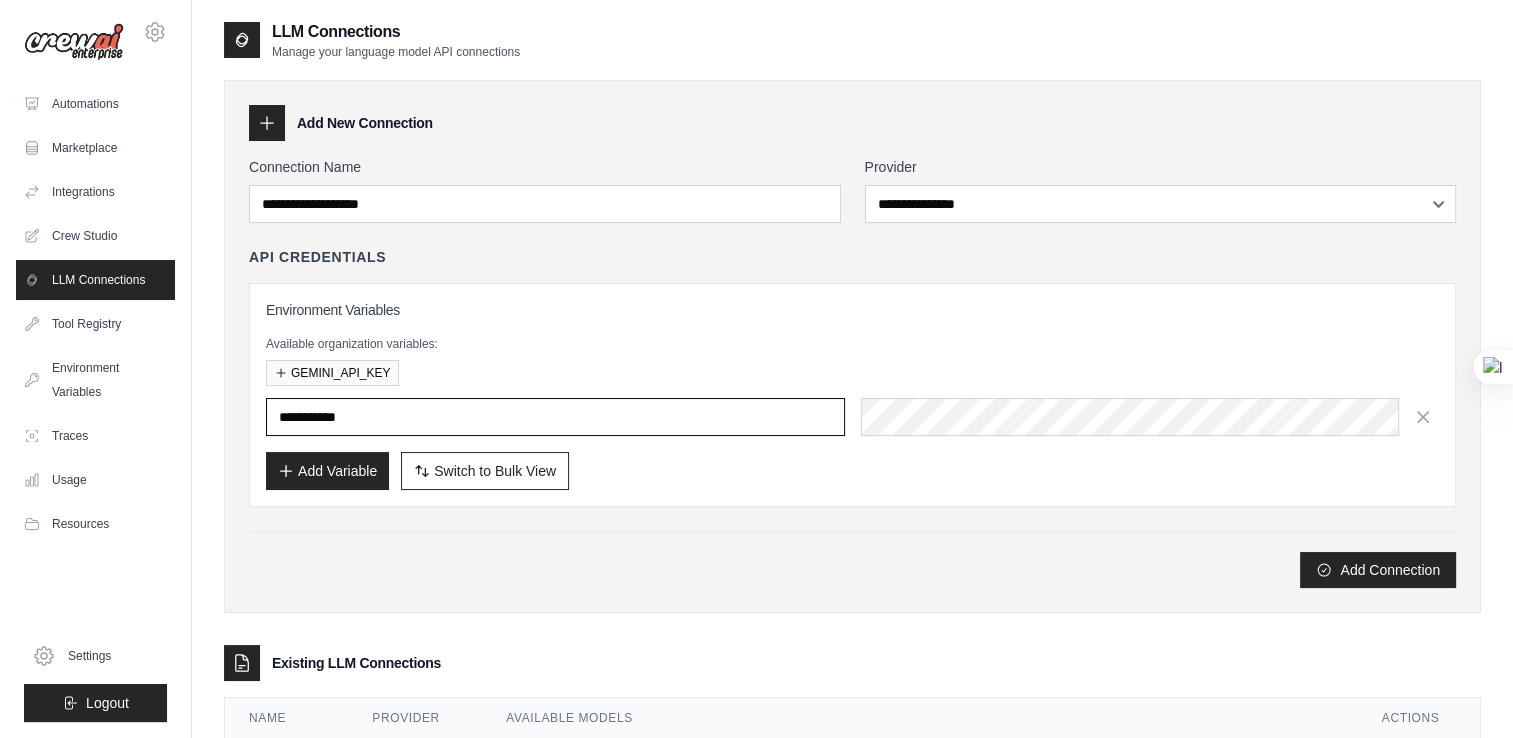 type on "**********" 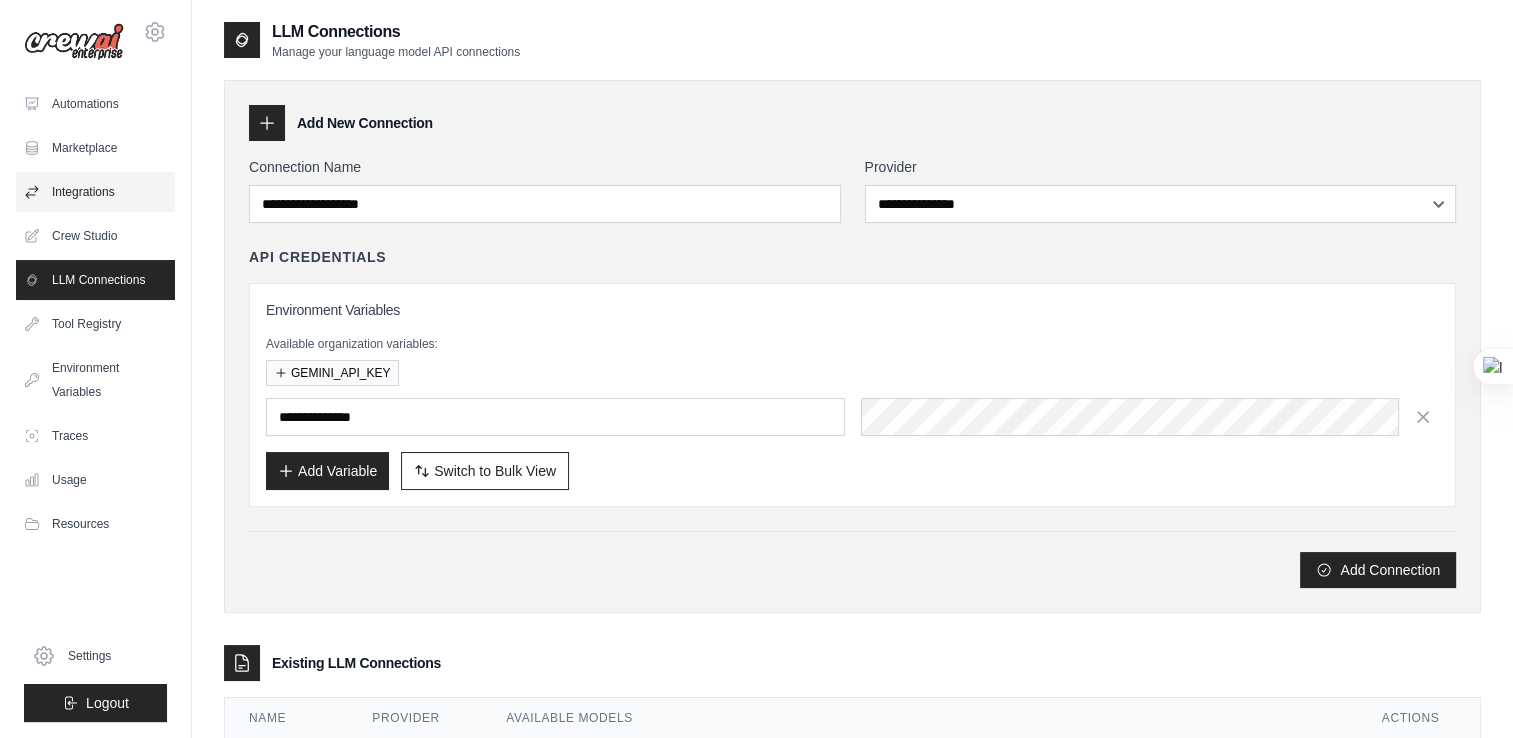 click on "Integrations" at bounding box center [95, 192] 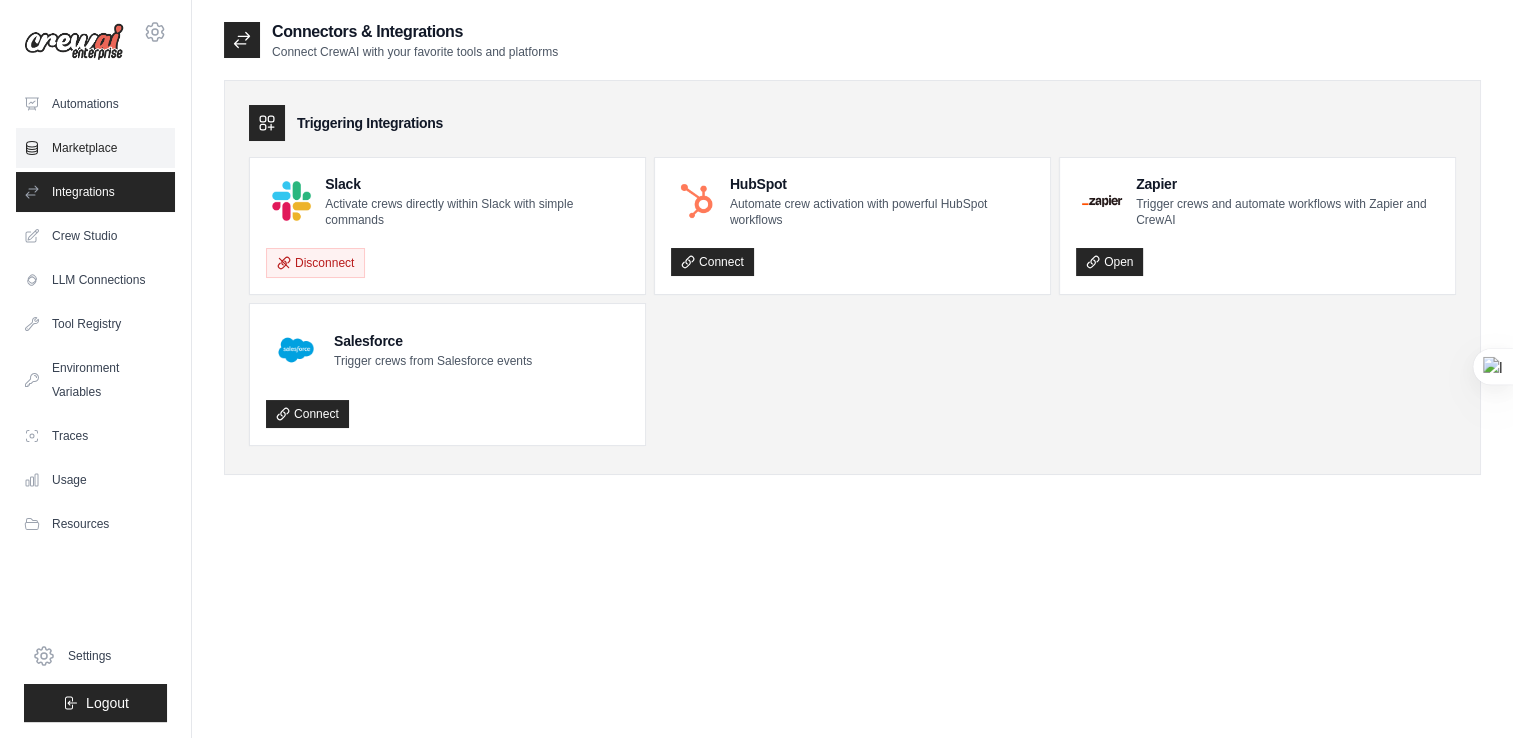 click on "Marketplace" at bounding box center [95, 148] 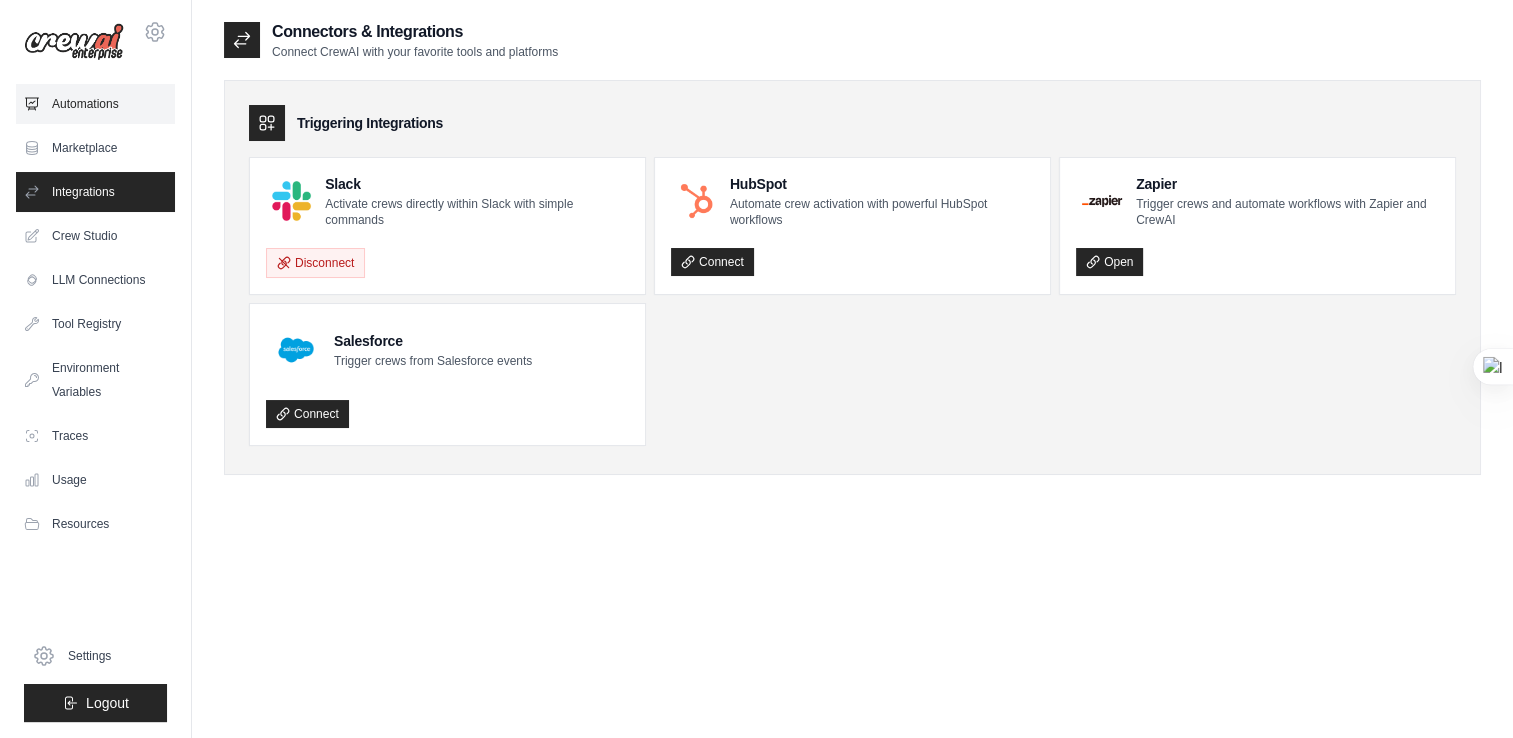 click on "Automations" at bounding box center [95, 104] 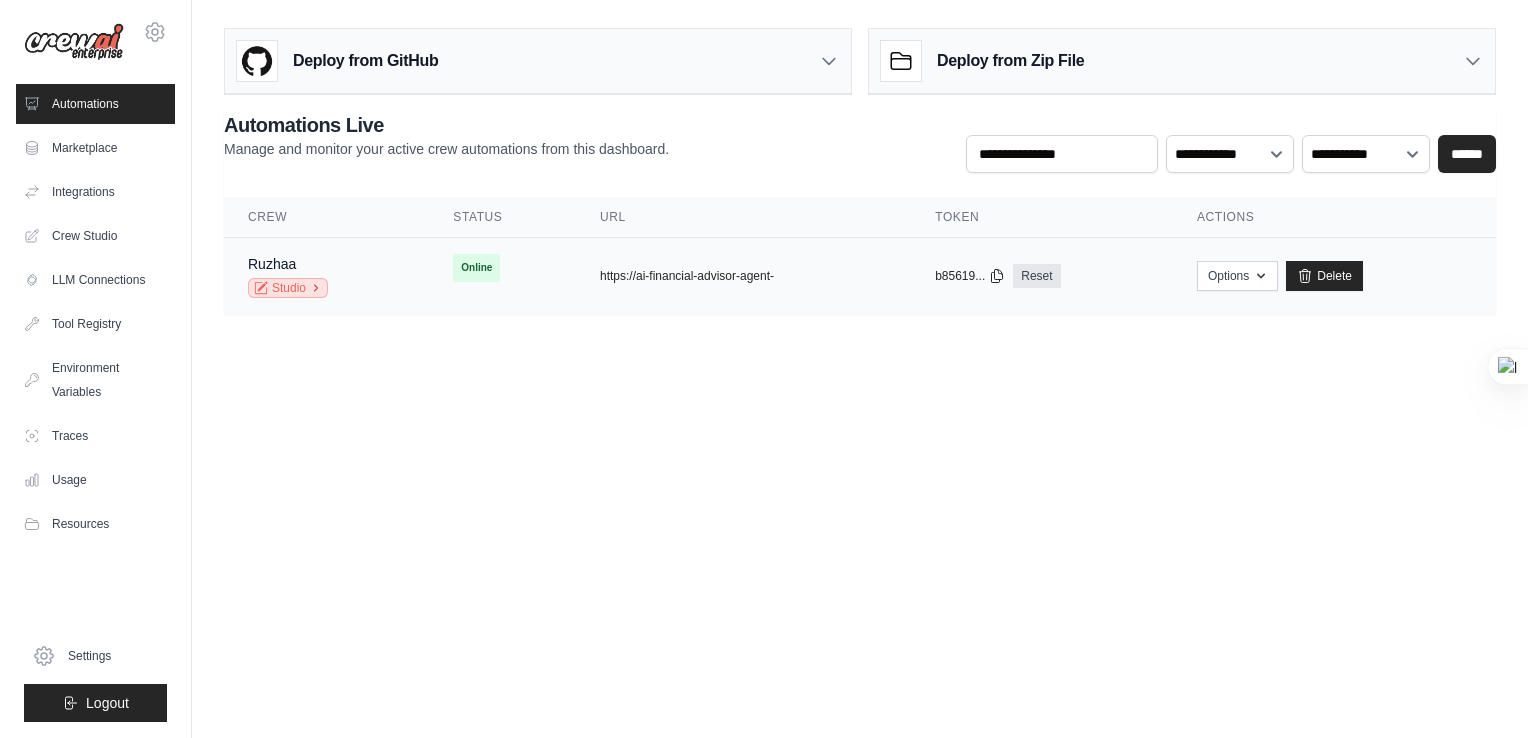 click on "Studio" at bounding box center (288, 288) 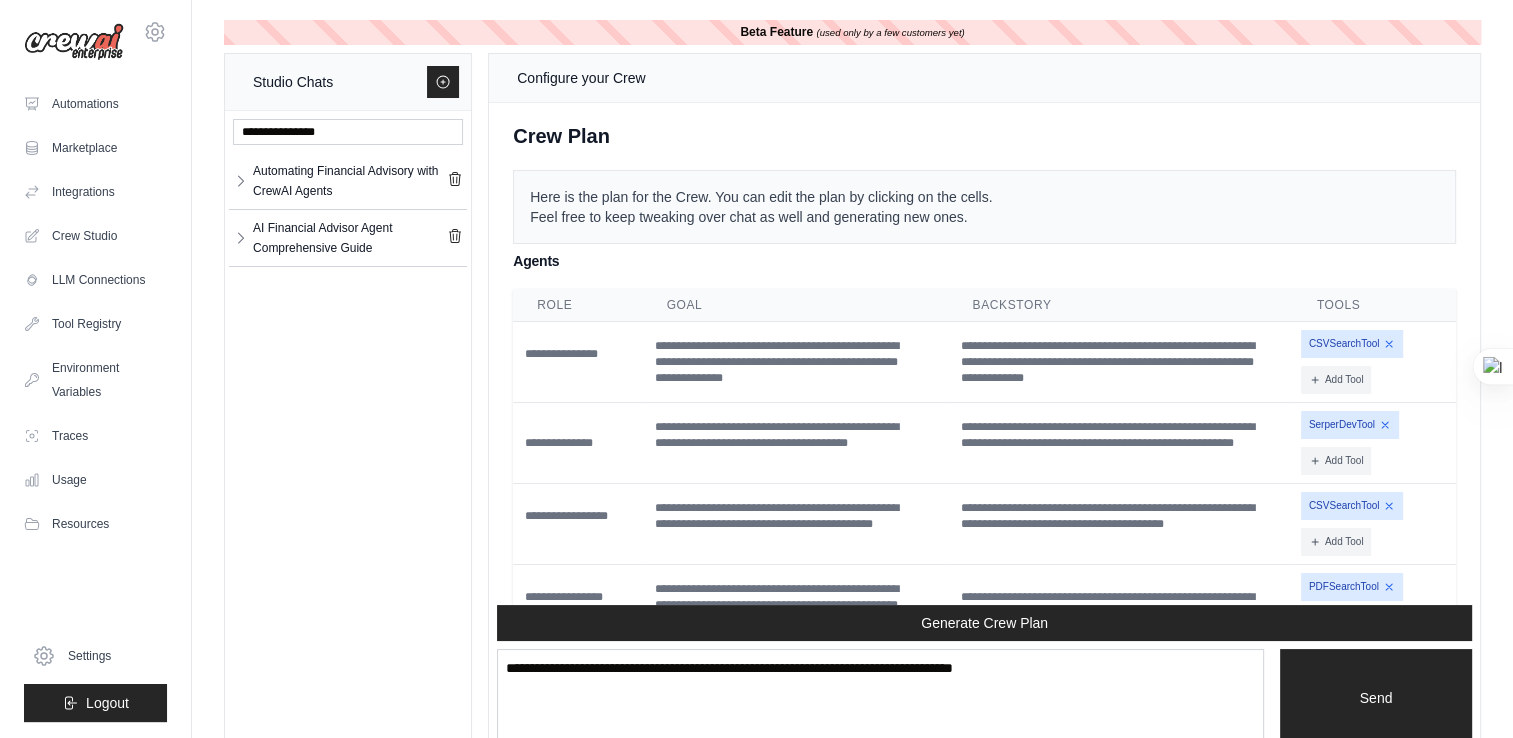 scroll, scrollTop: 10896, scrollLeft: 0, axis: vertical 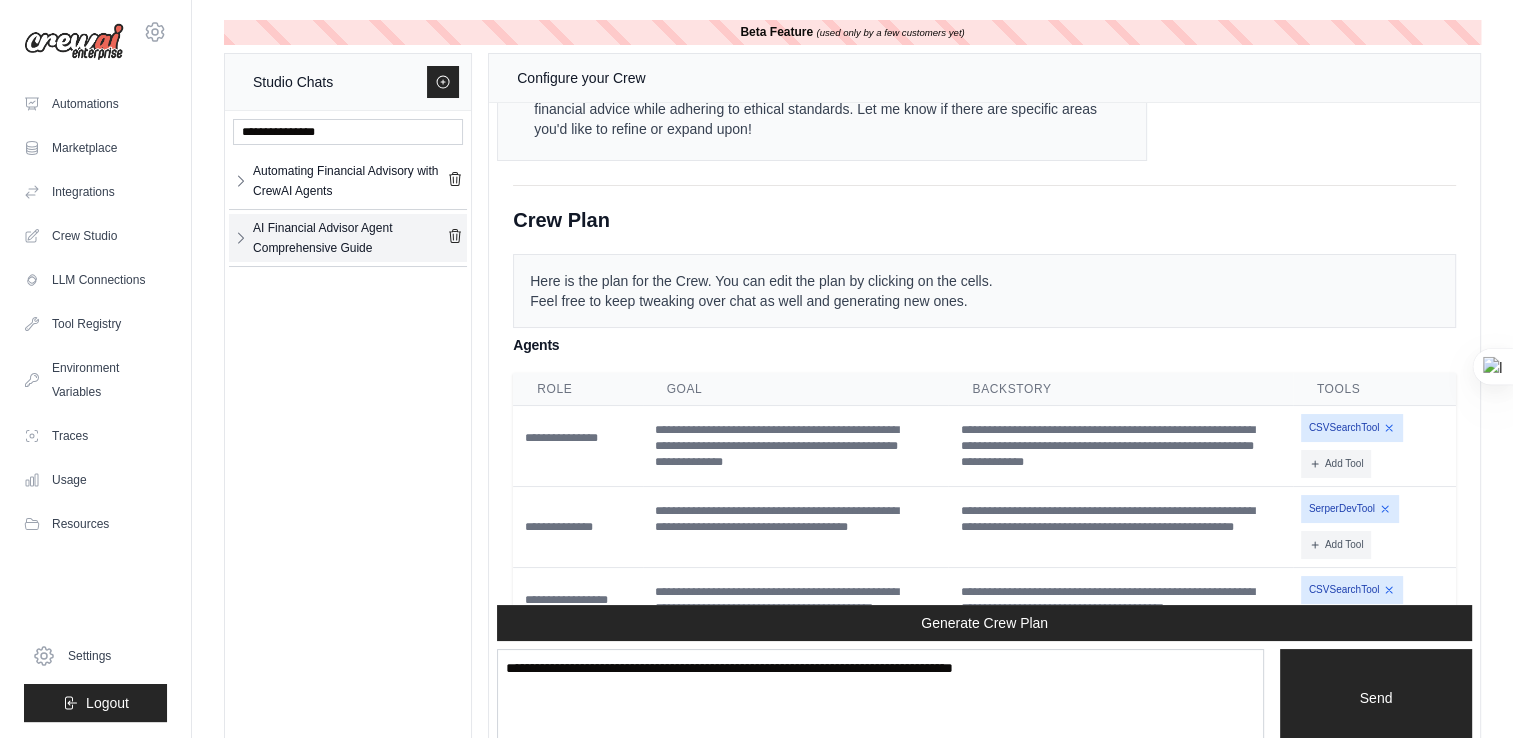 click on "AI Financial Advisor Agent Comprehensive Guide" at bounding box center [350, 238] 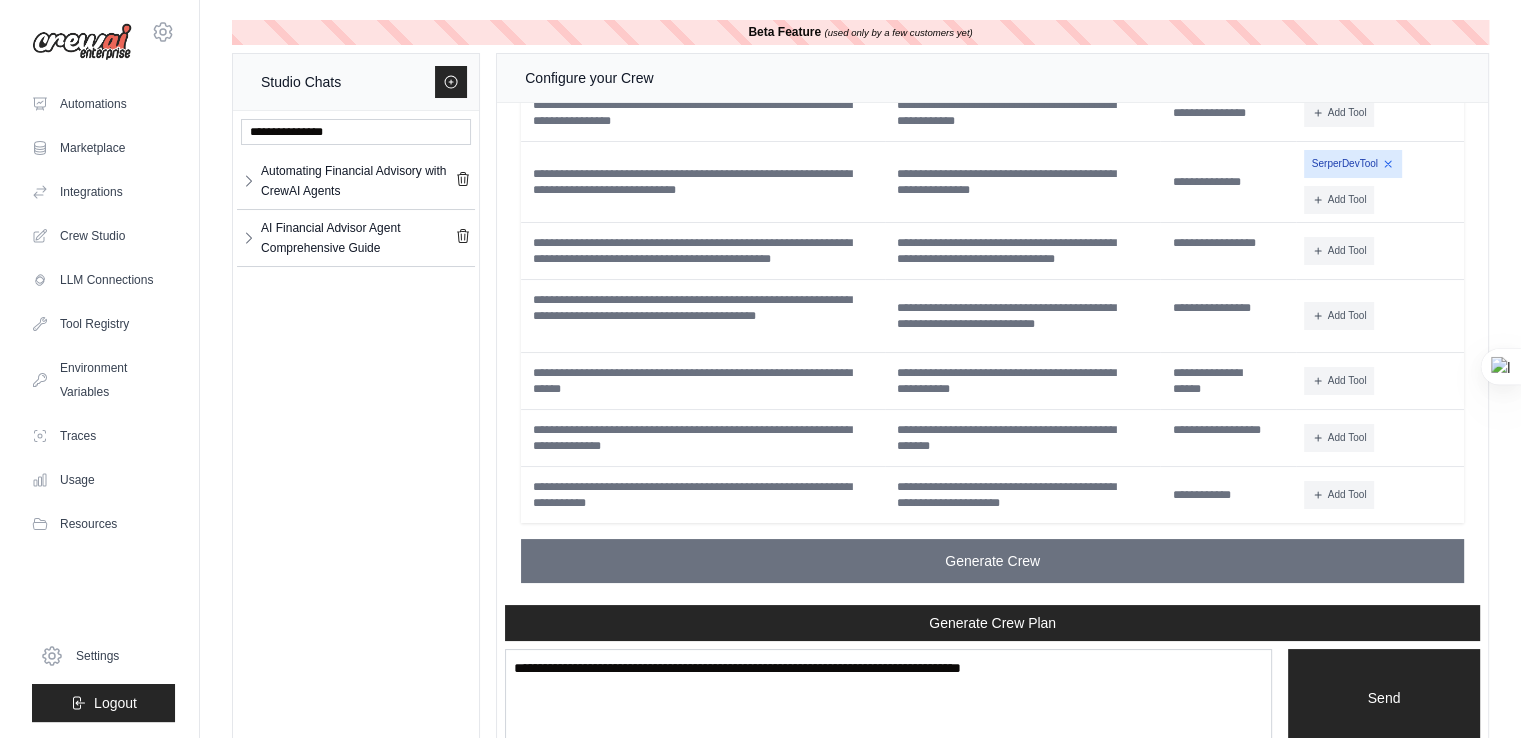 scroll, scrollTop: 13629, scrollLeft: 0, axis: vertical 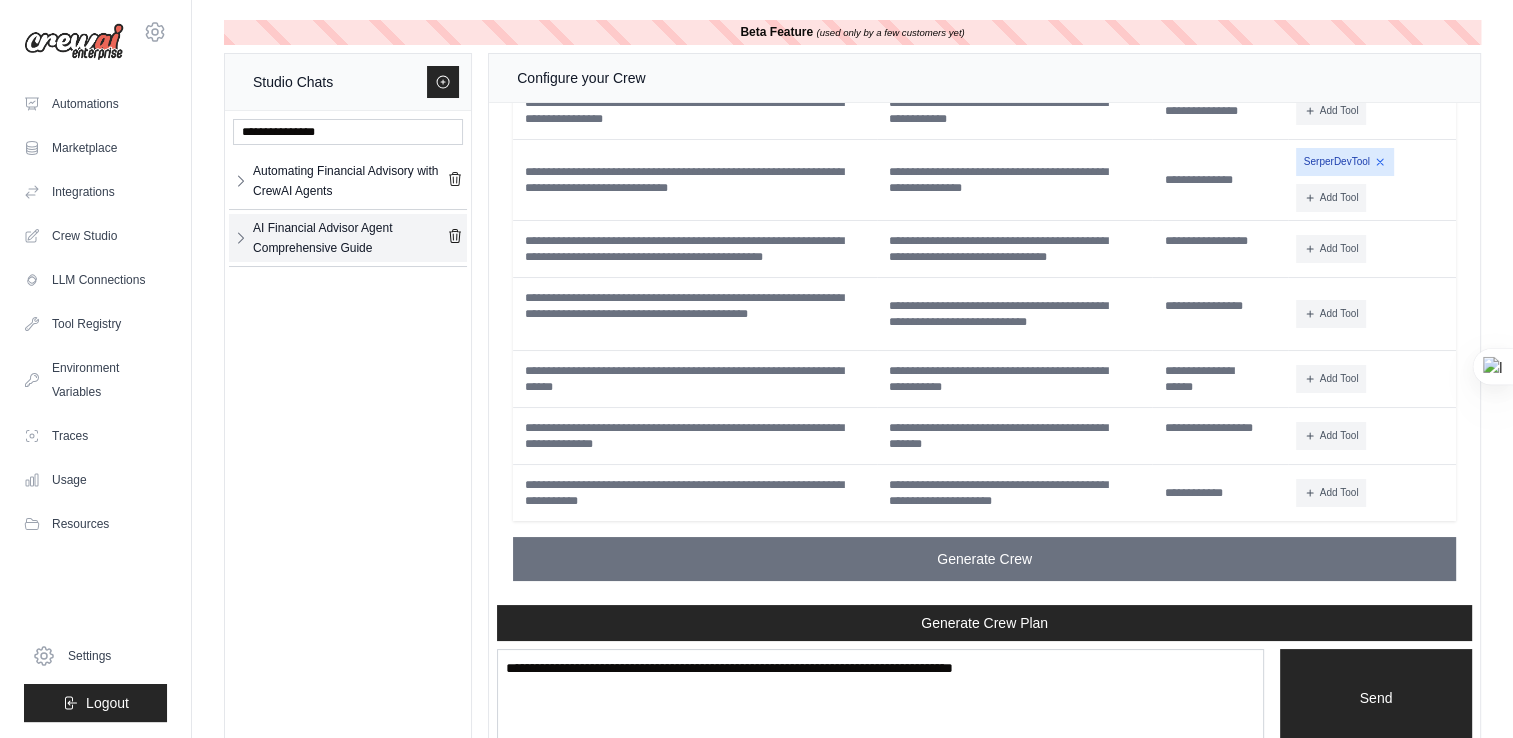 click 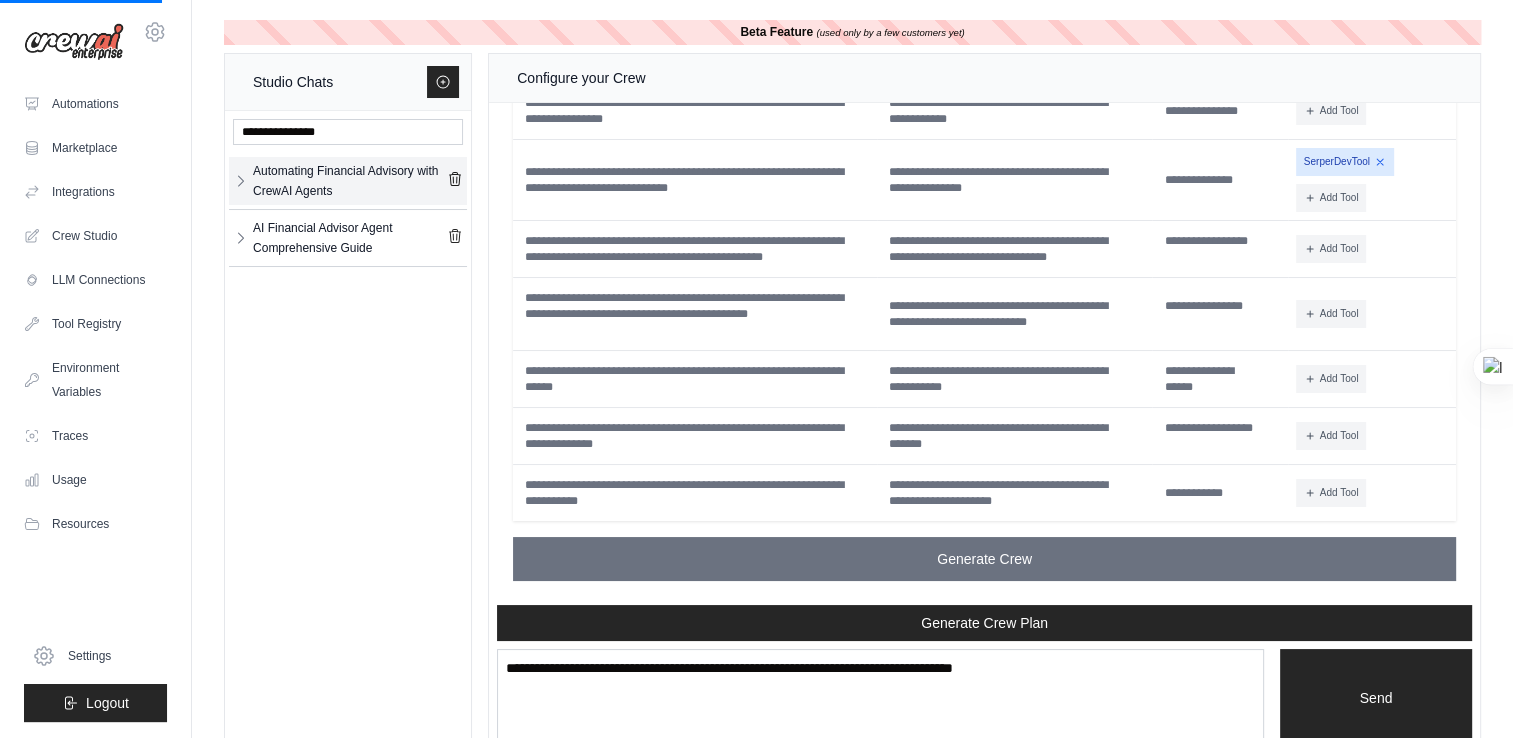 click 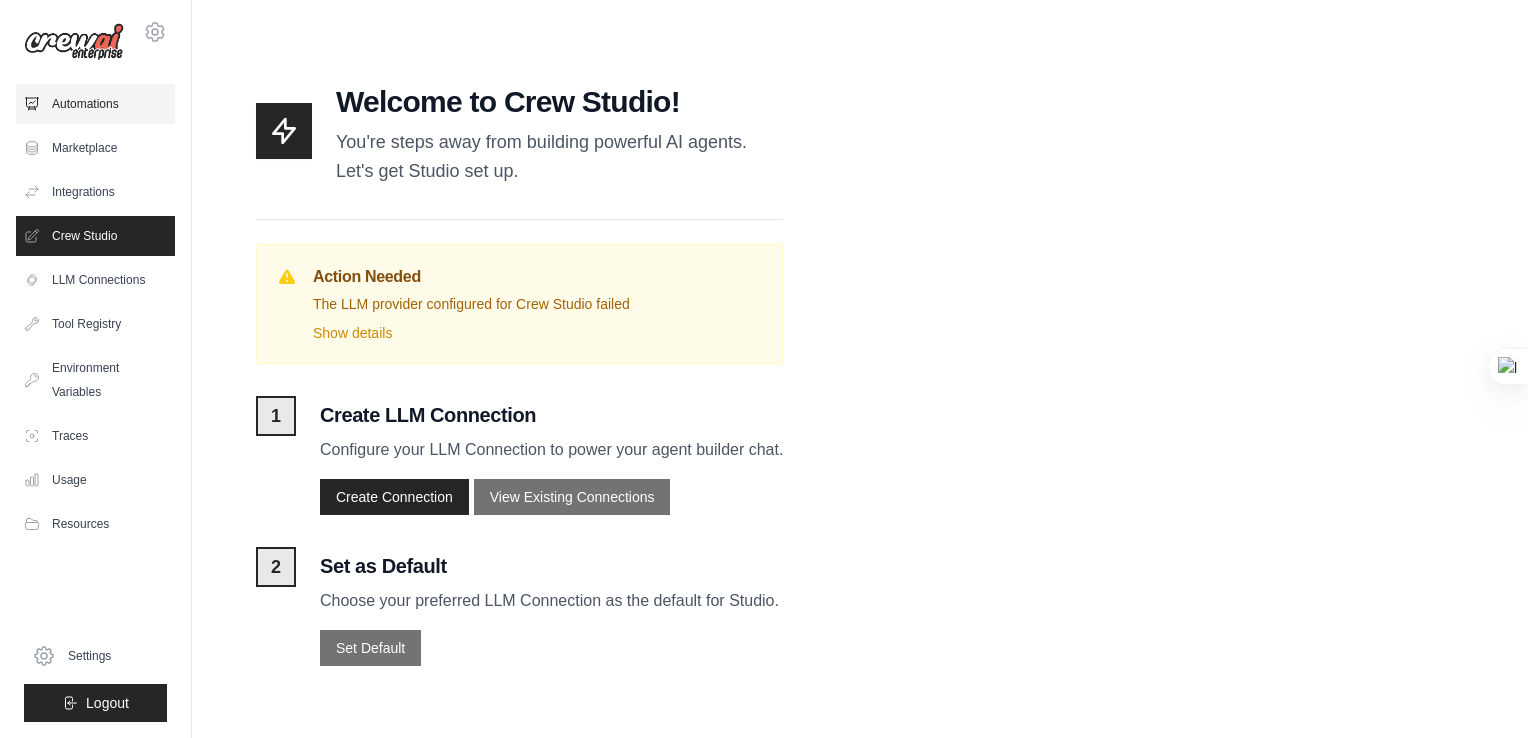 click on "Automations" at bounding box center [95, 104] 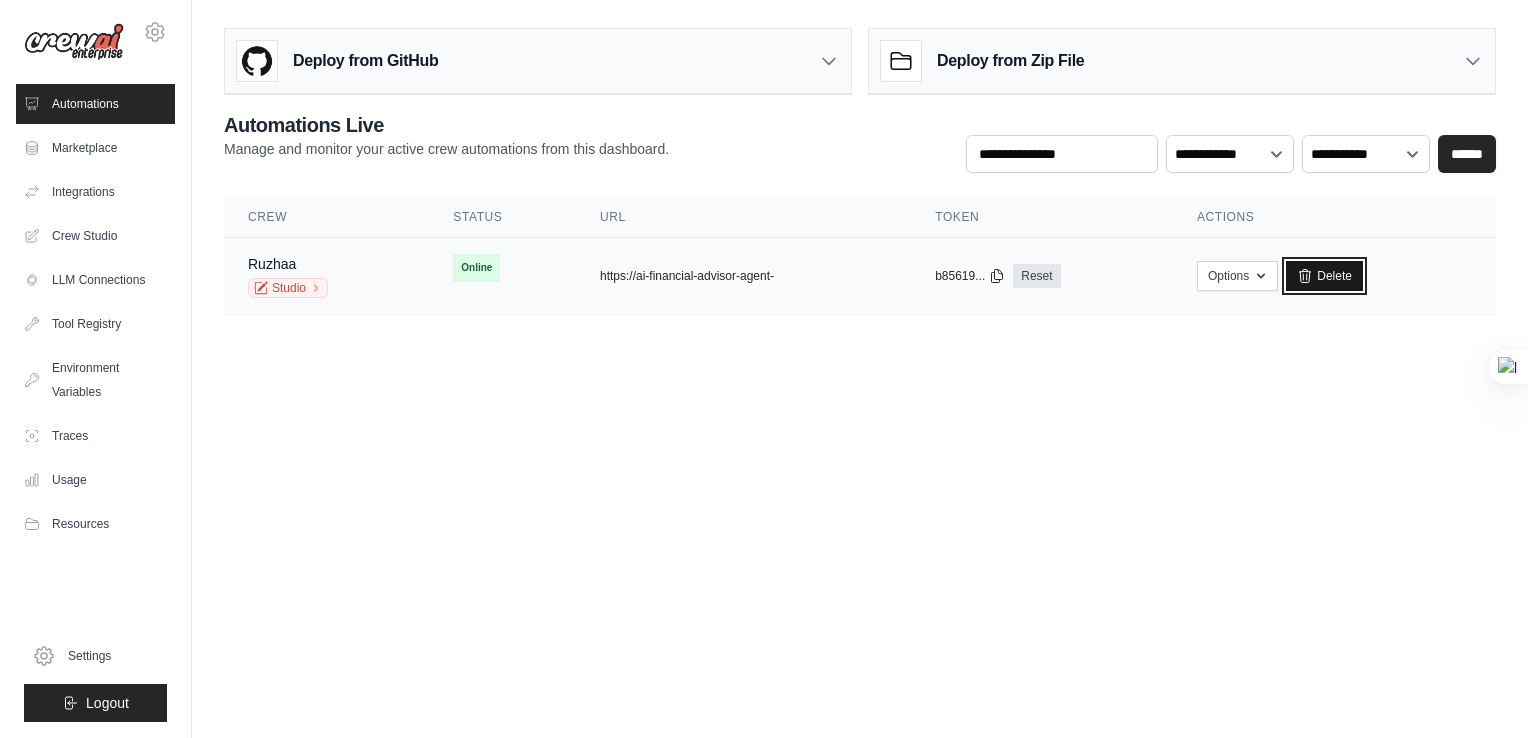 click 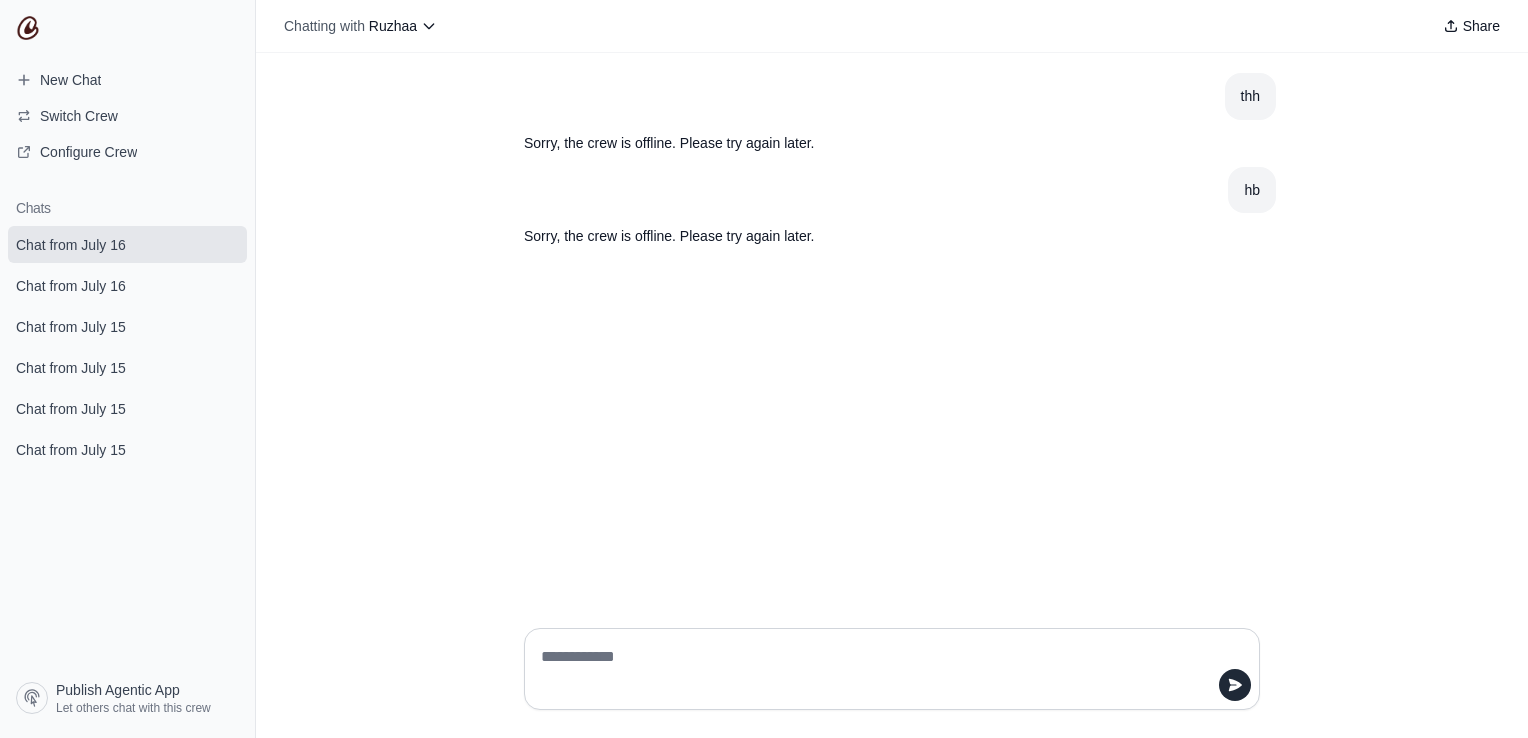 scroll, scrollTop: 0, scrollLeft: 0, axis: both 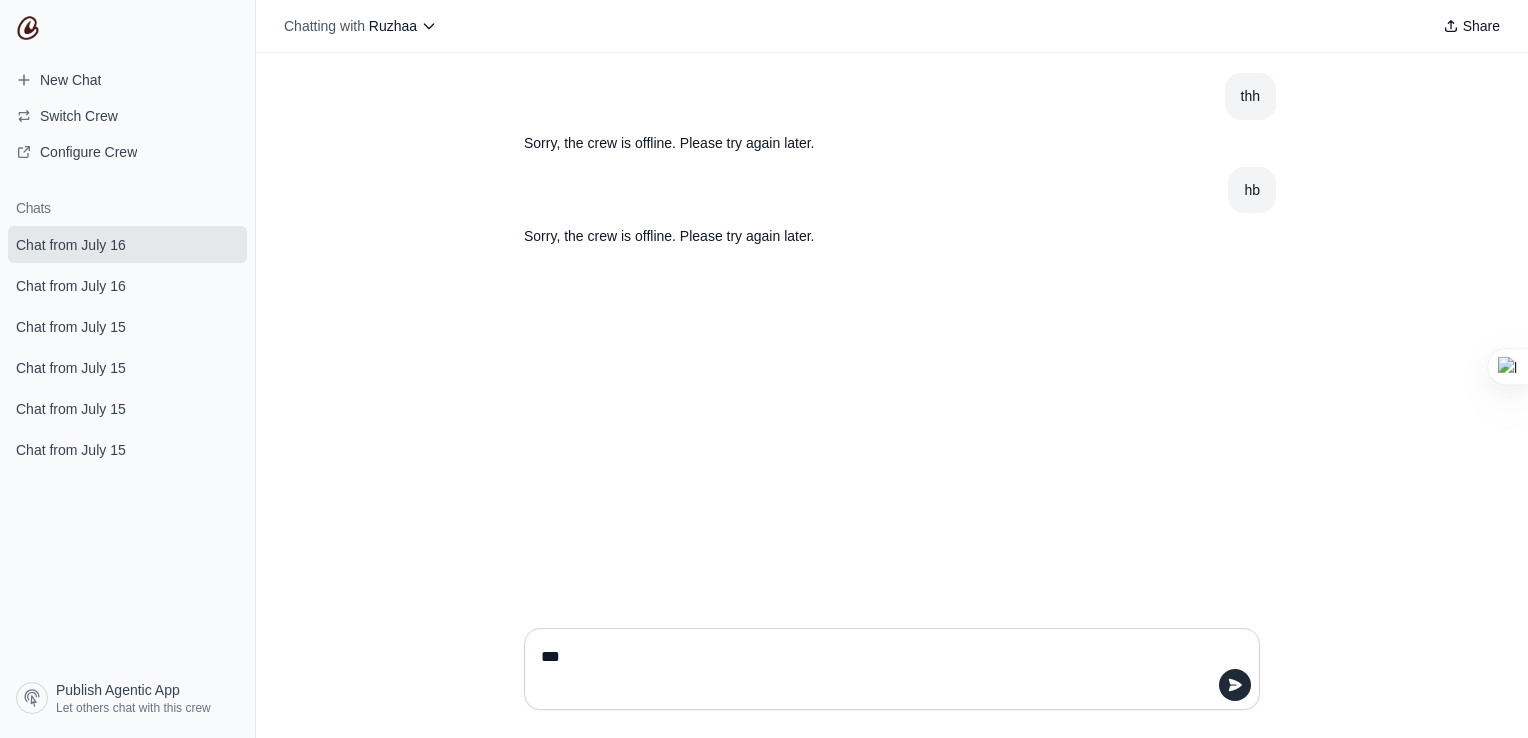 type on "****" 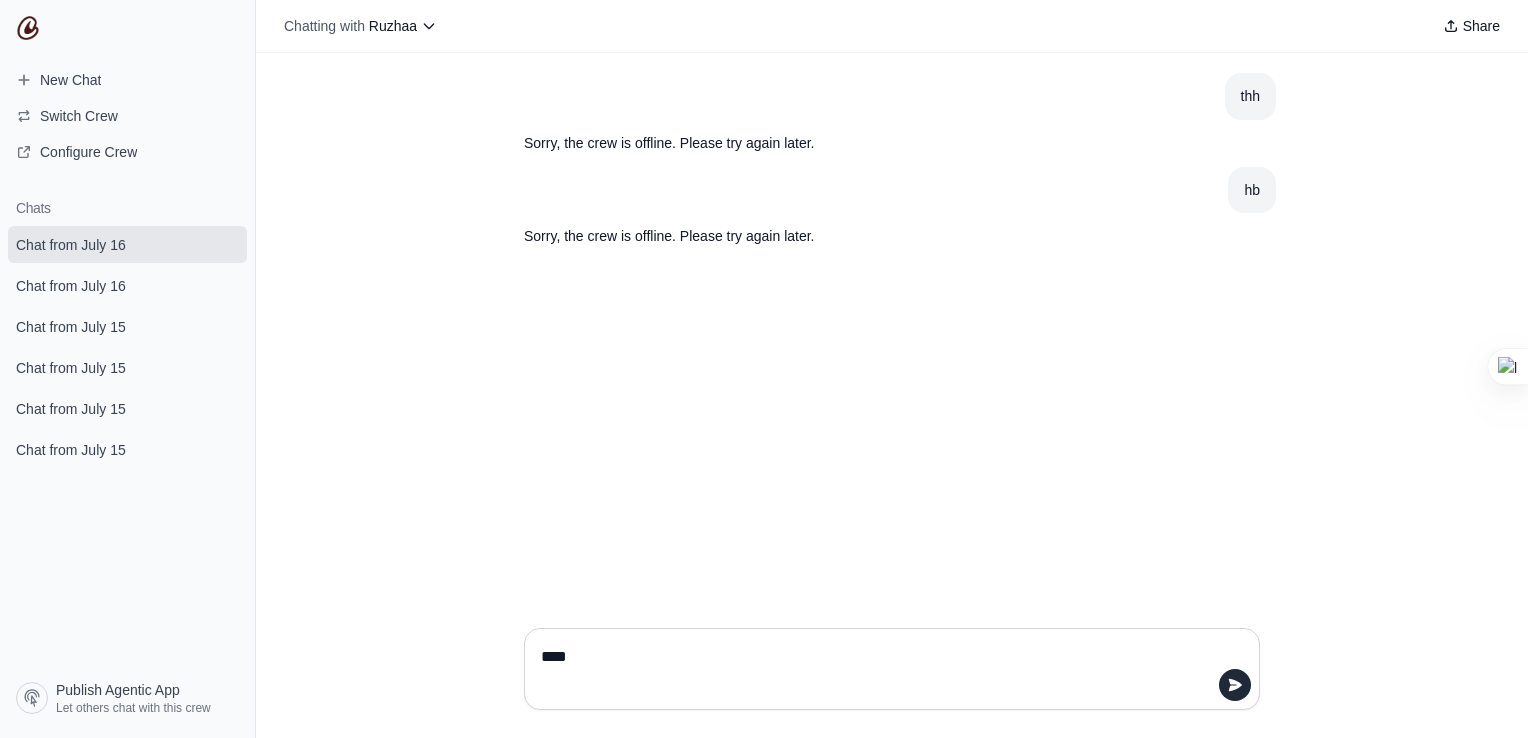 type 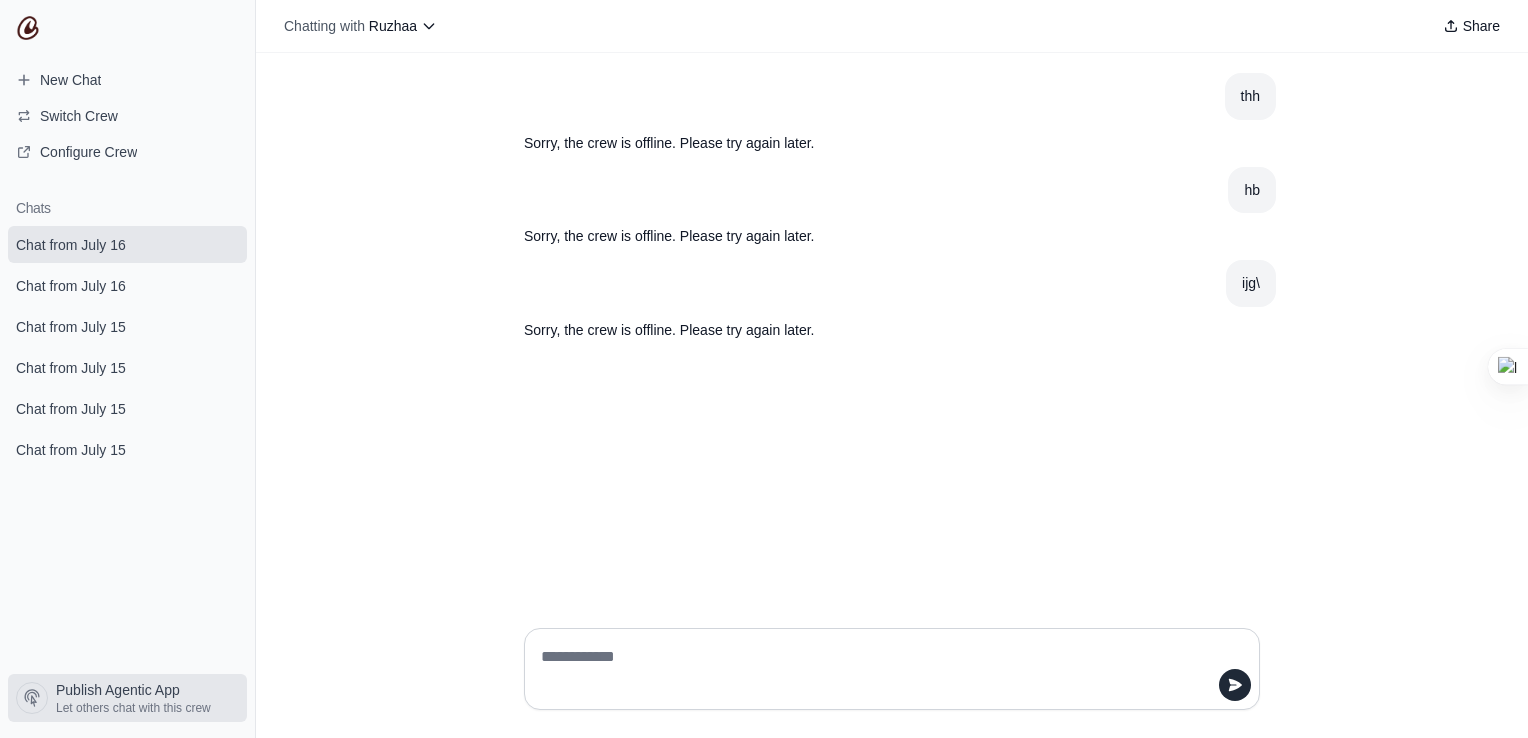 click on "Publish Agentic App" at bounding box center (118, 690) 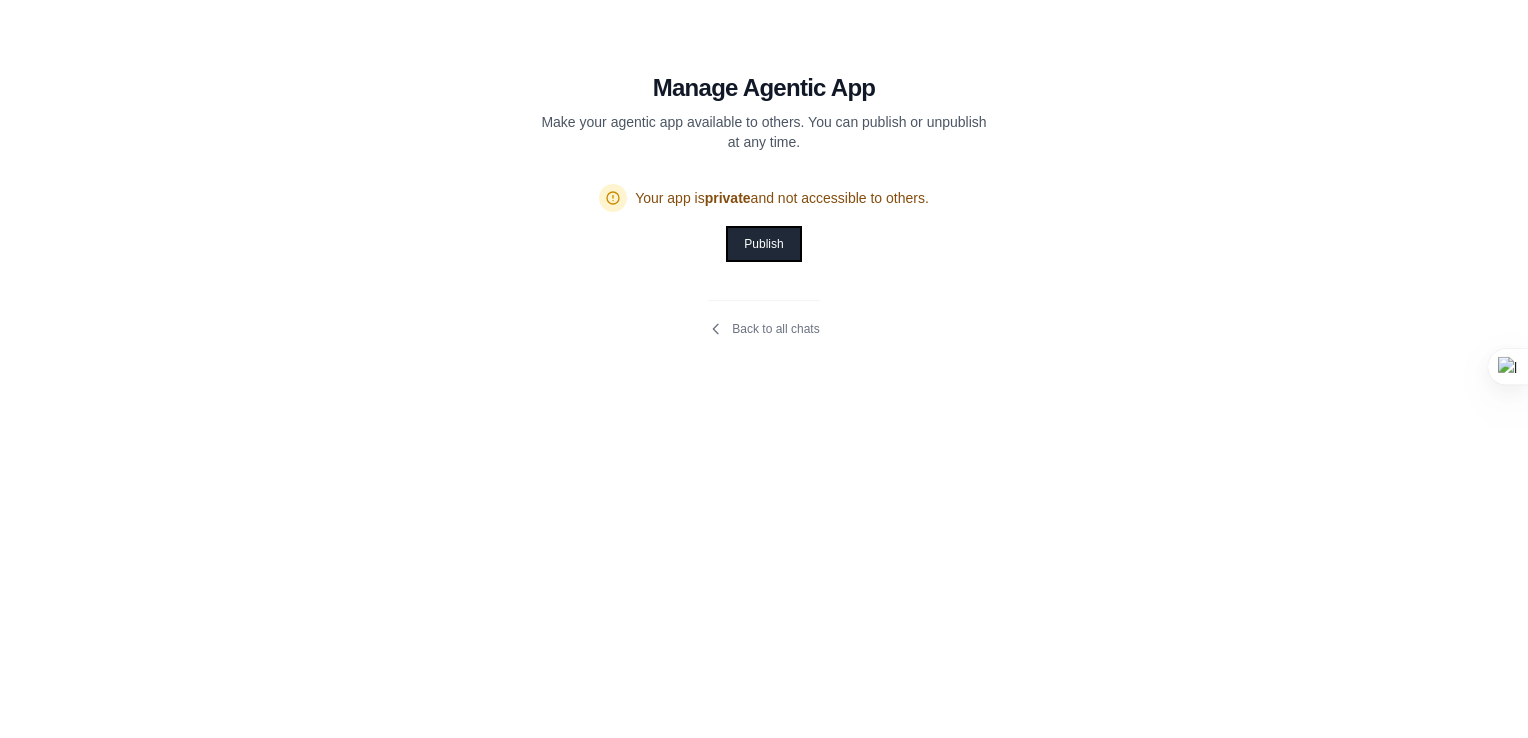 click on "Publish" at bounding box center (763, 244) 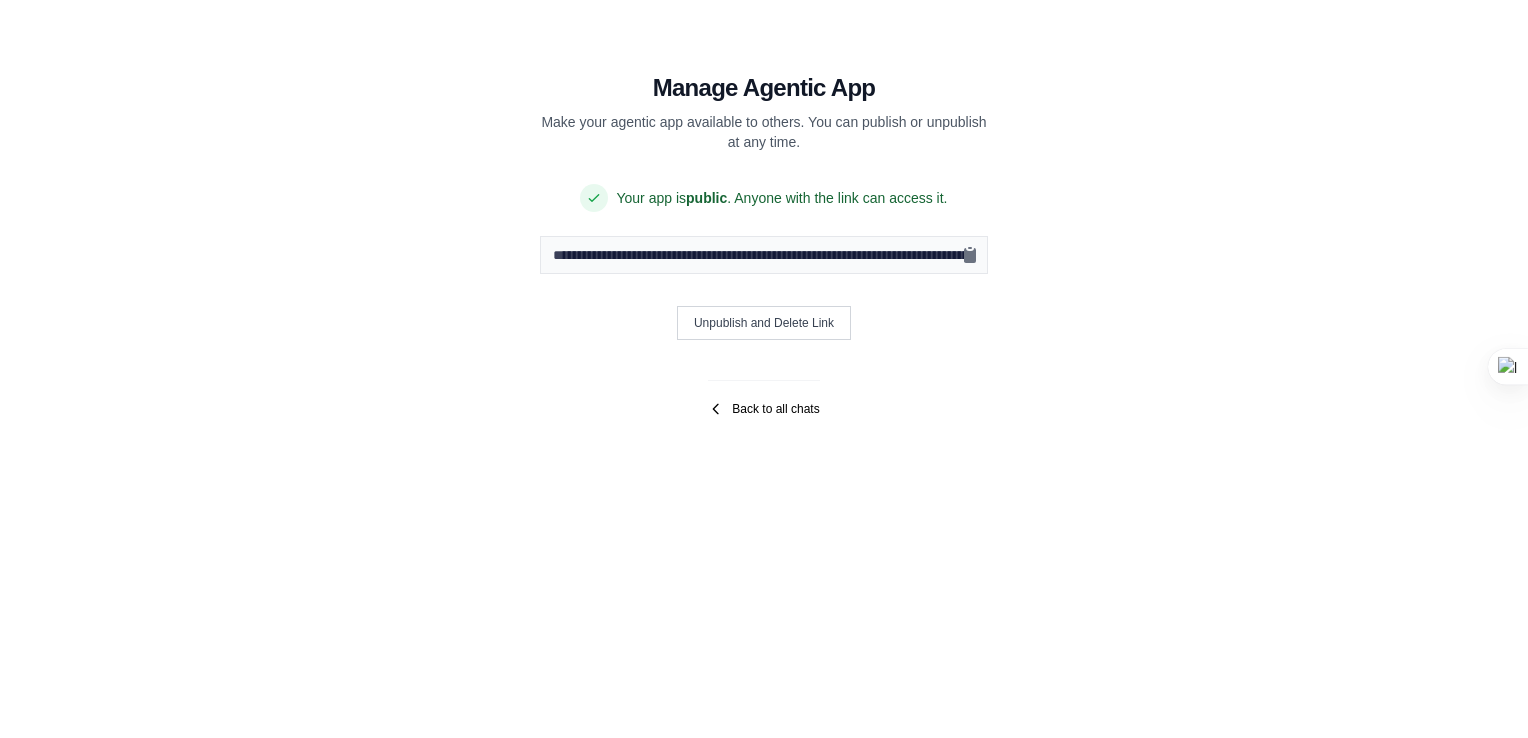 click on "Back to all chats" at bounding box center (763, 409) 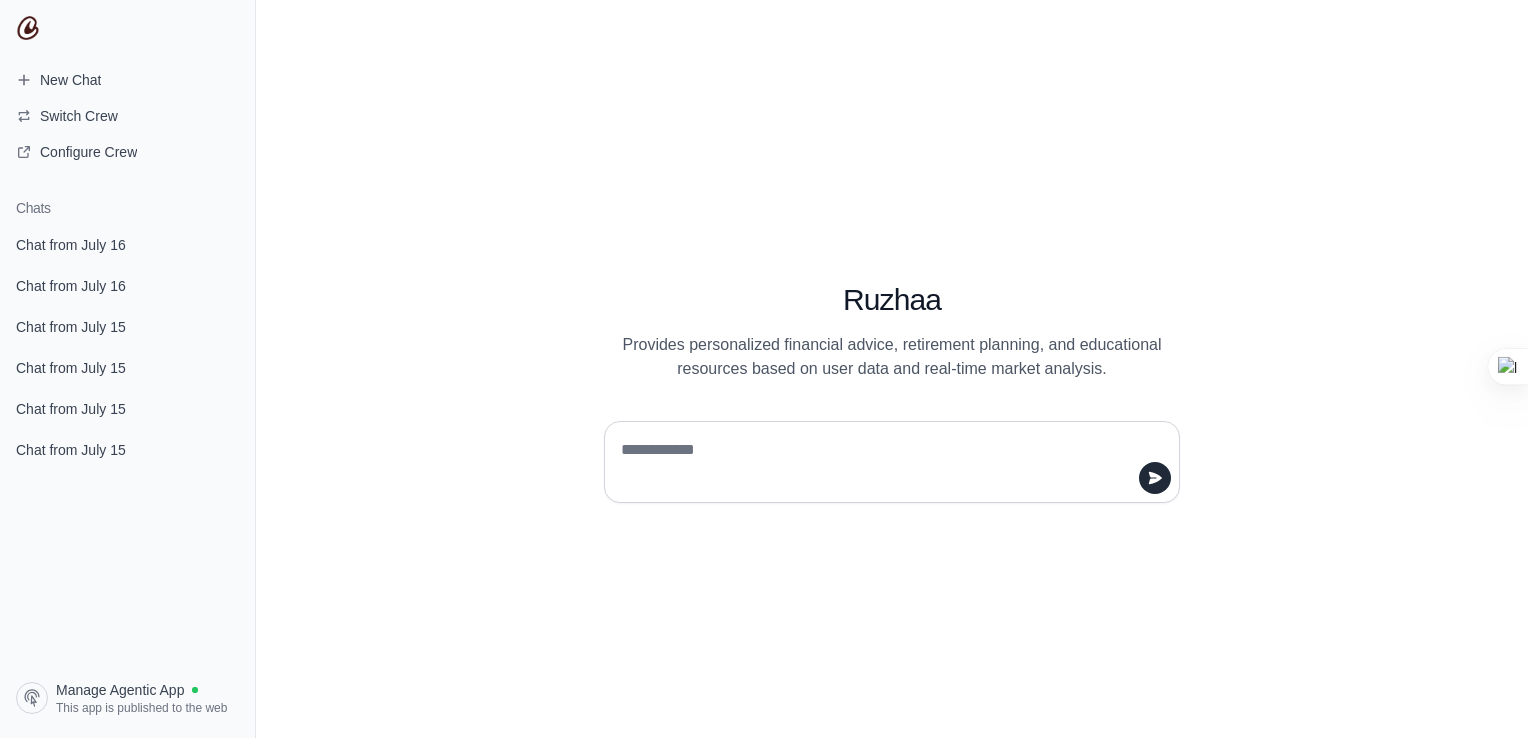 click at bounding box center (892, 454) 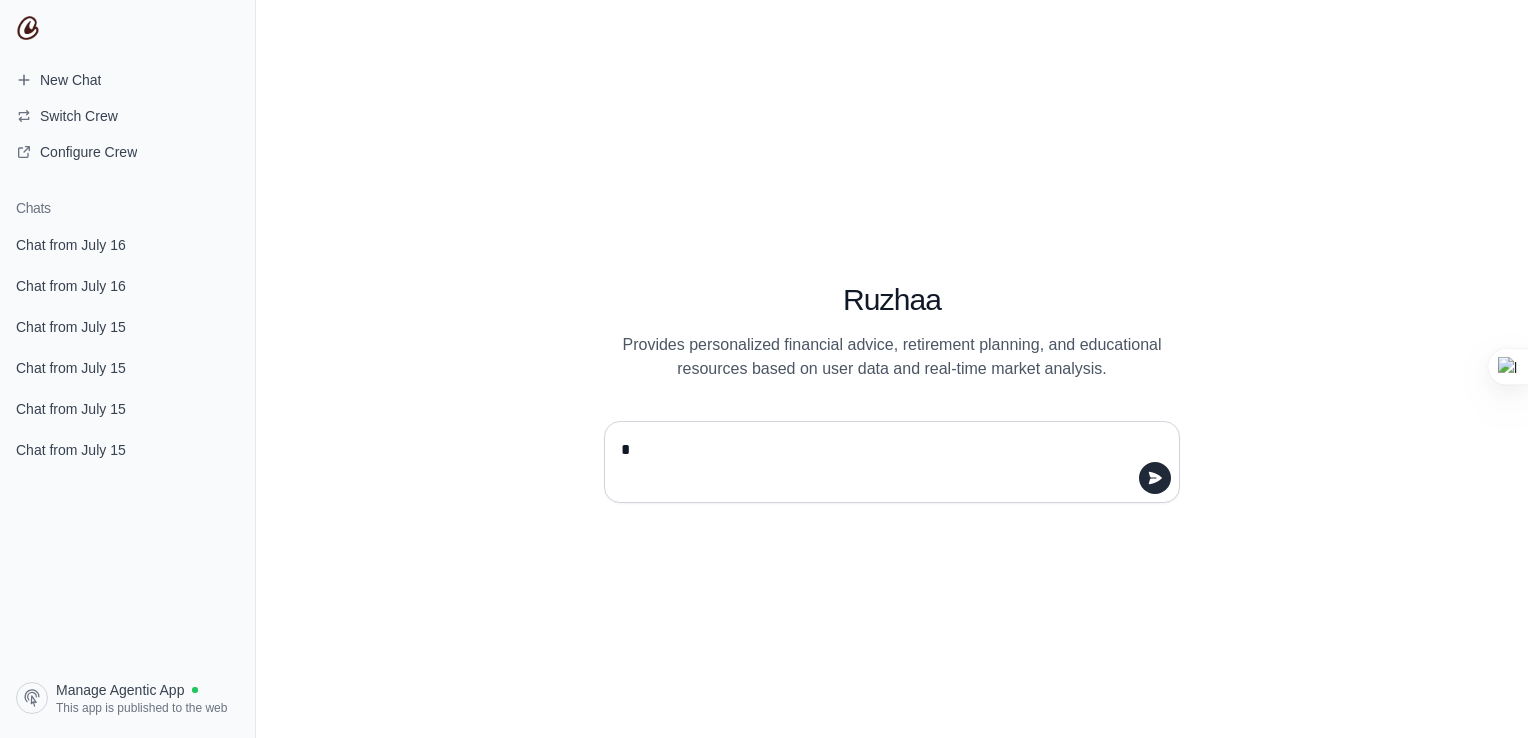 type on "**" 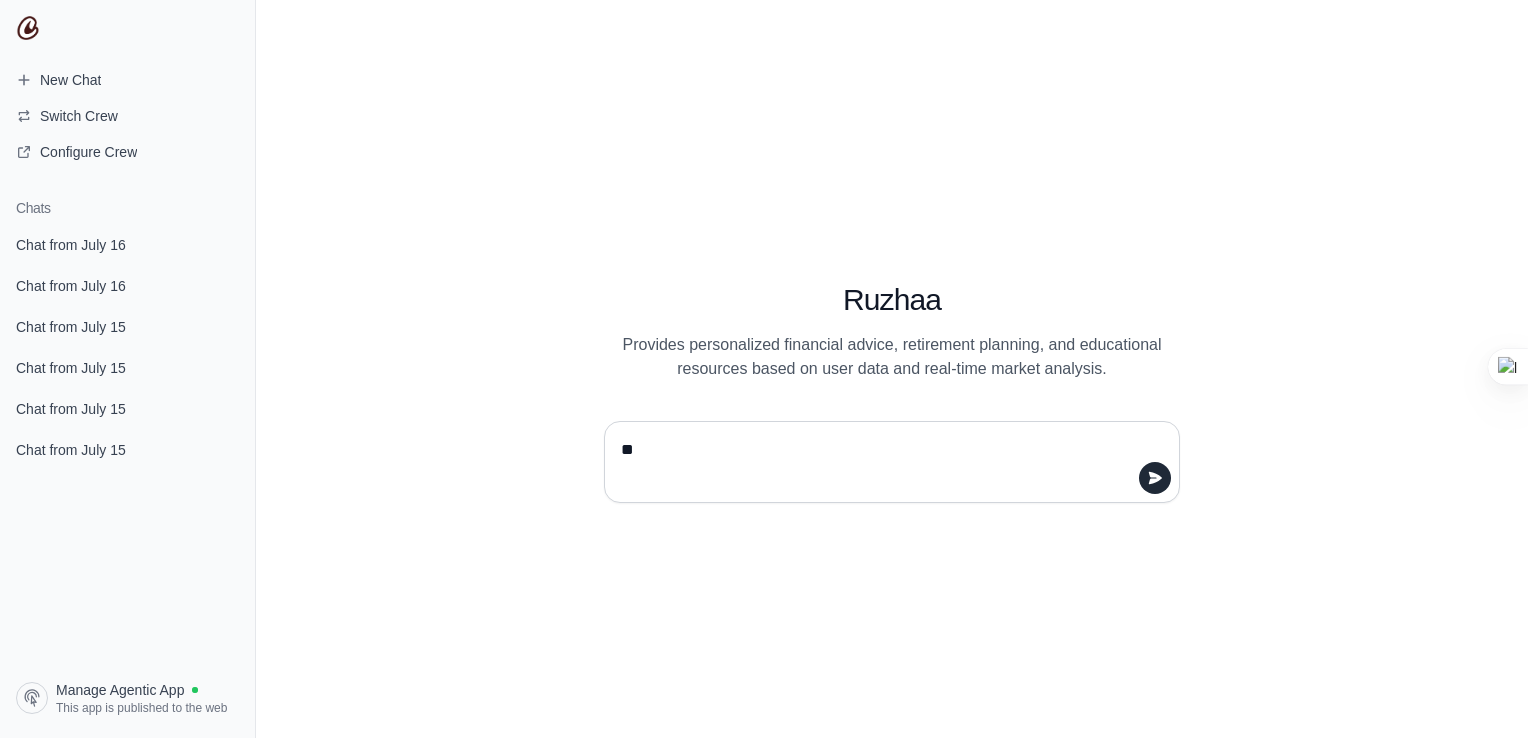 type 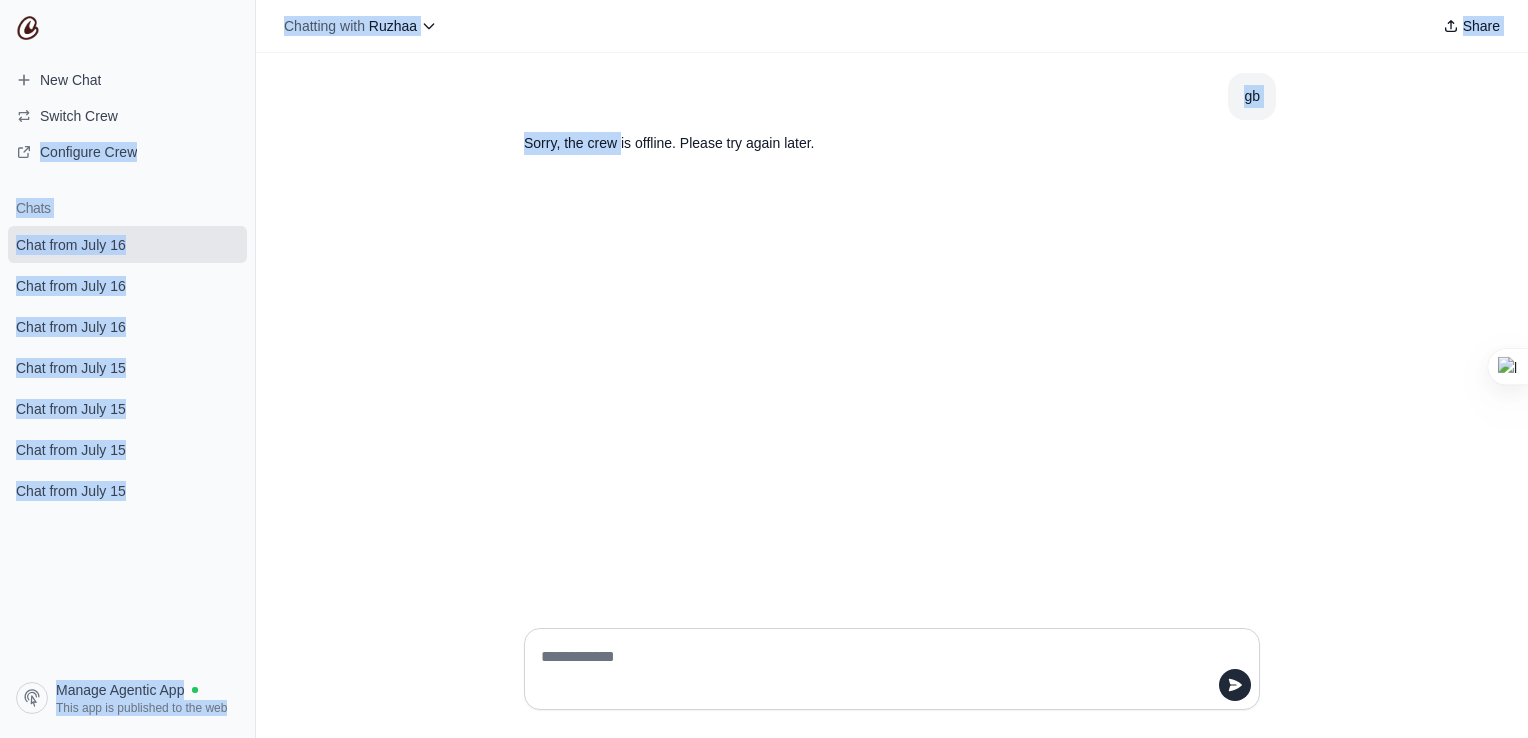drag, startPoint x: 711, startPoint y: 261, endPoint x: 341, endPoint y: 257, distance: 370.0216 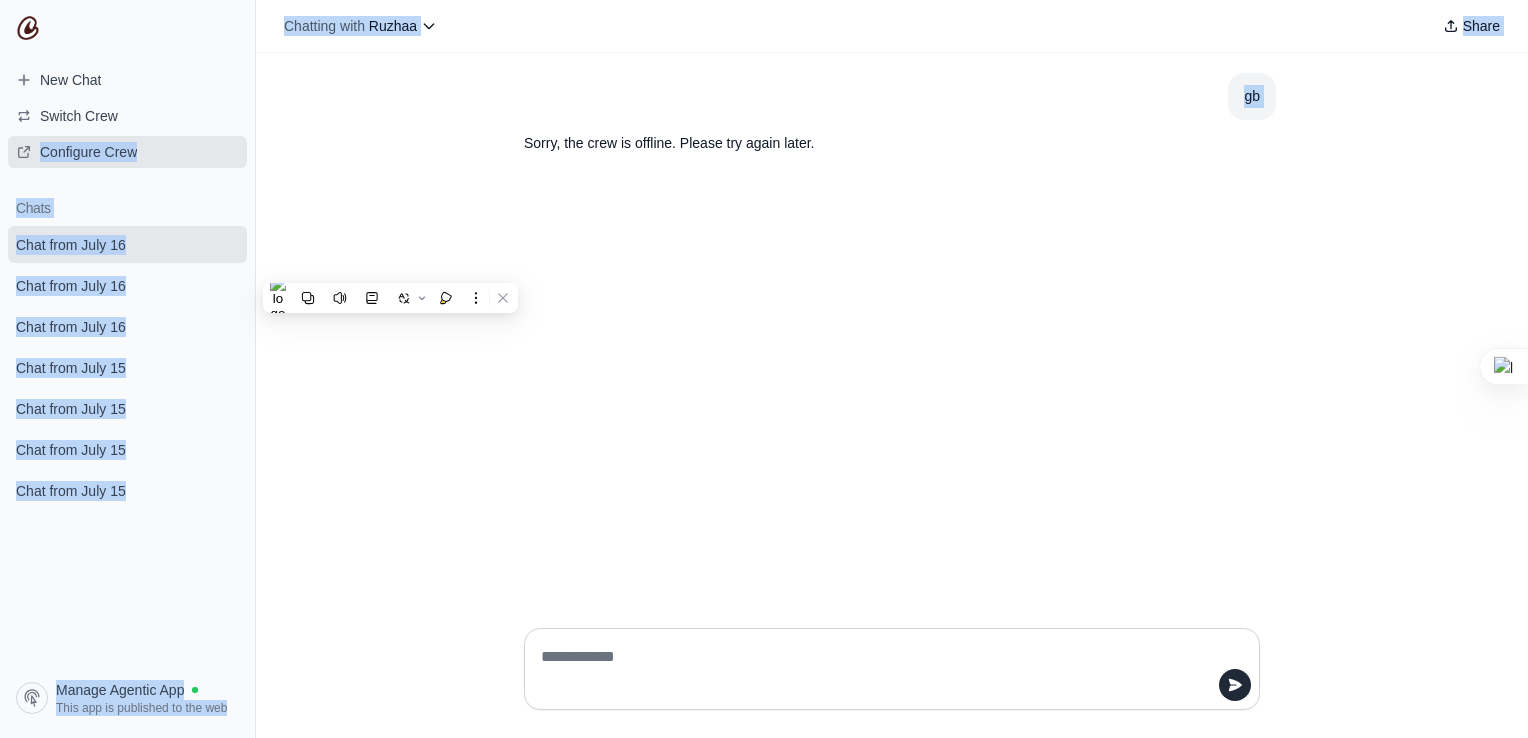 drag, startPoint x: 341, startPoint y: 257, endPoint x: 232, endPoint y: 165, distance: 142.6359 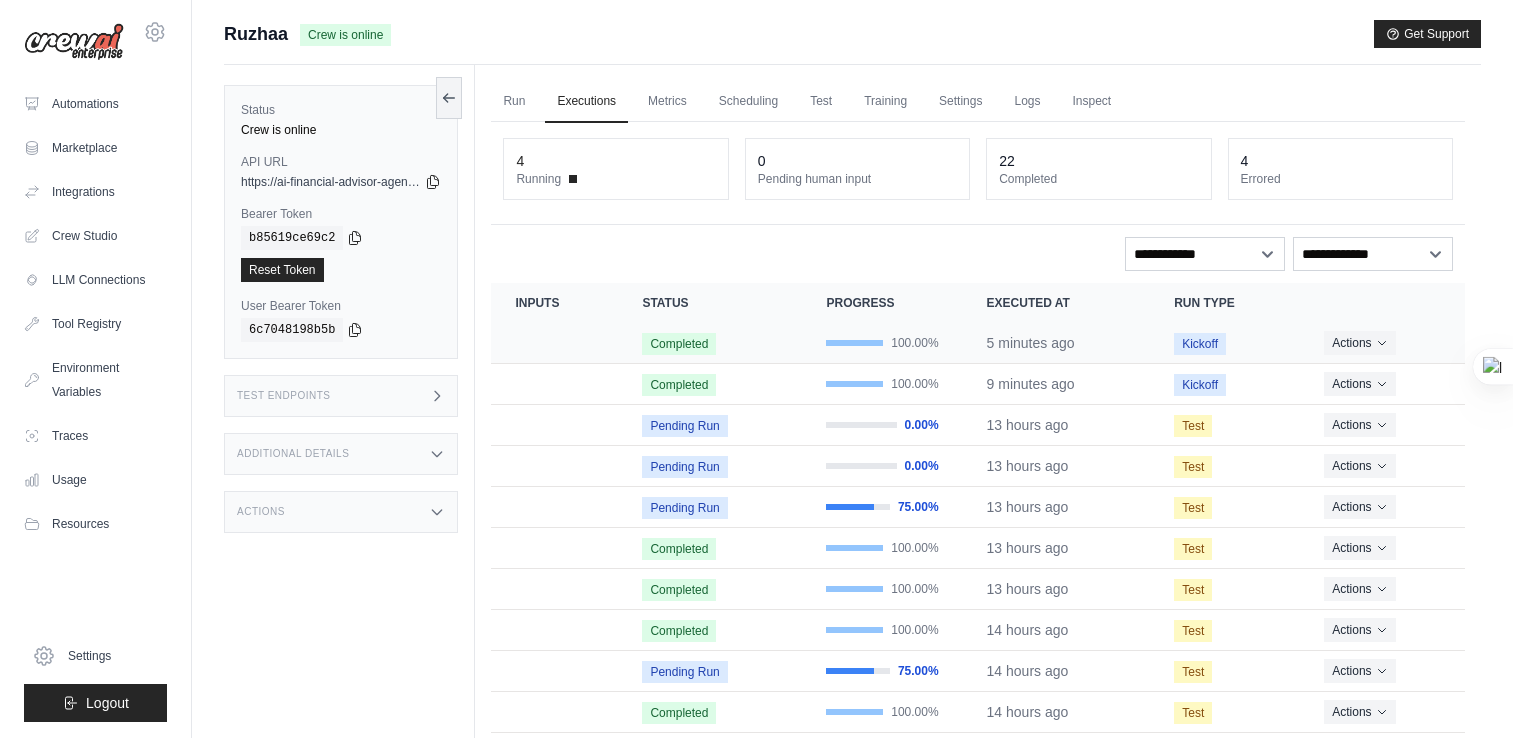 scroll, scrollTop: 0, scrollLeft: 0, axis: both 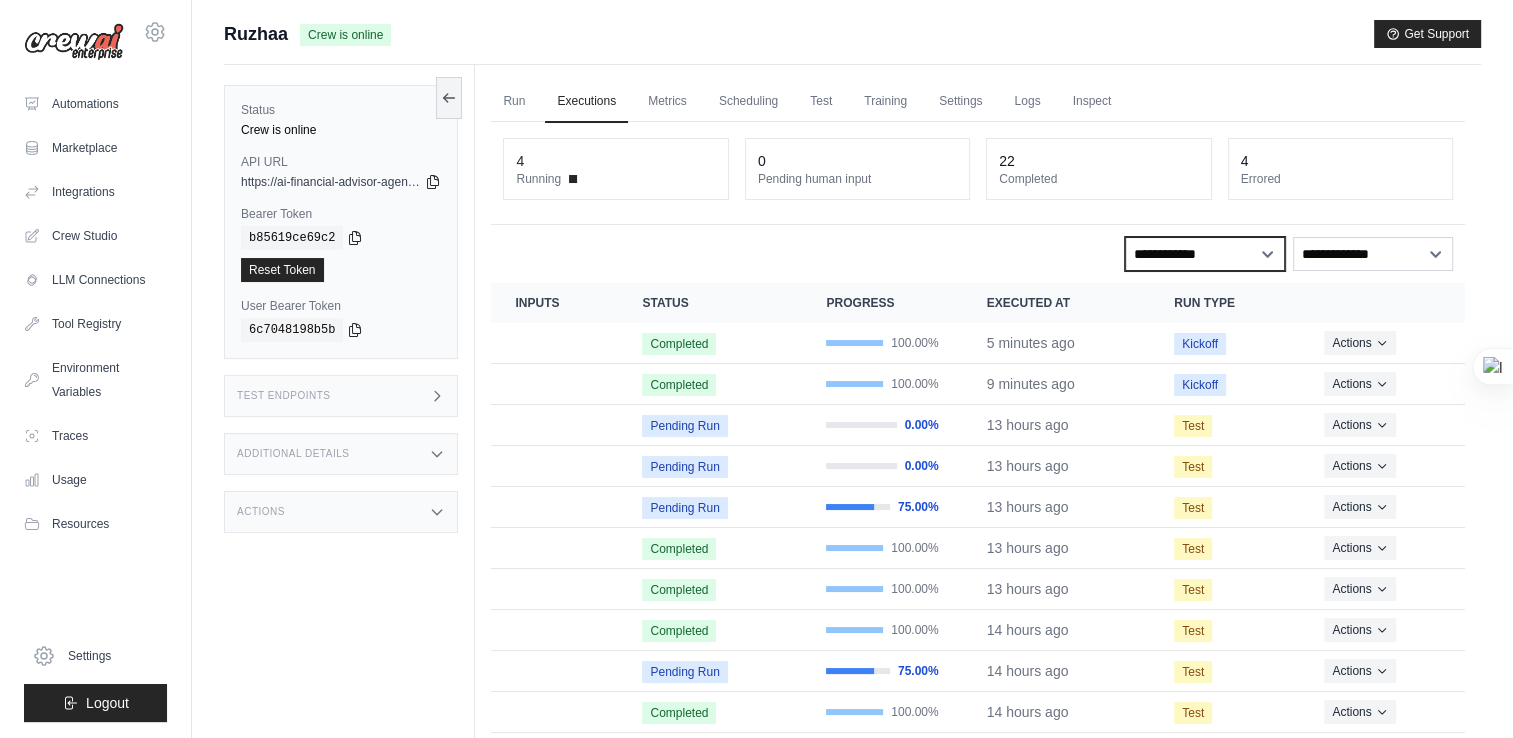 click on "**********" at bounding box center (1205, 254) 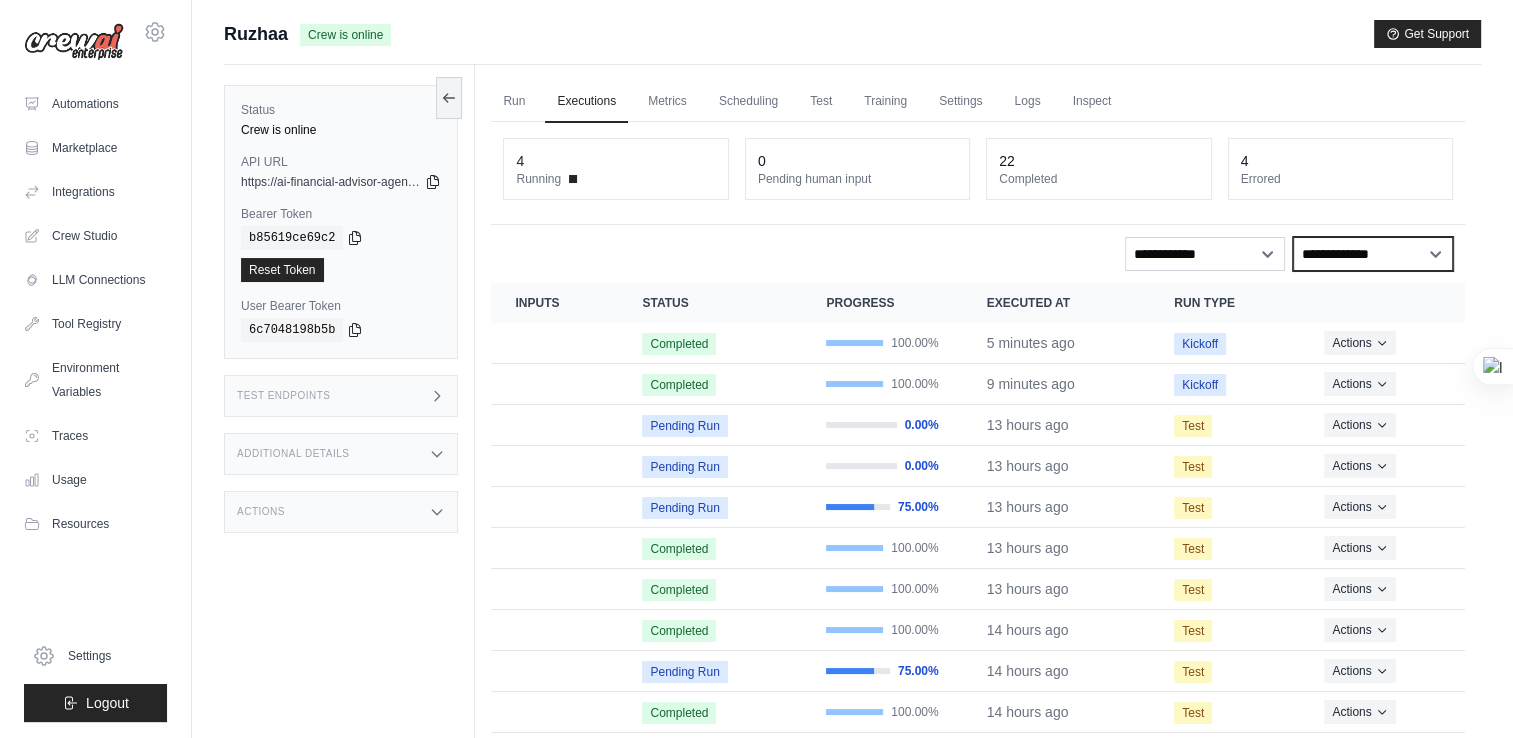 click on "**********" at bounding box center (1373, 254) 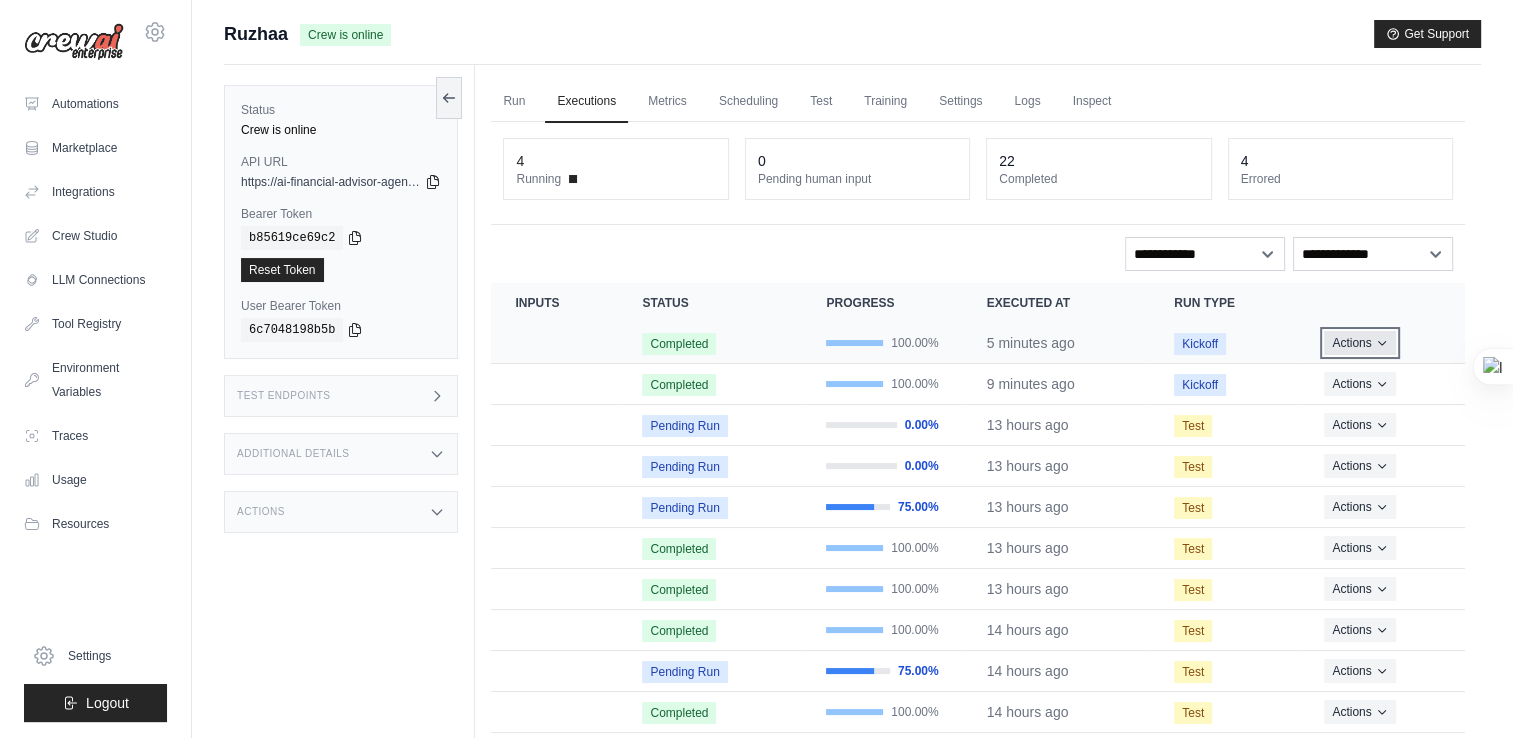 click on "Actions" at bounding box center [1359, 343] 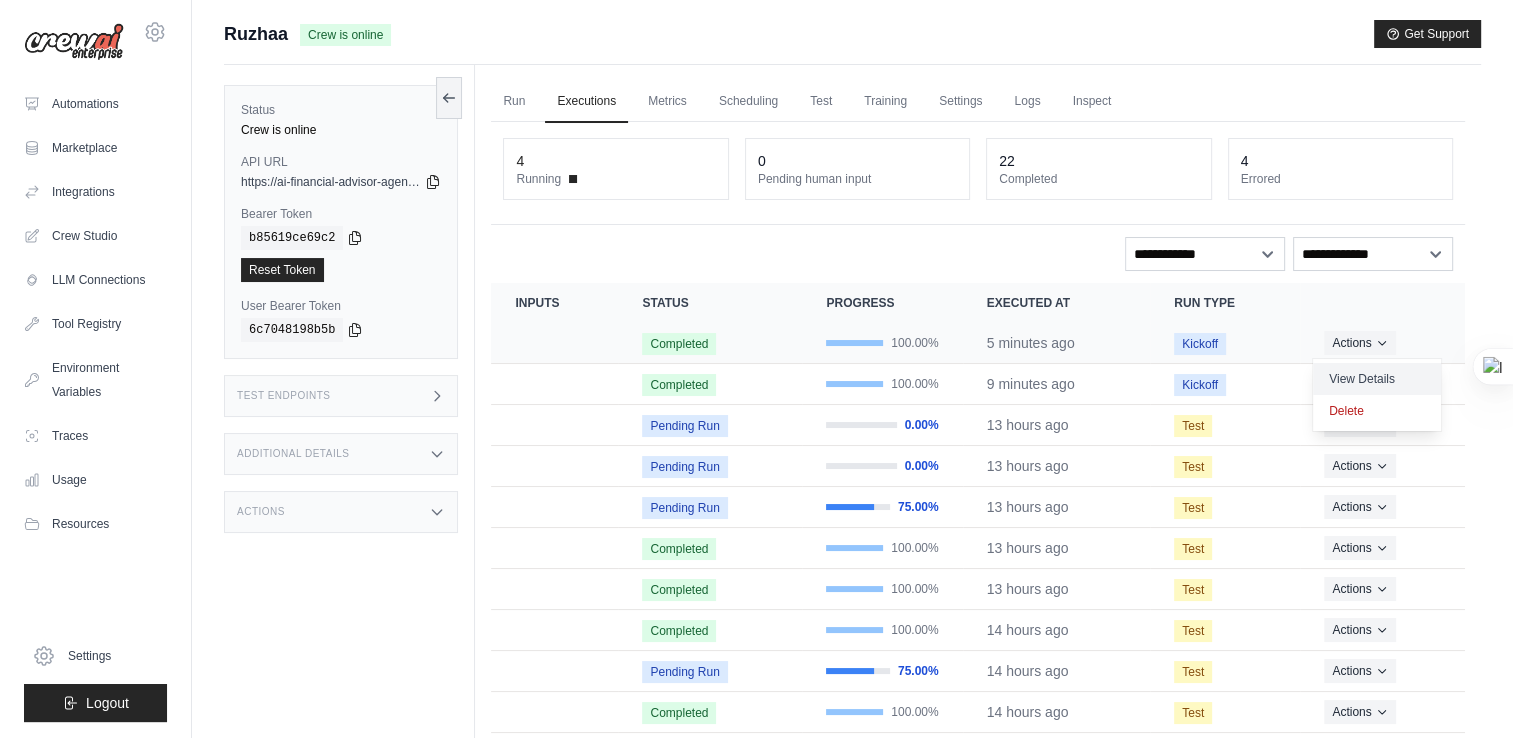 click on "View Details" at bounding box center [1377, 379] 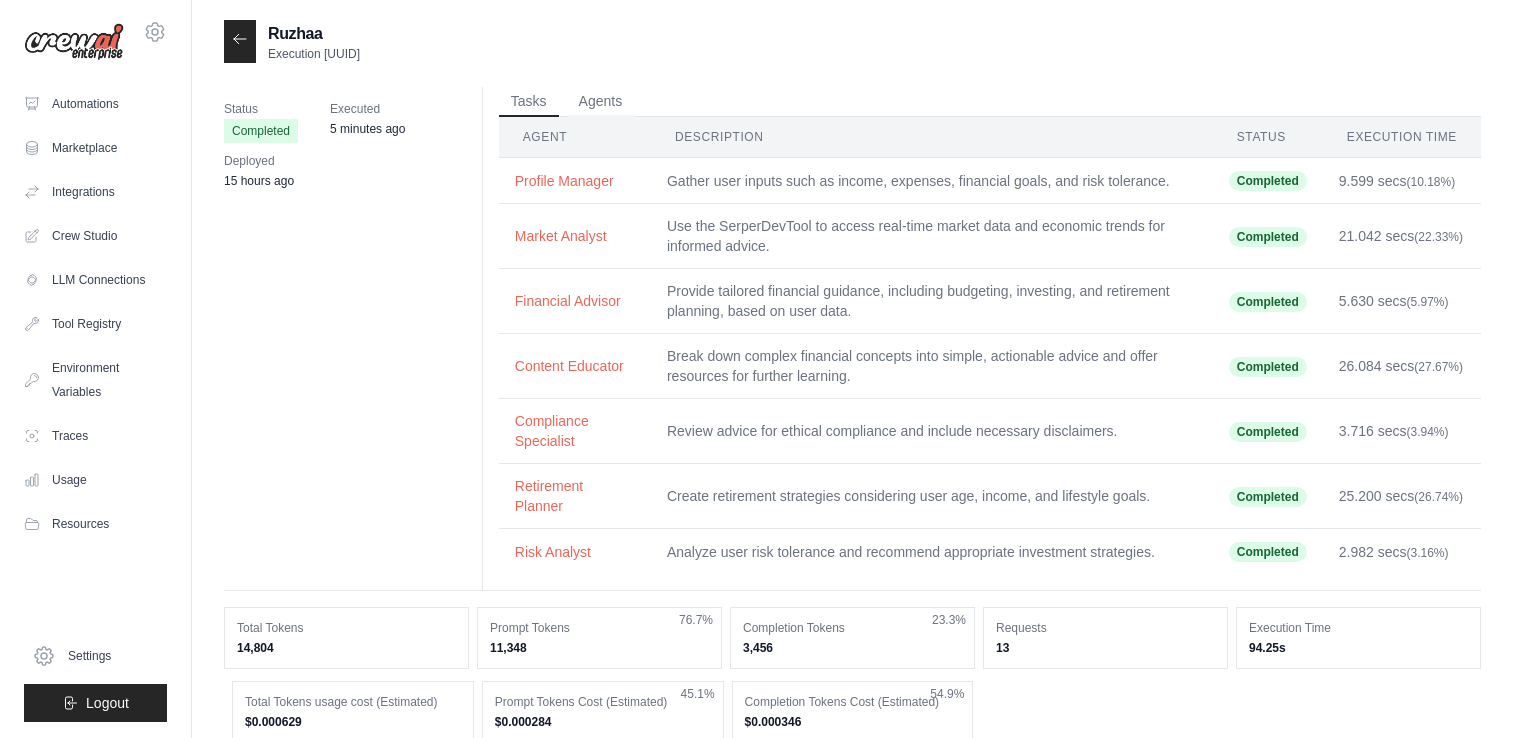 scroll, scrollTop: 0, scrollLeft: 0, axis: both 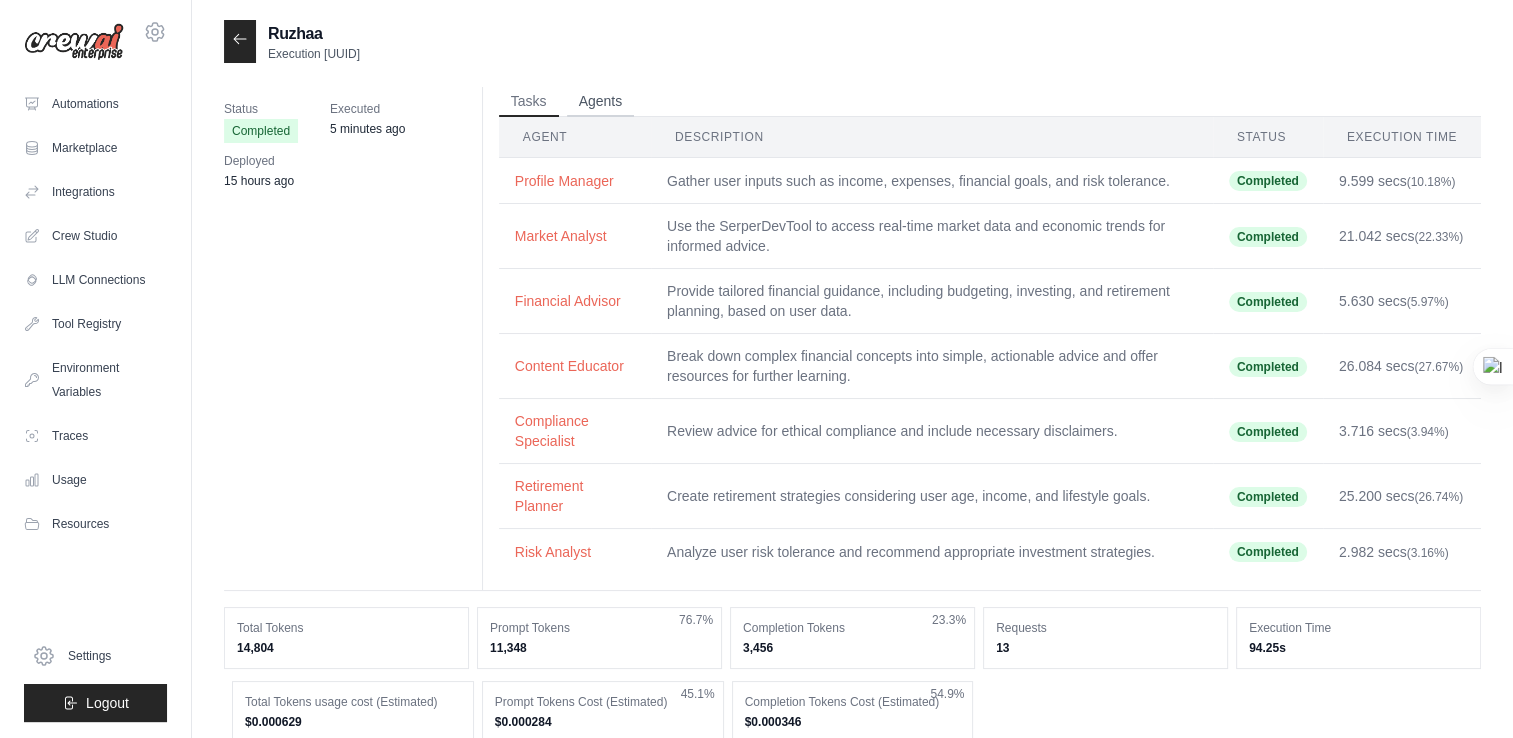 click on "Agents" at bounding box center [601, 102] 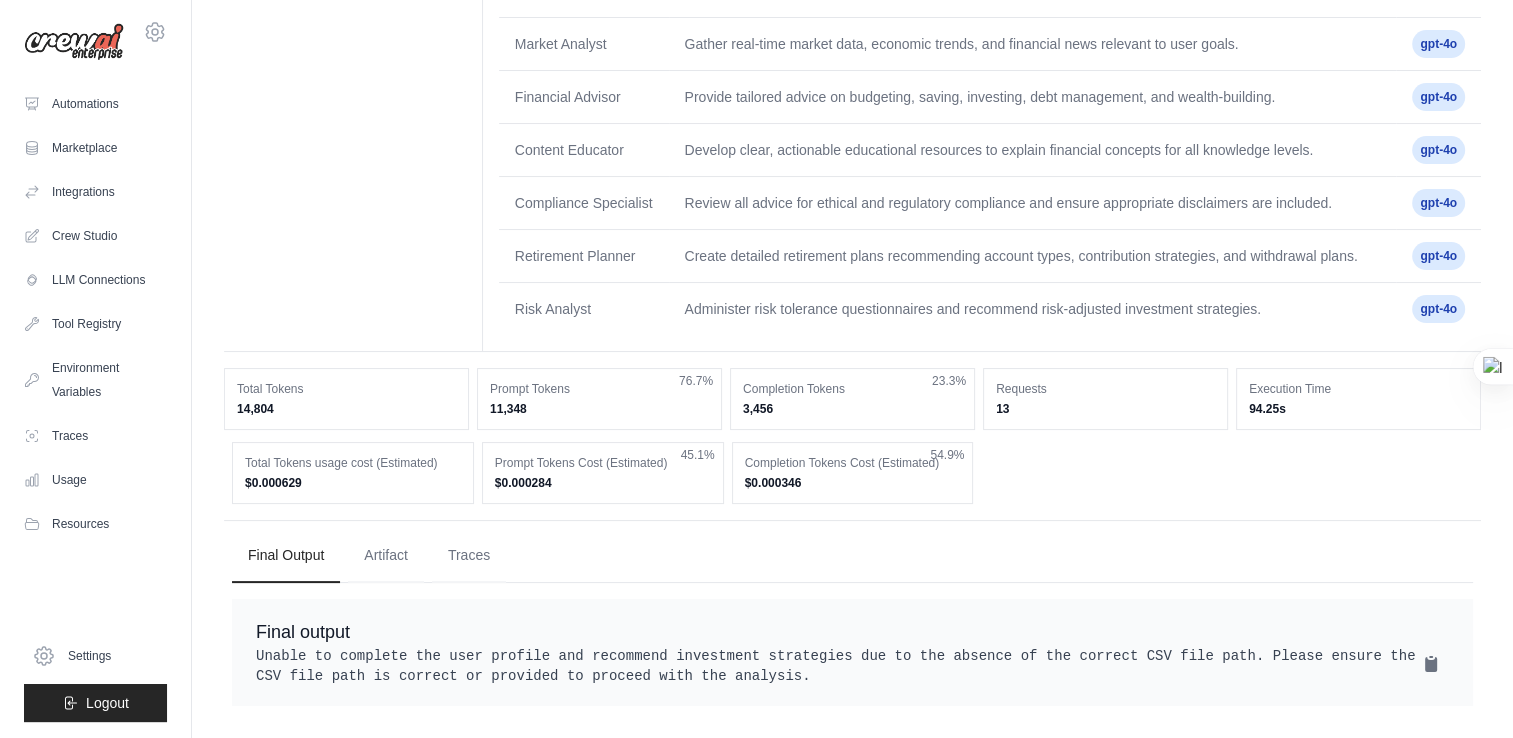 scroll, scrollTop: 244, scrollLeft: 0, axis: vertical 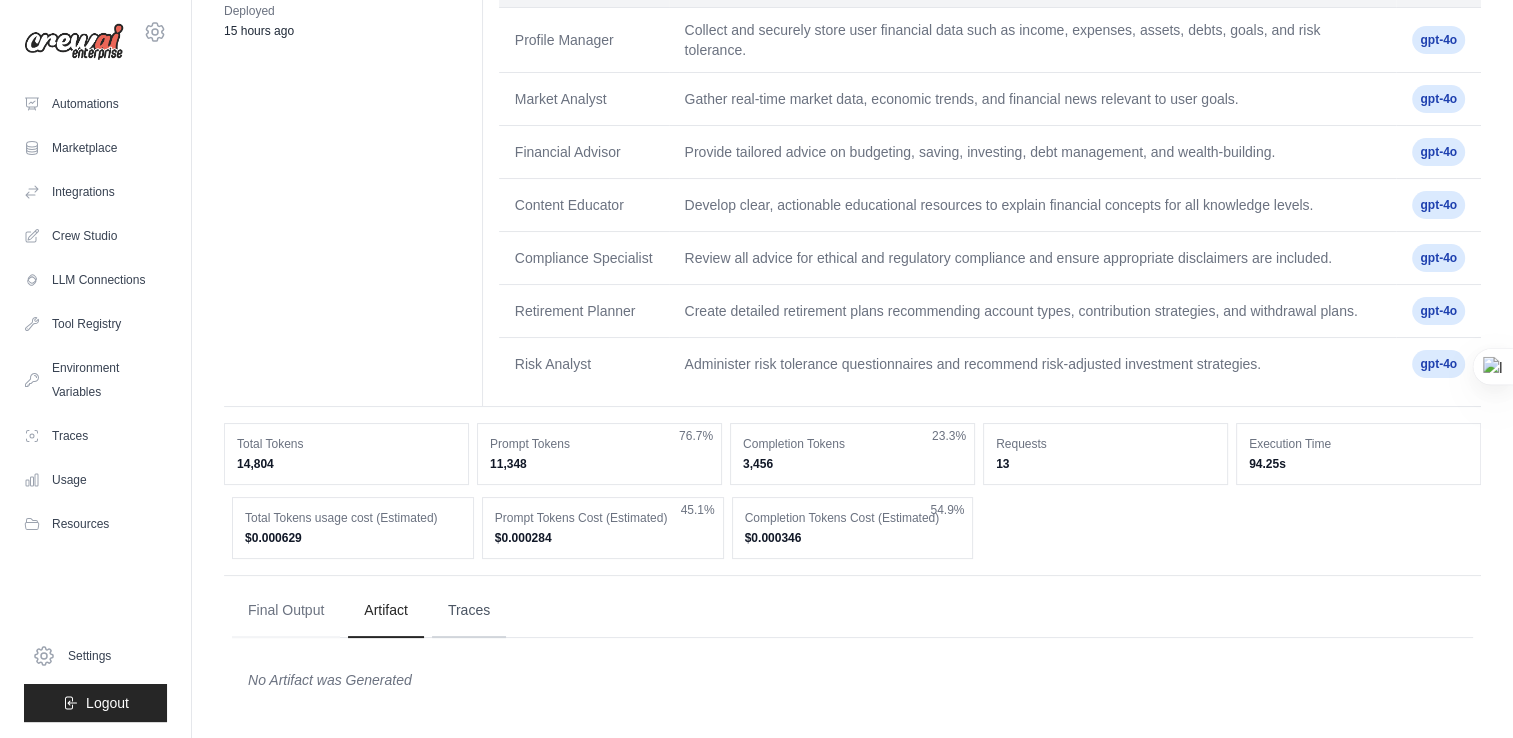 click on "Traces" at bounding box center [469, 611] 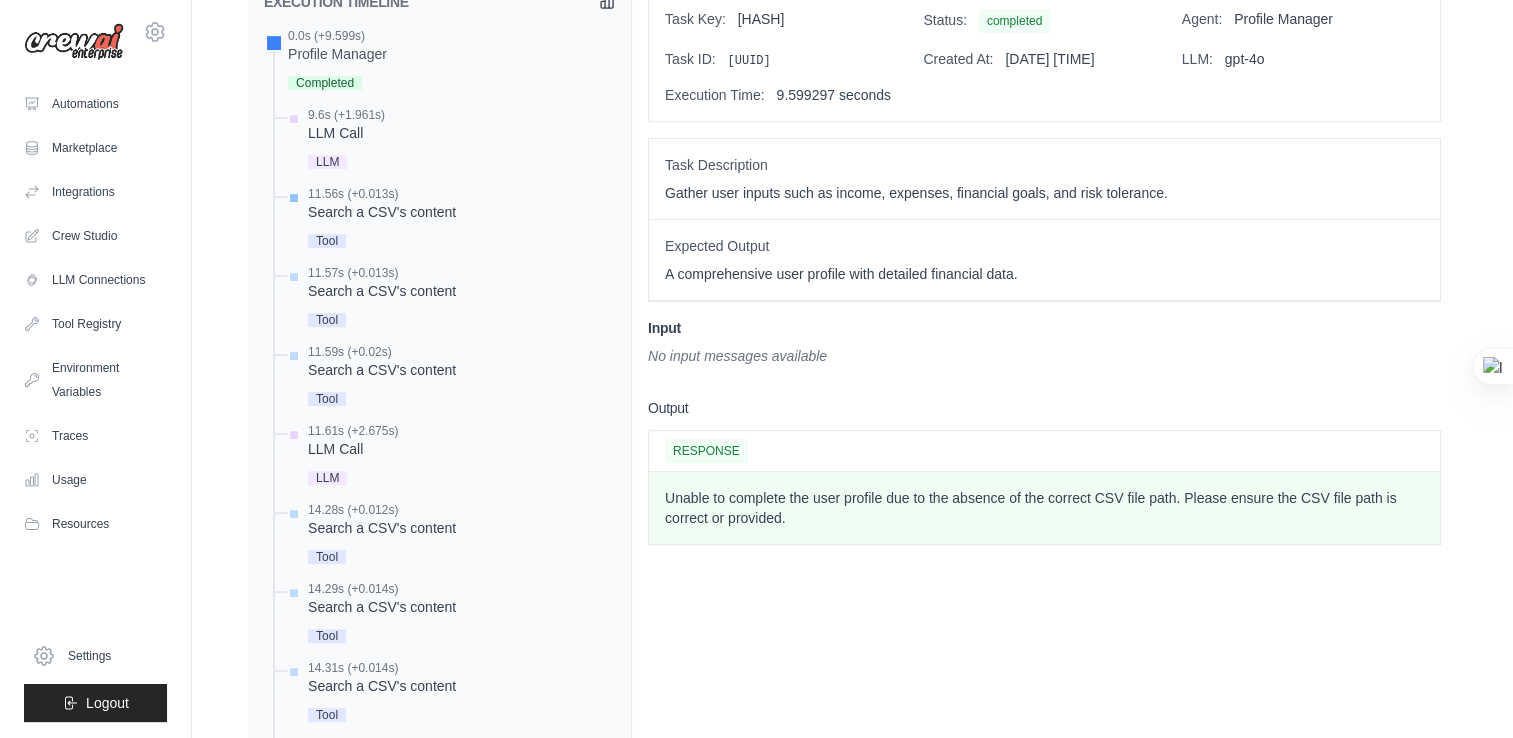 scroll, scrollTop: 836, scrollLeft: 0, axis: vertical 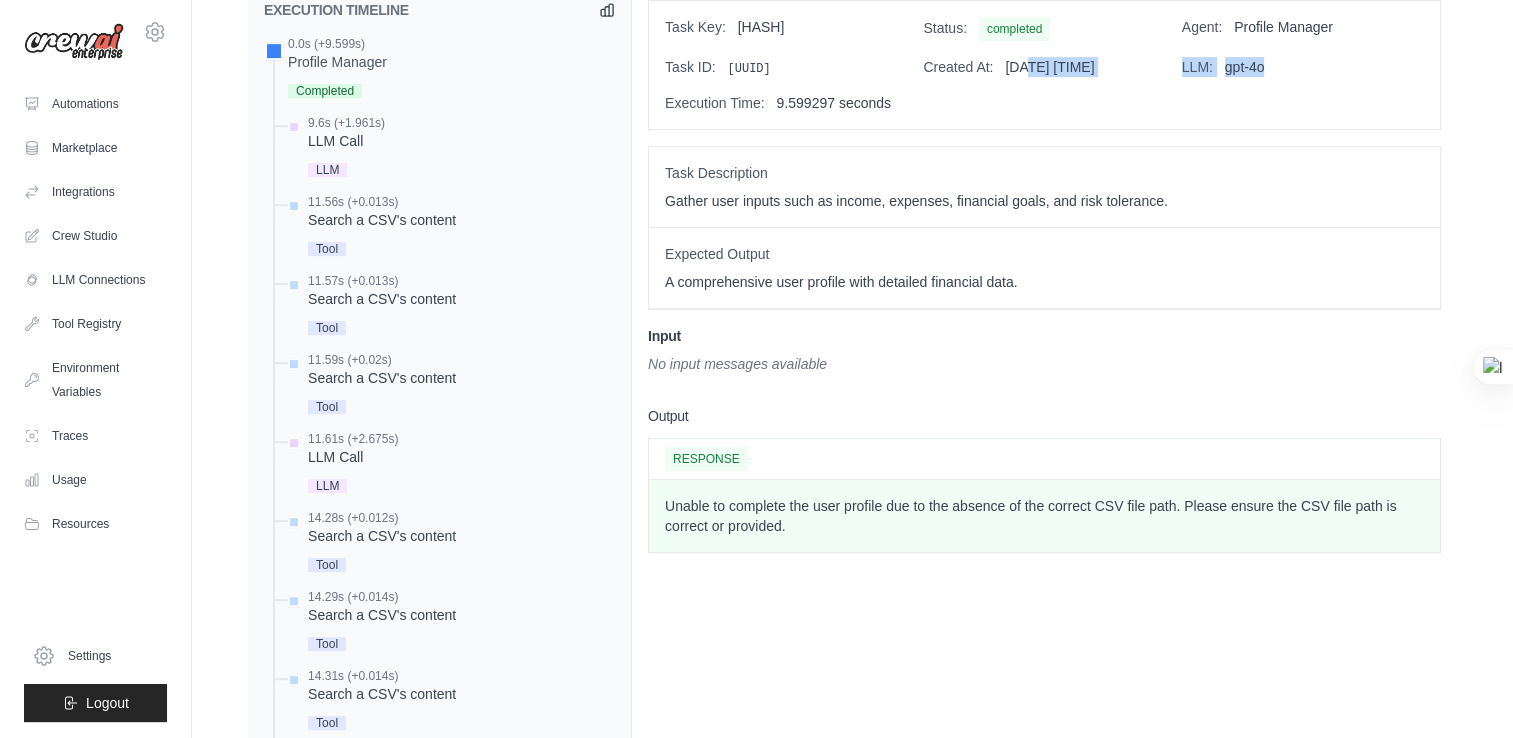 drag, startPoint x: 1294, startPoint y: 101, endPoint x: 1039, endPoint y: 96, distance: 255.04901 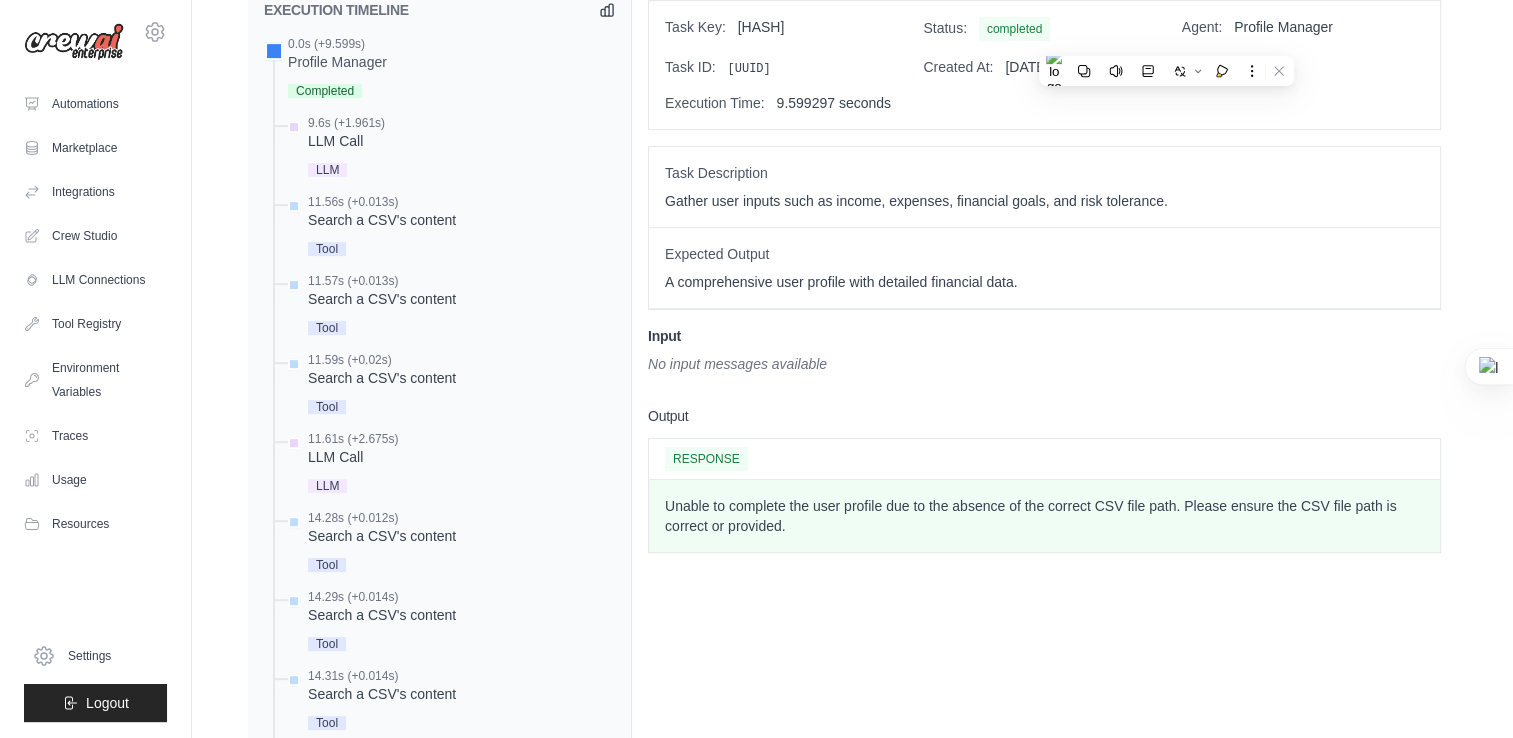 drag, startPoint x: 1039, startPoint y: 96, endPoint x: 1031, endPoint y: 237, distance: 141.22676 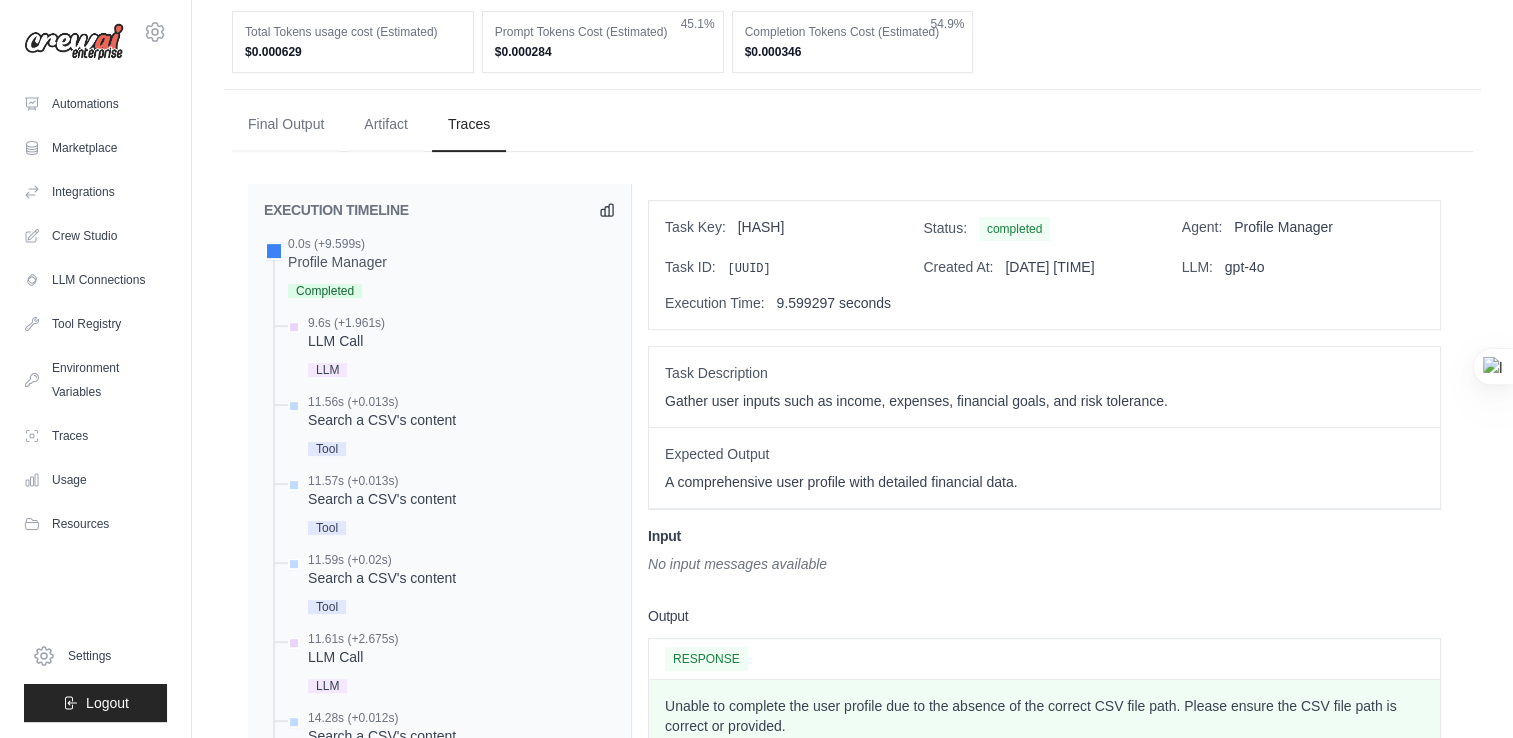 scroll, scrollTop: 636, scrollLeft: 0, axis: vertical 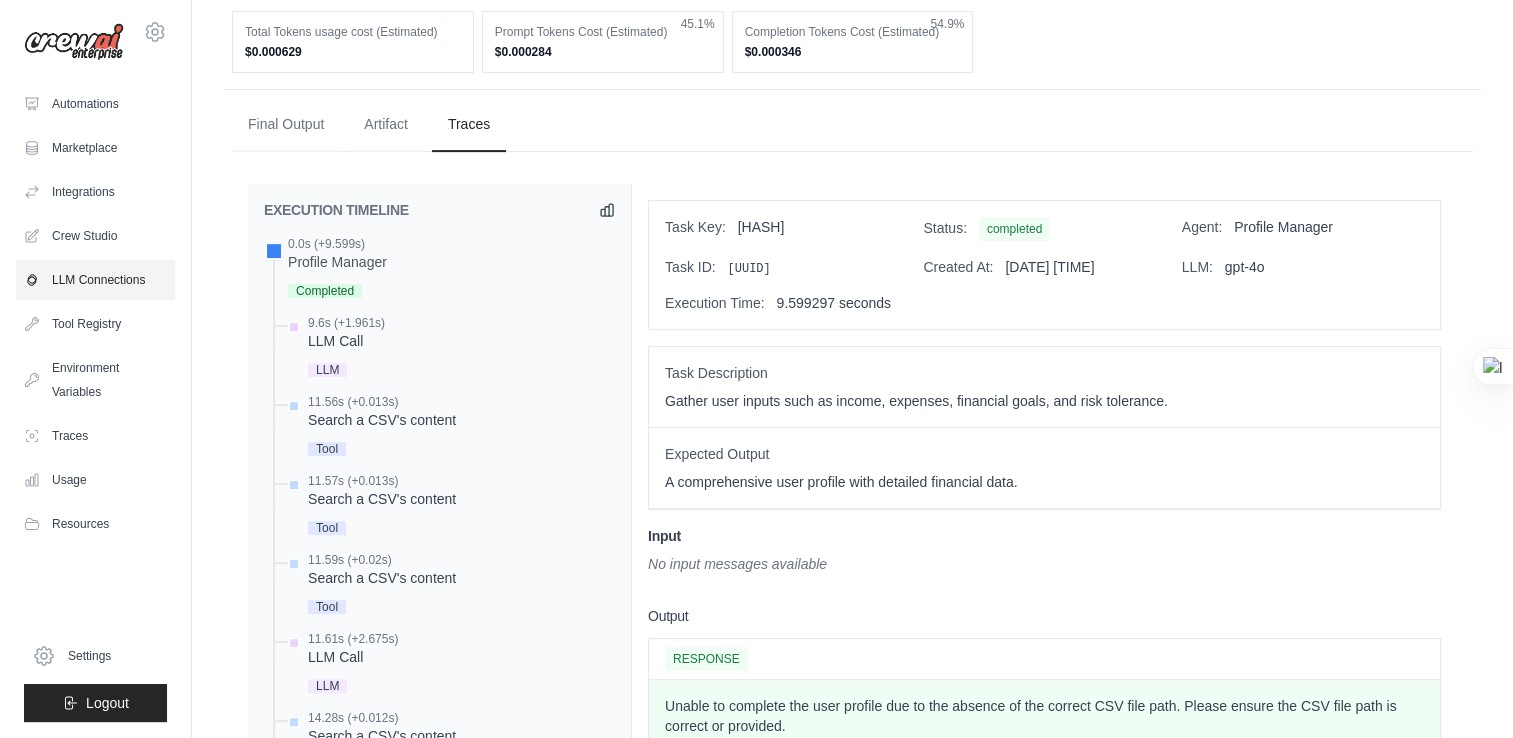 click on "LLM Connections" at bounding box center (95, 280) 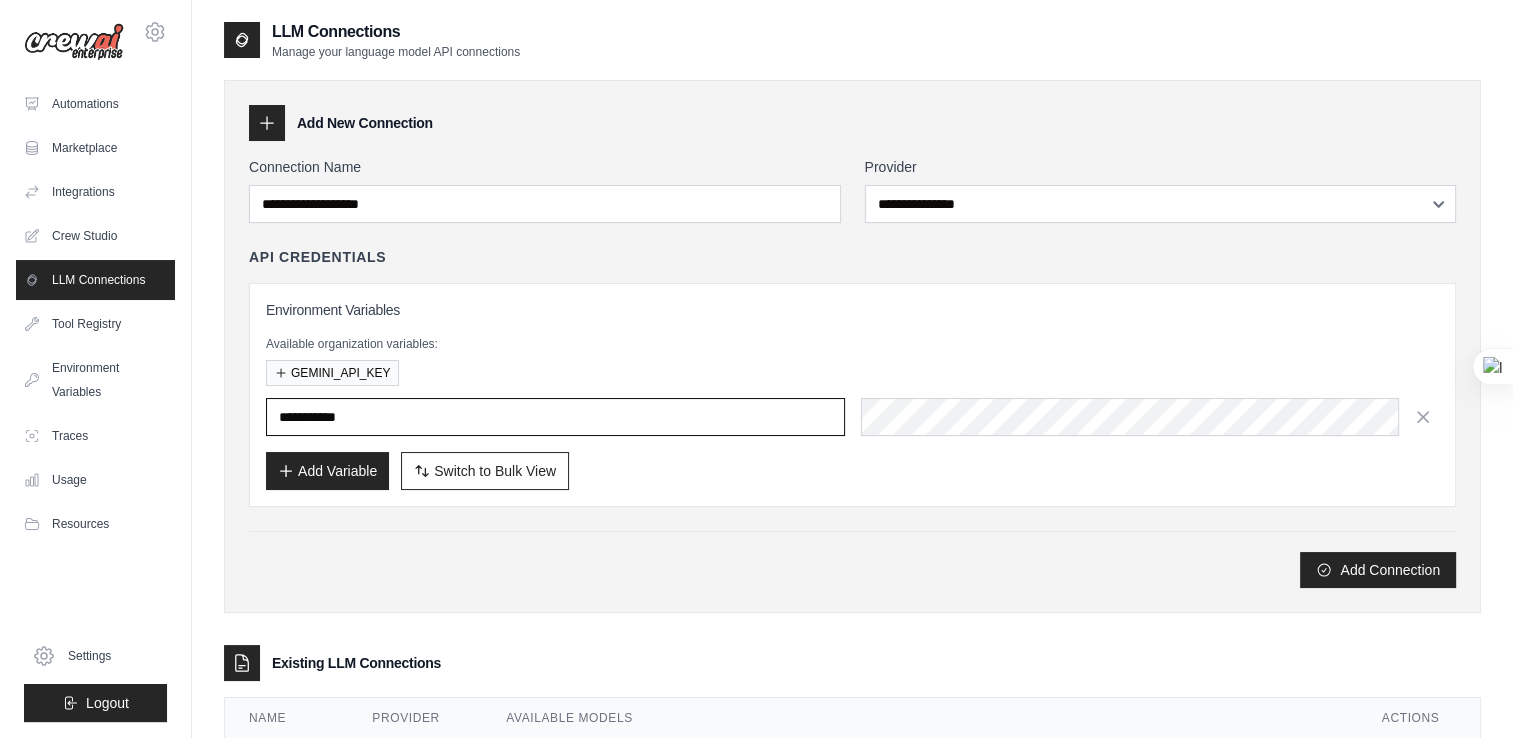 type on "**********" 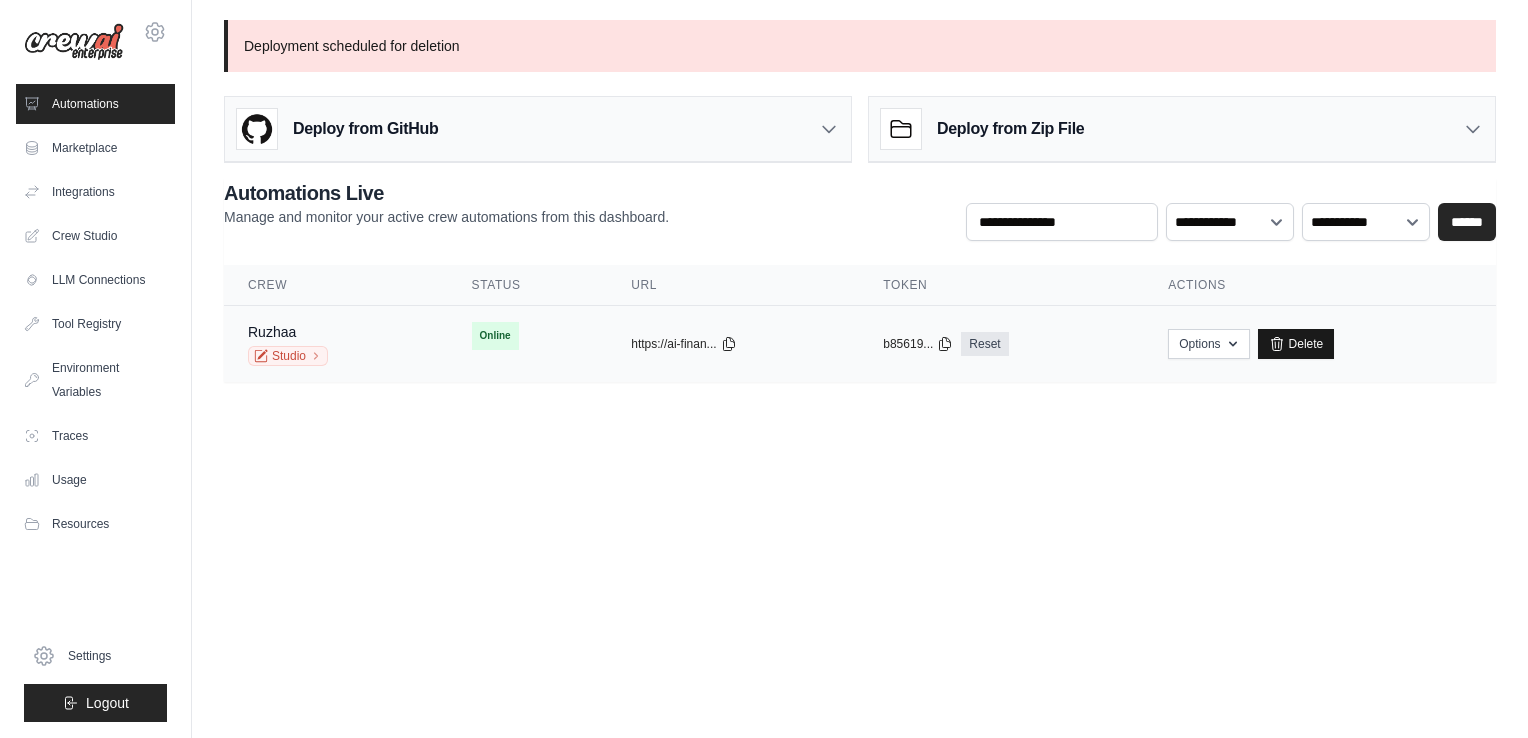 scroll, scrollTop: 0, scrollLeft: 0, axis: both 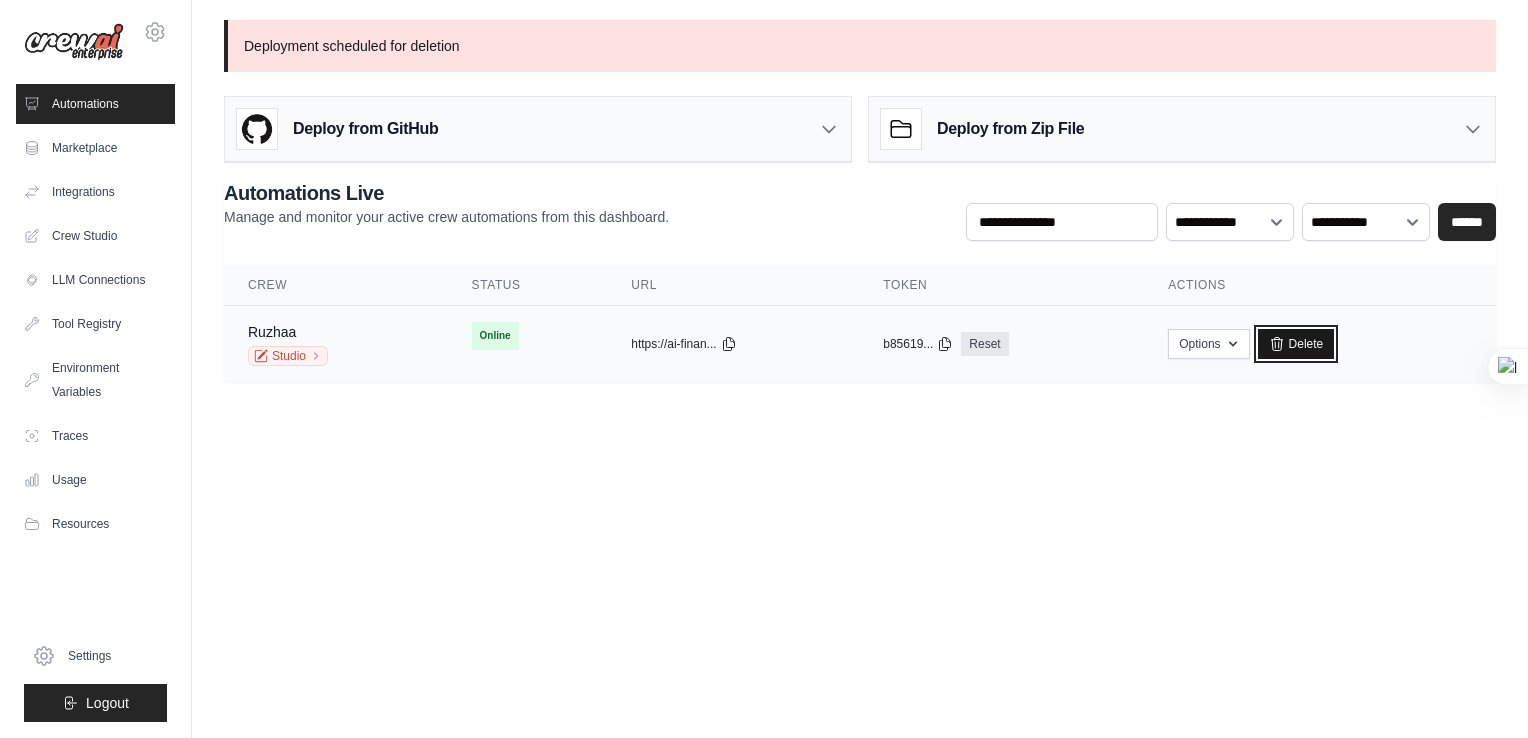 click on "Delete" at bounding box center (1296, 344) 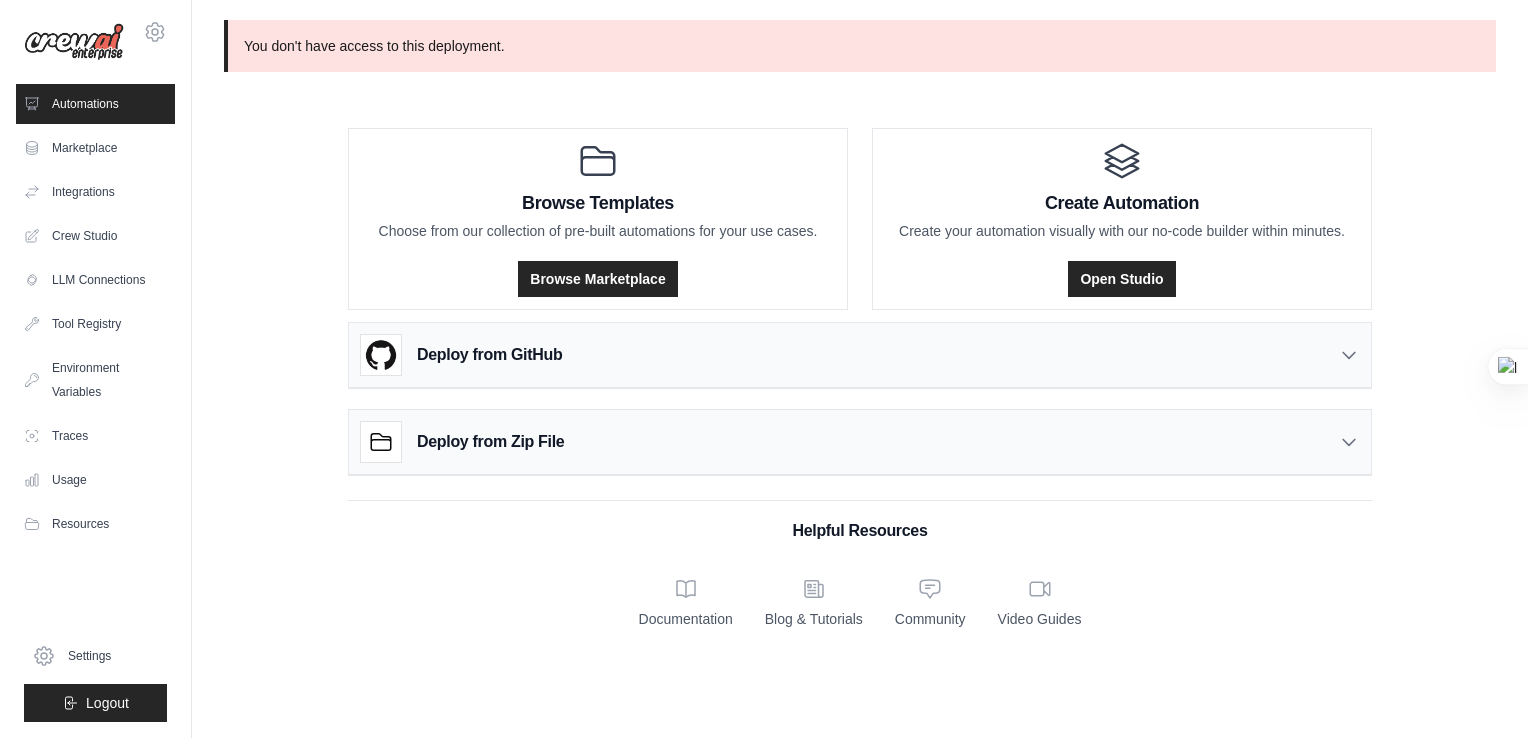 scroll, scrollTop: 0, scrollLeft: 0, axis: both 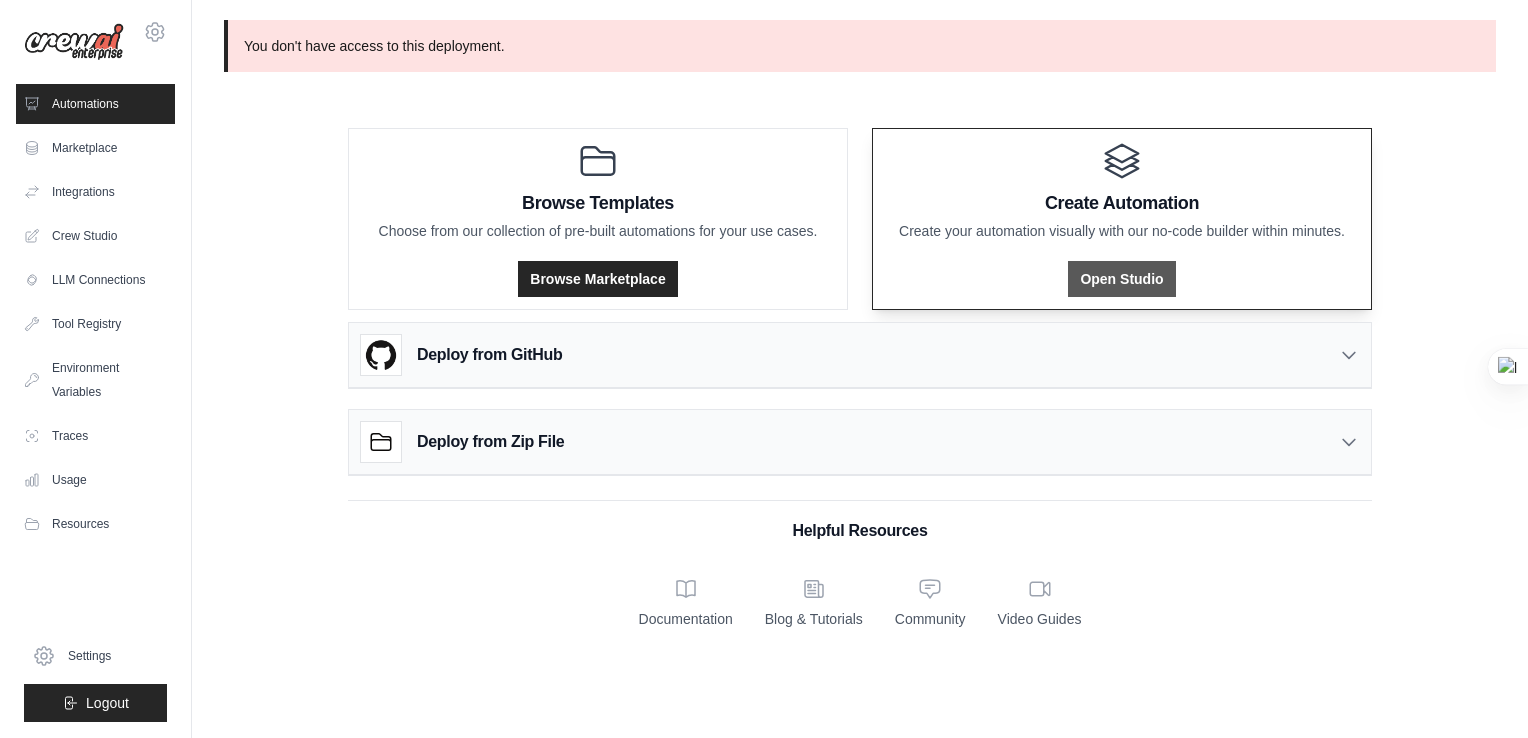 click on "Open Studio" at bounding box center [1121, 279] 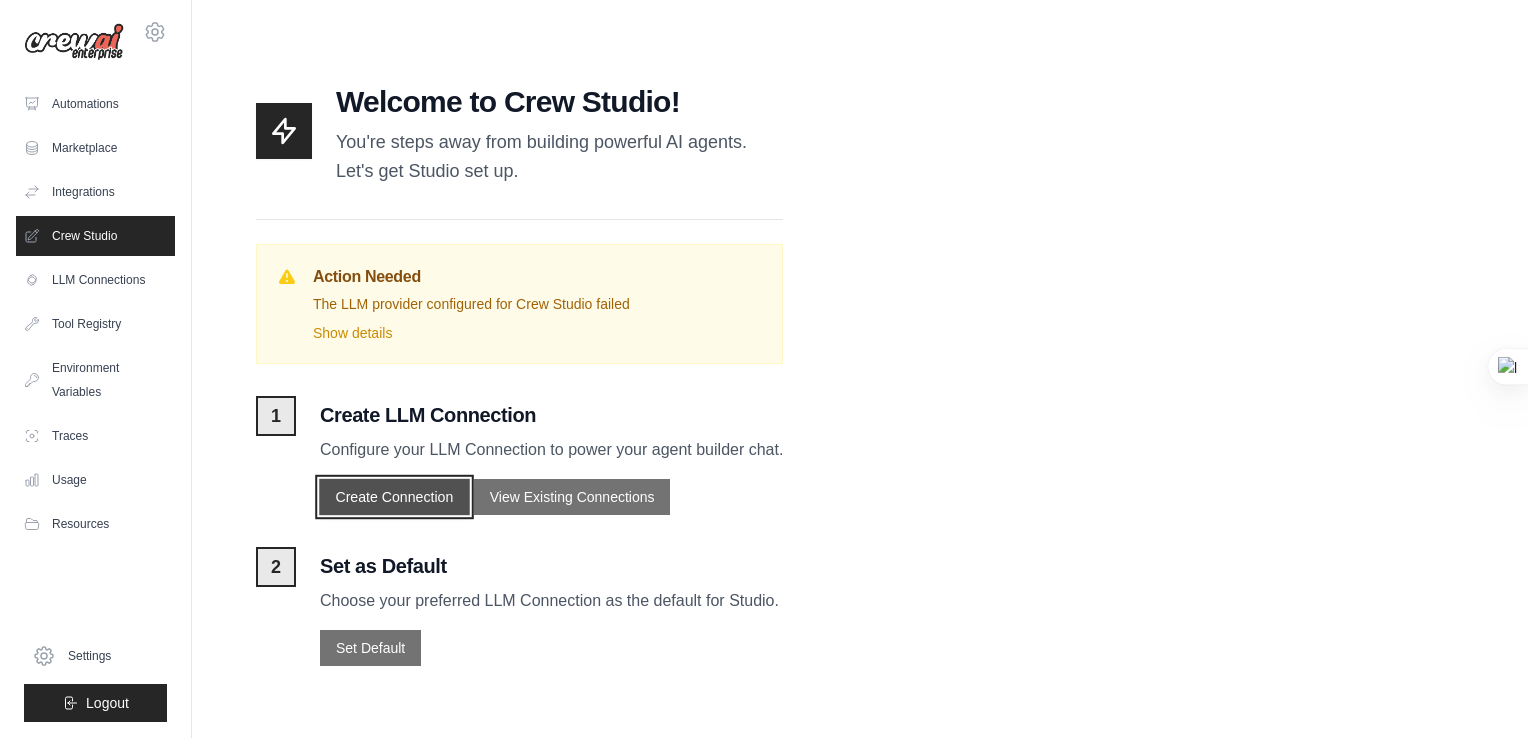 click on "Create Connection" at bounding box center (394, 497) 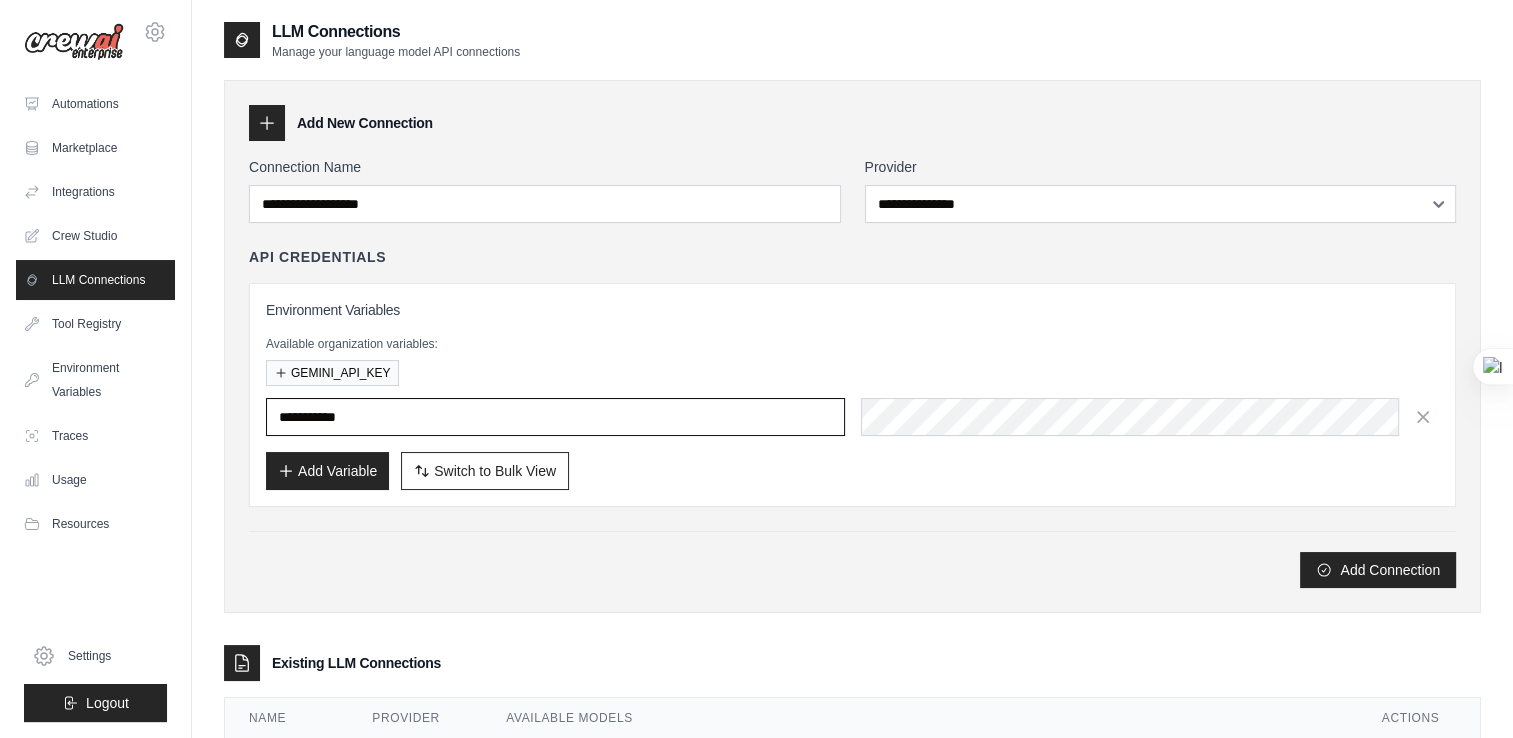 type on "**********" 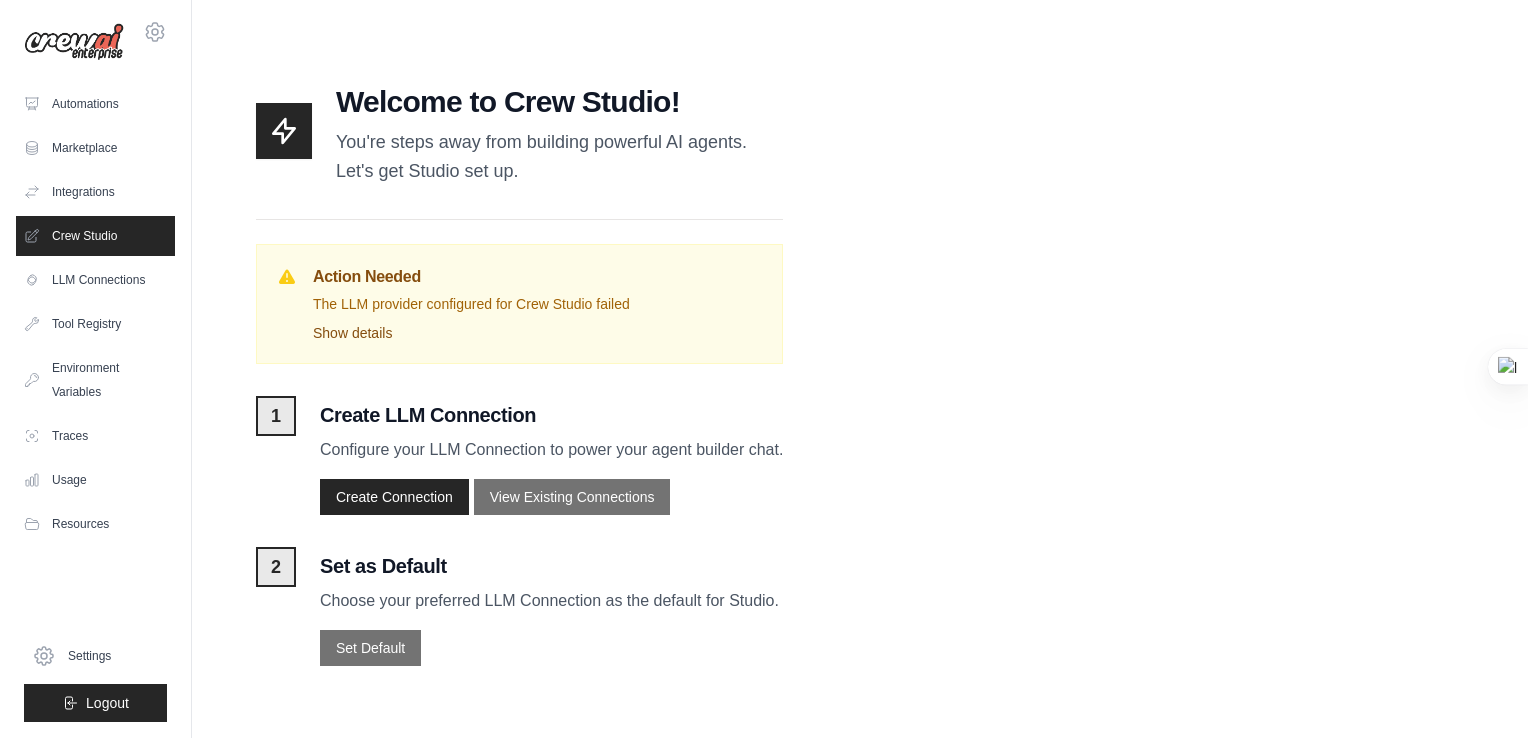 click on "Show details" at bounding box center (537, 333) 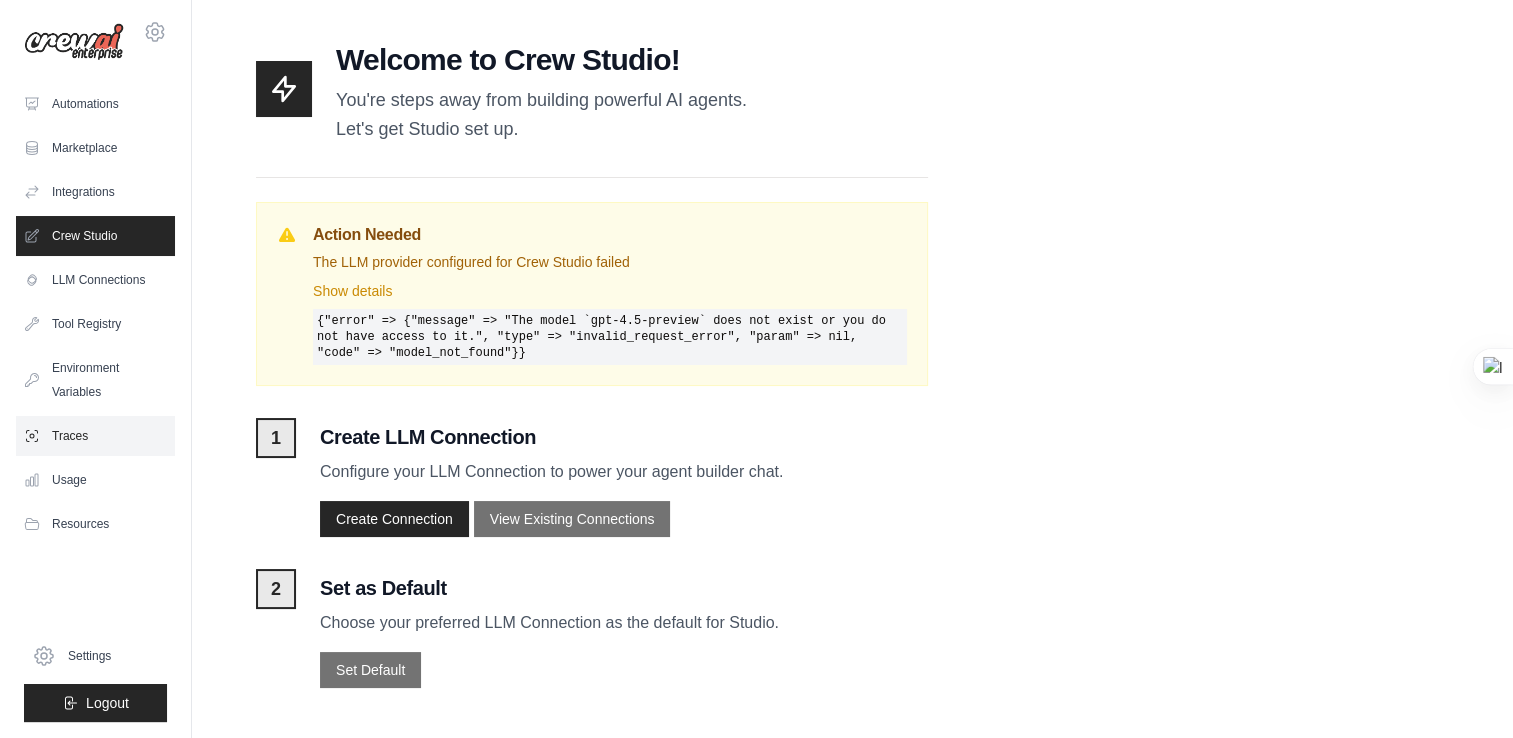scroll, scrollTop: 45, scrollLeft: 0, axis: vertical 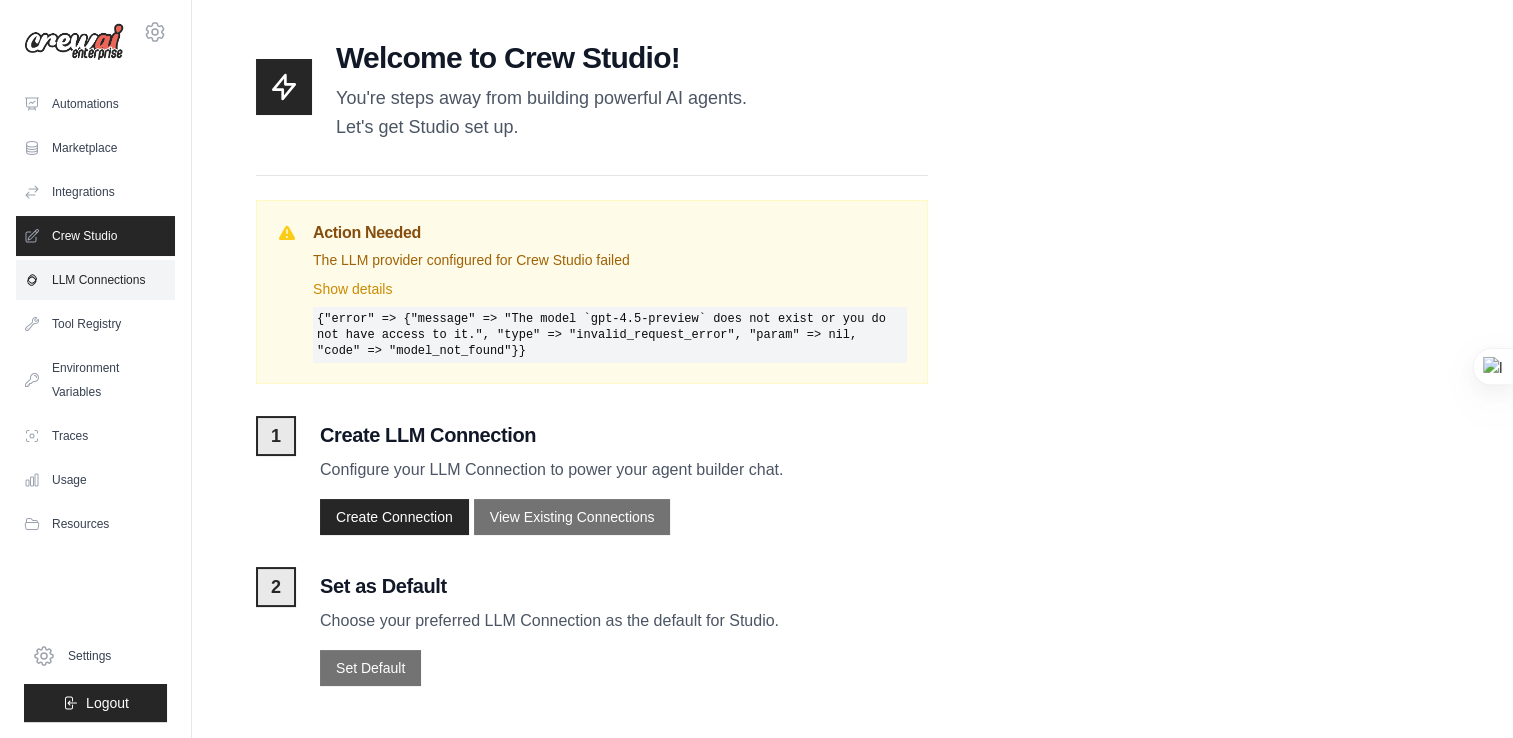 click on "LLM Connections" at bounding box center [95, 280] 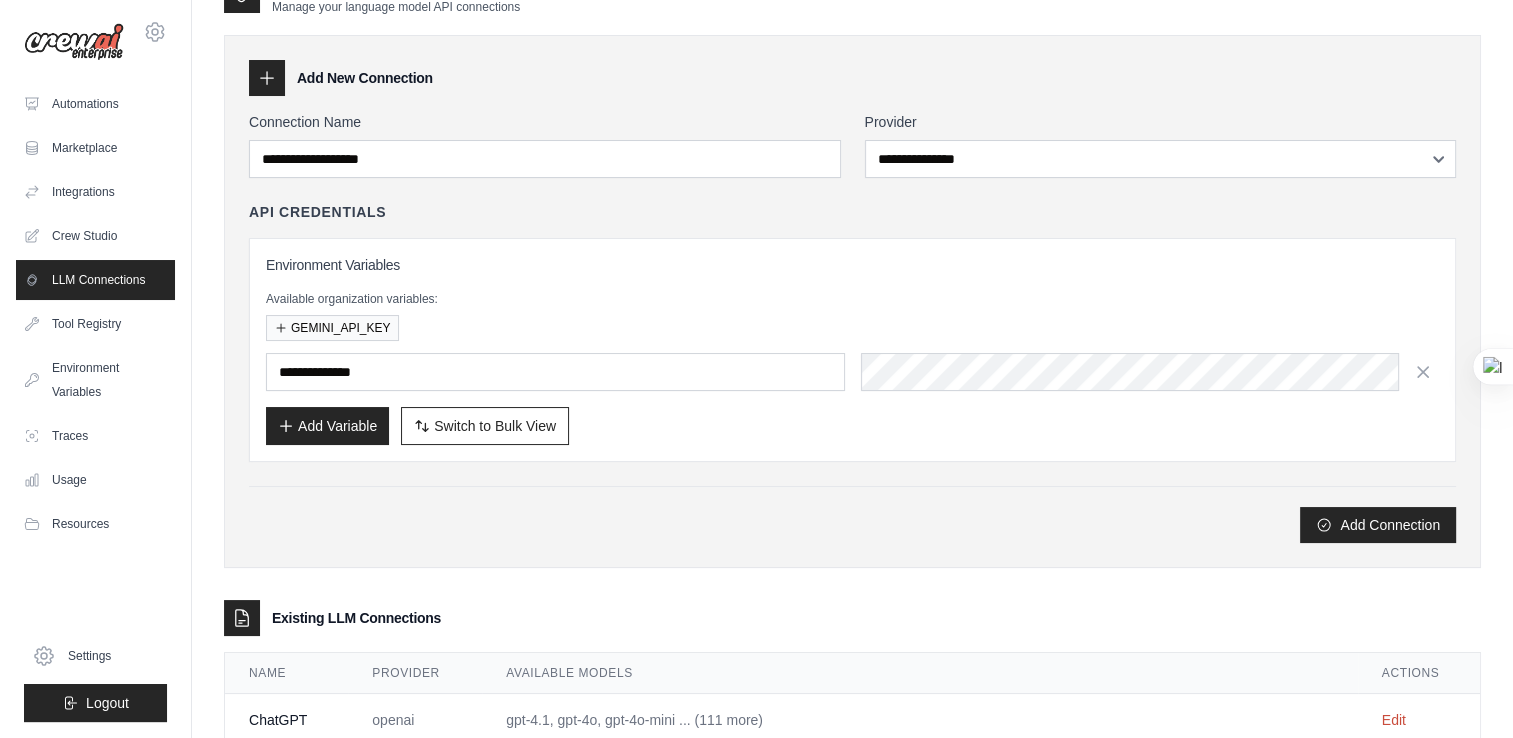 scroll, scrollTop: 0, scrollLeft: 0, axis: both 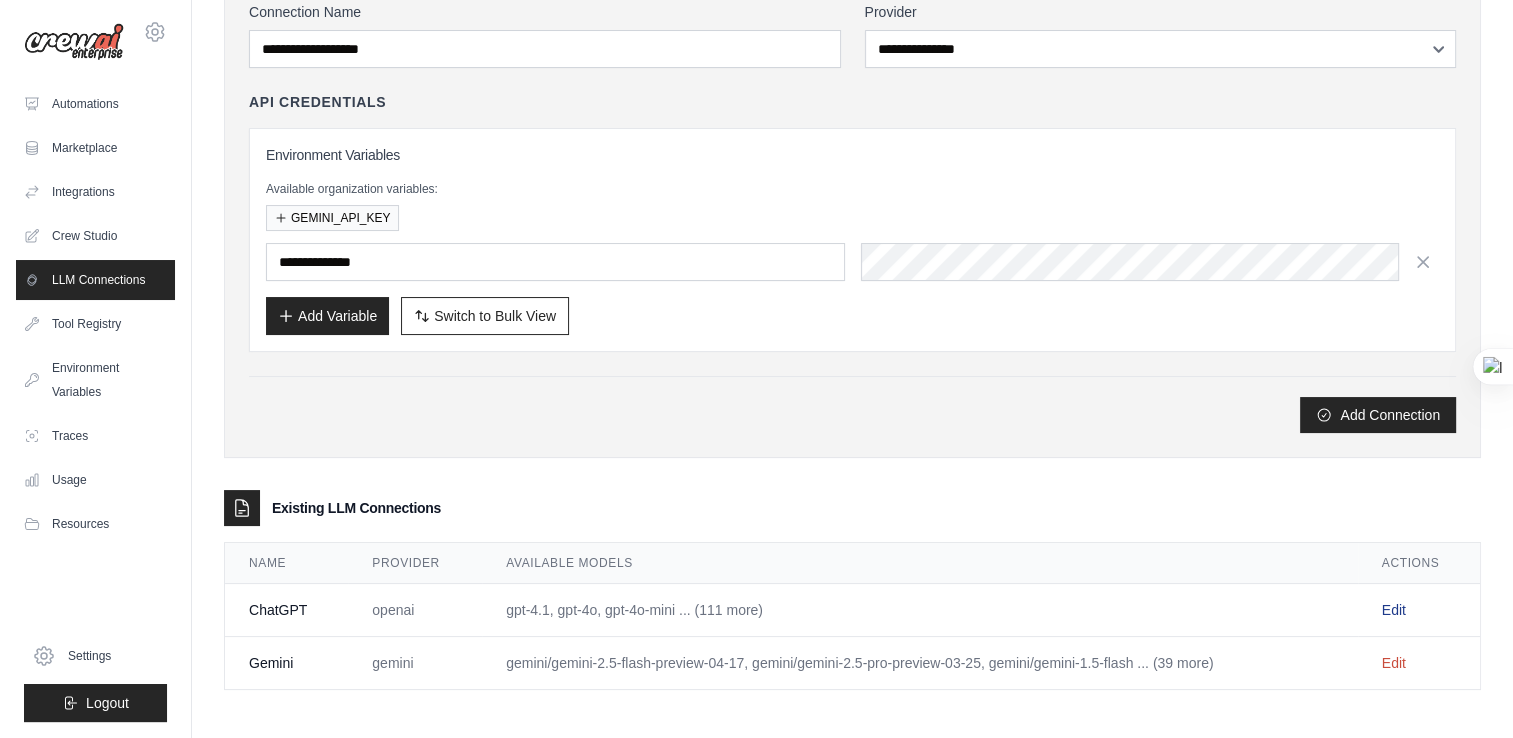 click on "Edit" at bounding box center (1394, 610) 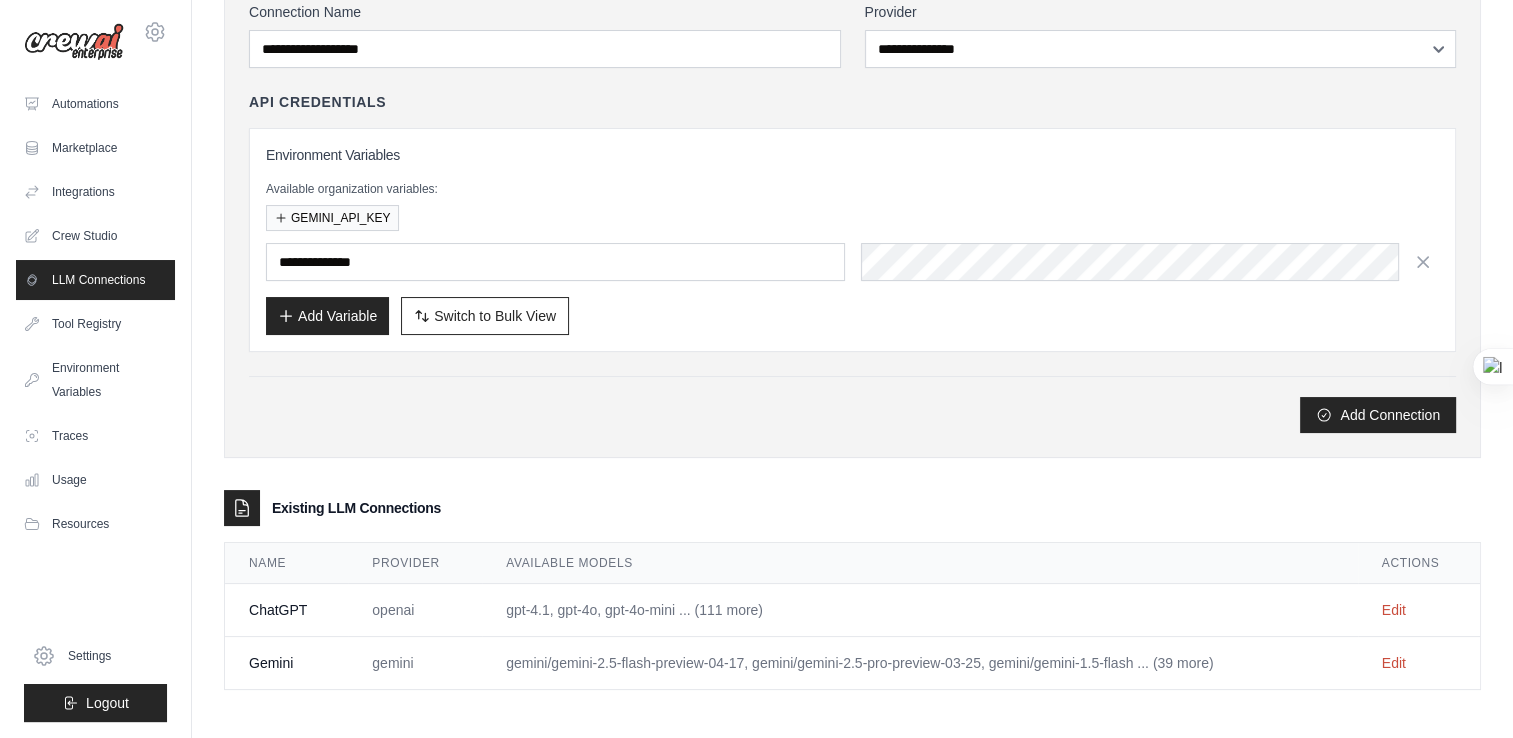 scroll, scrollTop: 0, scrollLeft: 0, axis: both 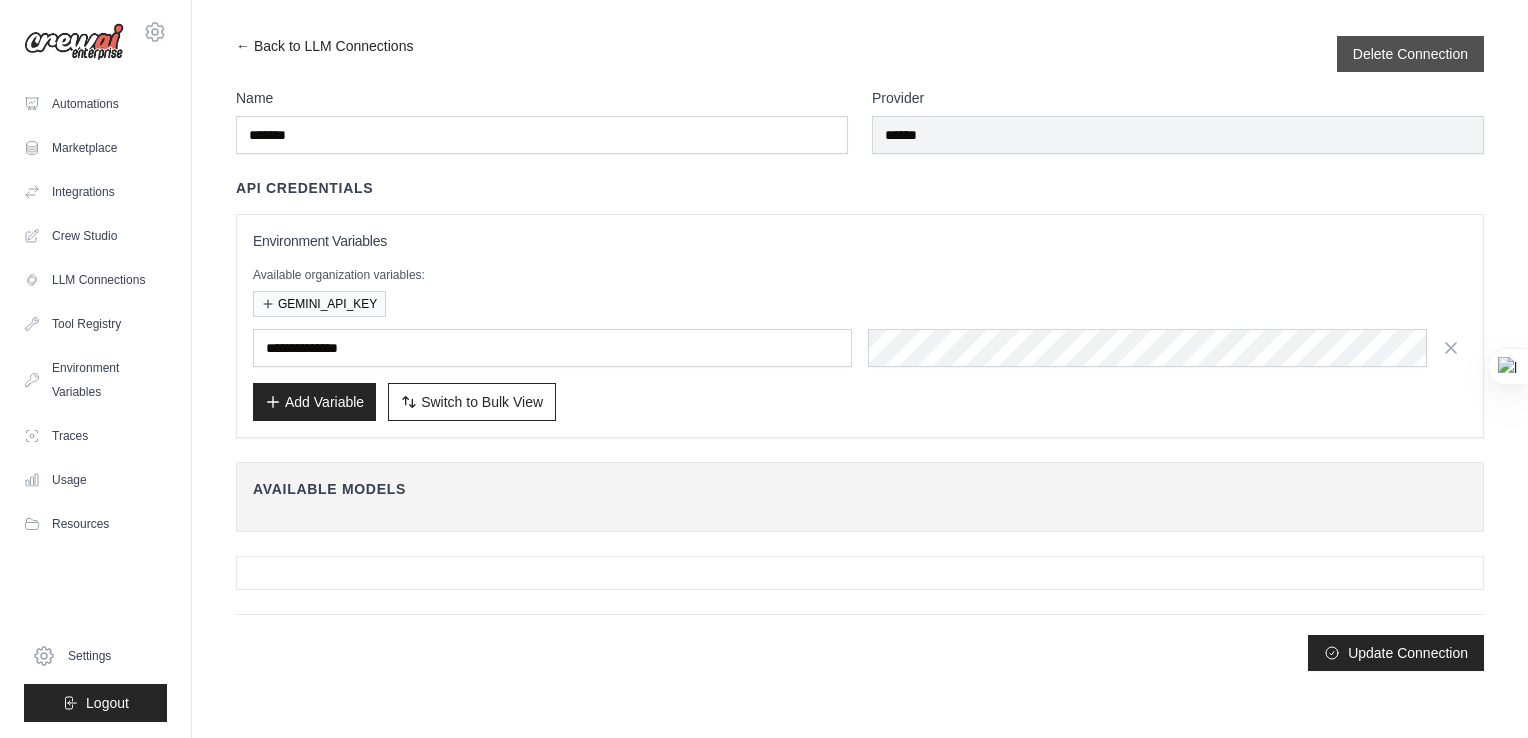 click on "Delete Connection" at bounding box center (1410, 54) 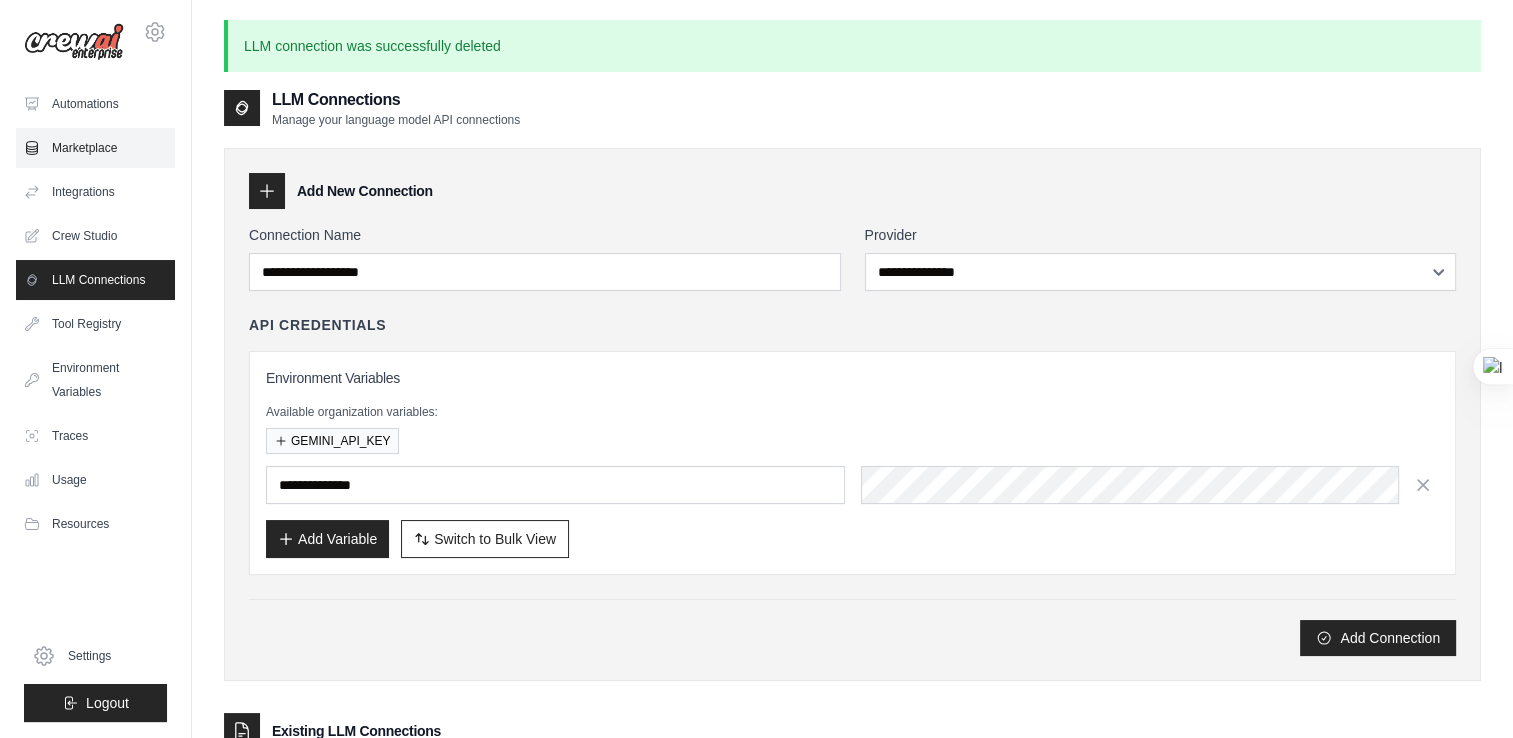 click on "Marketplace" at bounding box center (95, 148) 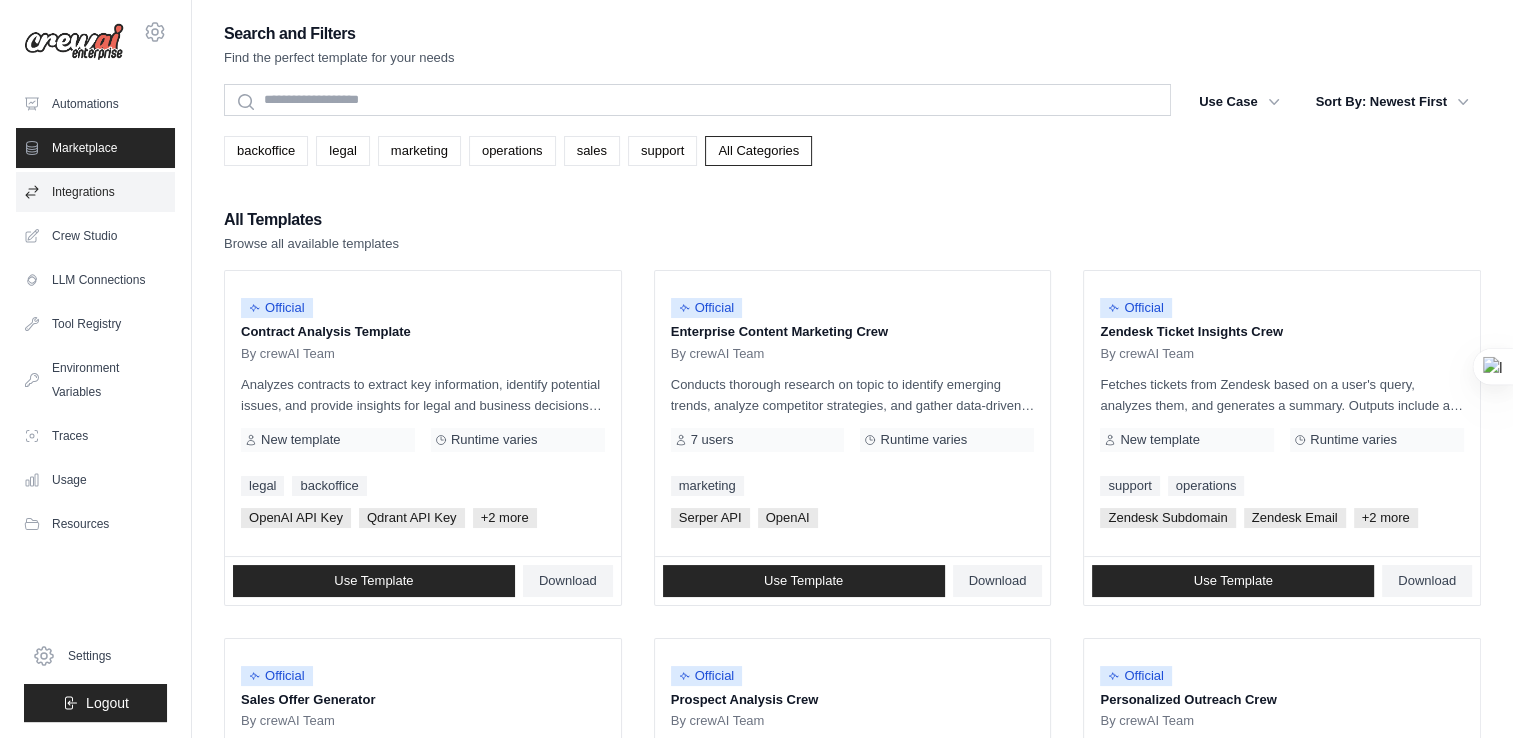 click on "Integrations" at bounding box center [95, 192] 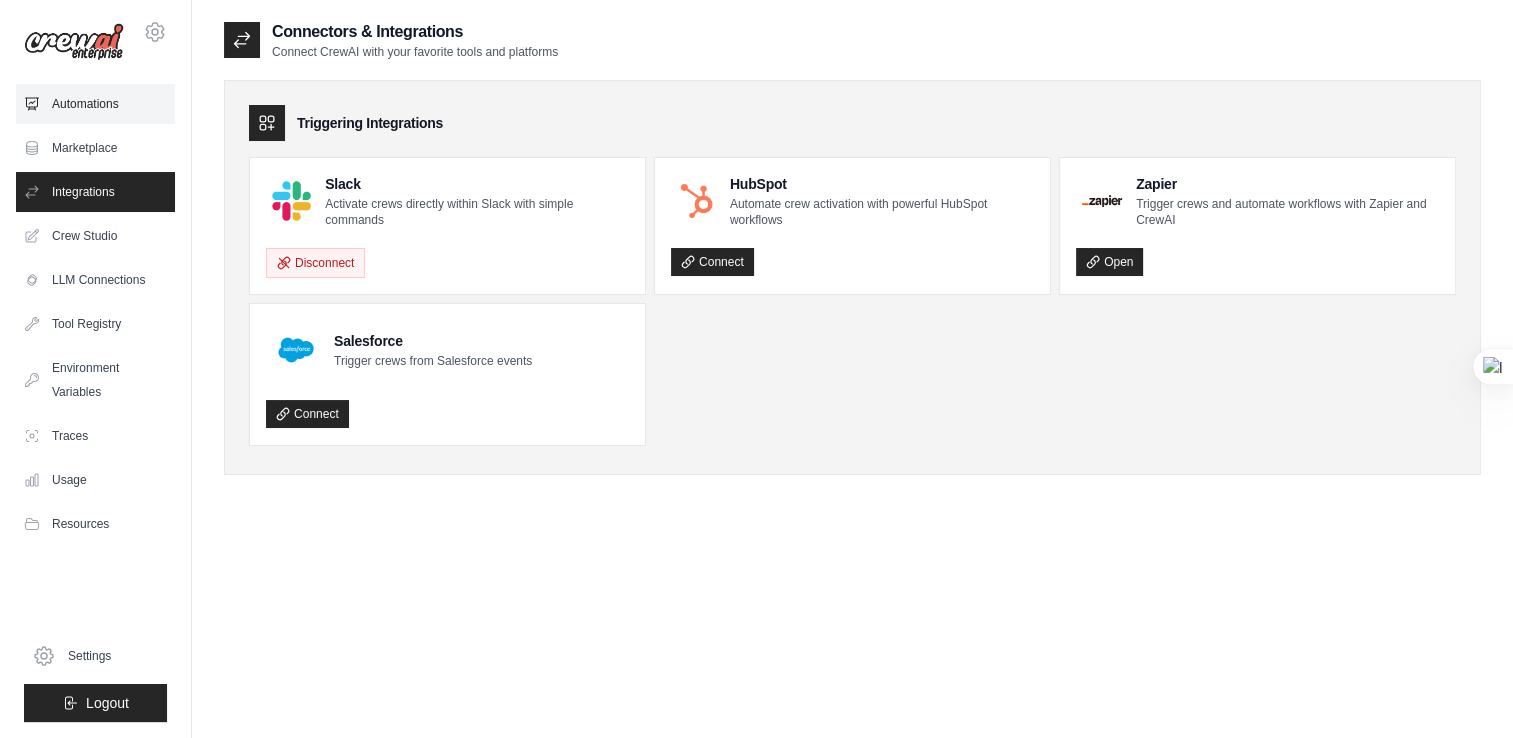 click on "Automations" at bounding box center (95, 104) 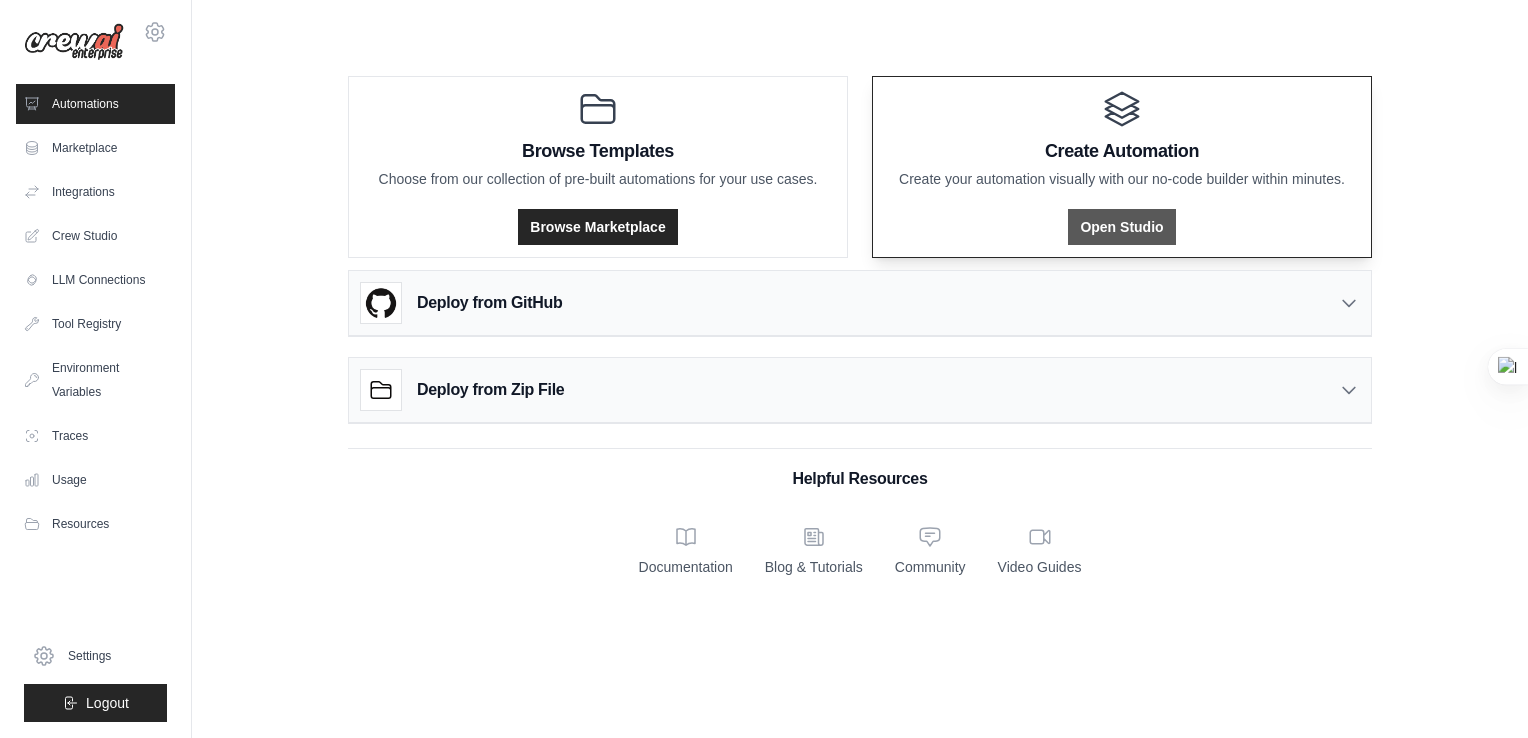 click on "Open Studio" at bounding box center [1121, 227] 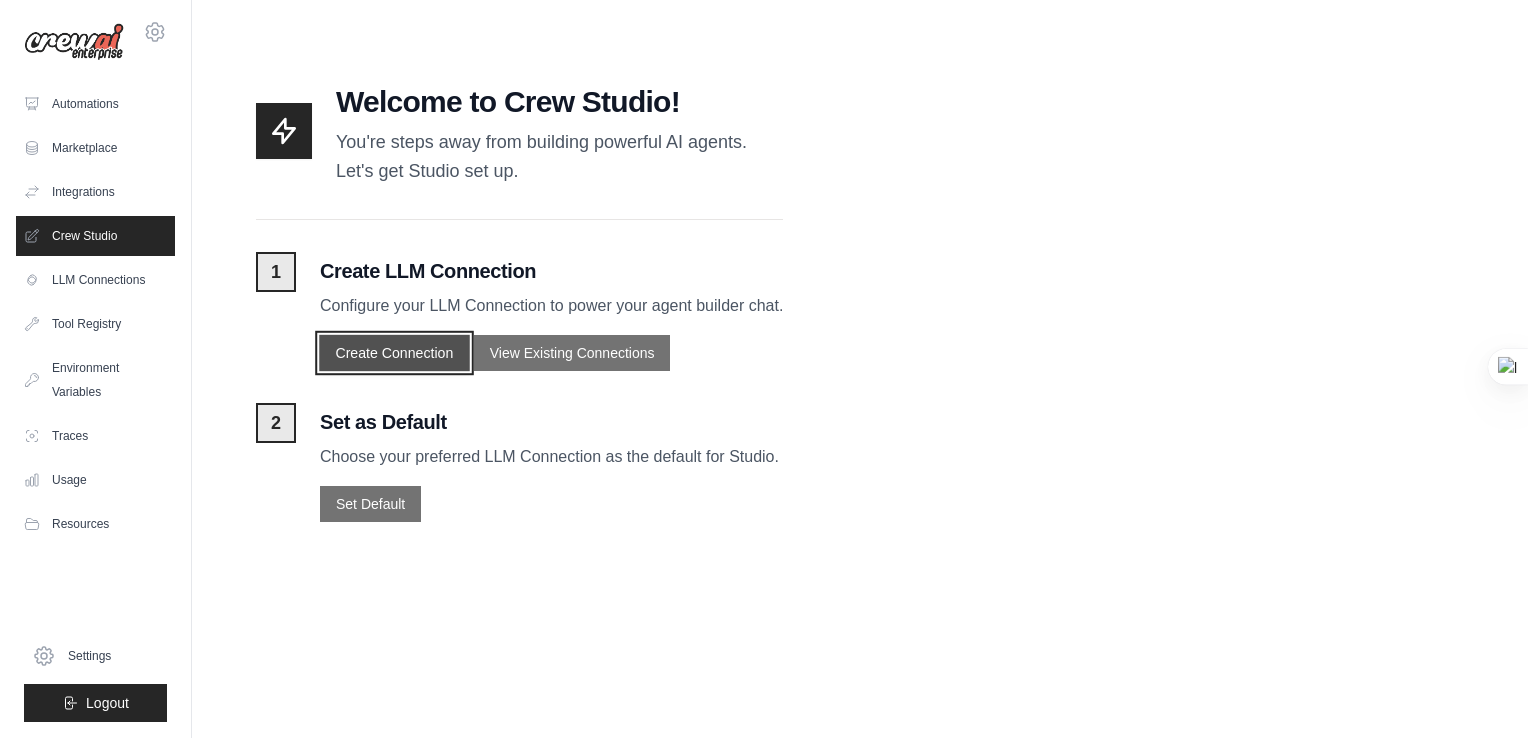click on "Create Connection" at bounding box center (394, 352) 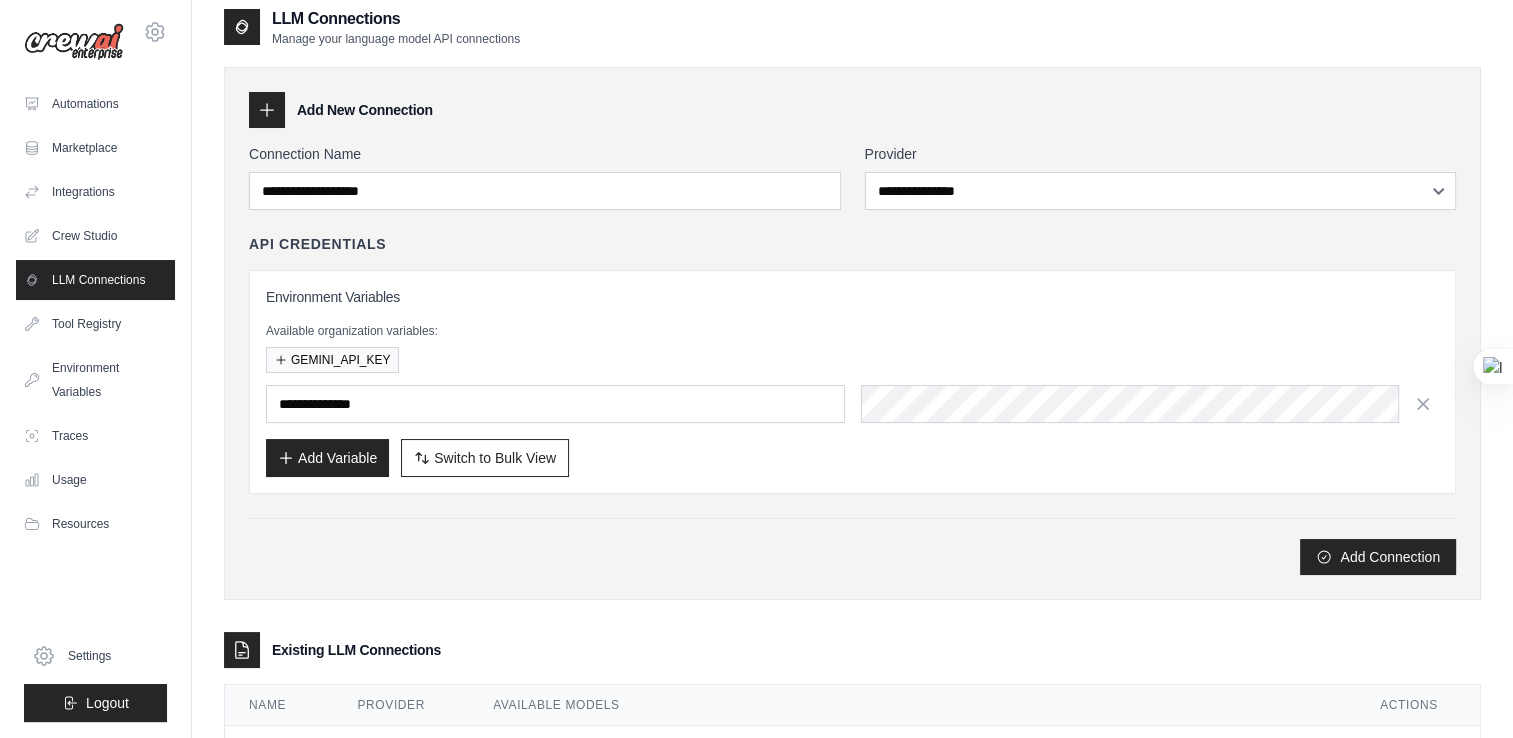 scroll, scrollTop: 0, scrollLeft: 0, axis: both 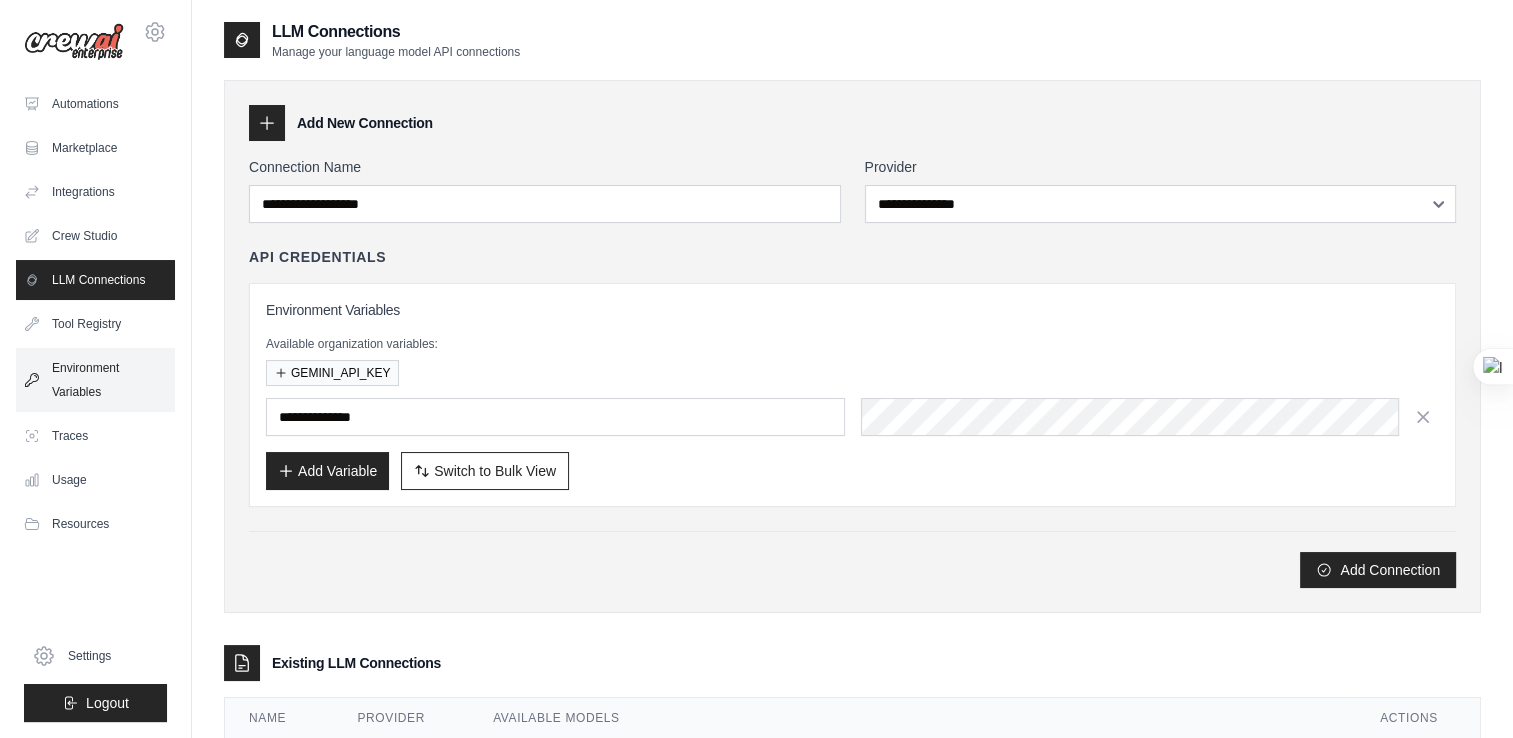 click on "Environment Variables" at bounding box center [95, 380] 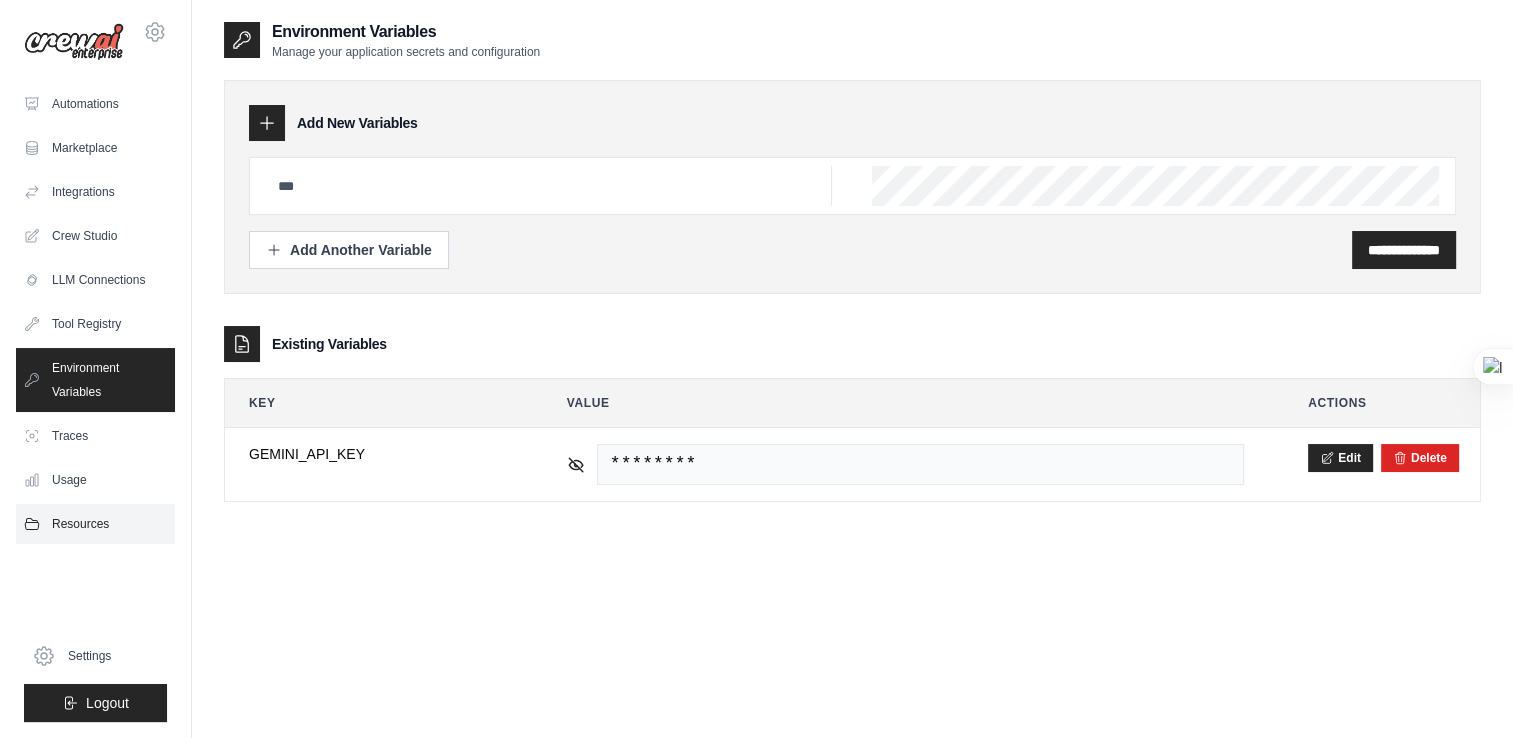 type on "**********" 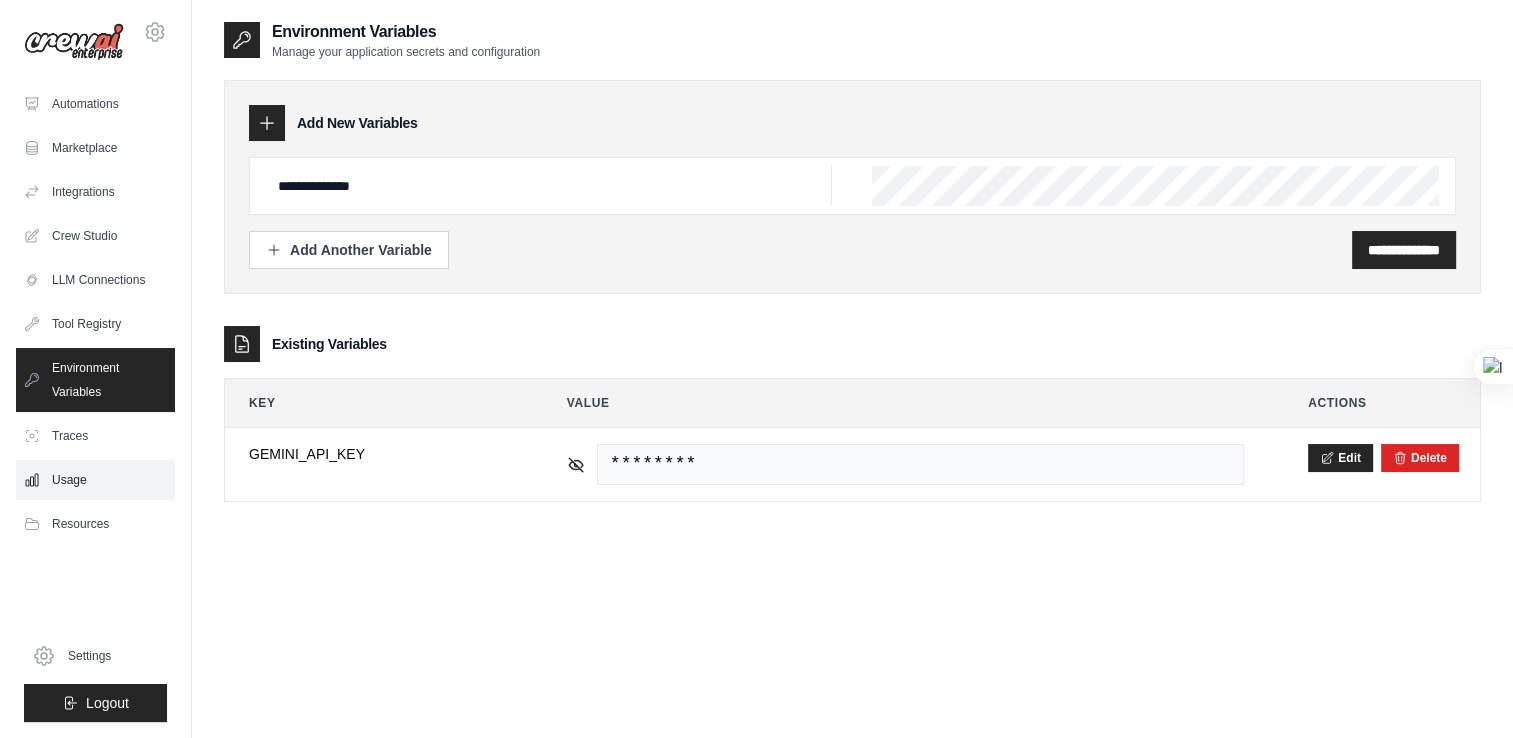 click on "Usage" at bounding box center (95, 480) 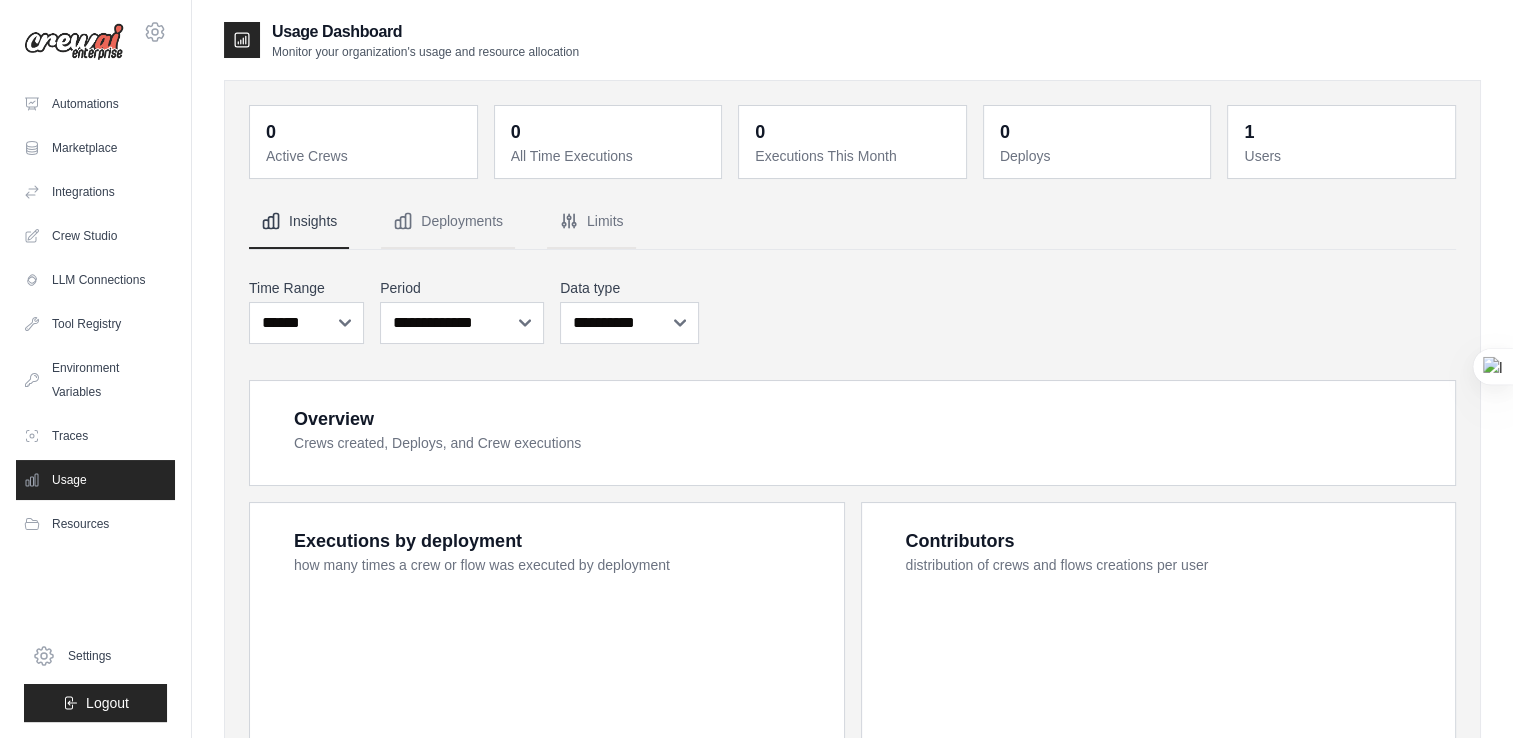 click on "Resources" at bounding box center (95, 524) 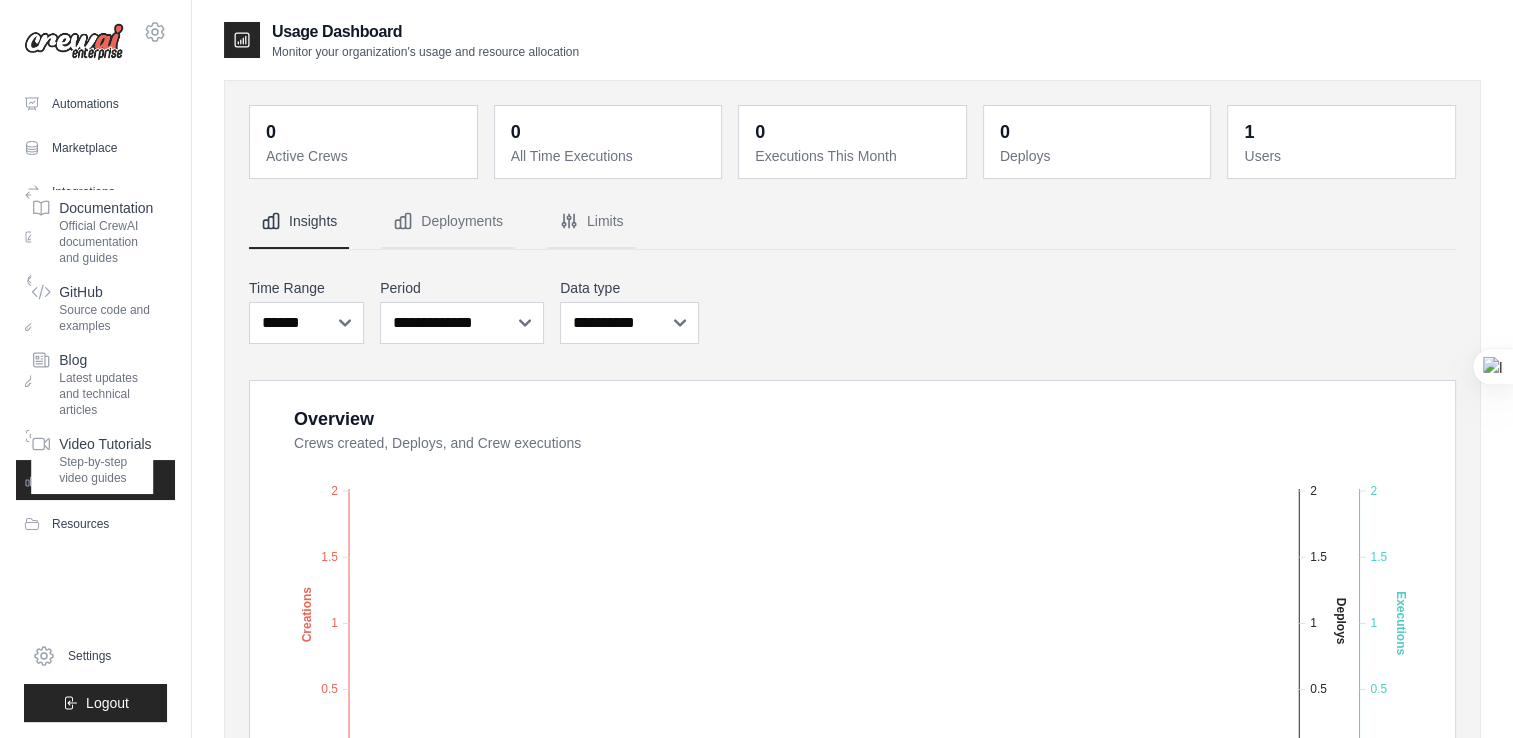 click at bounding box center (74, 42) 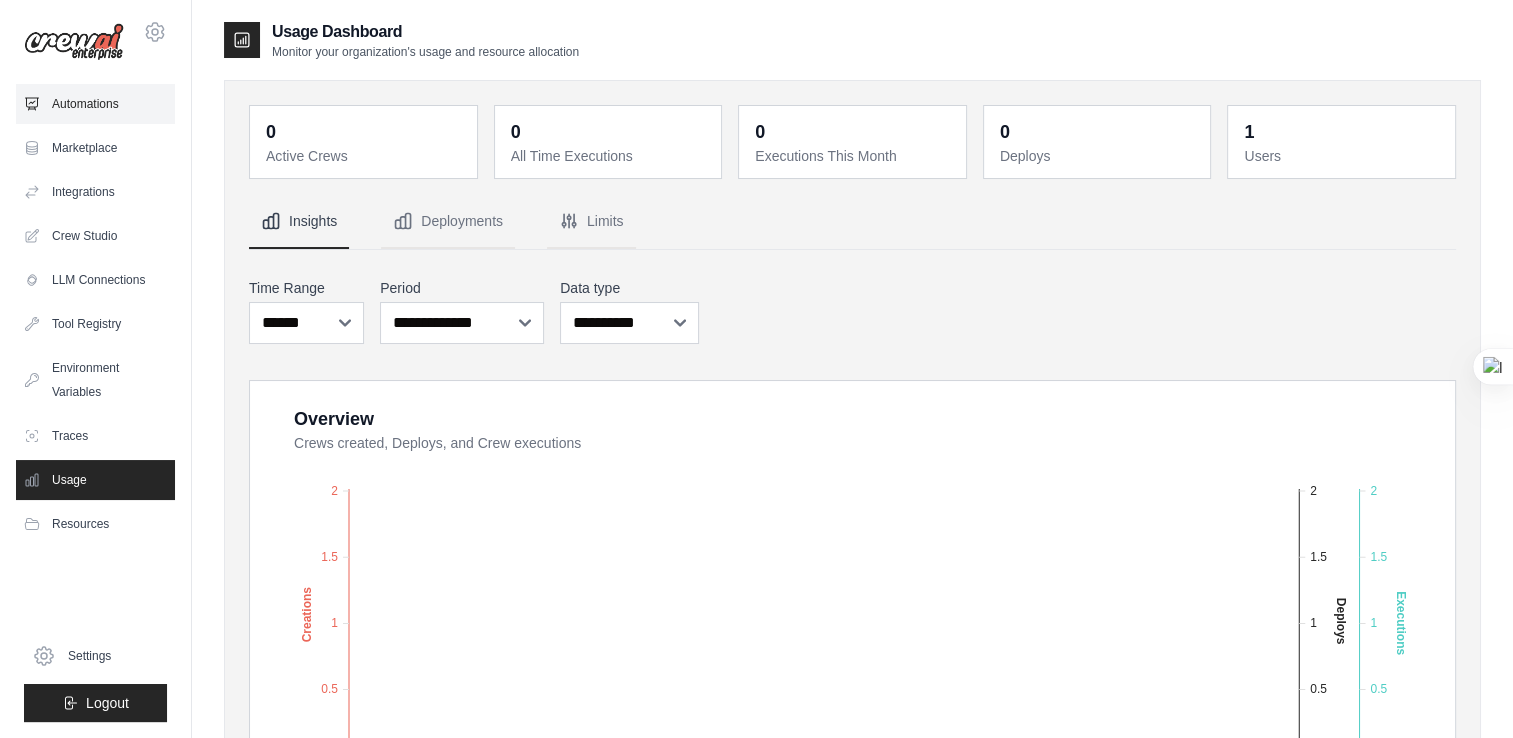 click on "Automations" at bounding box center (95, 104) 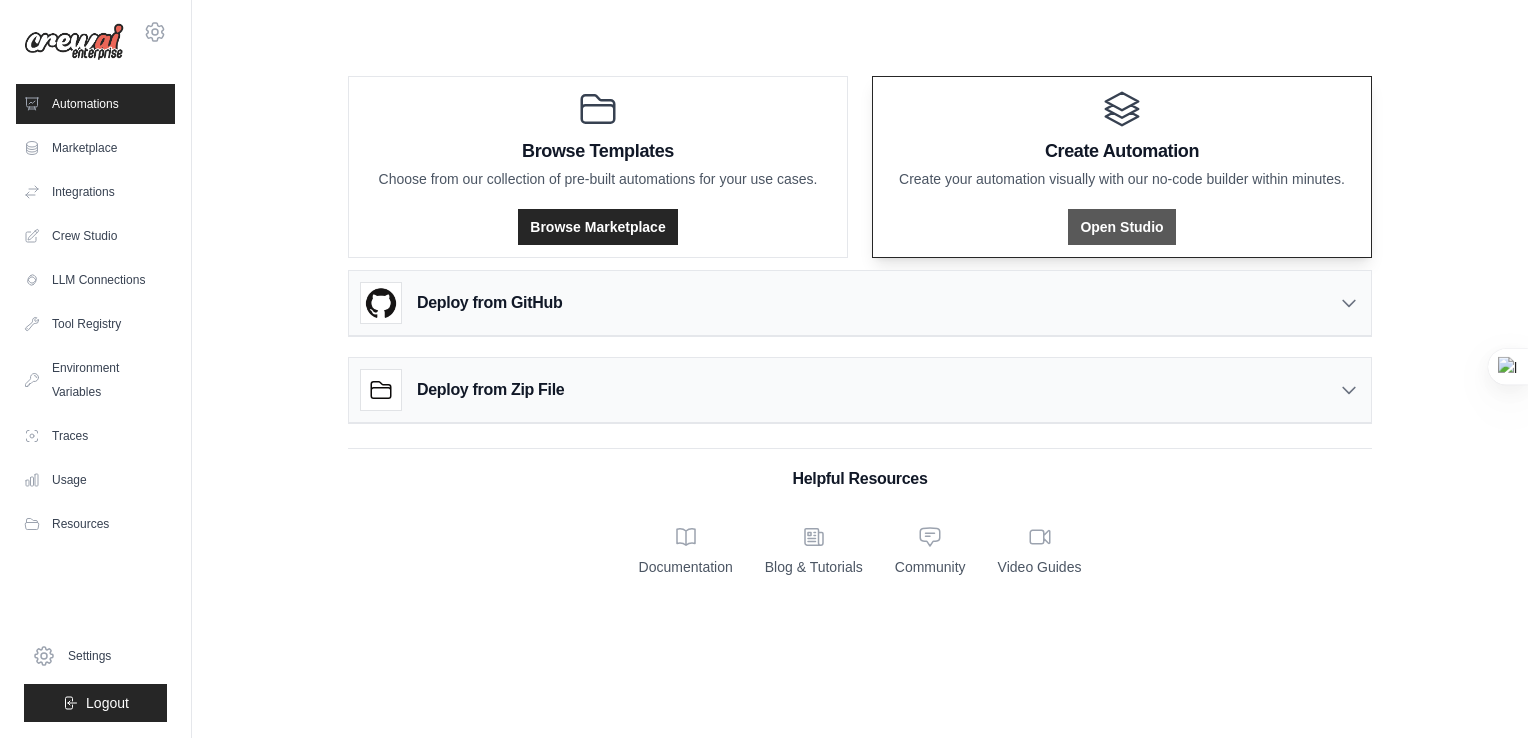 click on "Open Studio" at bounding box center (1121, 227) 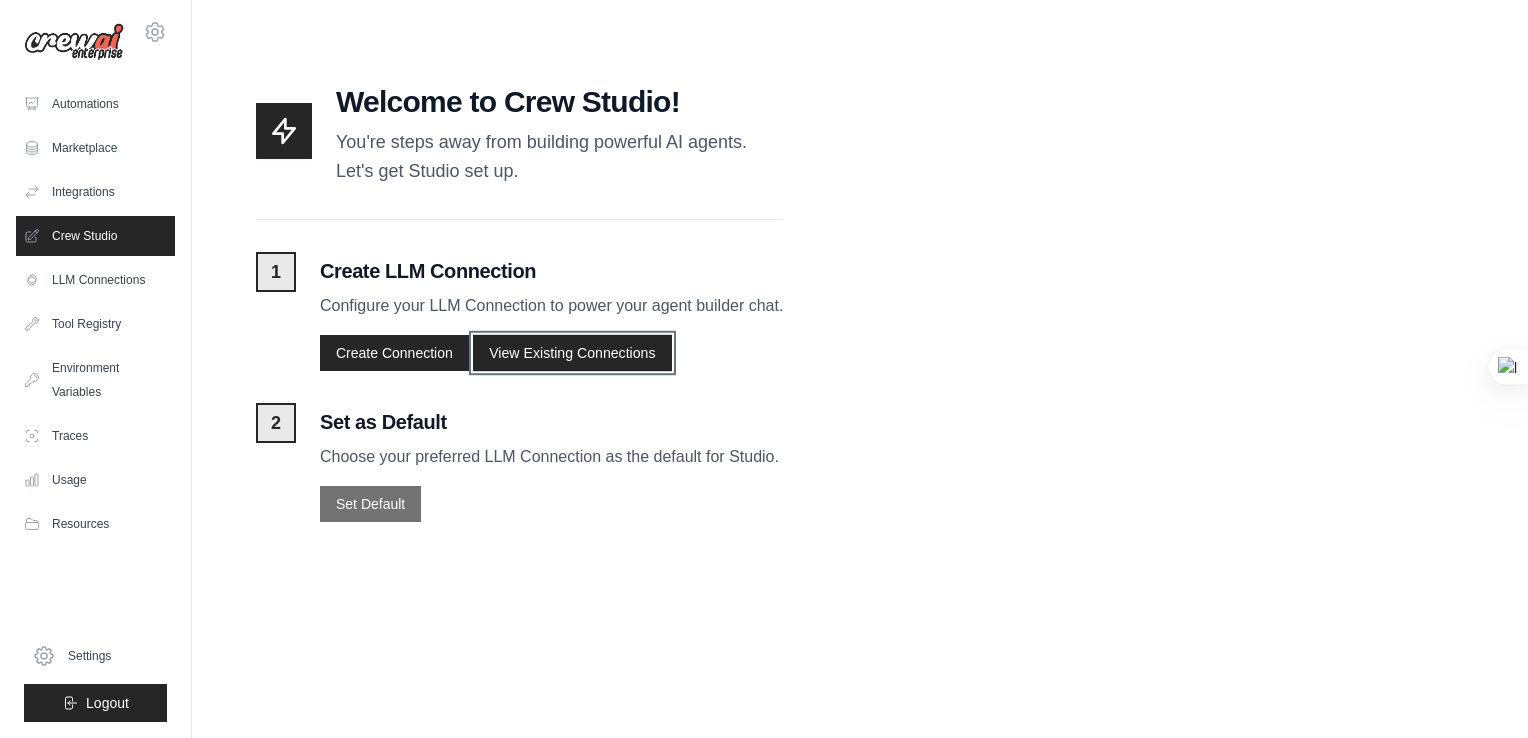 click on "View Existing Connections" at bounding box center [572, 352] 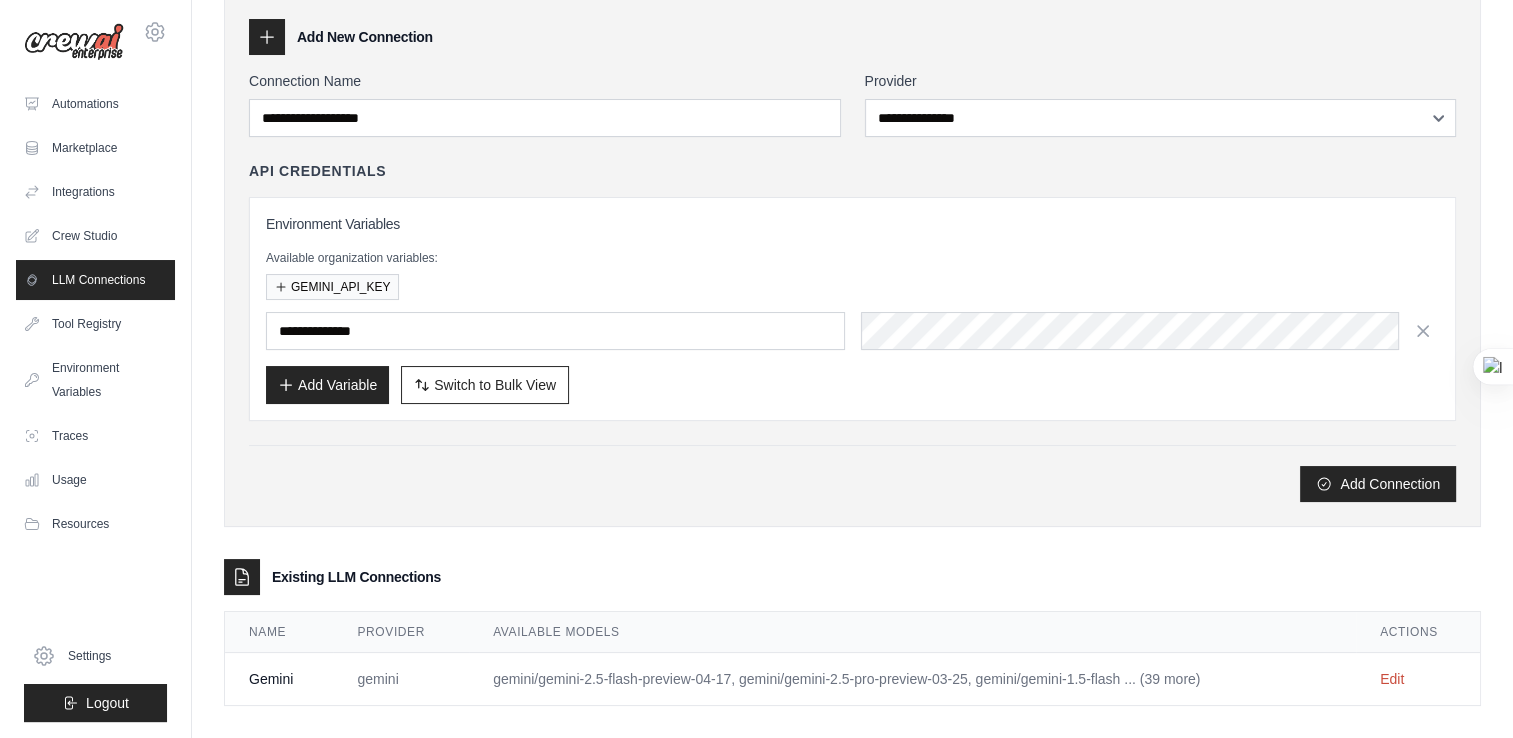 scroll, scrollTop: 102, scrollLeft: 0, axis: vertical 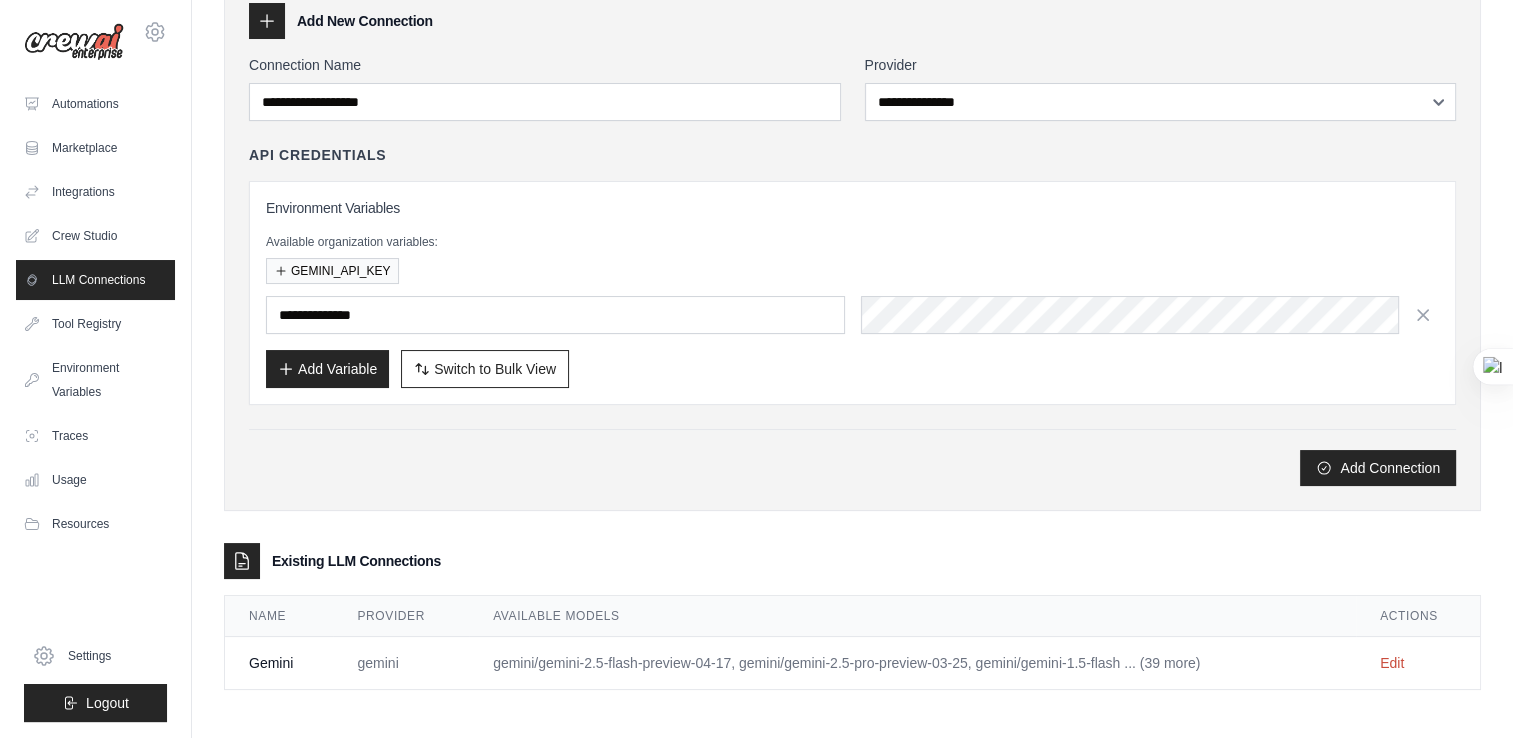 click on "Edit" at bounding box center (1418, 663) 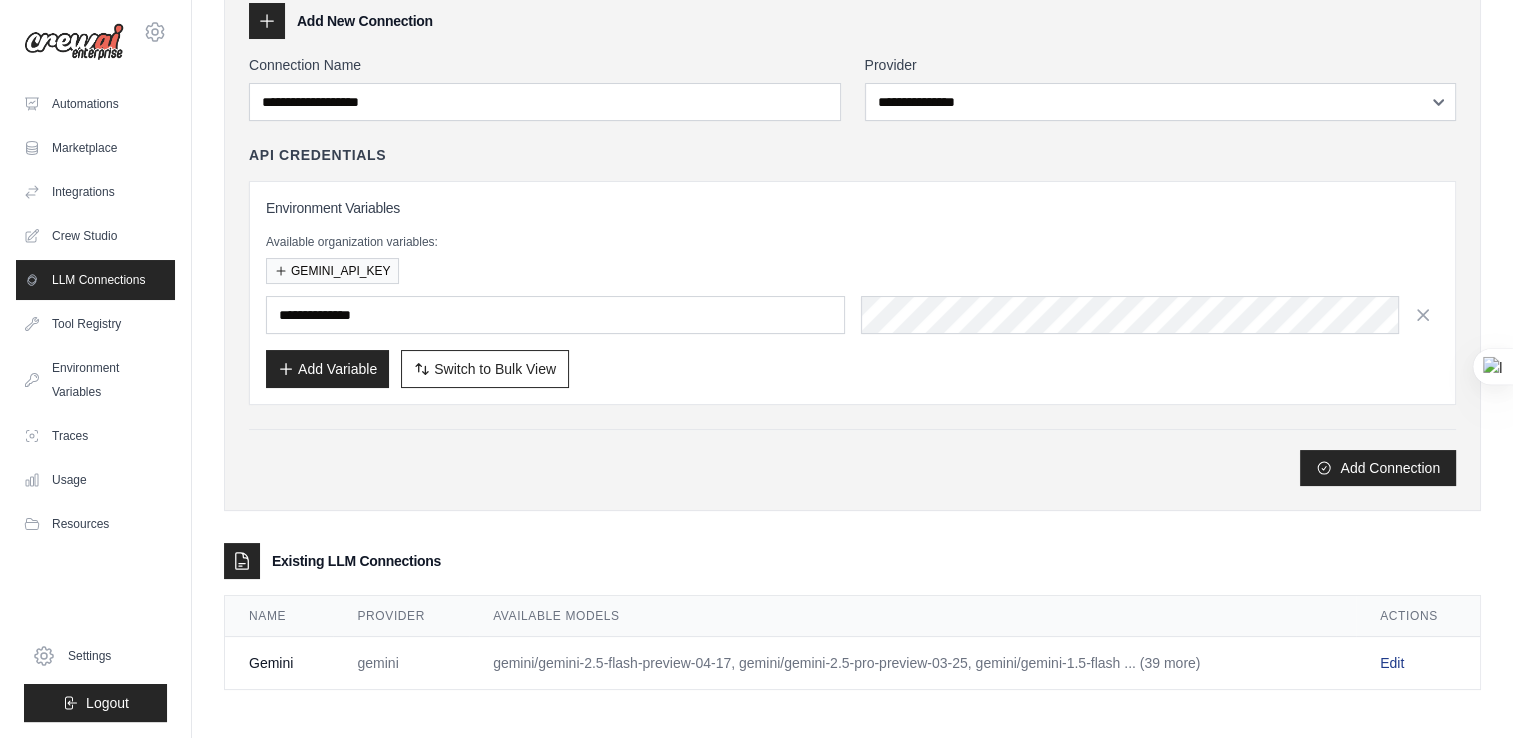 click on "Edit" at bounding box center (1392, 663) 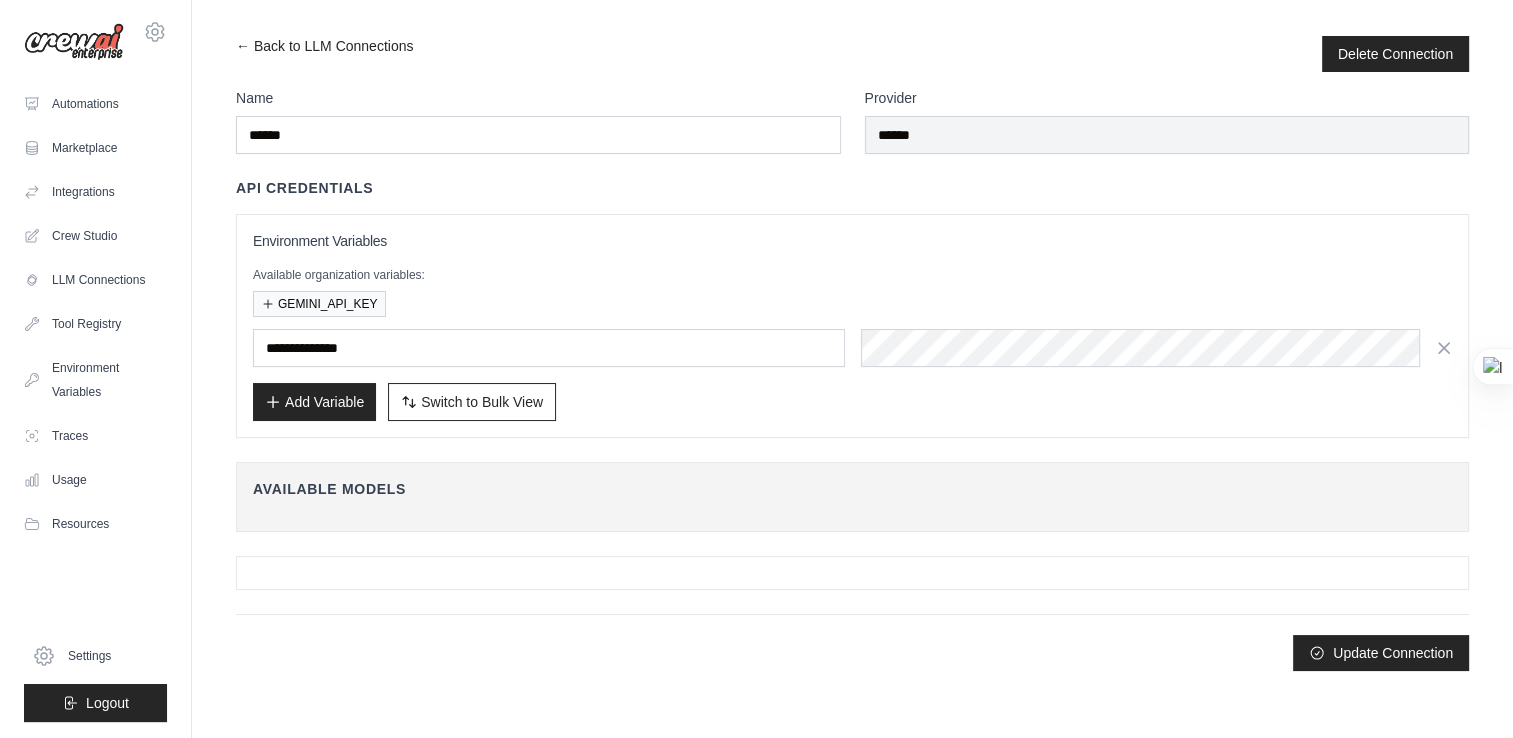 scroll, scrollTop: 0, scrollLeft: 0, axis: both 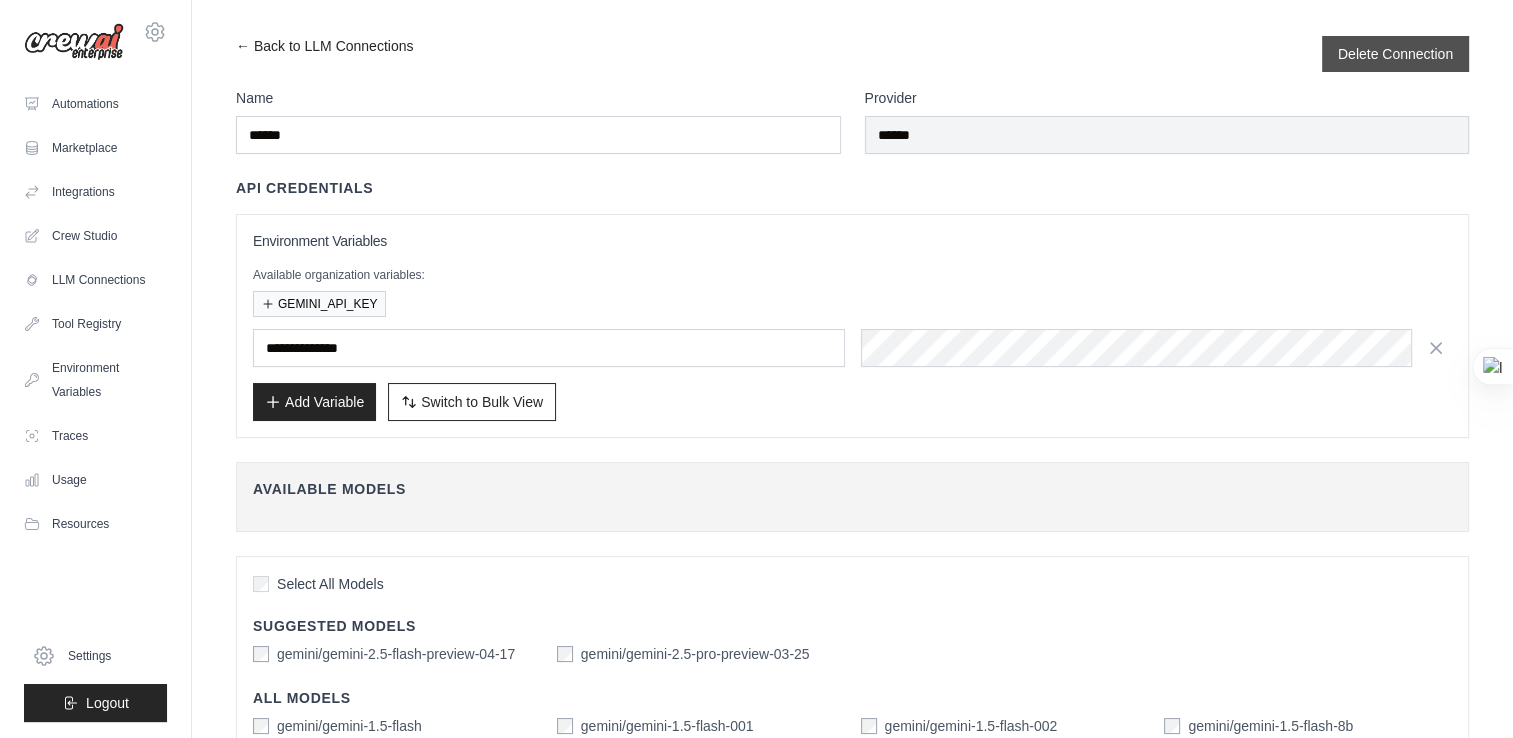 click on "Delete Connection" at bounding box center [1395, 54] 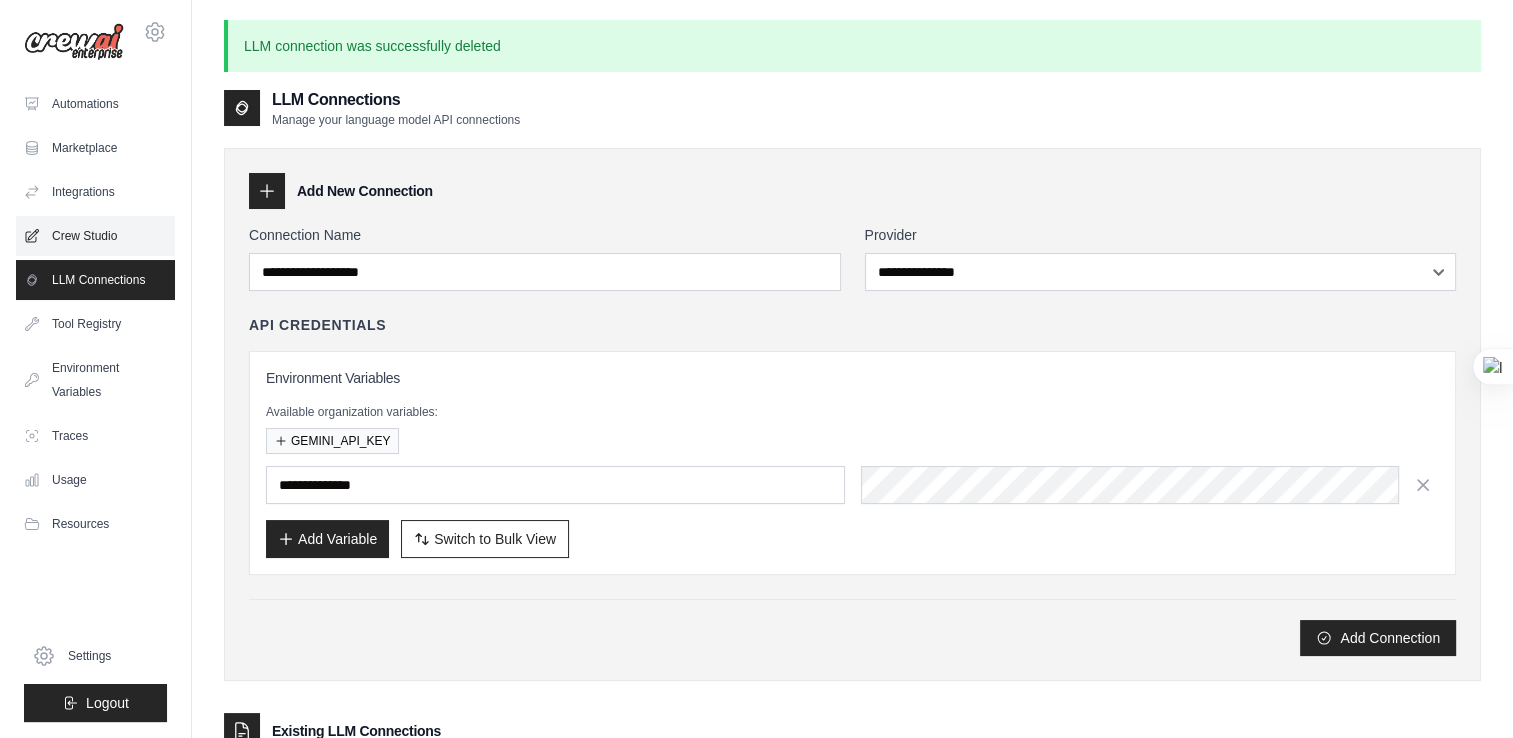 click on "Crew Studio" at bounding box center (95, 236) 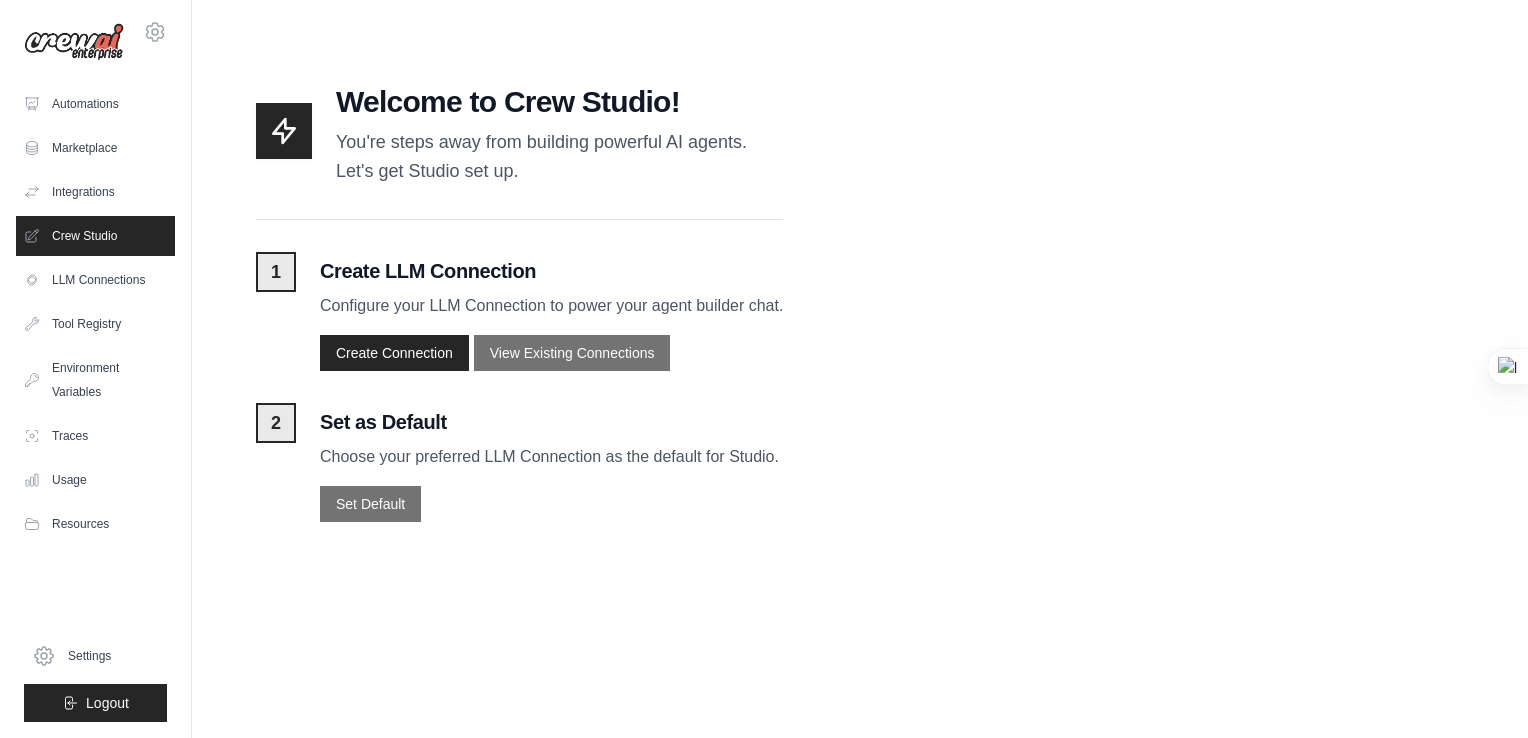 click on "Welcome to Crew Studio!
You're steps away from building powerful AI agents.
Let's get Studio set up.
1
Create LLM Connection
Configure your LLM Connection to power your agent builder
chat.
Create Connection
View Existing Connections
2
Set as Default
Choose your preferred LLM Connection as the default for
Studio.
Set Default" at bounding box center [519, 315] 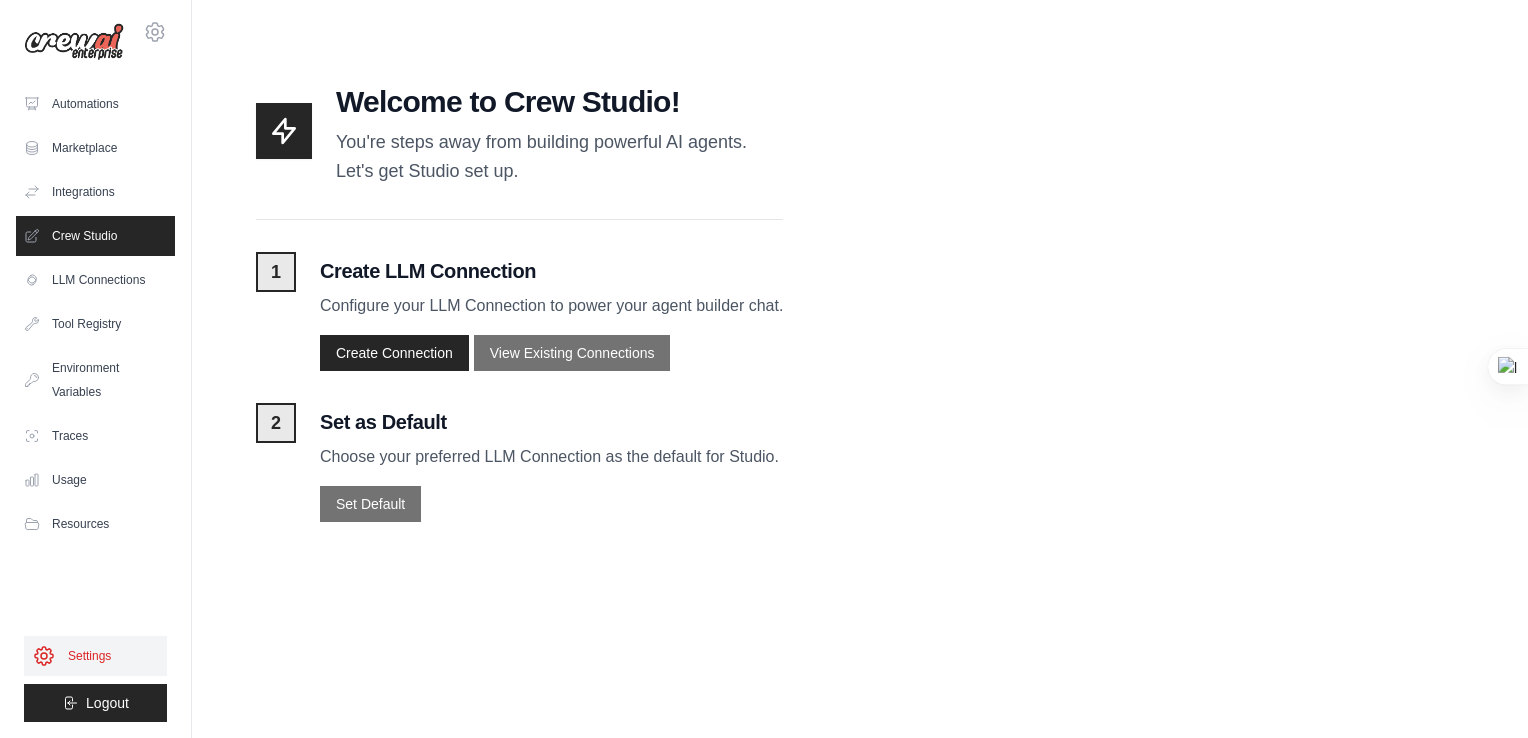 click on "Settings" at bounding box center [95, 656] 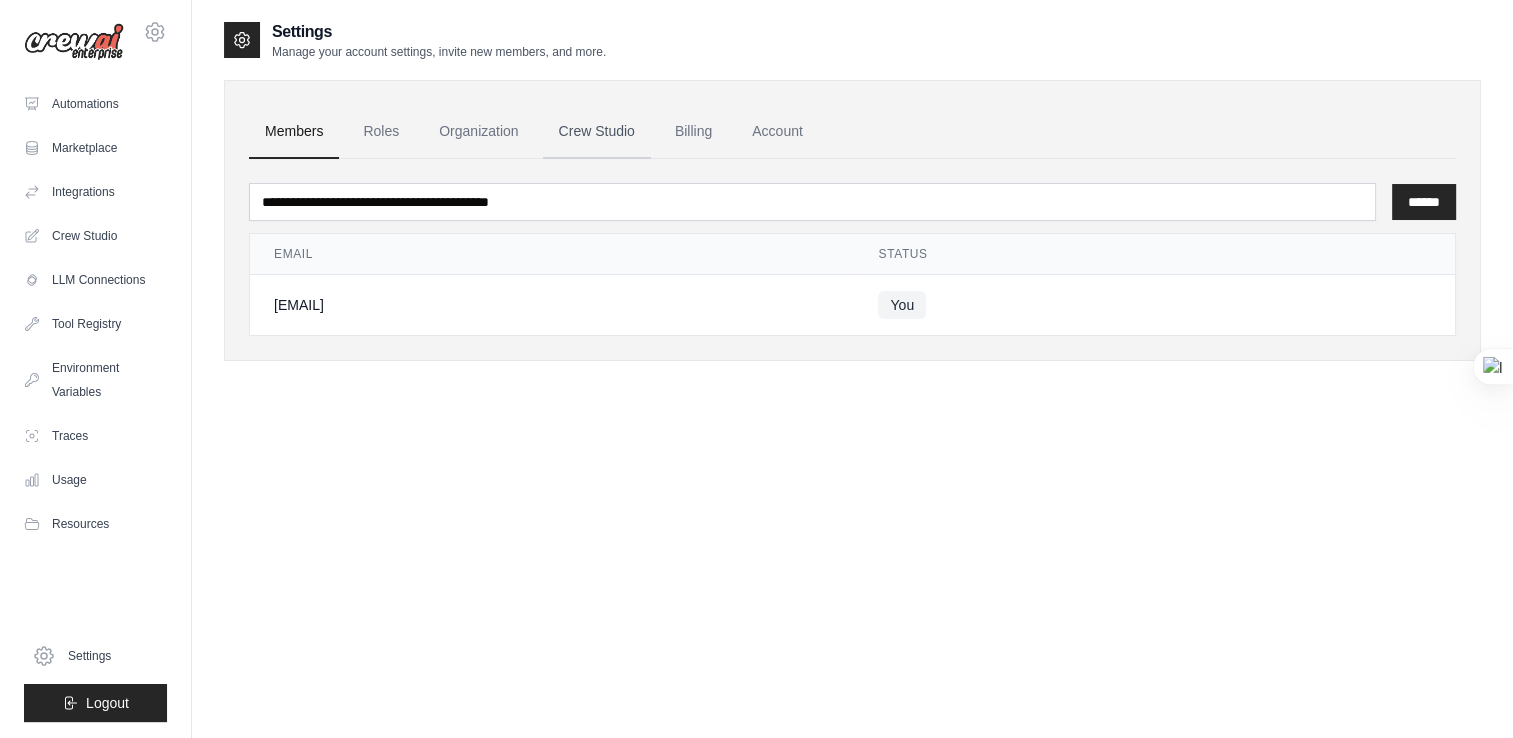 click on "Crew Studio" at bounding box center [597, 132] 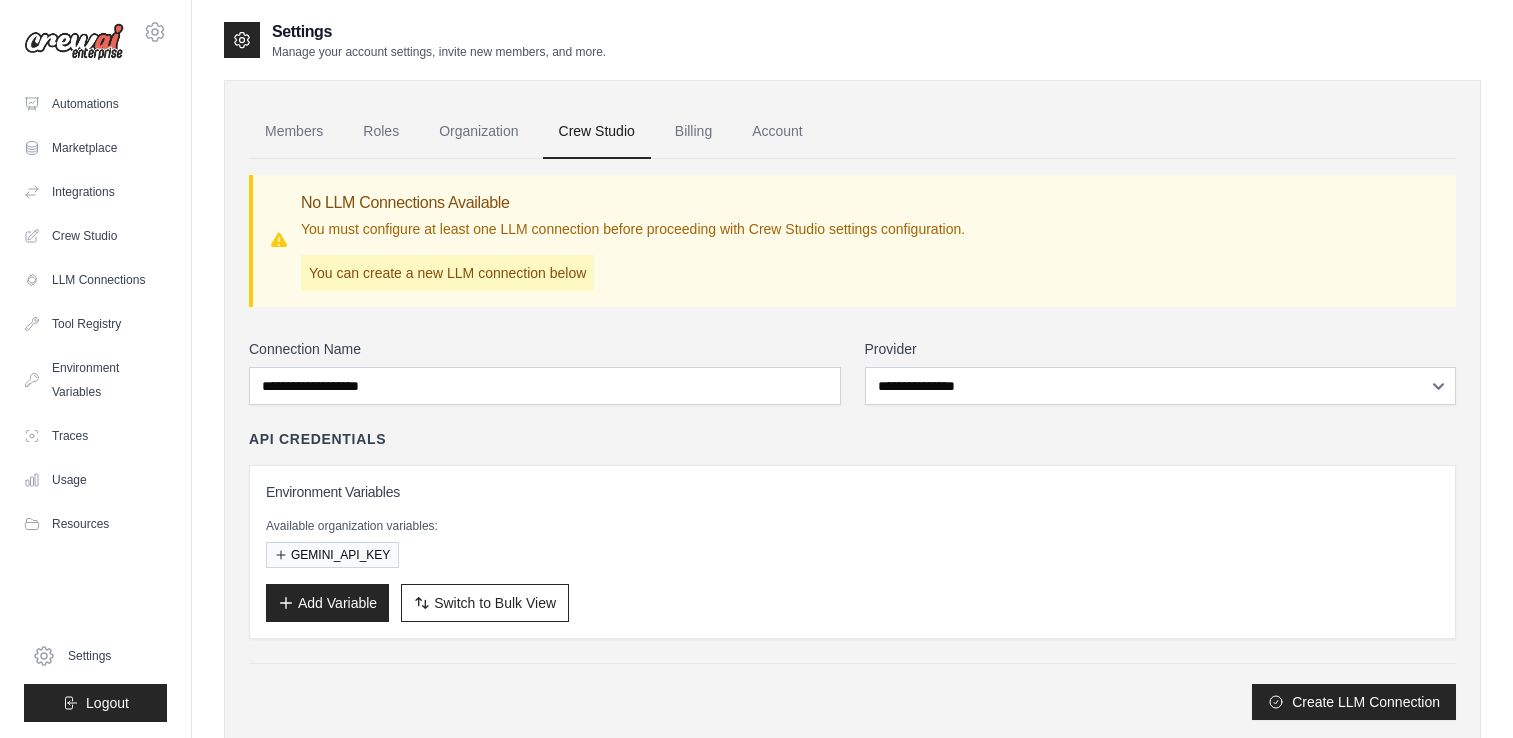 scroll, scrollTop: 0, scrollLeft: 0, axis: both 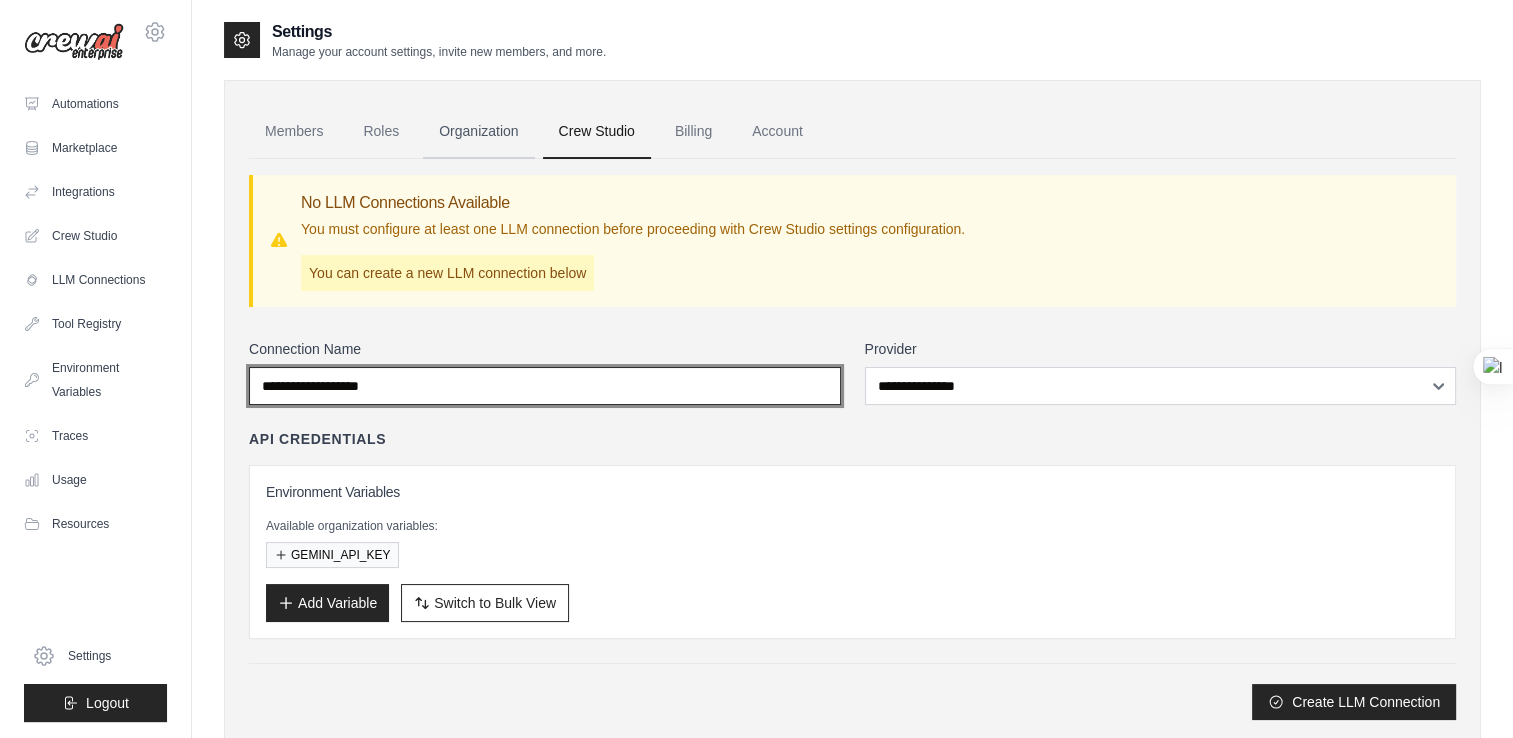 type on "**********" 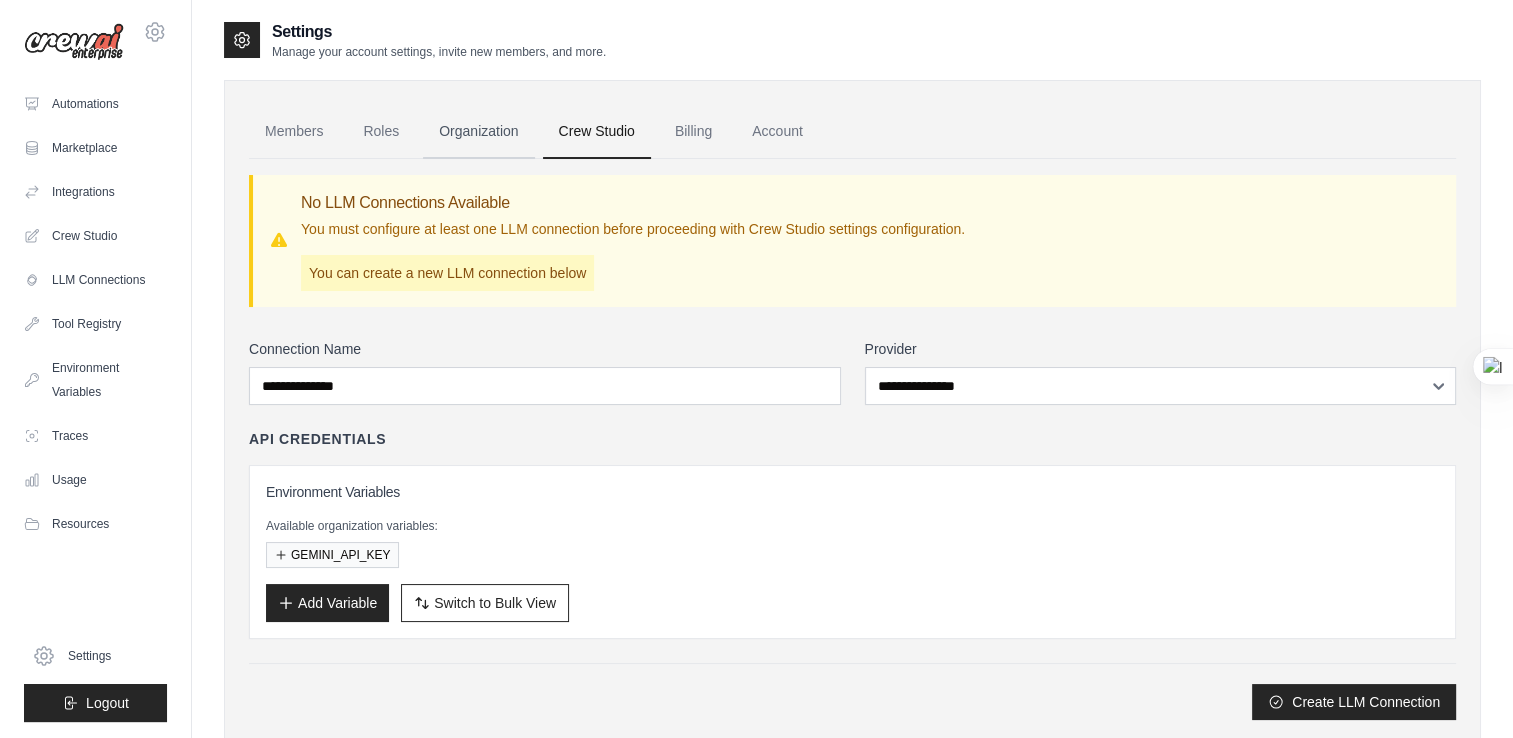 click on "Organization" at bounding box center (478, 132) 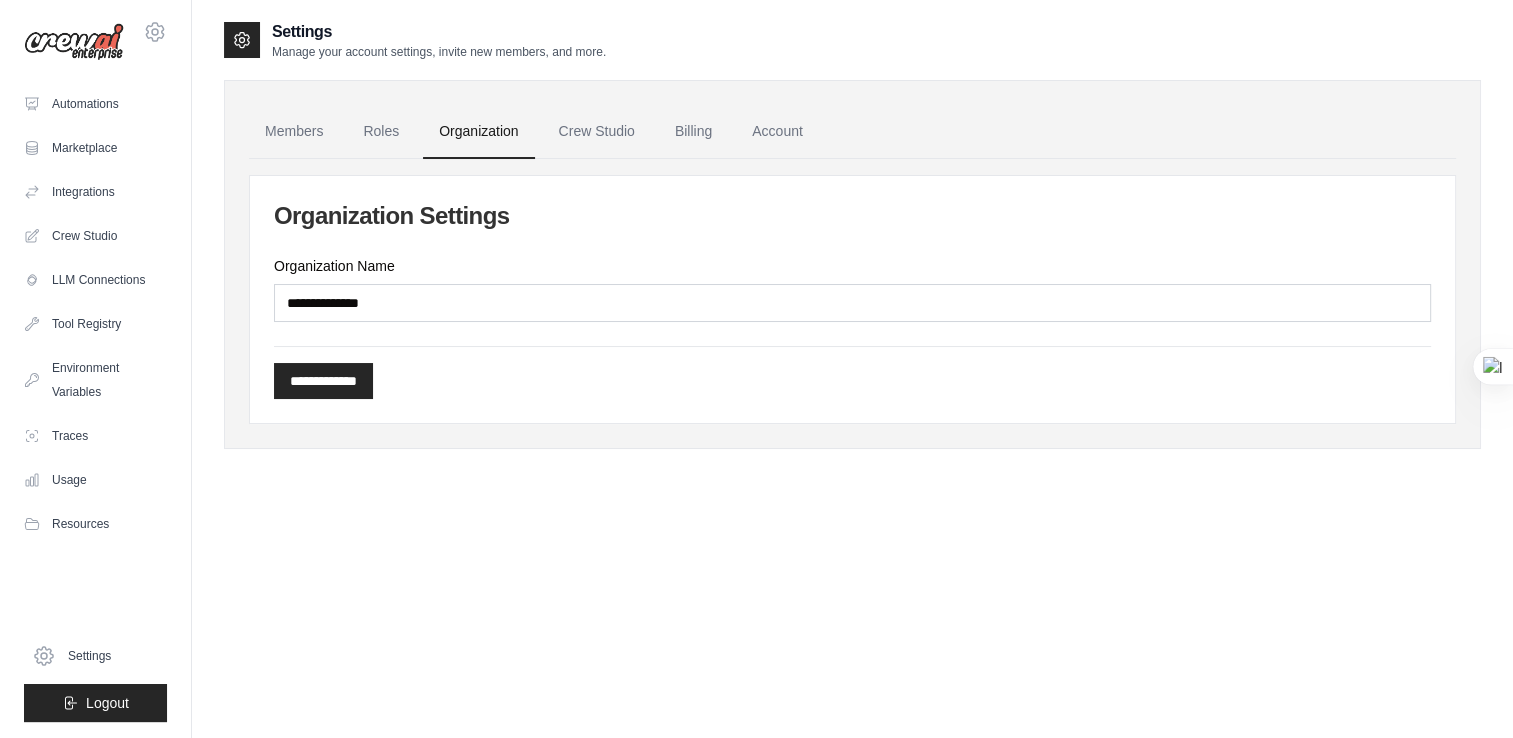 click on "Roles" at bounding box center [381, 132] 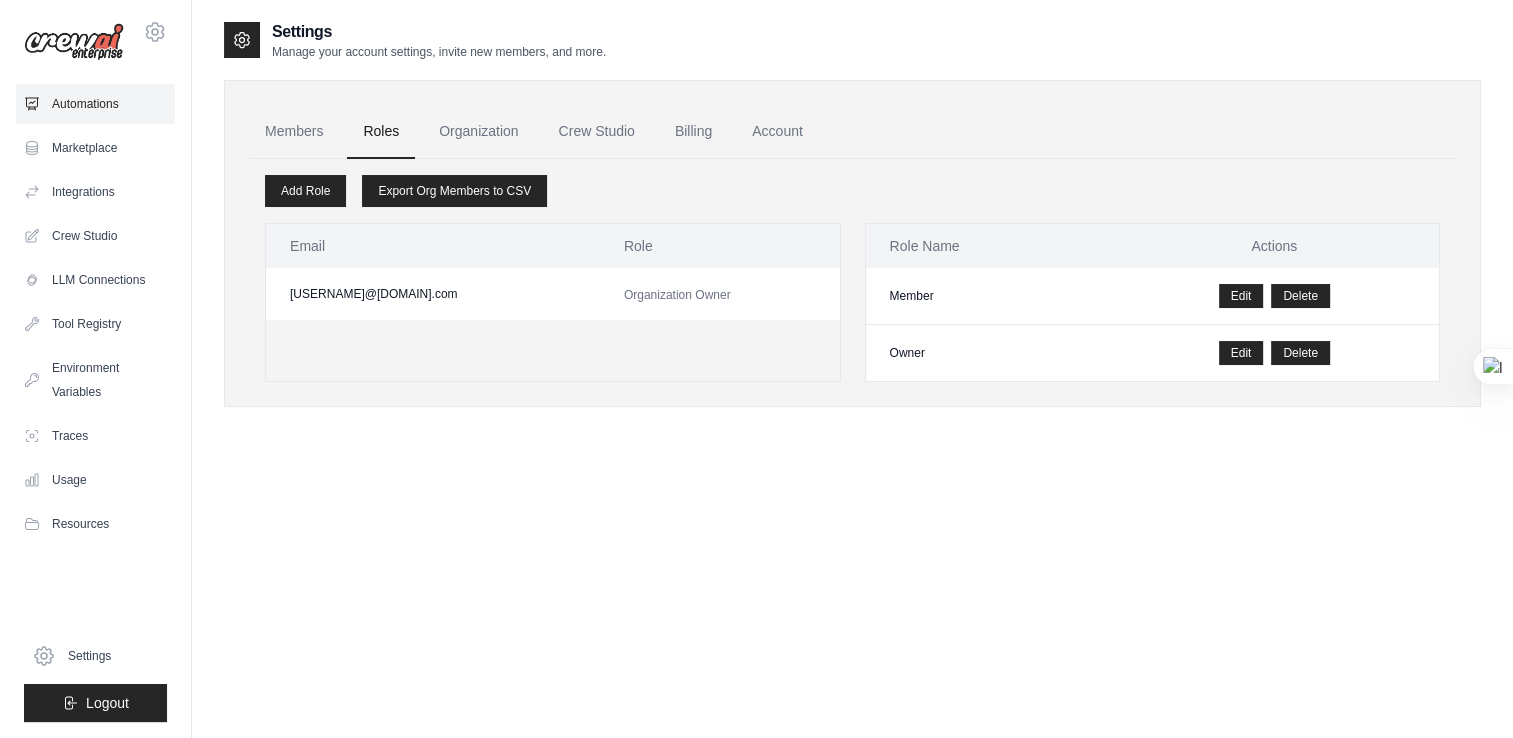 click on "Automations" at bounding box center [95, 104] 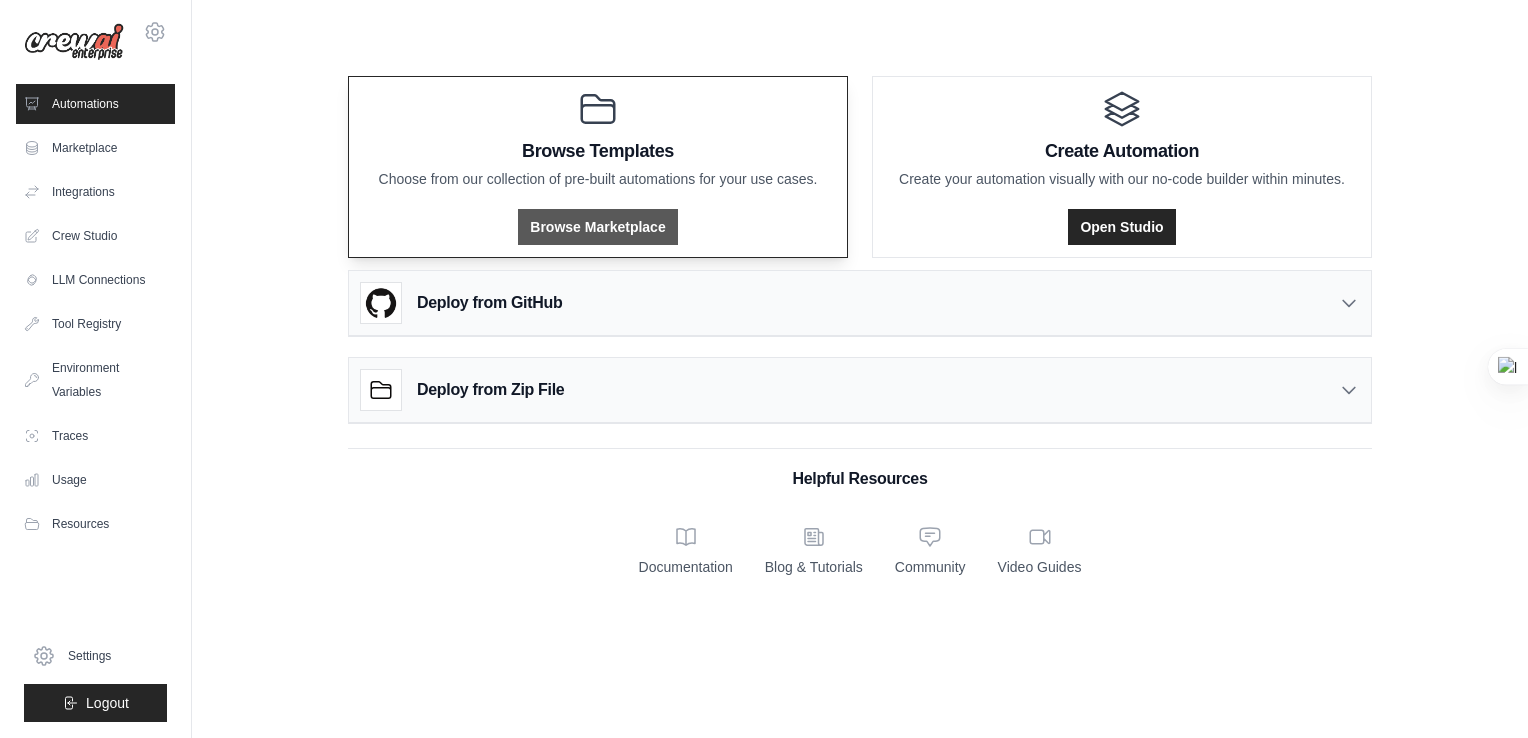 click on "Browse Marketplace" at bounding box center [597, 227] 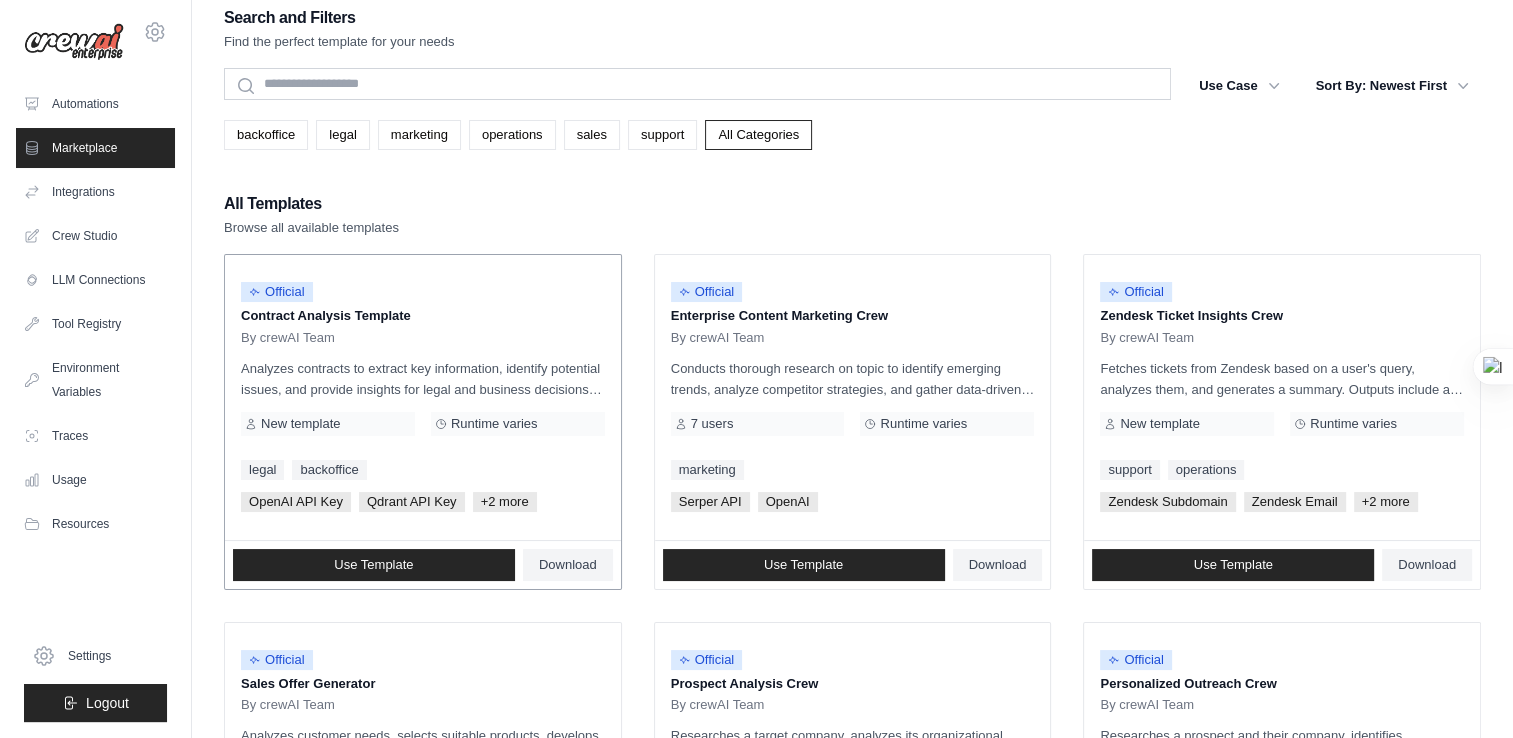 scroll, scrollTop: 0, scrollLeft: 0, axis: both 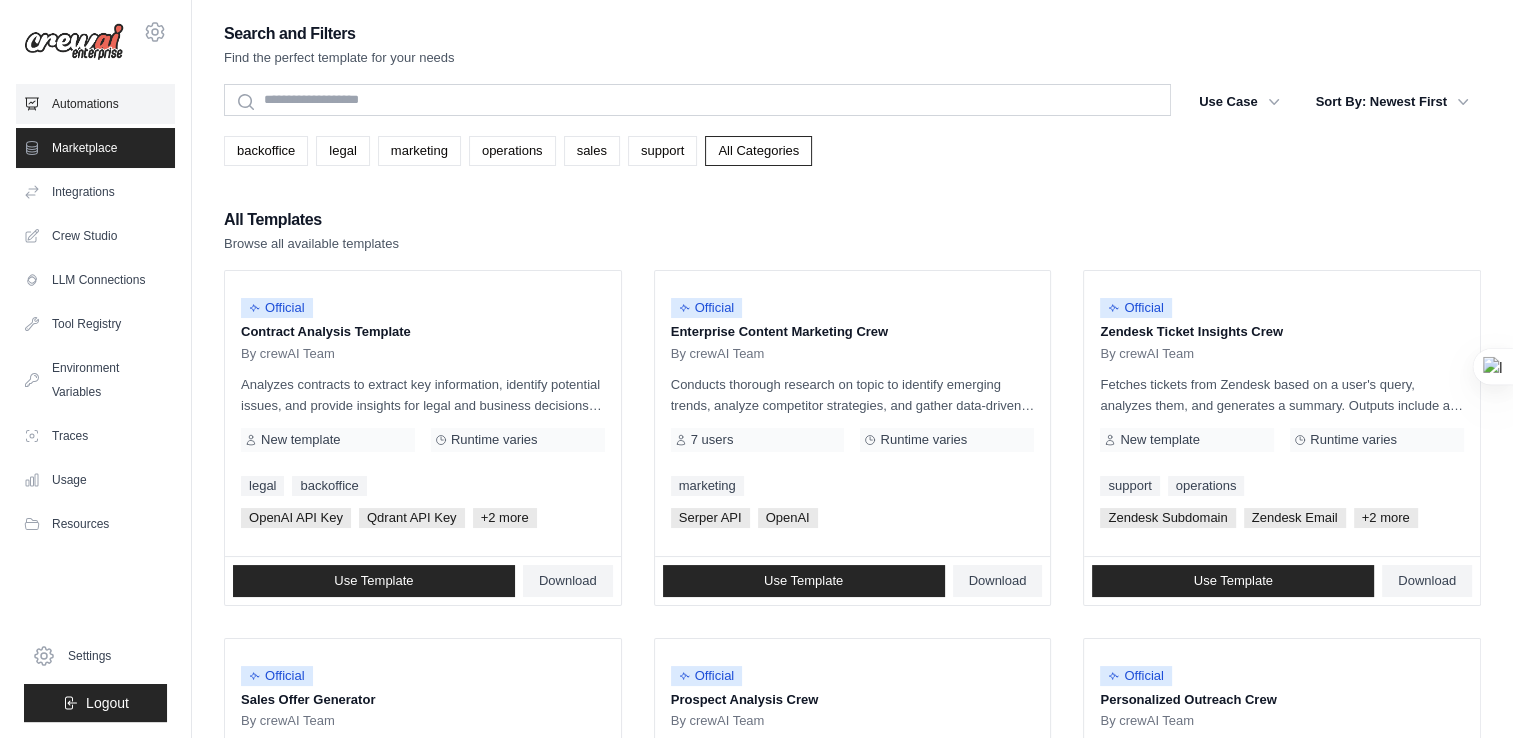 click on "Automations" at bounding box center (95, 104) 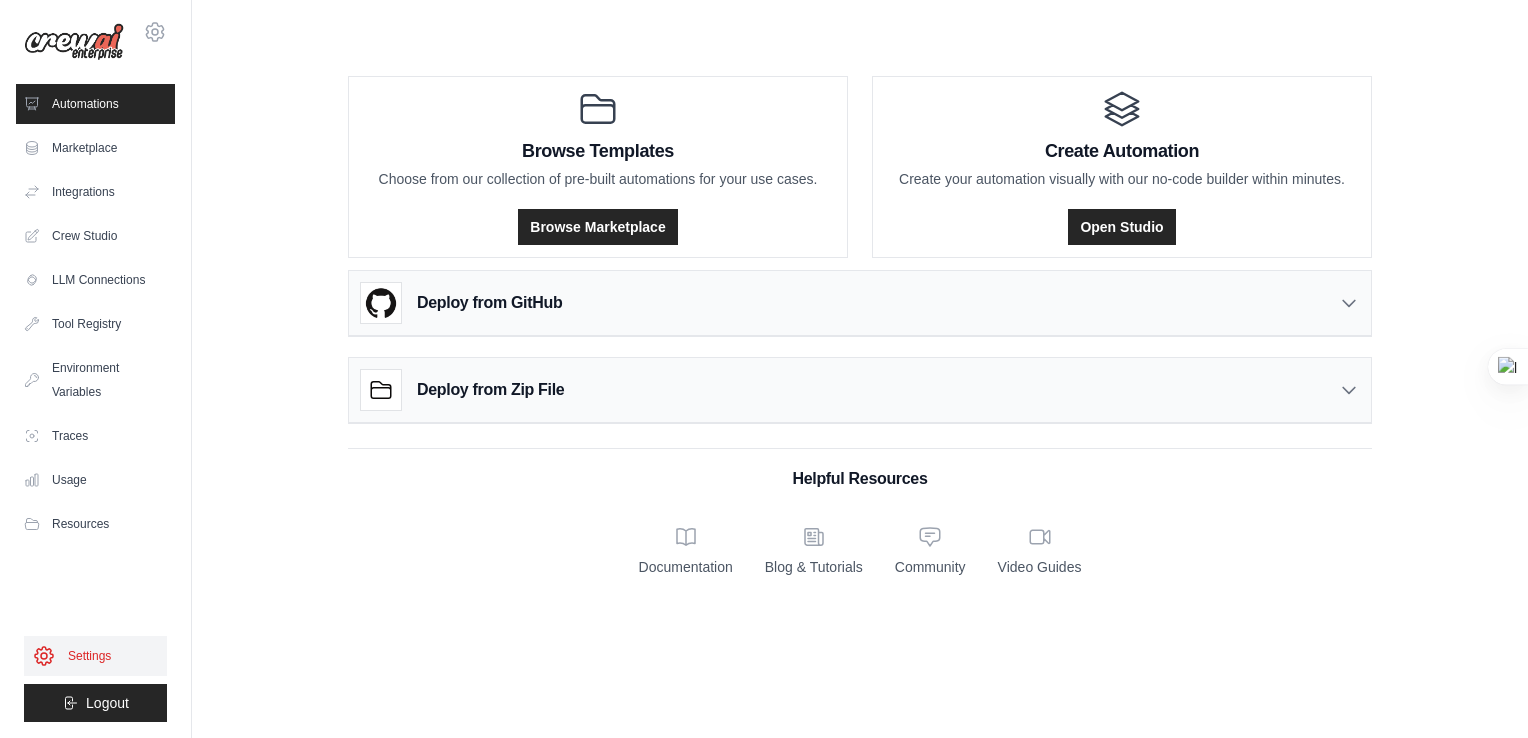 click on "Settings" at bounding box center (95, 656) 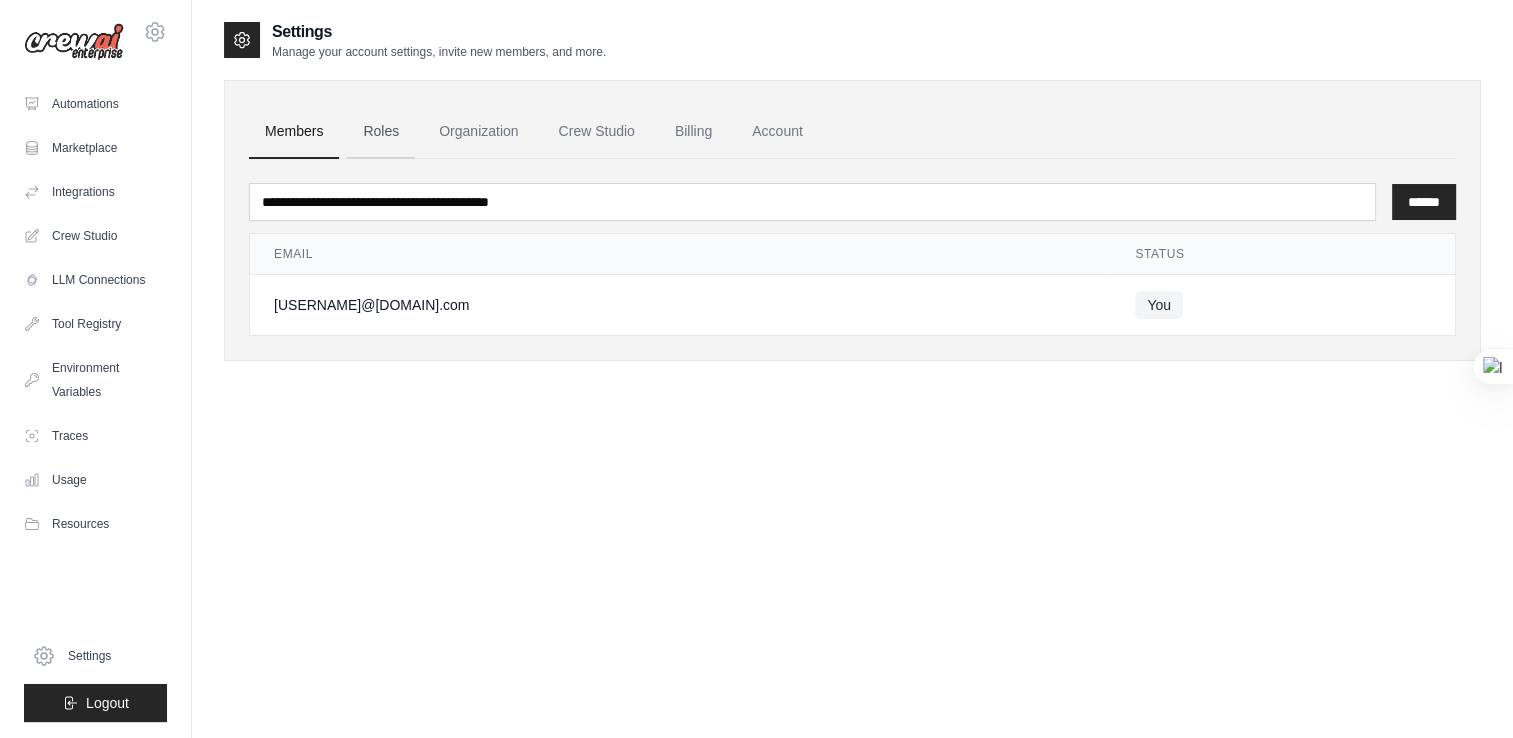 click on "Roles" at bounding box center [381, 132] 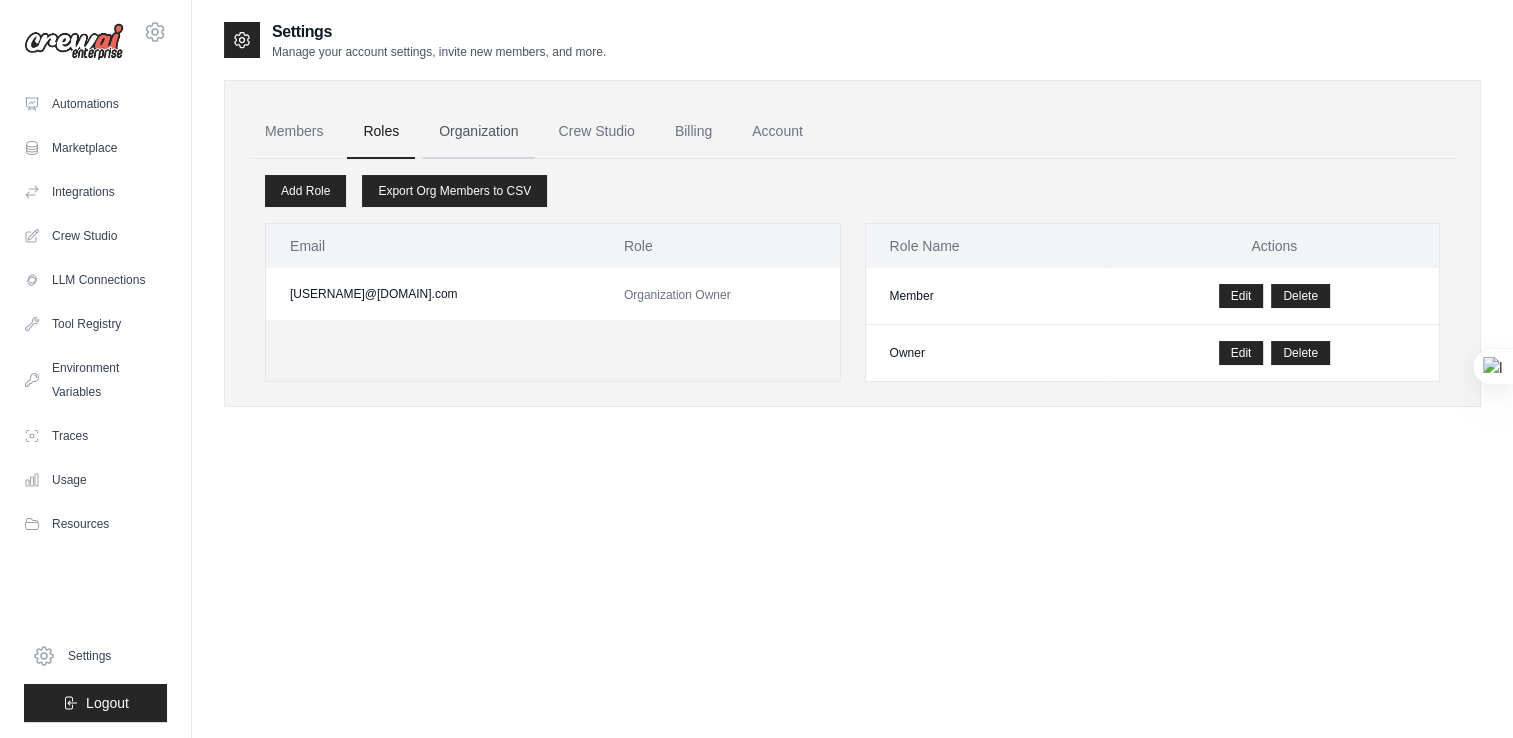 click on "Organization" at bounding box center [478, 132] 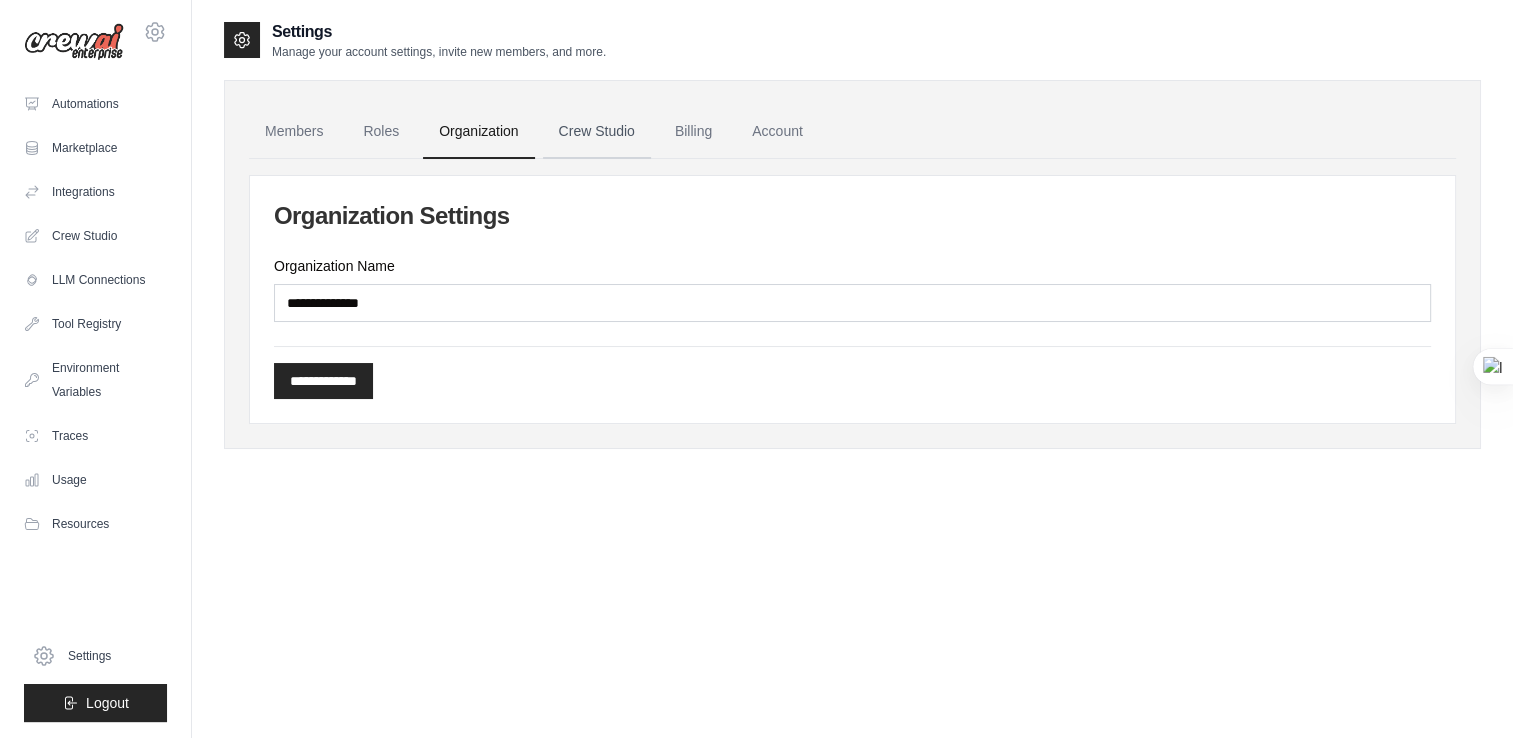 click on "Crew Studio" at bounding box center [597, 132] 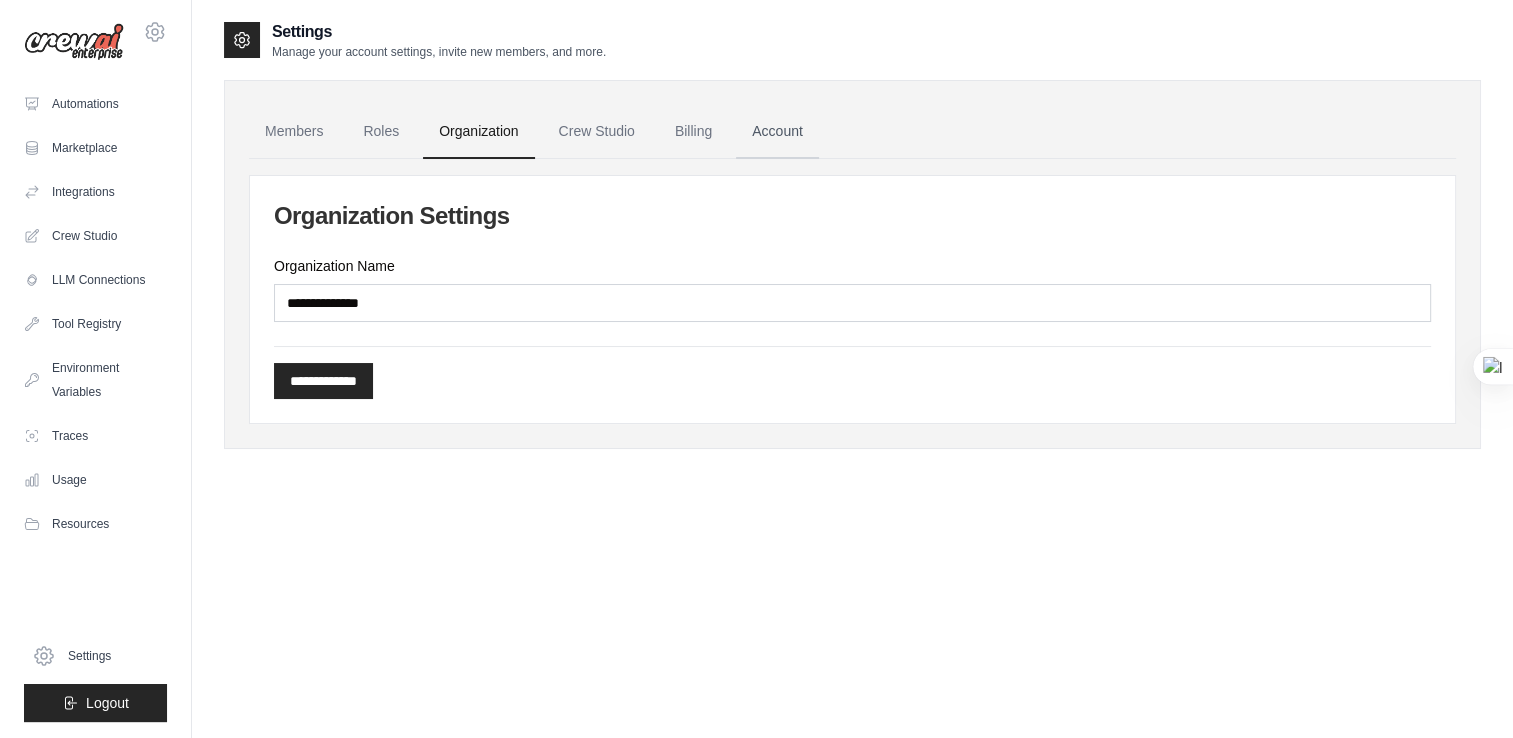click on "Account" at bounding box center (777, 132) 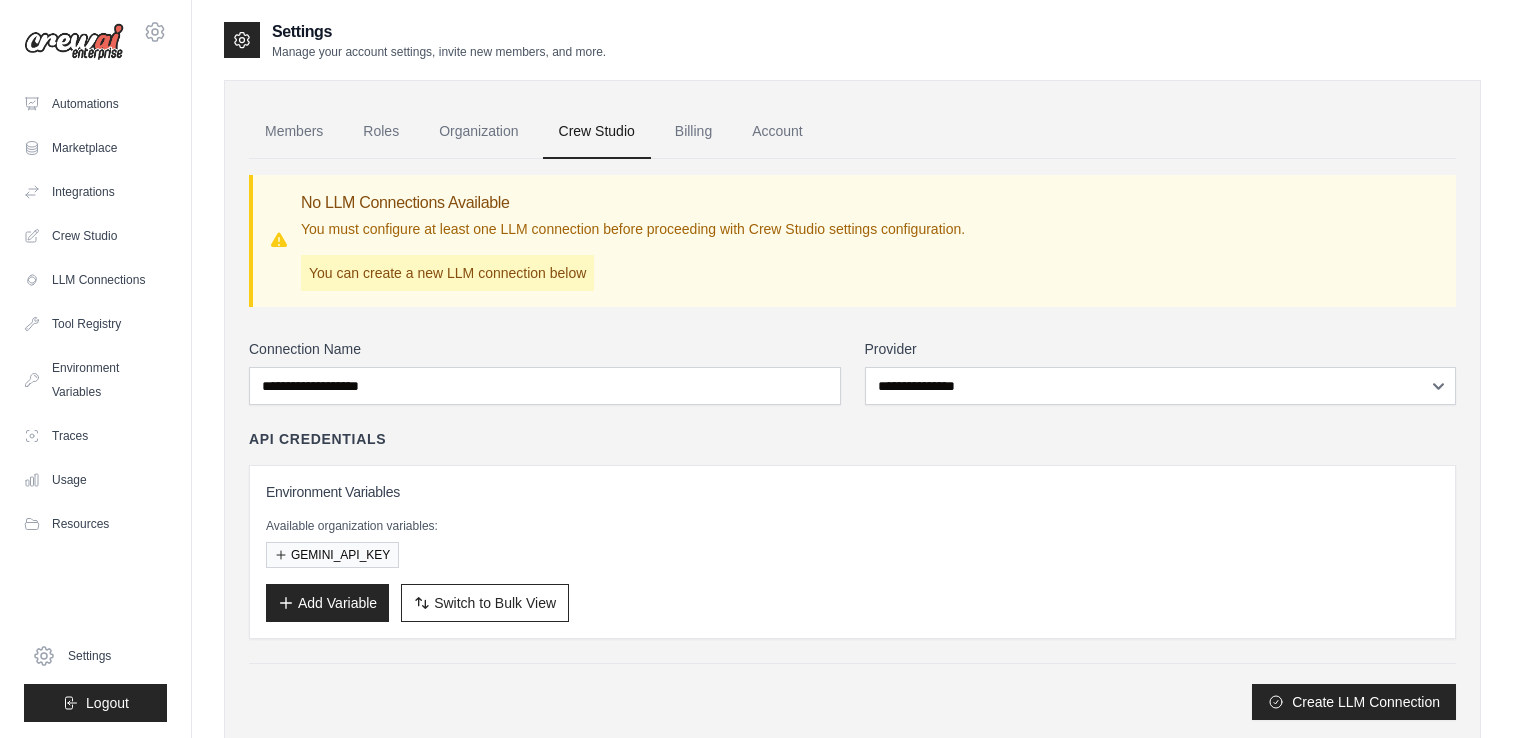 scroll, scrollTop: 0, scrollLeft: 0, axis: both 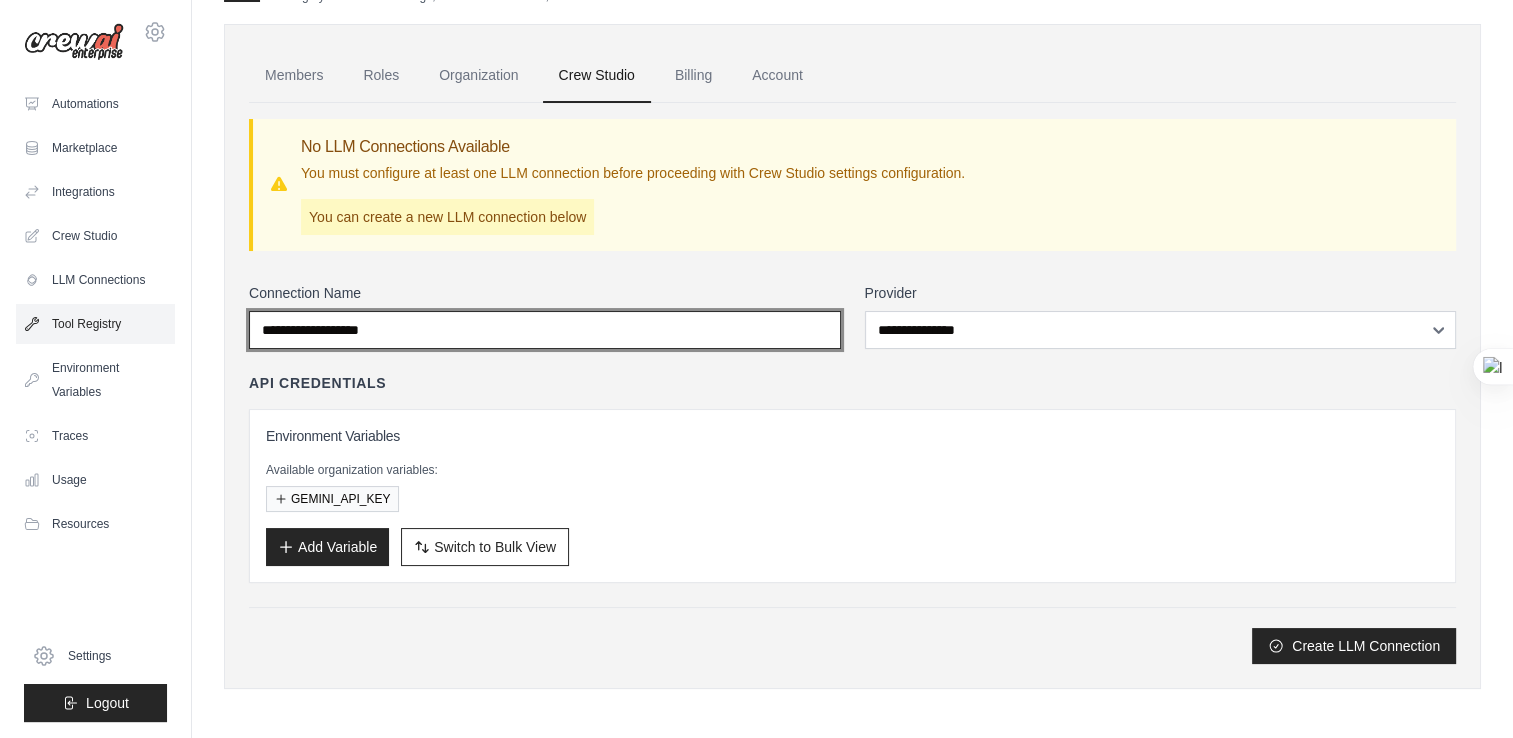 type on "**********" 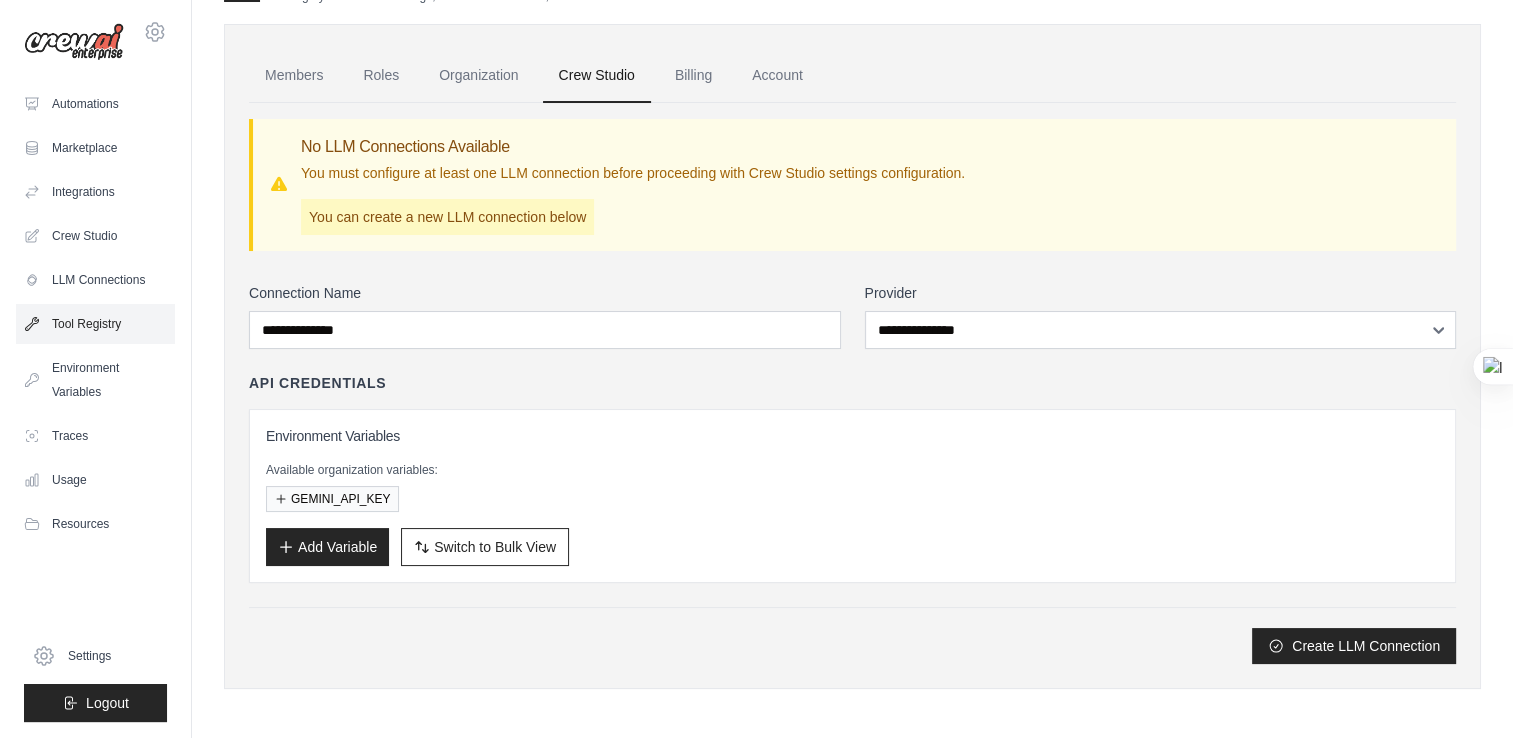 click on "Tool Registry" at bounding box center (95, 324) 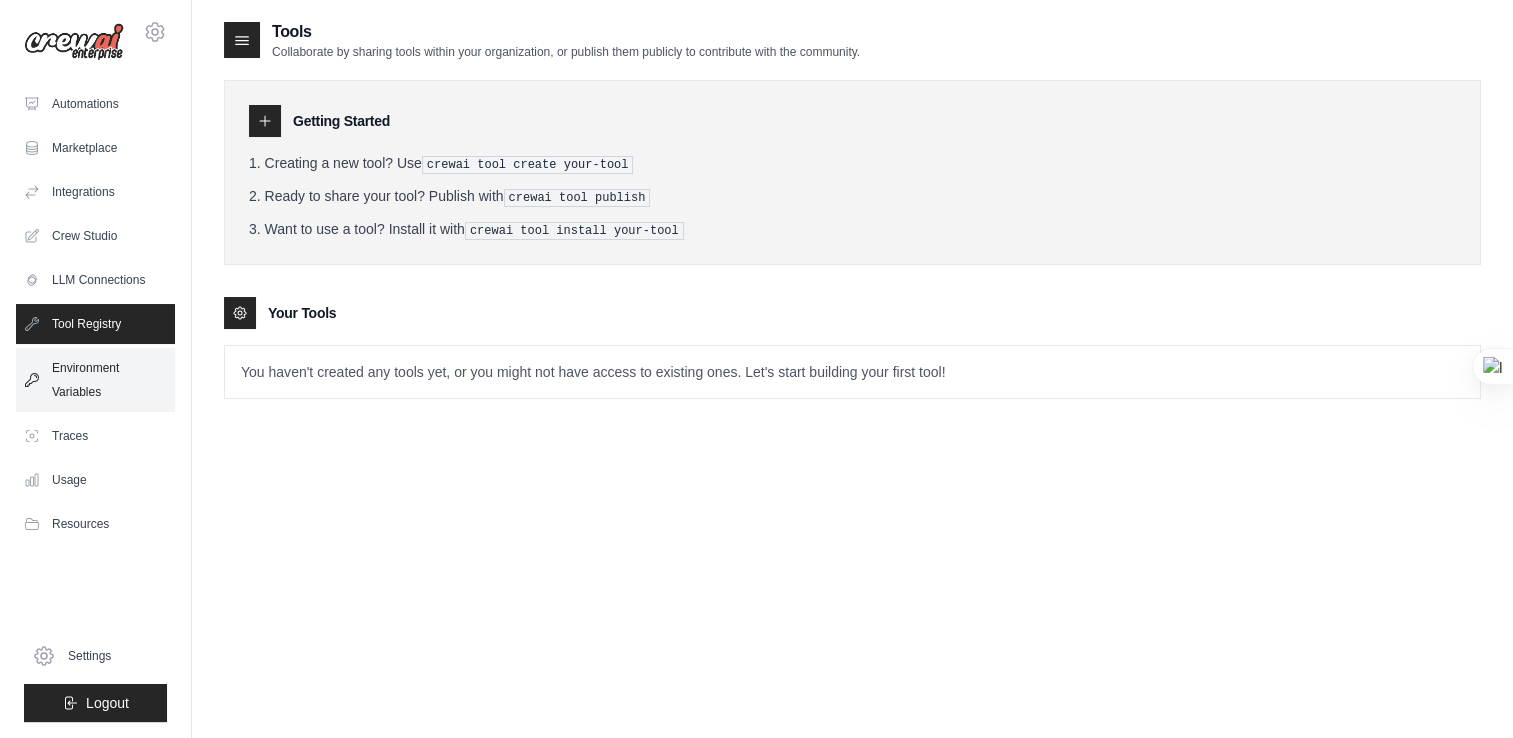 click on "Environment Variables" at bounding box center [95, 380] 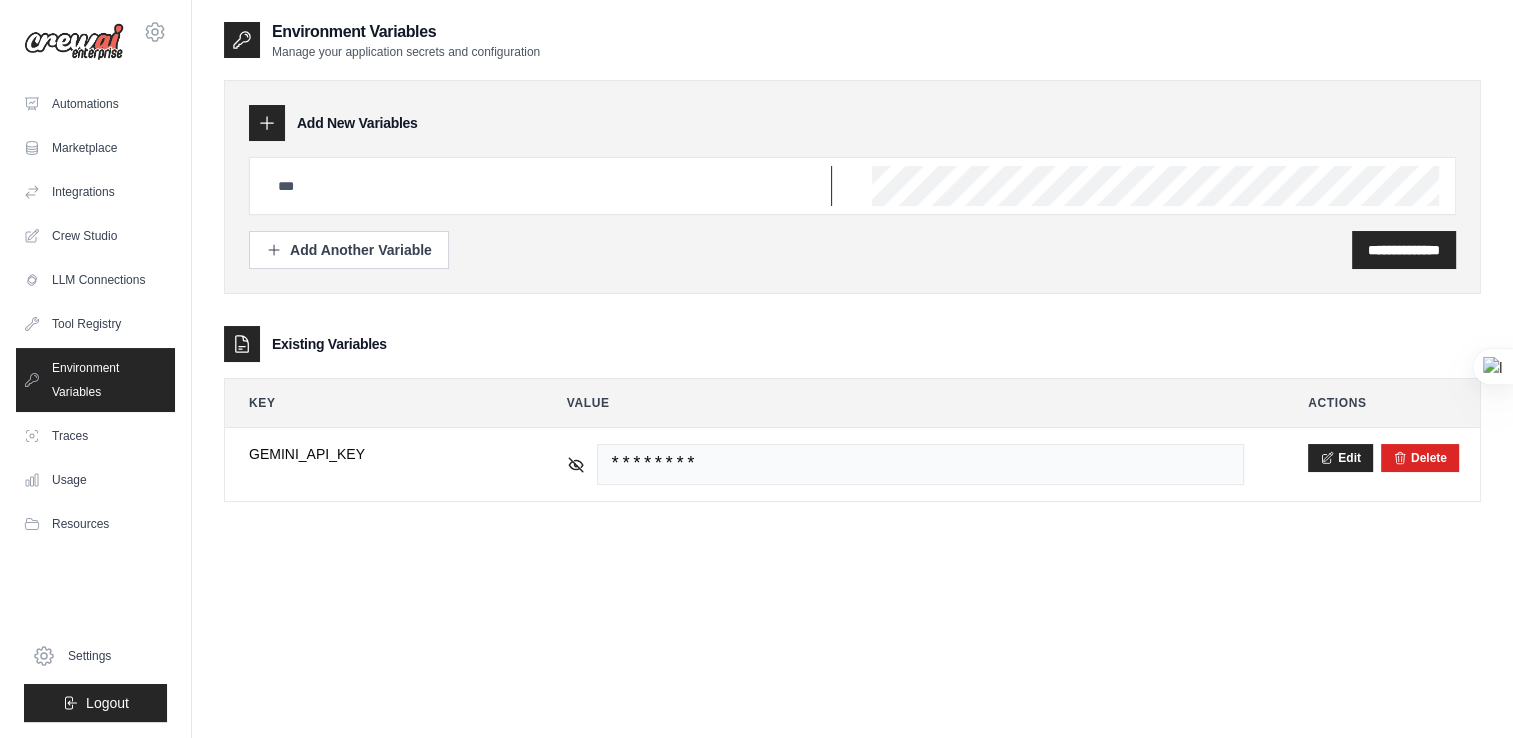 type on "**********" 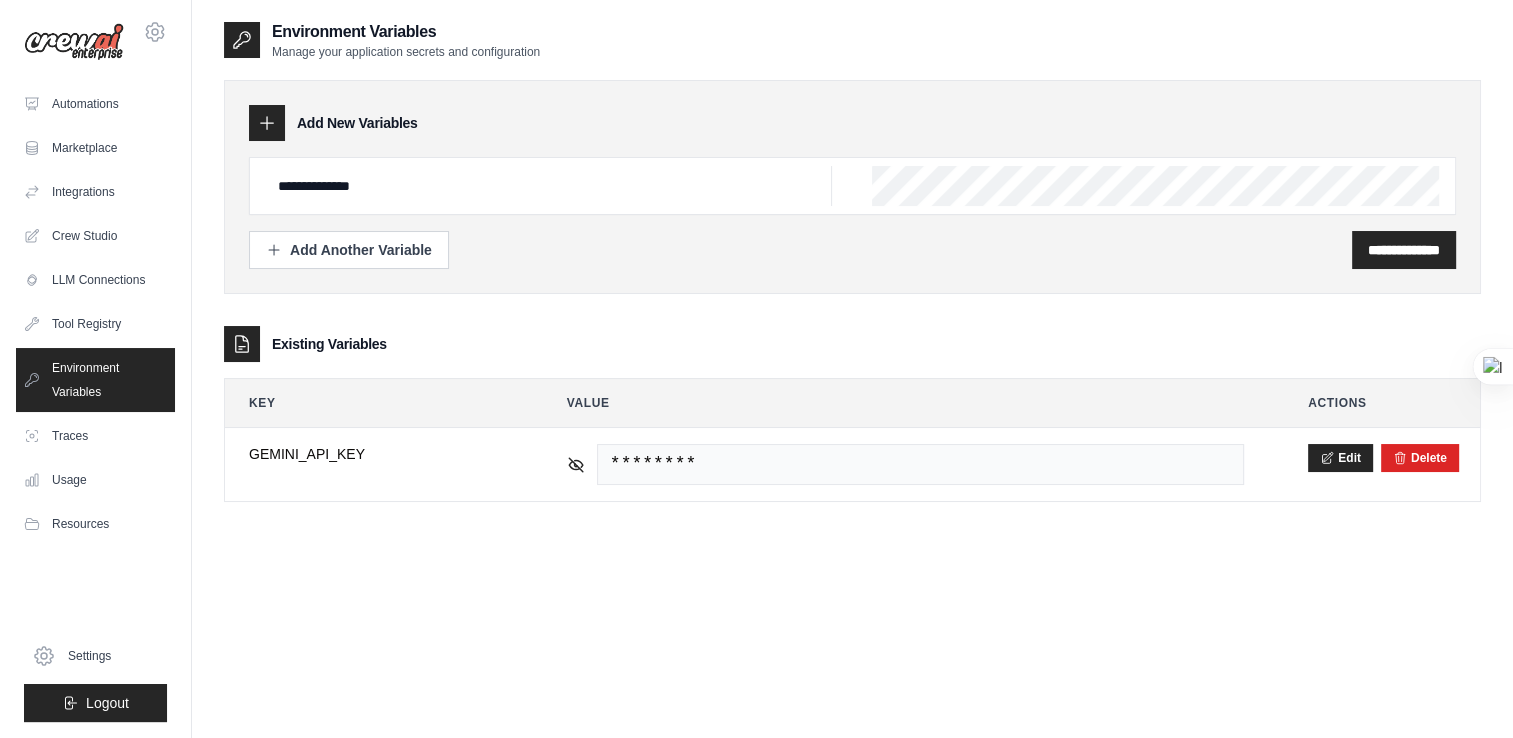 click on "Traces" at bounding box center (95, 436) 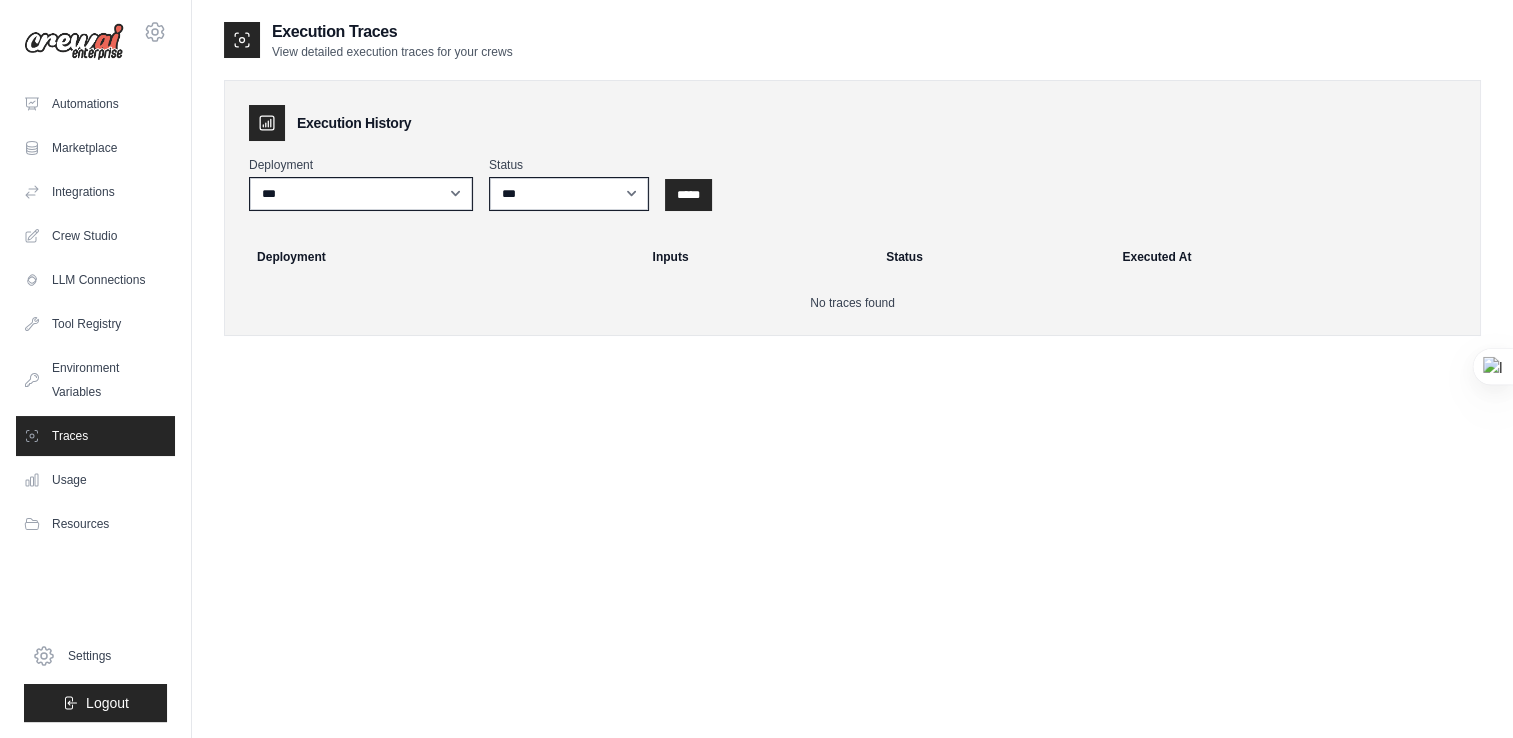 click on "Automations" at bounding box center (95, 104) 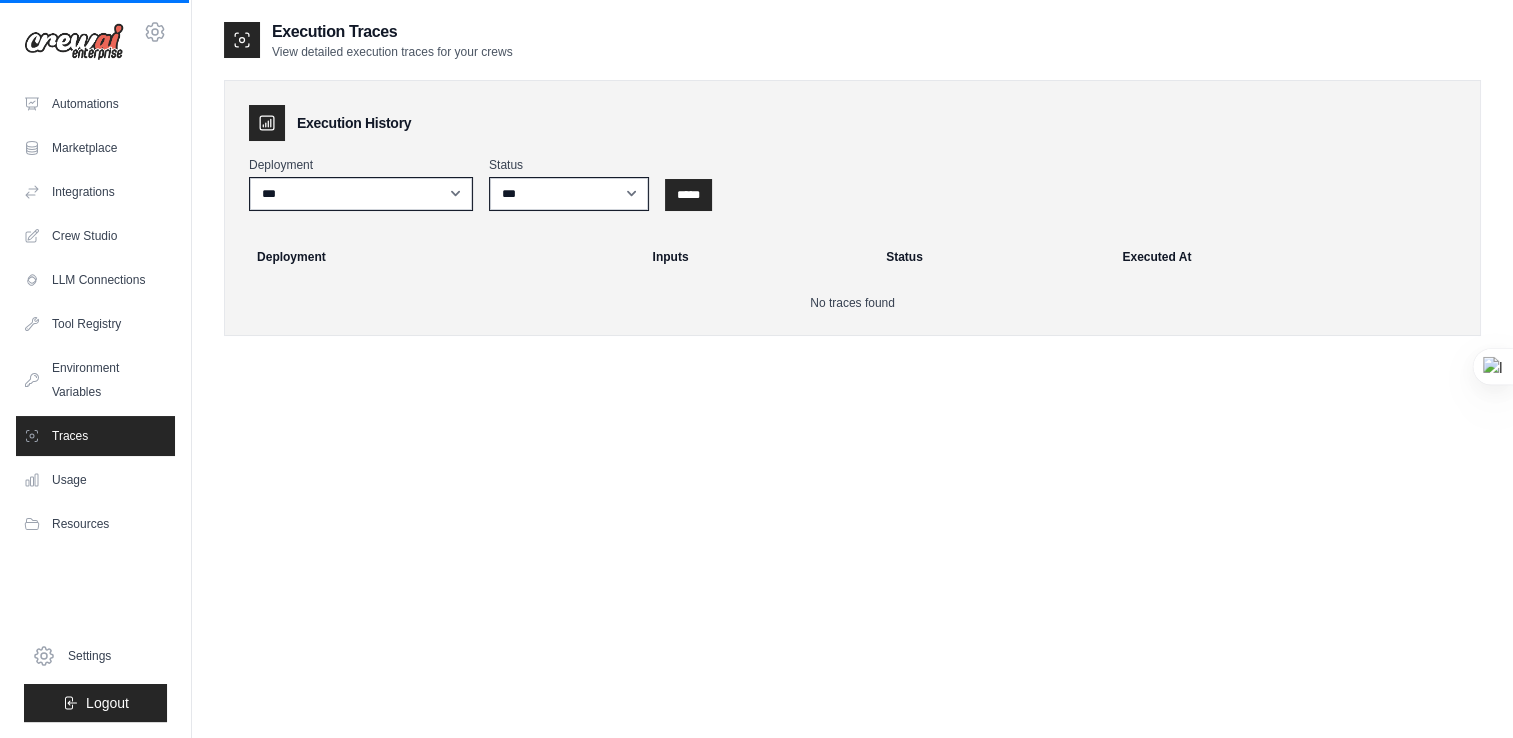 click 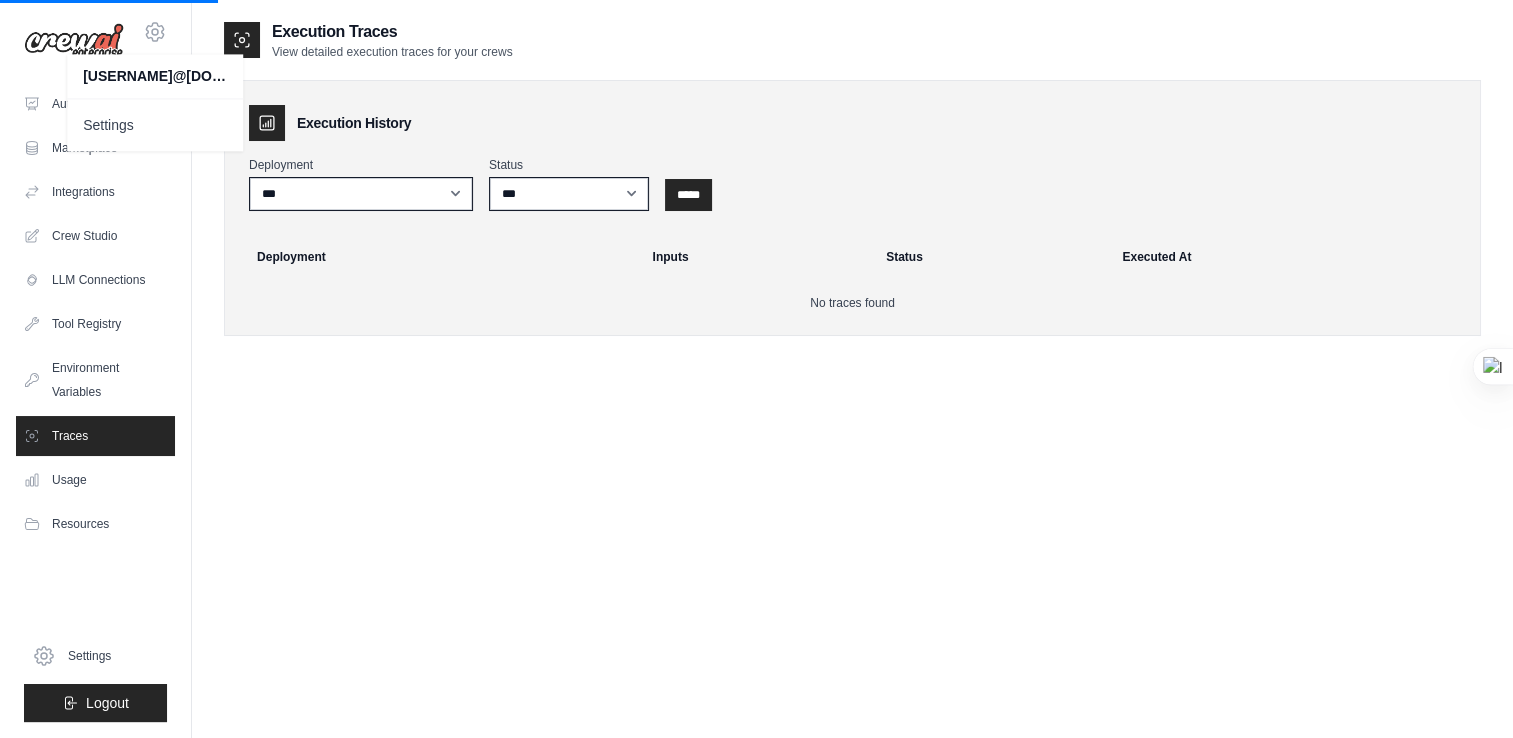 click at bounding box center [74, 42] 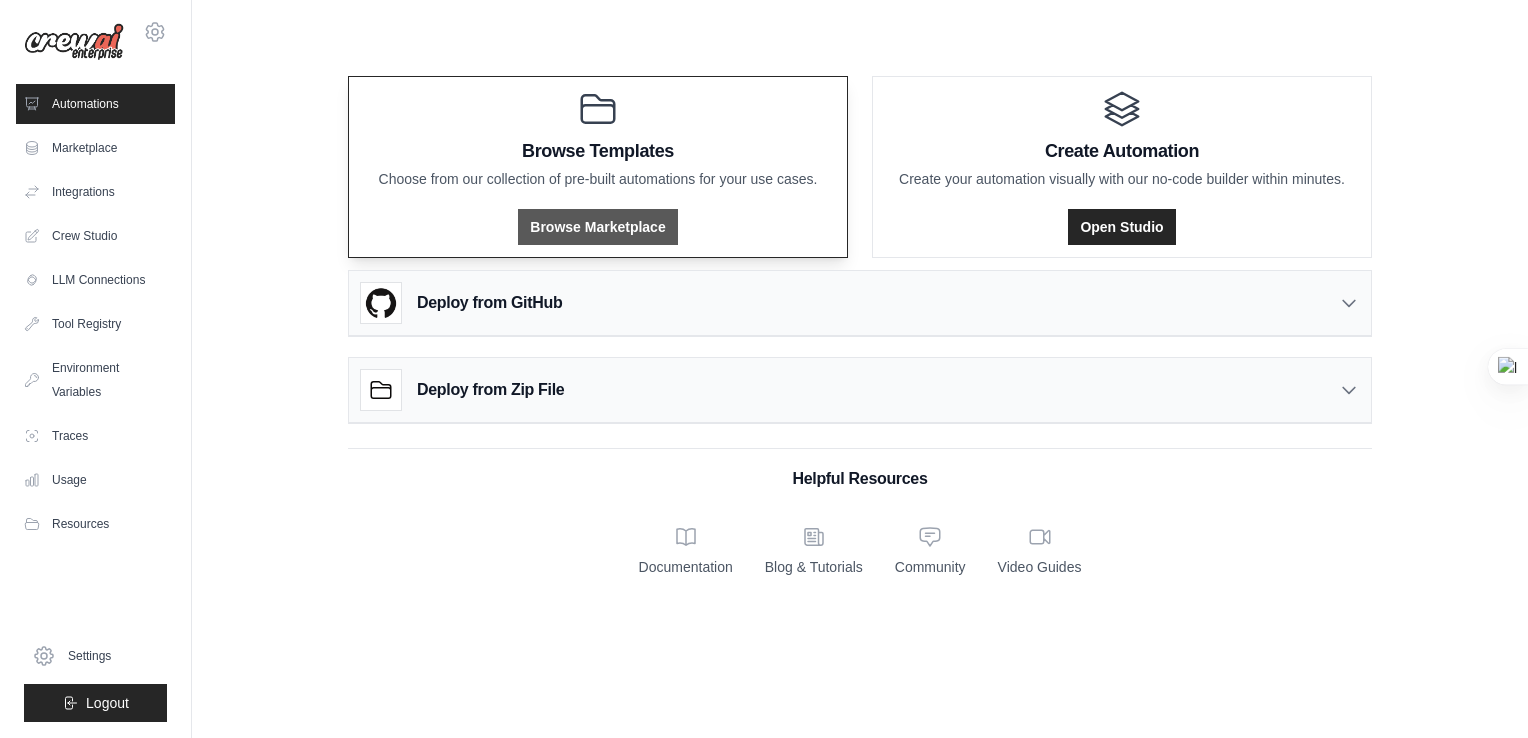 click on "Browse Marketplace" at bounding box center [597, 227] 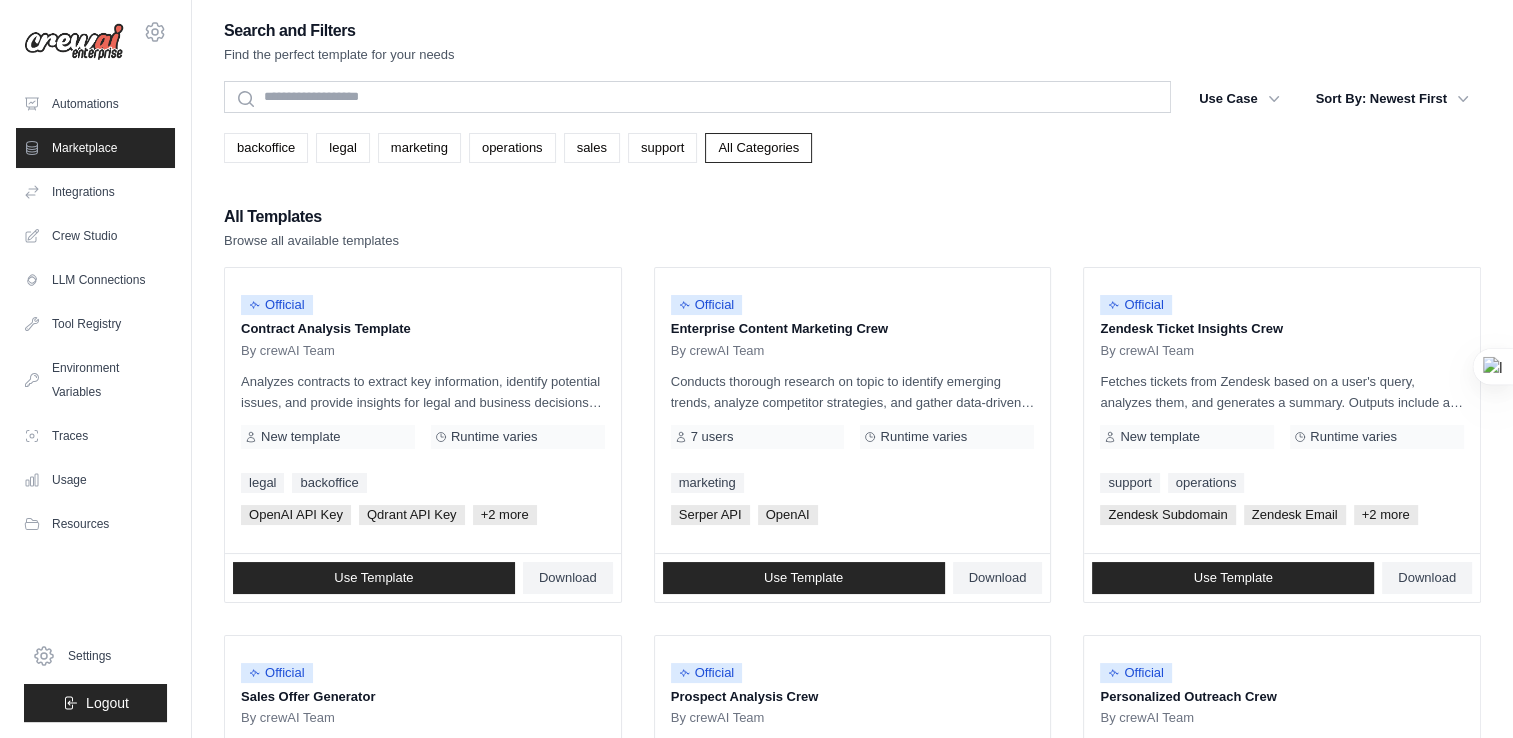scroll, scrollTop: 0, scrollLeft: 0, axis: both 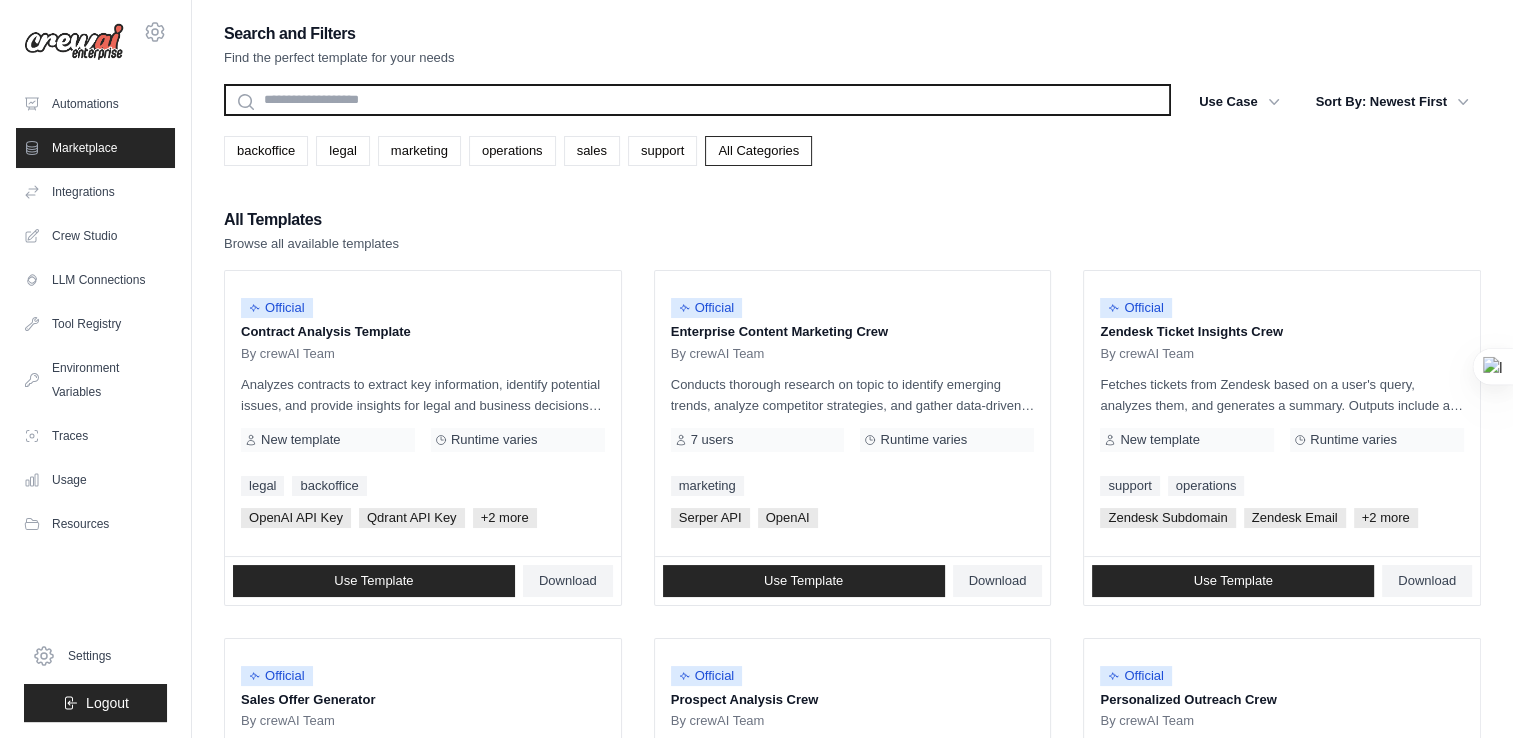 click at bounding box center (697, 100) 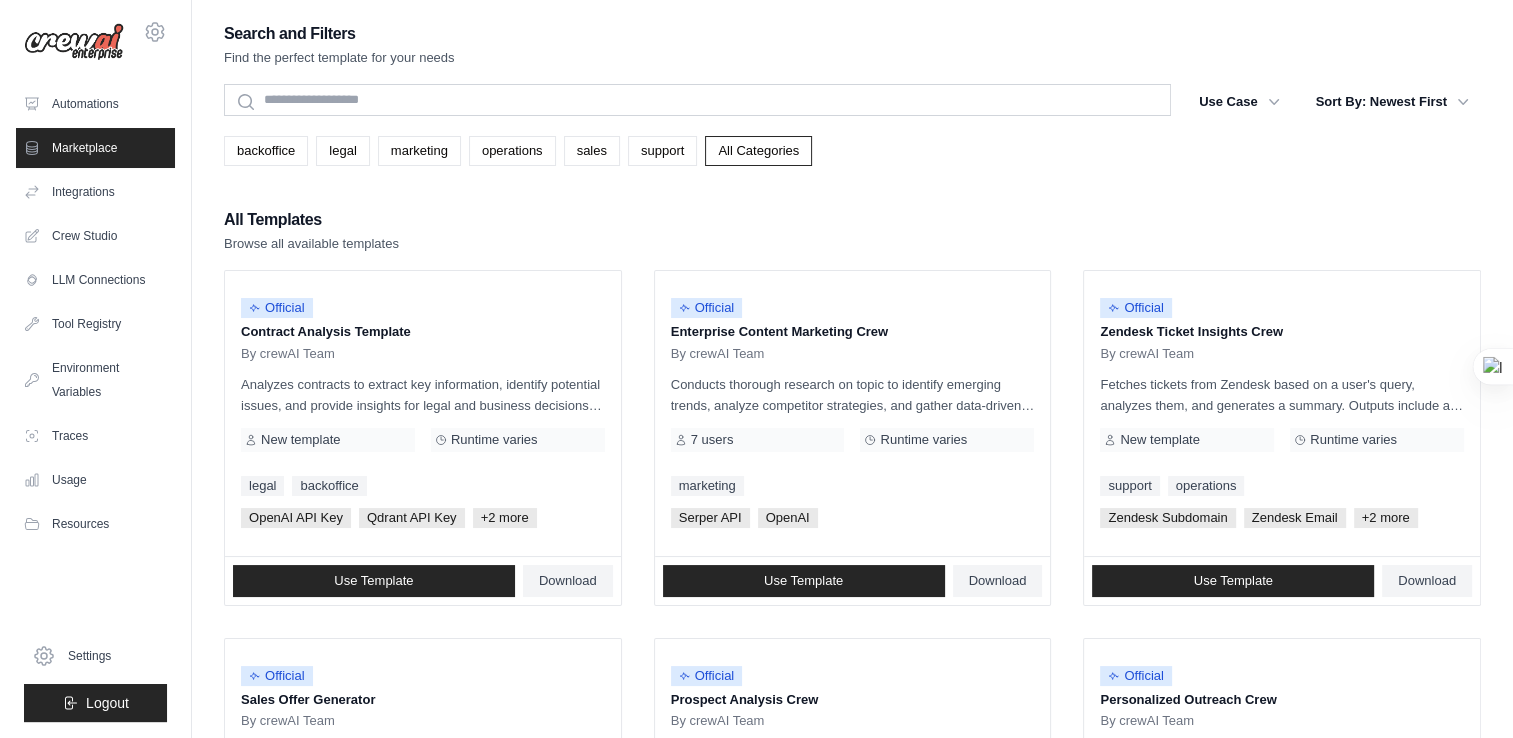drag, startPoint x: 1076, startPoint y: 162, endPoint x: 1028, endPoint y: 184, distance: 52.801514 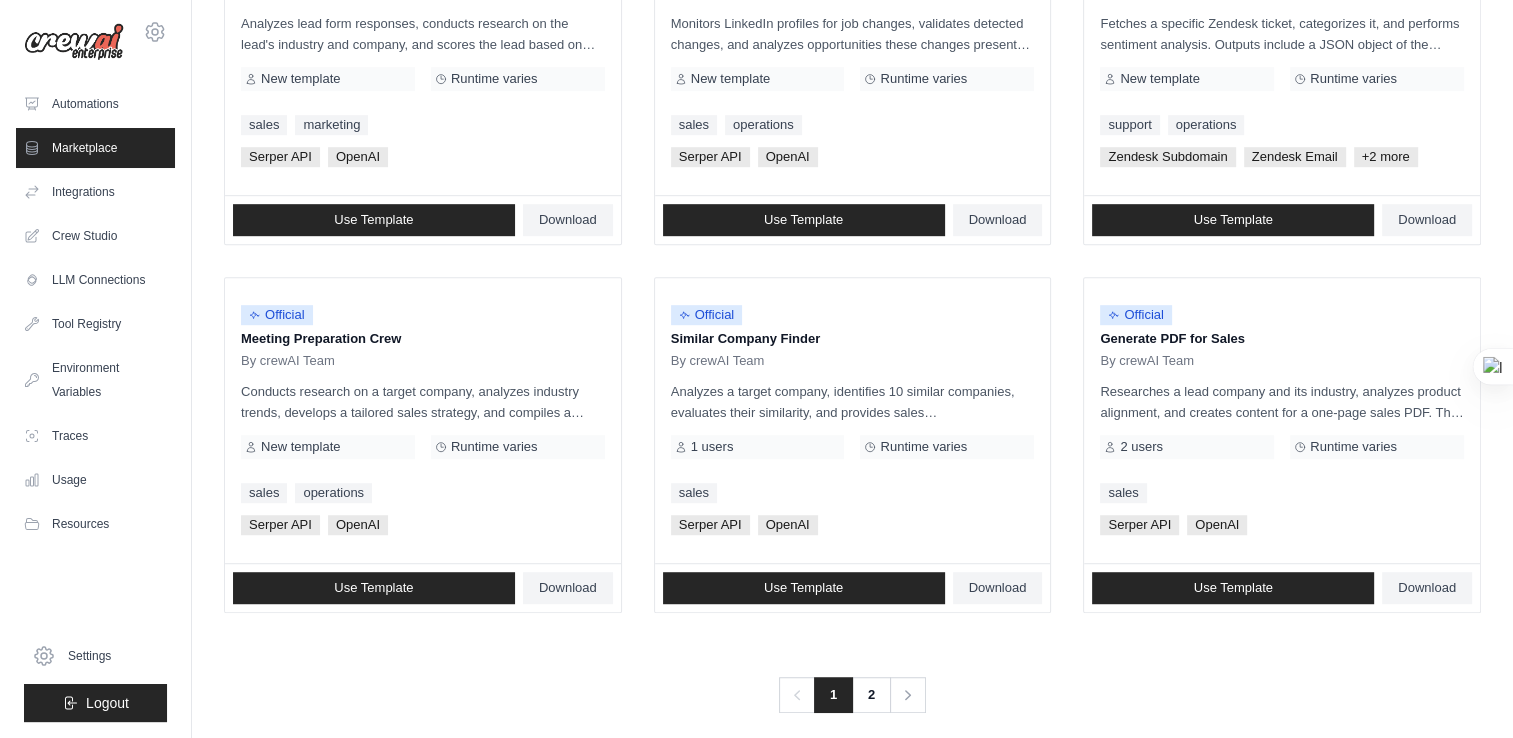 scroll, scrollTop: 1112, scrollLeft: 0, axis: vertical 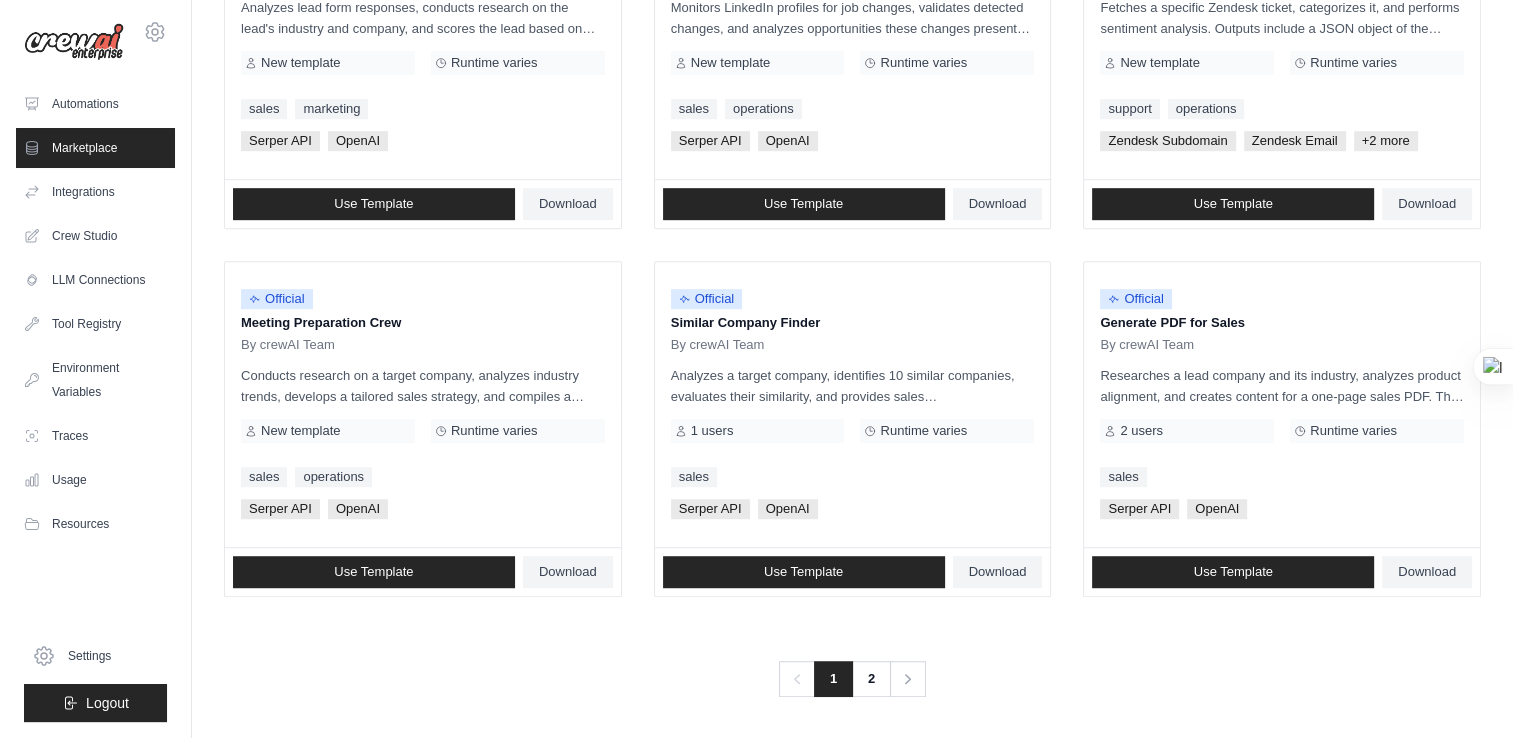 click on "1" at bounding box center [833, 679] 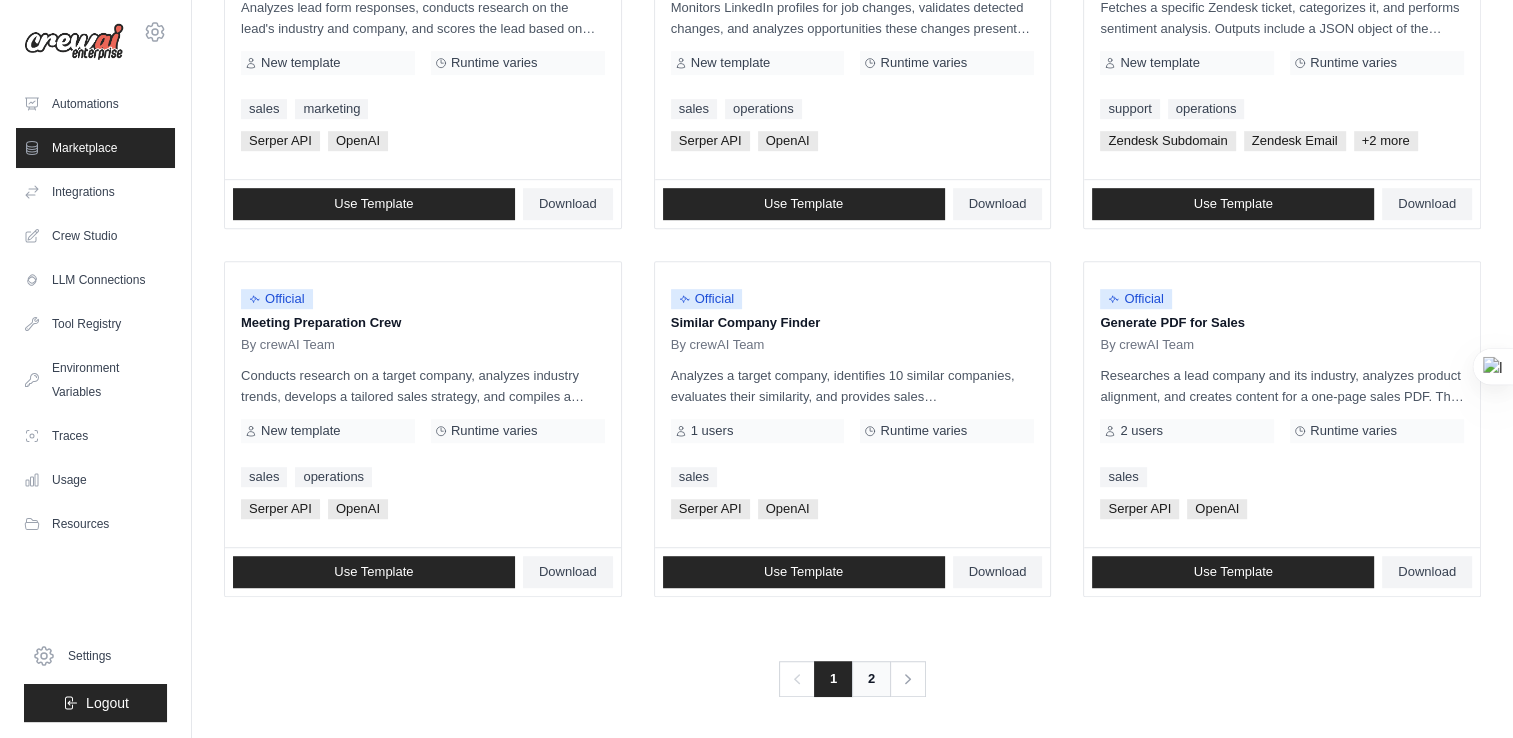 click on "2" at bounding box center (871, 679) 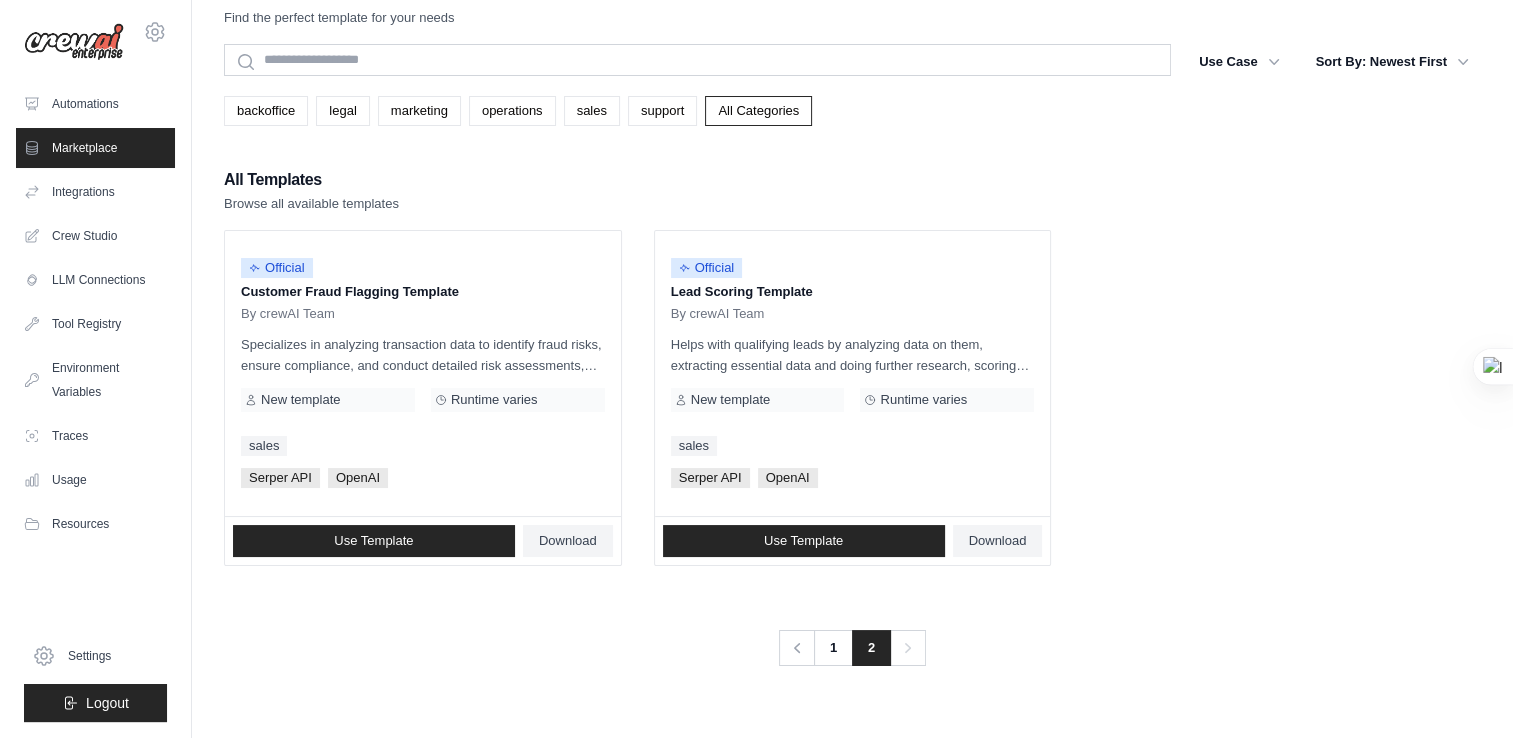 scroll, scrollTop: 0, scrollLeft: 0, axis: both 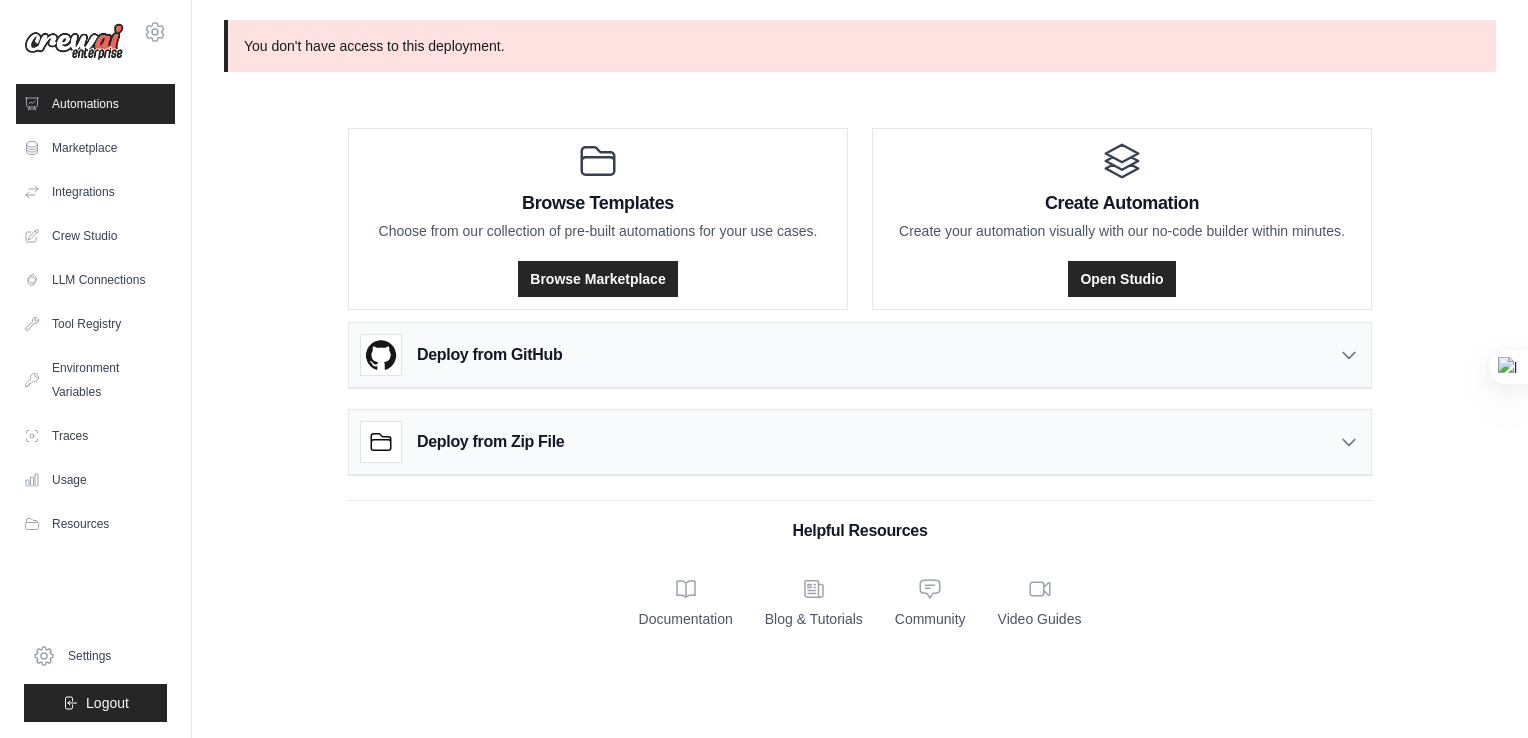 click on "You don't have access to this deployment.
Browse Templates
Choose from our collection of pre-built automations for your use
cases.
Browse Marketplace
Create Automation
Create your automation visually with our no-code builder within
minutes.
Open Studio
Deploy from GitHub" at bounding box center [860, 332] 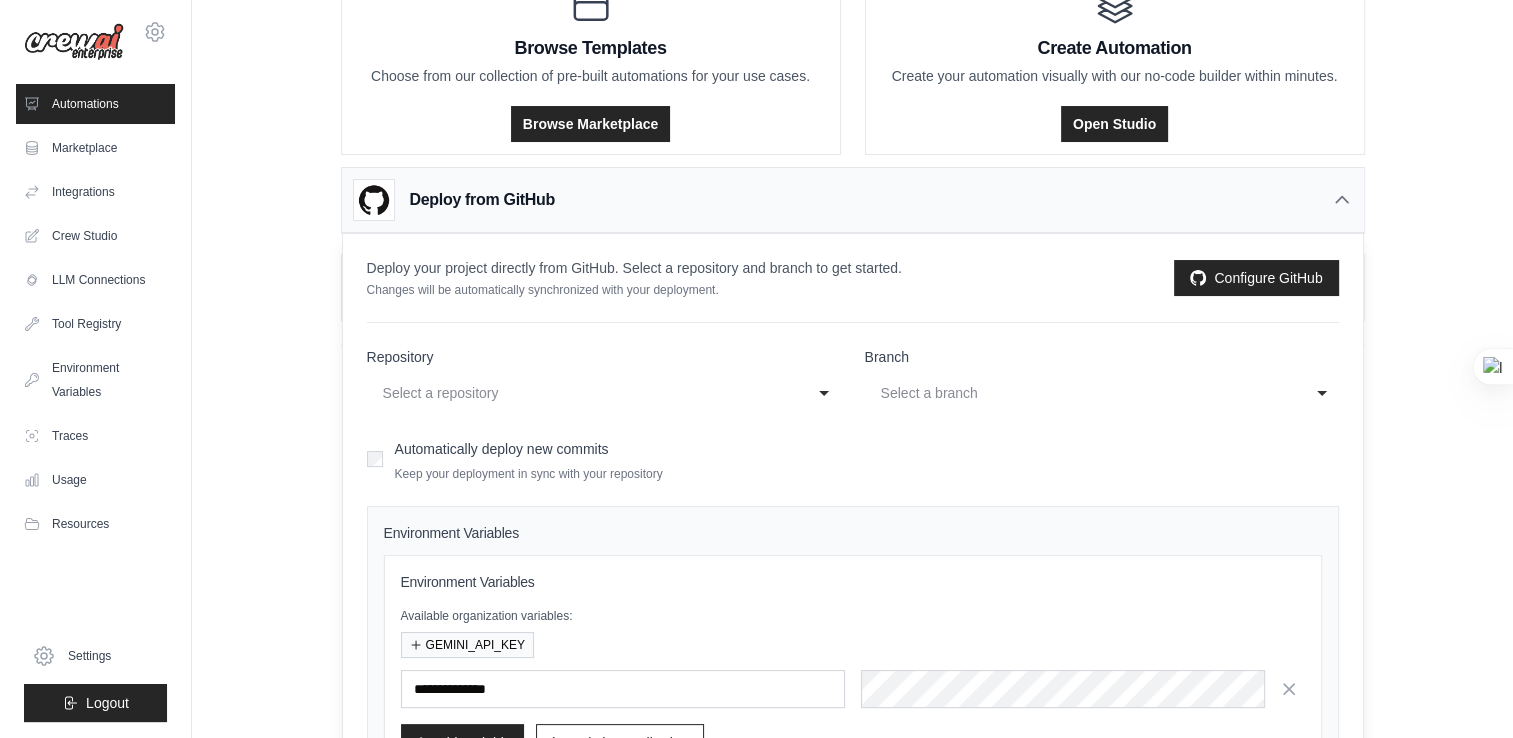 scroll, scrollTop: 49, scrollLeft: 0, axis: vertical 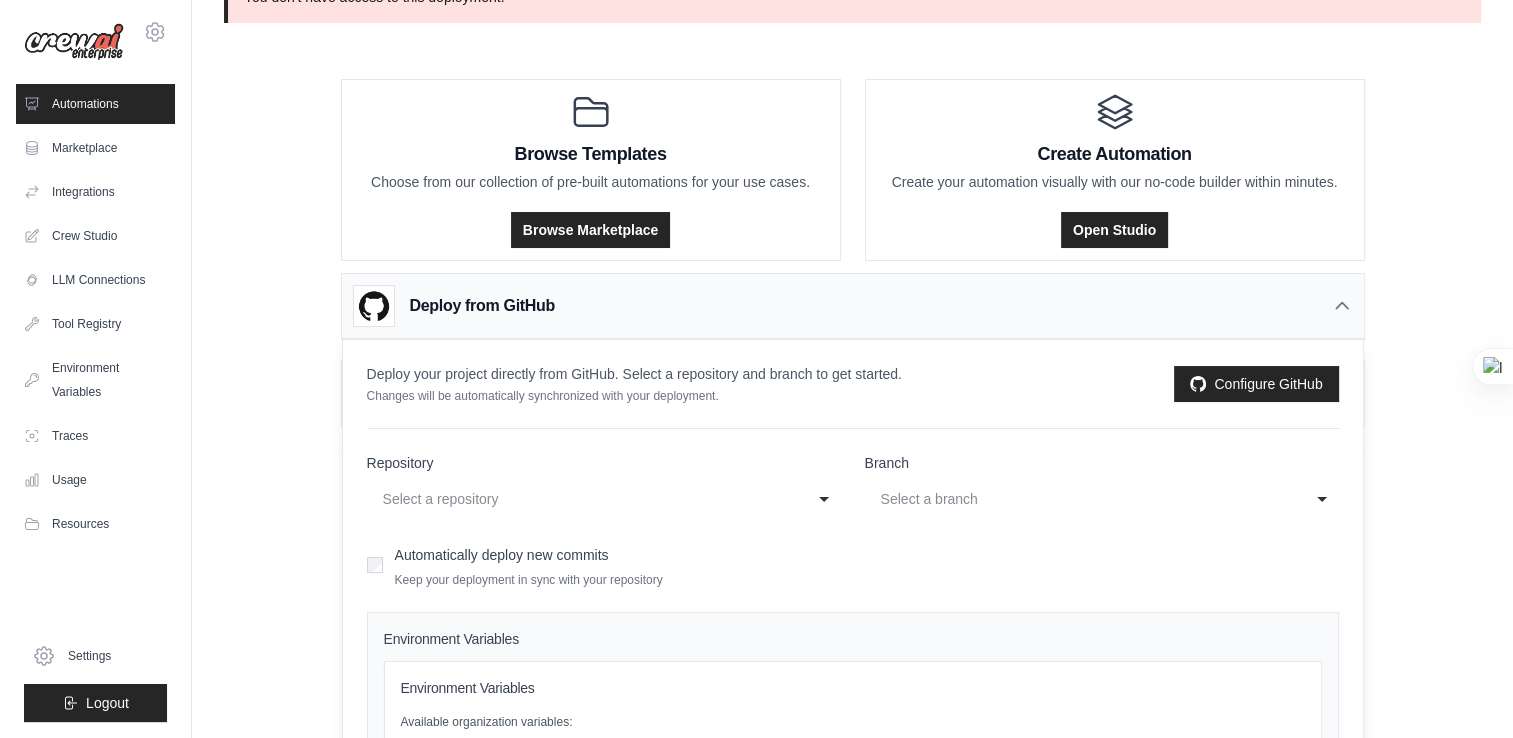 click on "Deploy from GitHub" at bounding box center [853, 306] 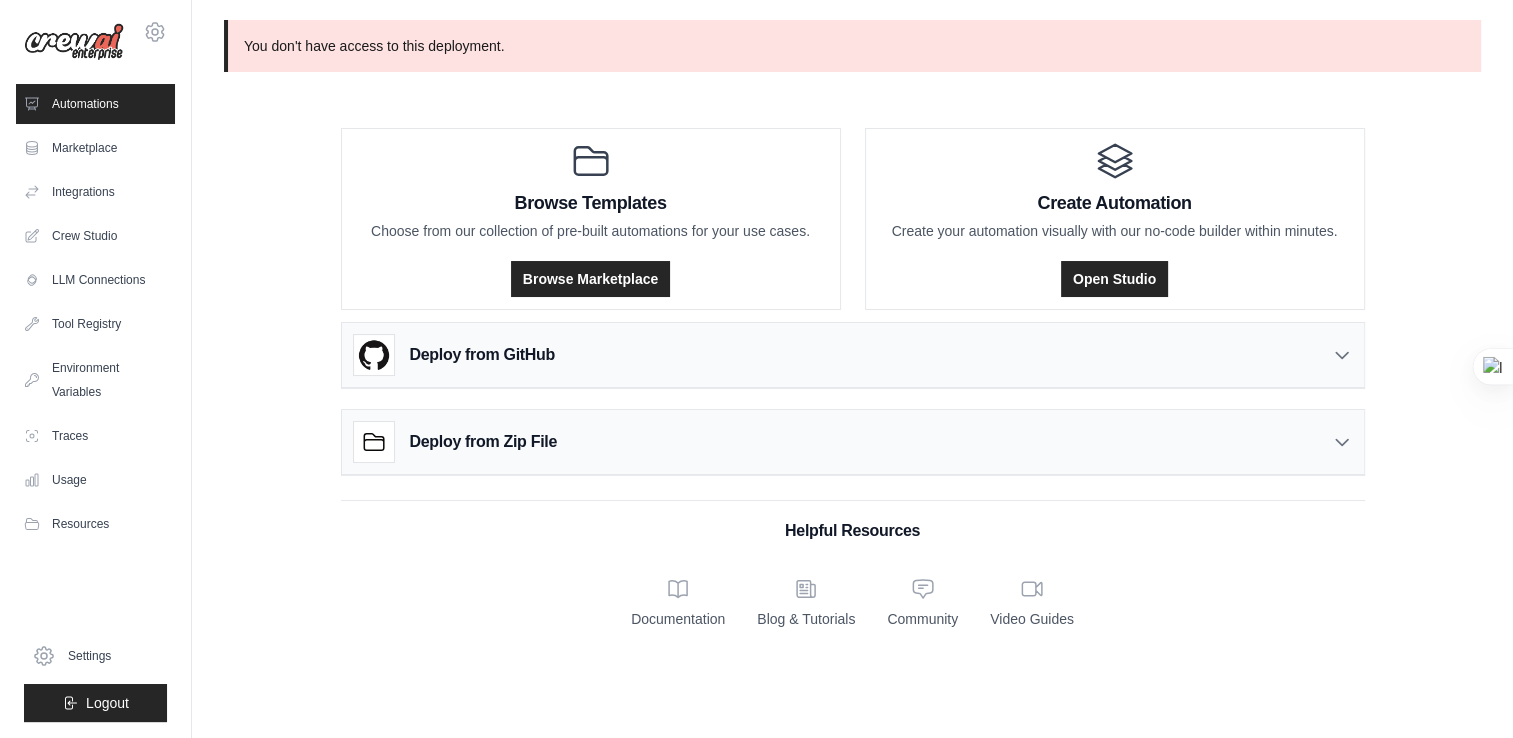 scroll, scrollTop: 0, scrollLeft: 0, axis: both 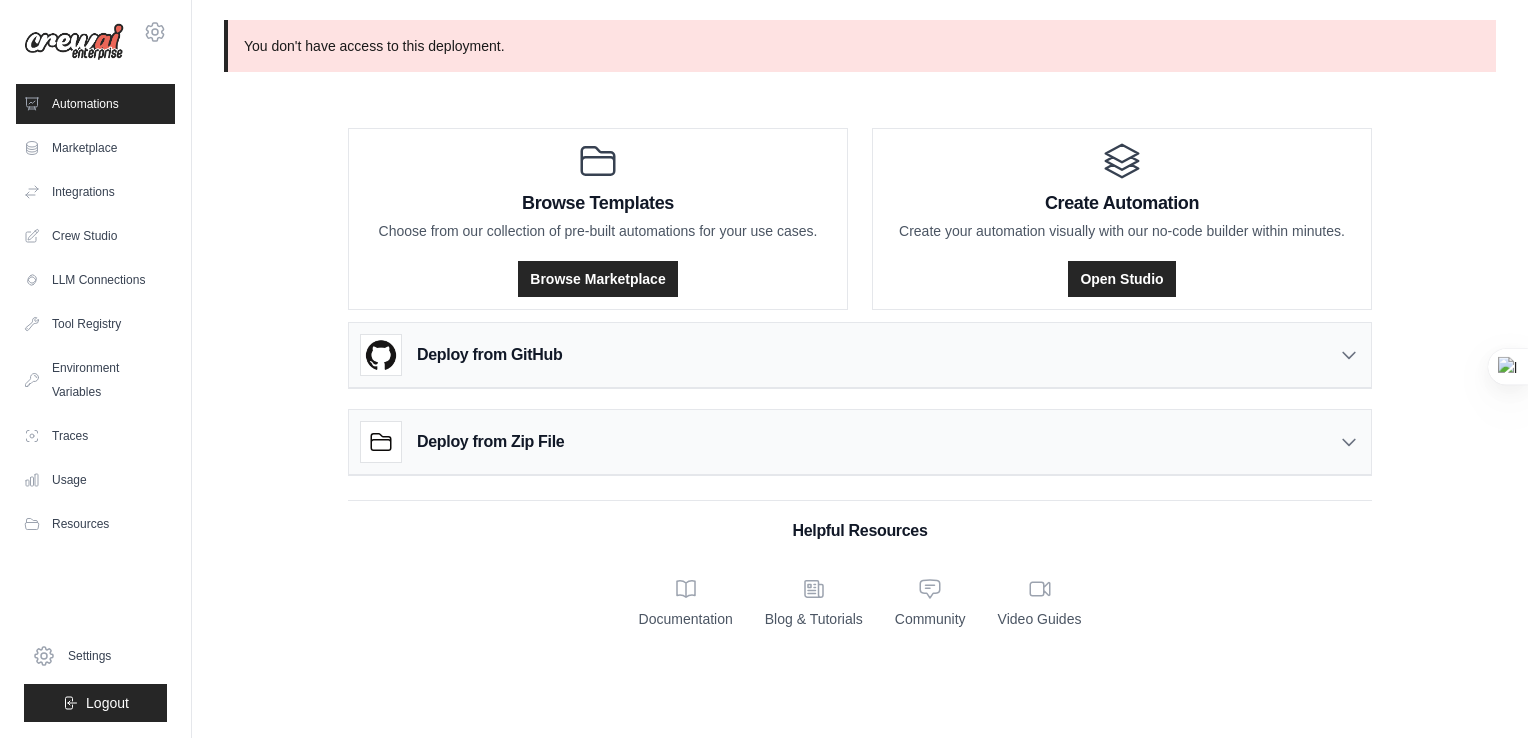 click on "Deploy from Zip File" at bounding box center [860, 442] 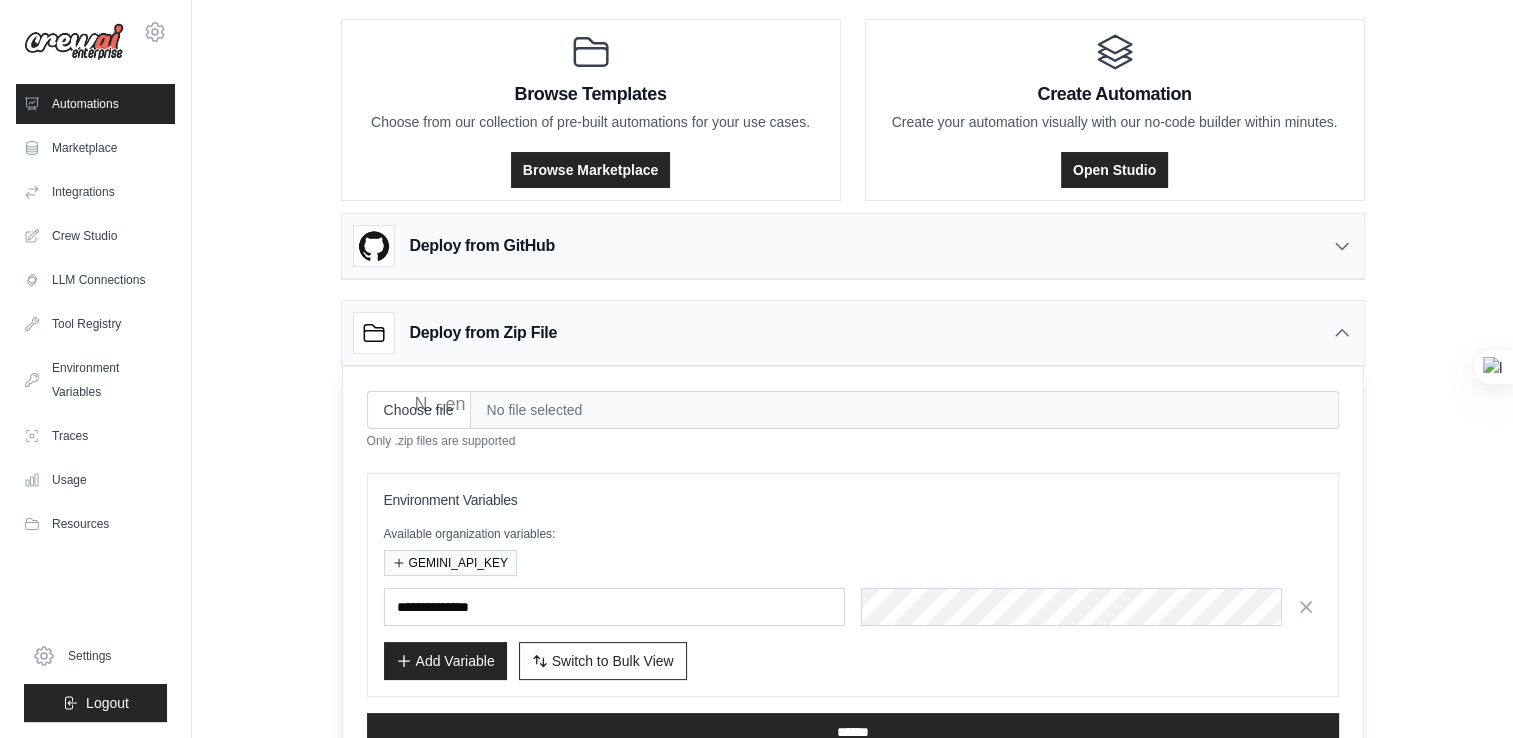 scroll, scrollTop: 0, scrollLeft: 0, axis: both 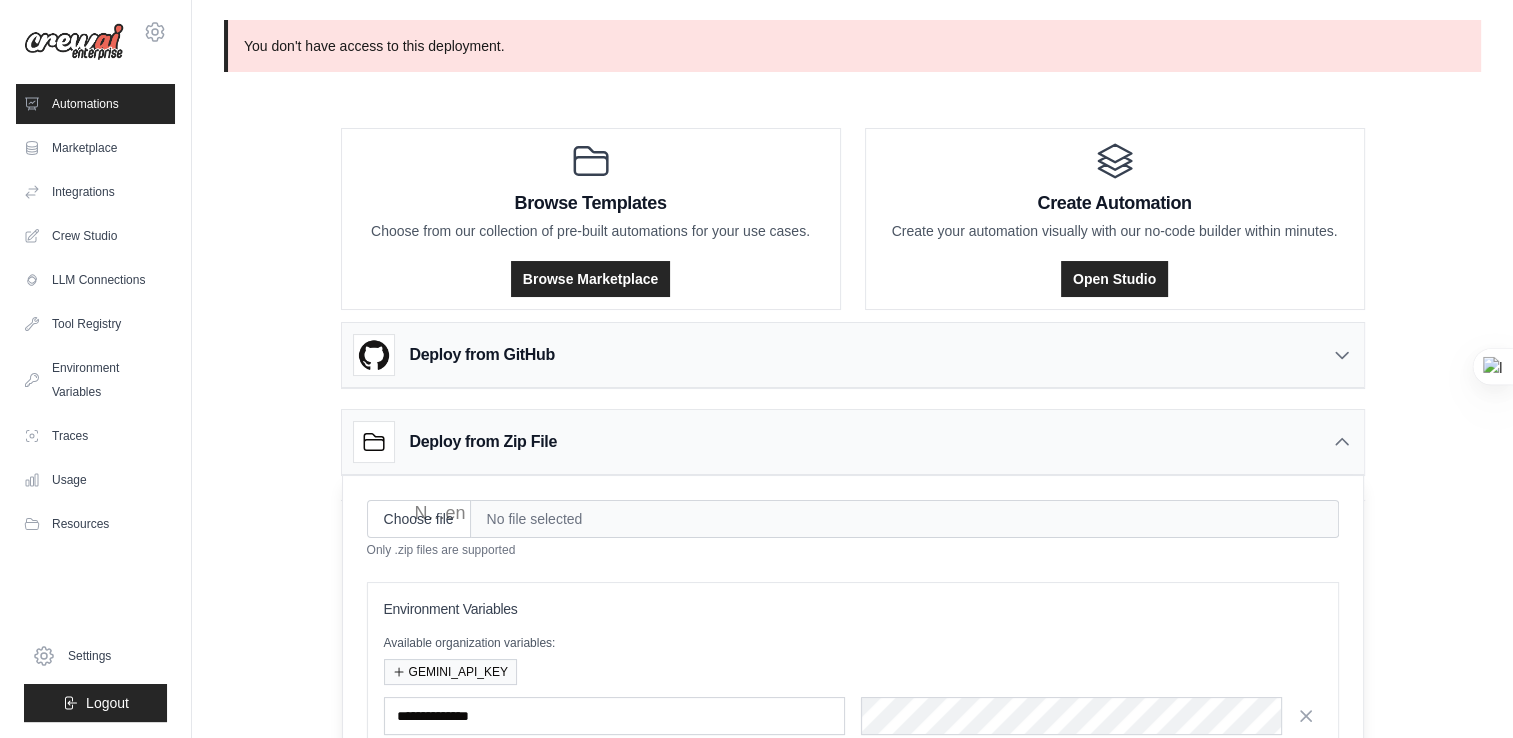 click on "Deploy from Zip File" at bounding box center (853, 442) 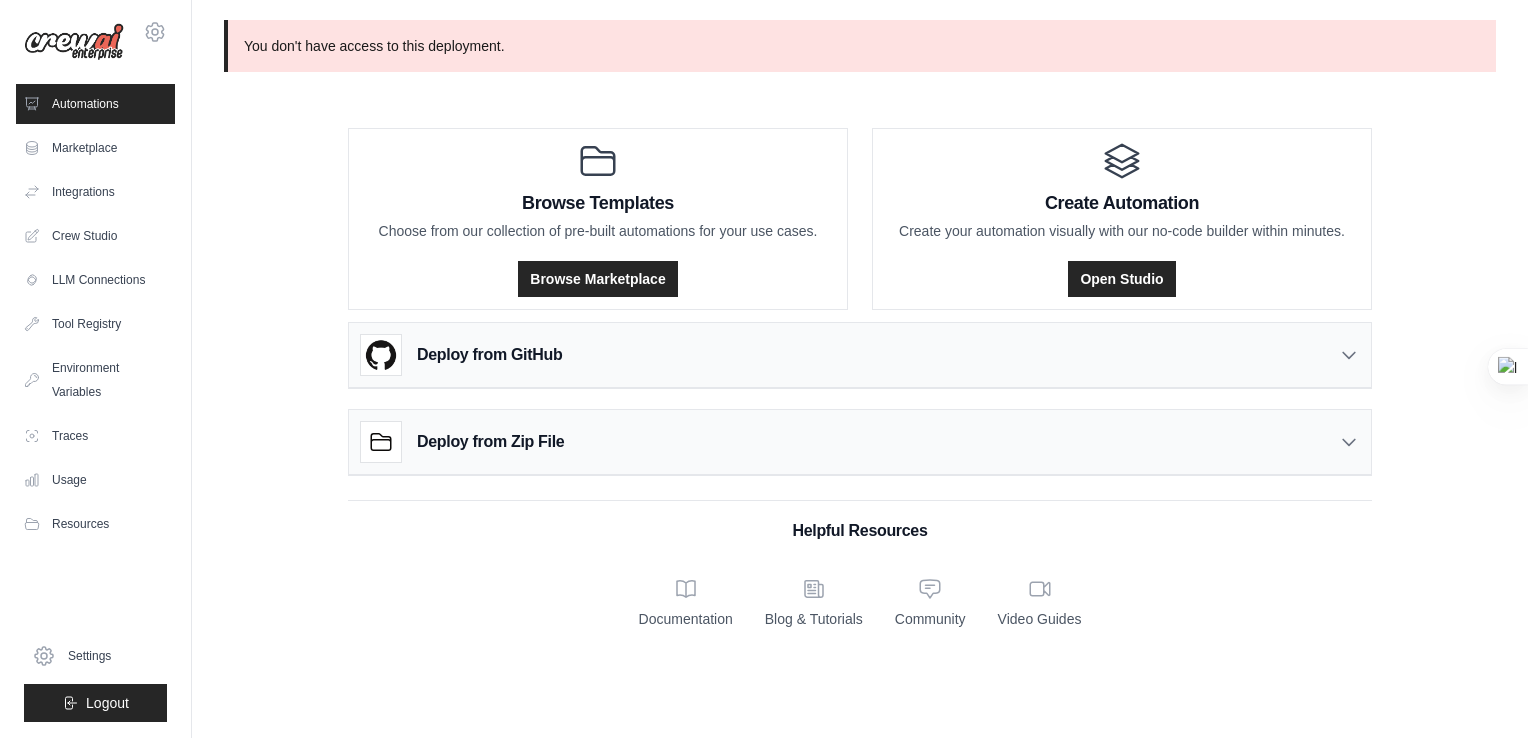 click on "Deploy from Zip File" at bounding box center [860, 442] 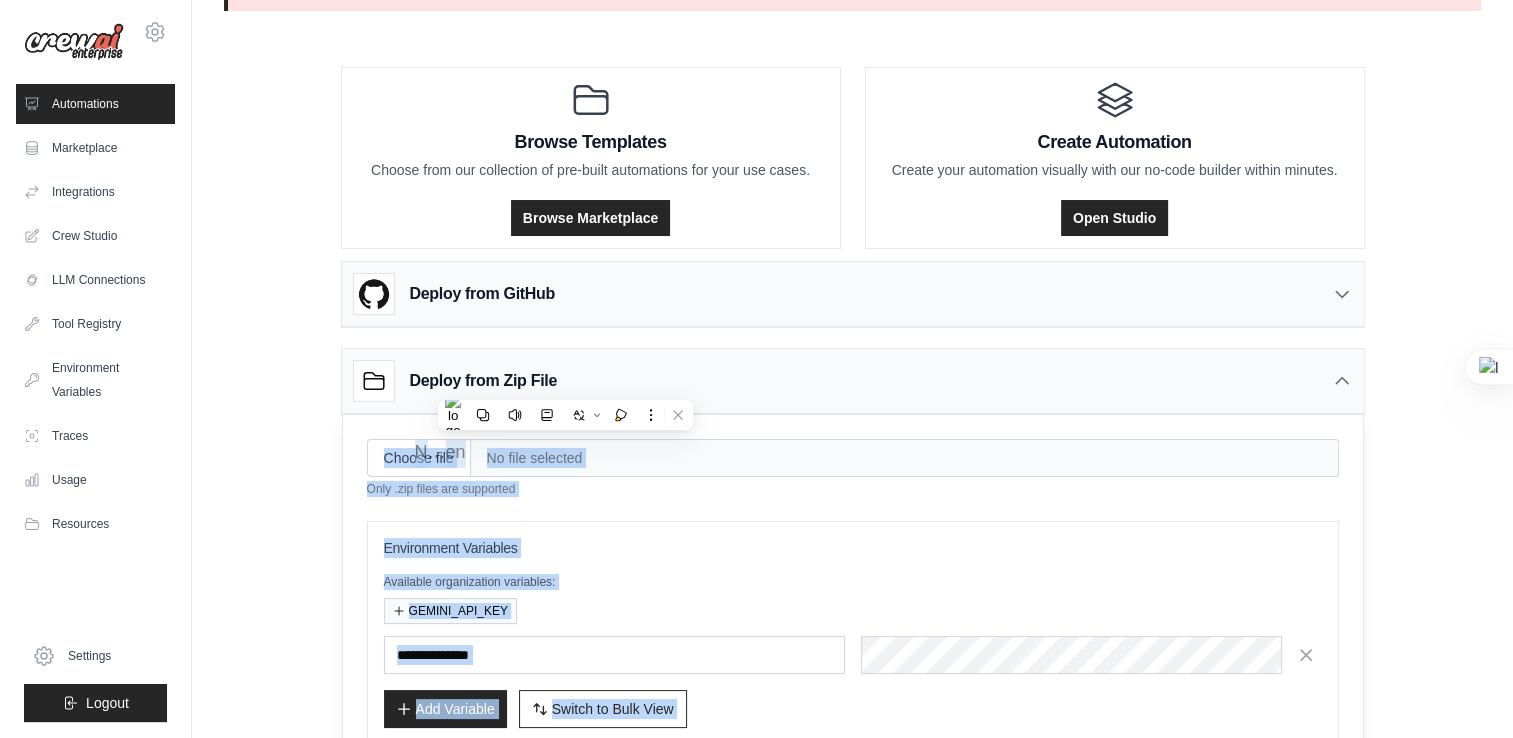 scroll, scrollTop: 162, scrollLeft: 0, axis: vertical 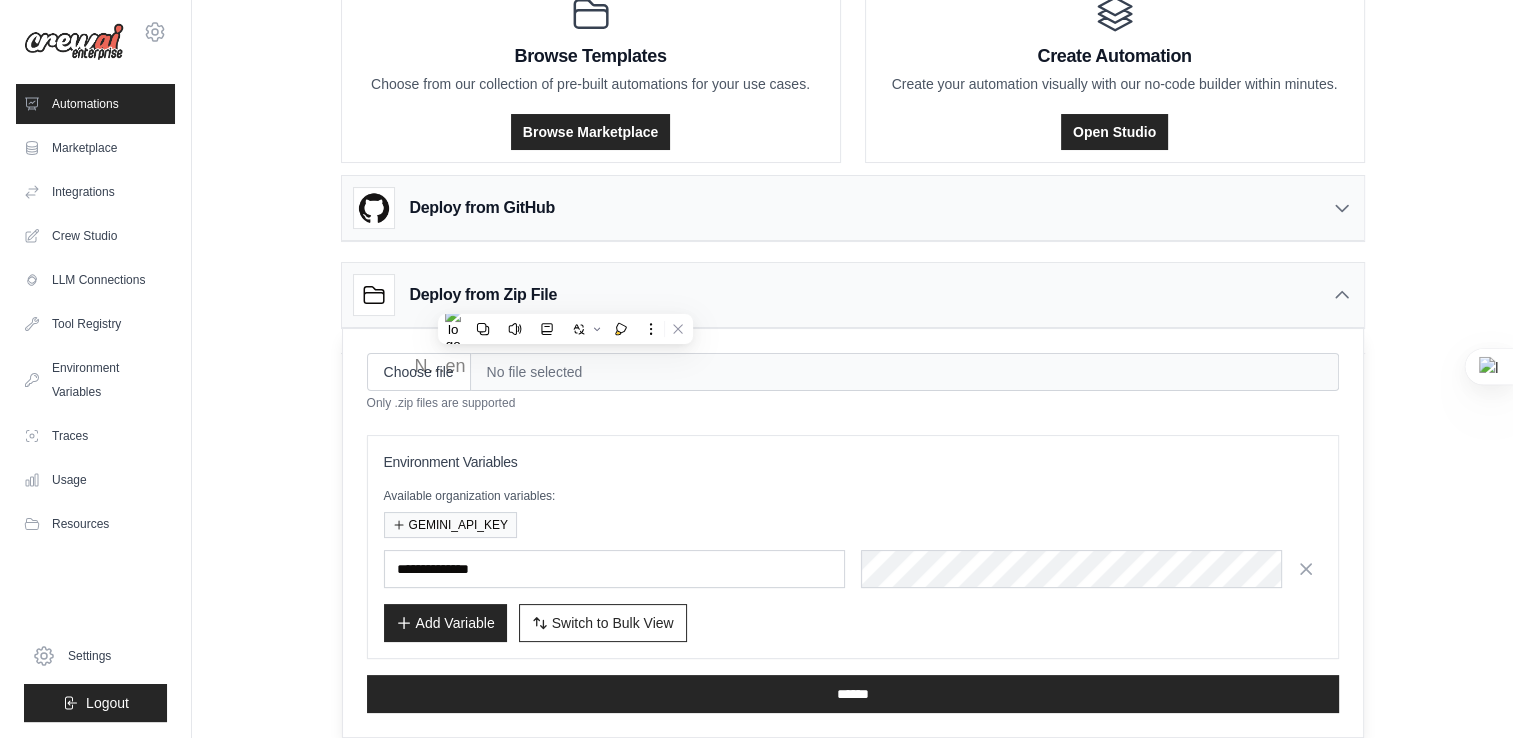 click on "dharmaduraik04@gmail.com
Settings
Automations
Marketplace
Integrations
Crew Studio" at bounding box center (96, 369) 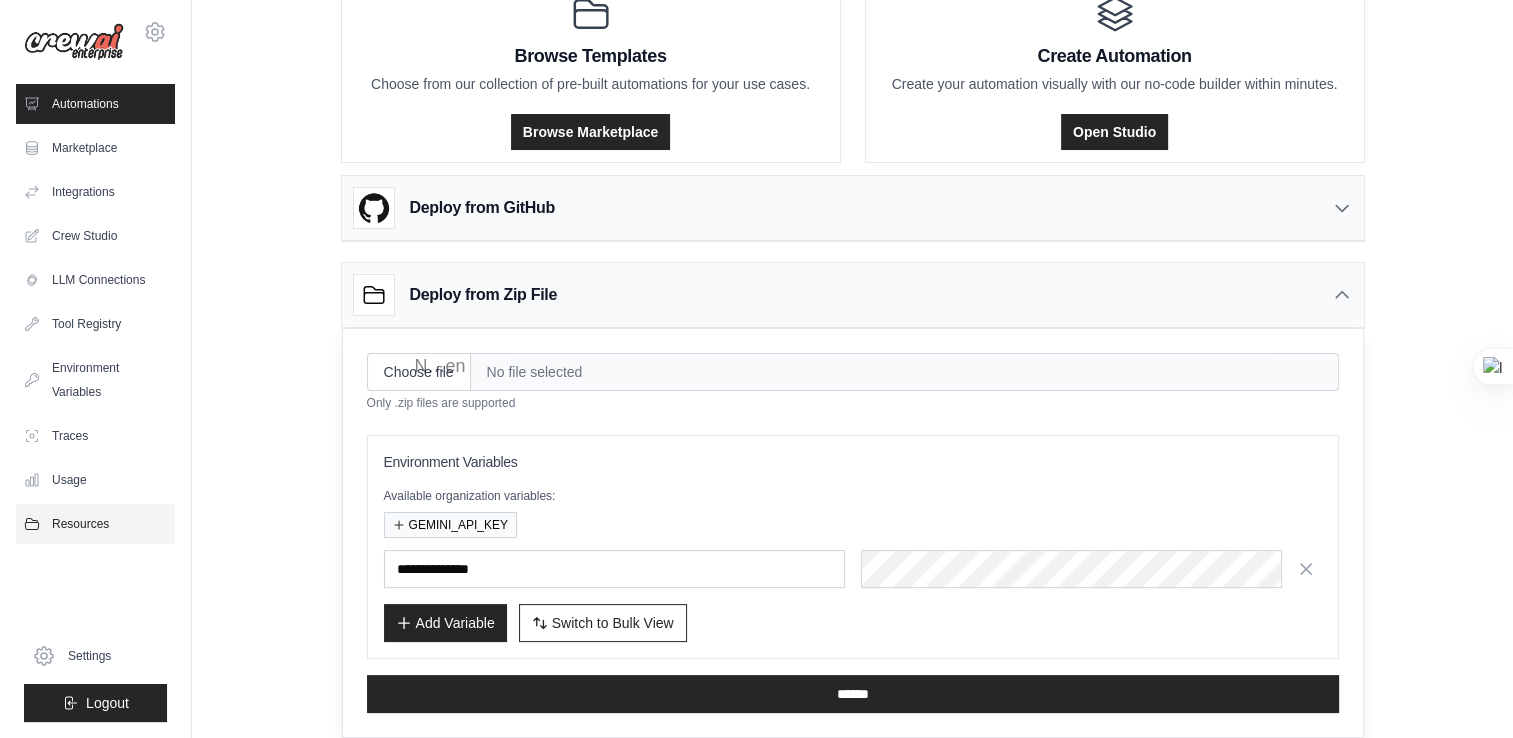 click on "Resources" at bounding box center (95, 524) 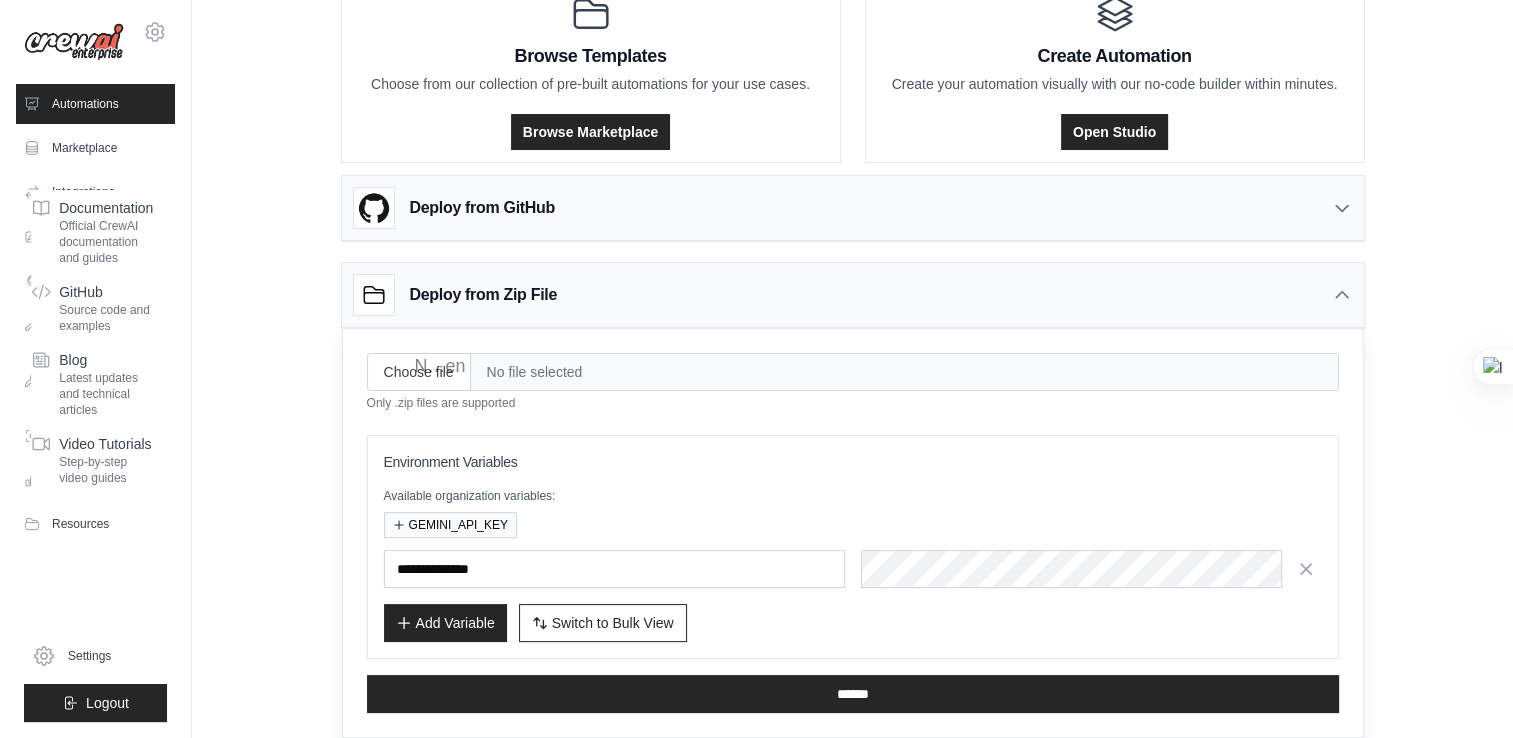 click on "dharmaduraik04@gmail.com
Settings
Automations
Marketplace
Integrations" at bounding box center [756, 222] 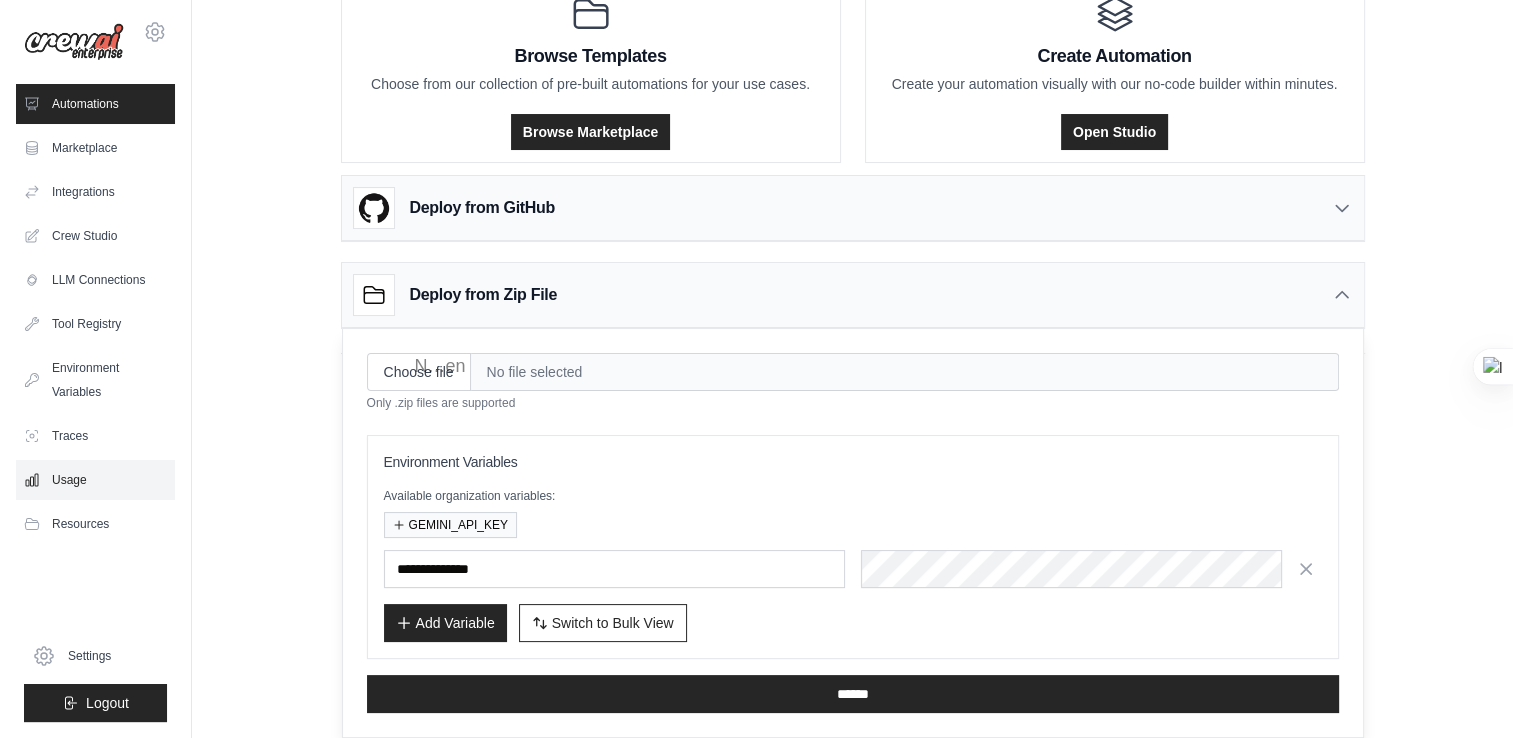click on "Usage" at bounding box center (95, 480) 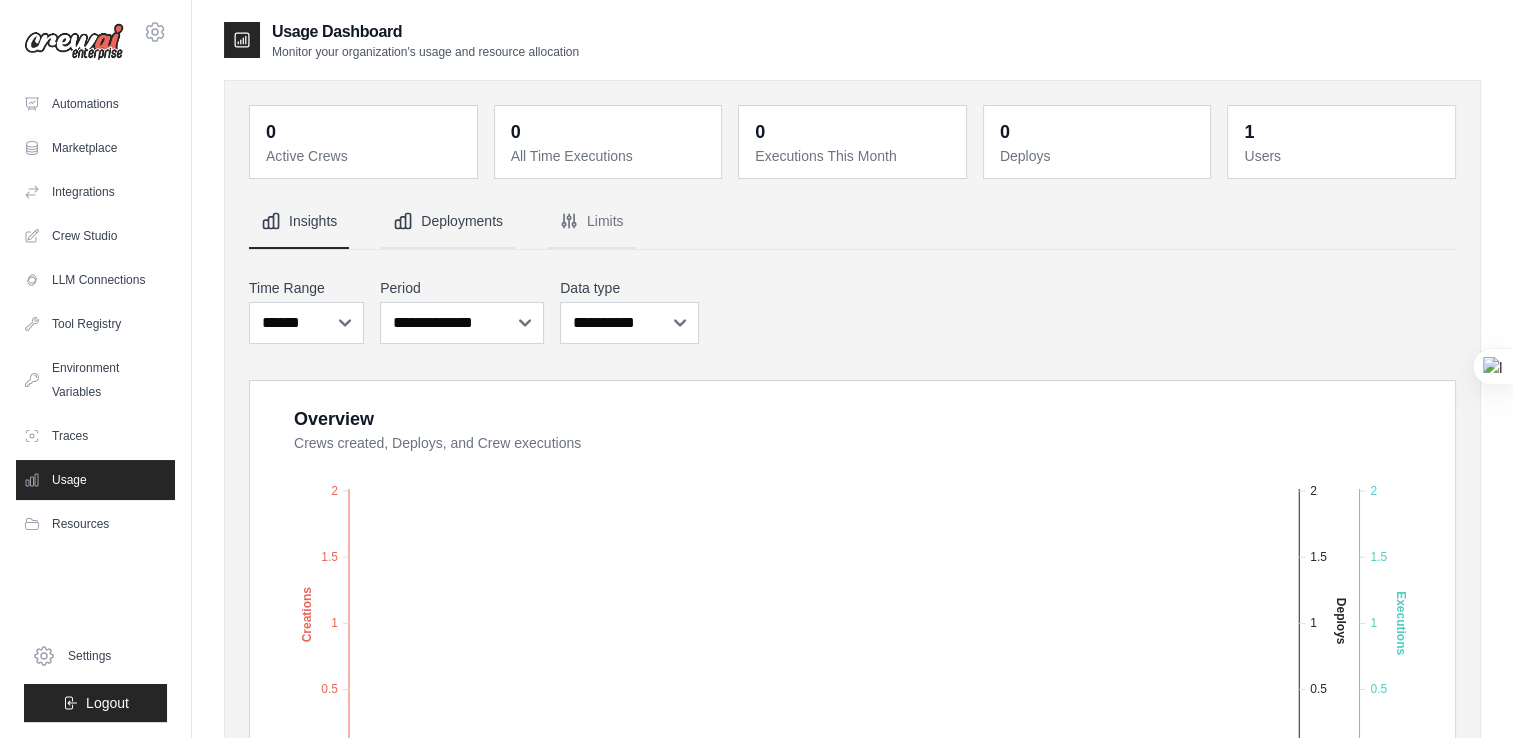 click on "Deployments" at bounding box center (448, 222) 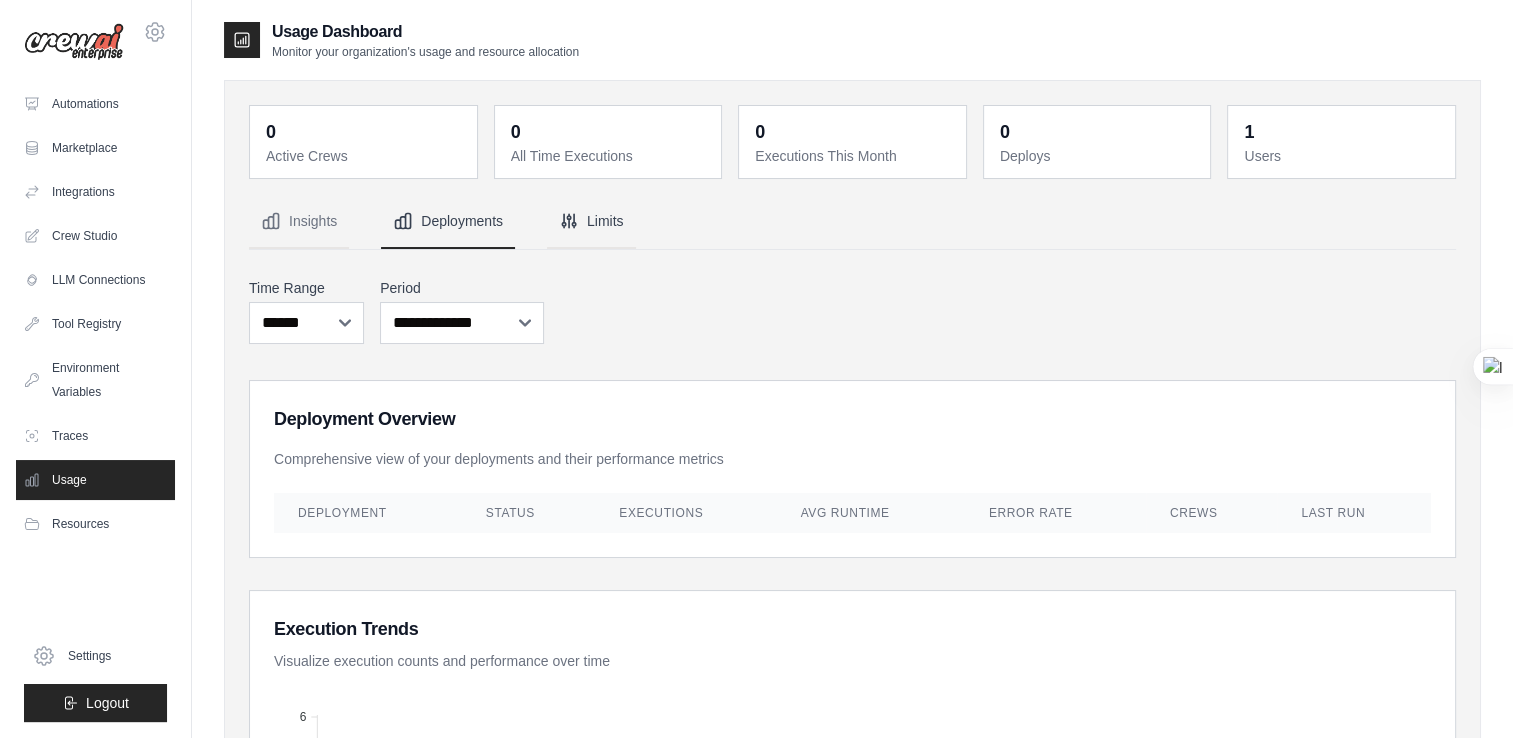 click on "Limits" at bounding box center [591, 222] 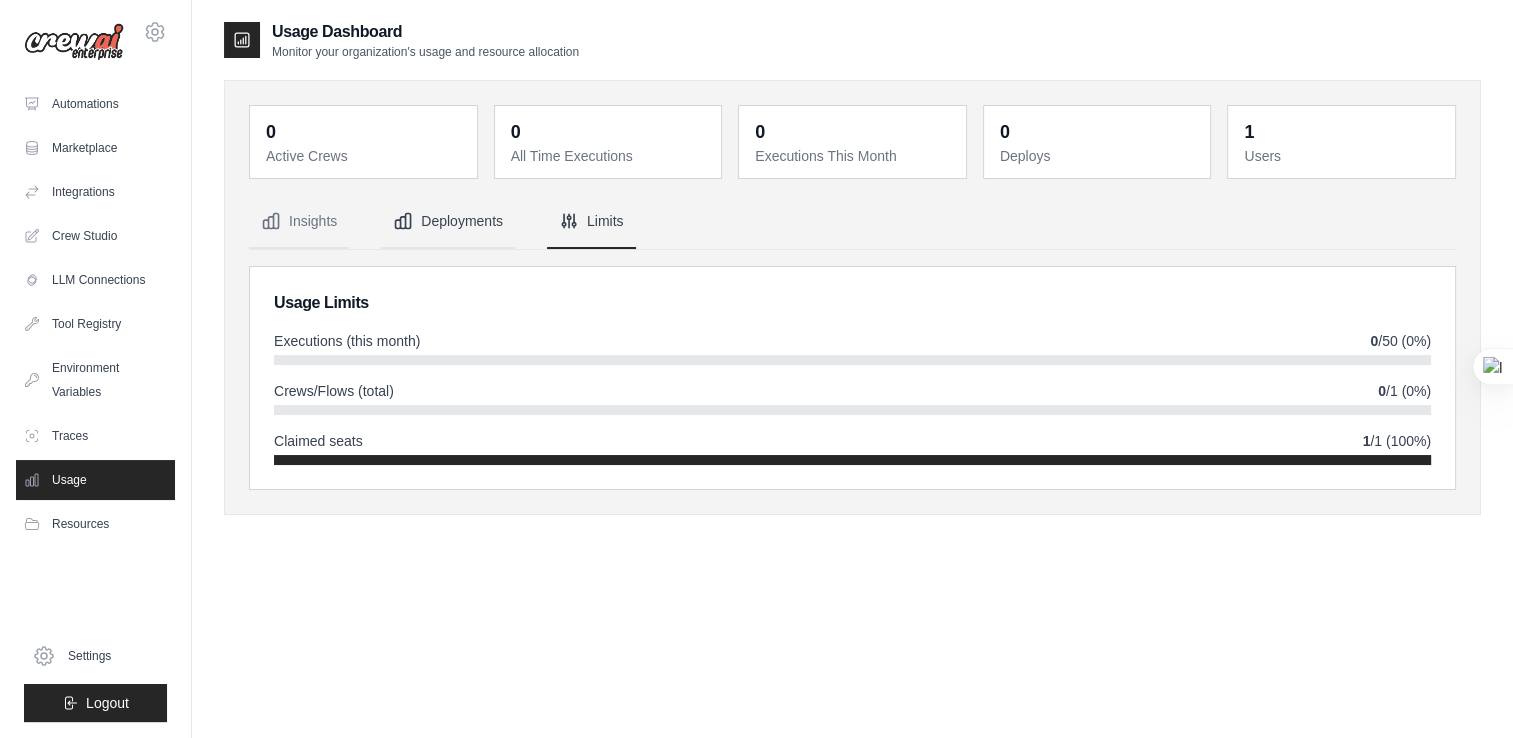 click on "Deployments" at bounding box center [448, 222] 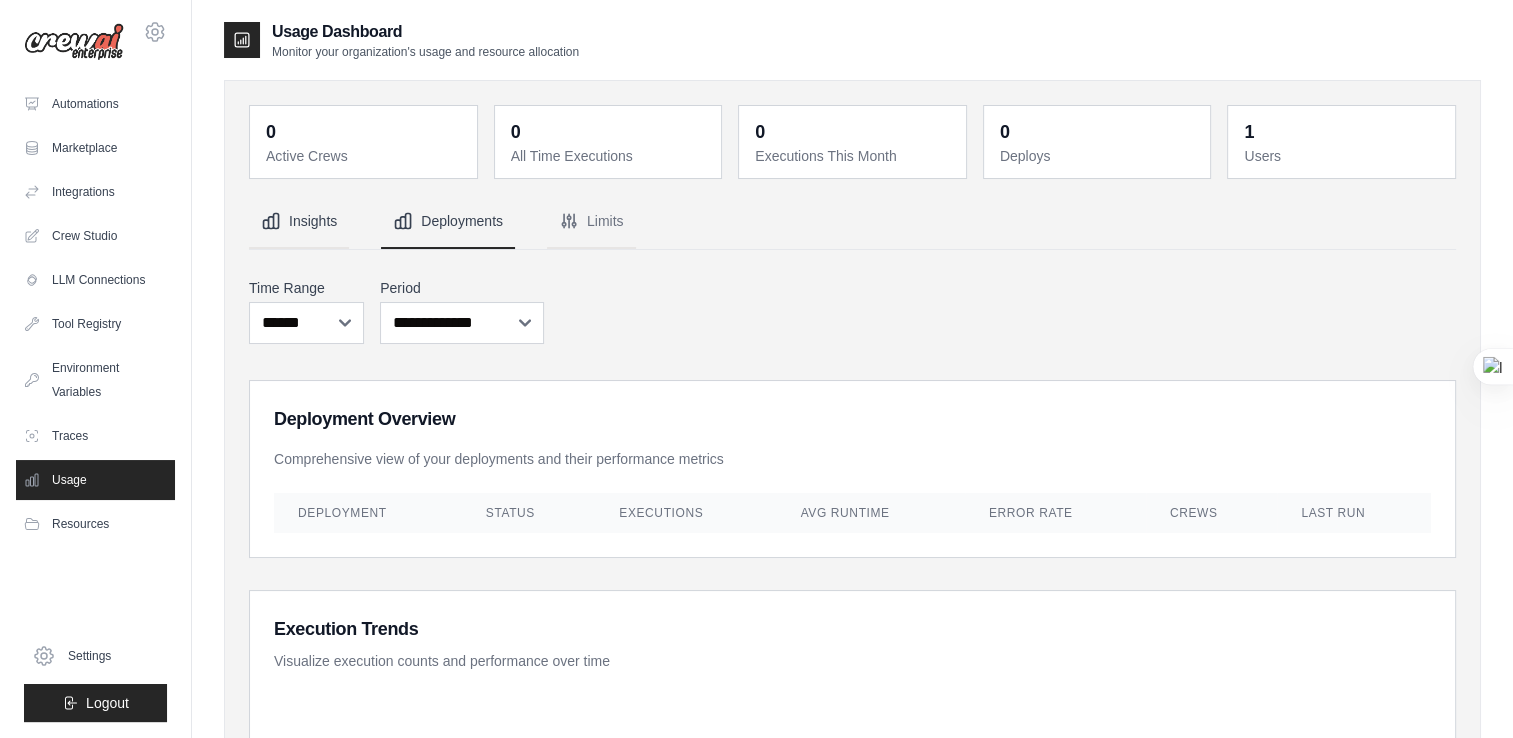 click on "Insights" at bounding box center [299, 222] 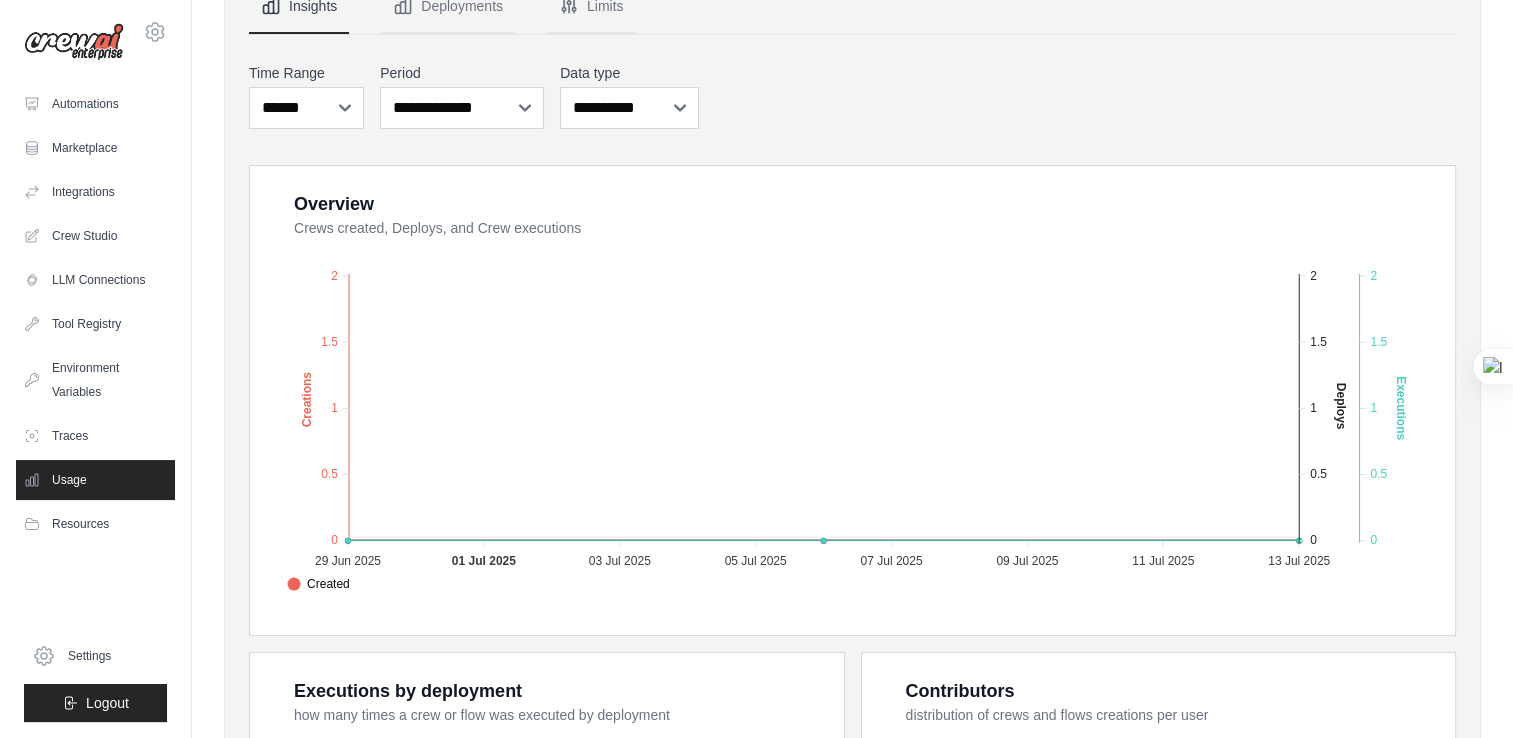 scroll, scrollTop: 466, scrollLeft: 0, axis: vertical 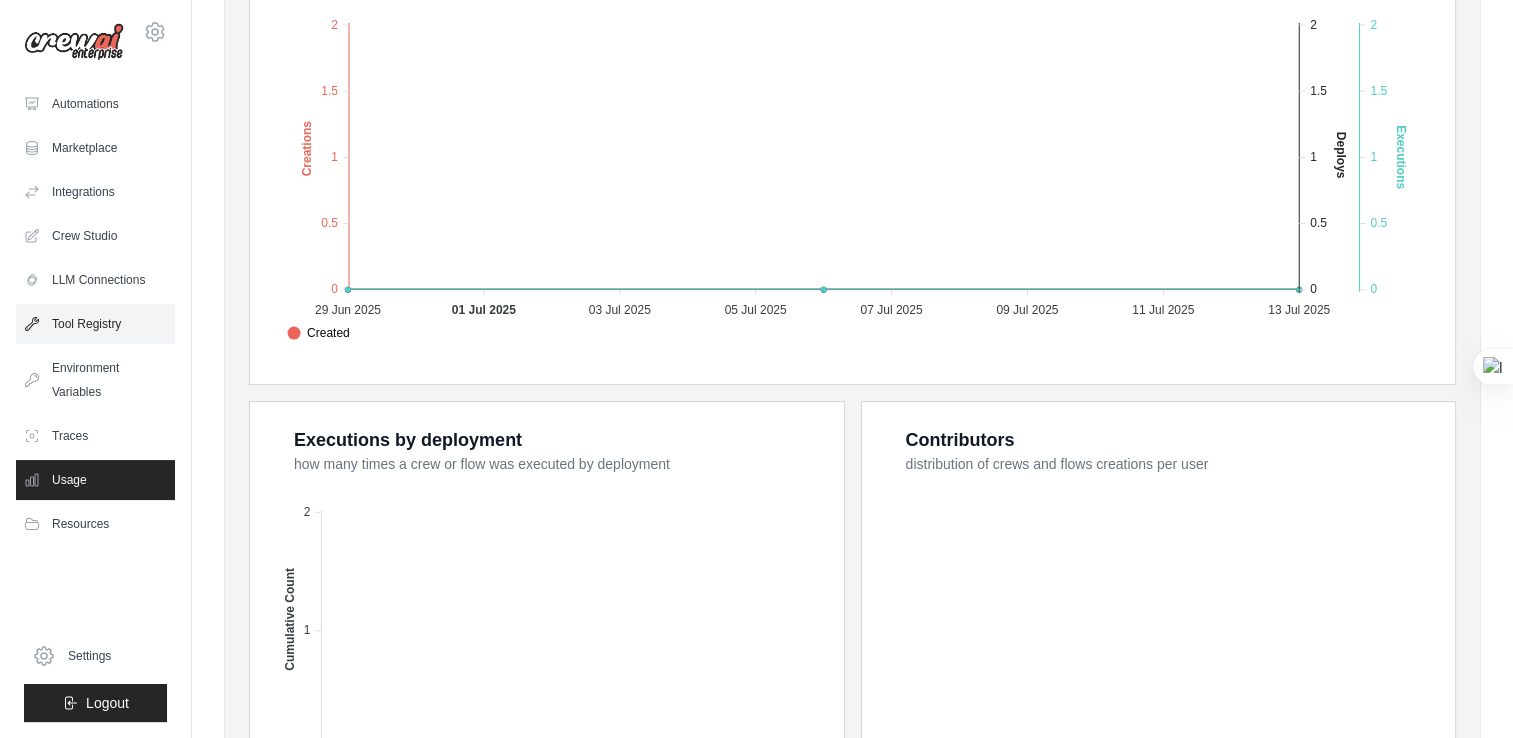 click on "Tool Registry" at bounding box center (95, 324) 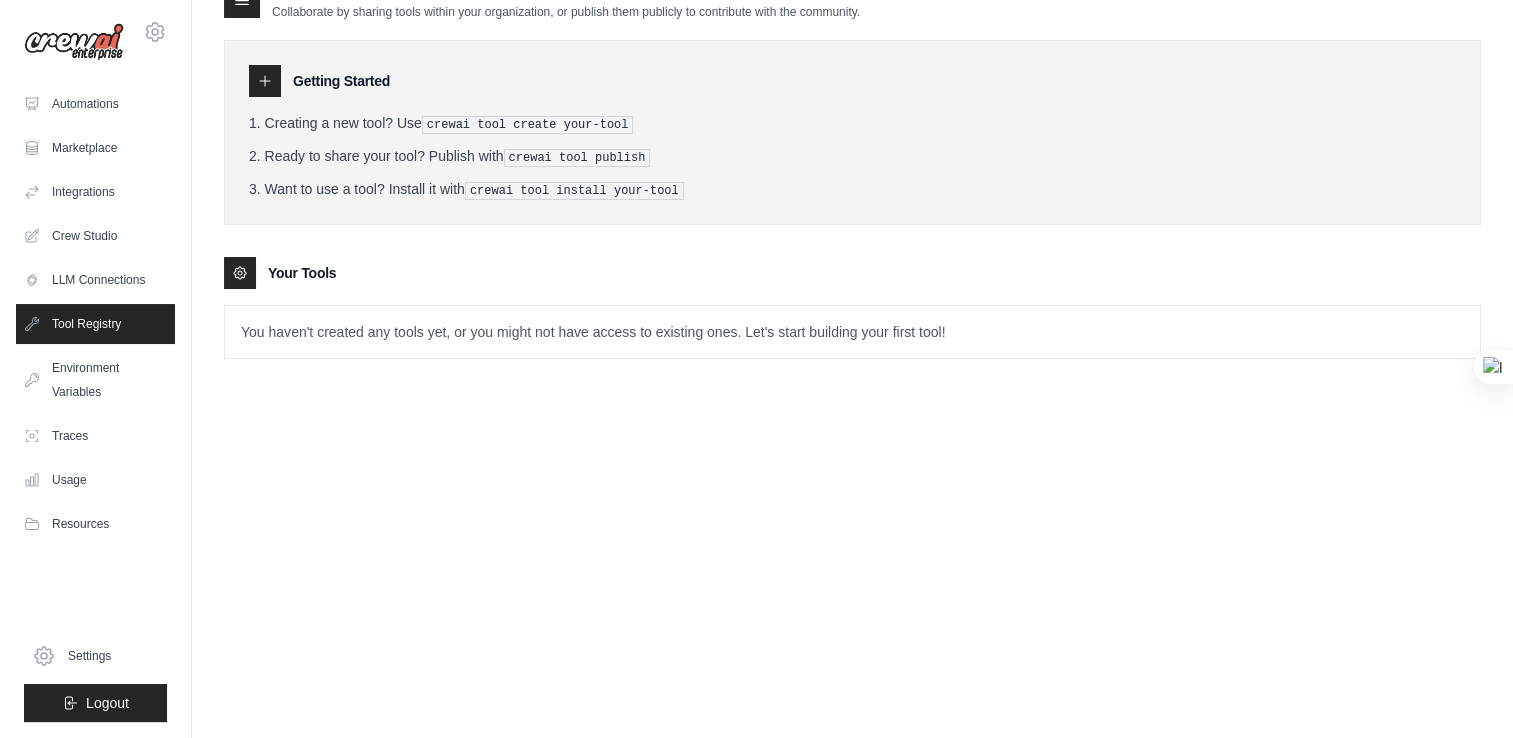 scroll, scrollTop: 0, scrollLeft: 0, axis: both 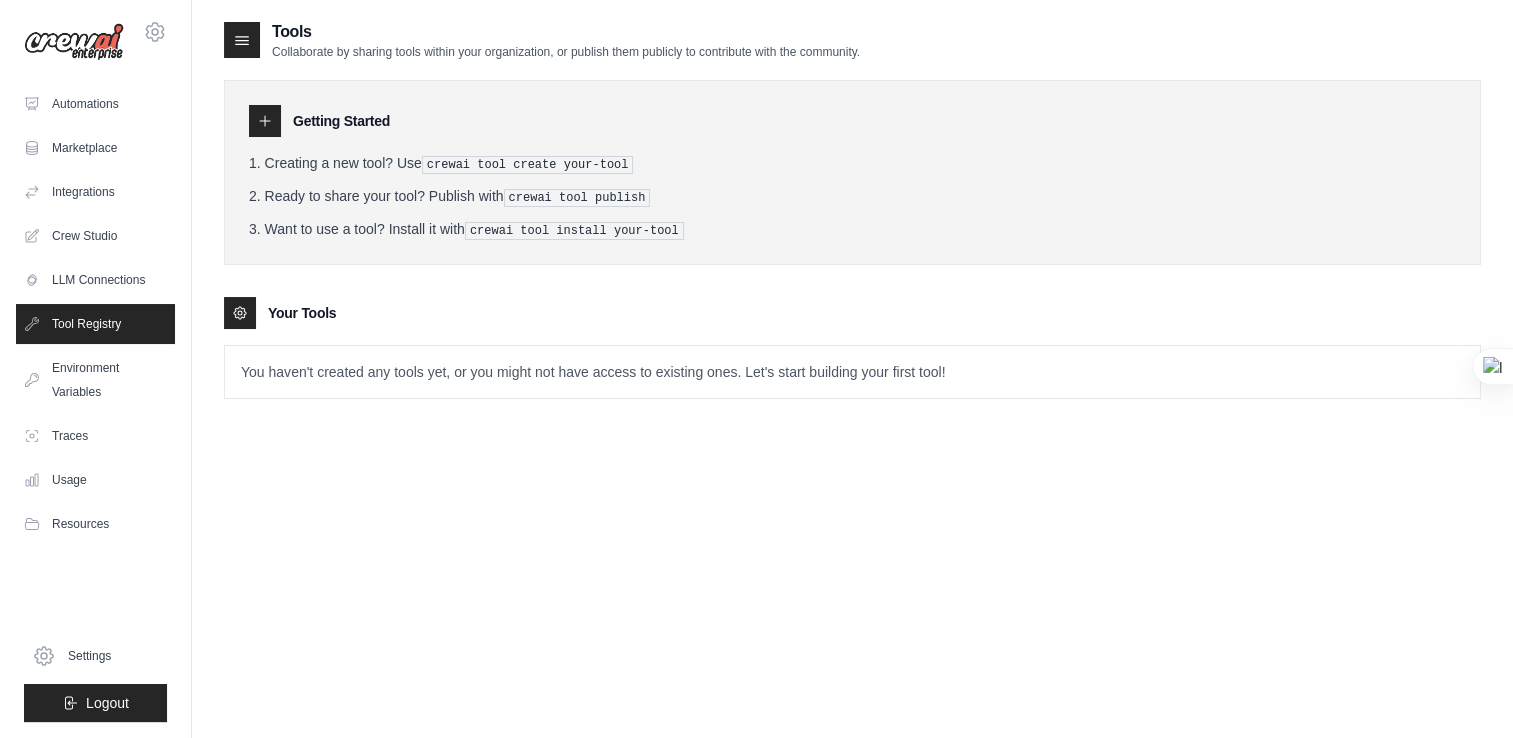 click at bounding box center [265, 121] 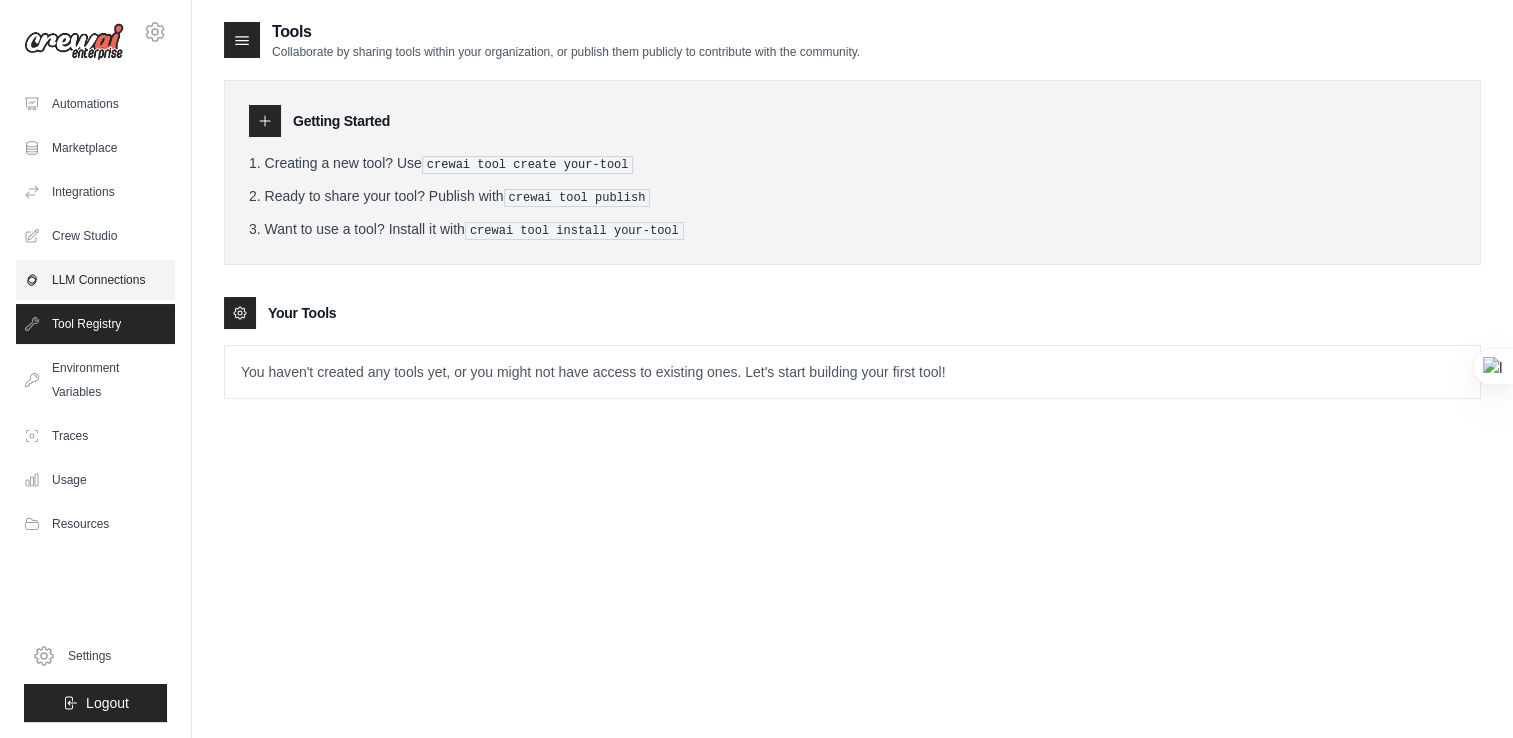 click on "LLM Connections" at bounding box center (95, 280) 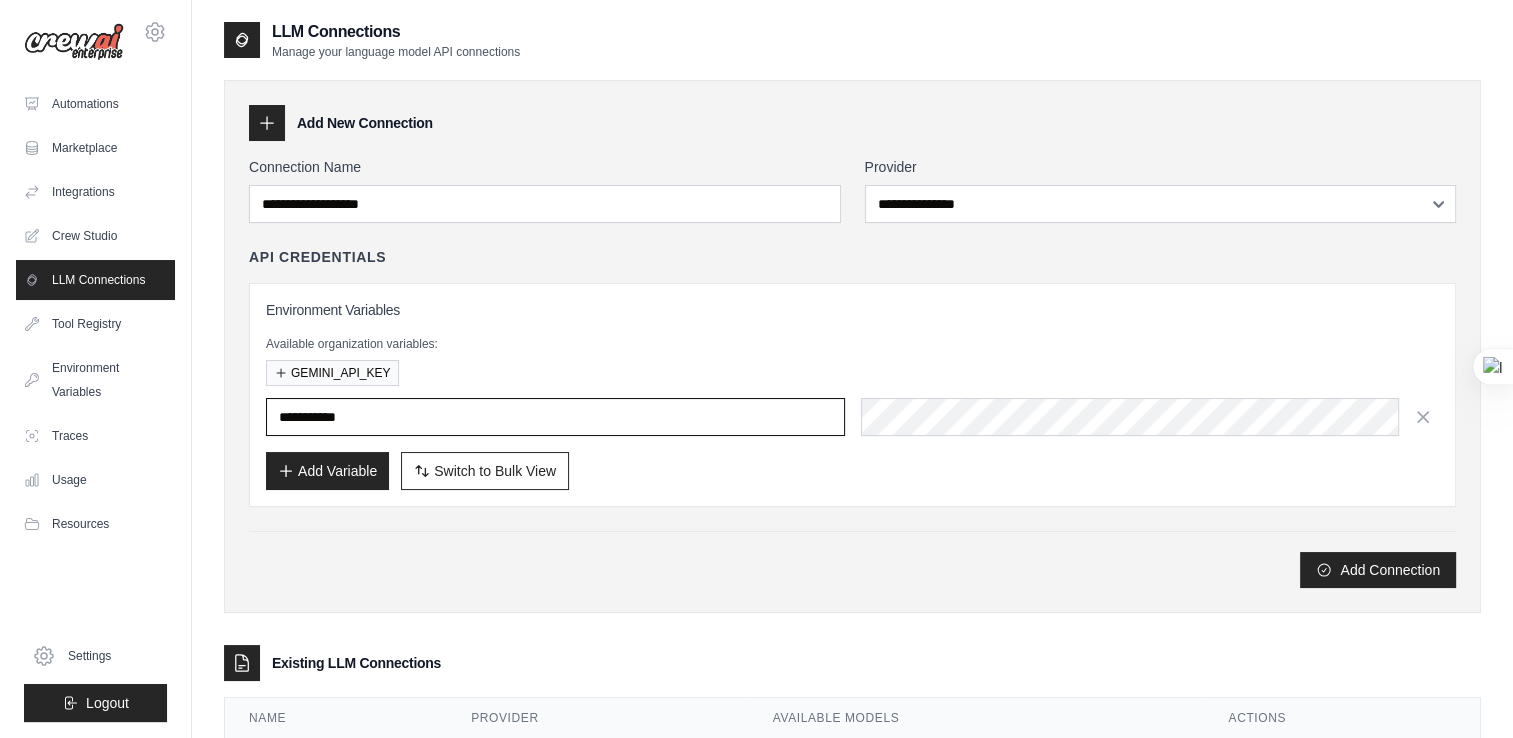 type on "**********" 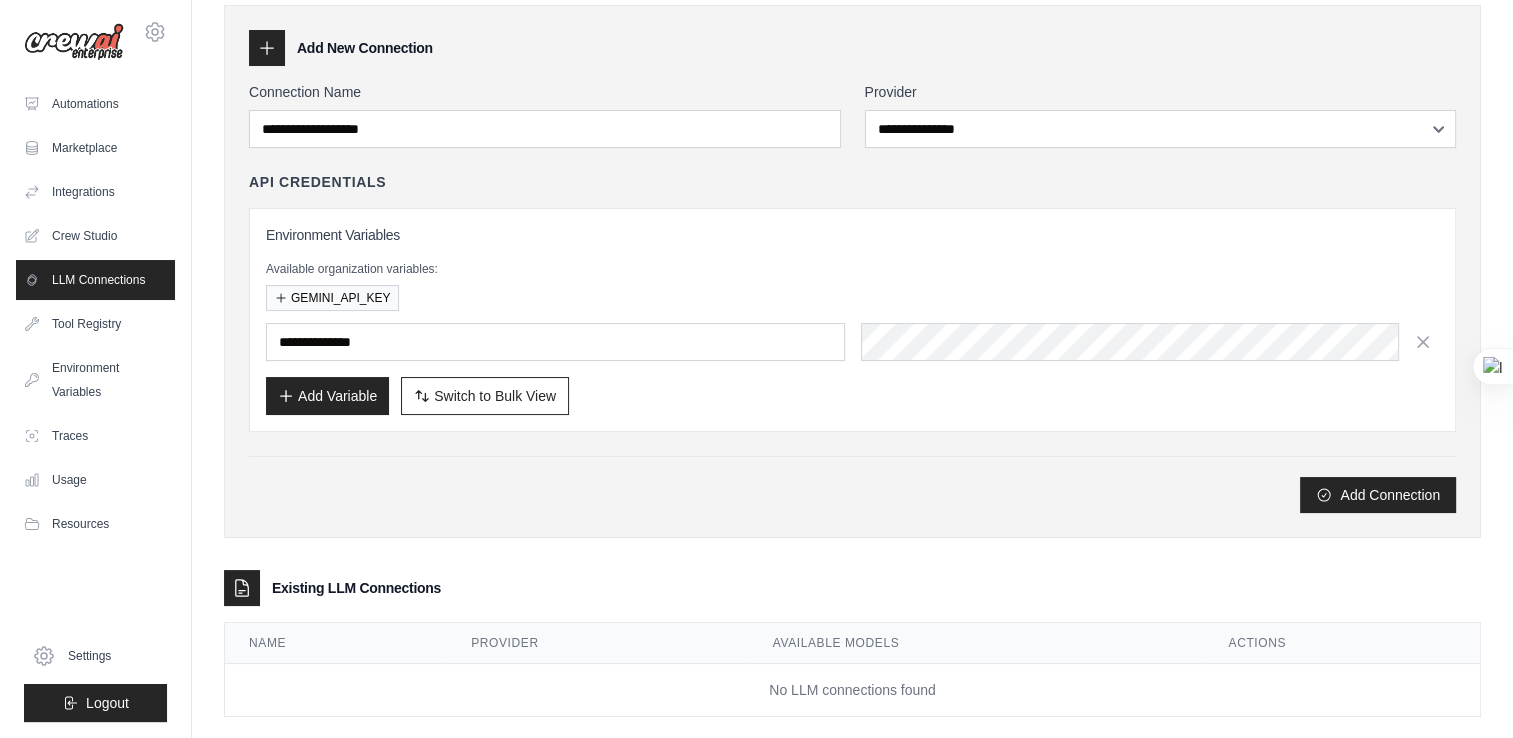 scroll, scrollTop: 102, scrollLeft: 0, axis: vertical 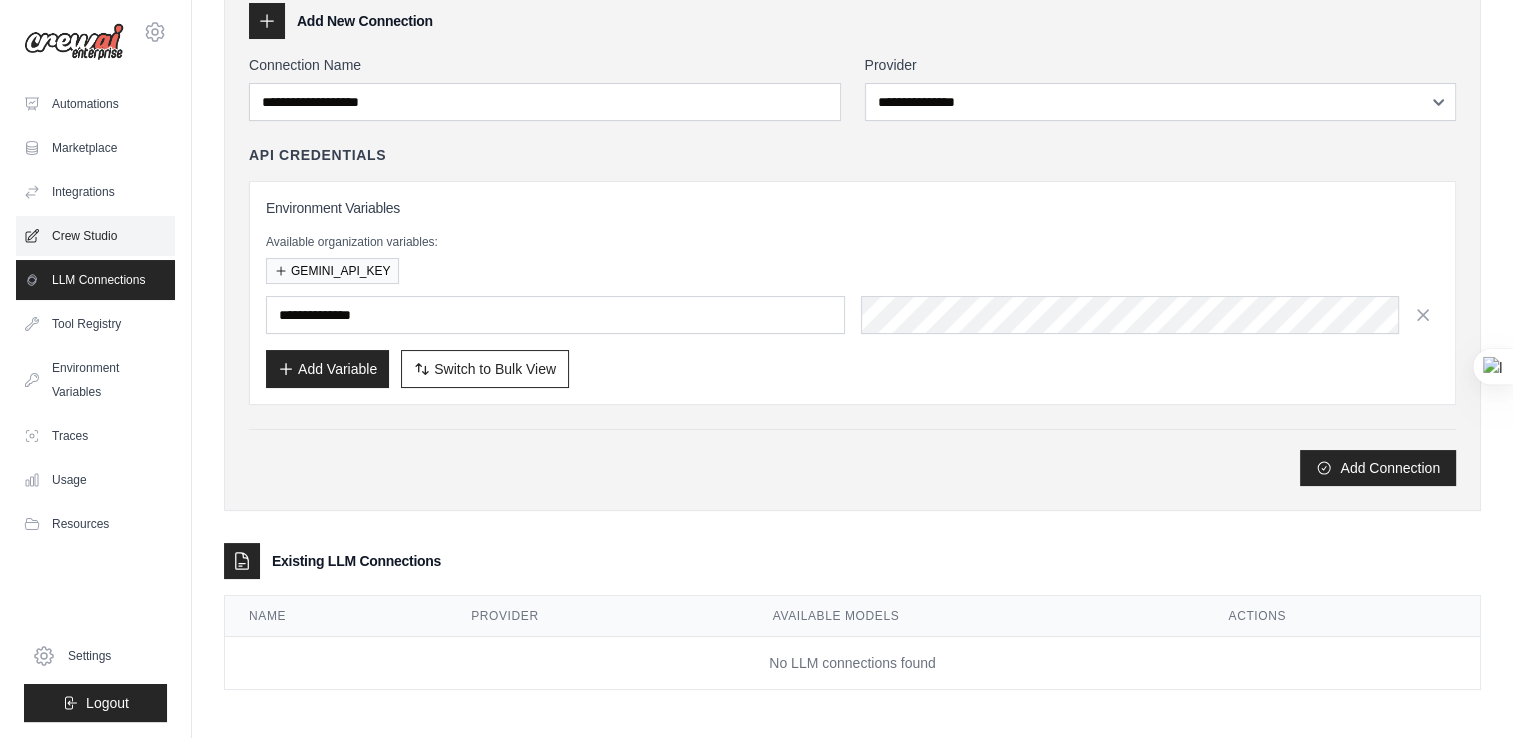 click on "Crew Studio" at bounding box center [95, 236] 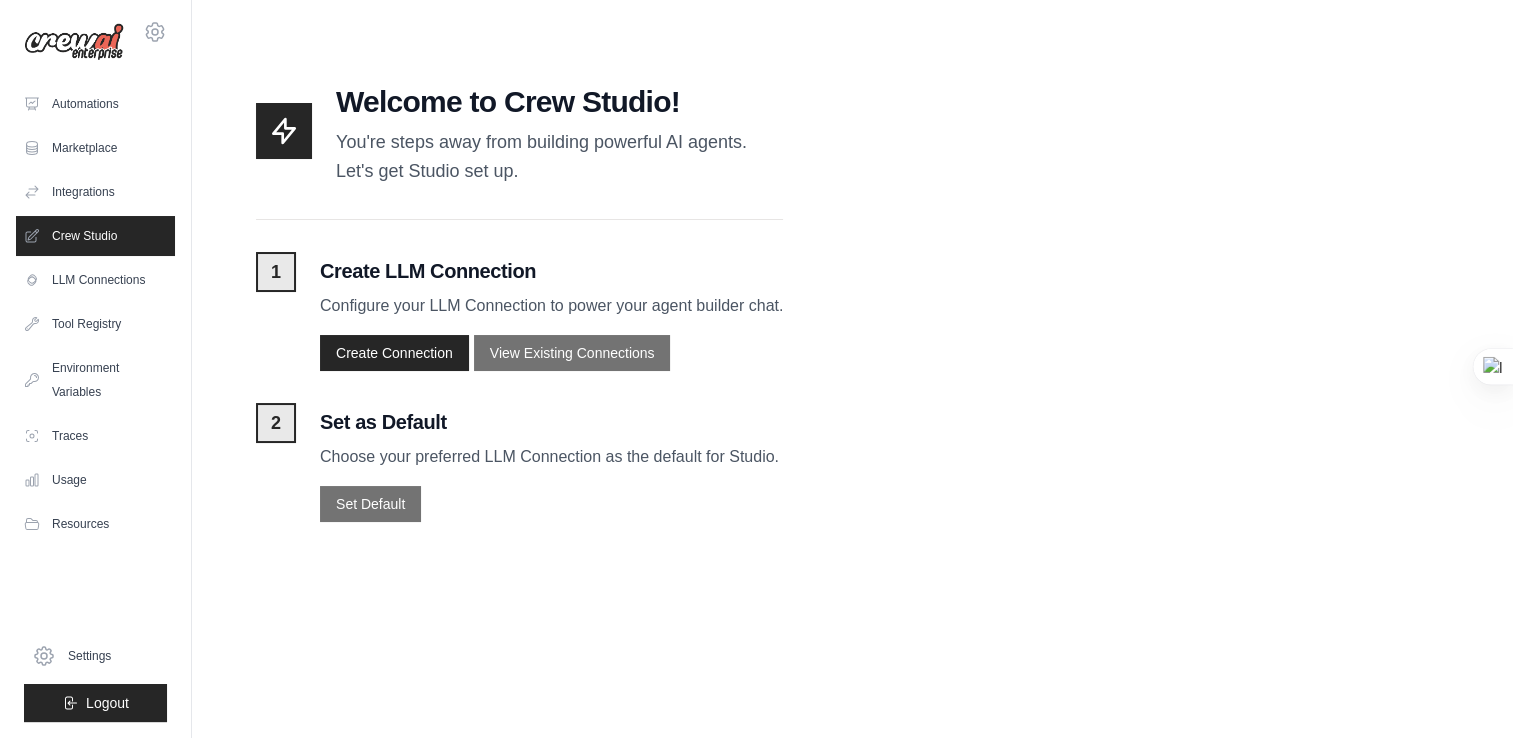 scroll, scrollTop: 0, scrollLeft: 0, axis: both 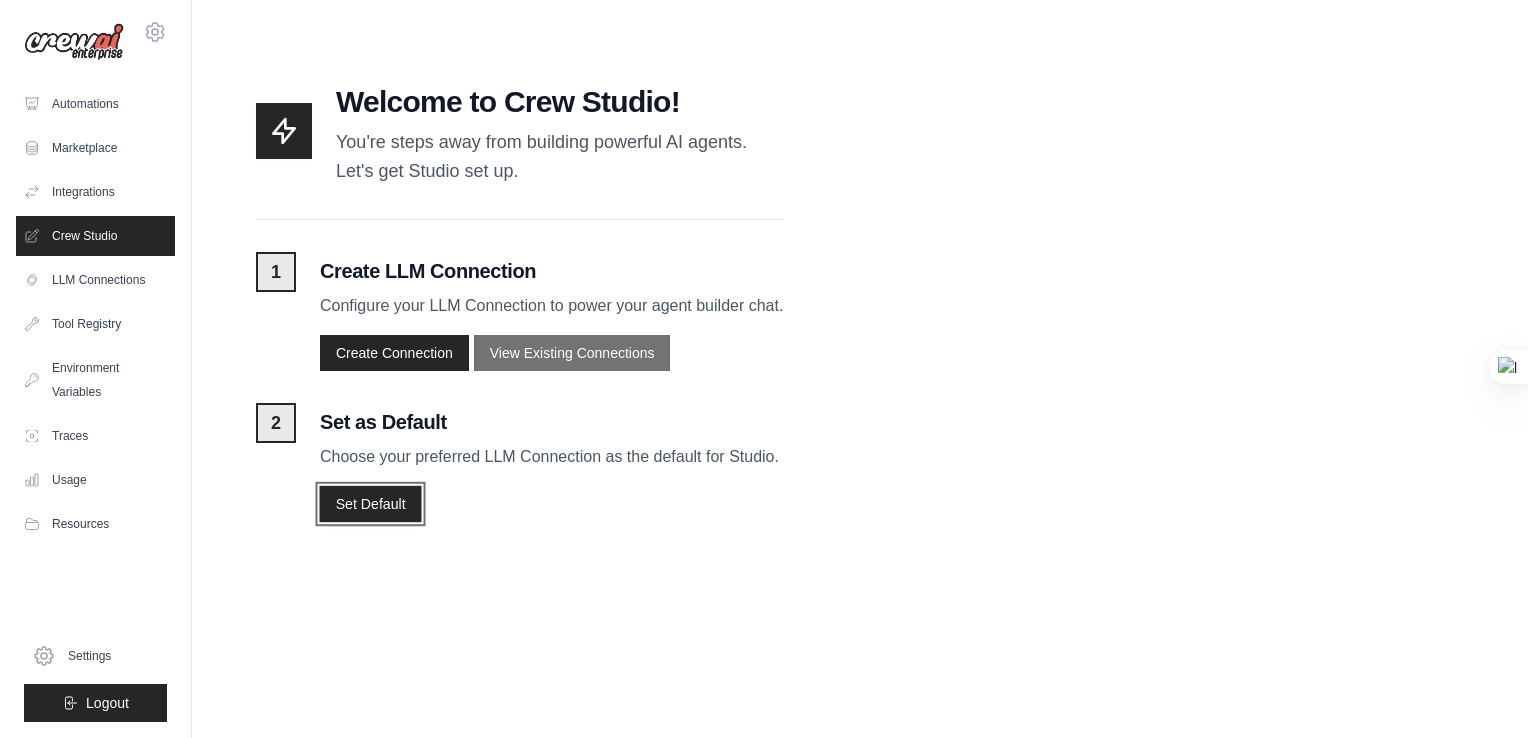 click on "Set Default" at bounding box center (370, 503) 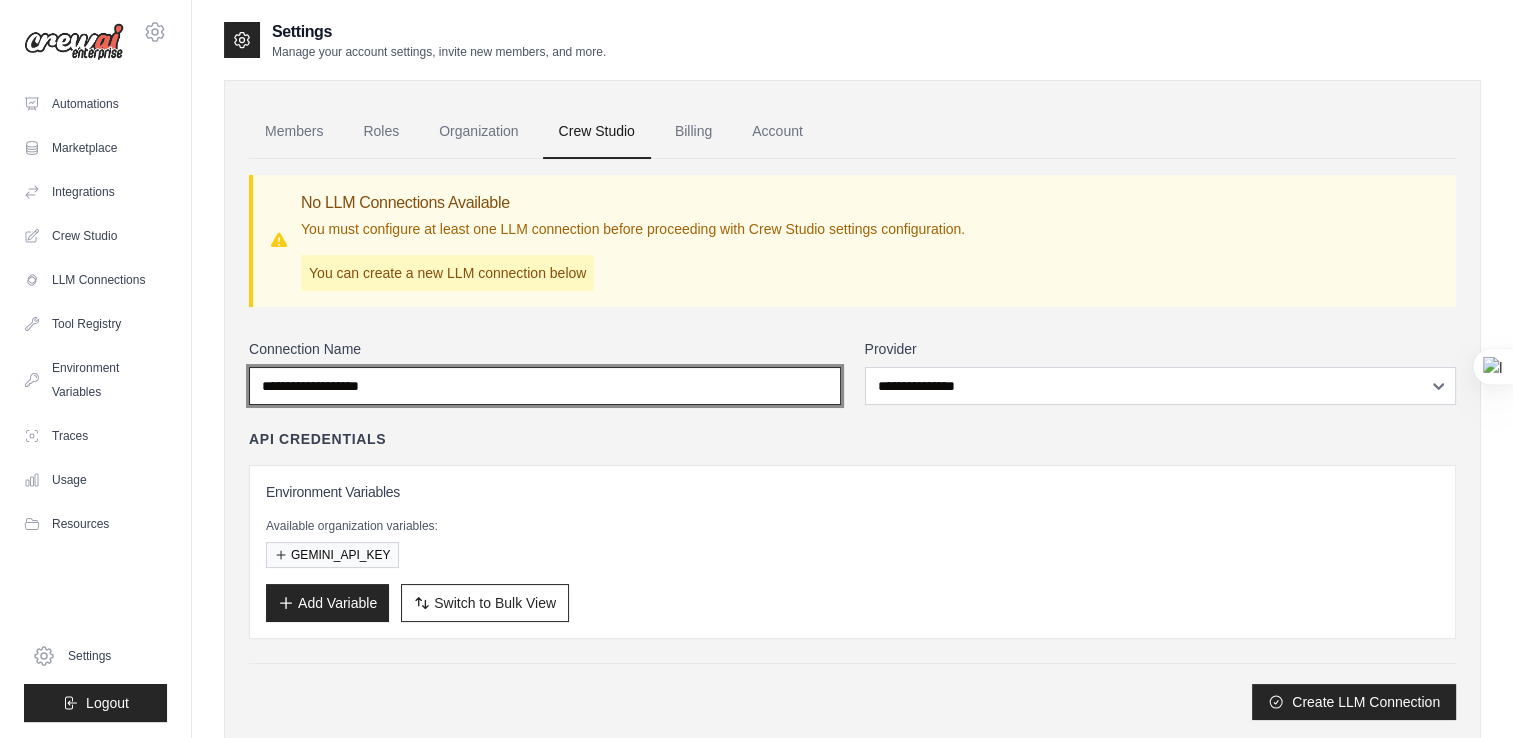 type on "**********" 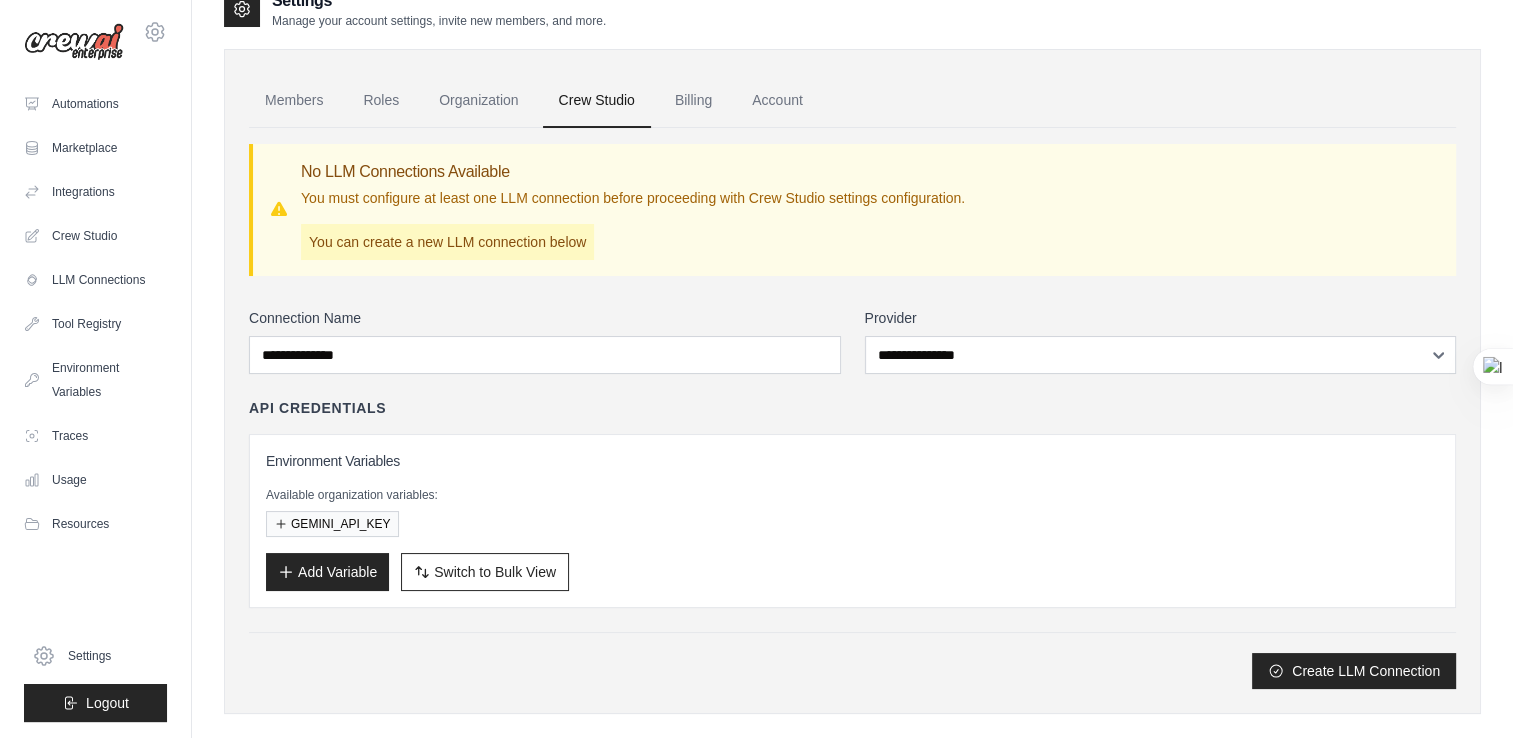 scroll, scrollTop: 0, scrollLeft: 0, axis: both 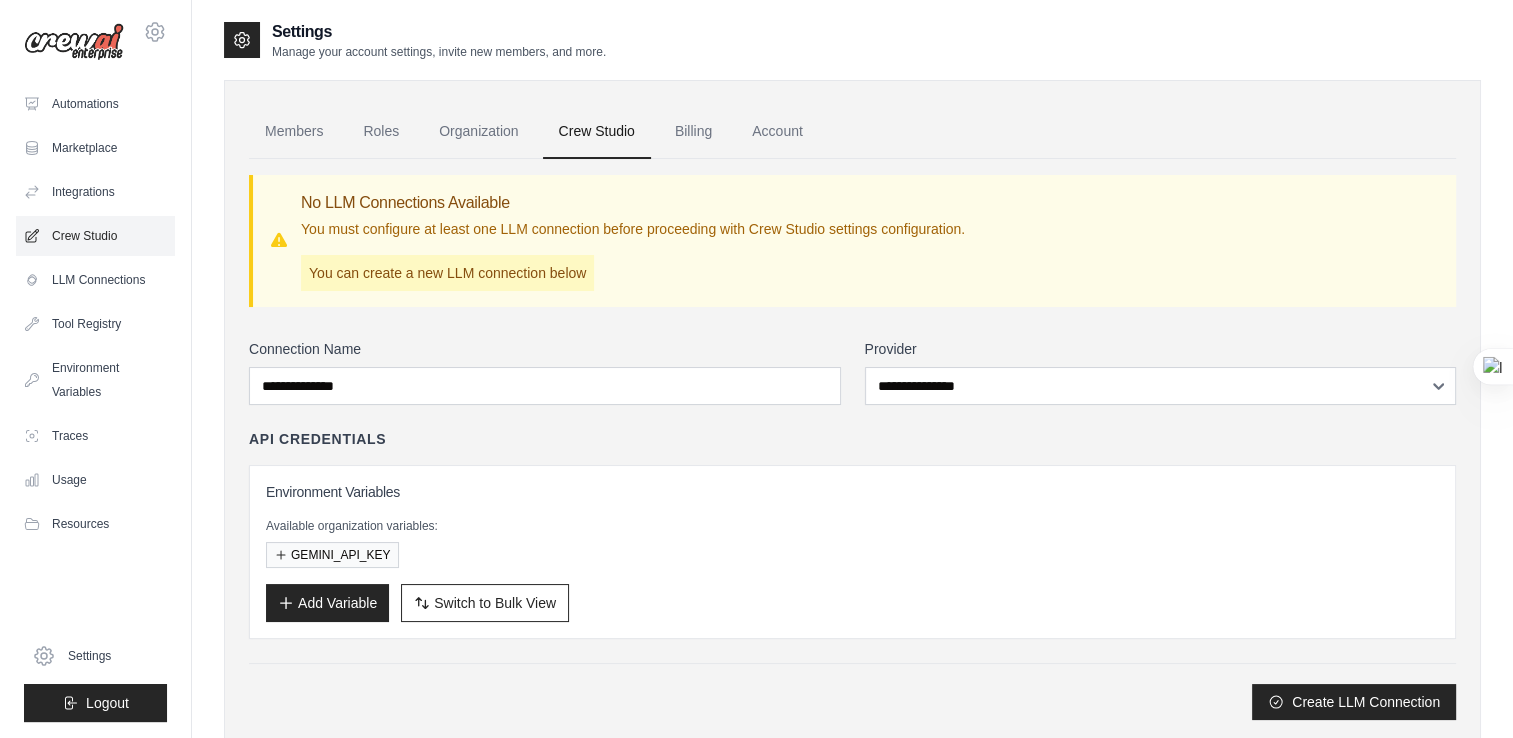 click on "Crew Studio" at bounding box center (95, 236) 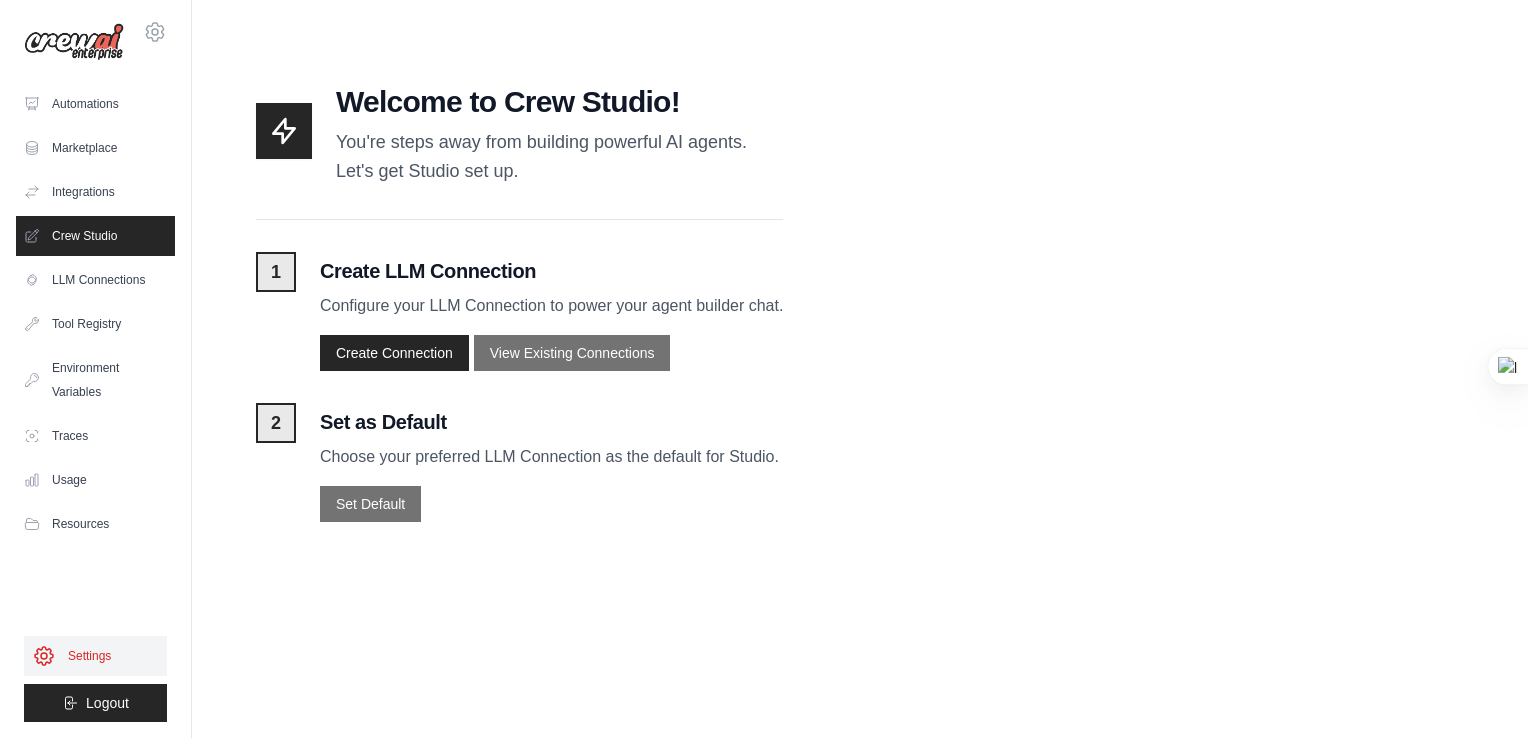 click on "Settings" at bounding box center (95, 656) 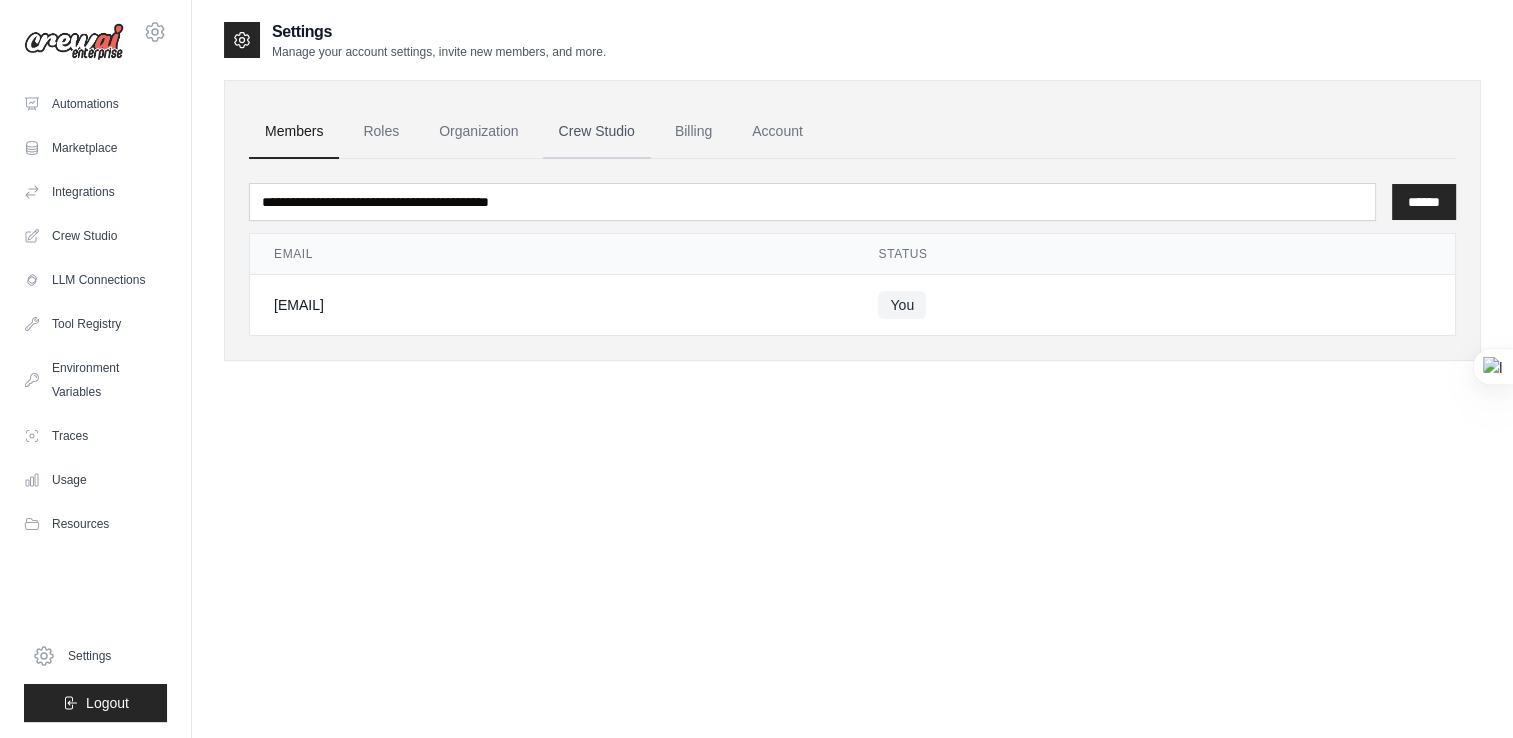 click on "Crew Studio" at bounding box center [597, 132] 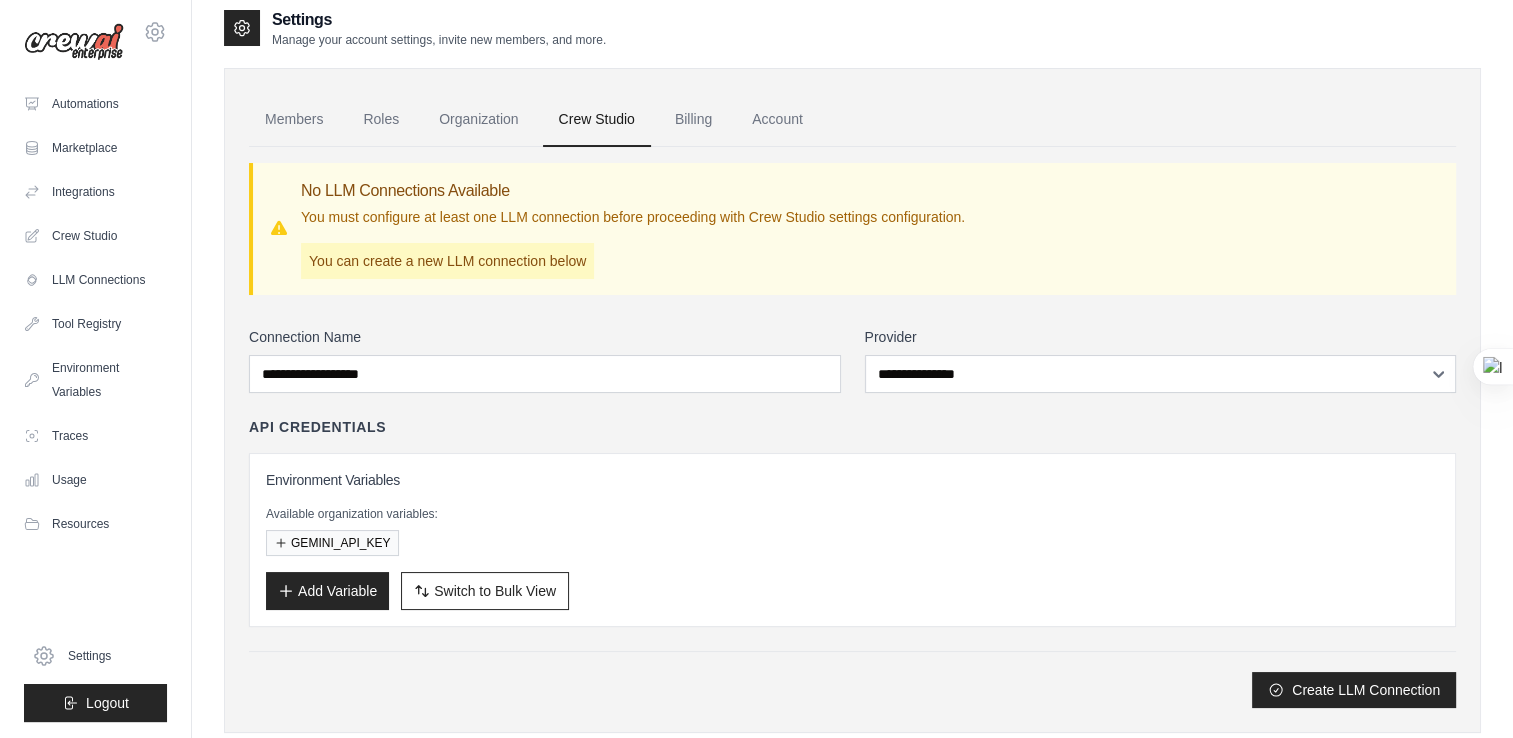 scroll, scrollTop: 0, scrollLeft: 0, axis: both 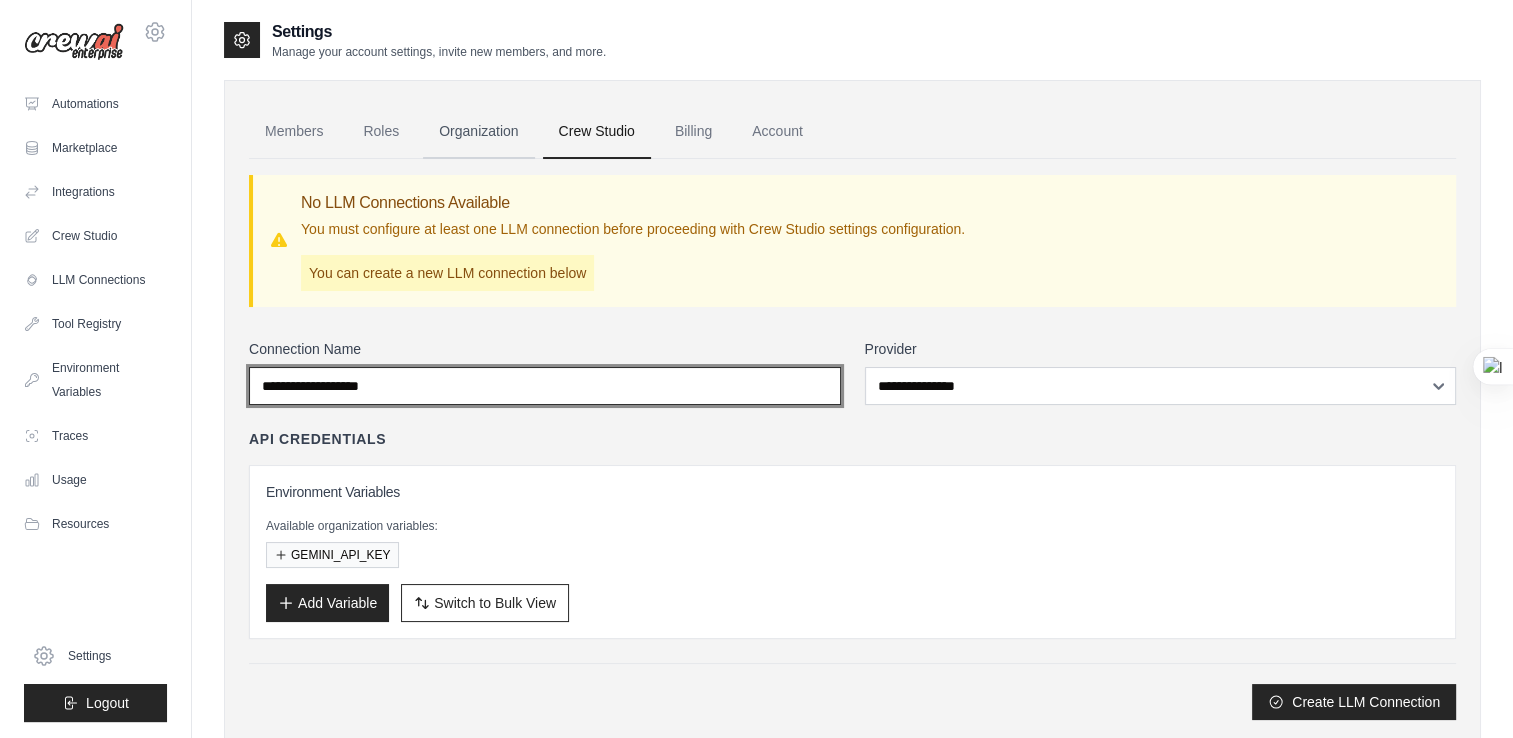 type on "**********" 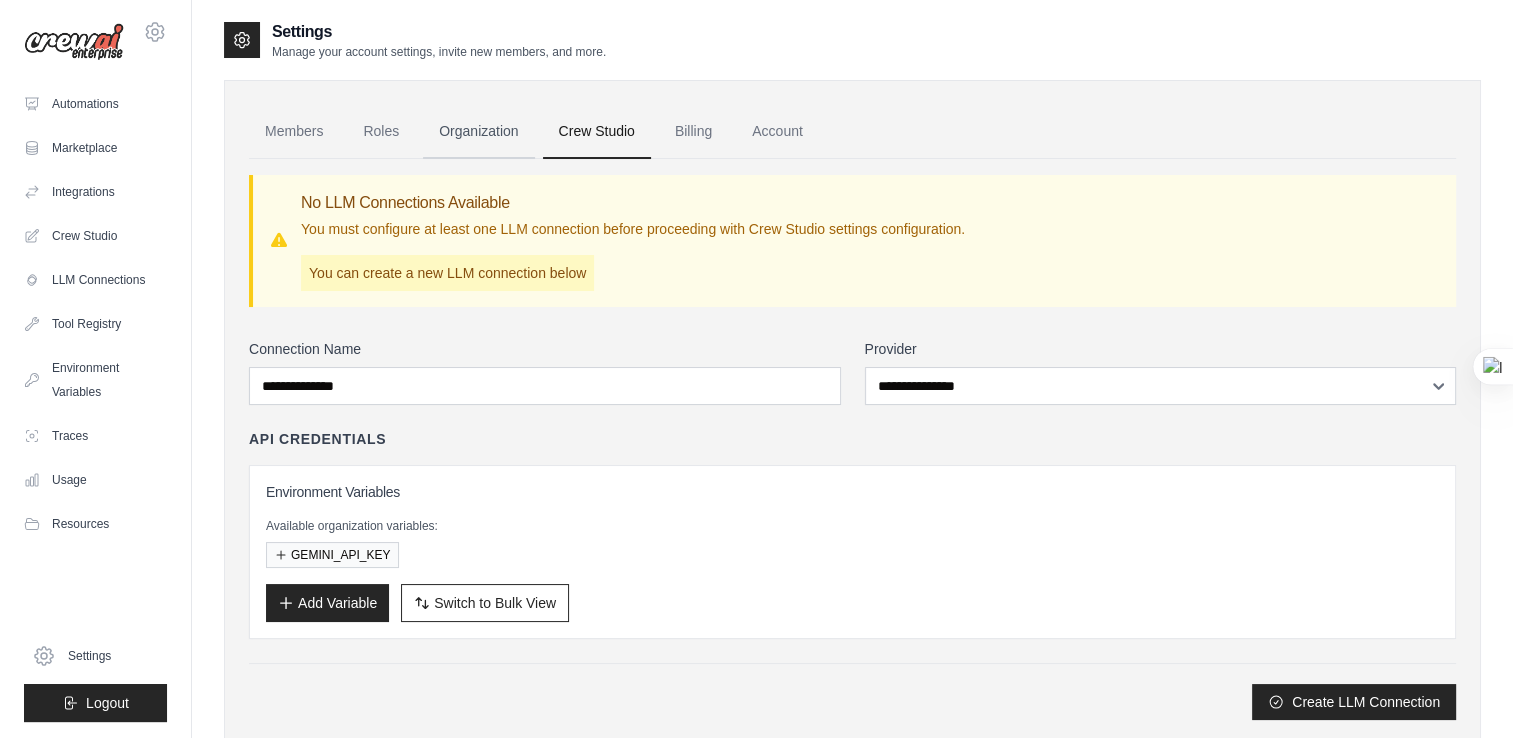 scroll, scrollTop: 0, scrollLeft: 0, axis: both 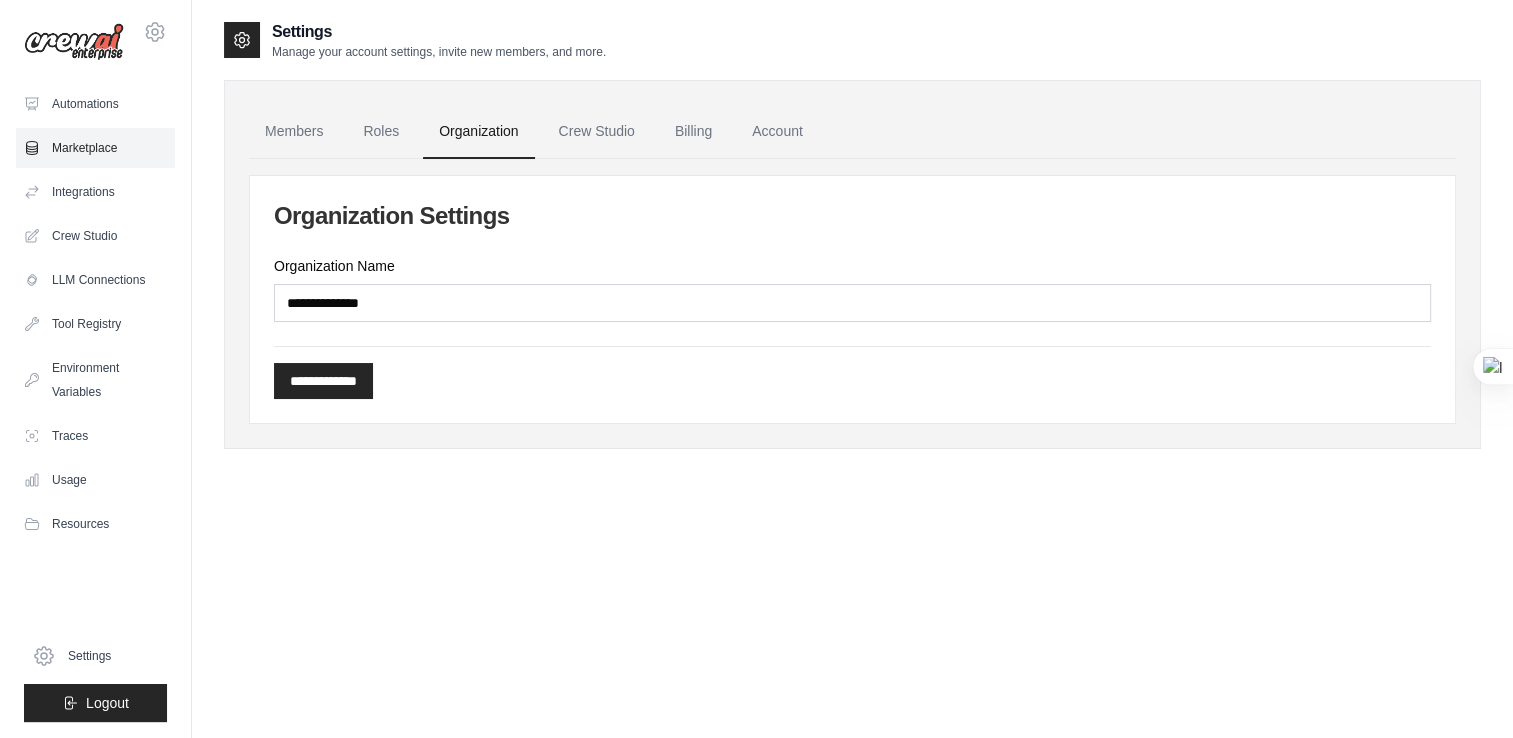 click on "Marketplace" at bounding box center (95, 148) 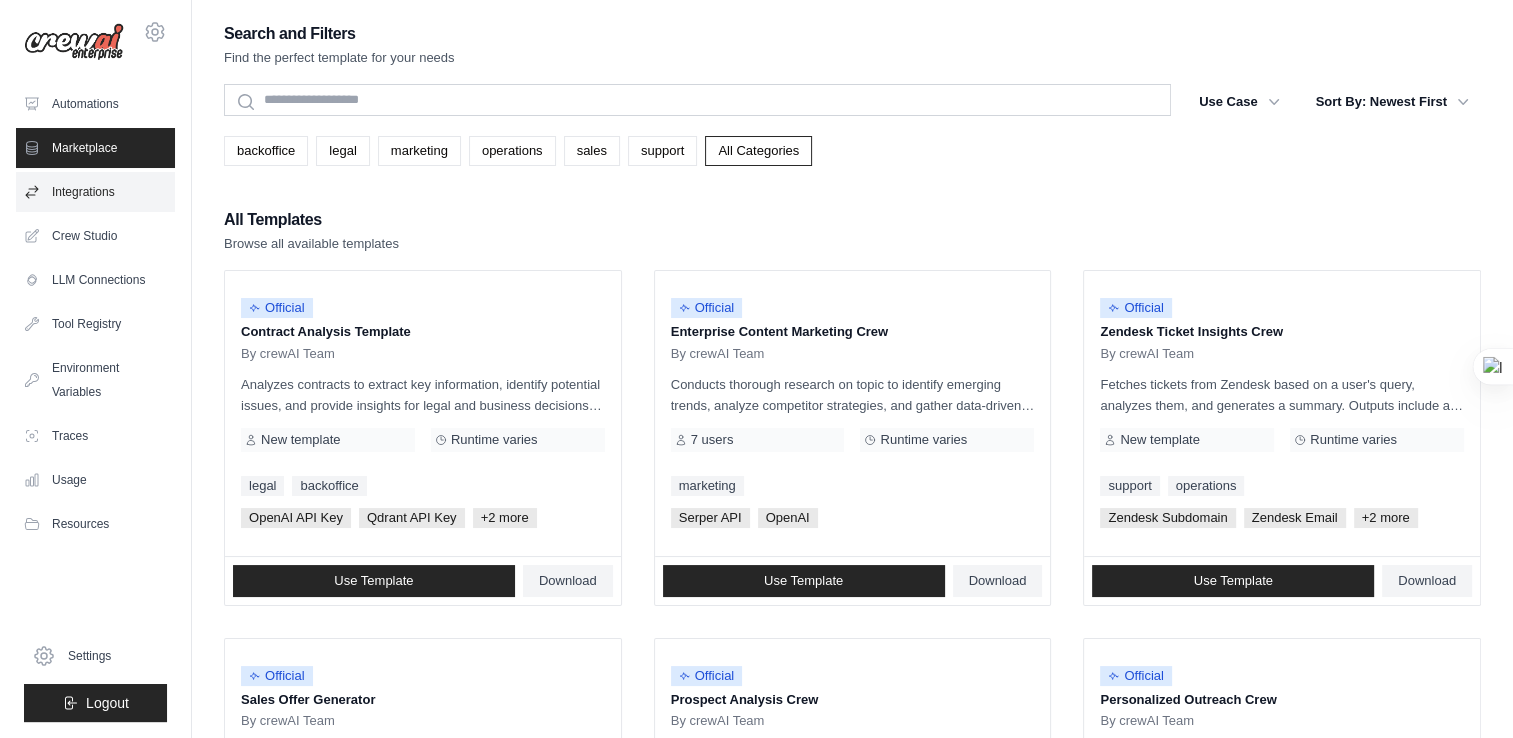 click on "Integrations" at bounding box center (95, 192) 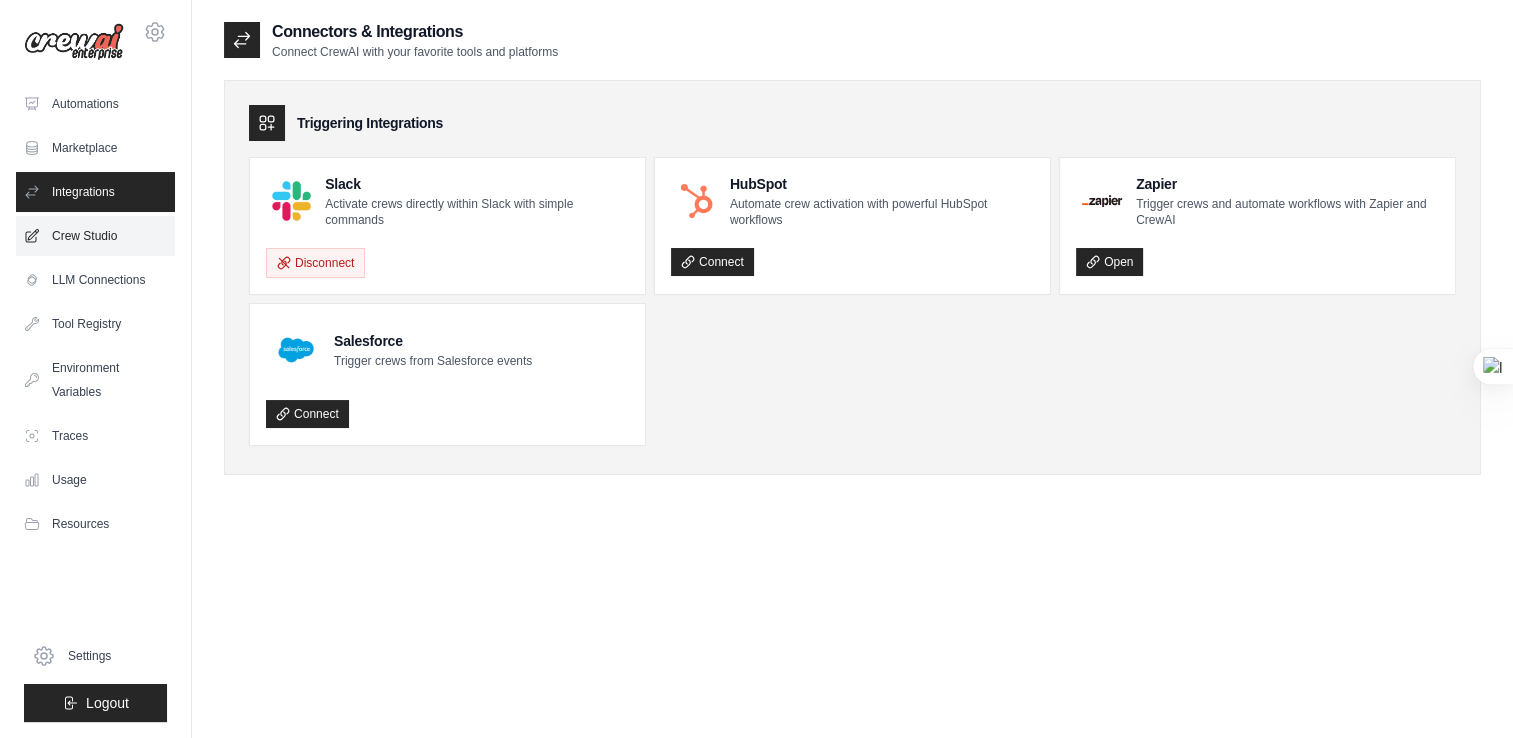 click on "Crew Studio" at bounding box center (95, 236) 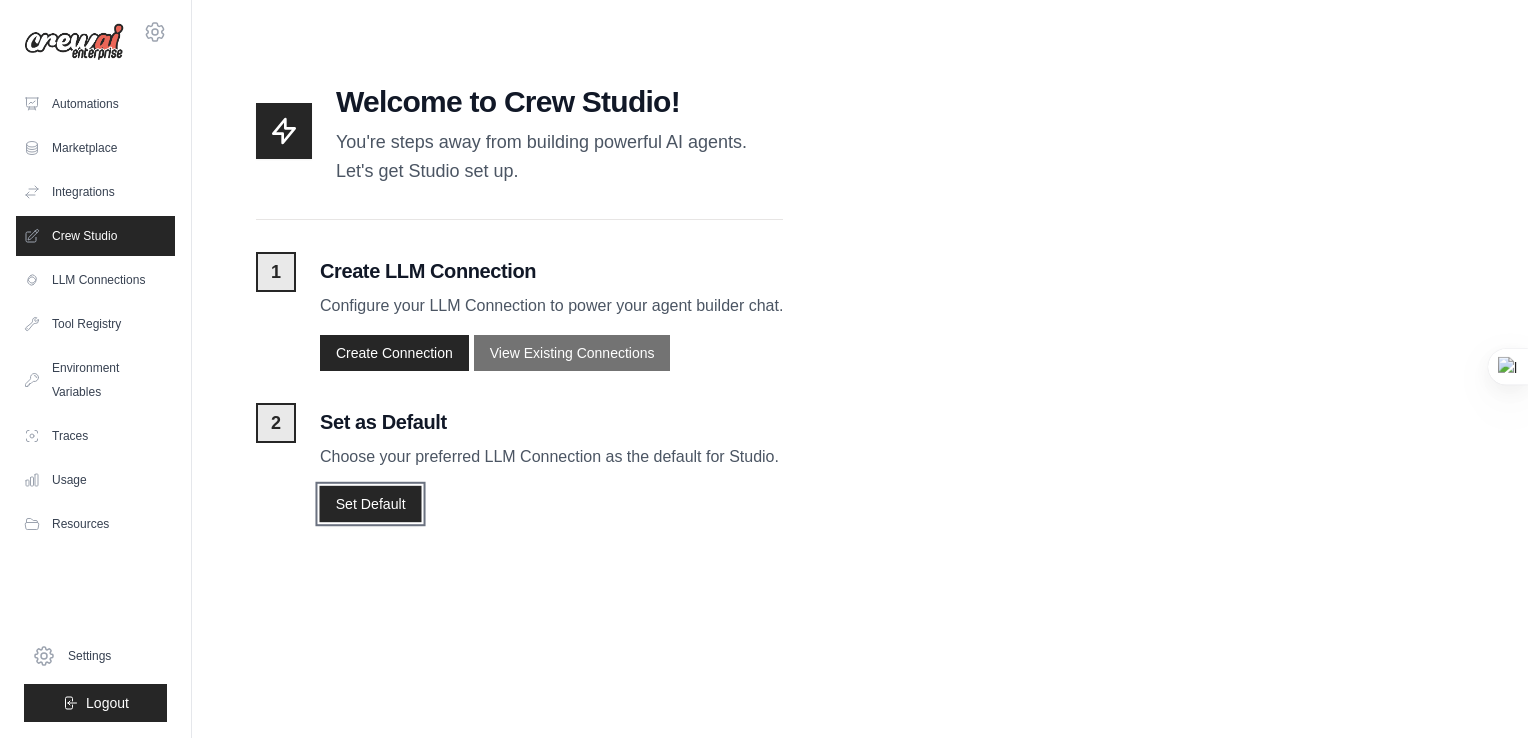 click on "Set Default" at bounding box center (370, 503) 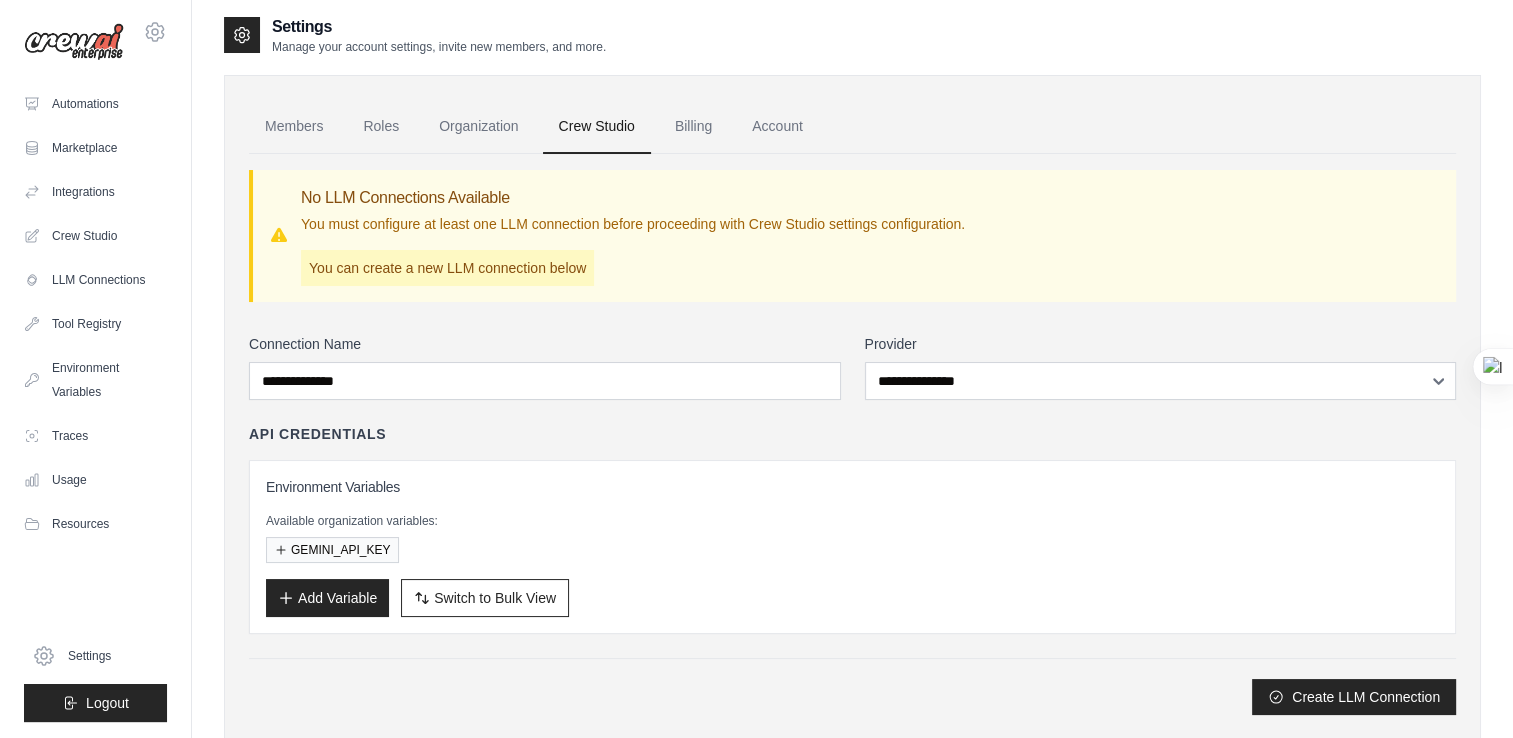 scroll, scrollTop: 0, scrollLeft: 0, axis: both 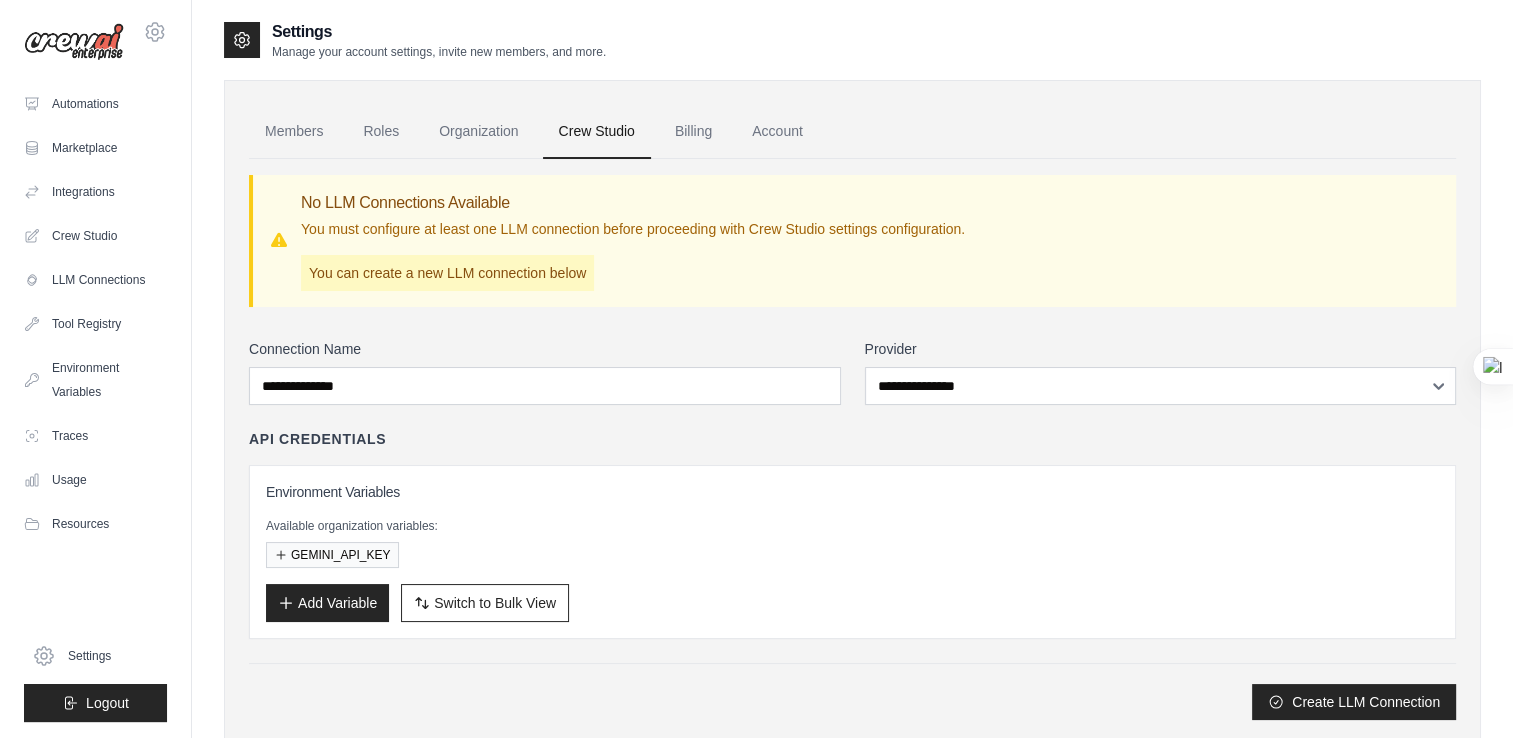 click 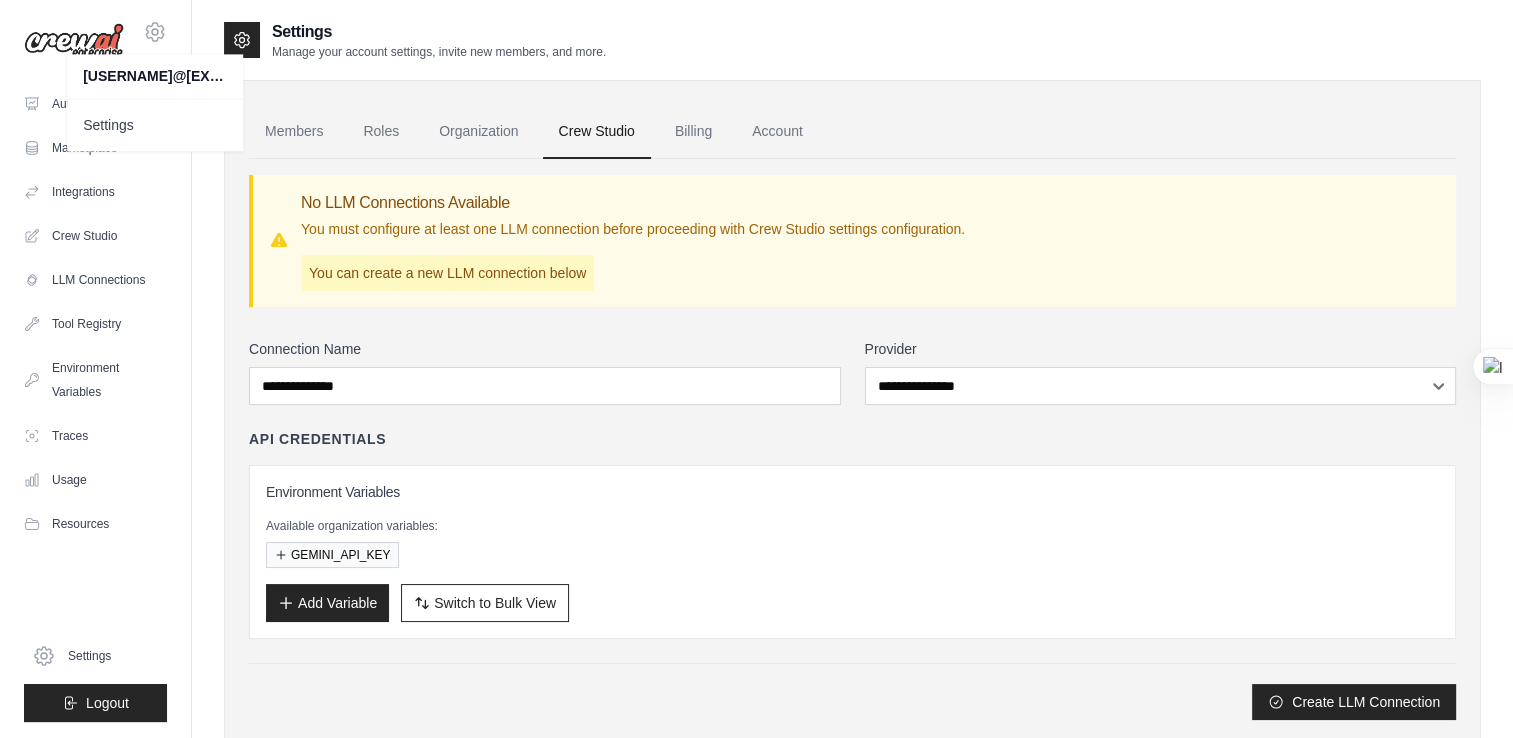 click on "[USERNAME]@[EXAMPLE.COM]" at bounding box center [155, 76] 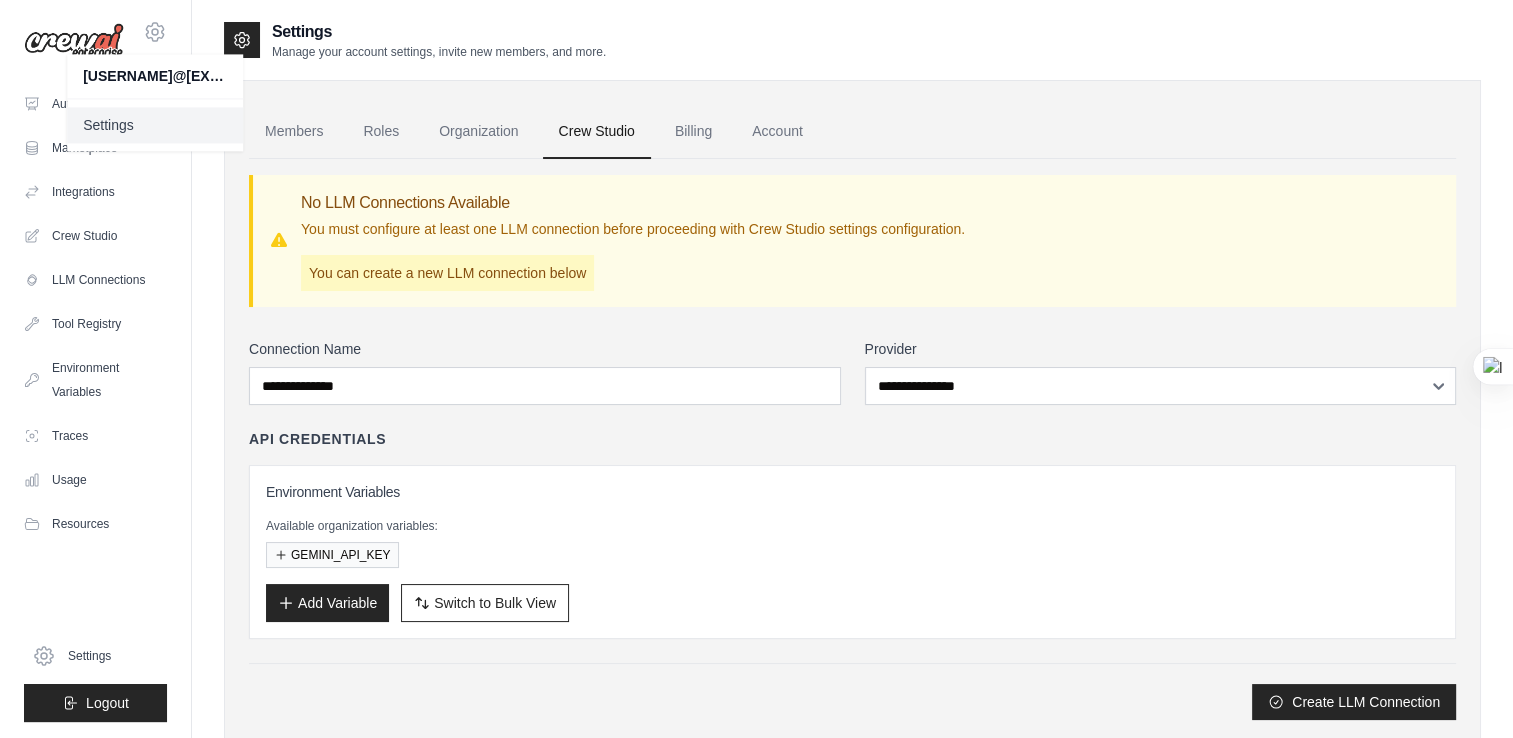 click on "Settings" at bounding box center (155, 125) 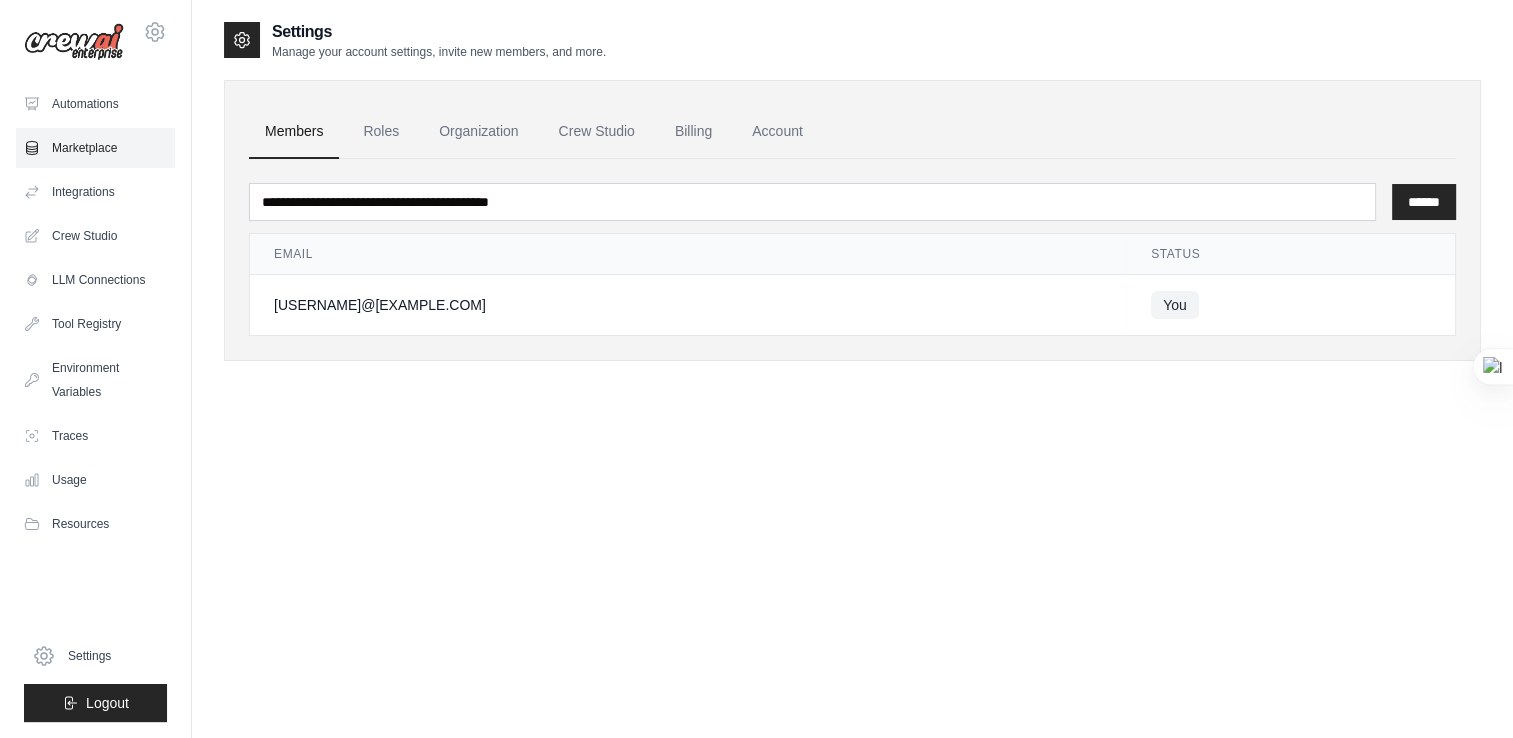 click on "Marketplace" at bounding box center [95, 148] 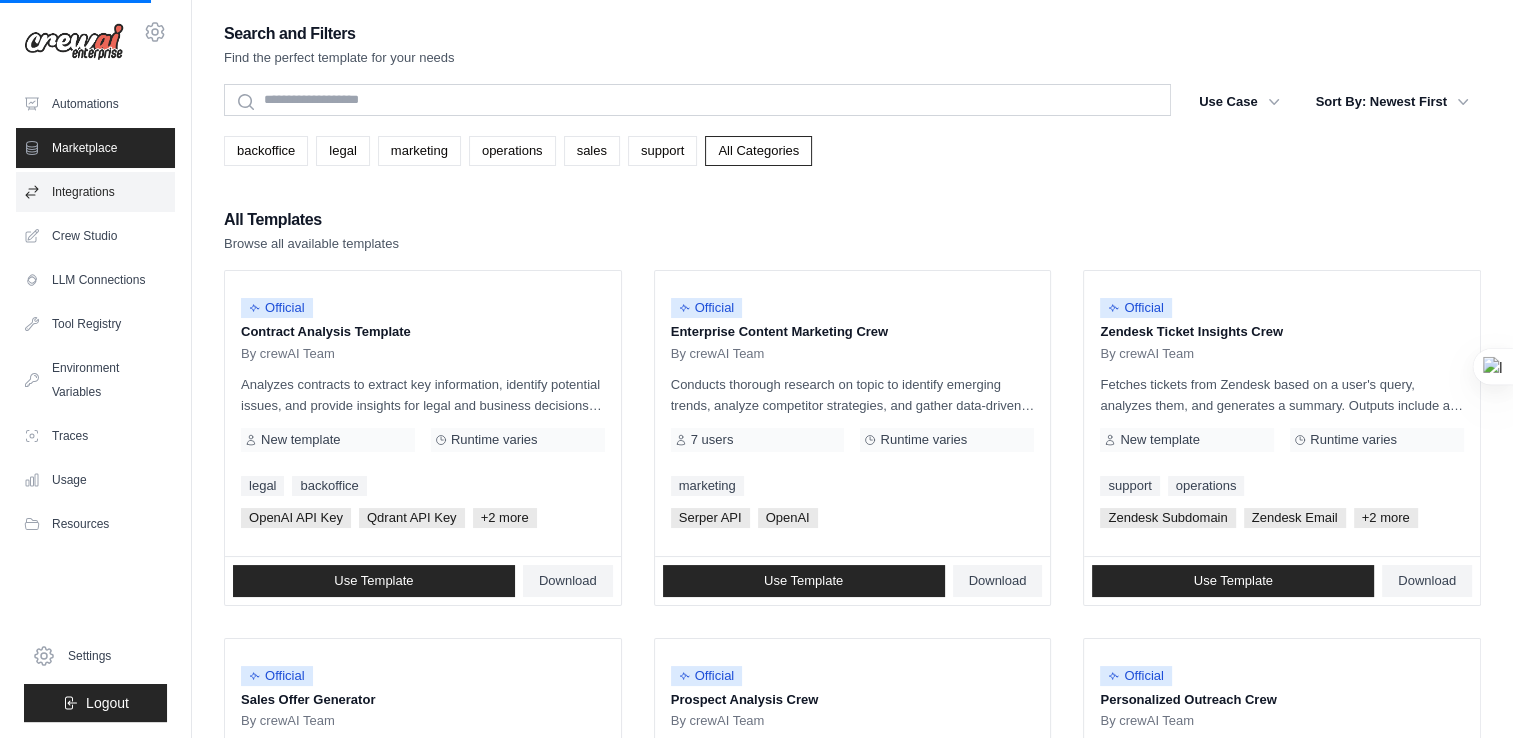 click on "Integrations" at bounding box center [95, 192] 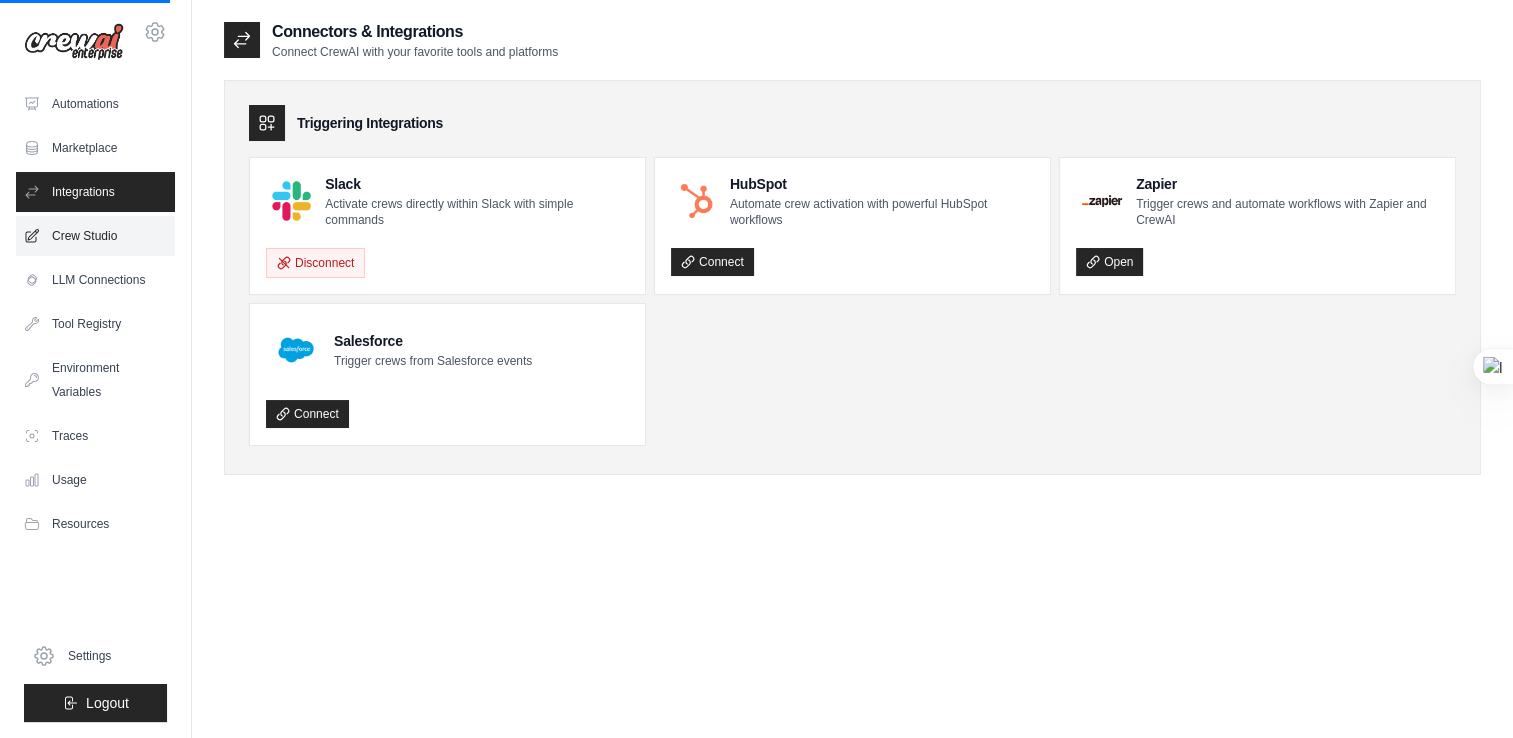 click on "Crew Studio" at bounding box center [95, 236] 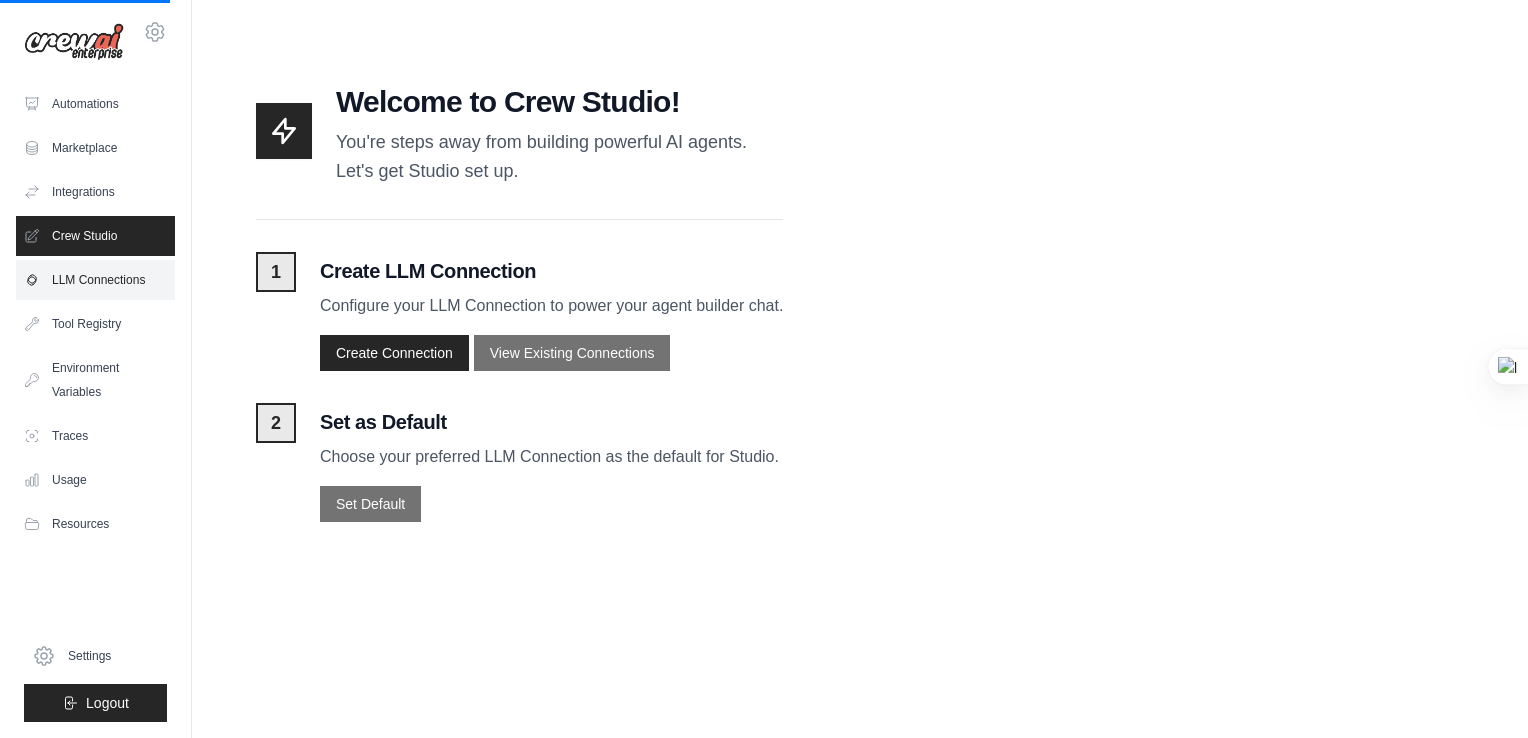 click on "LLM Connections" at bounding box center (95, 280) 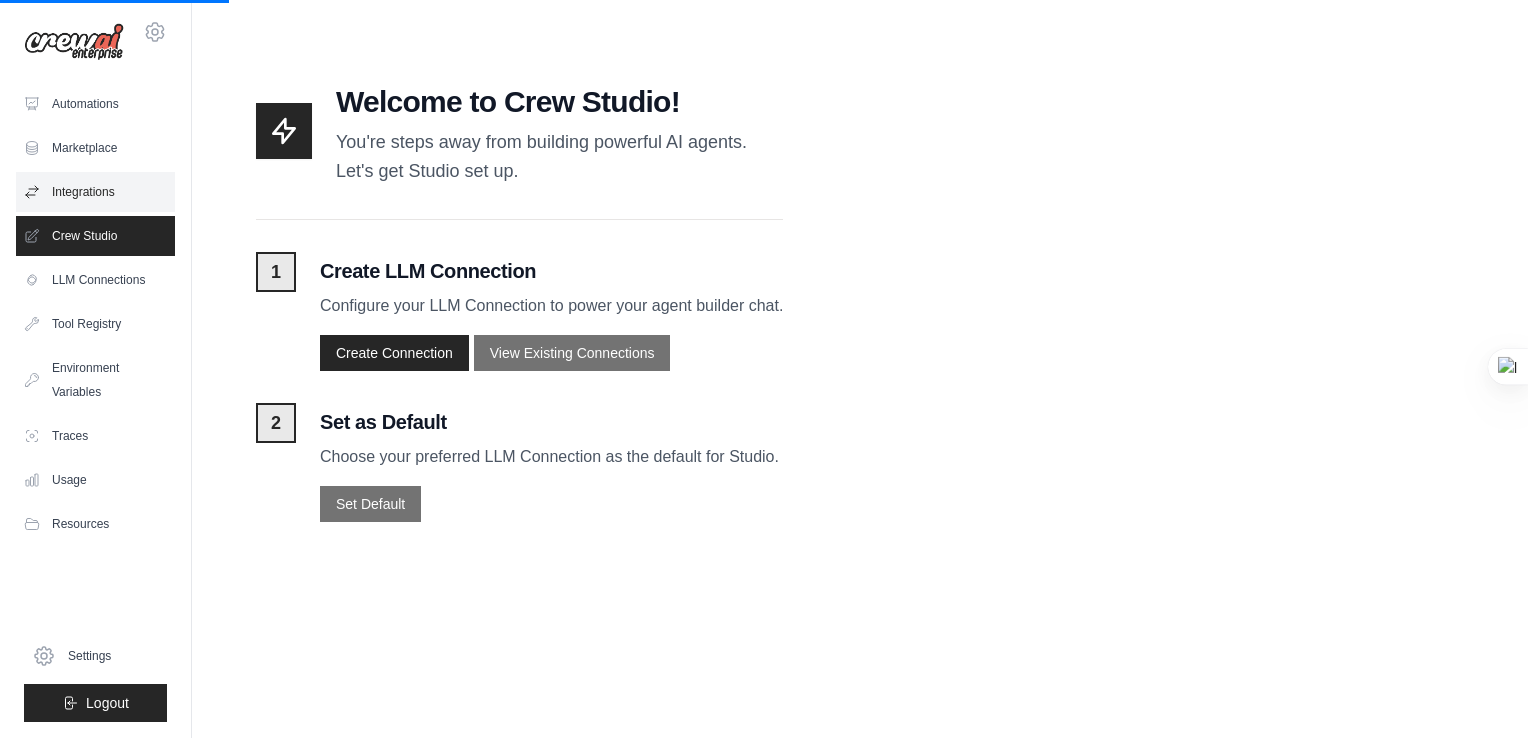 click on "Integrations" at bounding box center (95, 192) 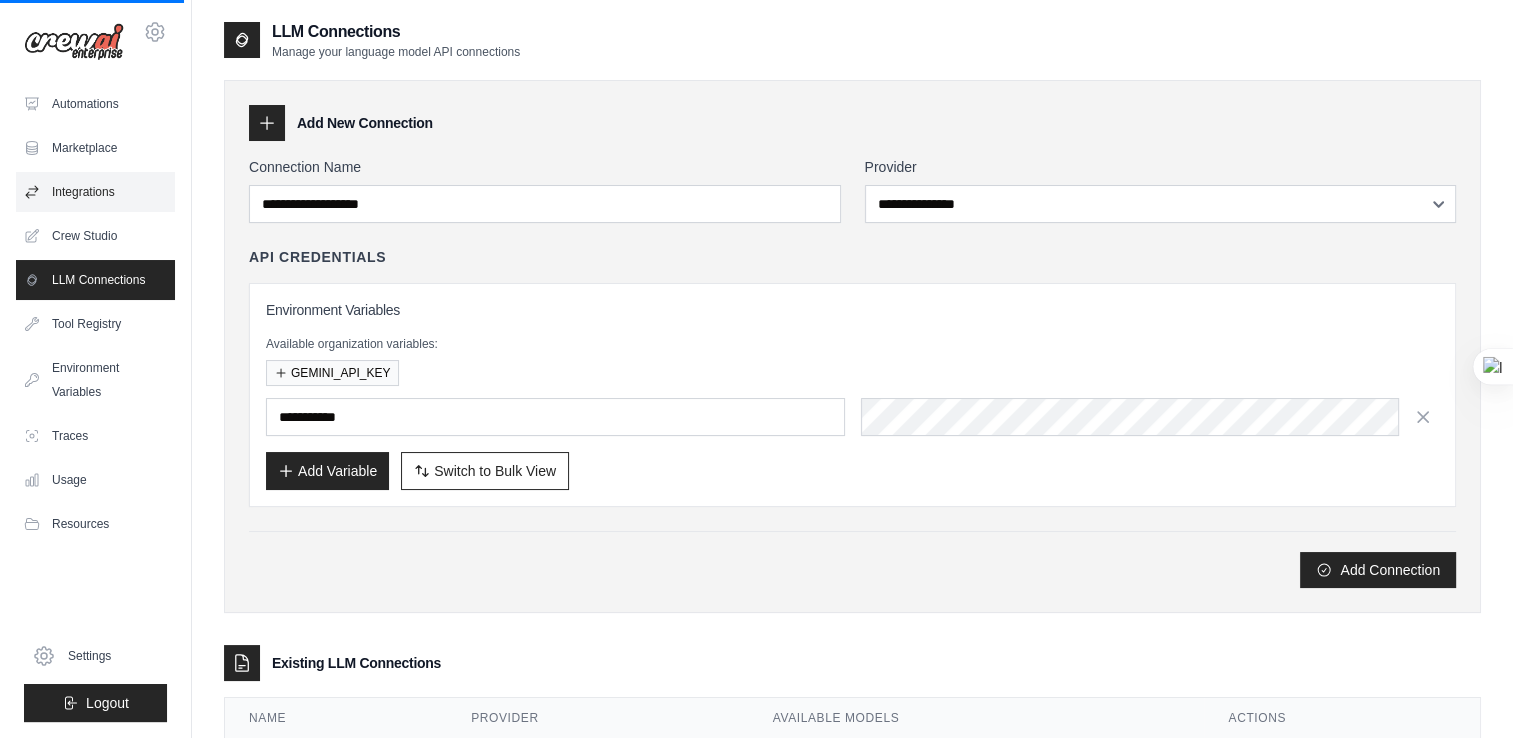 type on "**********" 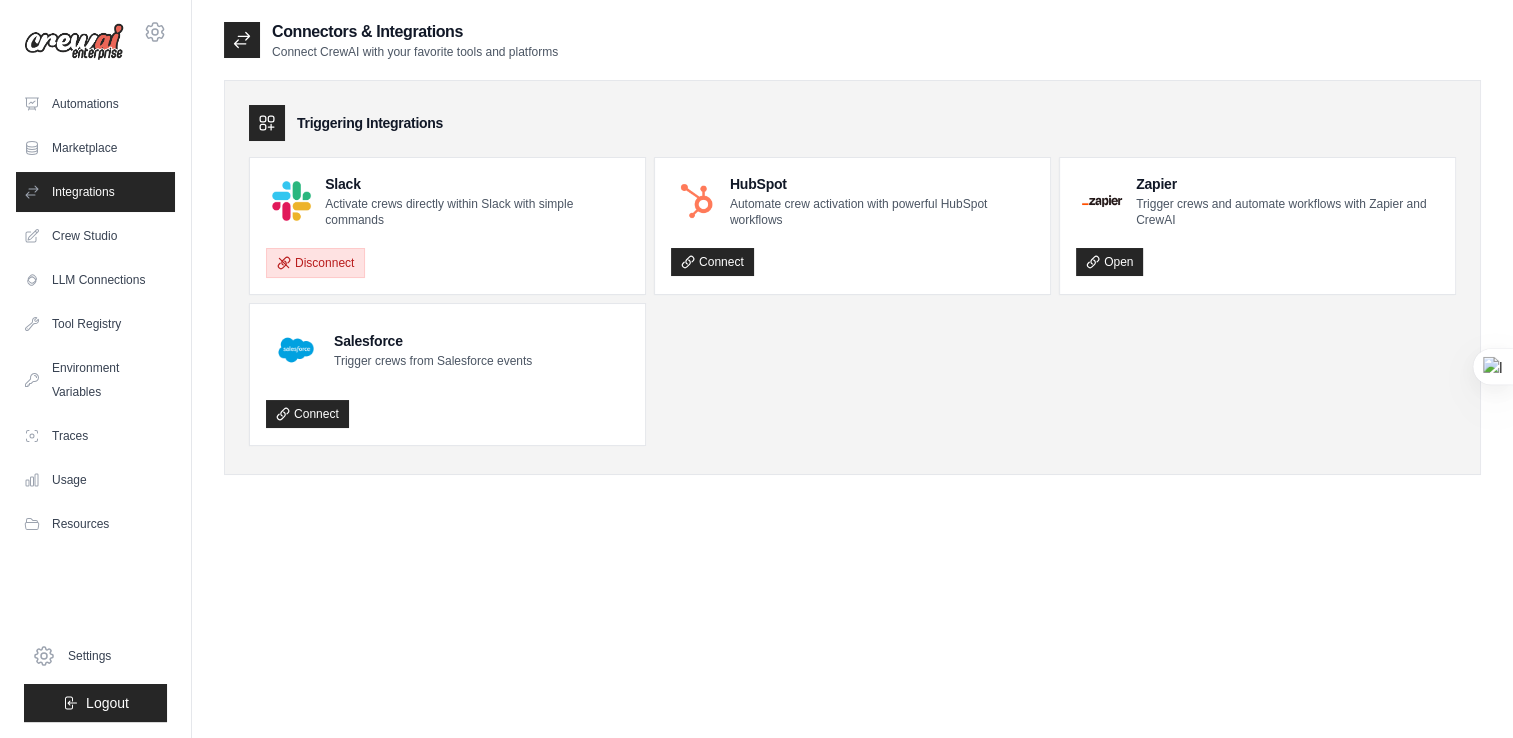 click on "Disconnect" at bounding box center (315, 263) 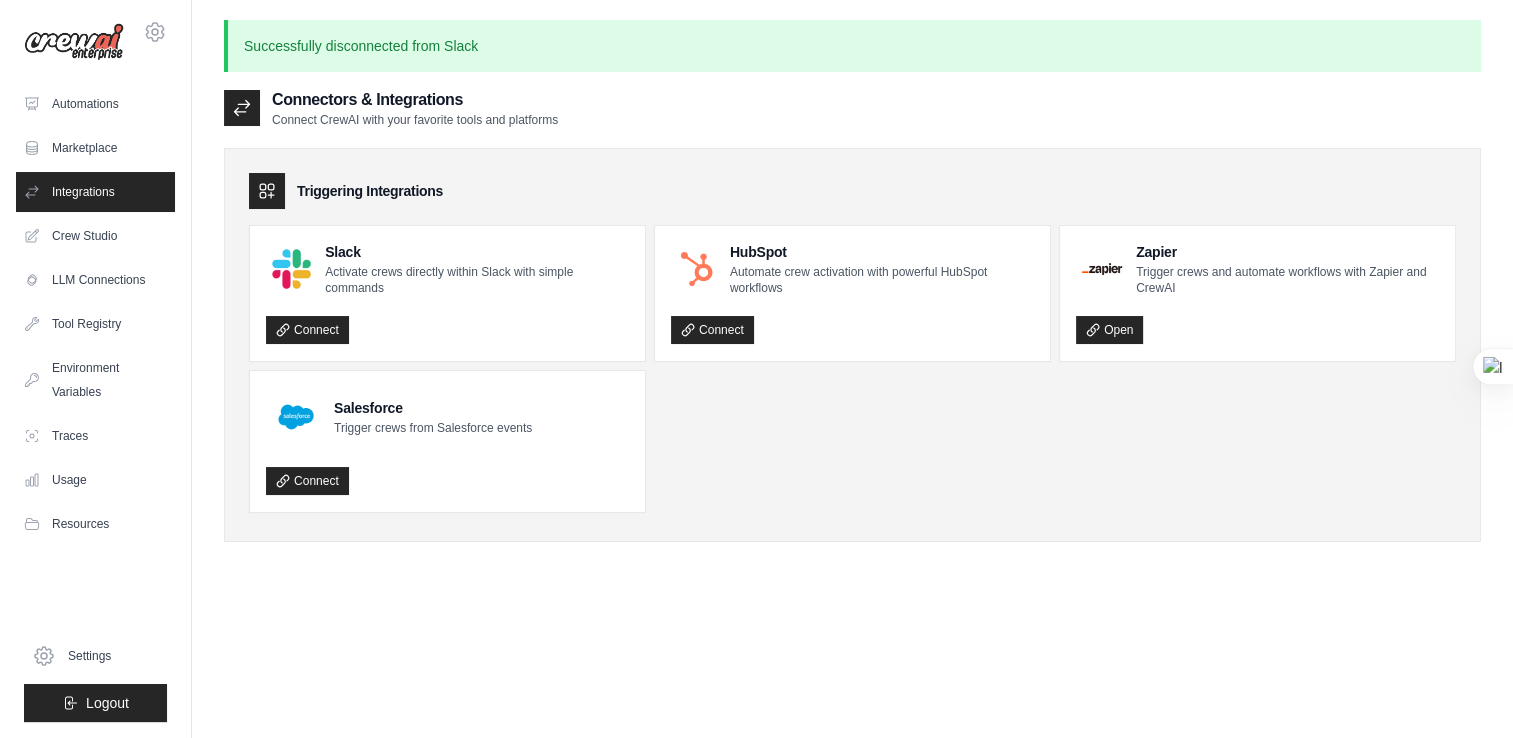 click on "Automations" at bounding box center (95, 104) 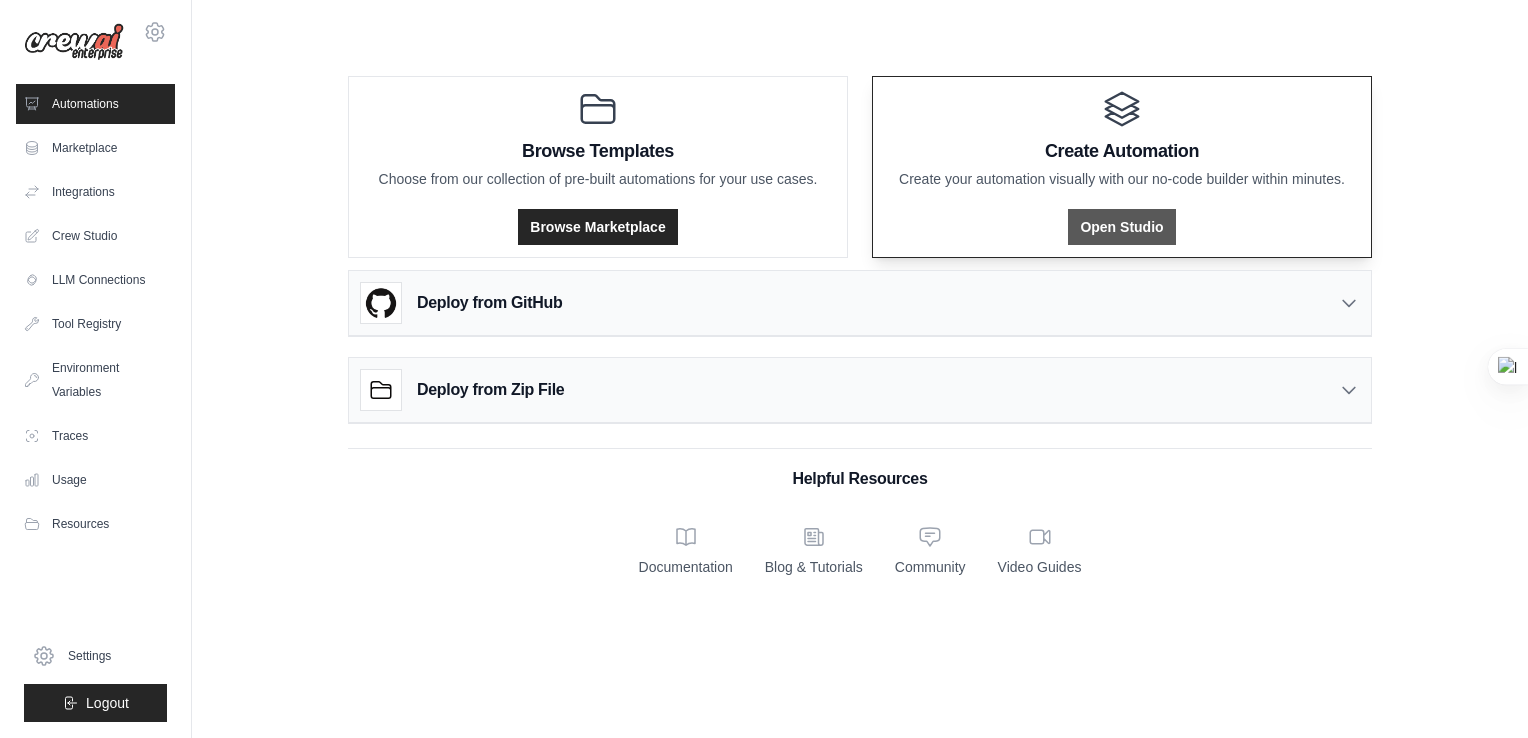 click on "Open Studio" at bounding box center [1121, 227] 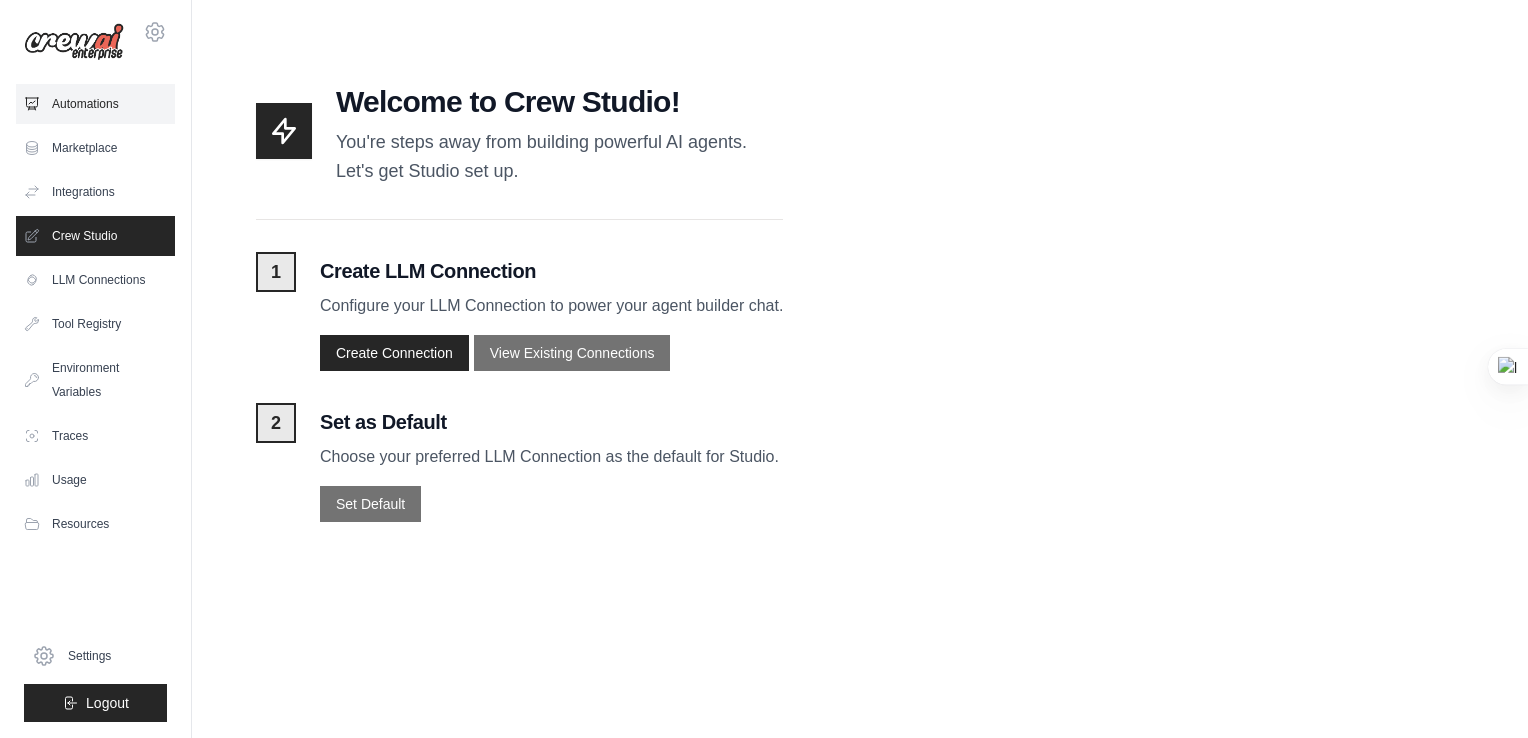 click on "Automations" at bounding box center [95, 104] 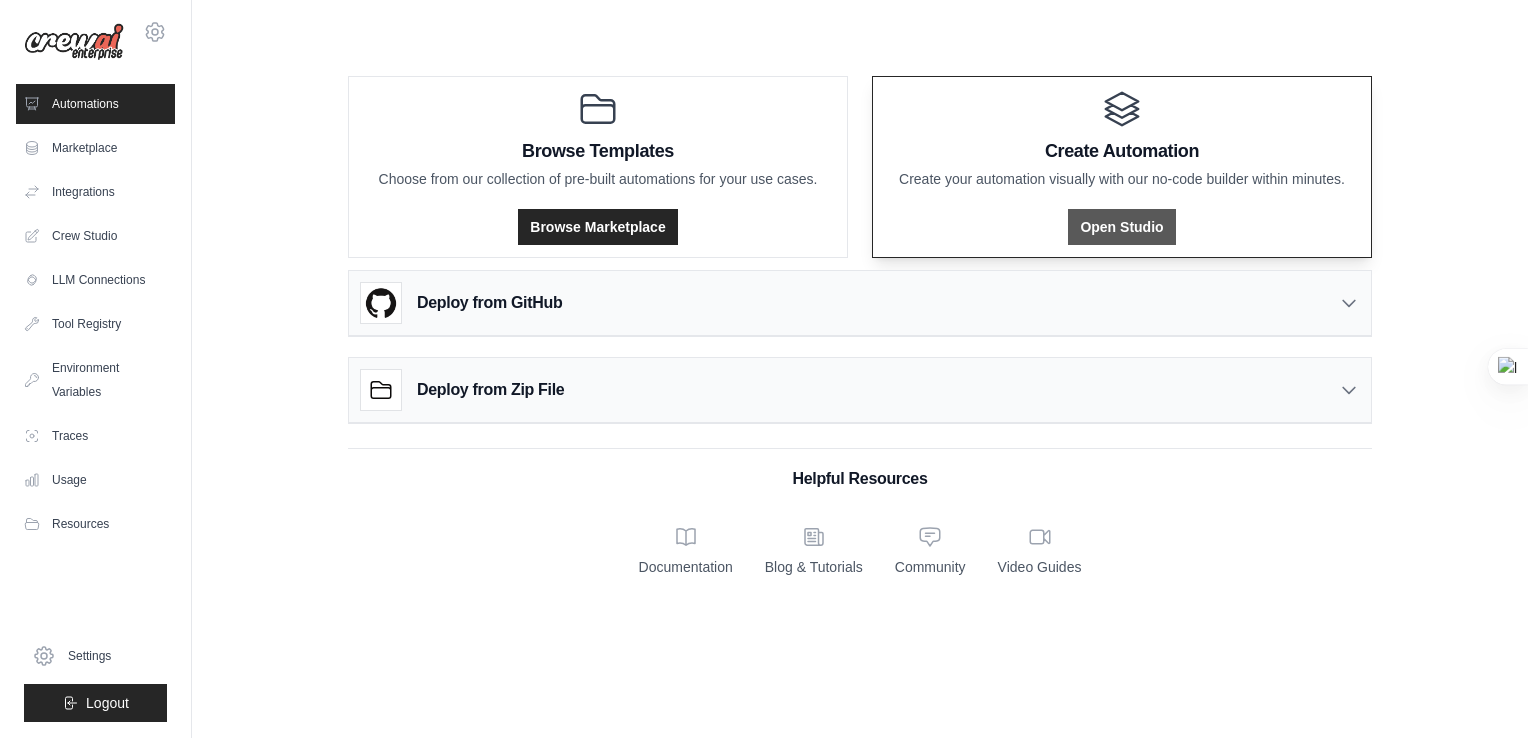 click on "Open Studio" at bounding box center [1121, 227] 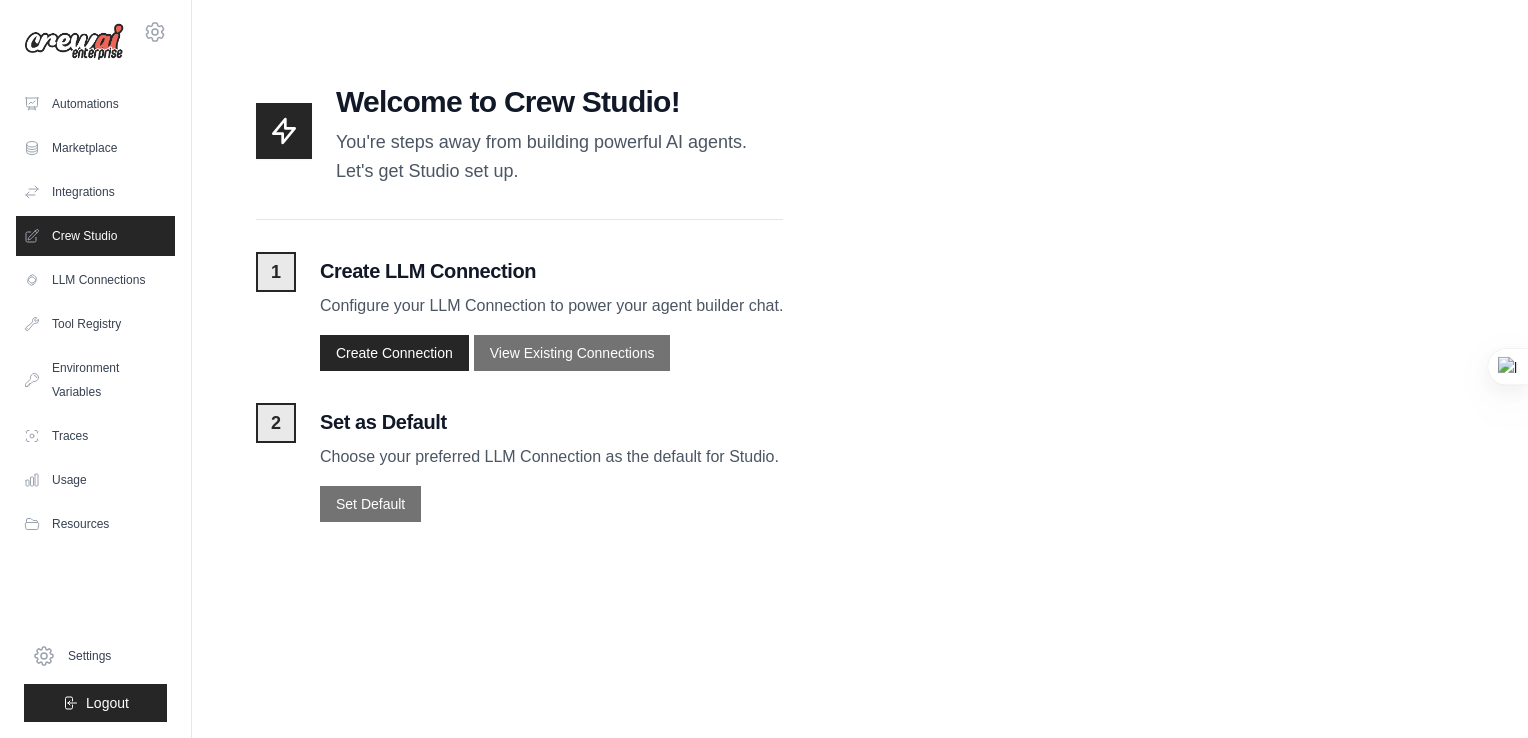 click on "Create LLM Connection" at bounding box center (551, 271) 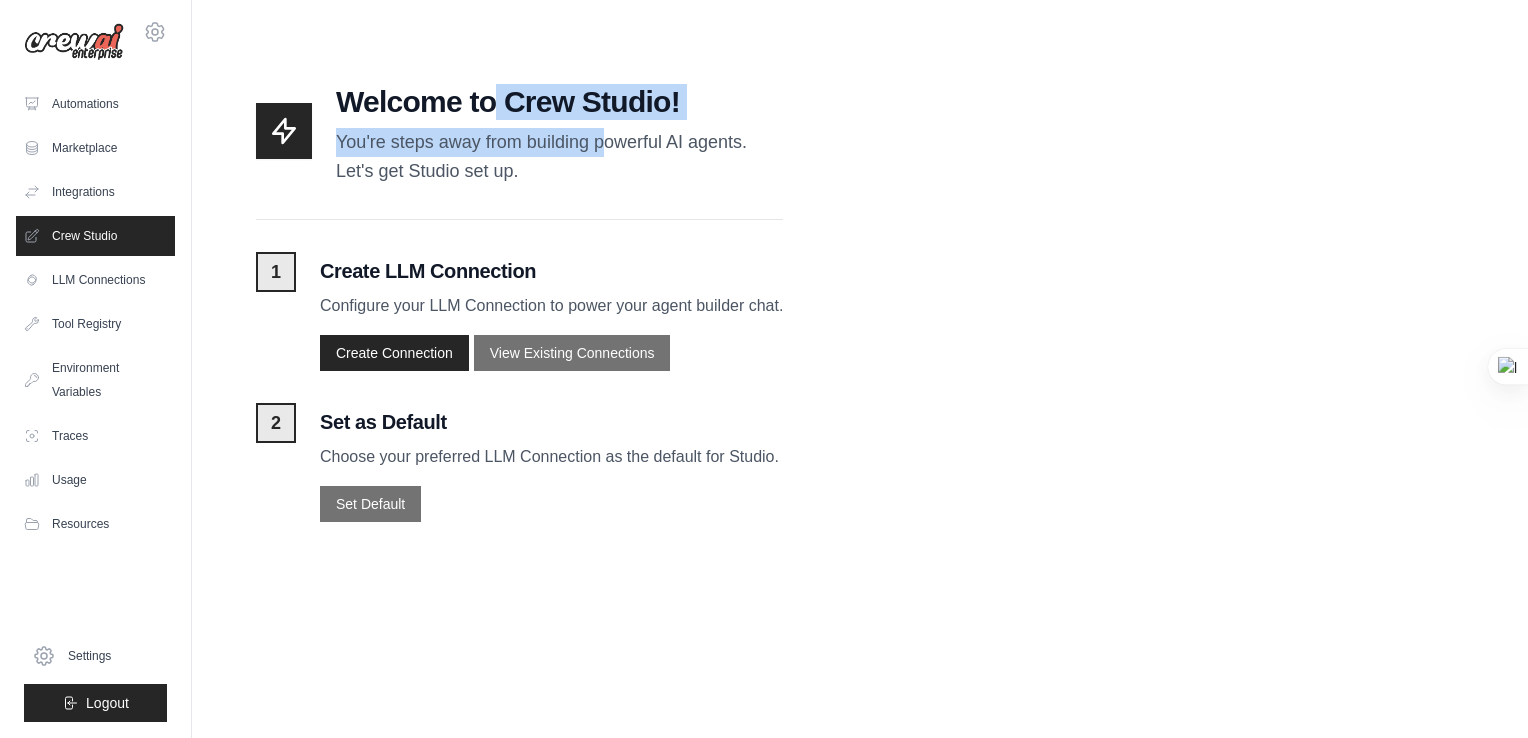 click on "Welcome to Crew Studio!
You're steps away from building powerful AI agents.
Let's get Studio set up." at bounding box center [541, 131] 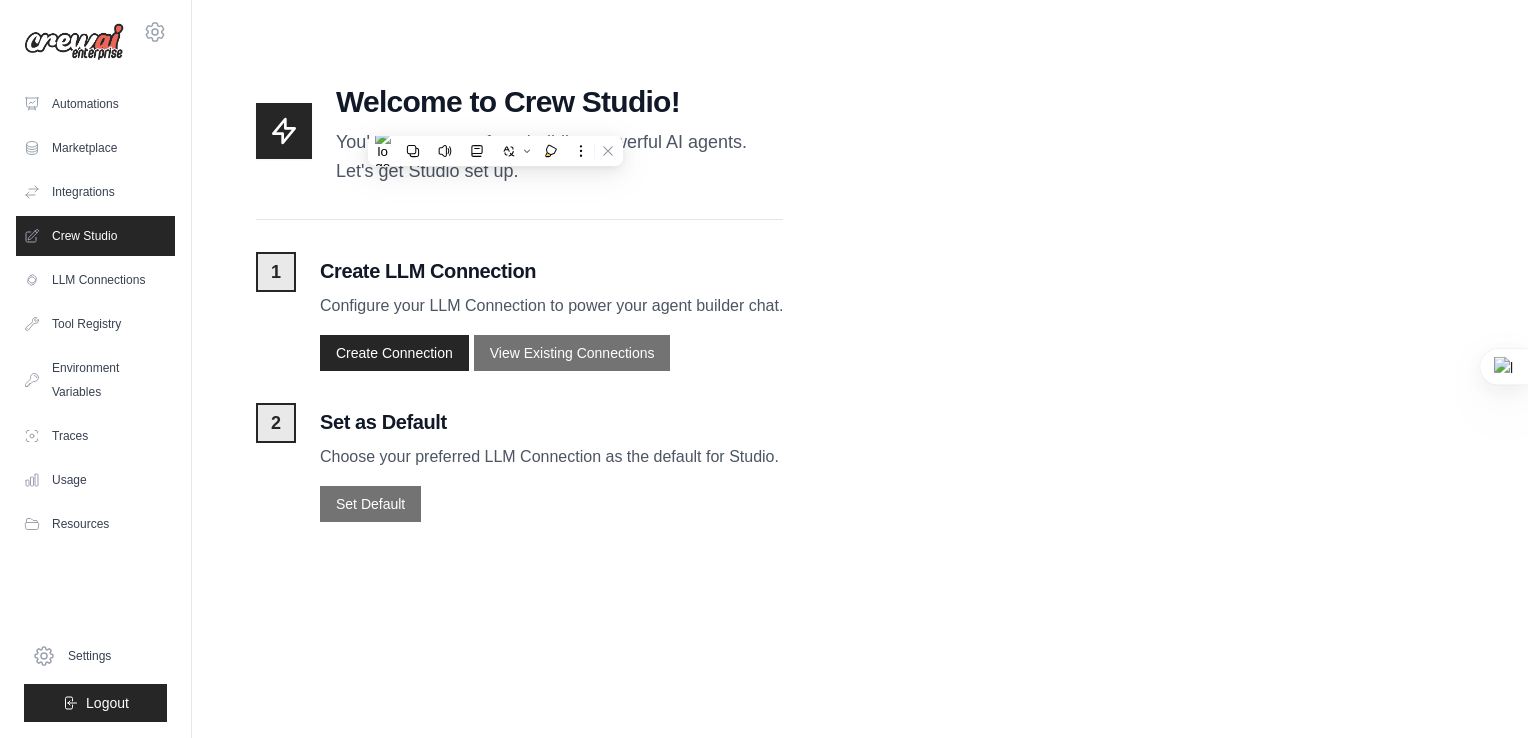 drag, startPoint x: 495, startPoint y: 121, endPoint x: 563, endPoint y: 172, distance: 85 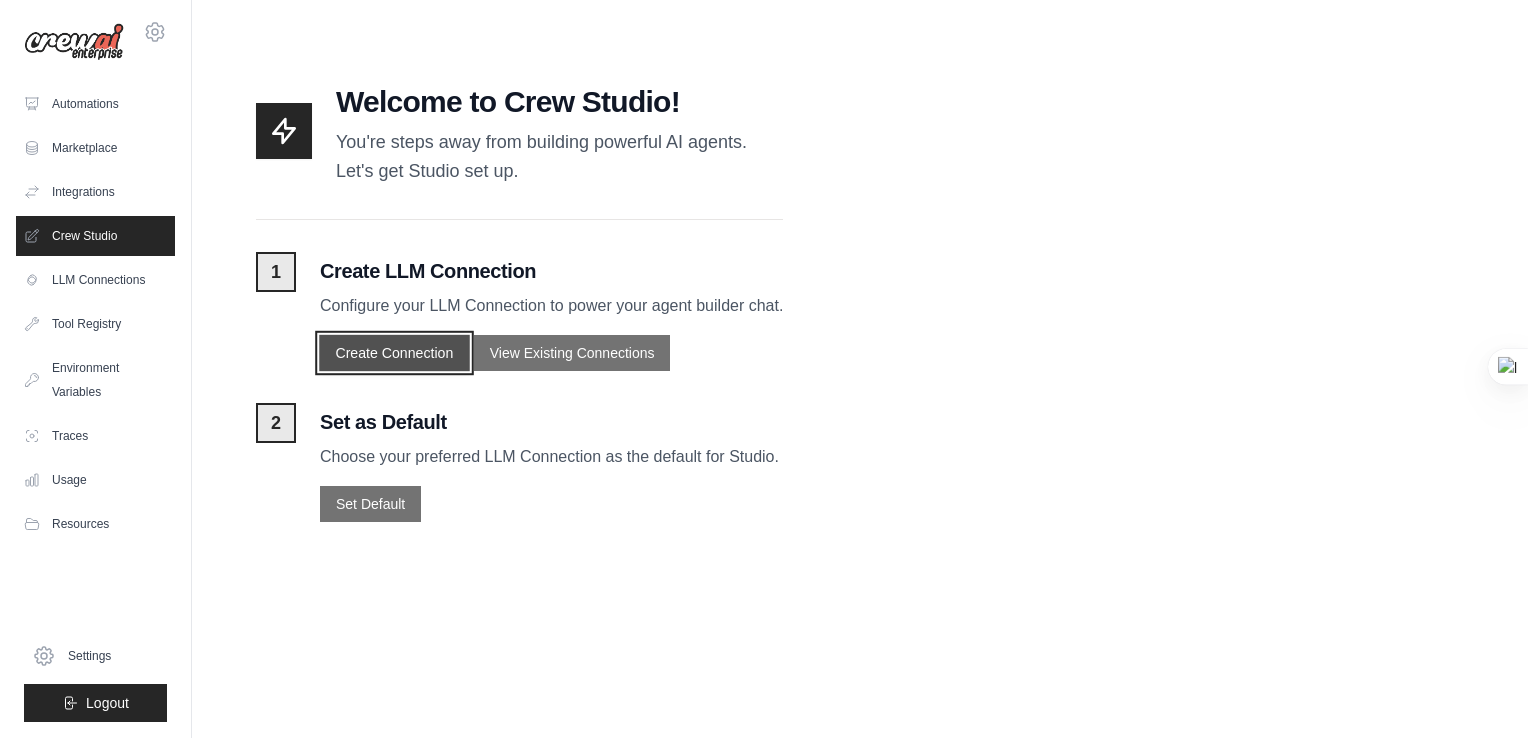 click on "Create Connection" at bounding box center [394, 352] 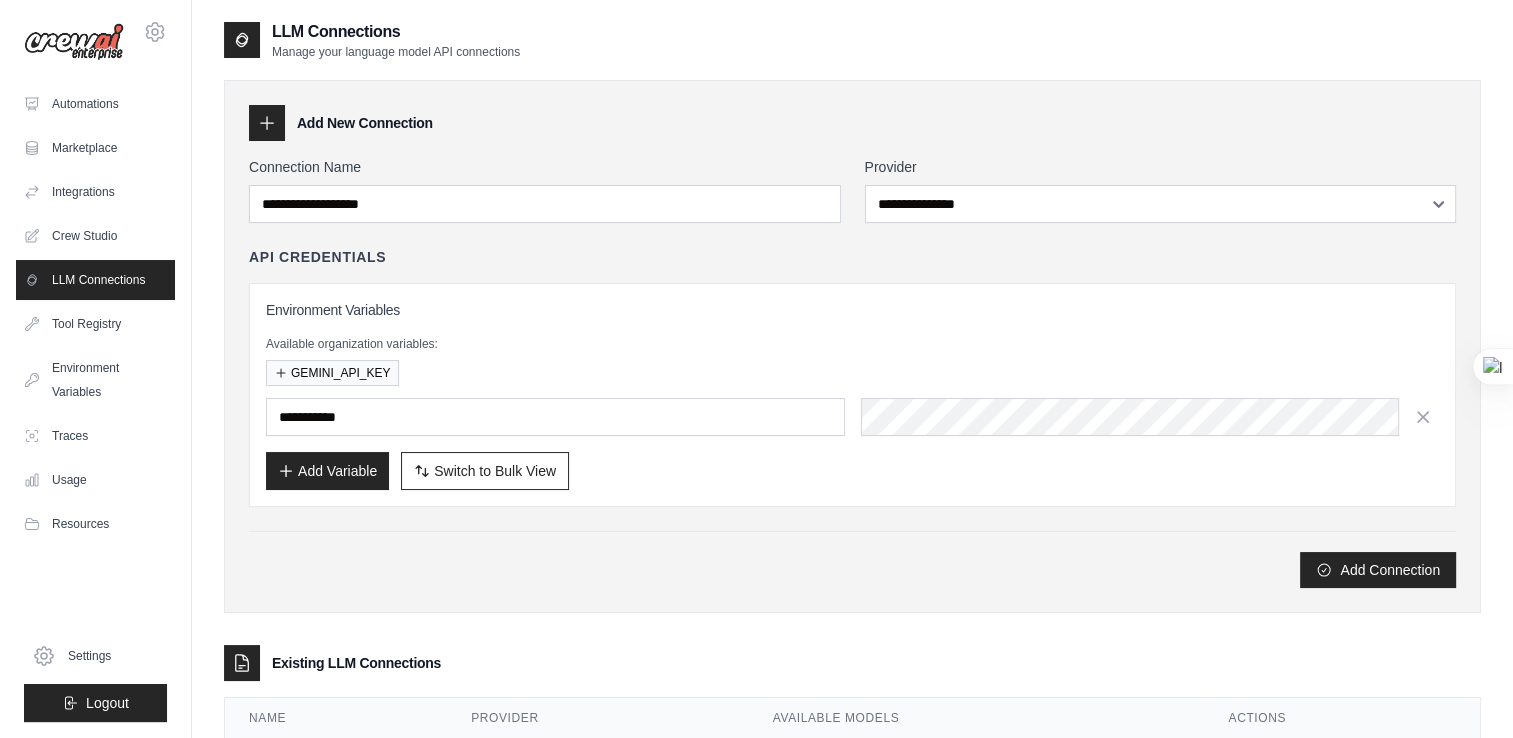 type on "**********" 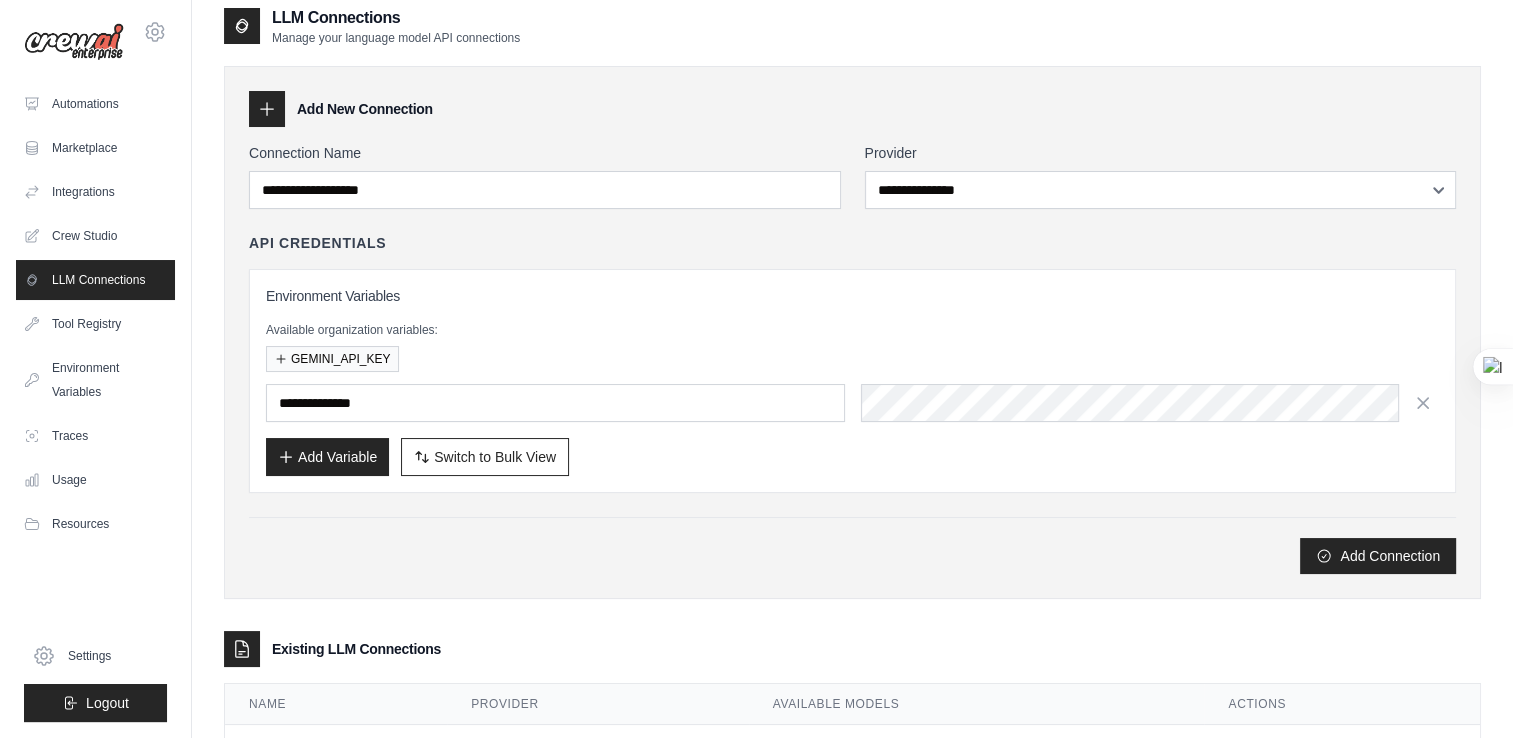 scroll, scrollTop: 0, scrollLeft: 0, axis: both 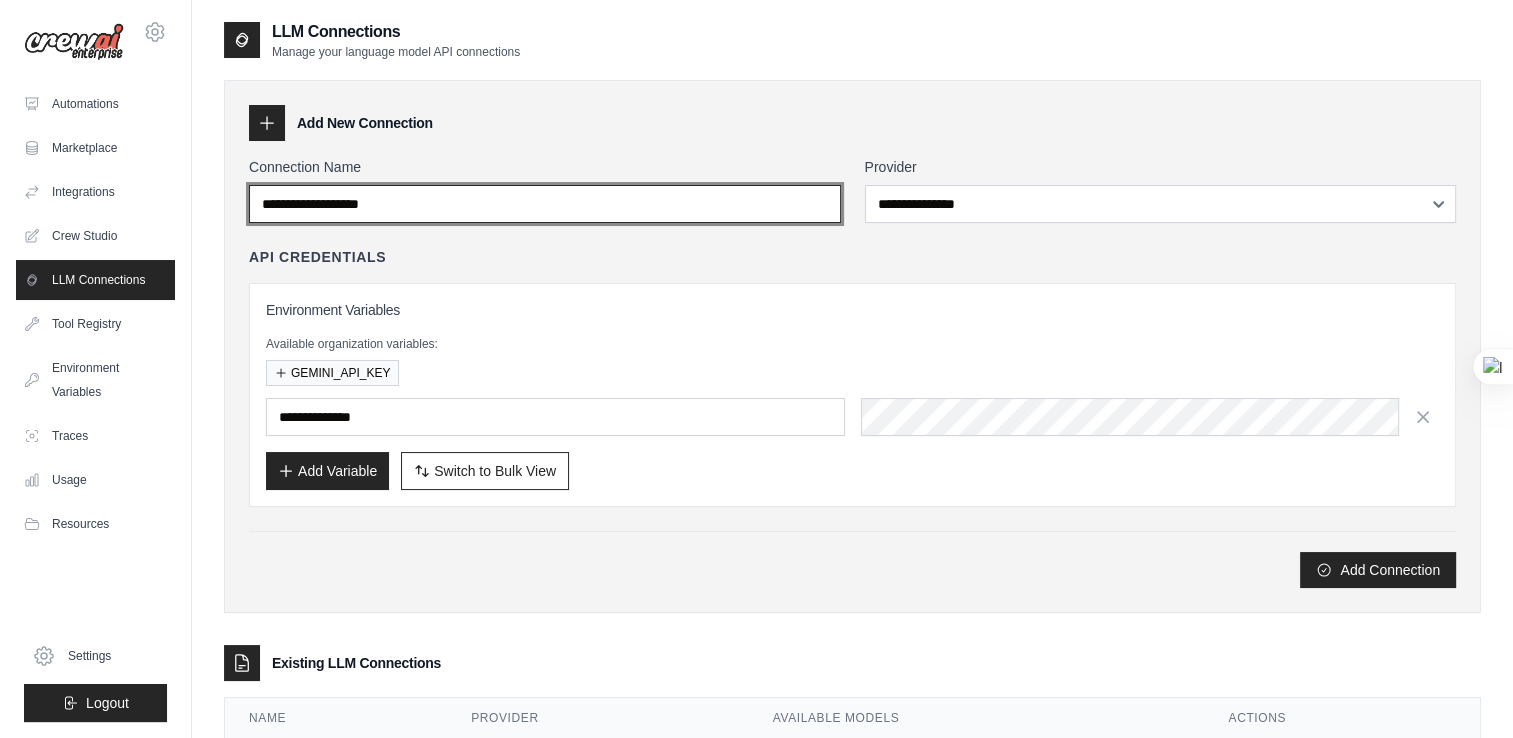 click on "Connection Name" at bounding box center (545, 204) 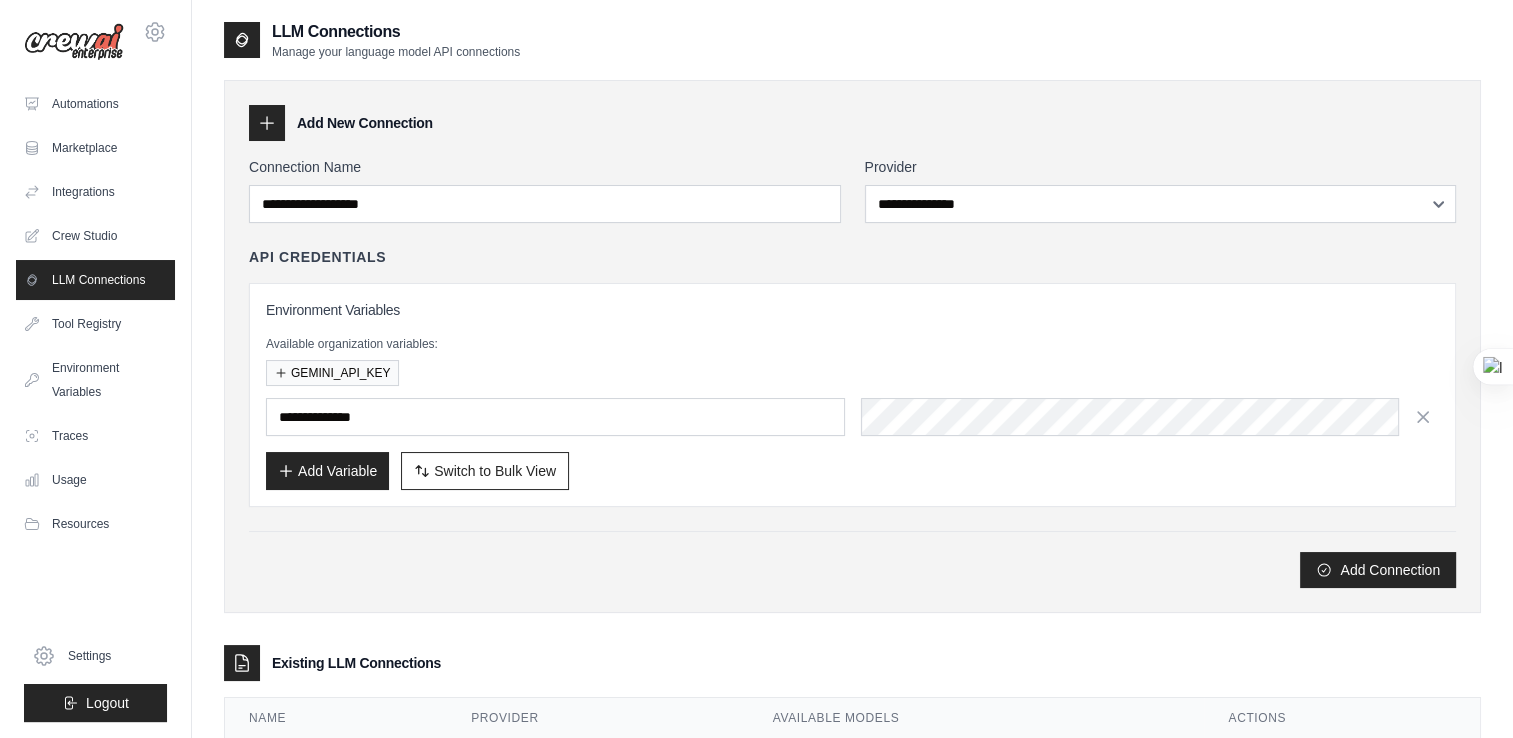 click on "Add New Connection" at bounding box center (365, 123) 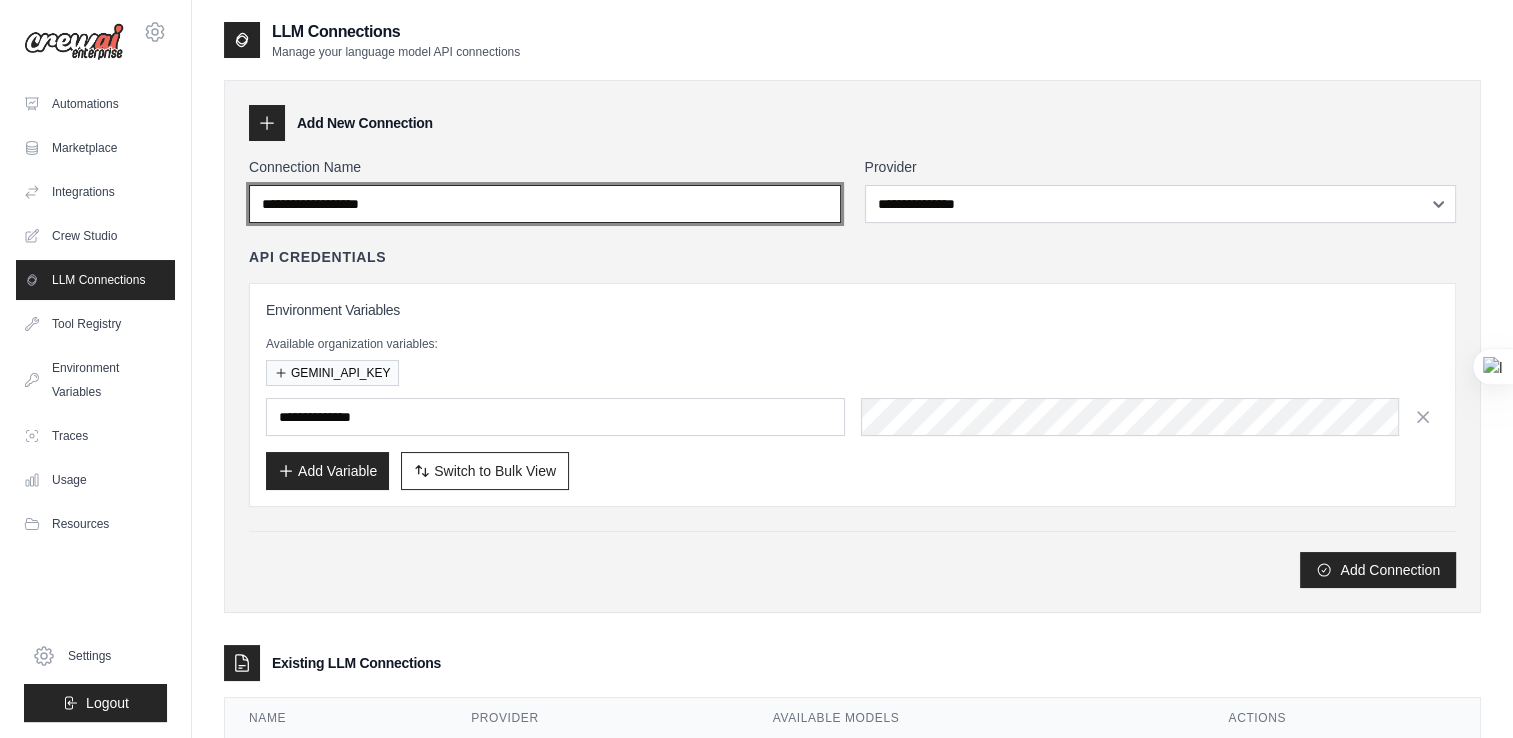 click on "Connection Name" at bounding box center [545, 204] 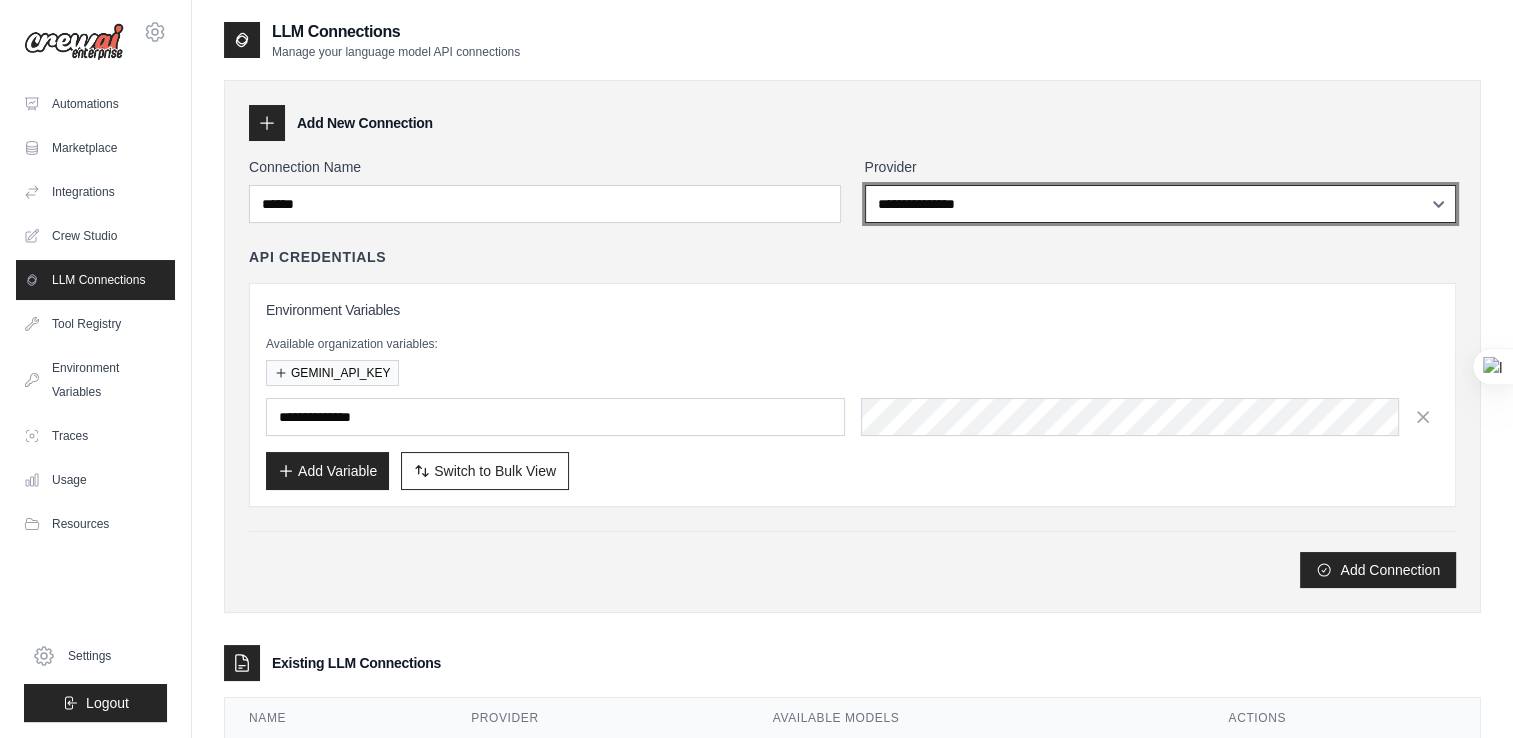 click on "**********" at bounding box center [1161, 204] 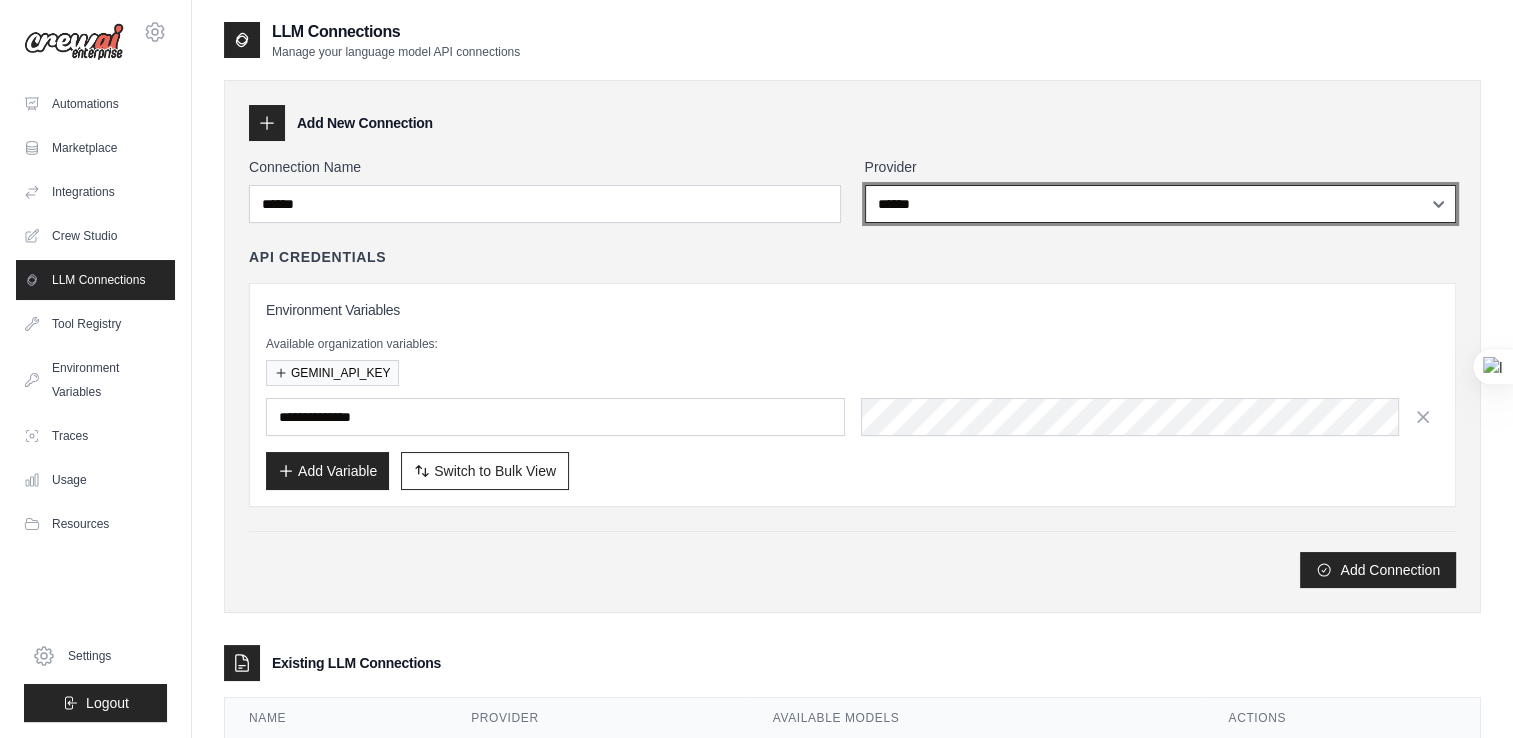 click on "**********" at bounding box center (1161, 204) 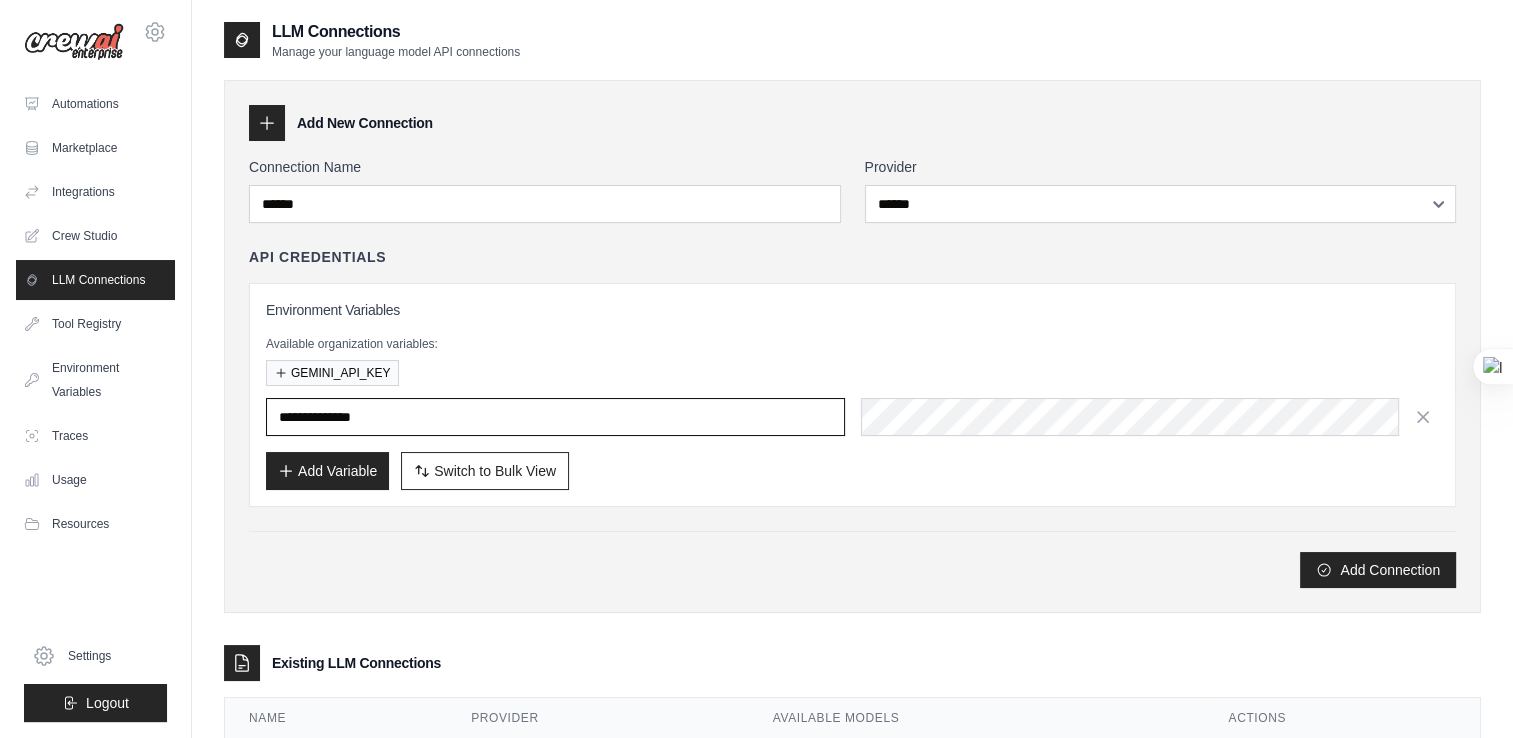 click on "**********" at bounding box center [555, 417] 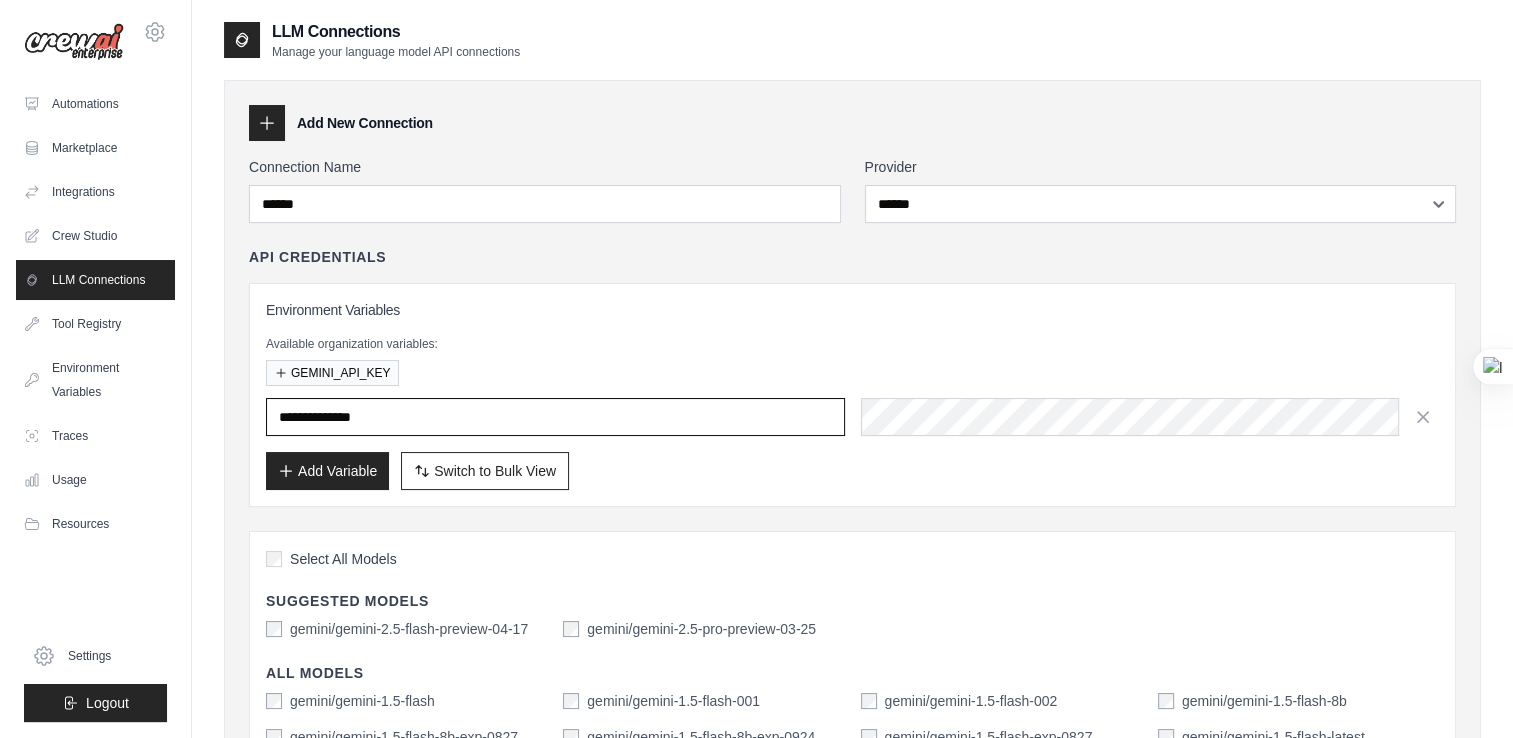 type on "**********" 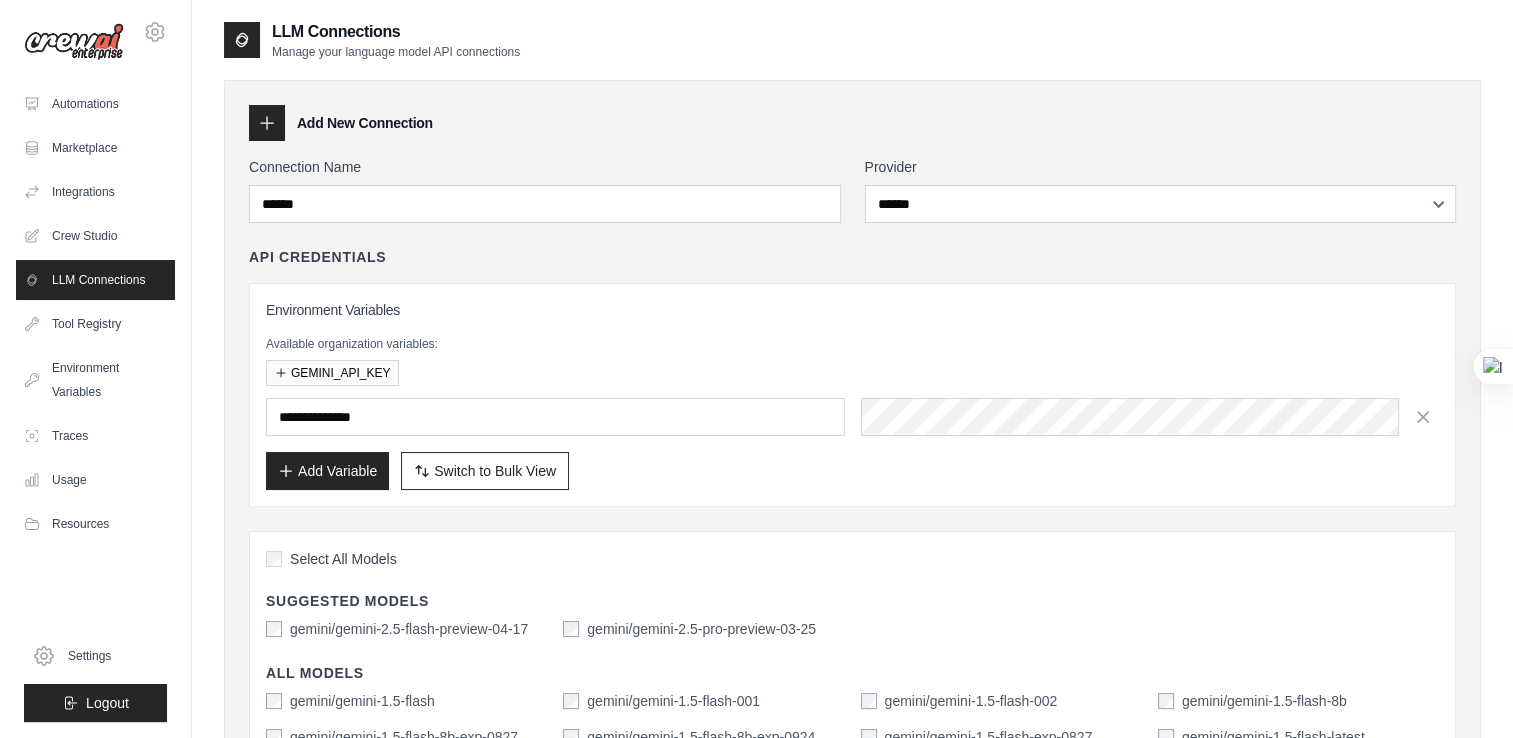 click on "Add Variable" at bounding box center (327, 471) 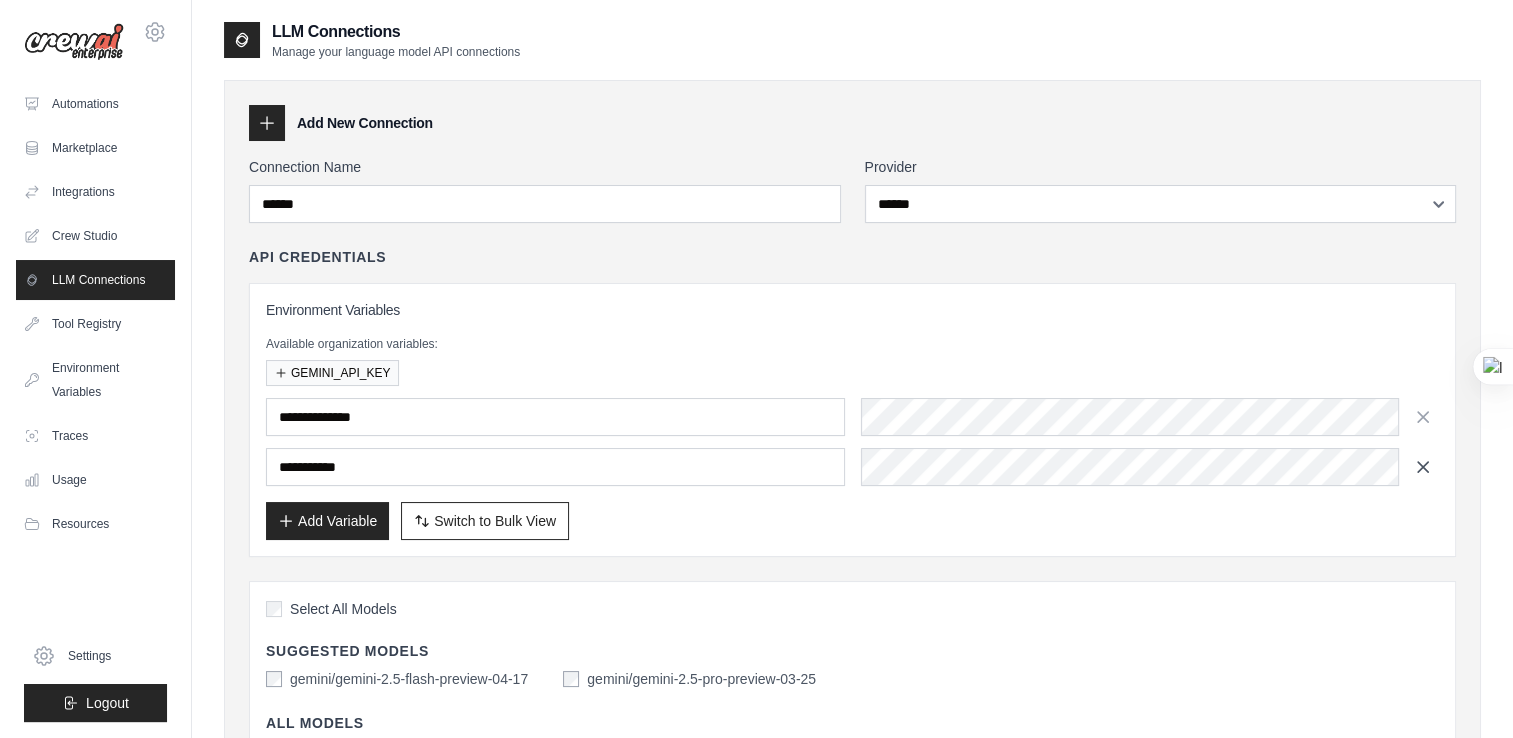 click at bounding box center [1423, 467] 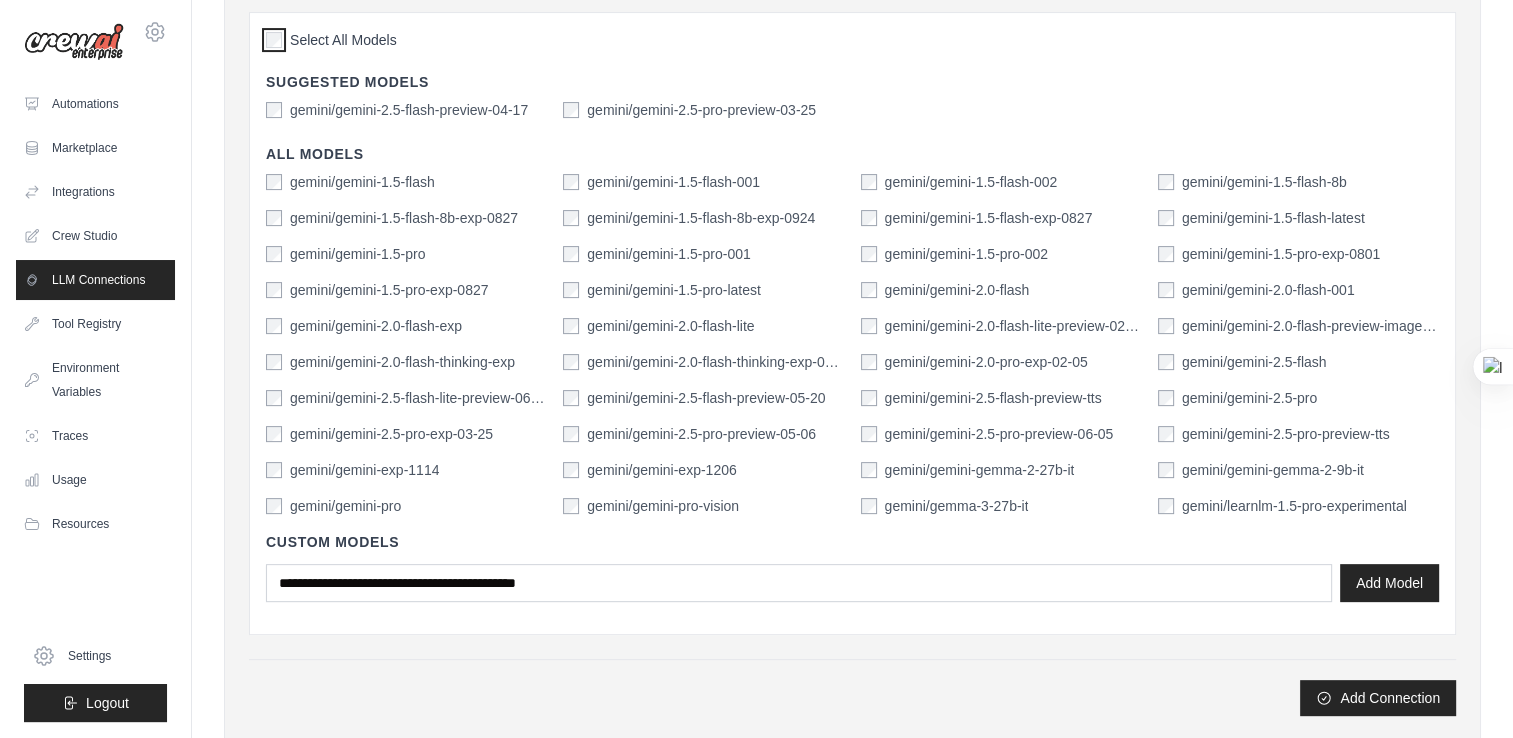 scroll, scrollTop: 748, scrollLeft: 0, axis: vertical 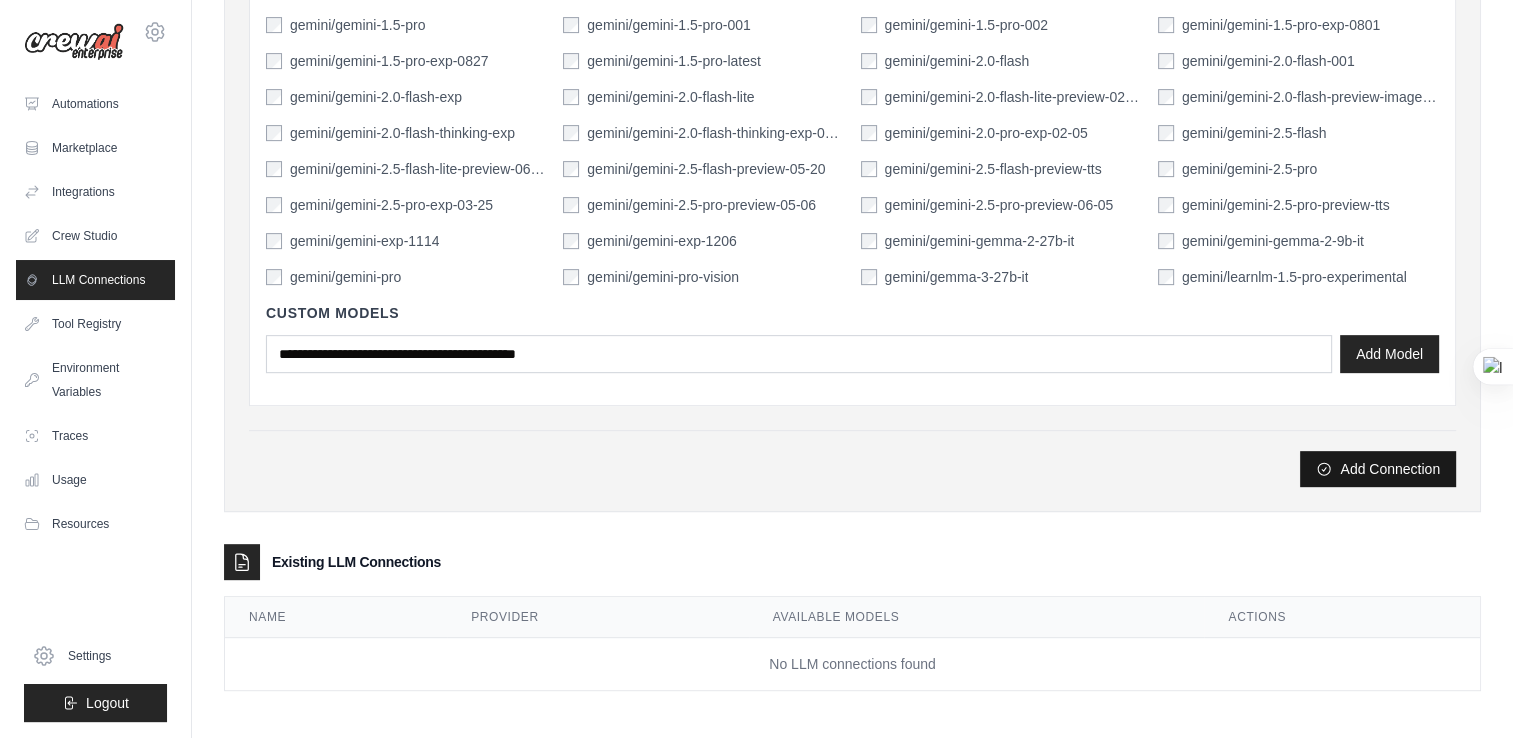 click on "Add Connection" at bounding box center (1378, 469) 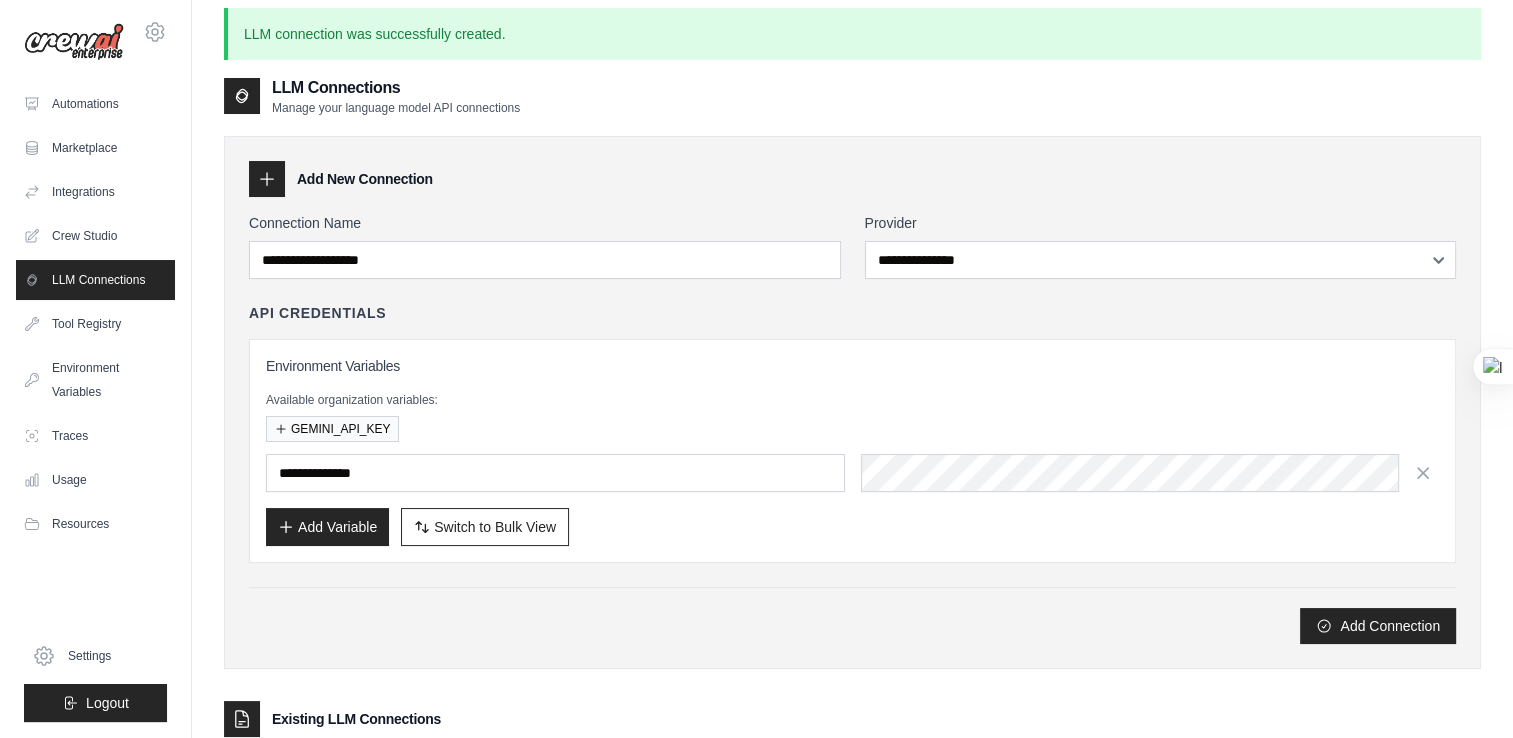 scroll, scrollTop: 0, scrollLeft: 0, axis: both 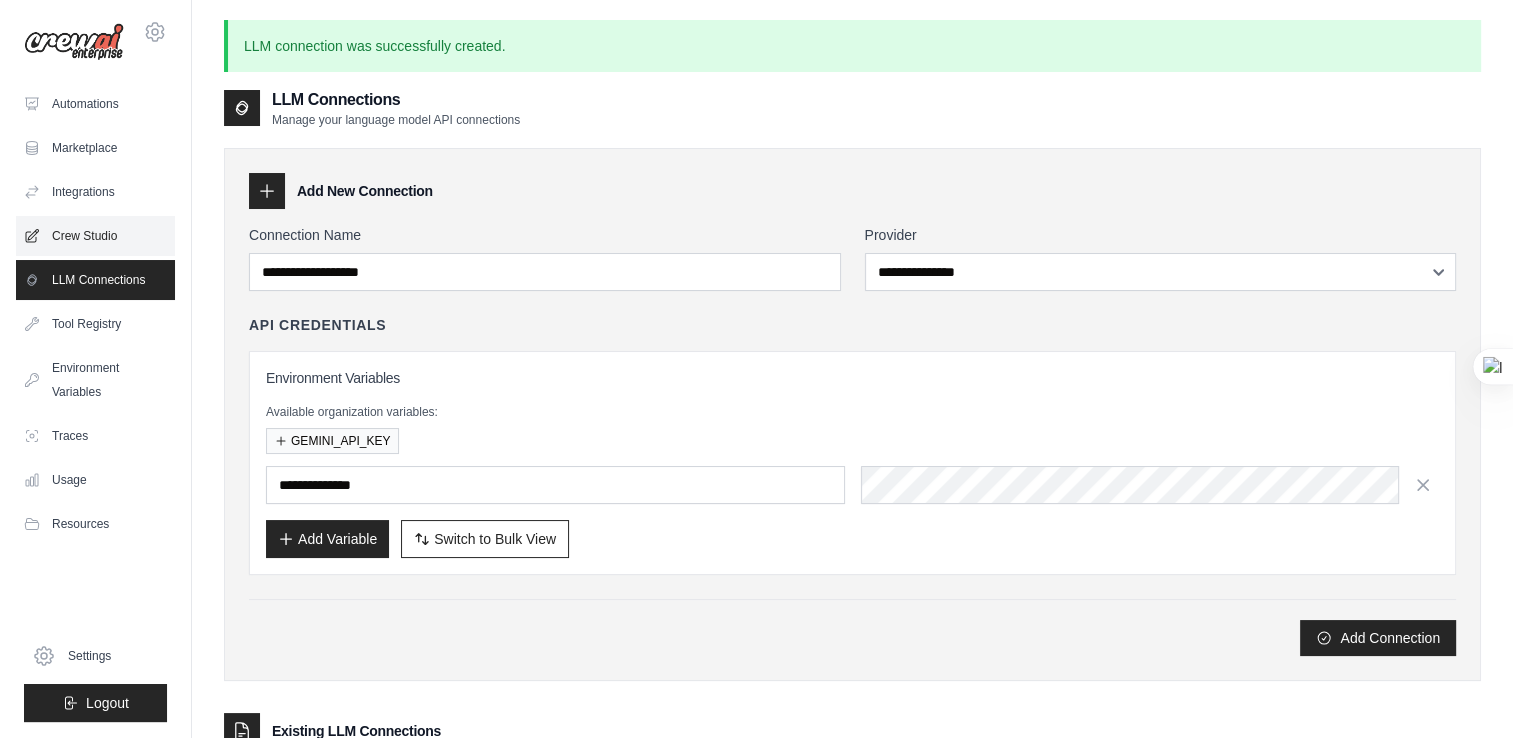click on "Crew Studio" at bounding box center (95, 236) 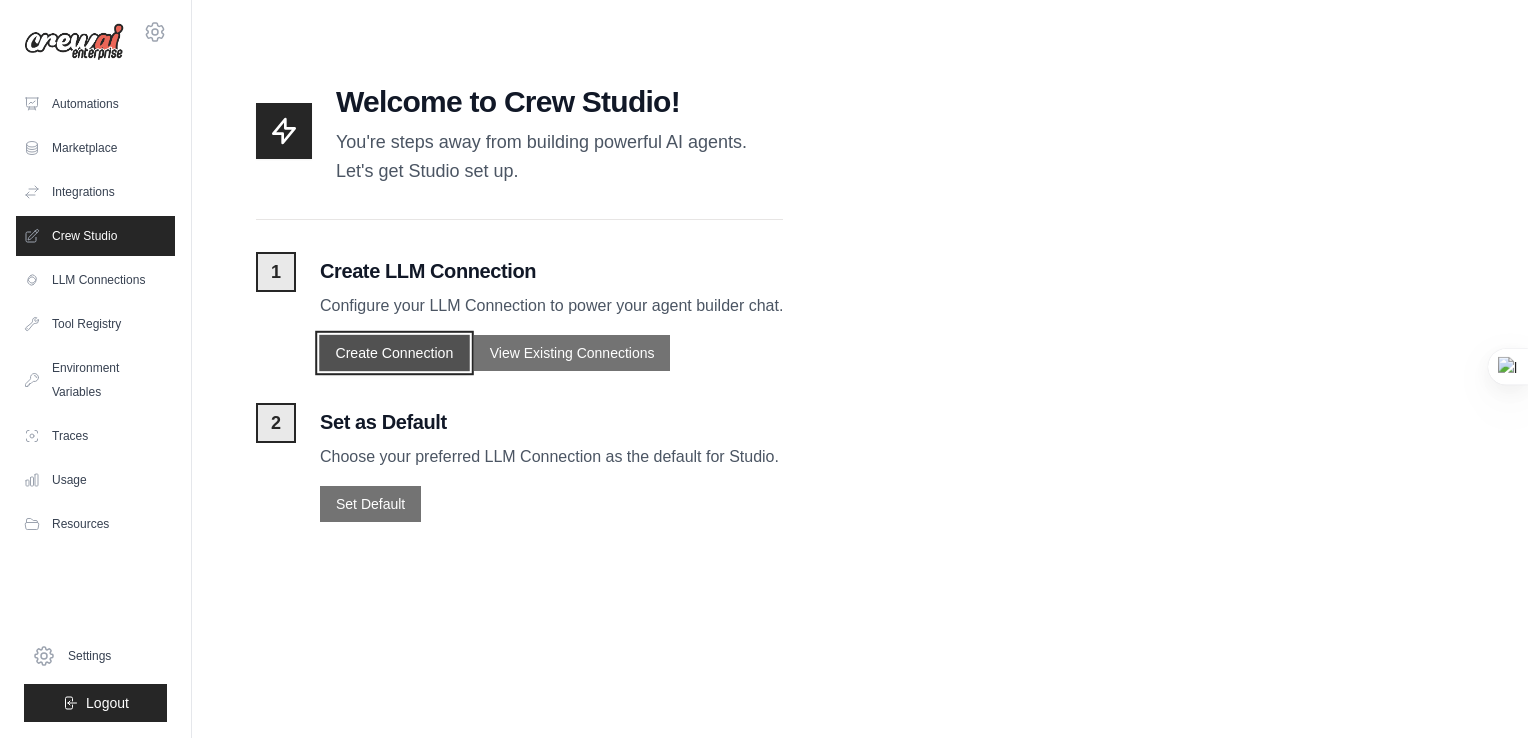 click on "Create Connection" at bounding box center (394, 352) 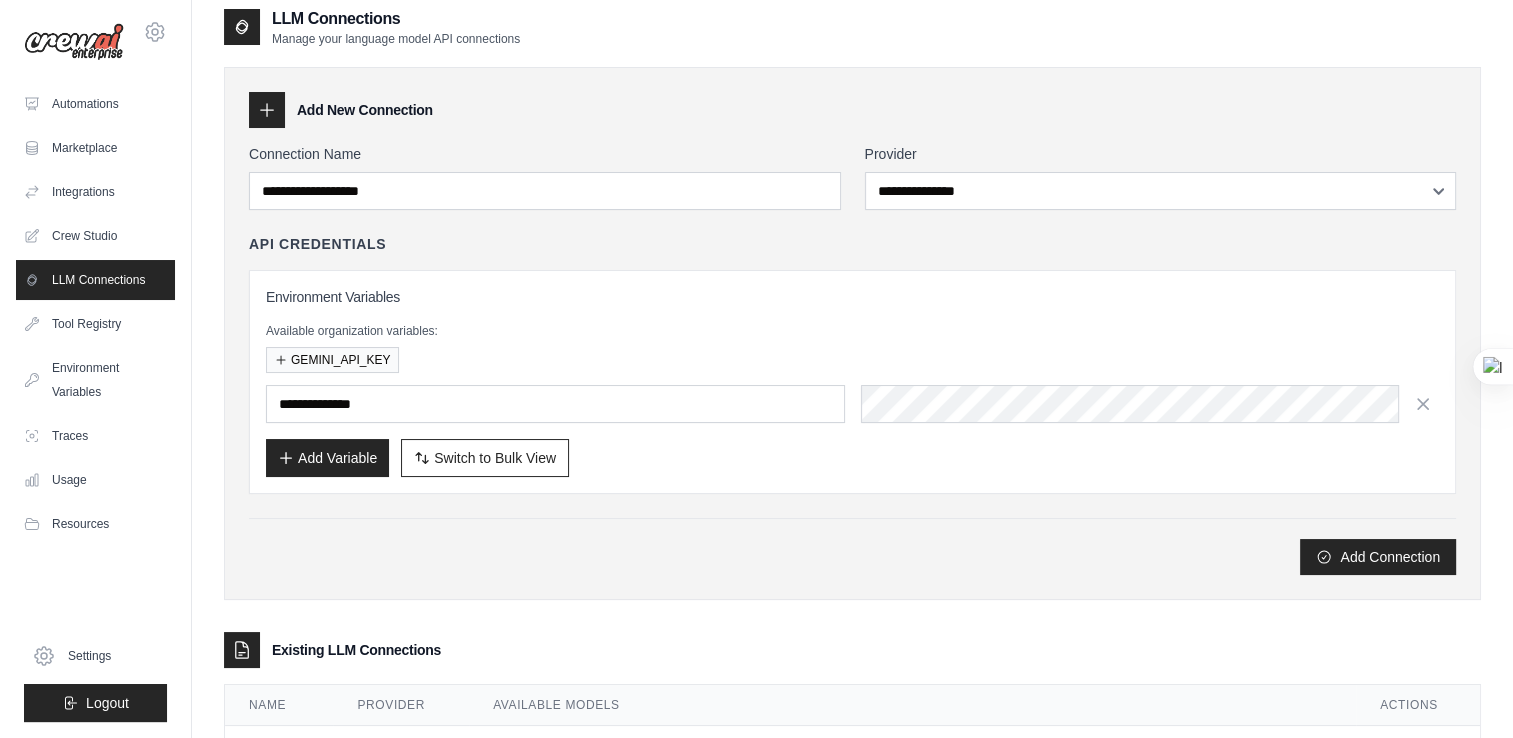 scroll, scrollTop: 0, scrollLeft: 0, axis: both 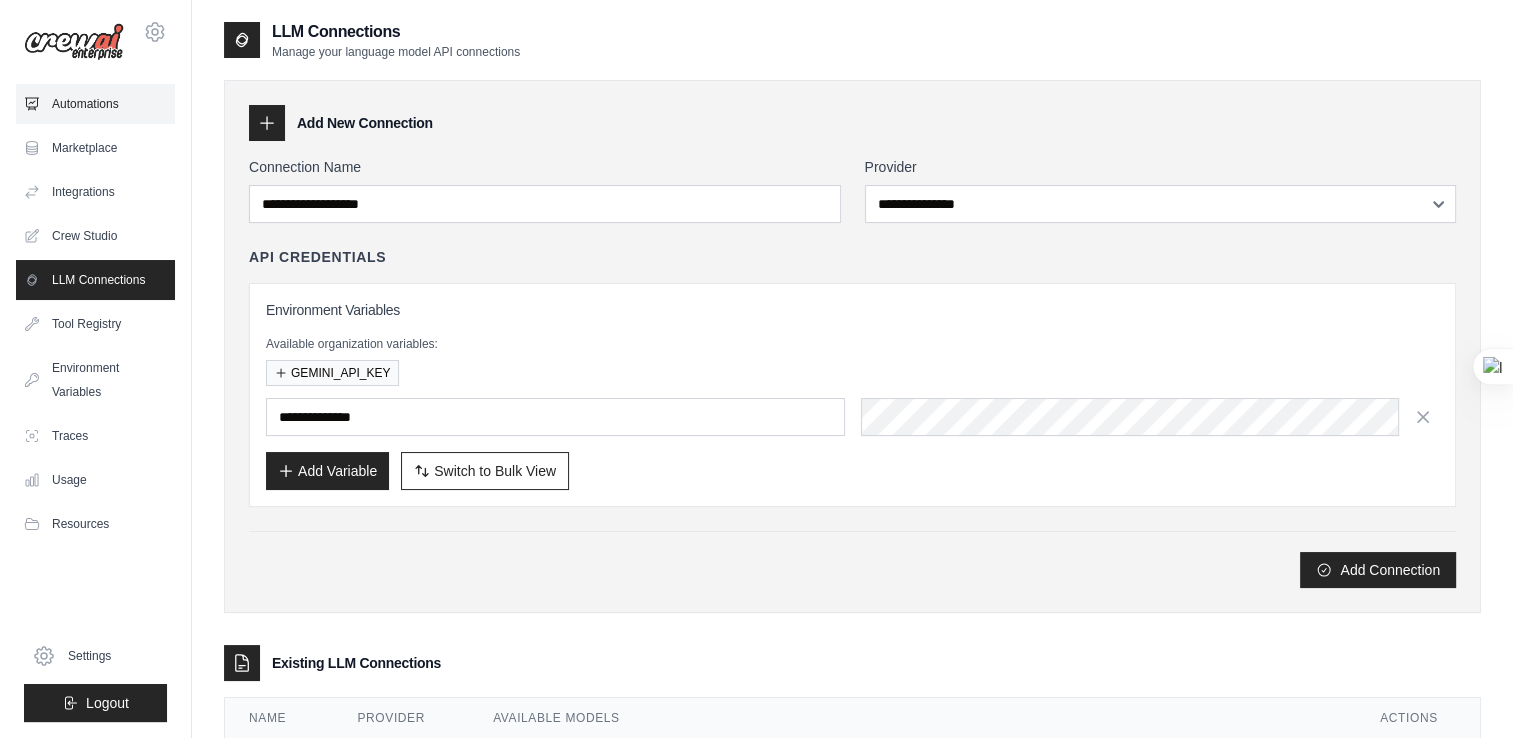 click on "Automations" at bounding box center [95, 104] 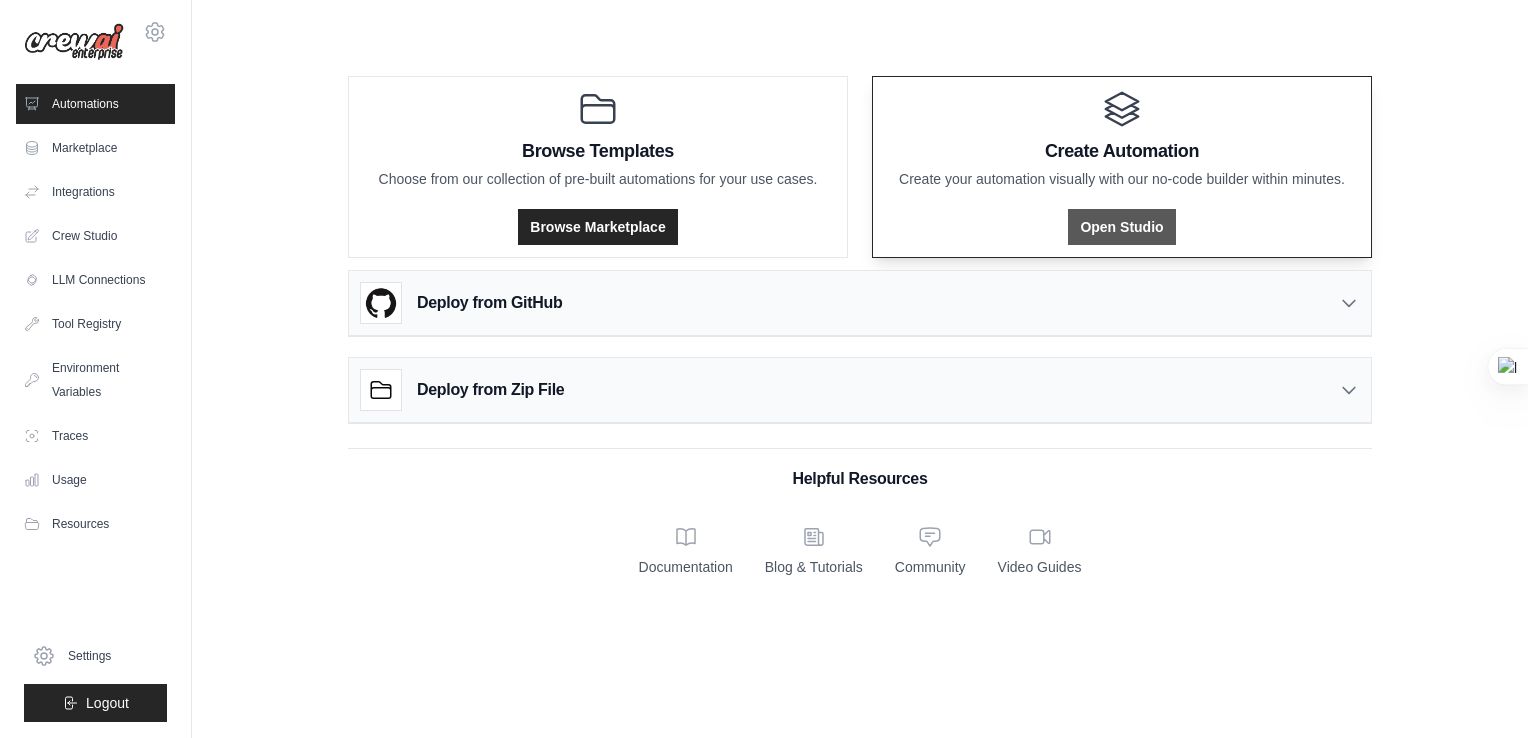click on "Open Studio" at bounding box center (1121, 227) 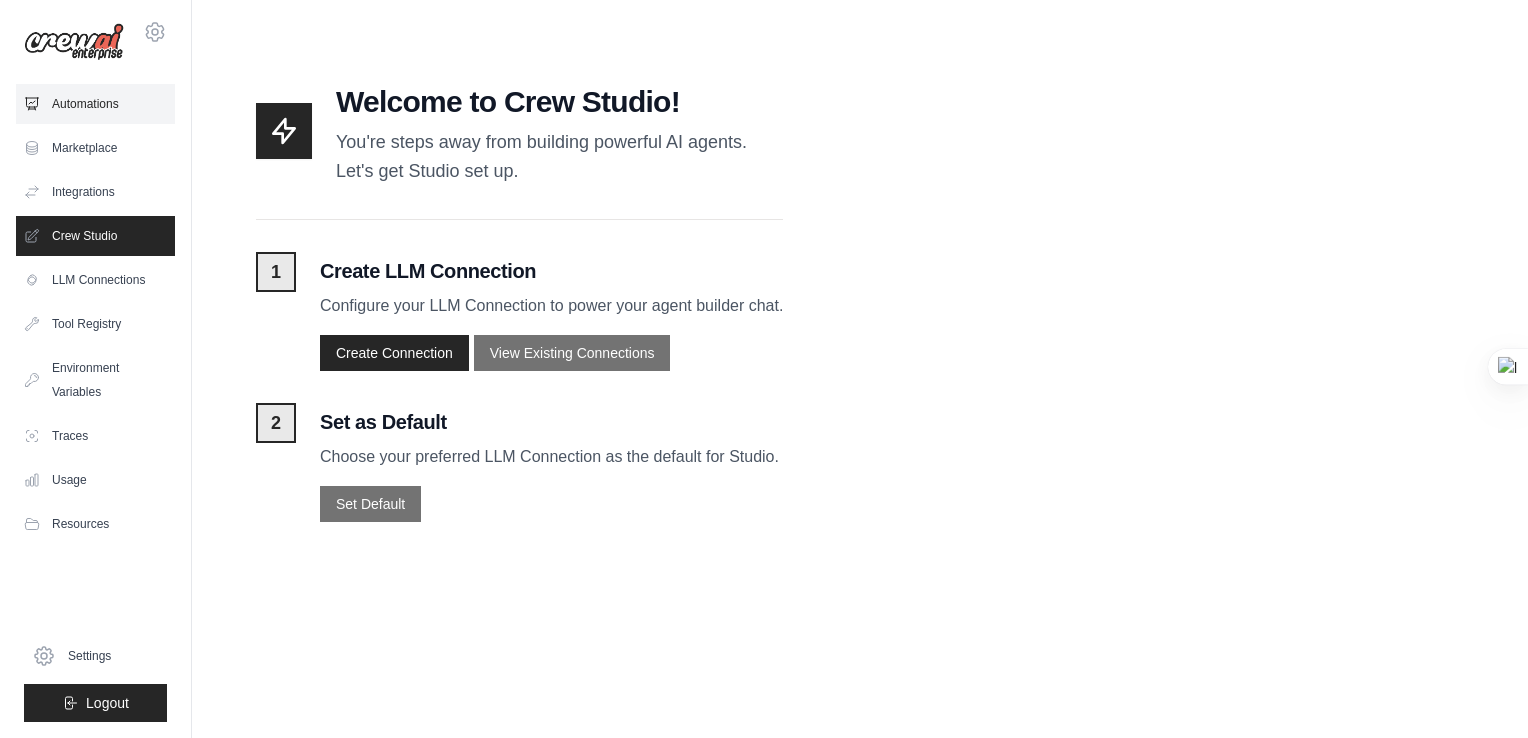 click on "Automations" at bounding box center [95, 104] 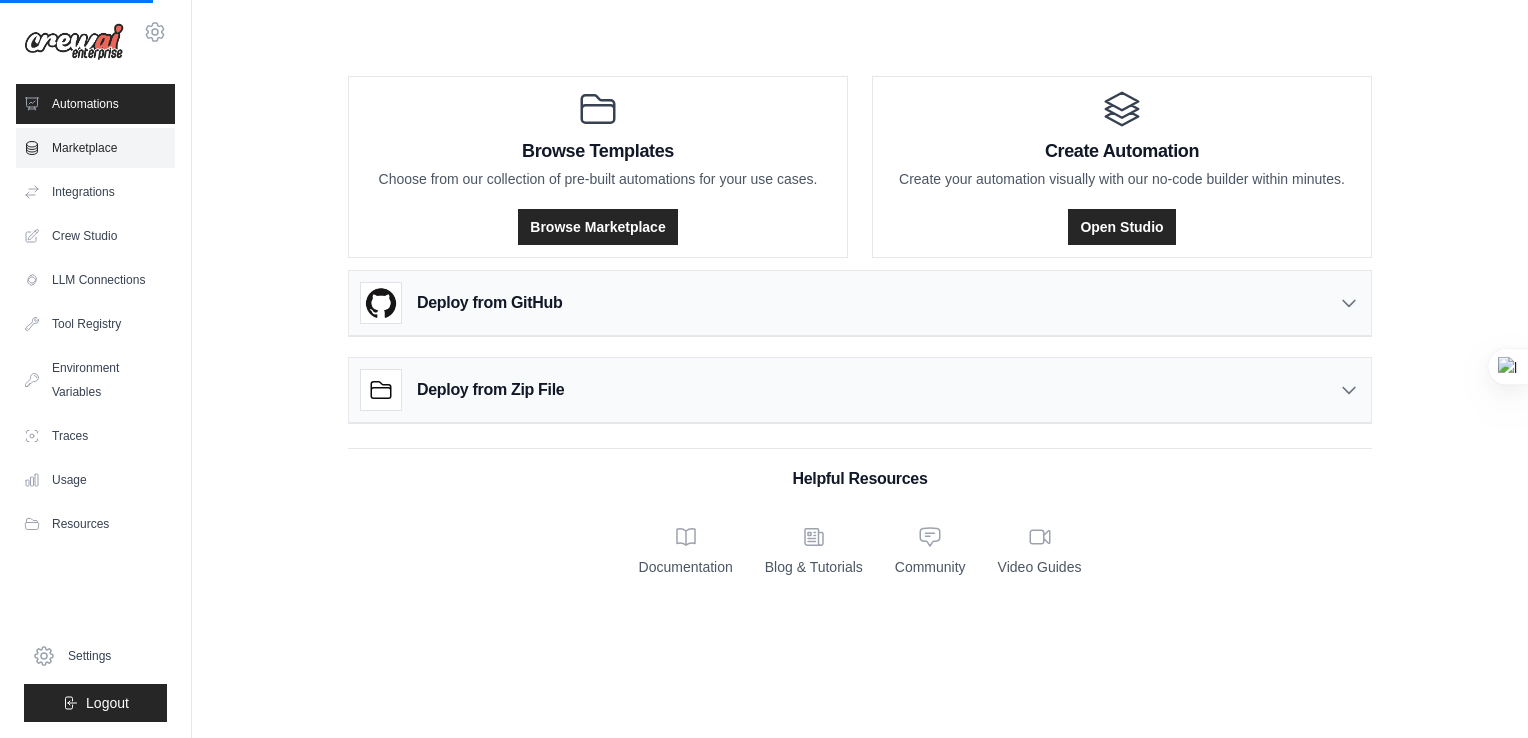 click on "Marketplace" at bounding box center [95, 148] 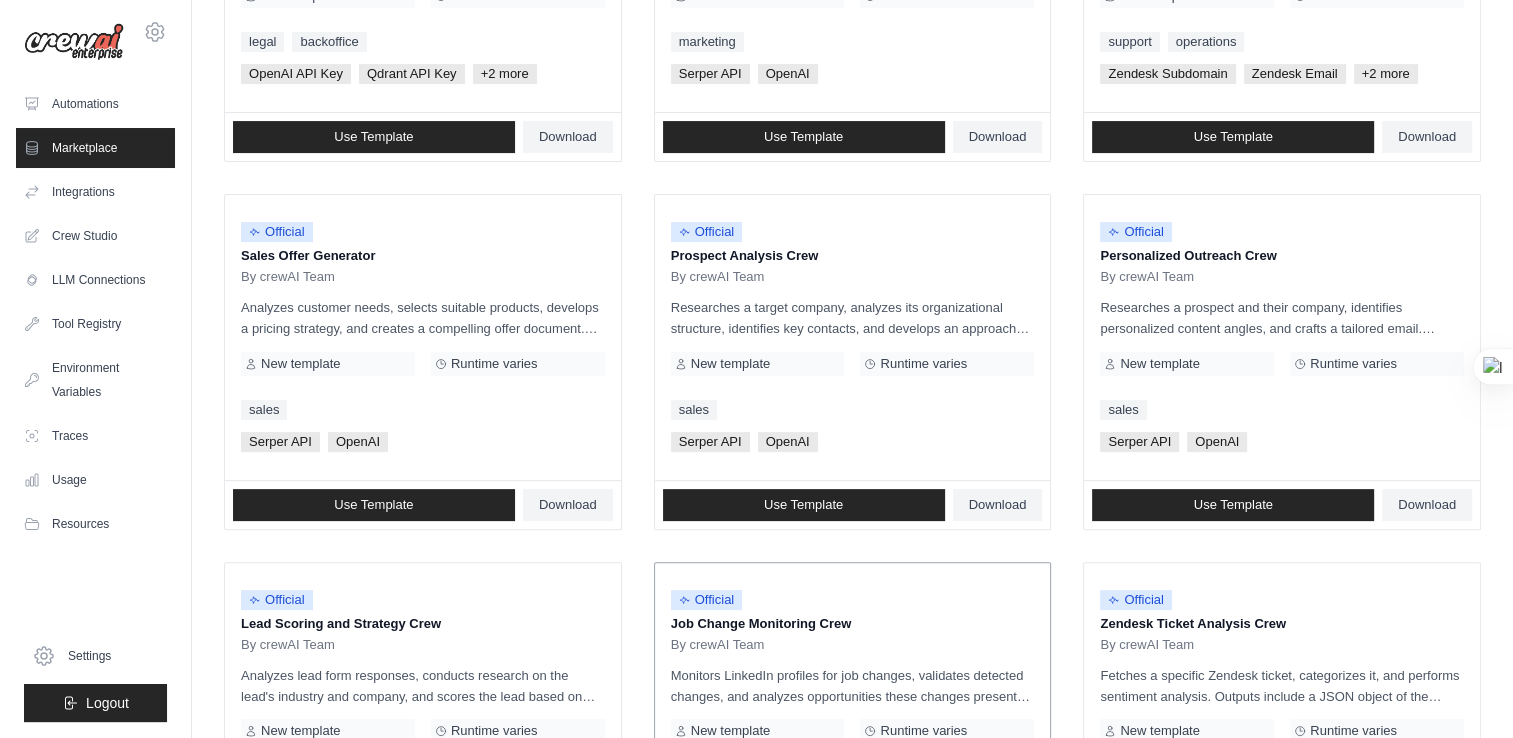 scroll, scrollTop: 0, scrollLeft: 0, axis: both 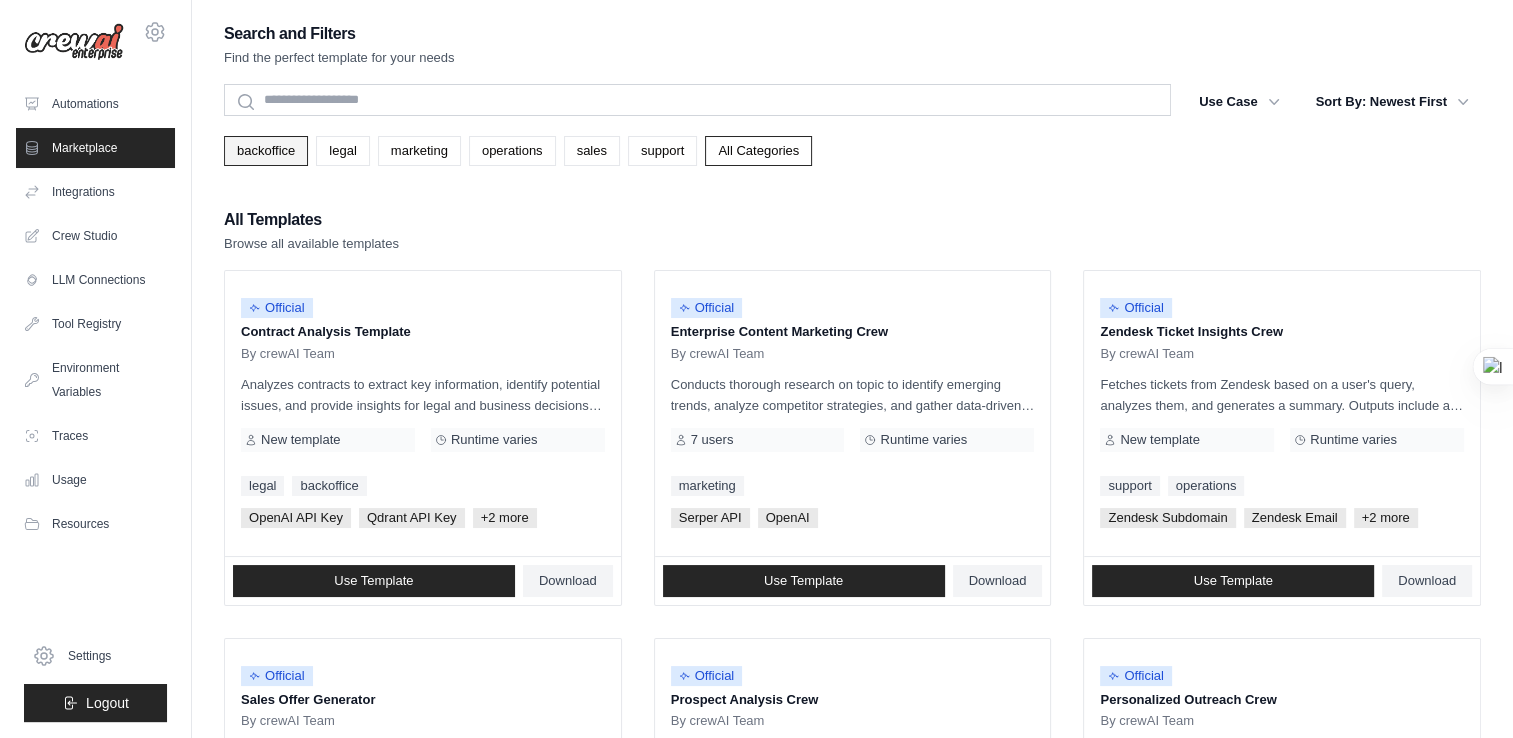 click on "backoffice" at bounding box center [266, 151] 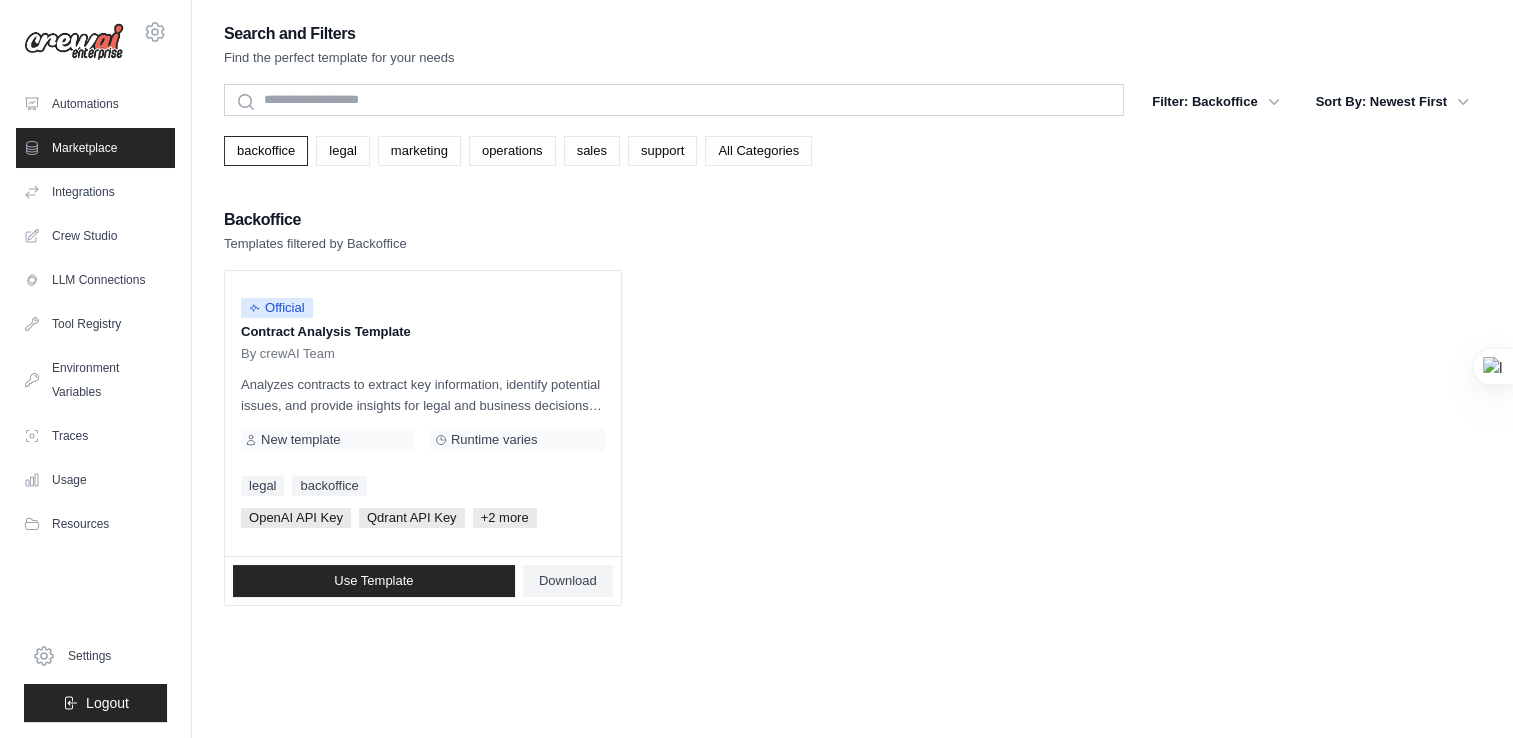 click on "legal" at bounding box center (342, 151) 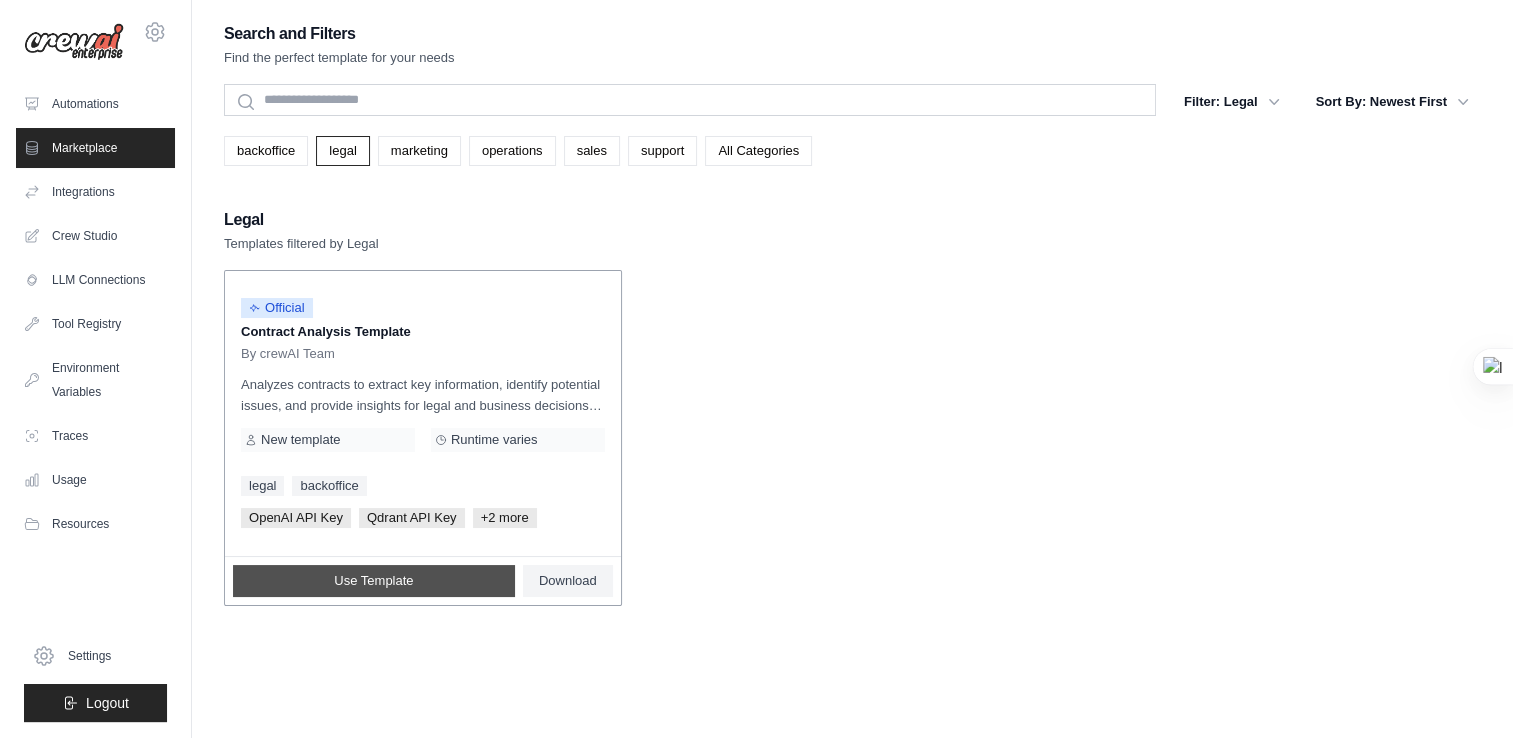 click on "Use Template" at bounding box center (373, 581) 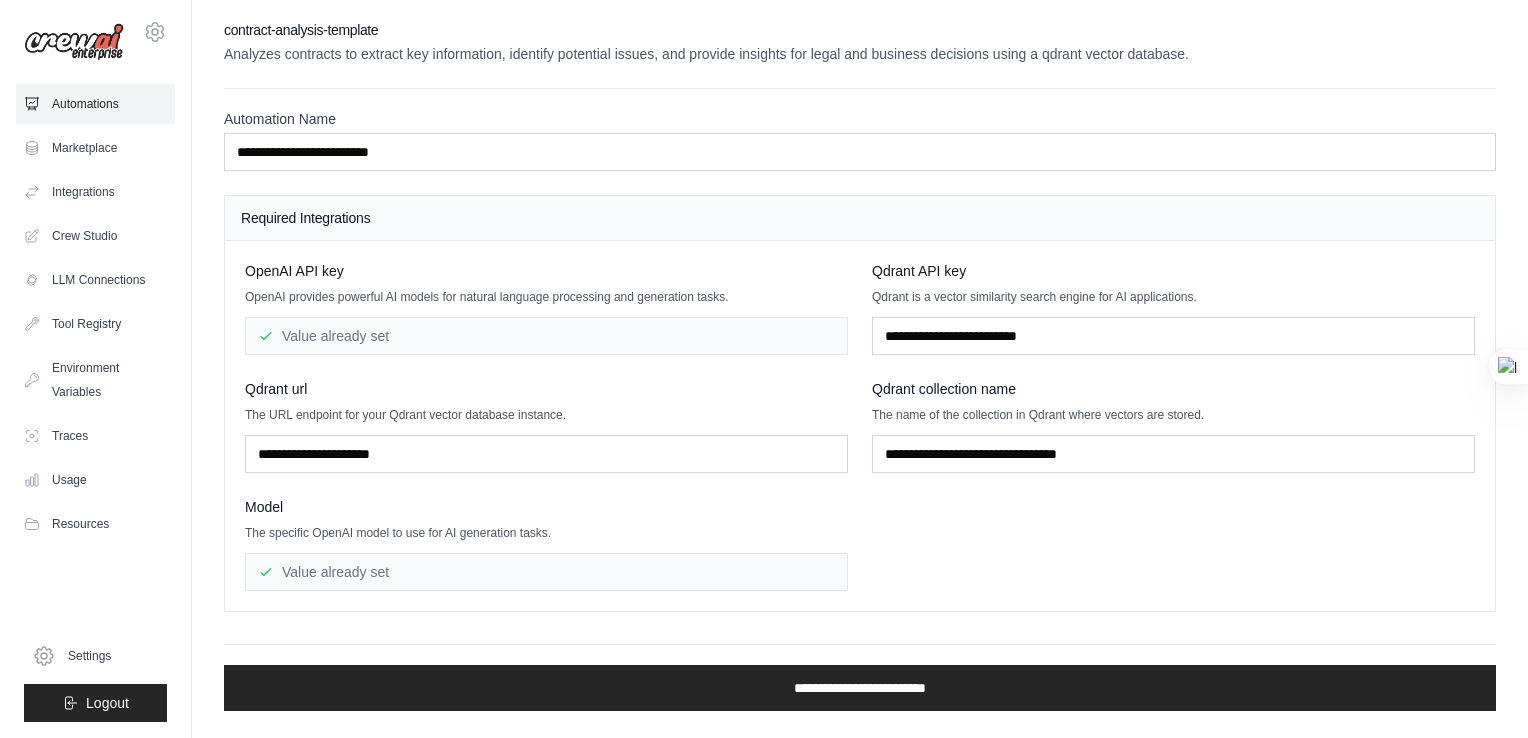 click on "Automations" at bounding box center [95, 104] 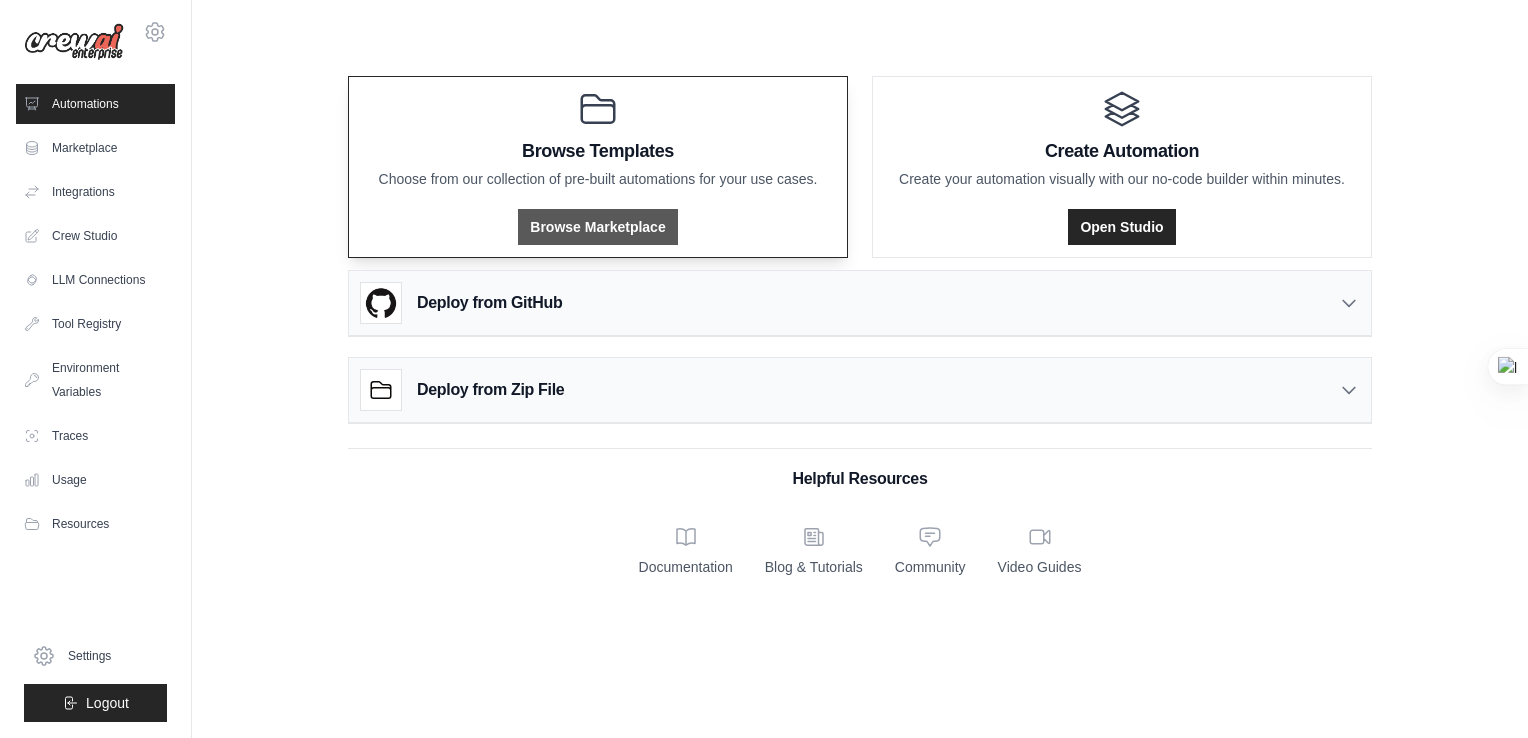 click on "Browse Marketplace" at bounding box center (597, 227) 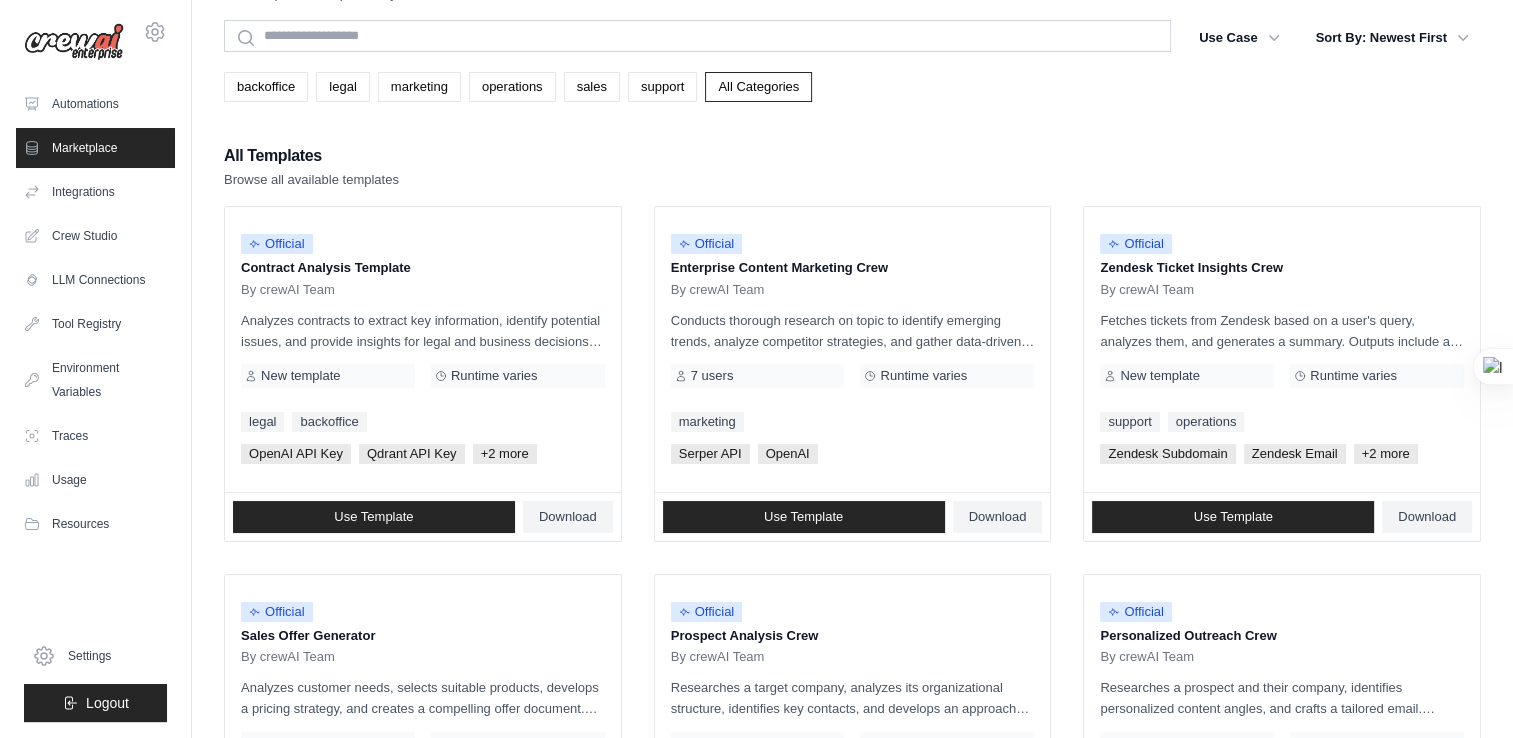 scroll, scrollTop: 0, scrollLeft: 0, axis: both 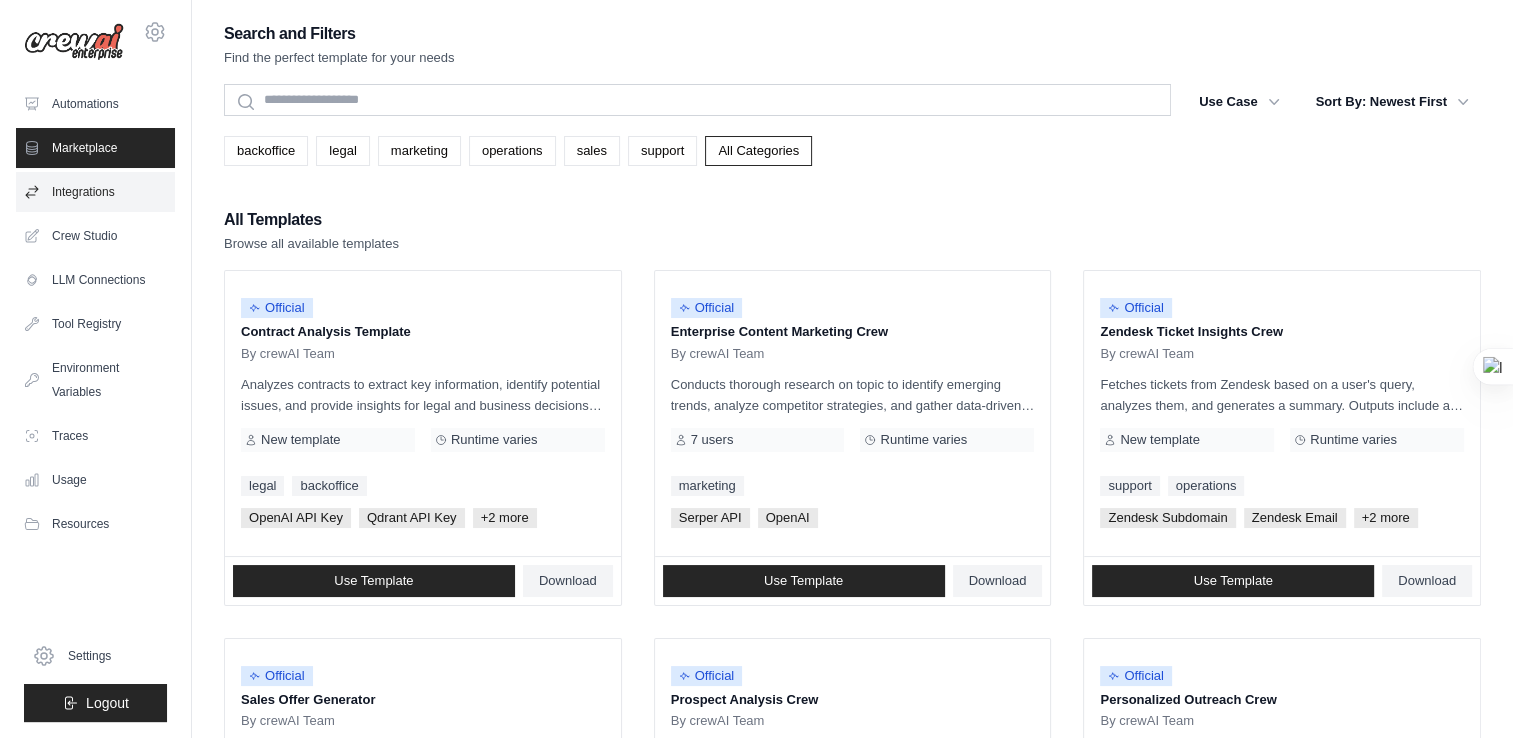 click on "Integrations" at bounding box center (95, 192) 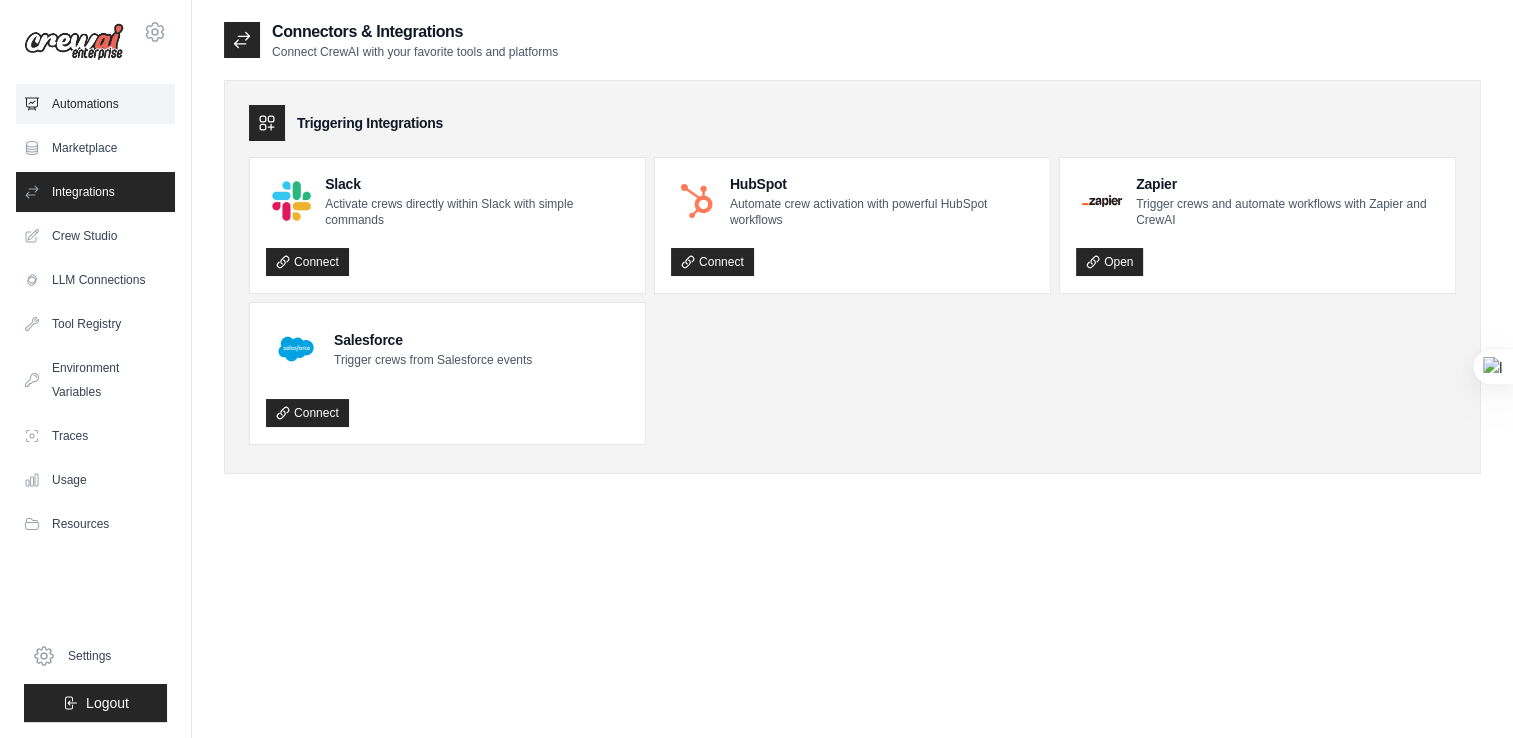 click on "Automations" at bounding box center (95, 104) 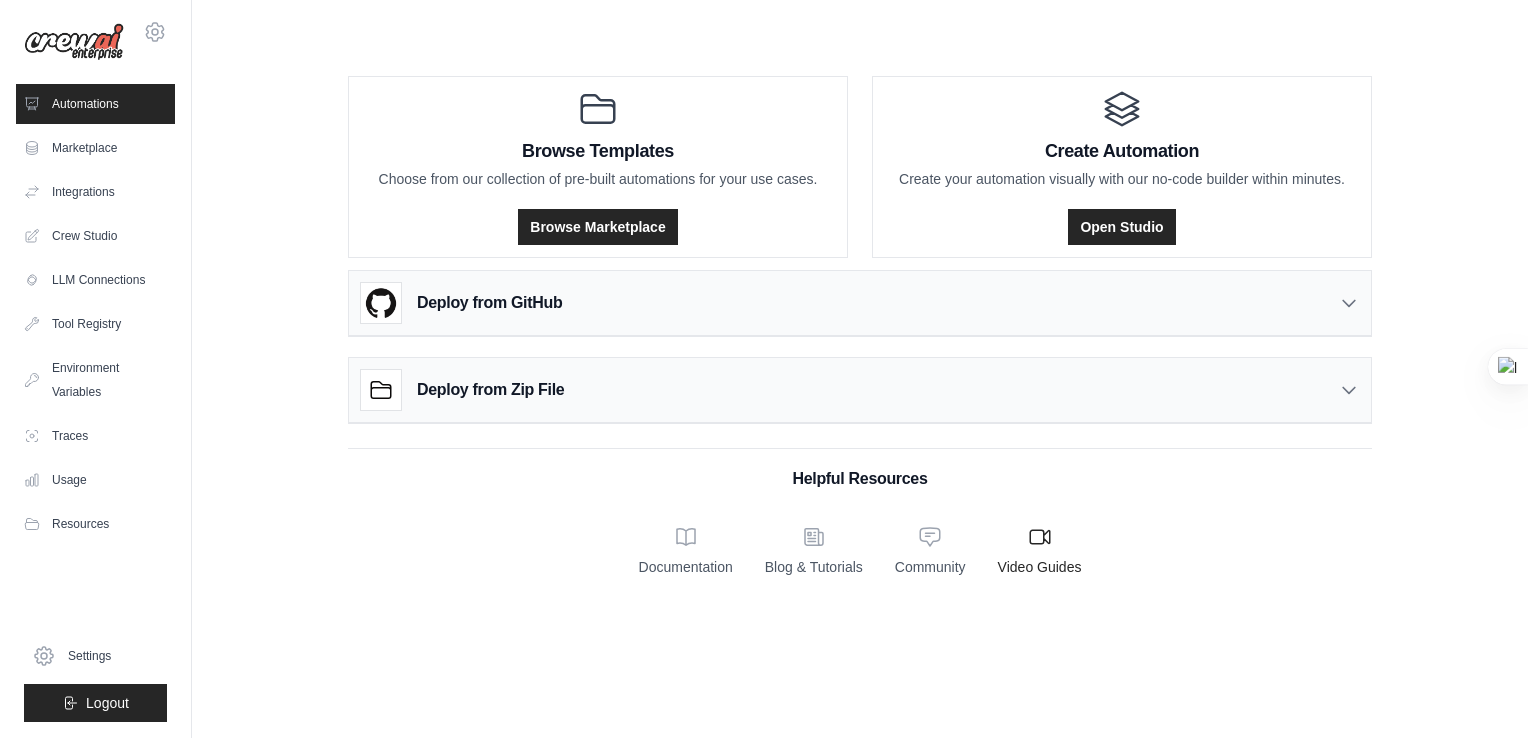 click on "Video Guides" at bounding box center [1040, 567] 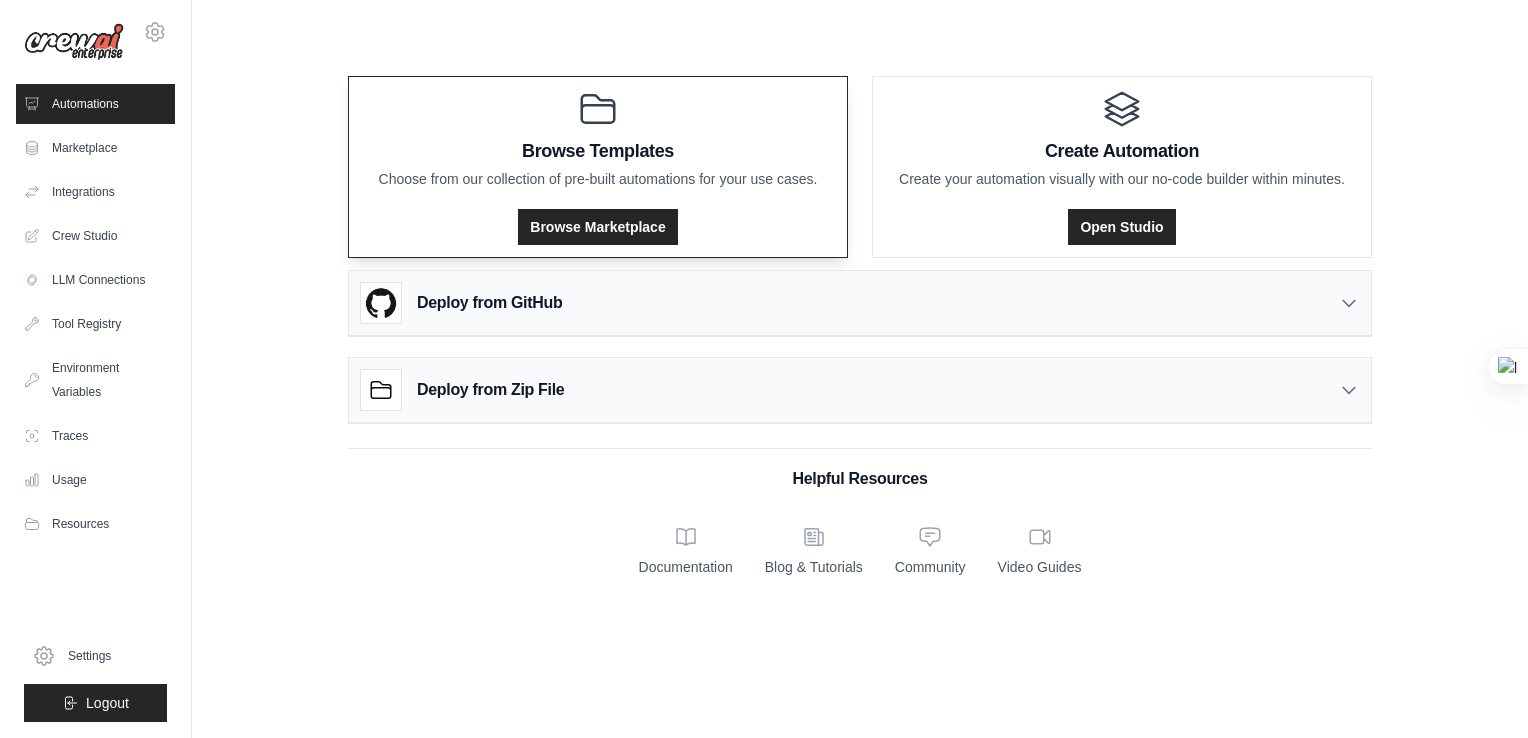 click on "Browse Marketplace" at bounding box center [598, 221] 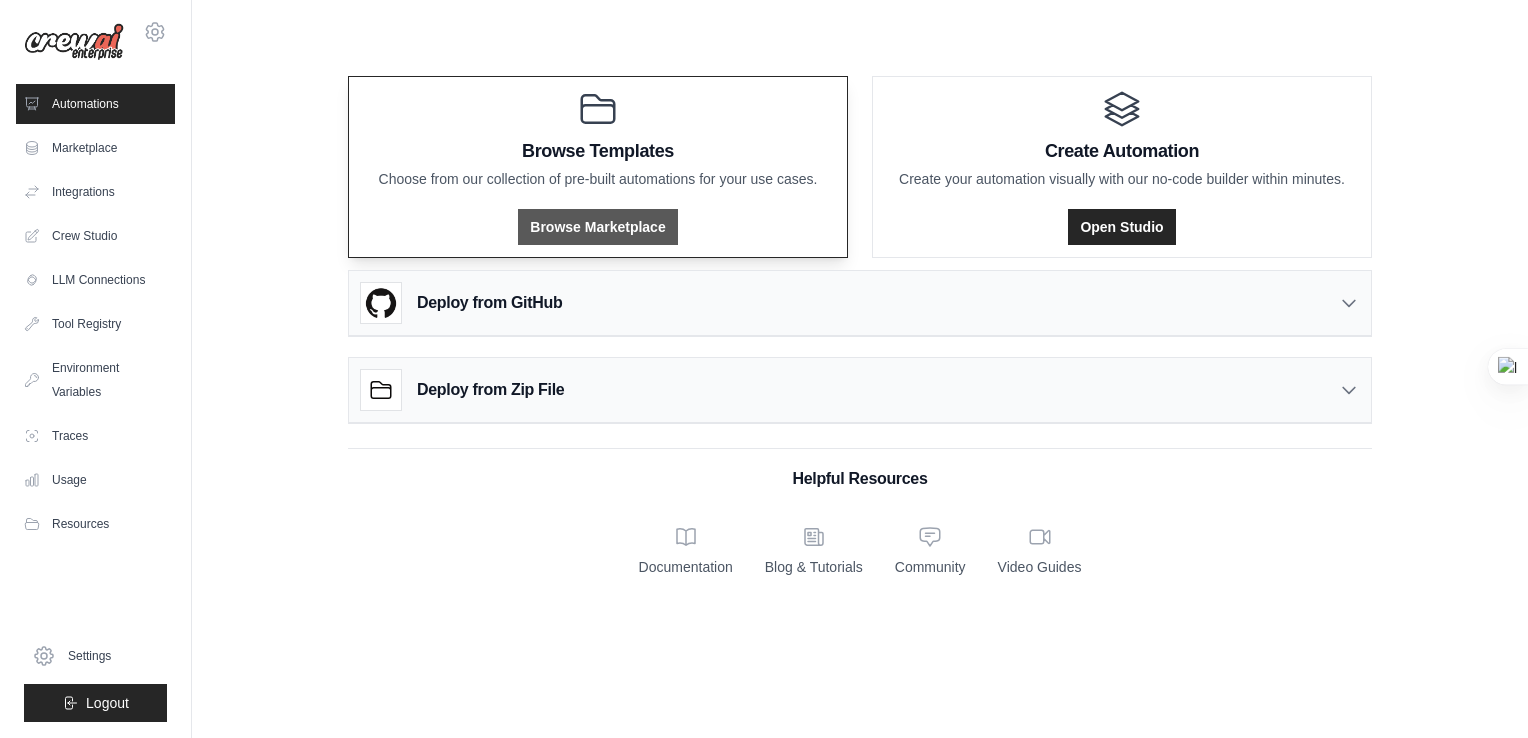 click on "Browse Marketplace" at bounding box center (597, 227) 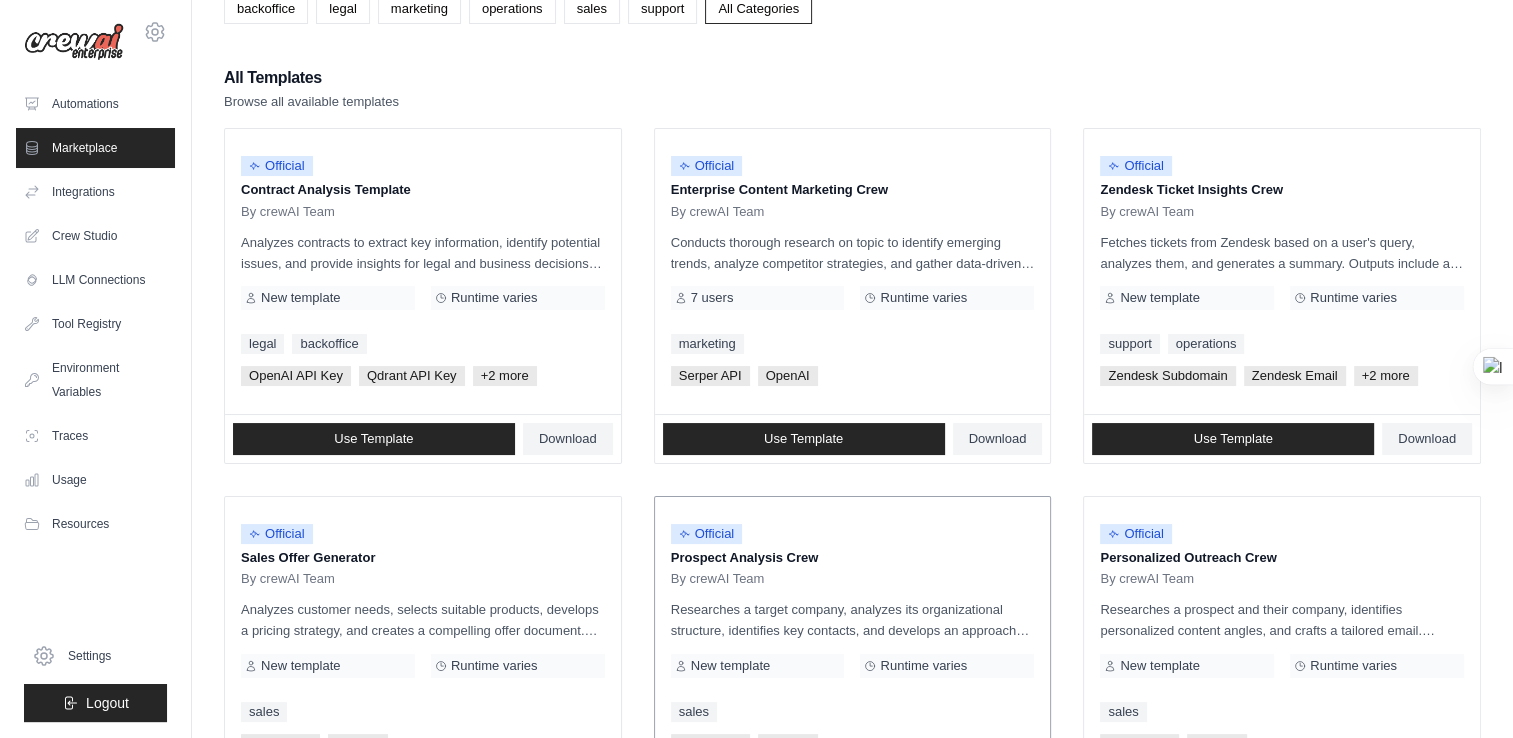 scroll, scrollTop: 0, scrollLeft: 0, axis: both 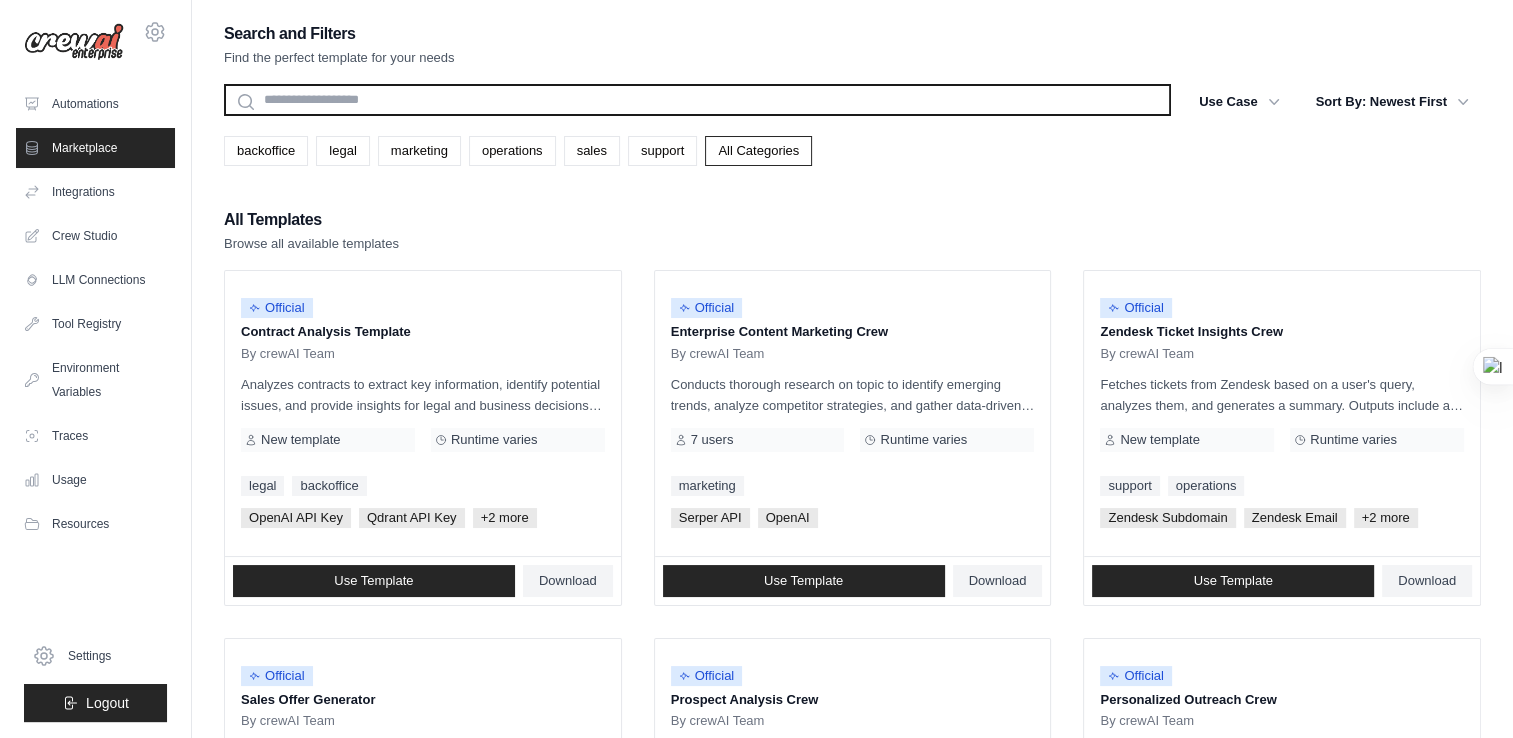 click at bounding box center (697, 100) 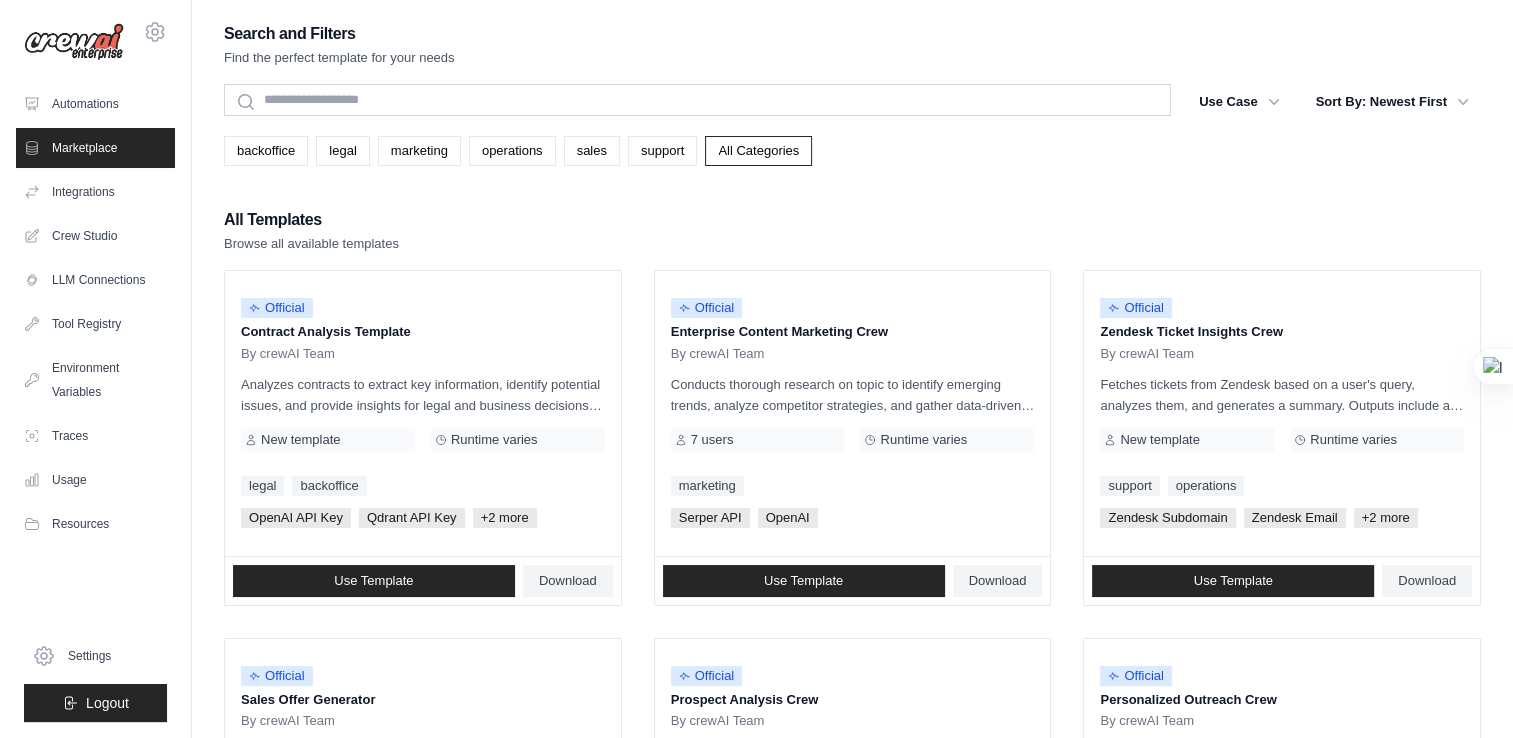 click on "All Templates
Browse all available templates" at bounding box center [852, 230] 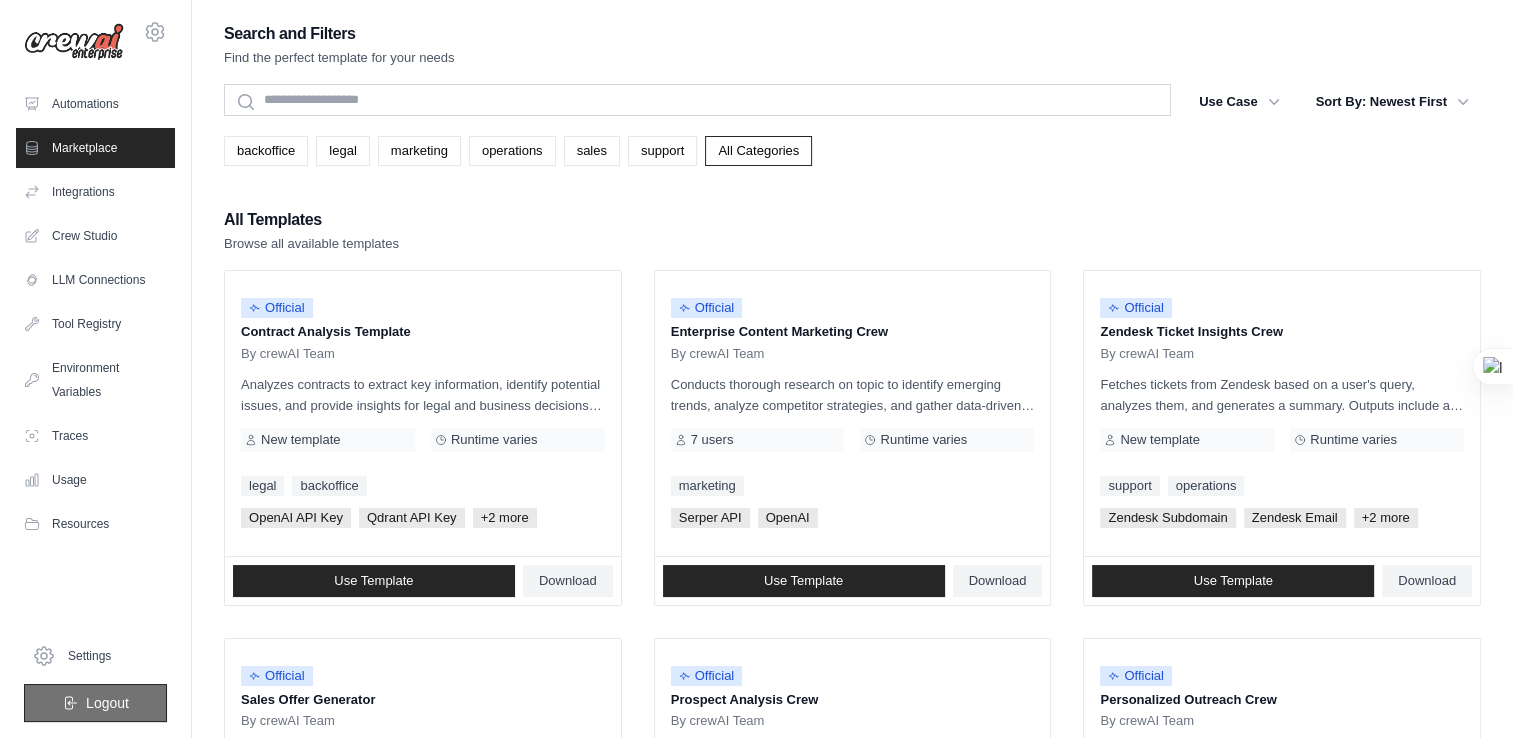 click on "Logout" at bounding box center [107, 703] 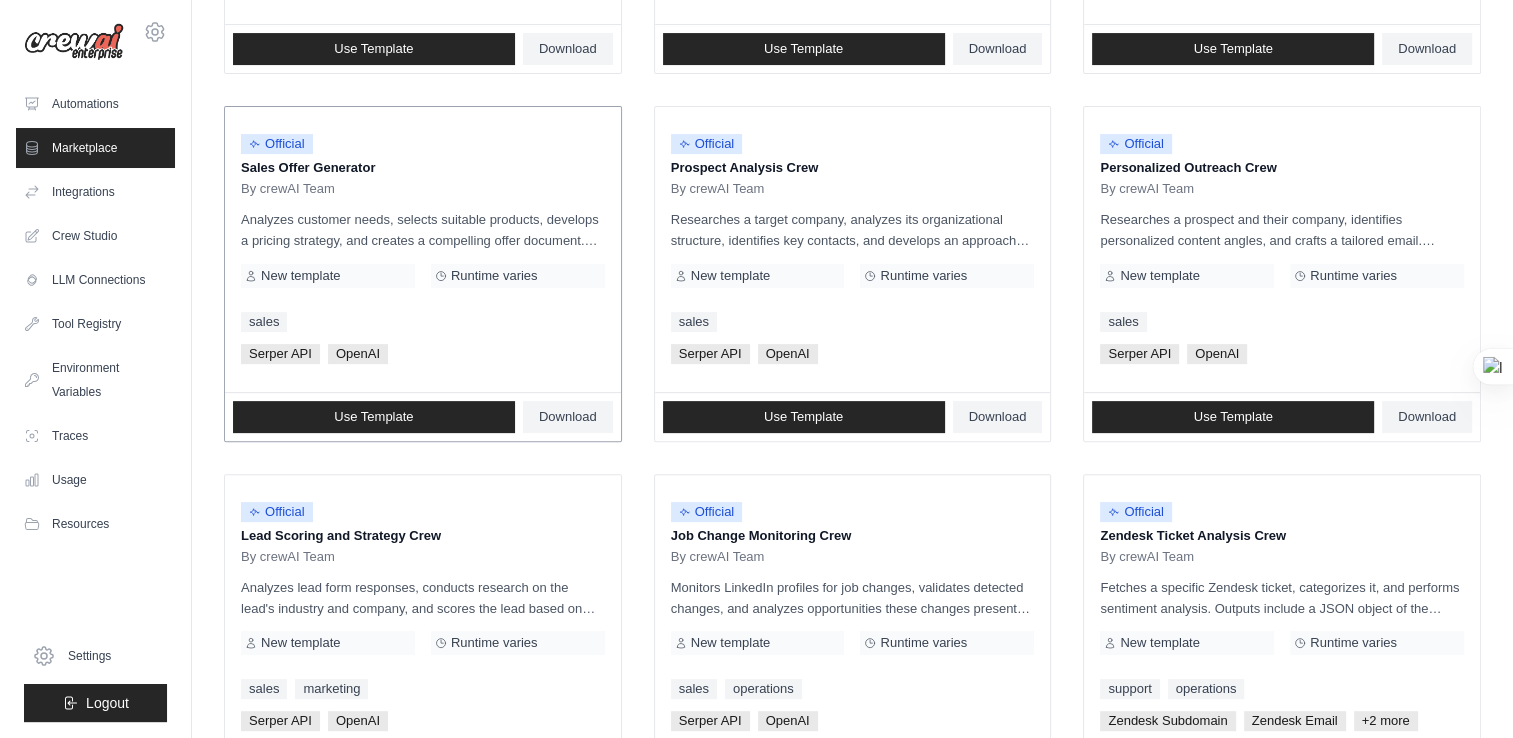 scroll, scrollTop: 533, scrollLeft: 0, axis: vertical 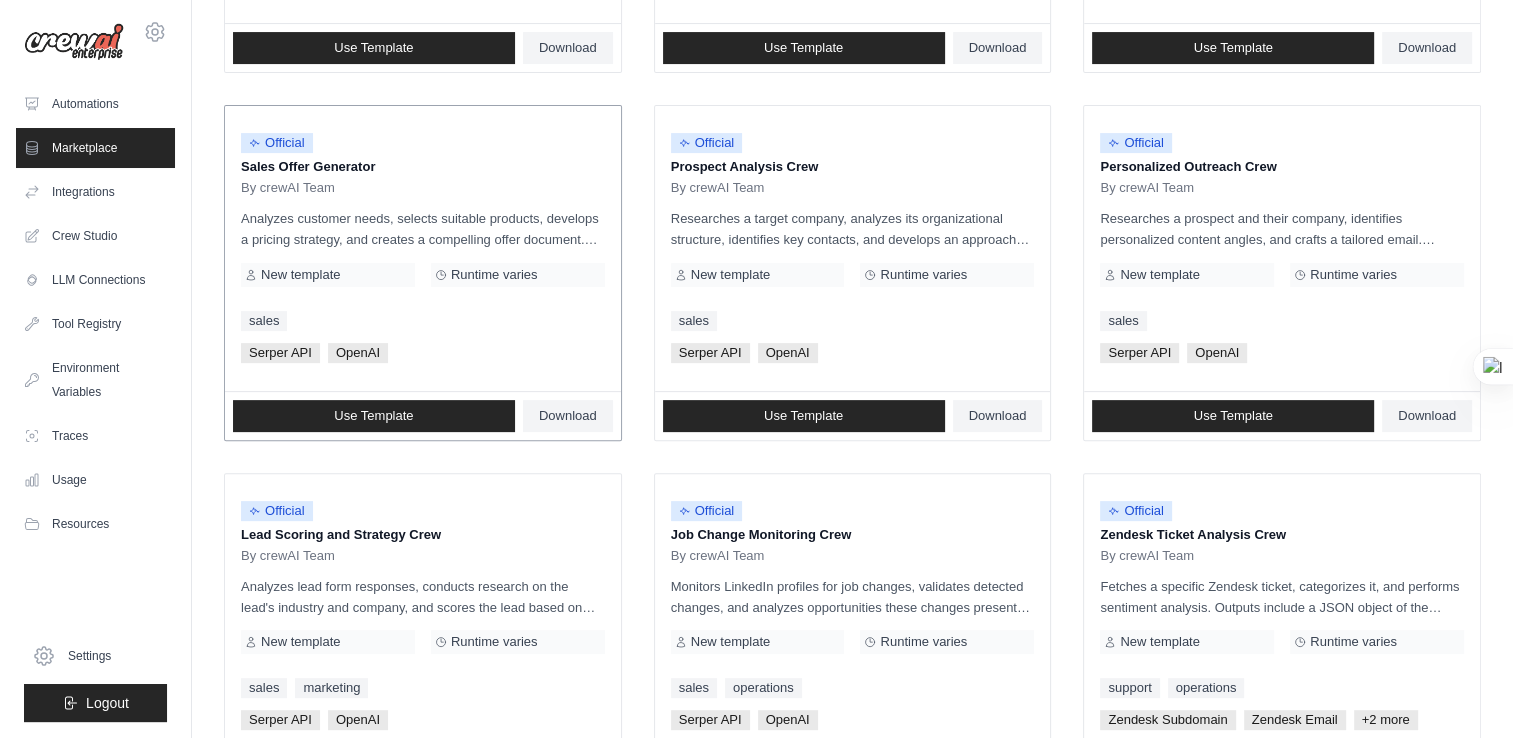 click on "New template" at bounding box center [300, 275] 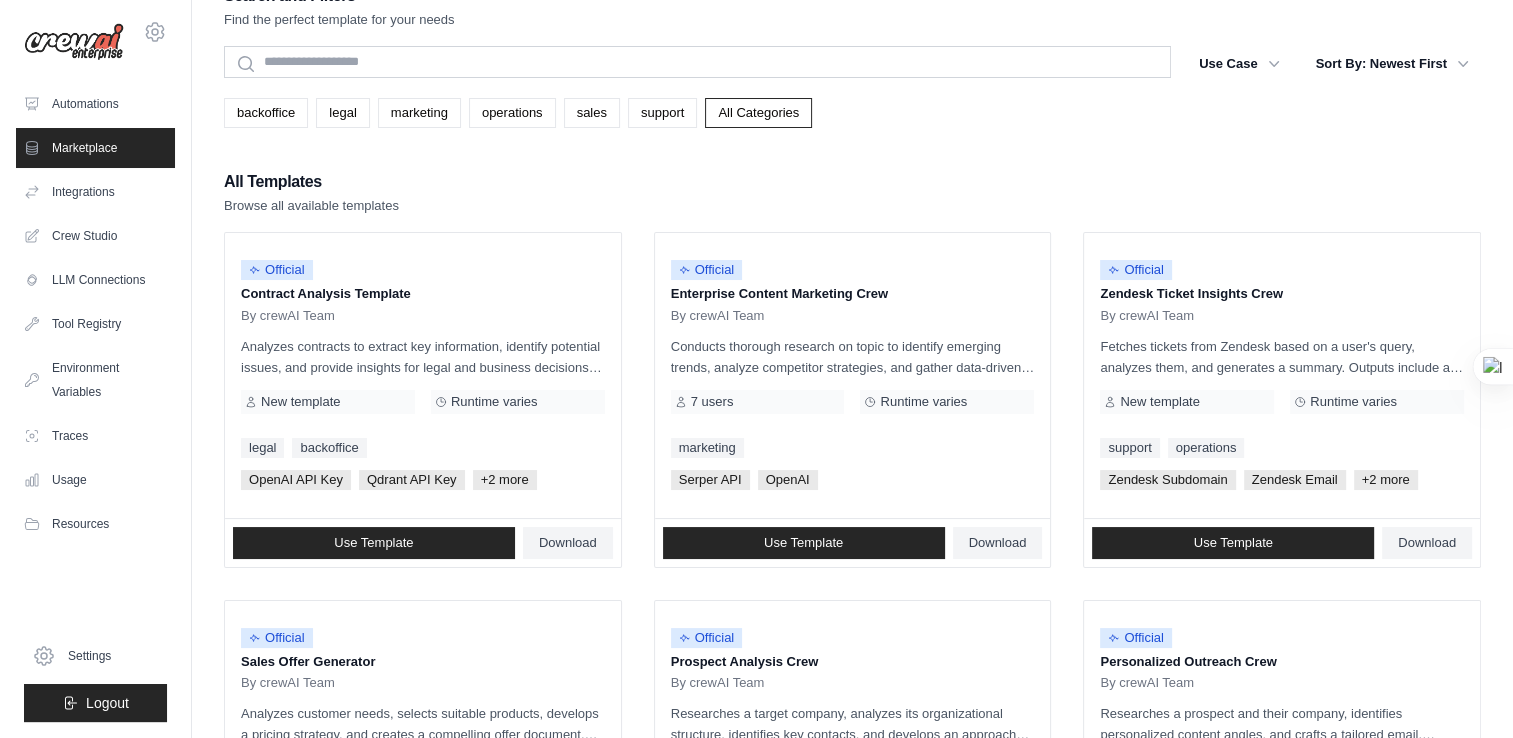 scroll, scrollTop: 0, scrollLeft: 0, axis: both 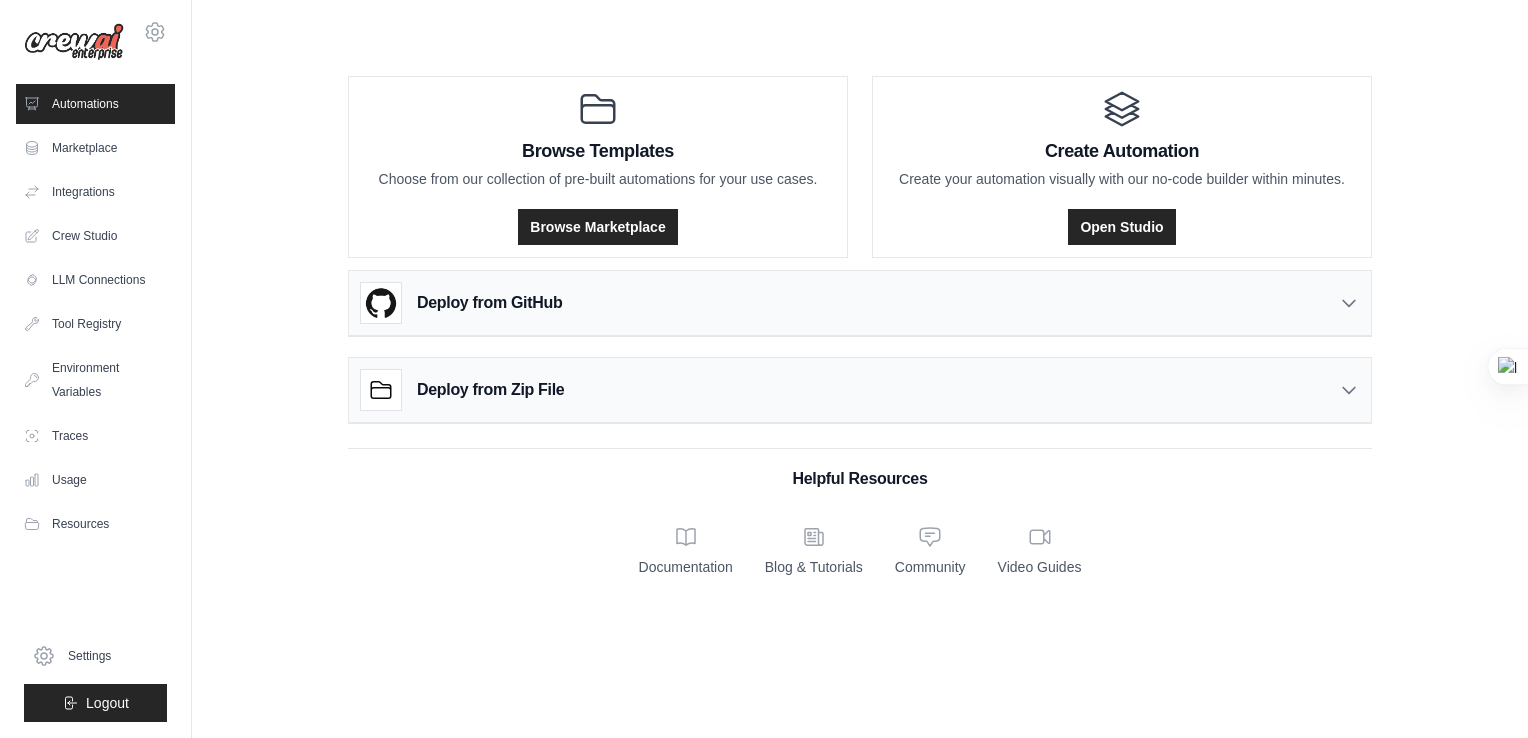 click on "Deploy from Zip File" at bounding box center (860, 390) 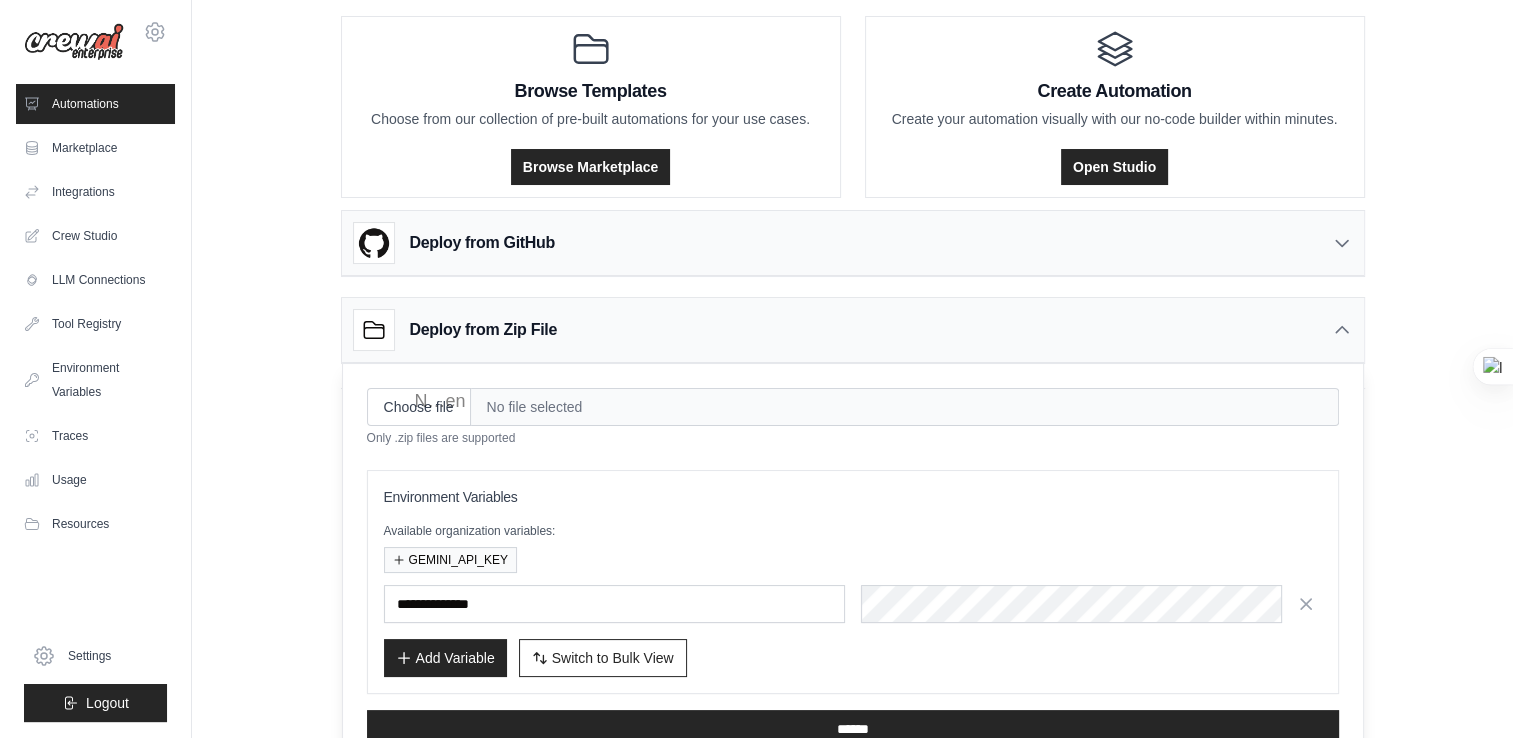 scroll, scrollTop: 110, scrollLeft: 0, axis: vertical 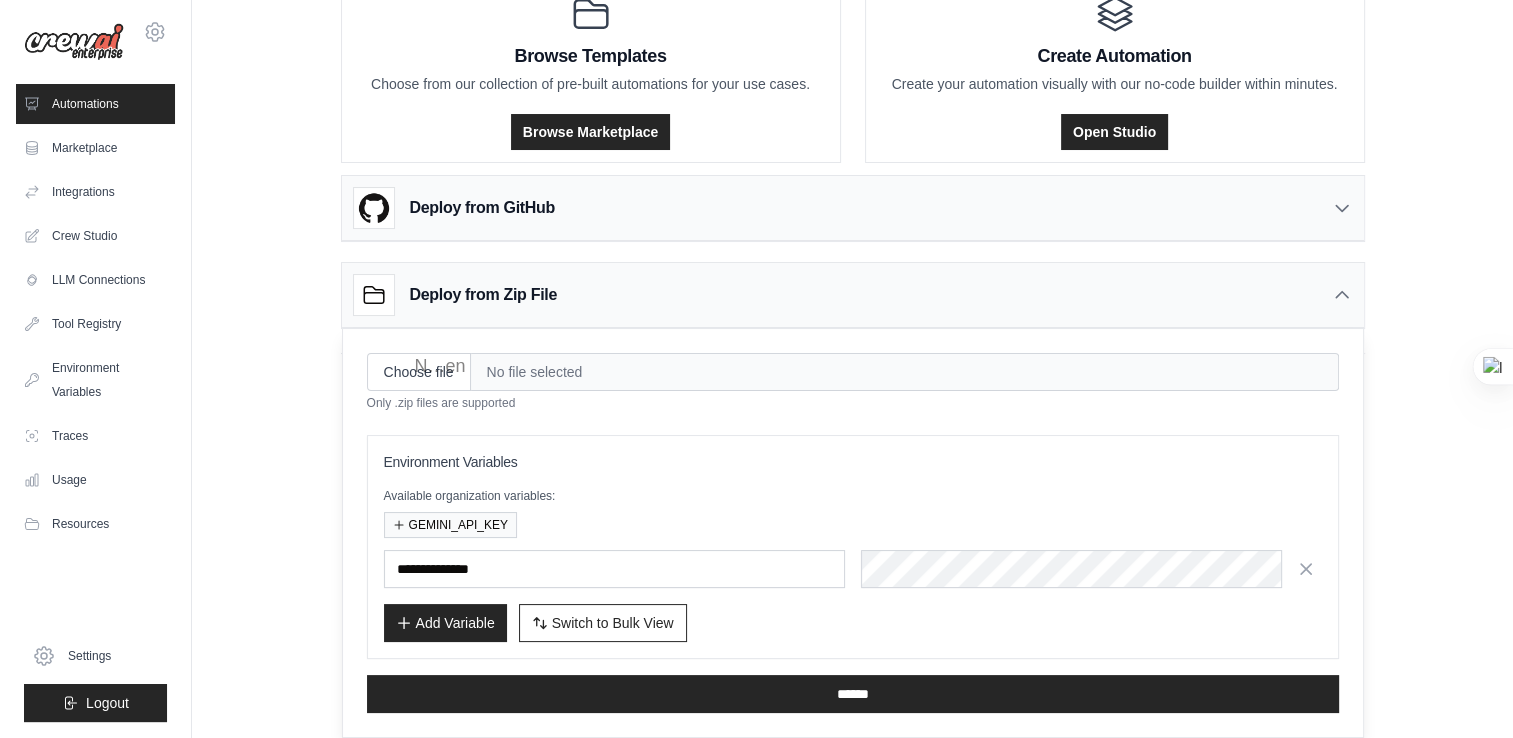 click on "Deploy from GitHub" at bounding box center (853, 208) 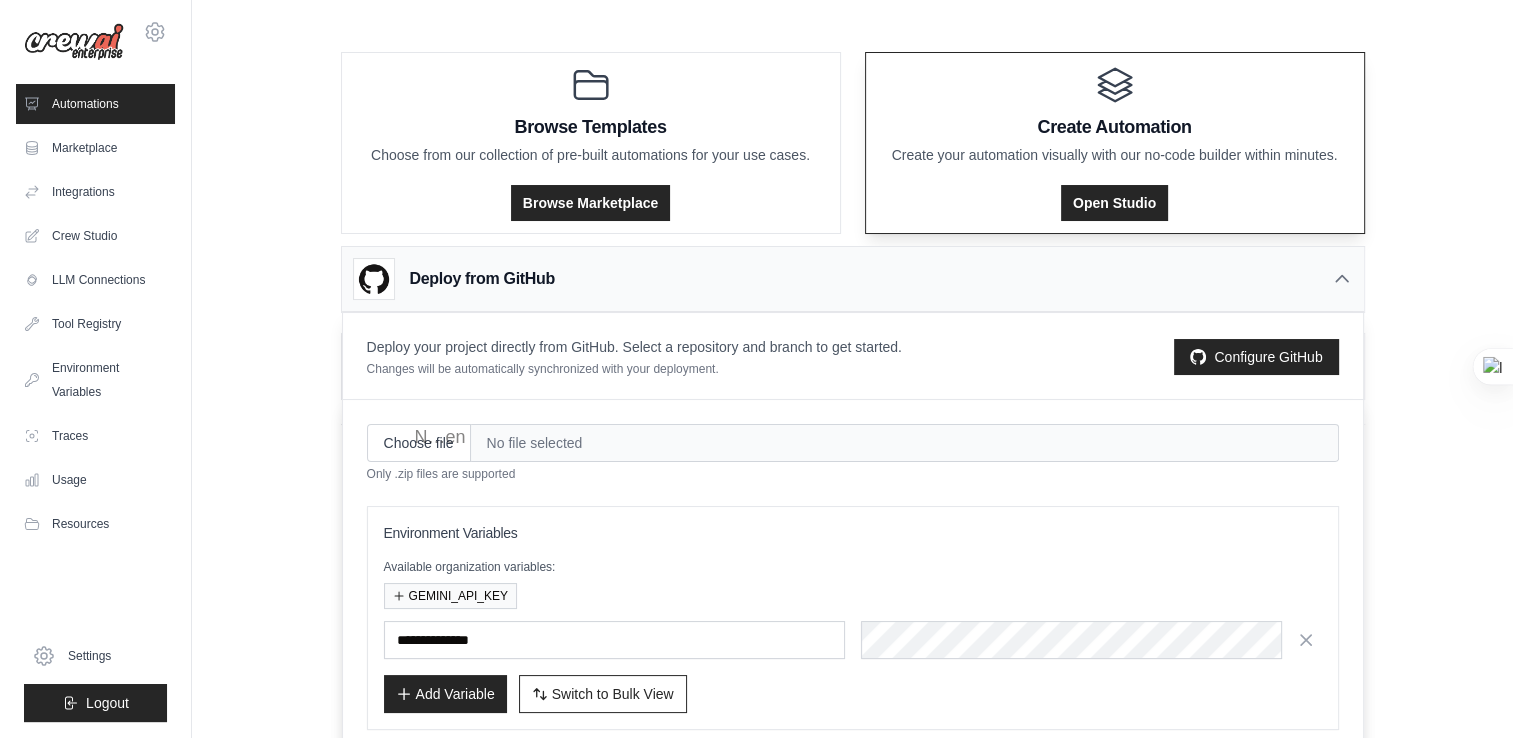 scroll, scrollTop: 0, scrollLeft: 0, axis: both 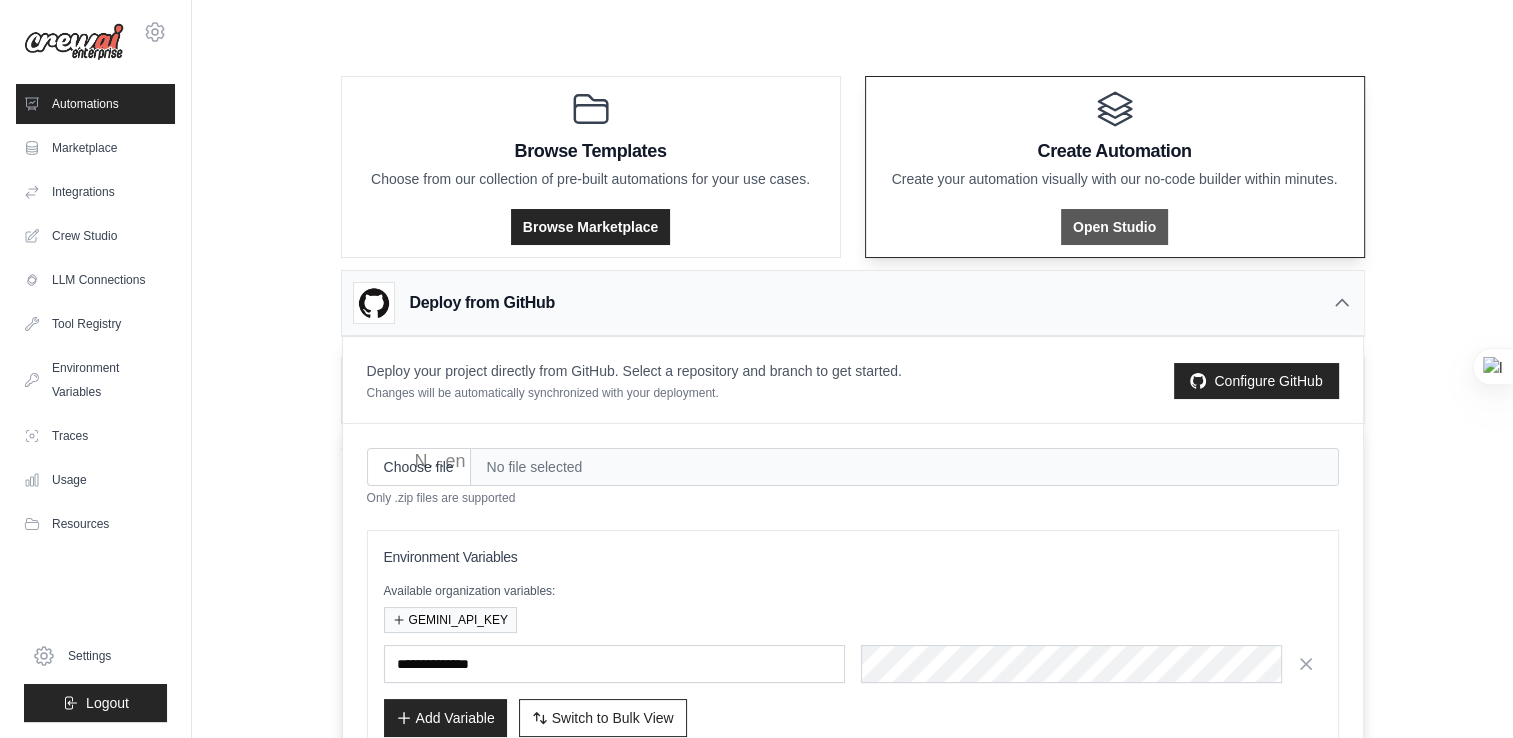 click on "Open Studio" at bounding box center [1114, 227] 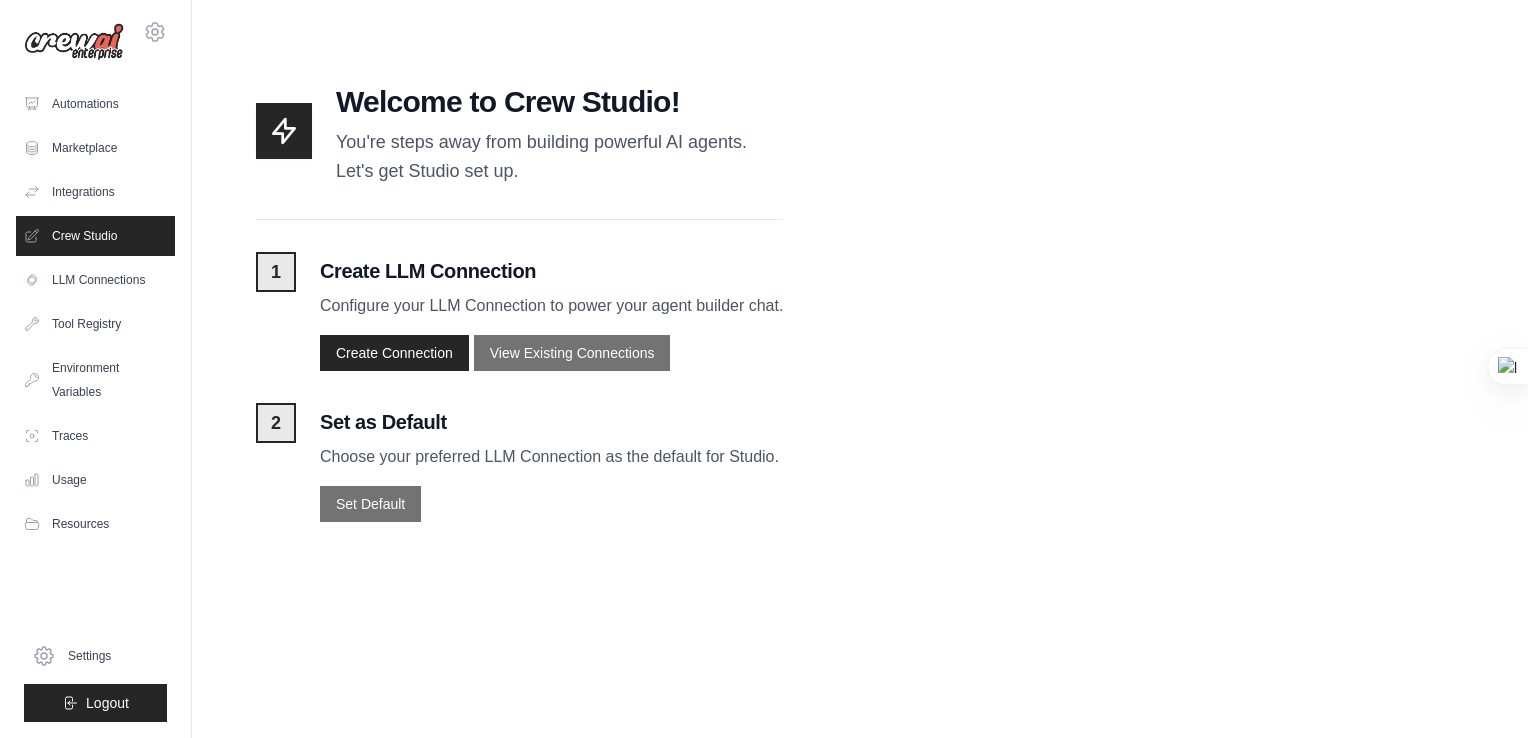 click 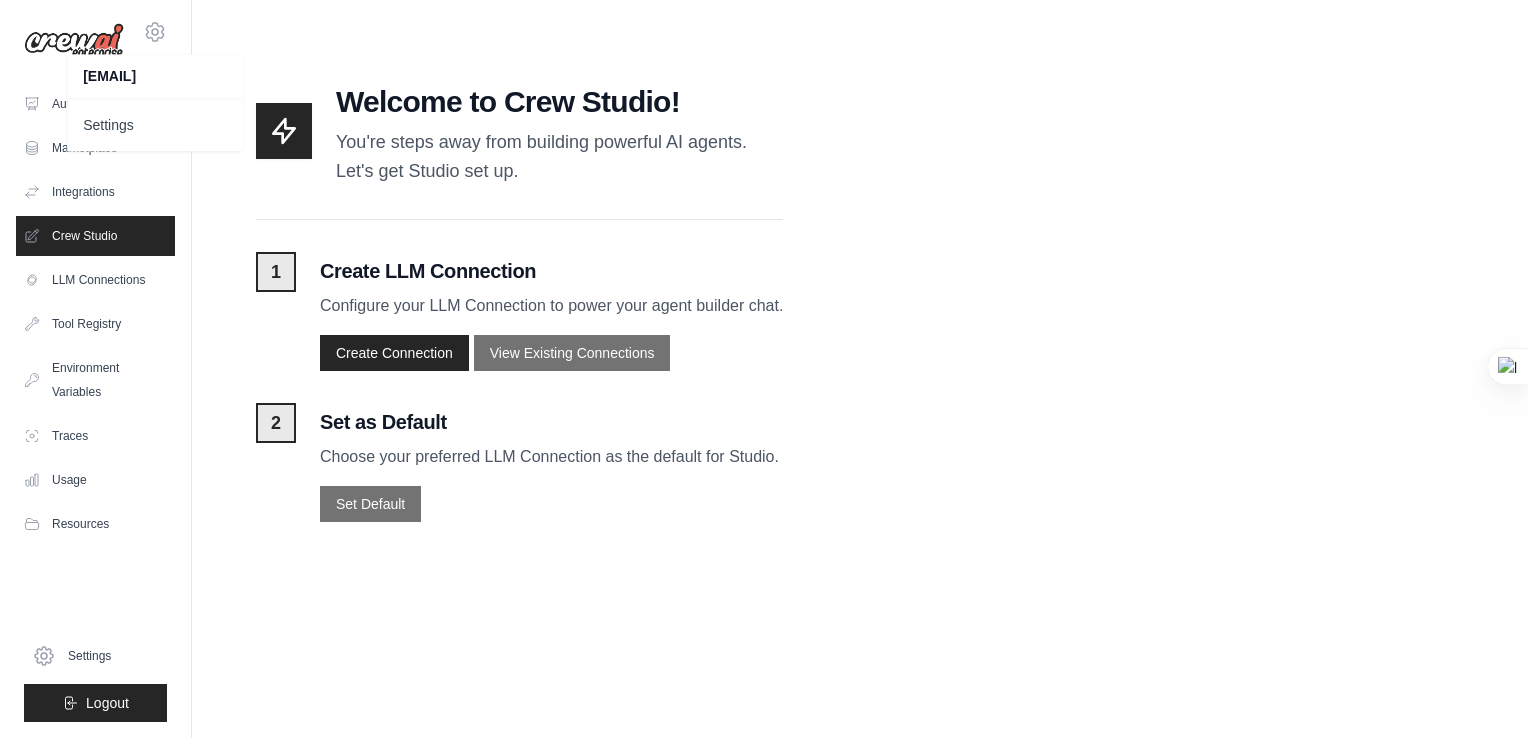 click 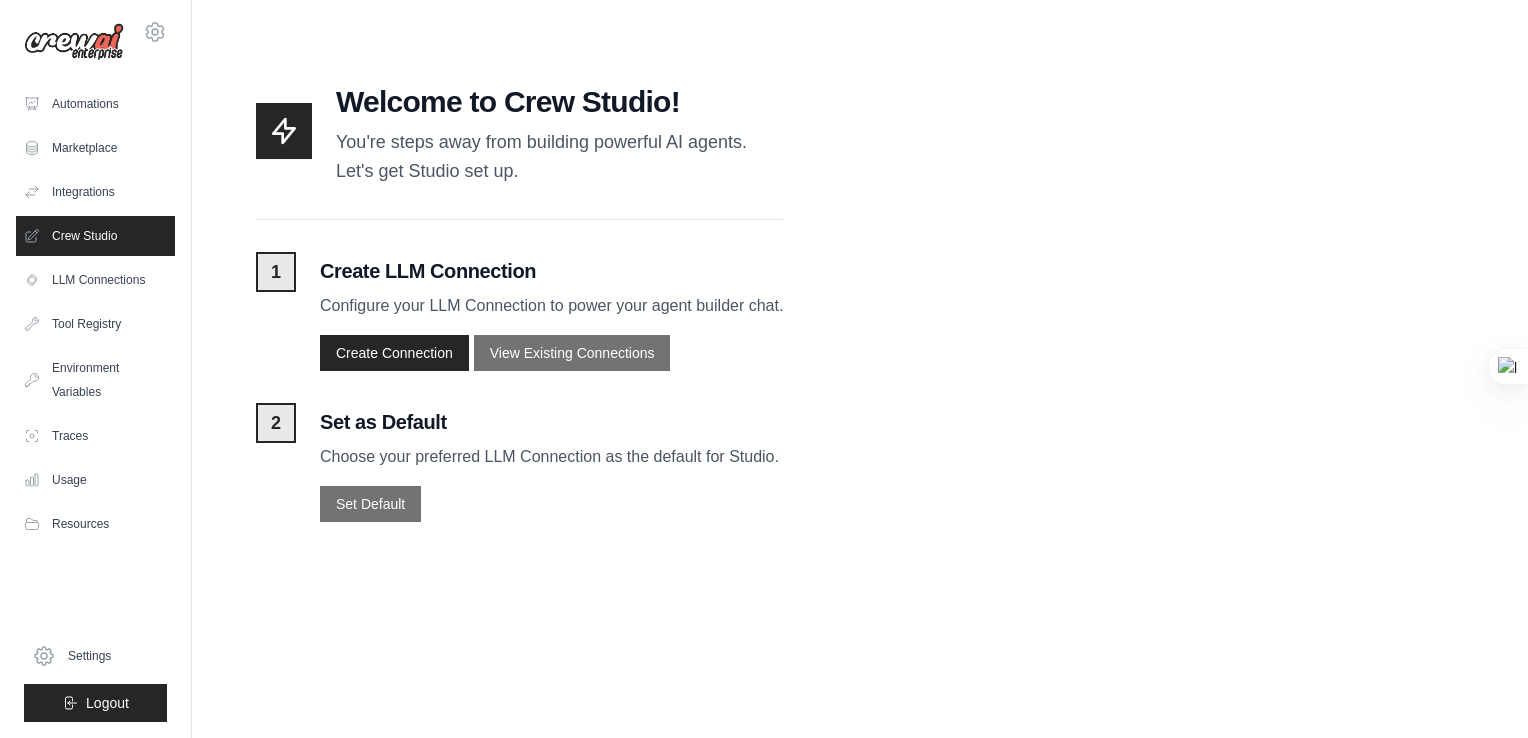 click 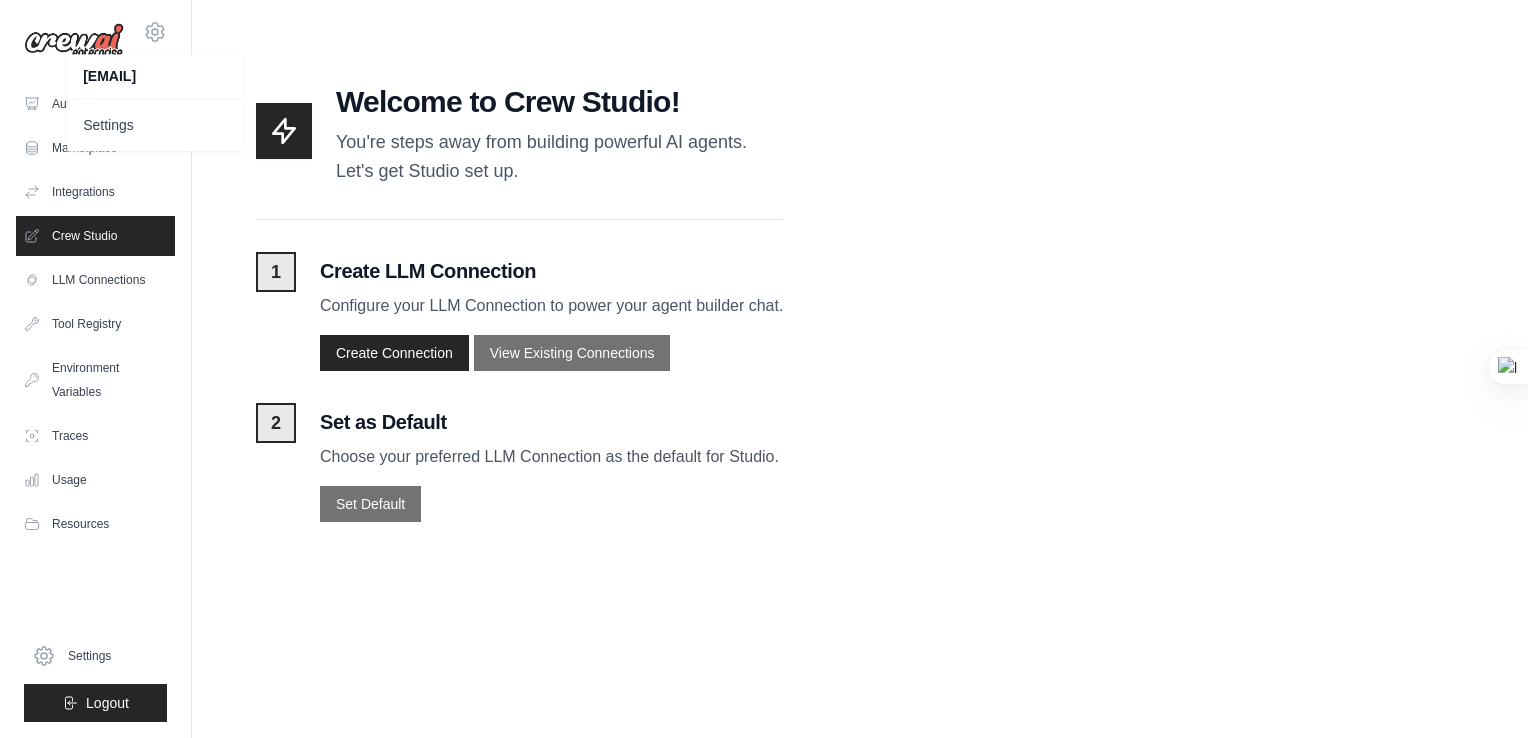 click on "[EMAIL]" at bounding box center [155, 76] 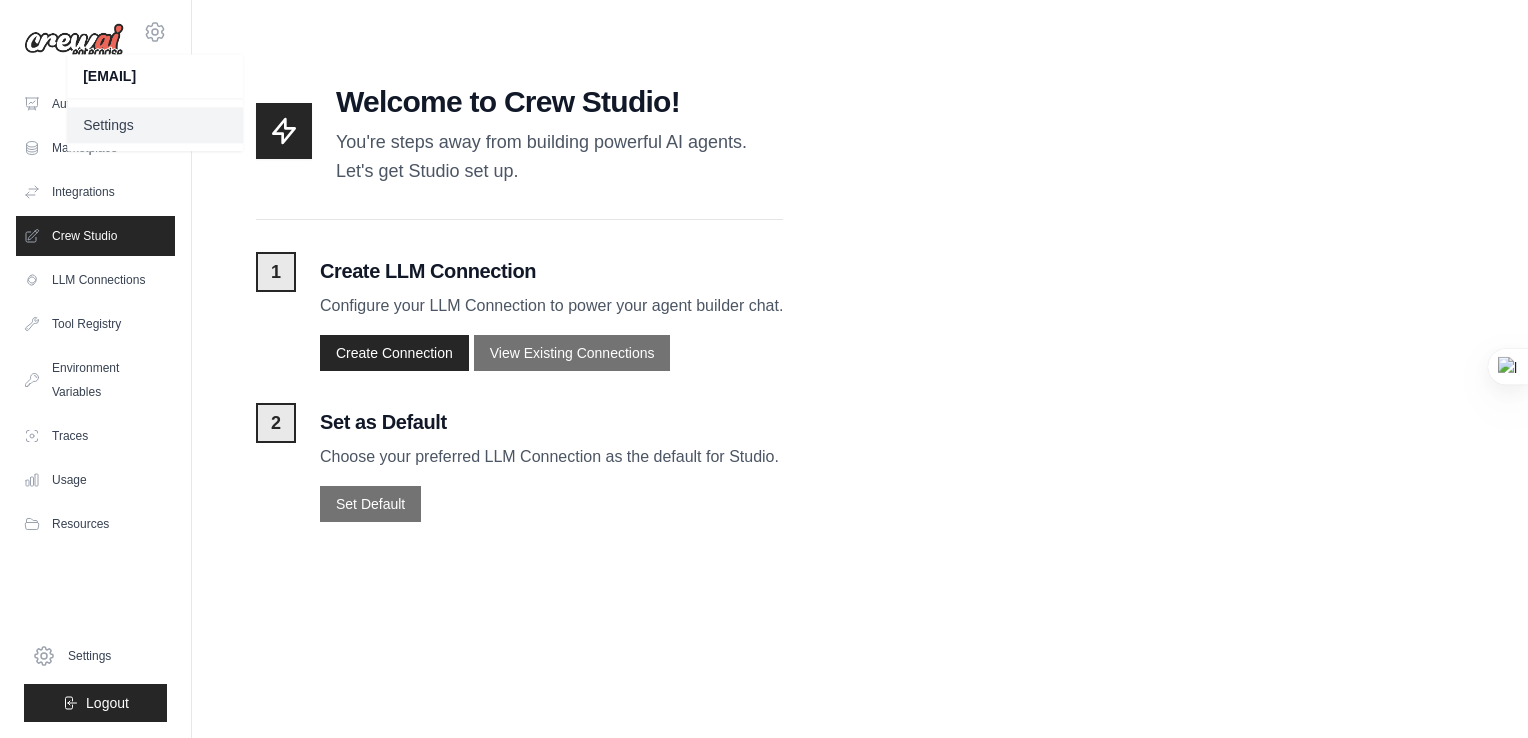 click on "Settings" at bounding box center (155, 125) 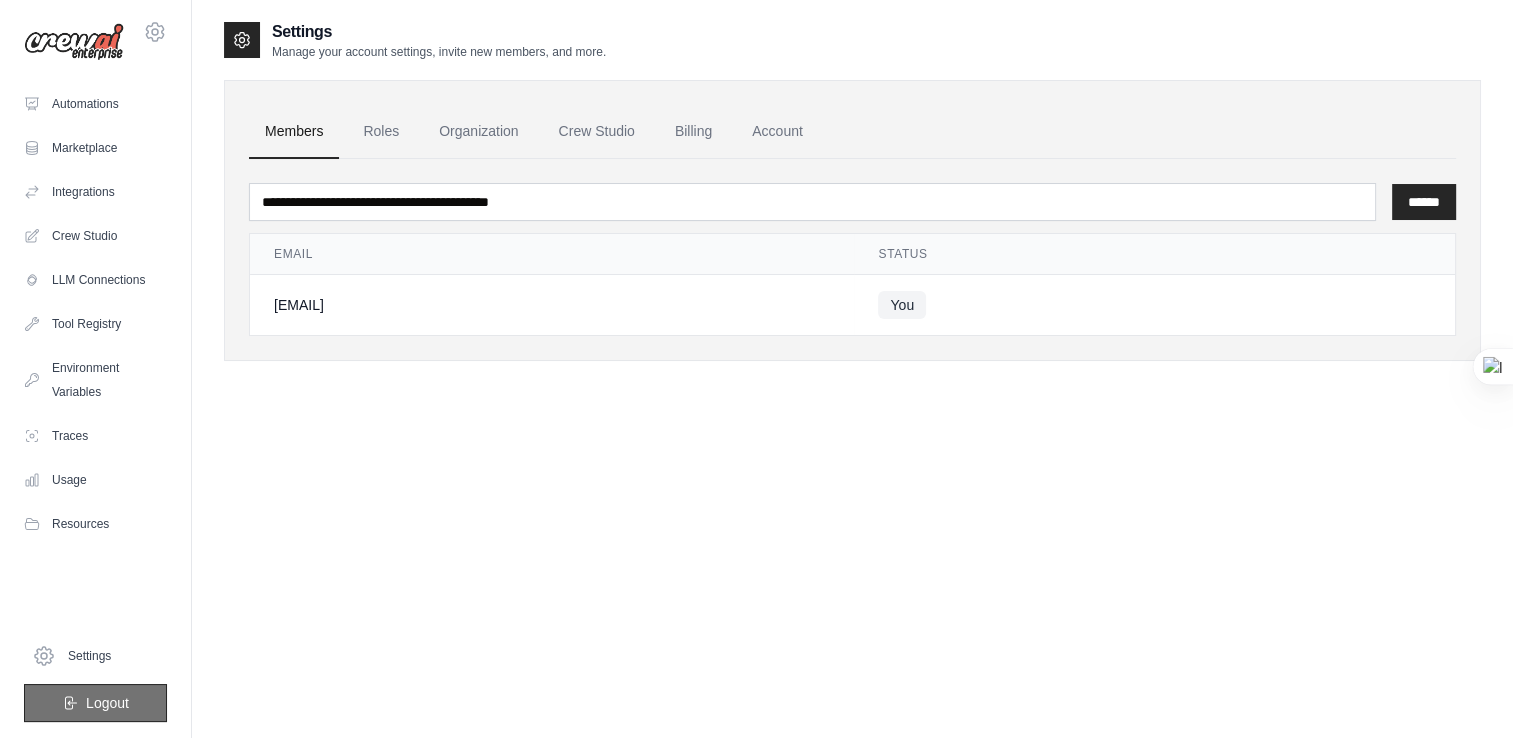 click on "Logout" at bounding box center [107, 703] 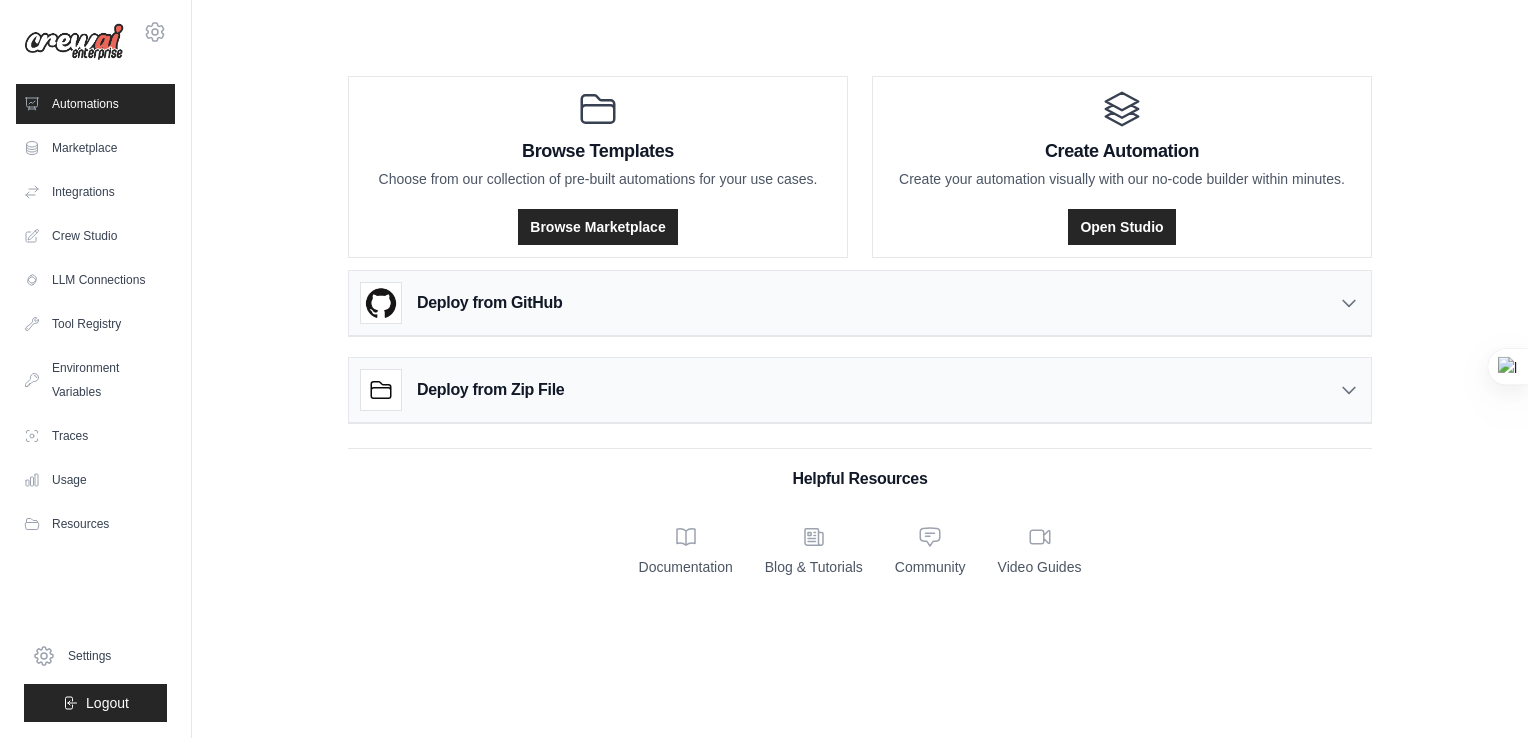 scroll, scrollTop: 0, scrollLeft: 0, axis: both 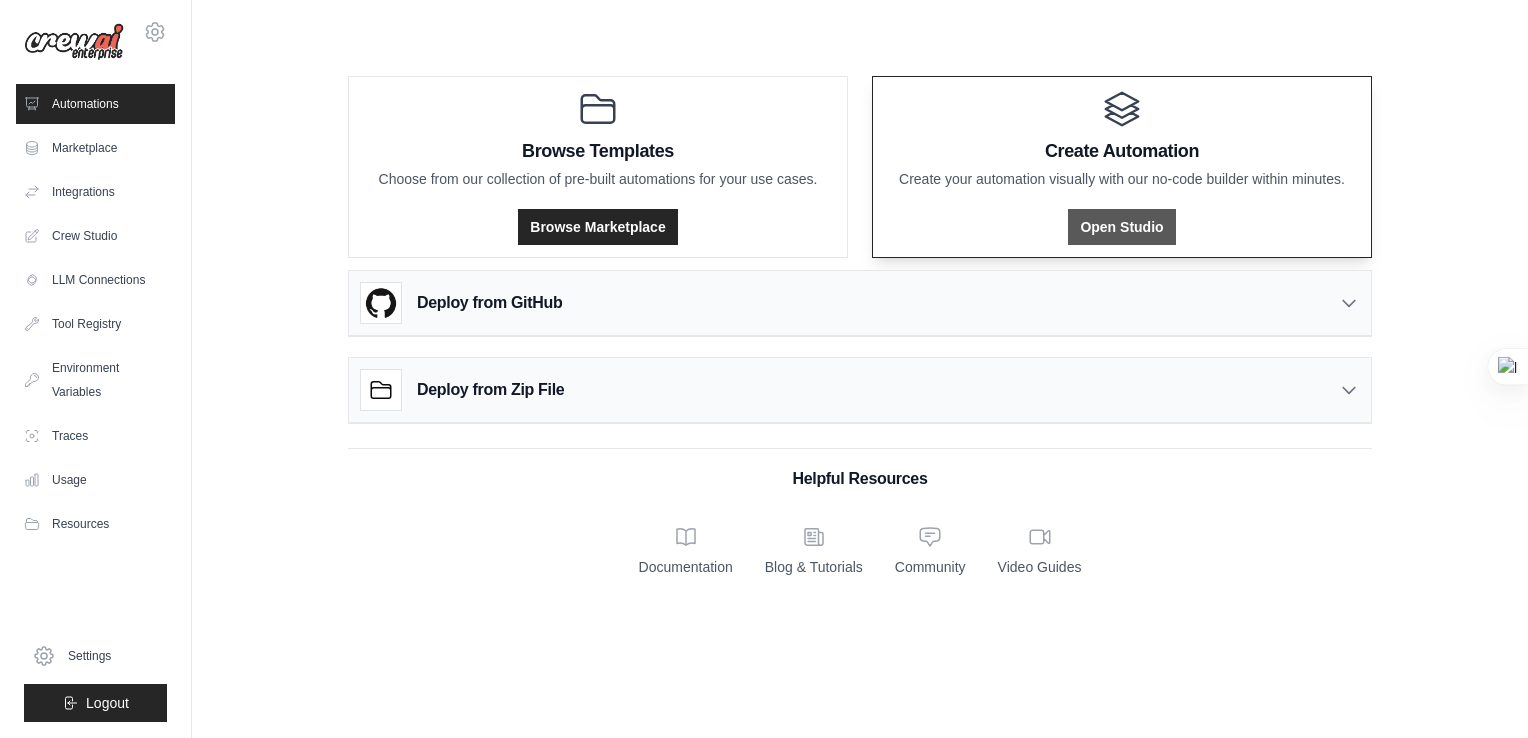 click on "Open Studio" at bounding box center (1121, 227) 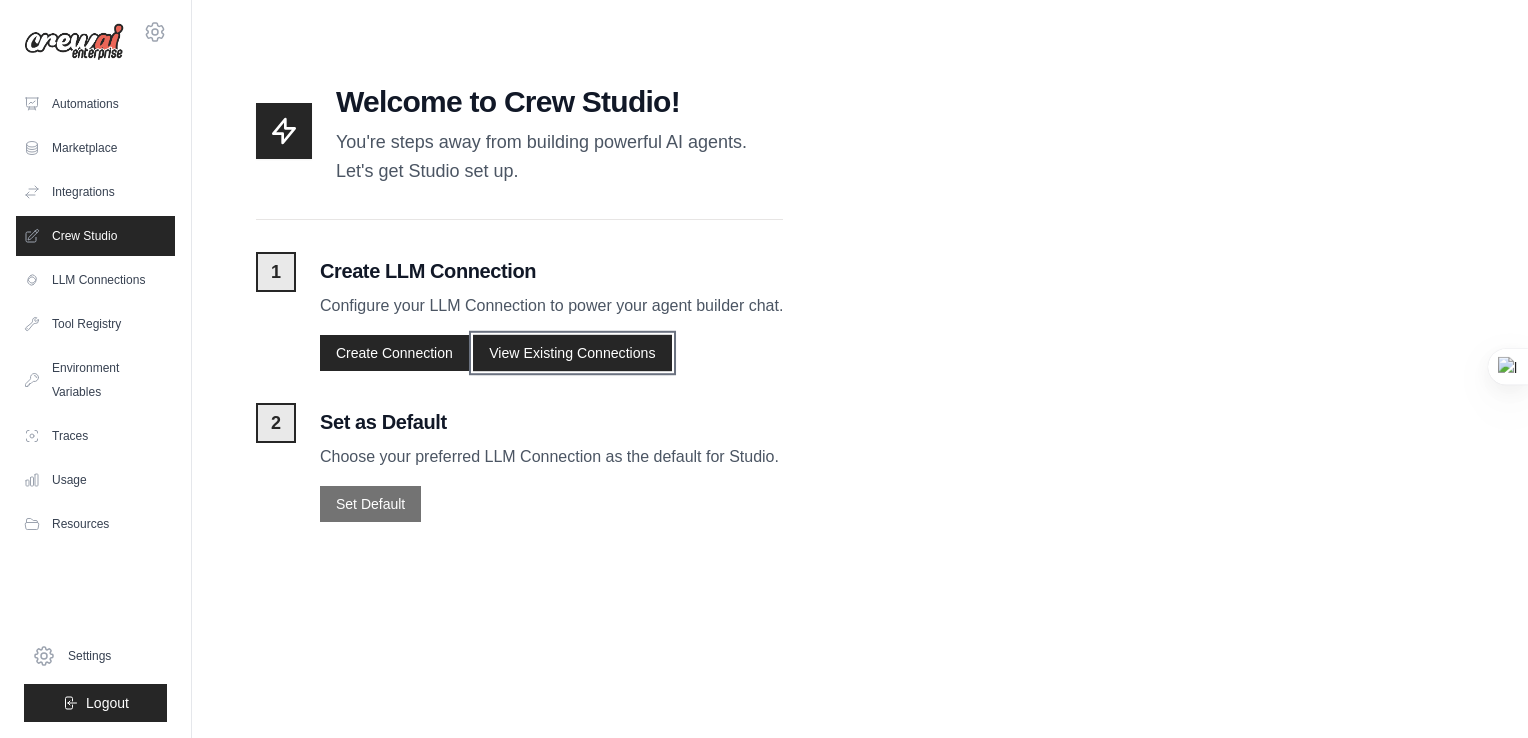 click on "View Existing Connections" at bounding box center [572, 352] 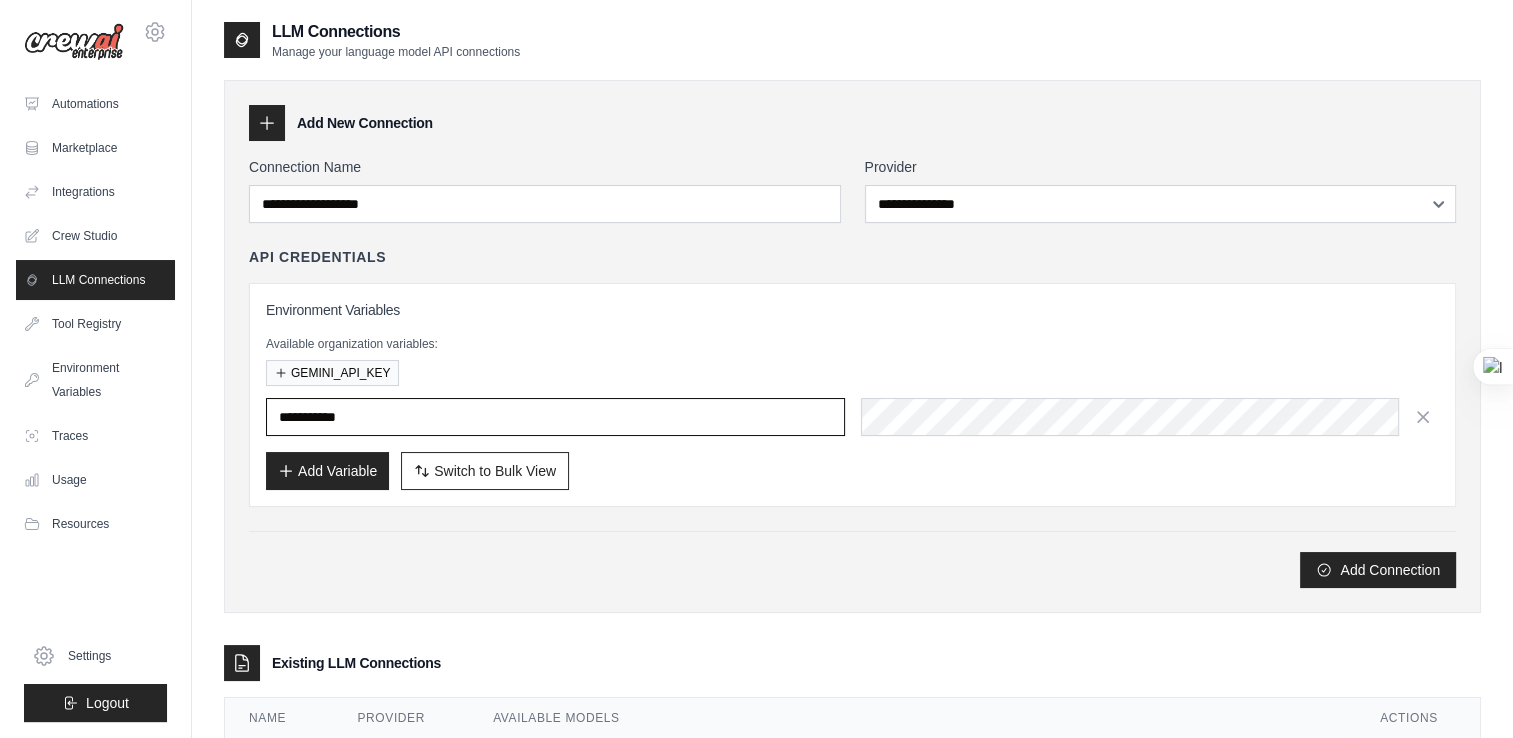 type on "**********" 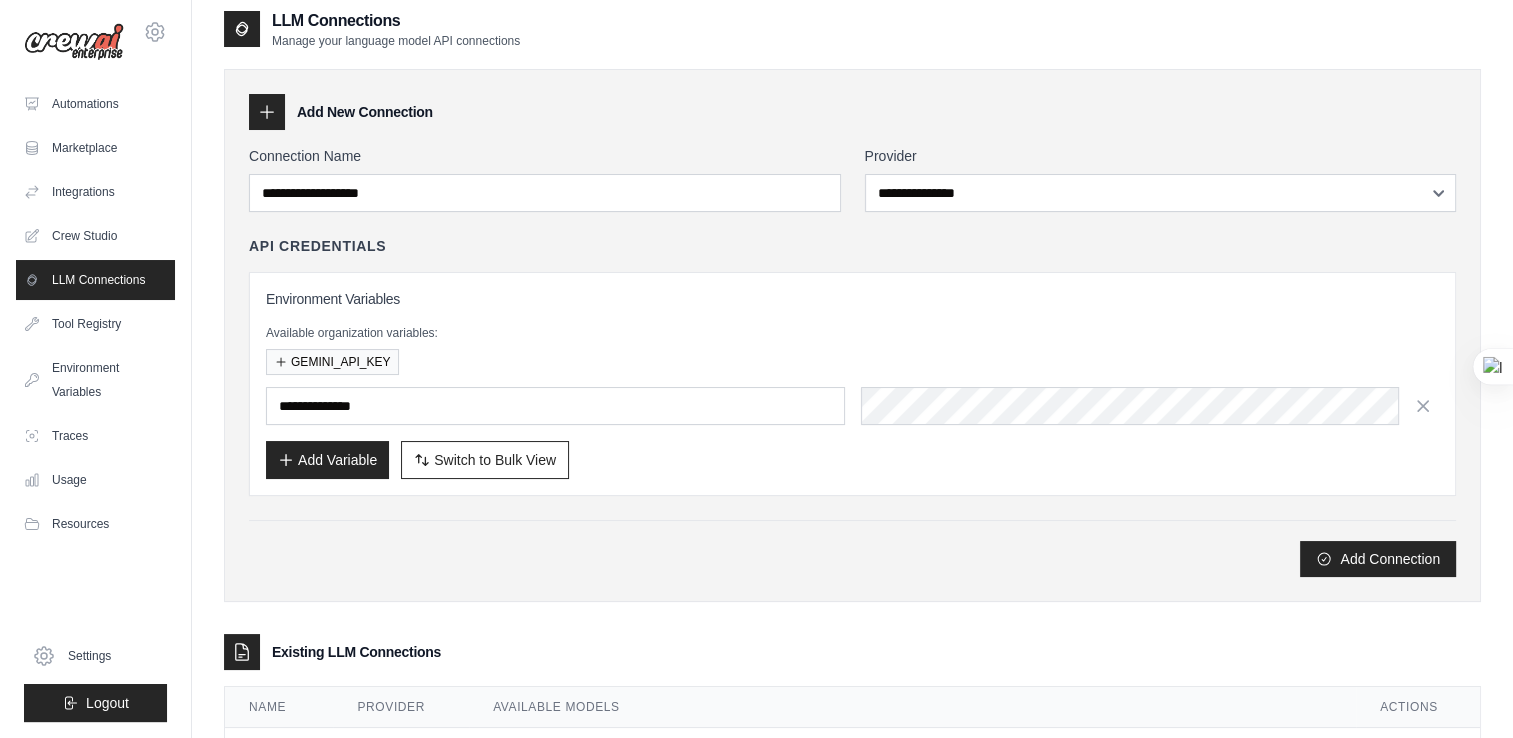 scroll, scrollTop: 0, scrollLeft: 0, axis: both 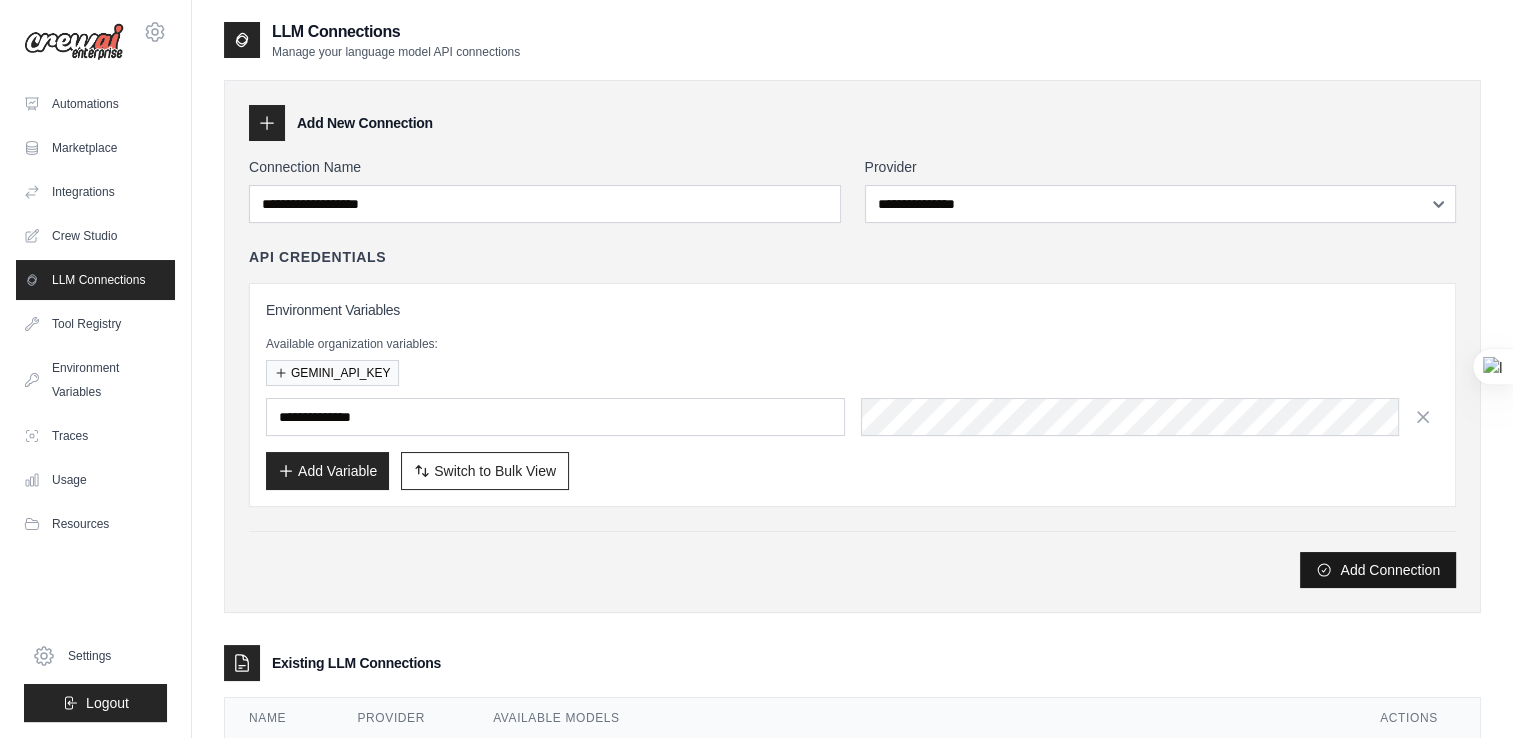 click on "Add Connection" at bounding box center [1378, 570] 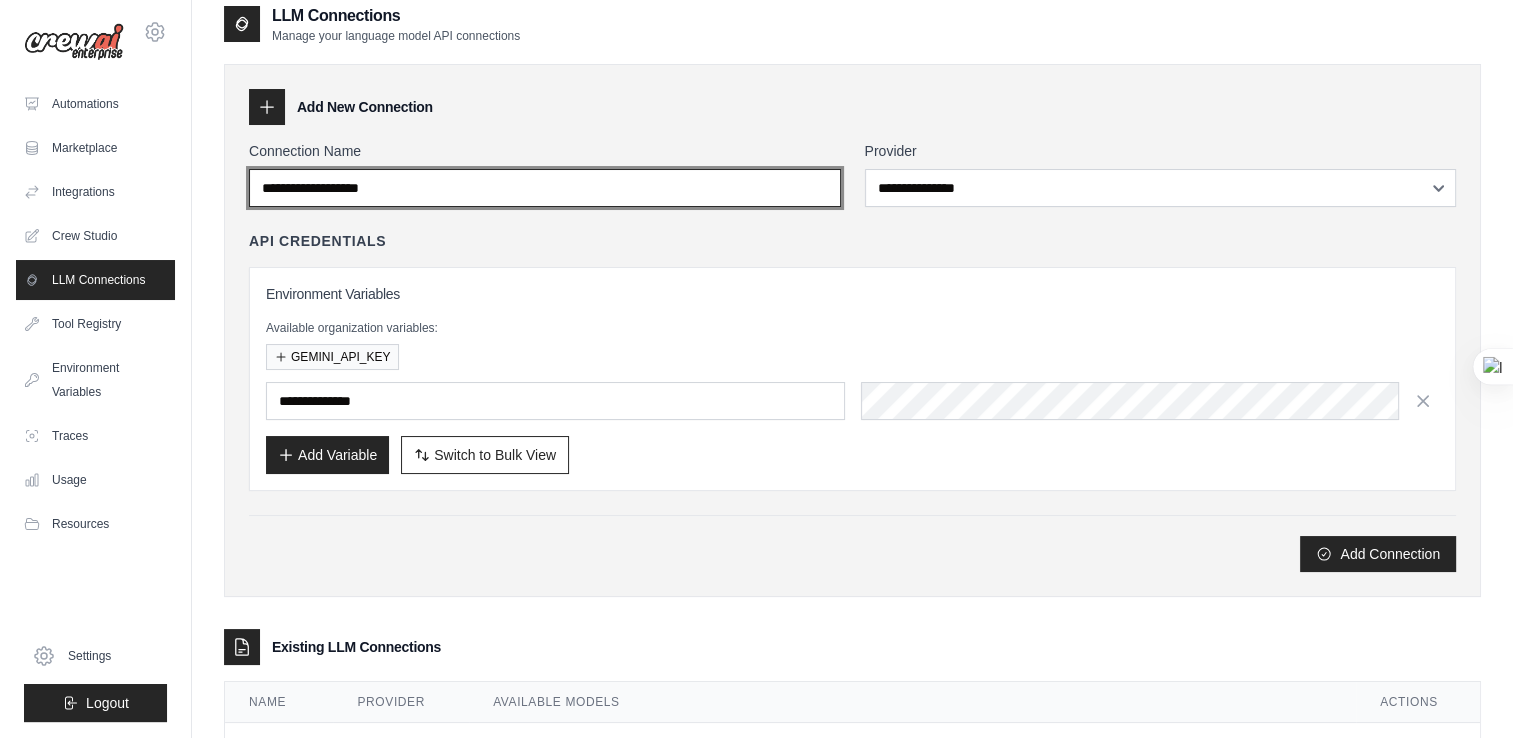 scroll, scrollTop: 0, scrollLeft: 0, axis: both 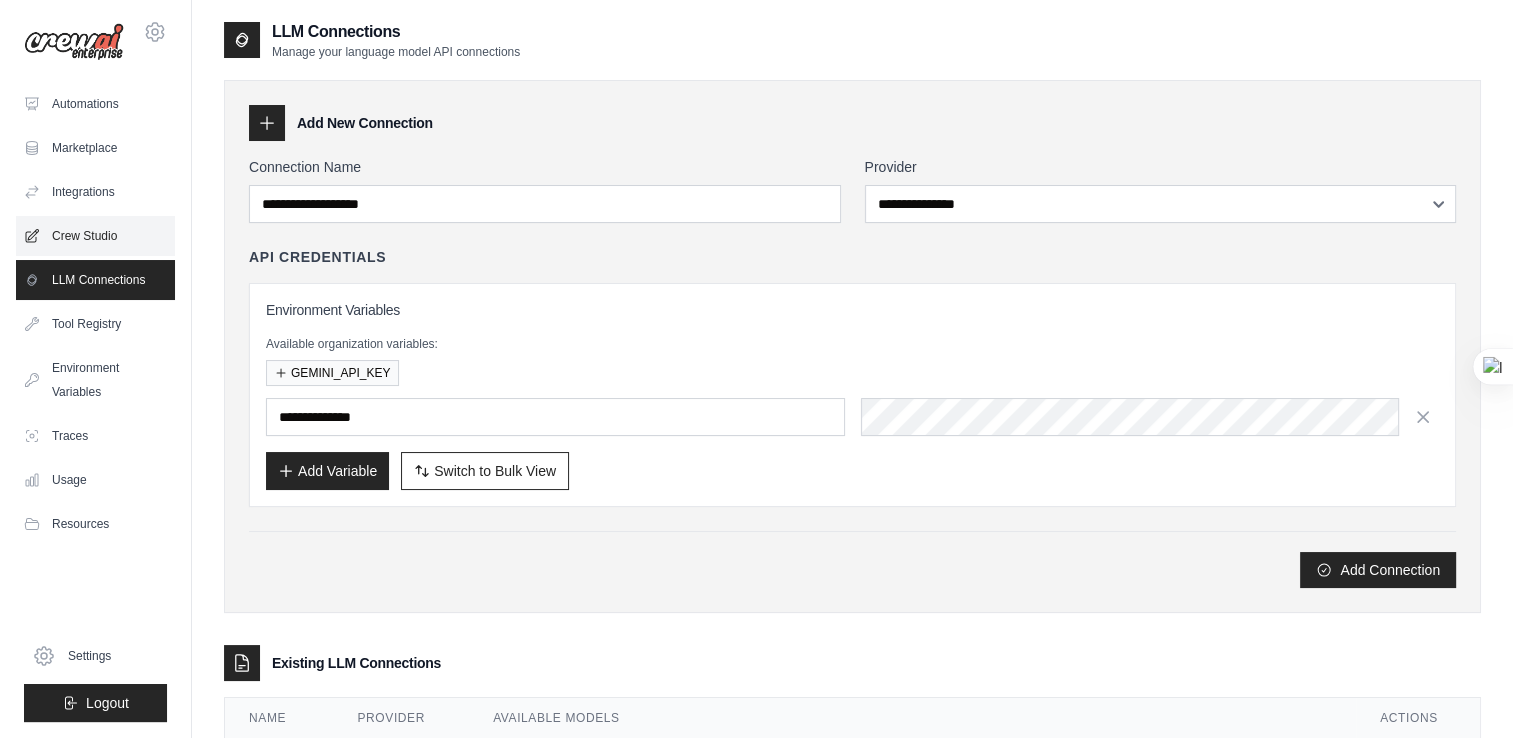 click on "Crew Studio" at bounding box center (95, 236) 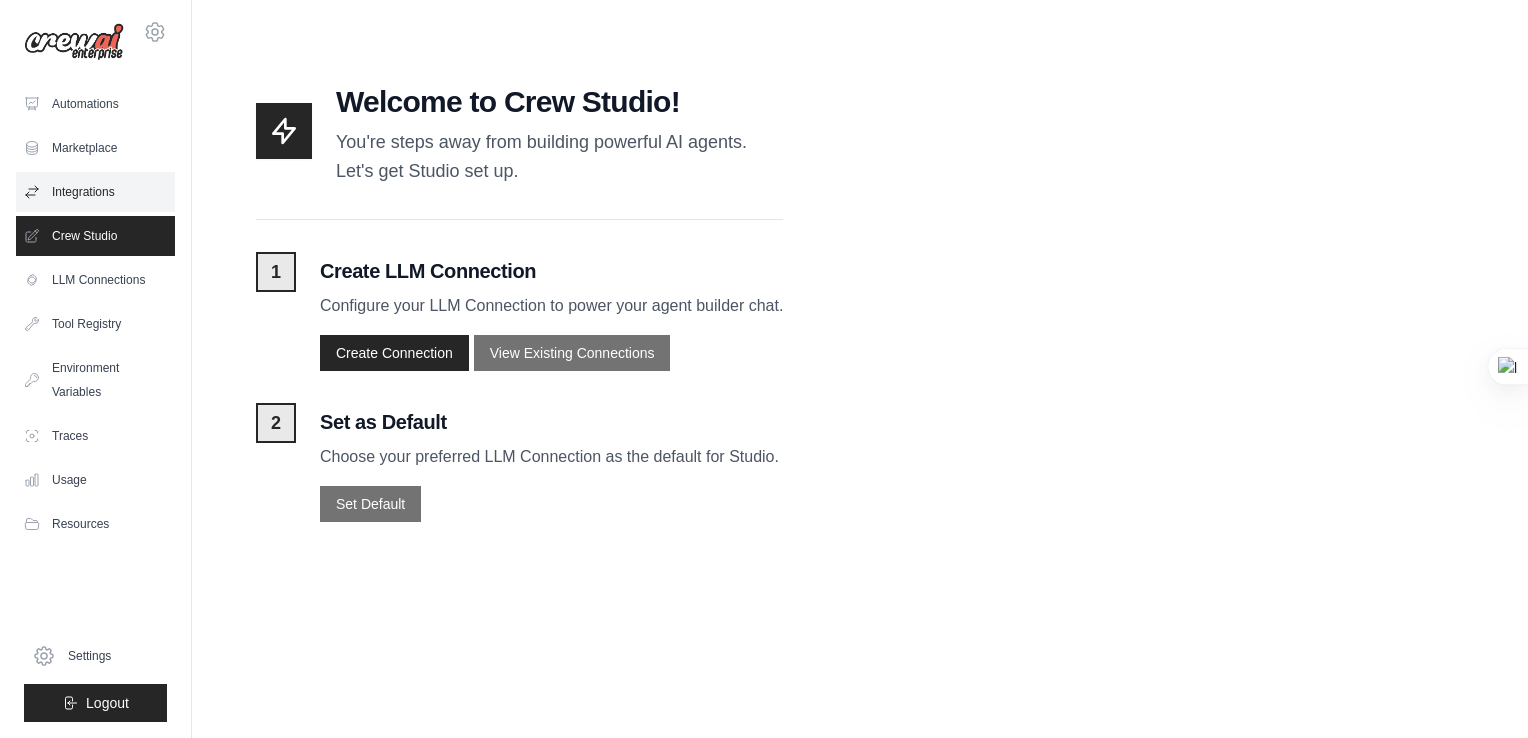 click on "Integrations" at bounding box center (95, 192) 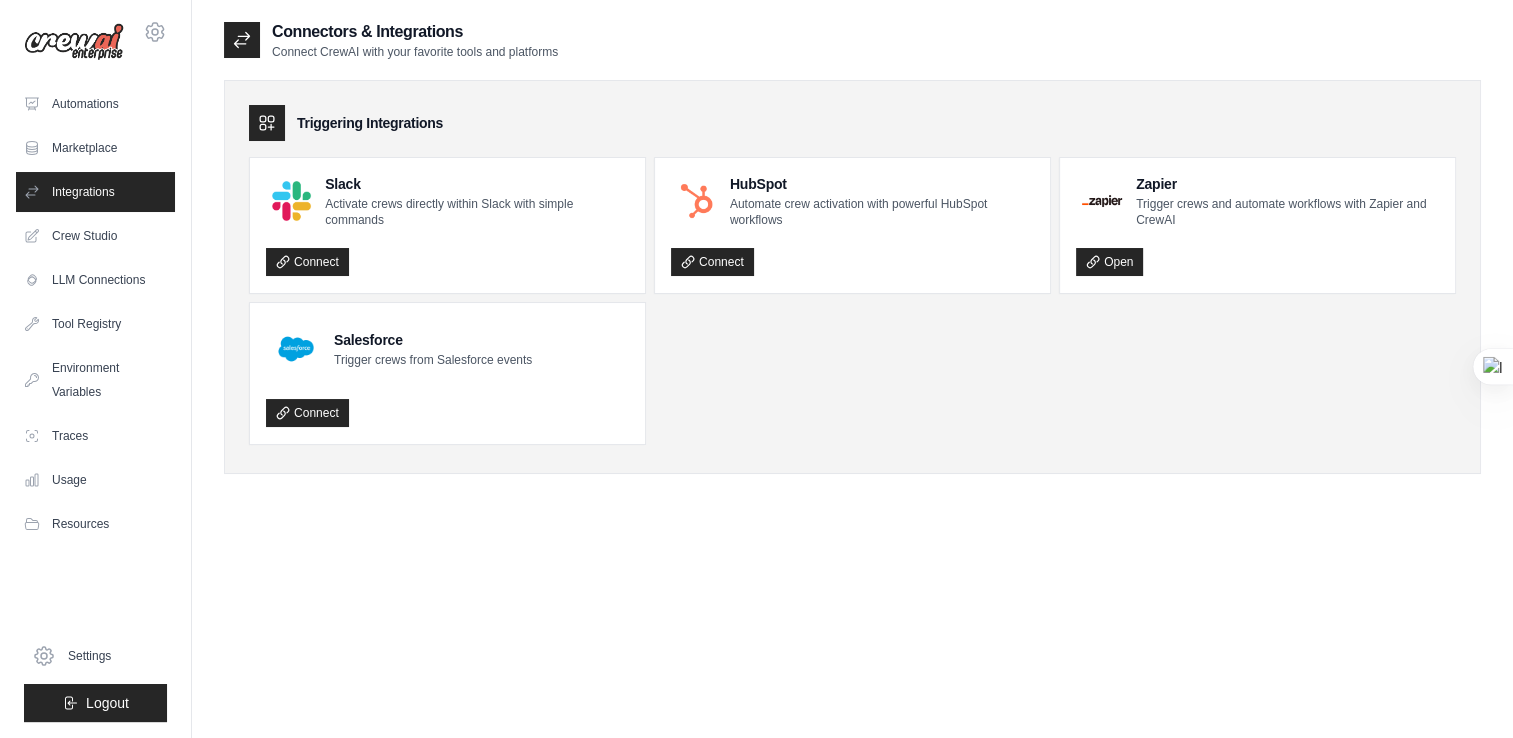 click on "Marketplace" at bounding box center (95, 148) 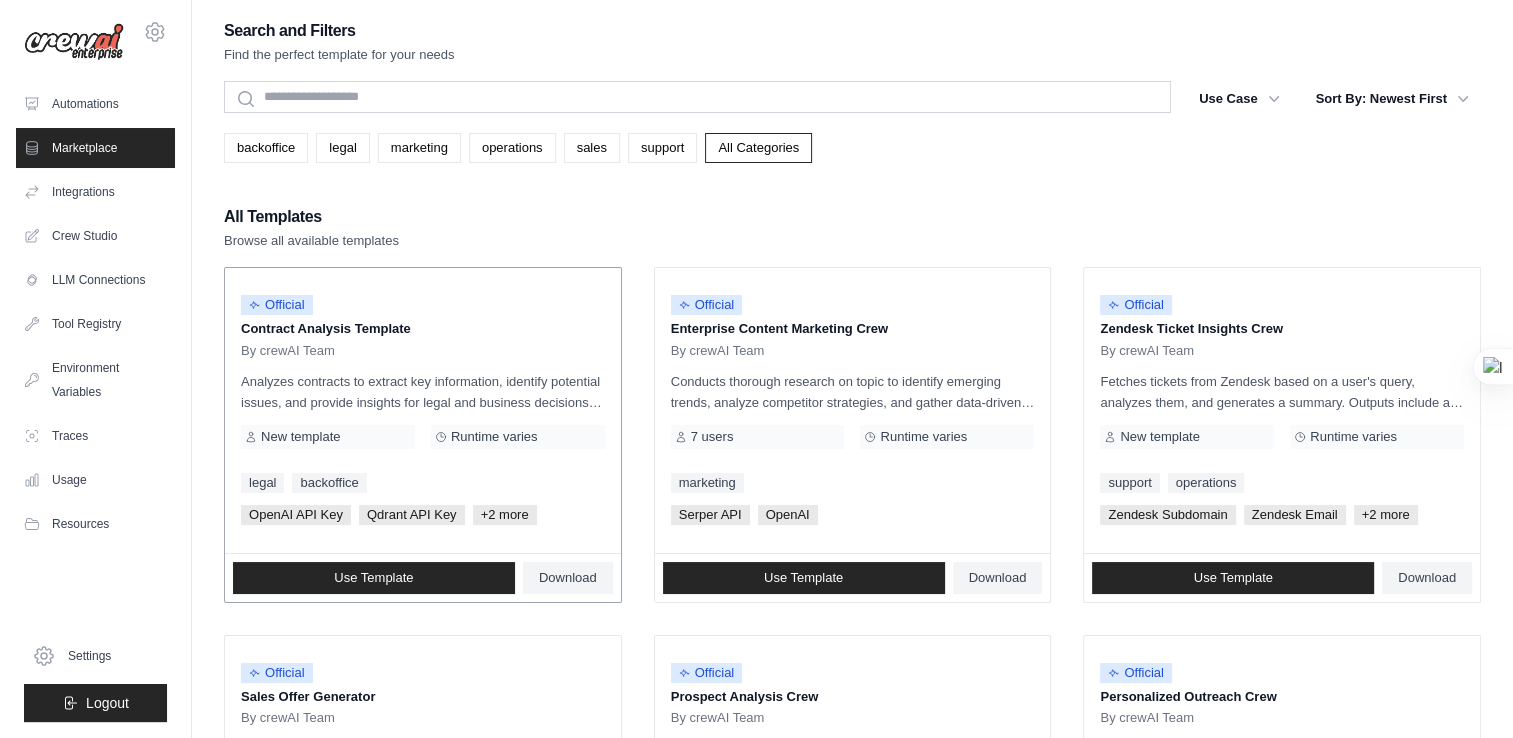 scroll, scrollTop: 0, scrollLeft: 0, axis: both 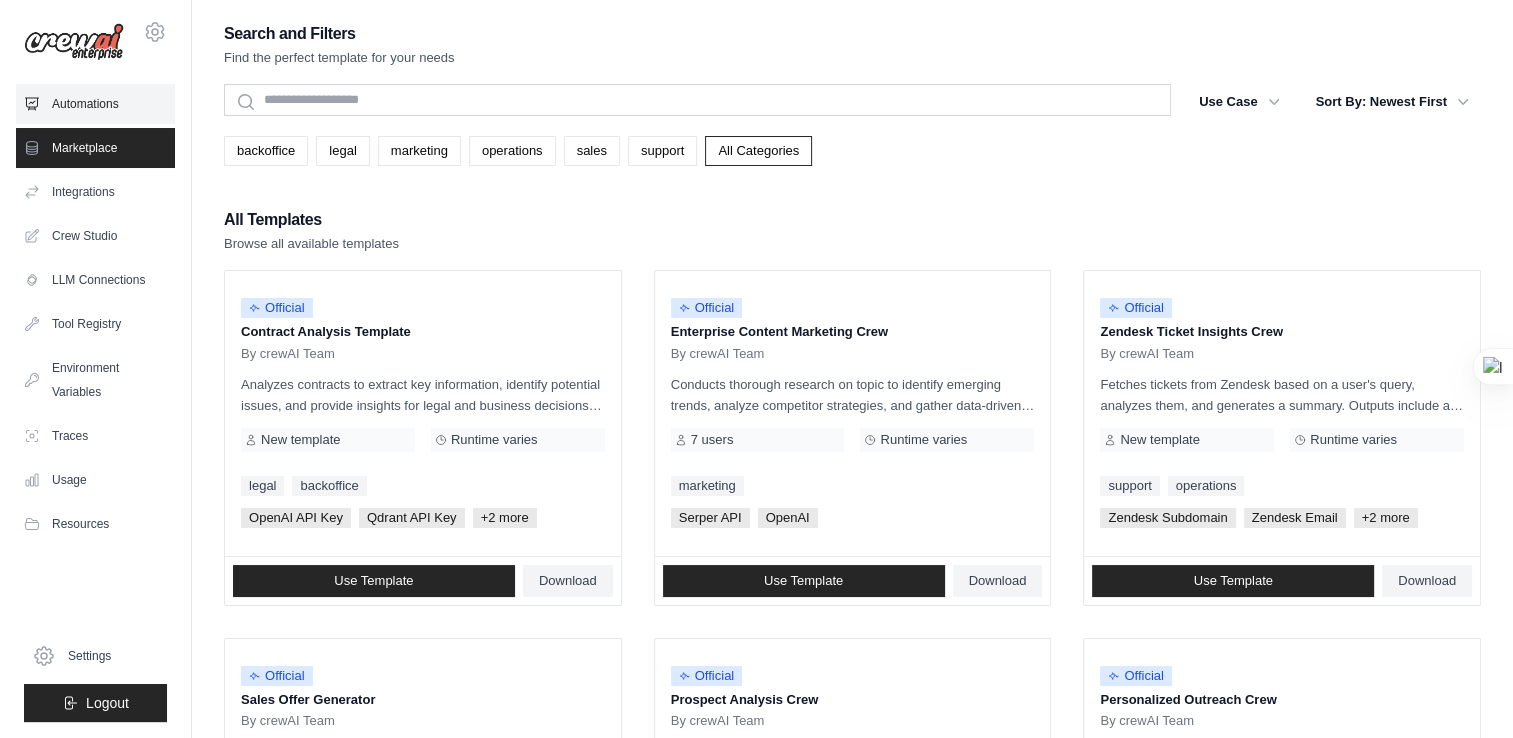click on "Automations" at bounding box center [95, 104] 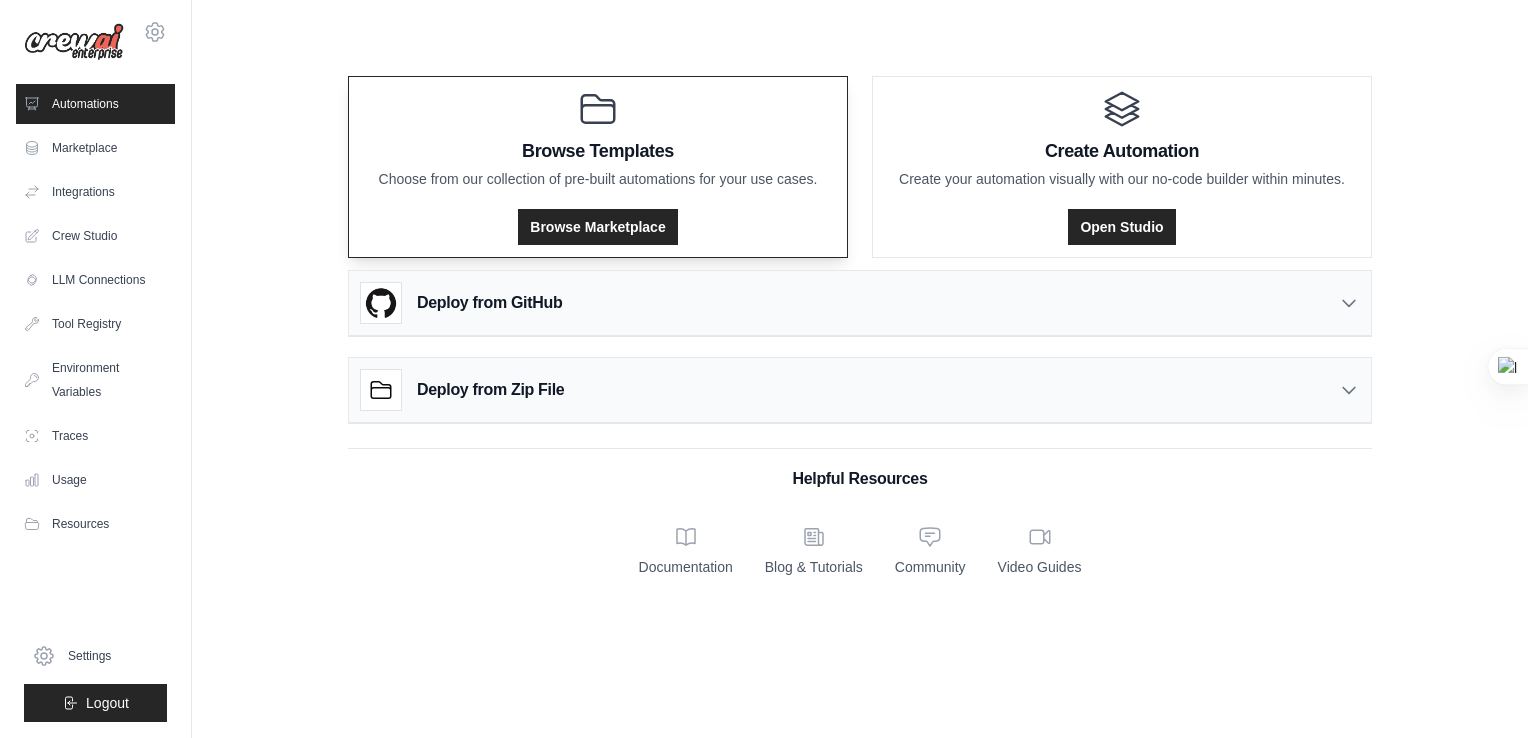 drag, startPoint x: 383, startPoint y: 87, endPoint x: 372, endPoint y: 89, distance: 11.18034 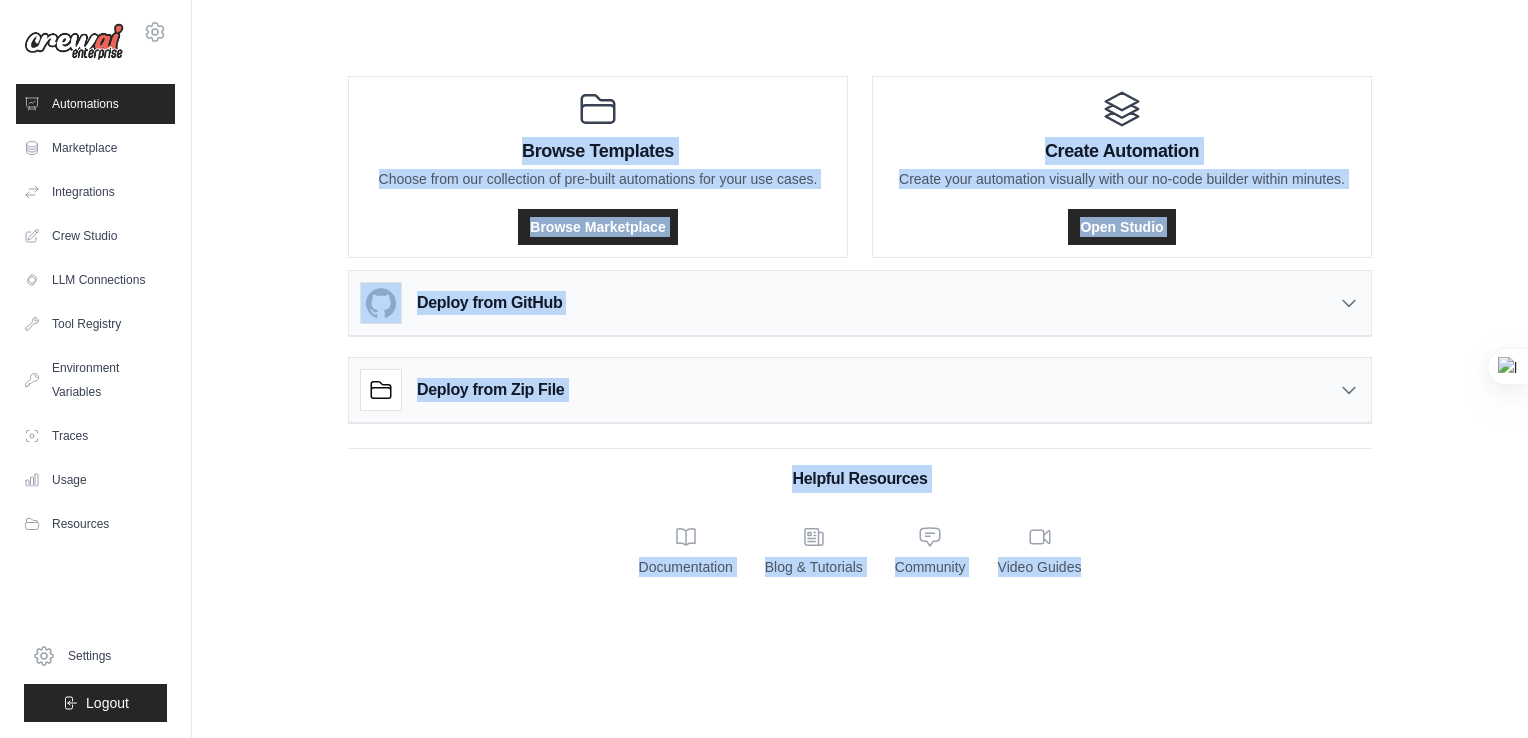drag, startPoint x: 308, startPoint y: 81, endPoint x: 1531, endPoint y: 550, distance: 1309.8435 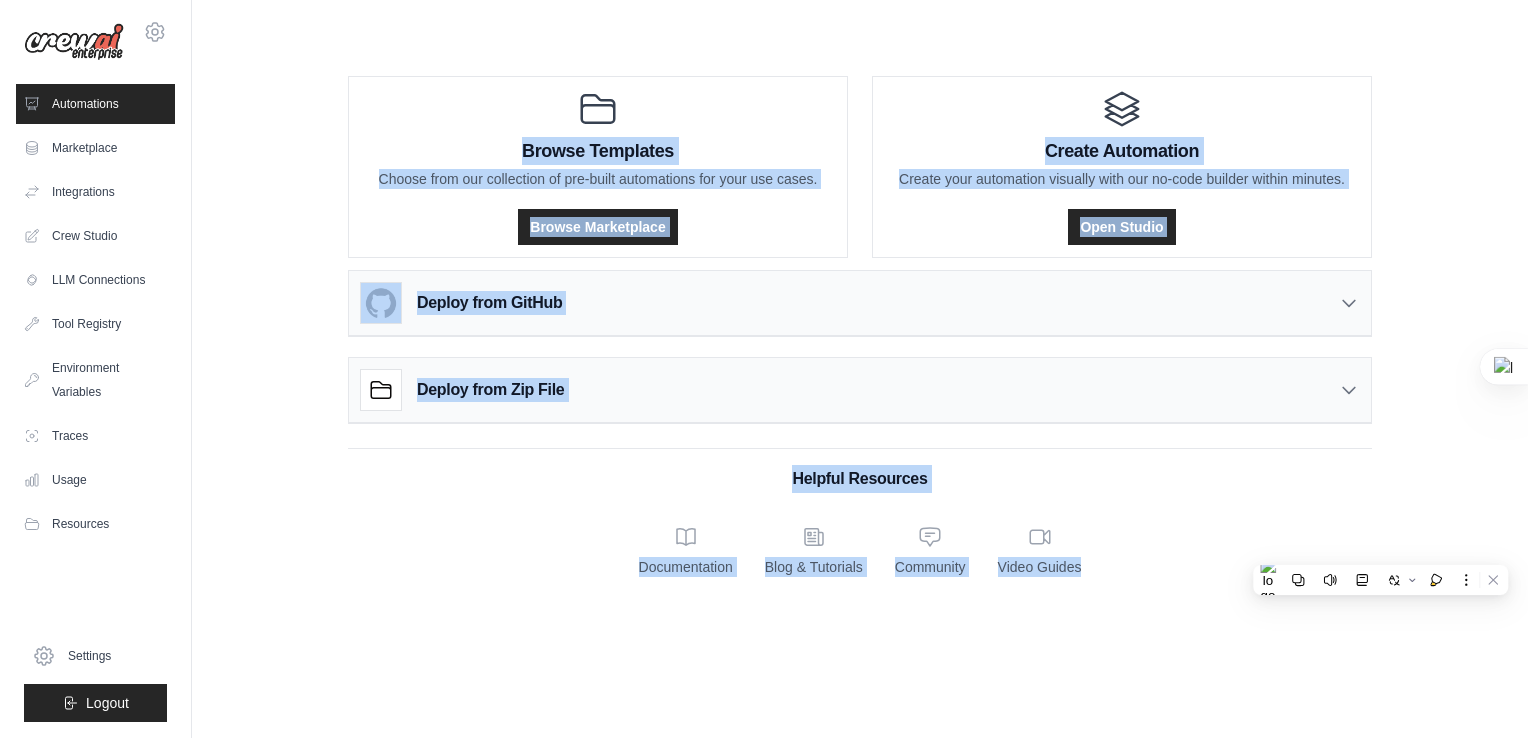 drag, startPoint x: 1531, startPoint y: 550, endPoint x: 1234, endPoint y: 527, distance: 297.88925 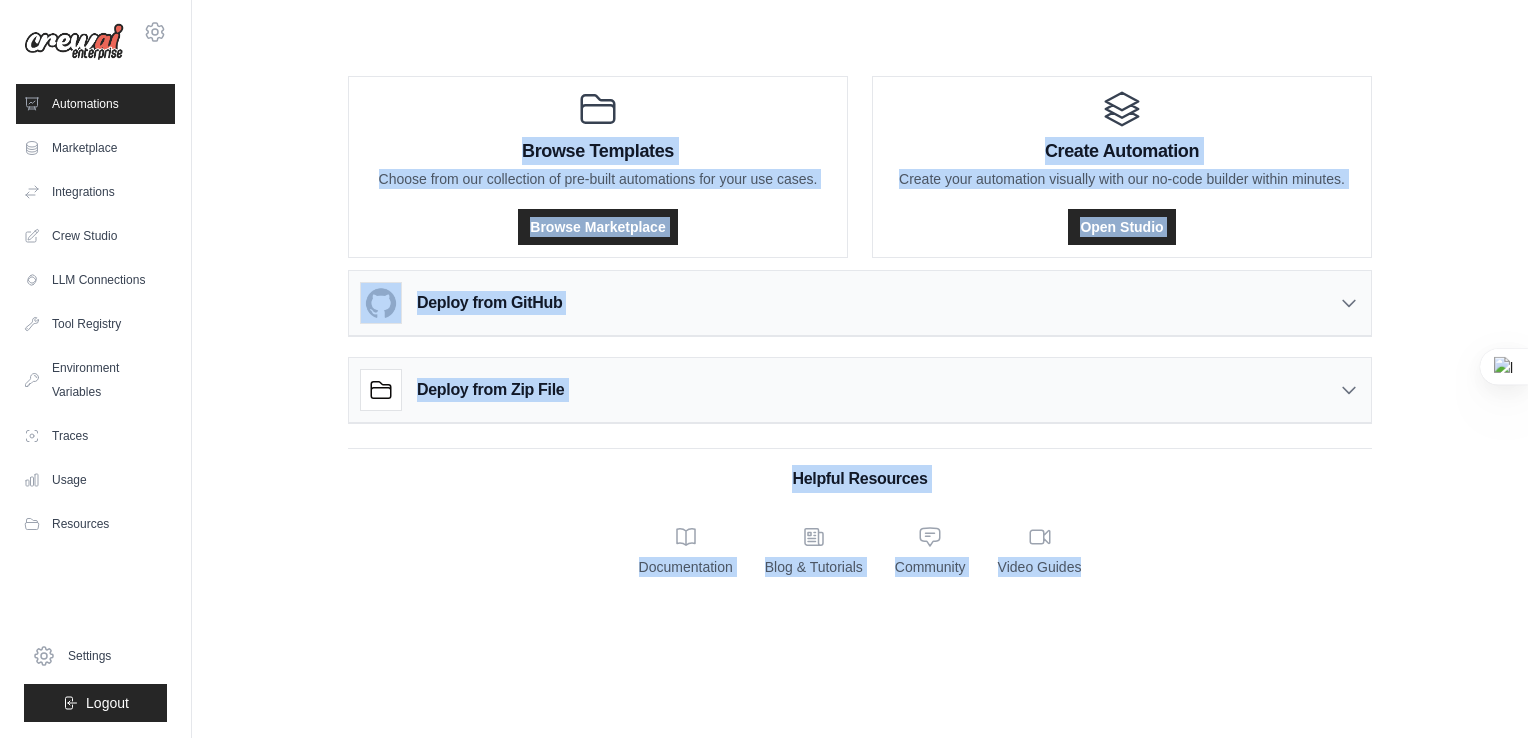 click on "Helpful Resources
Documentation
Blog & Tutorials
Community
Video Guides" at bounding box center (860, 512) 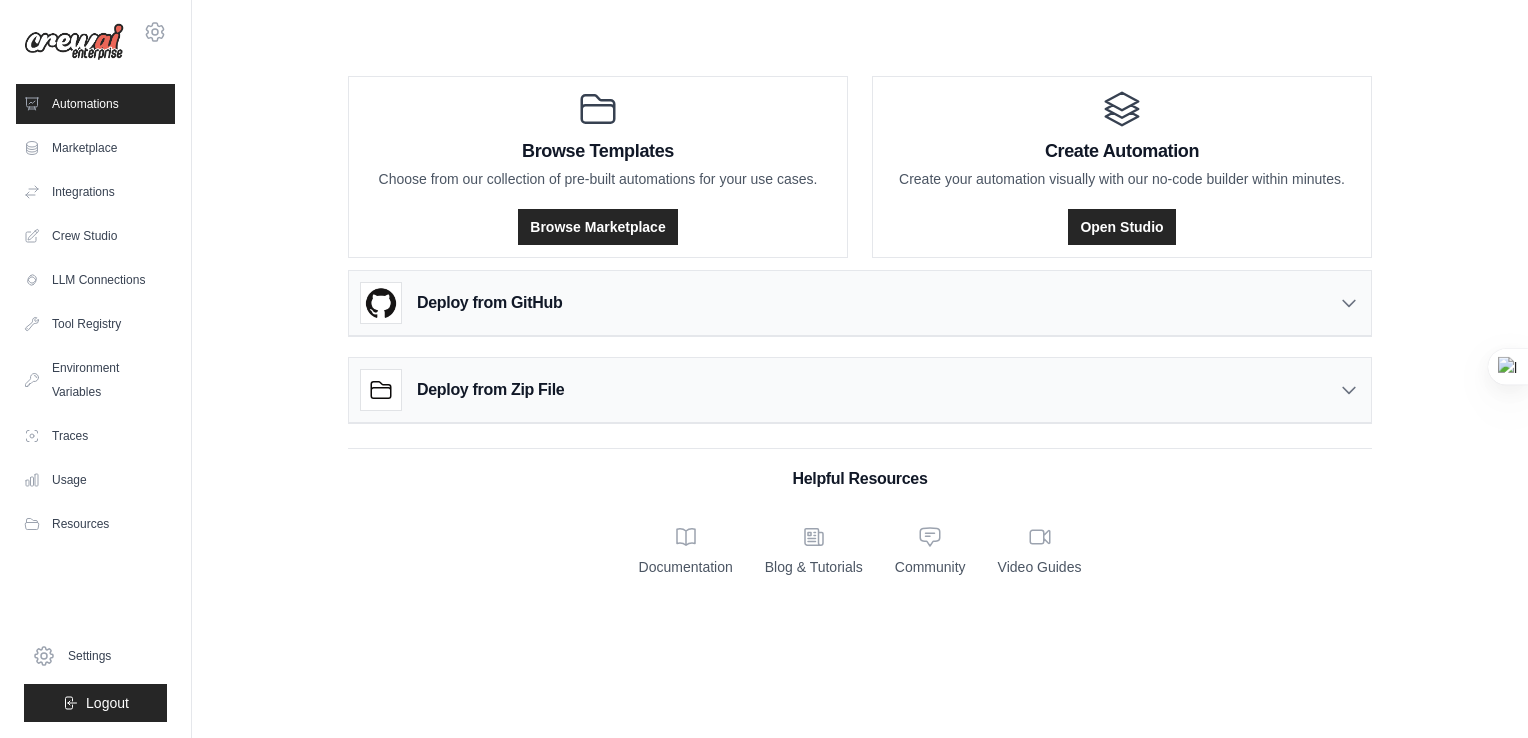 click on "Deploy from Zip File" at bounding box center (462, 390) 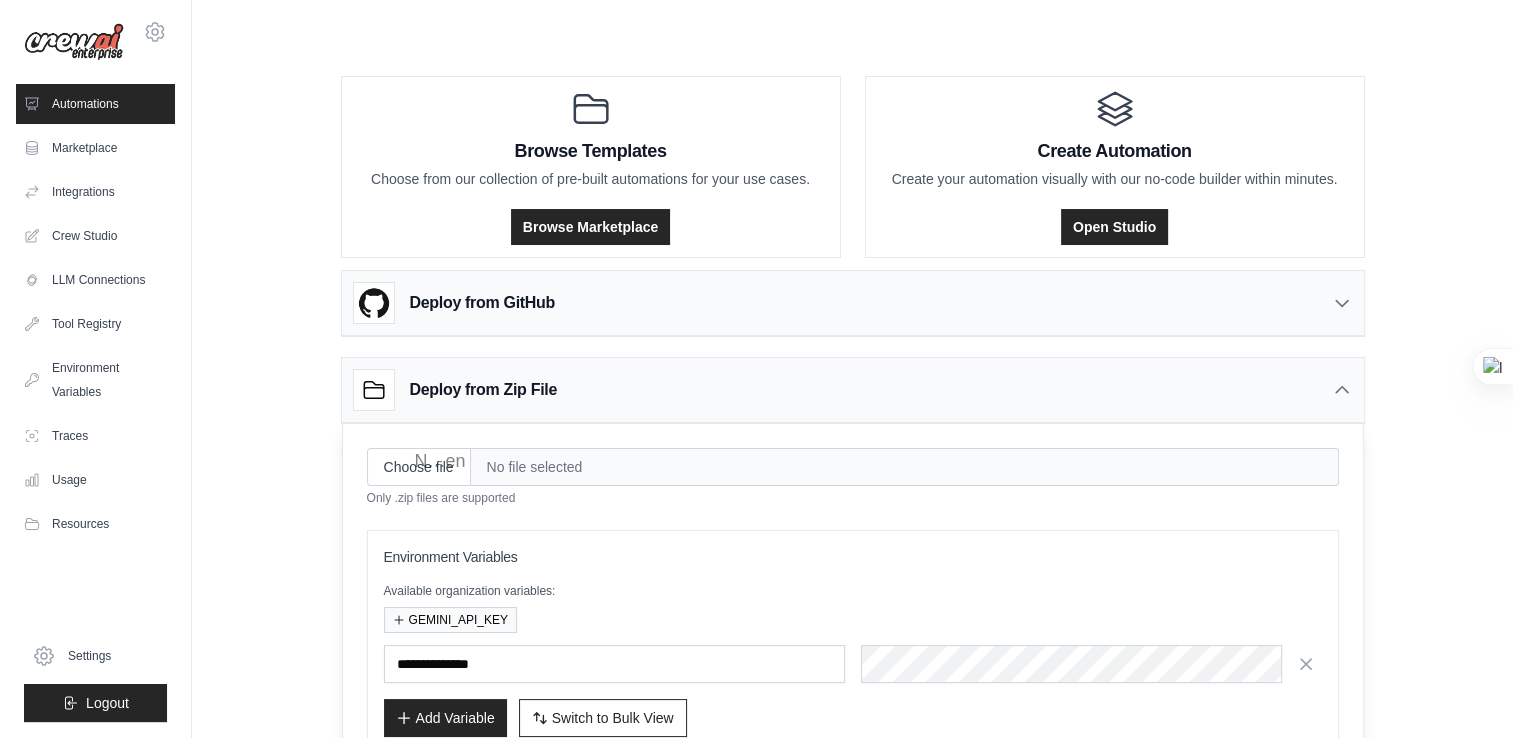 click on "No file selected" at bounding box center [905, 467] 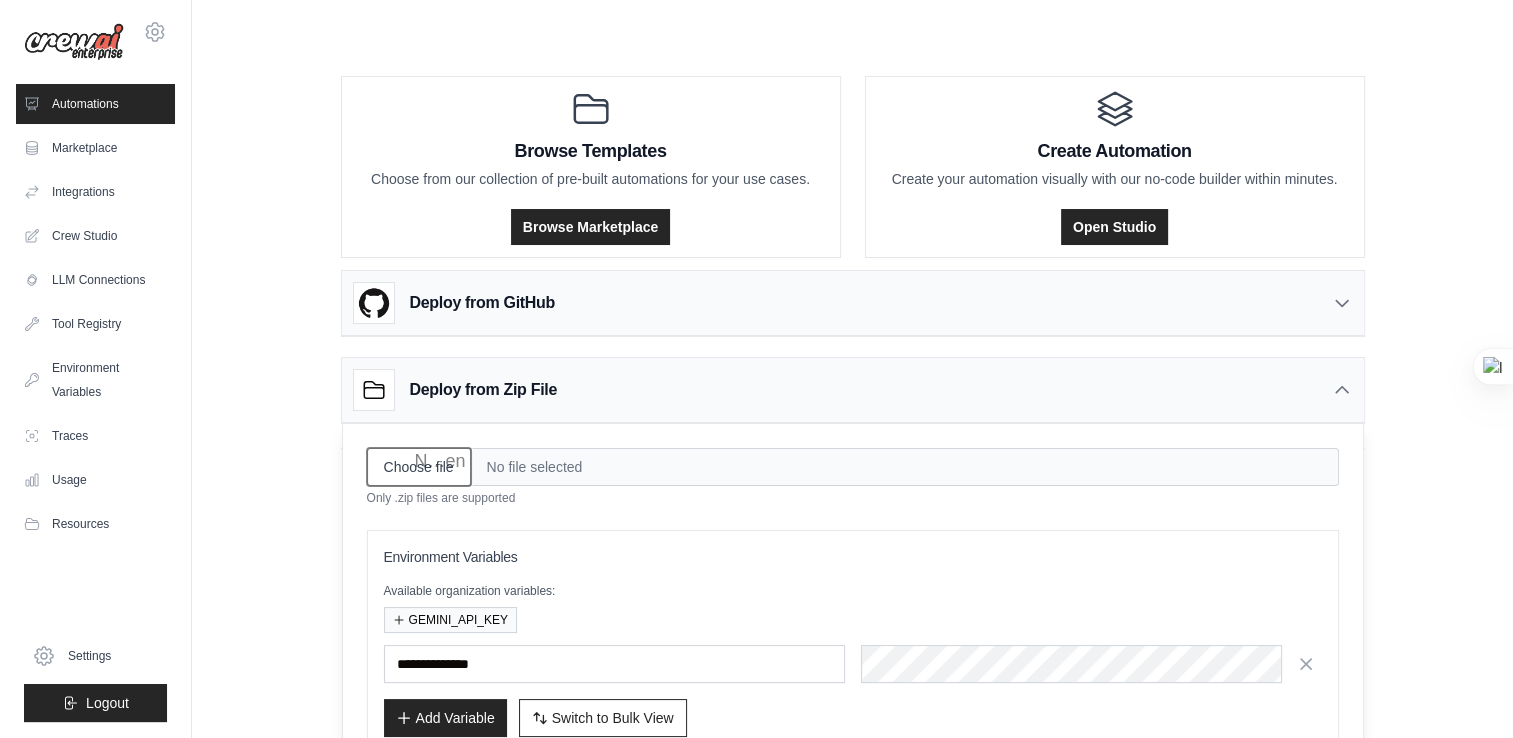 click on "Choose file" at bounding box center (419, 467) 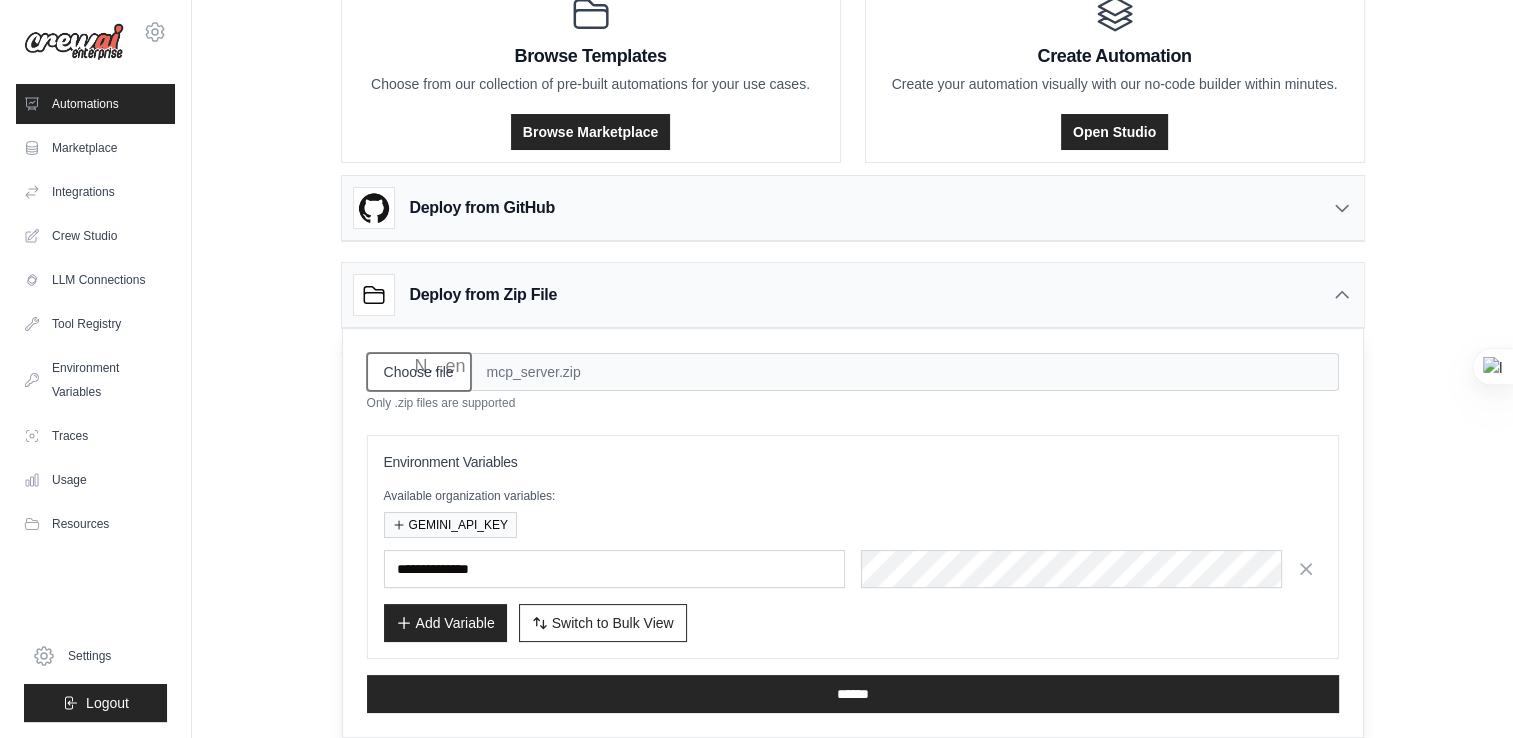 scroll, scrollTop: 110, scrollLeft: 0, axis: vertical 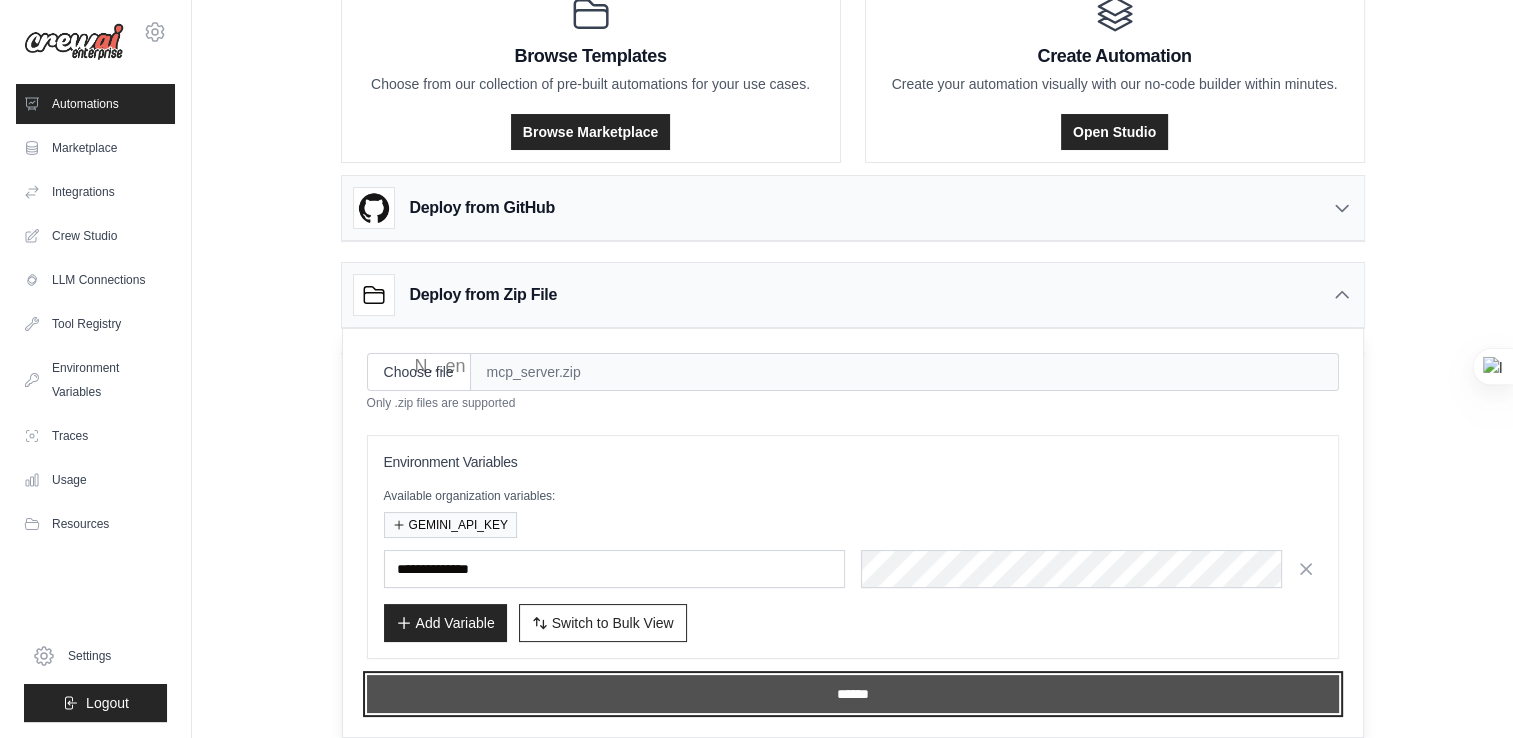click on "******" at bounding box center (853, 694) 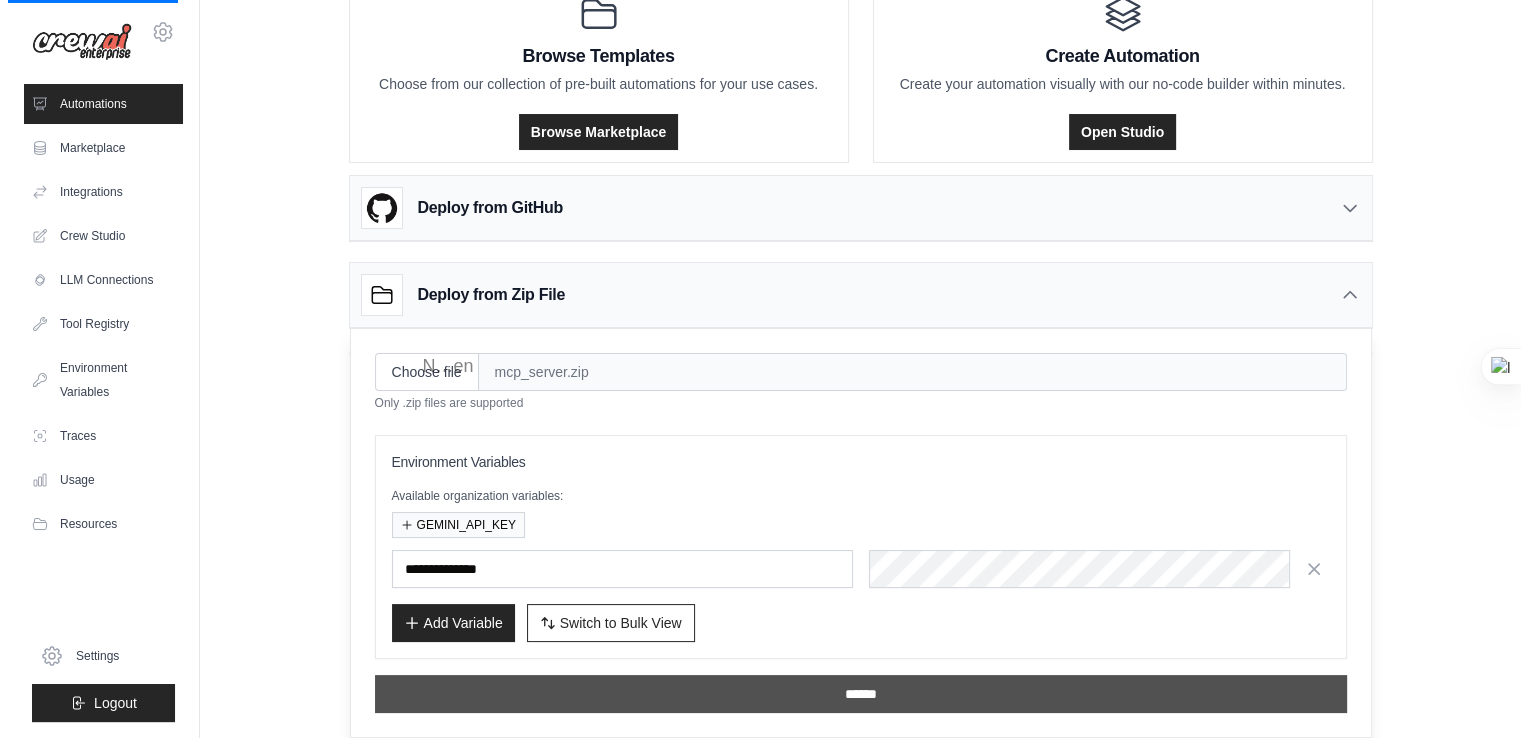 scroll, scrollTop: 0, scrollLeft: 0, axis: both 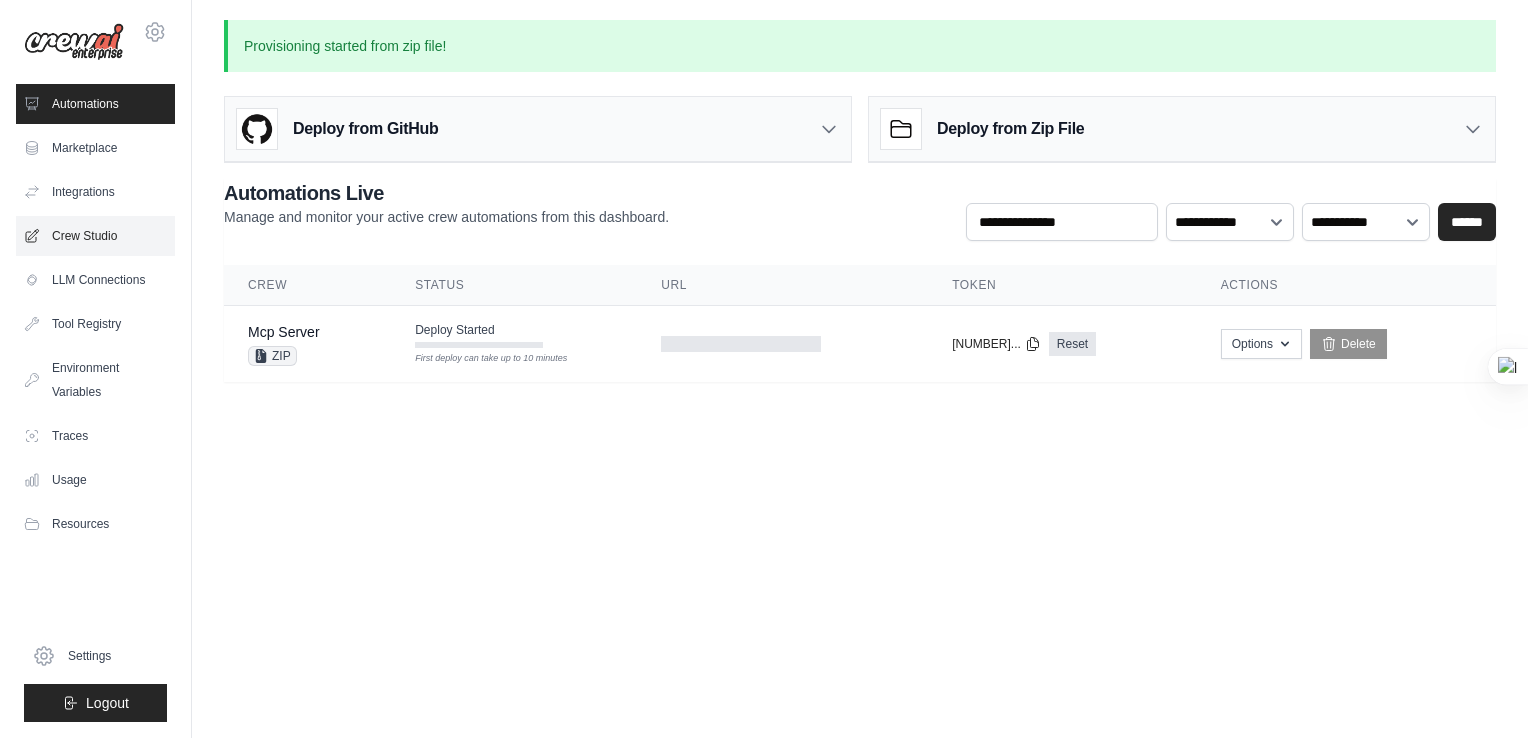 click on "Crew Studio" at bounding box center (95, 236) 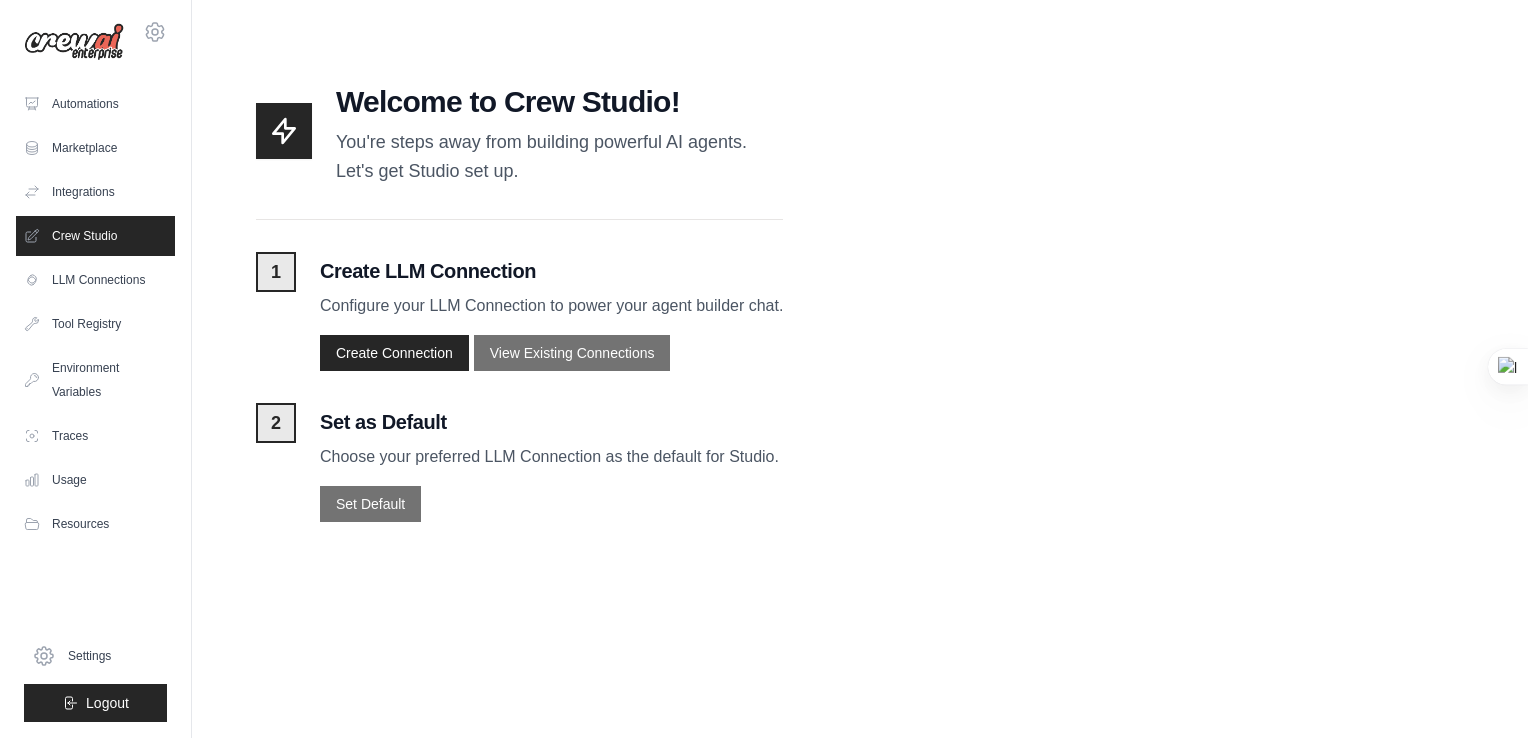 click on "You're steps away from building powerful AI agents.
Let's get Studio set up." at bounding box center (541, 157) 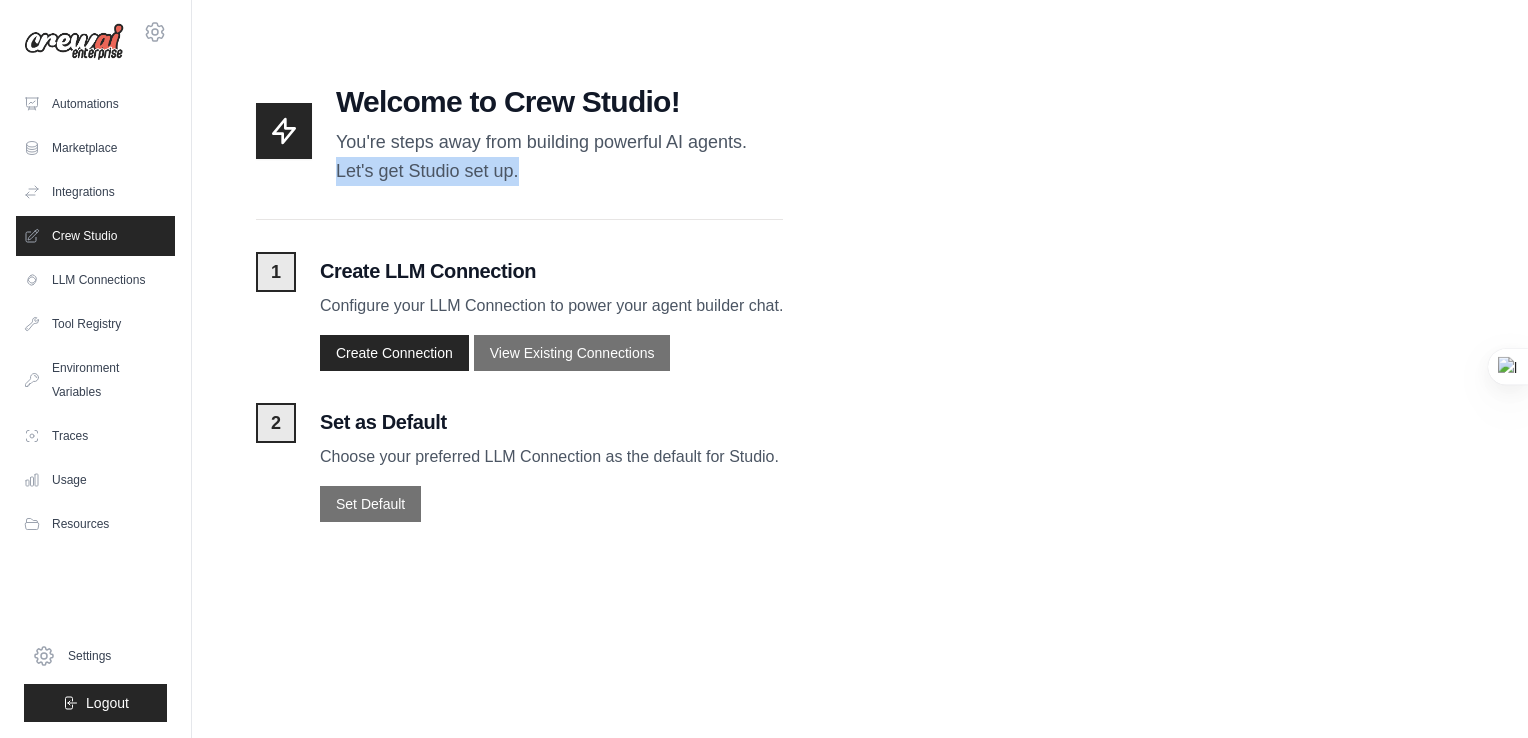 drag, startPoint x: 340, startPoint y: 171, endPoint x: 557, endPoint y: 166, distance: 217.0576 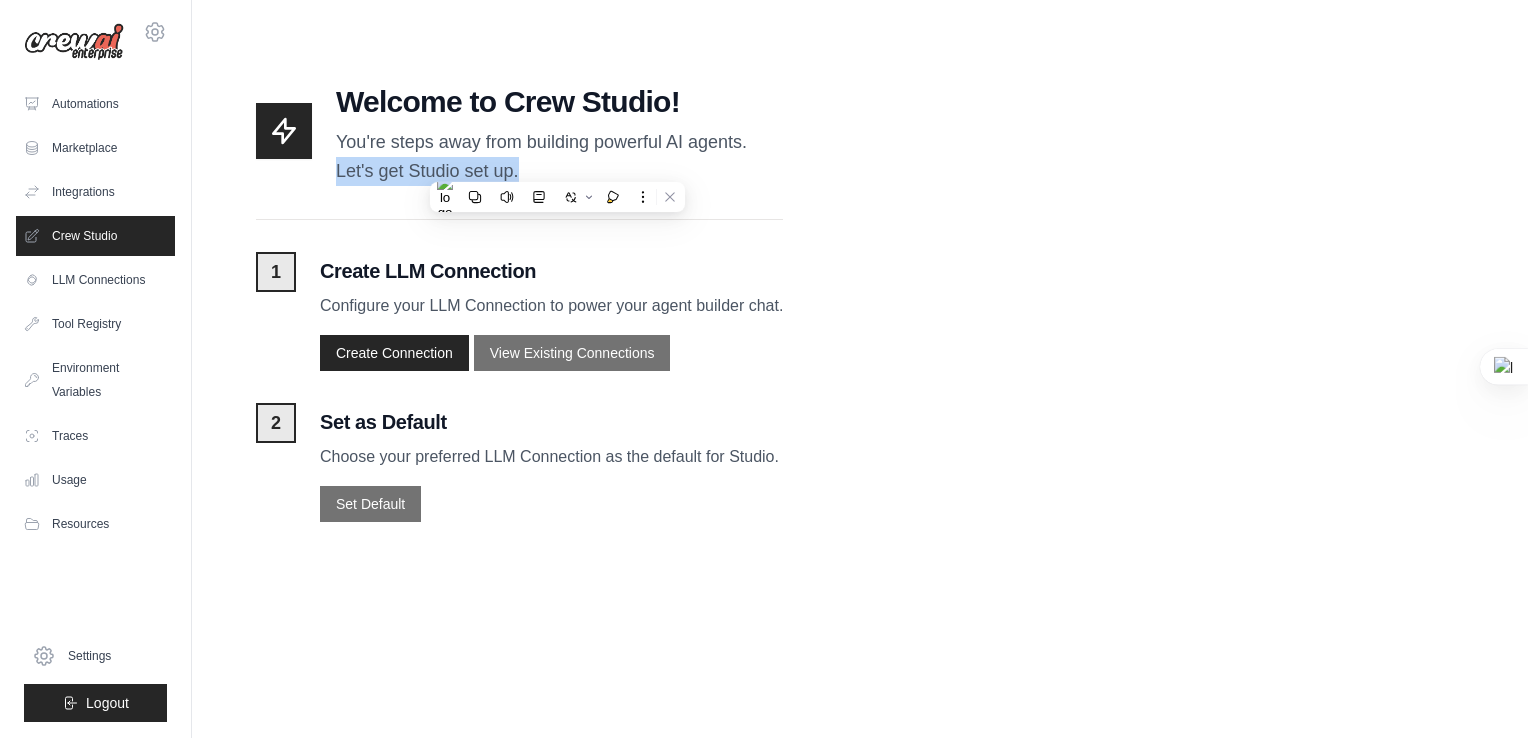 drag, startPoint x: 557, startPoint y: 166, endPoint x: 358, endPoint y: 171, distance: 199.0628 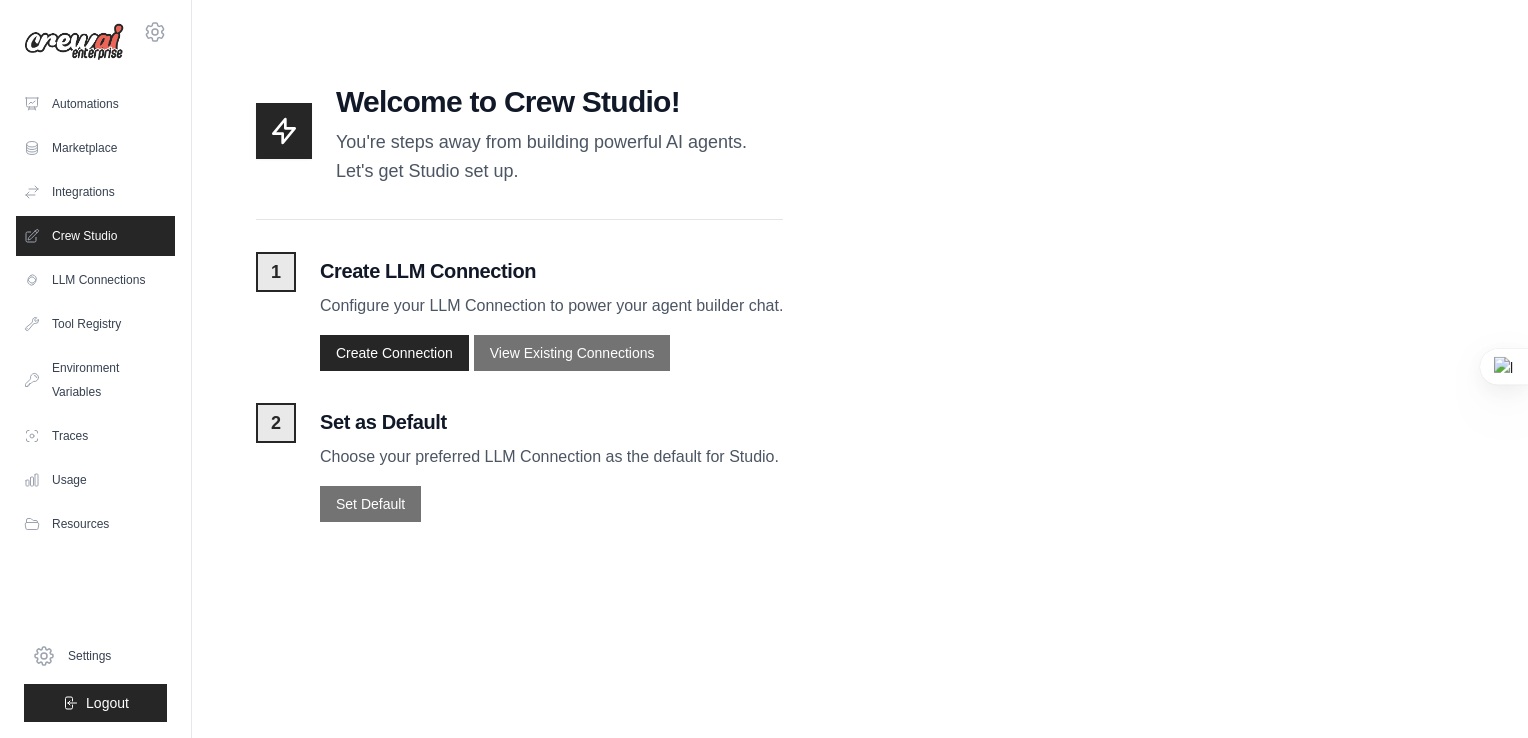 click on "You're steps away from building powerful AI agents.
Let's get Studio set up." at bounding box center (541, 157) 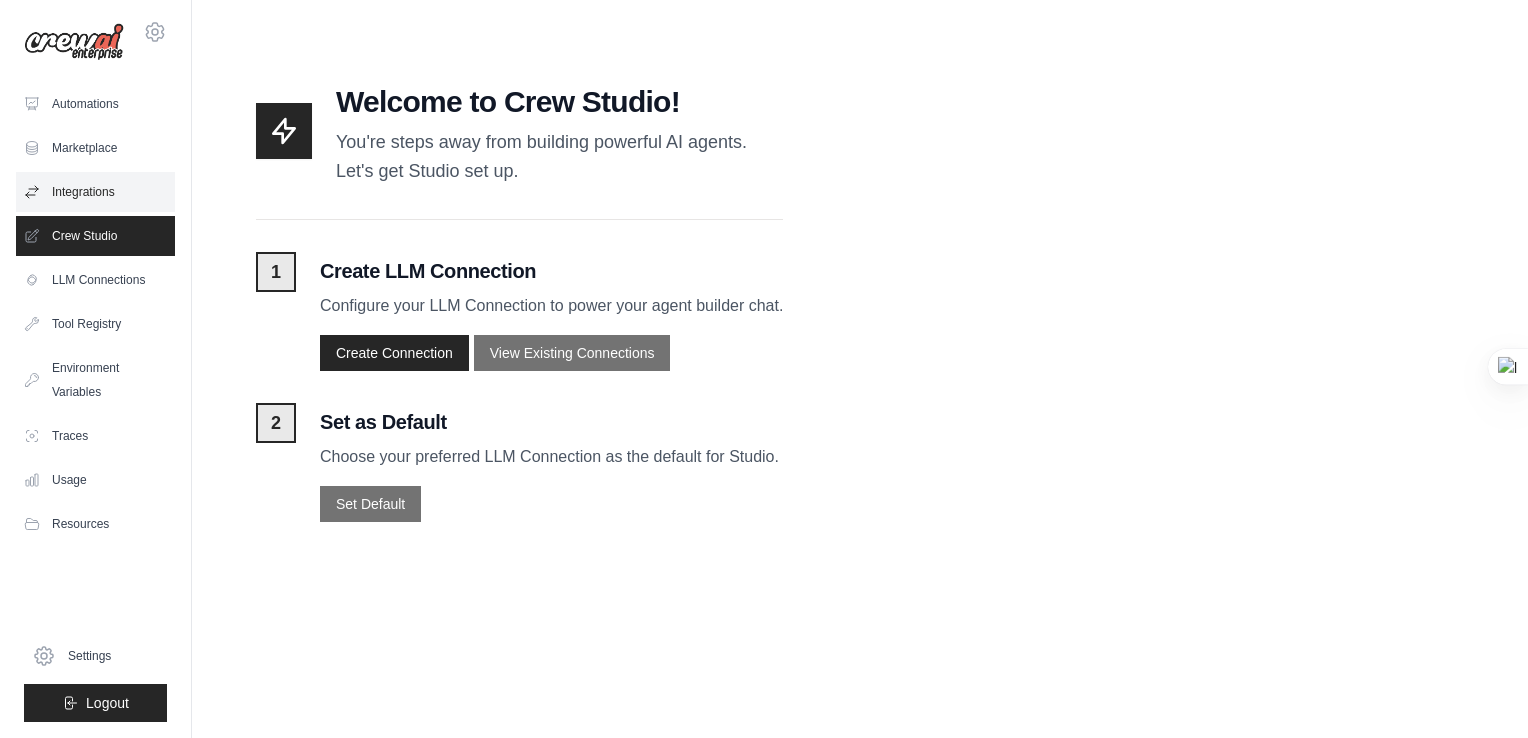 click on "Integrations" at bounding box center [95, 192] 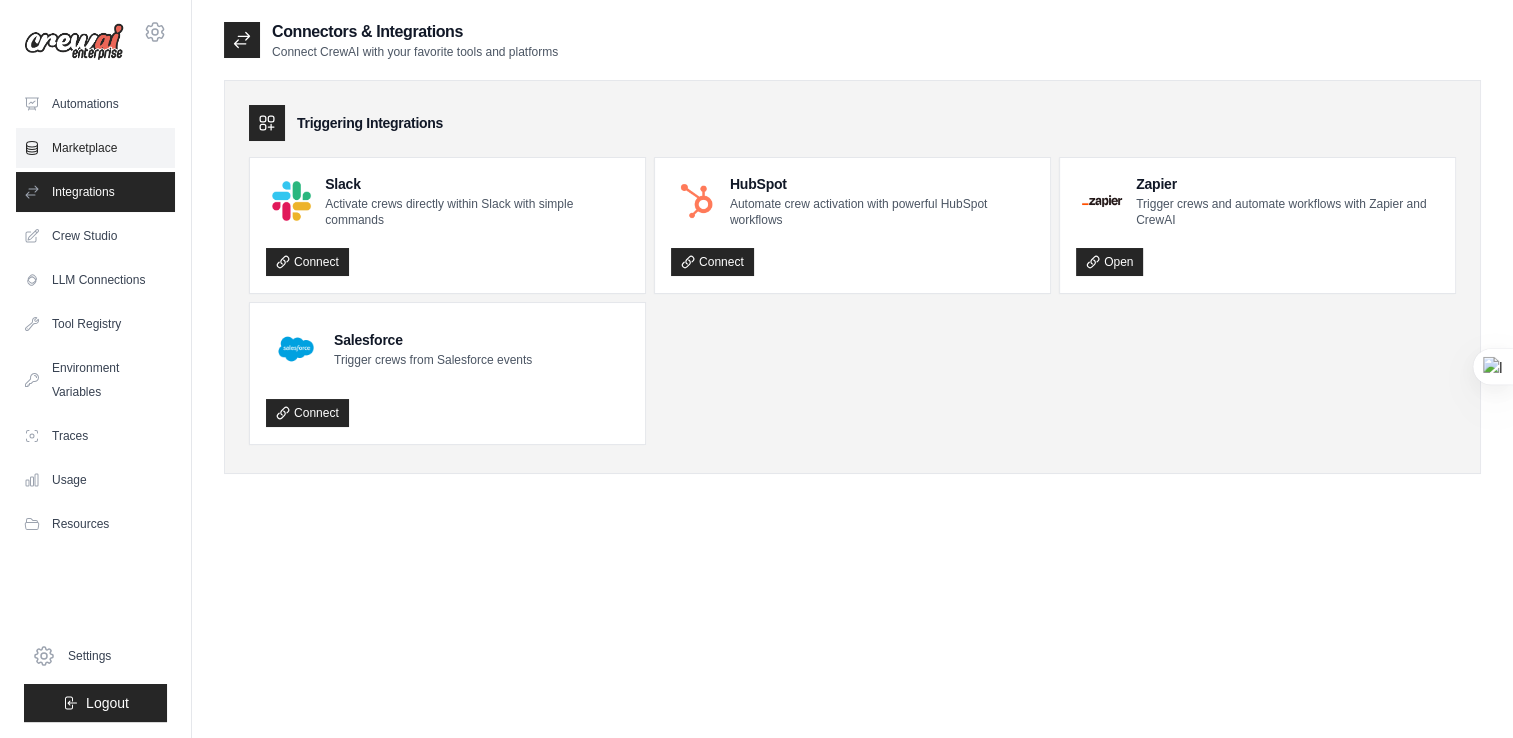 click on "Marketplace" at bounding box center [95, 148] 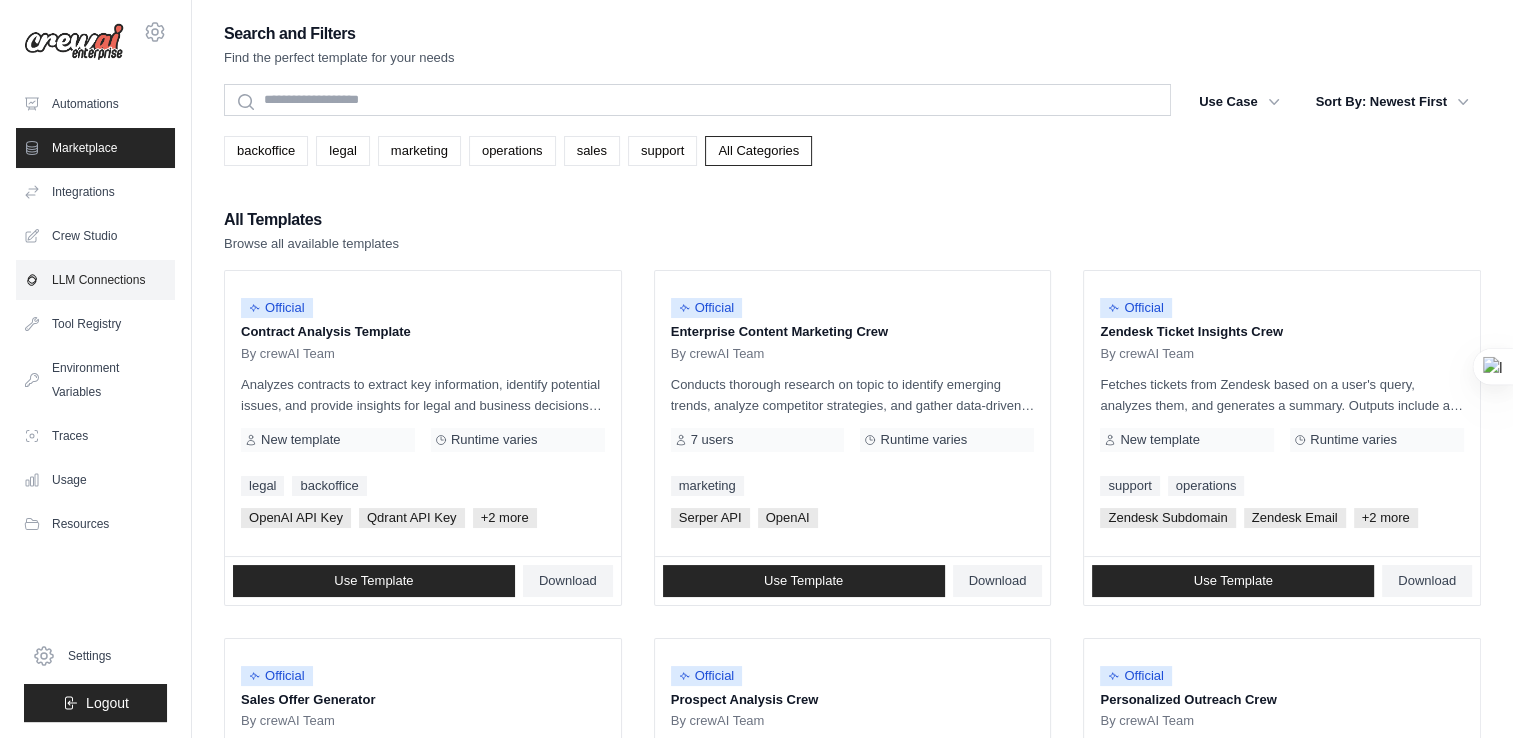 click on "LLM Connections" at bounding box center (95, 280) 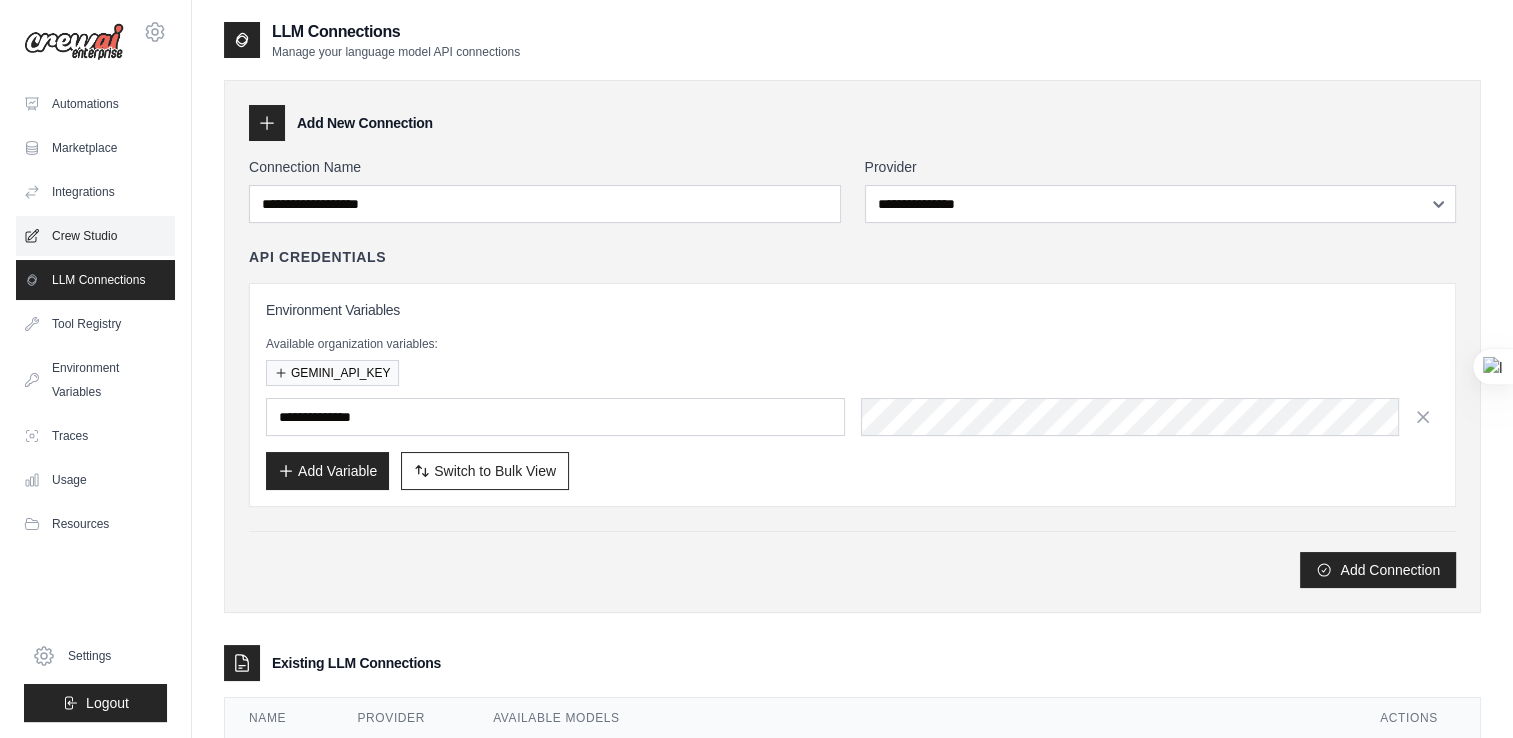 click on "Crew Studio" at bounding box center (95, 236) 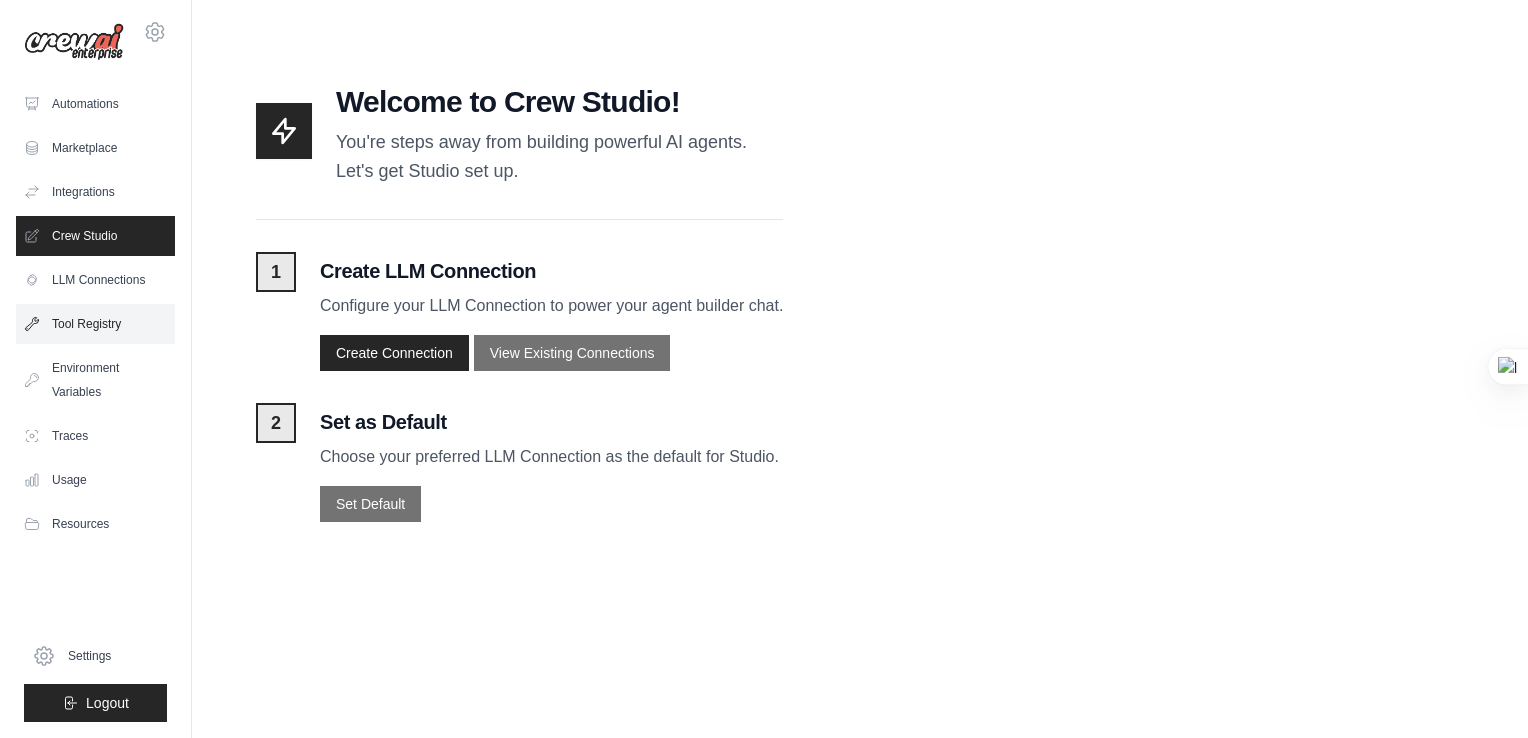 click on "Tool Registry" at bounding box center [95, 324] 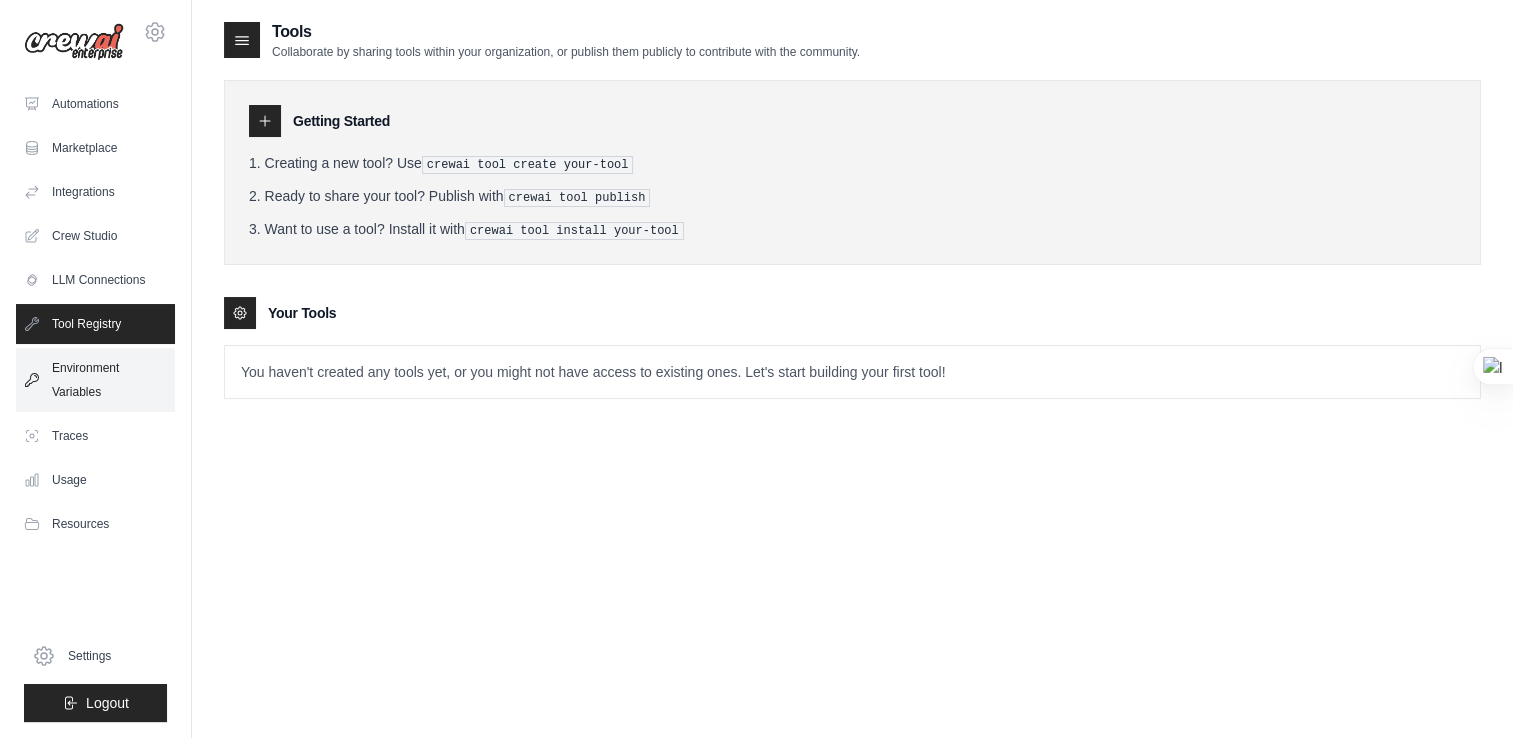 click on "Environment Variables" at bounding box center (95, 380) 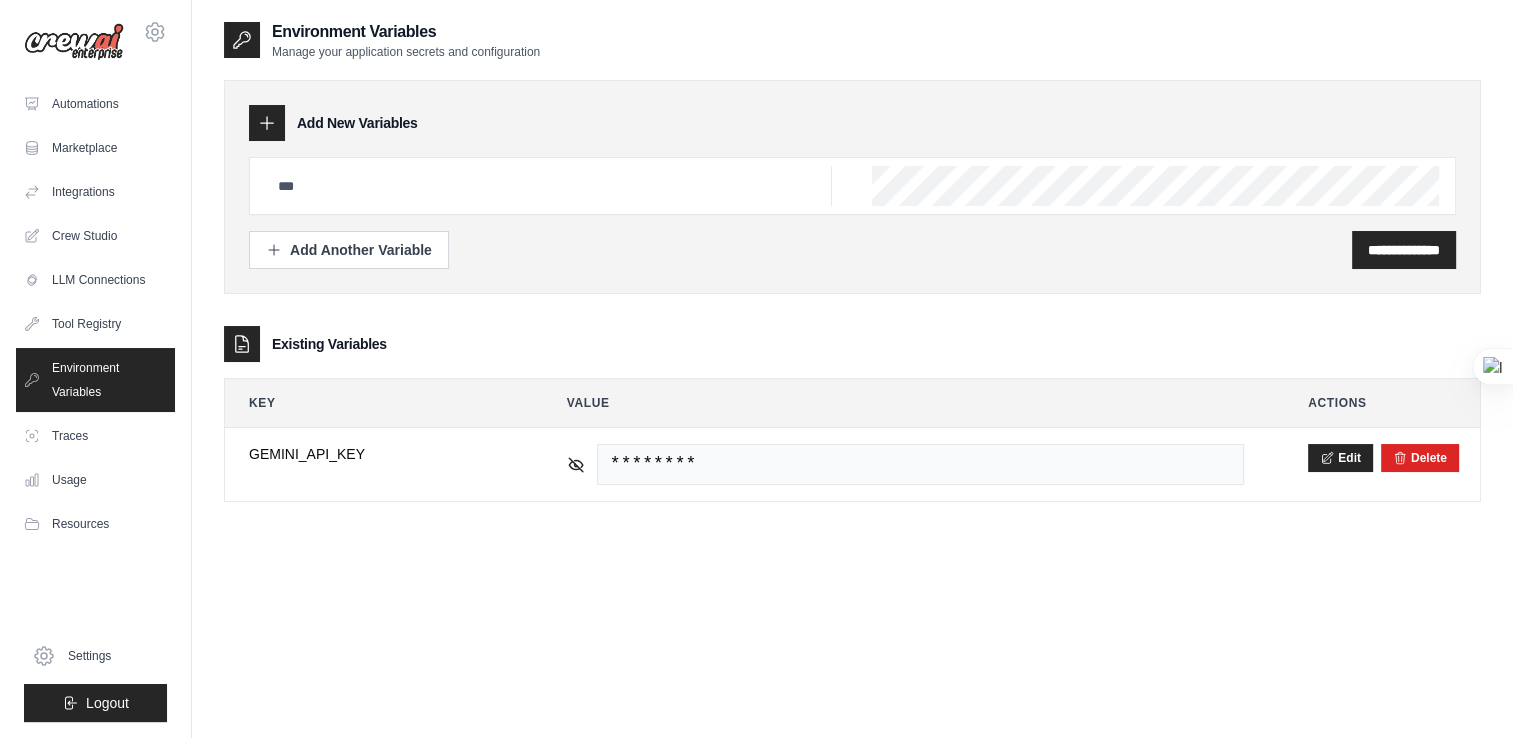 type on "**********" 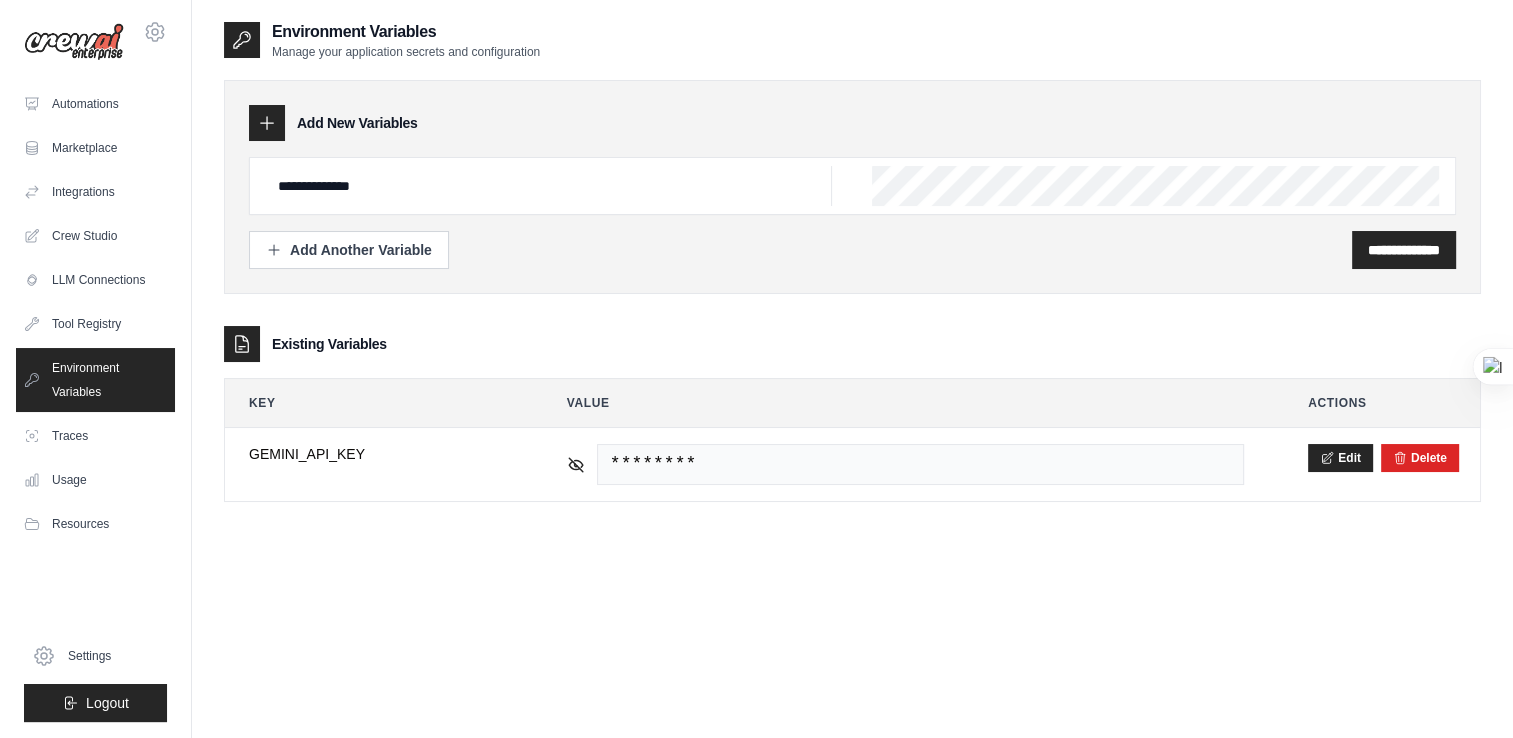 click on "Automations" at bounding box center (95, 104) 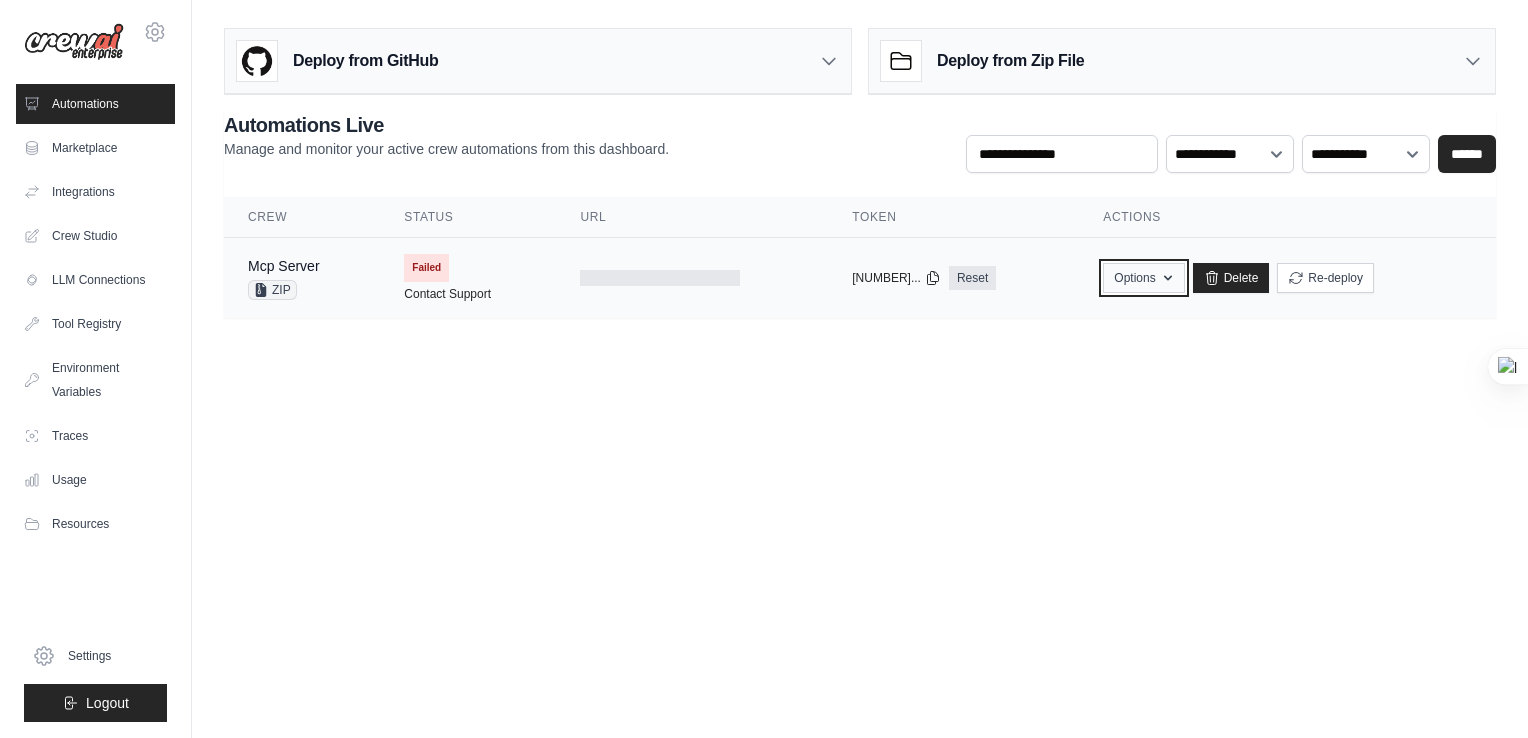 click on "Options" at bounding box center [1143, 278] 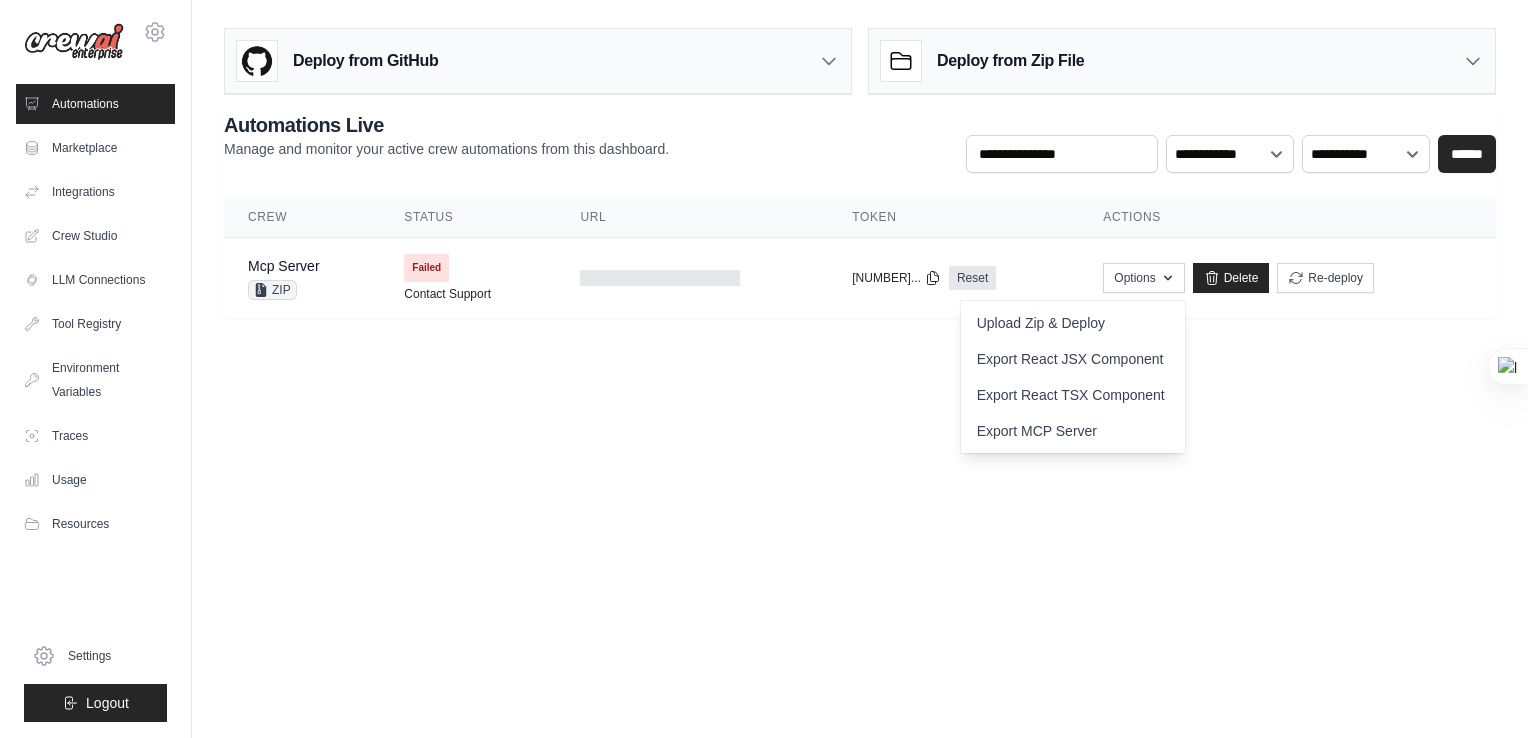 click on "**********" at bounding box center [860, 181] 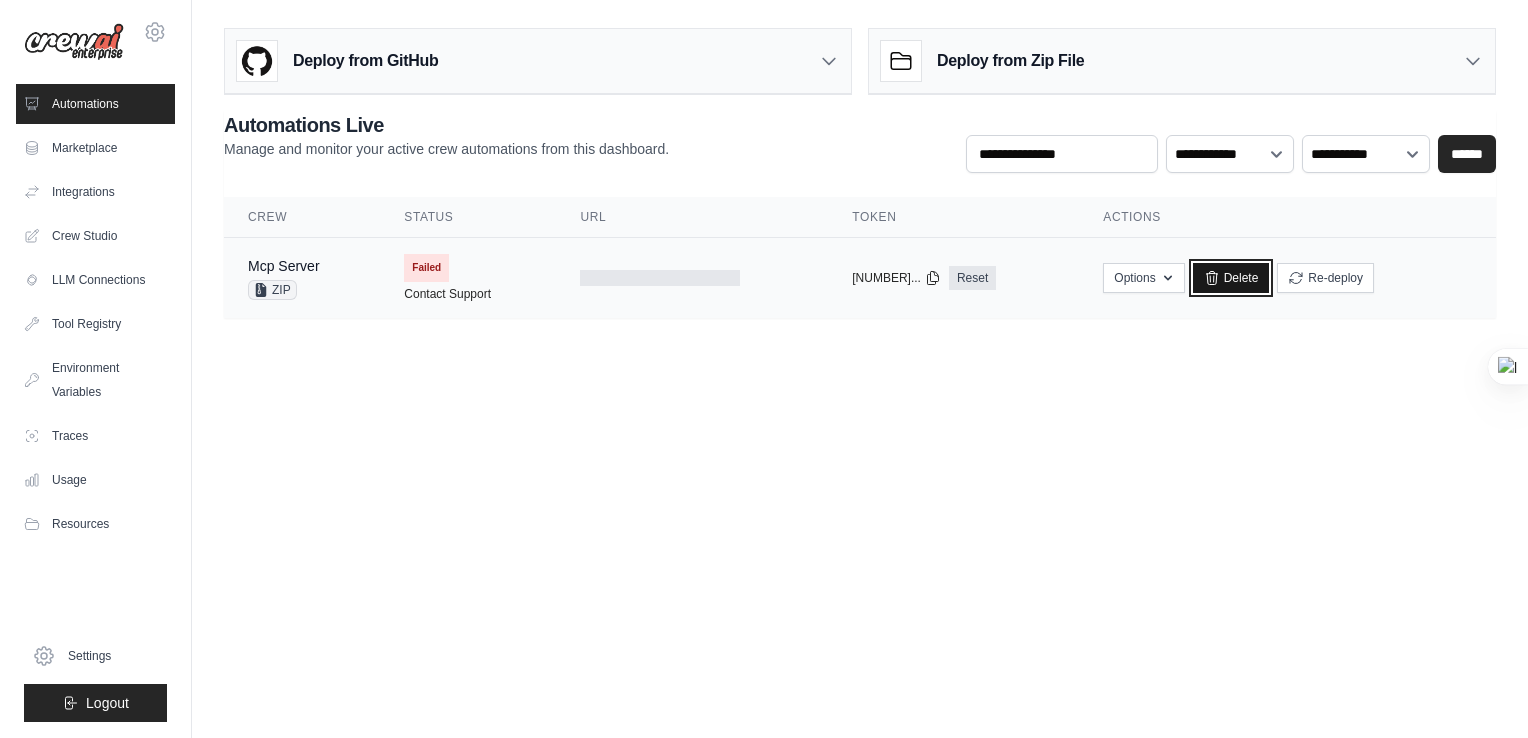 click on "Delete" at bounding box center (1231, 278) 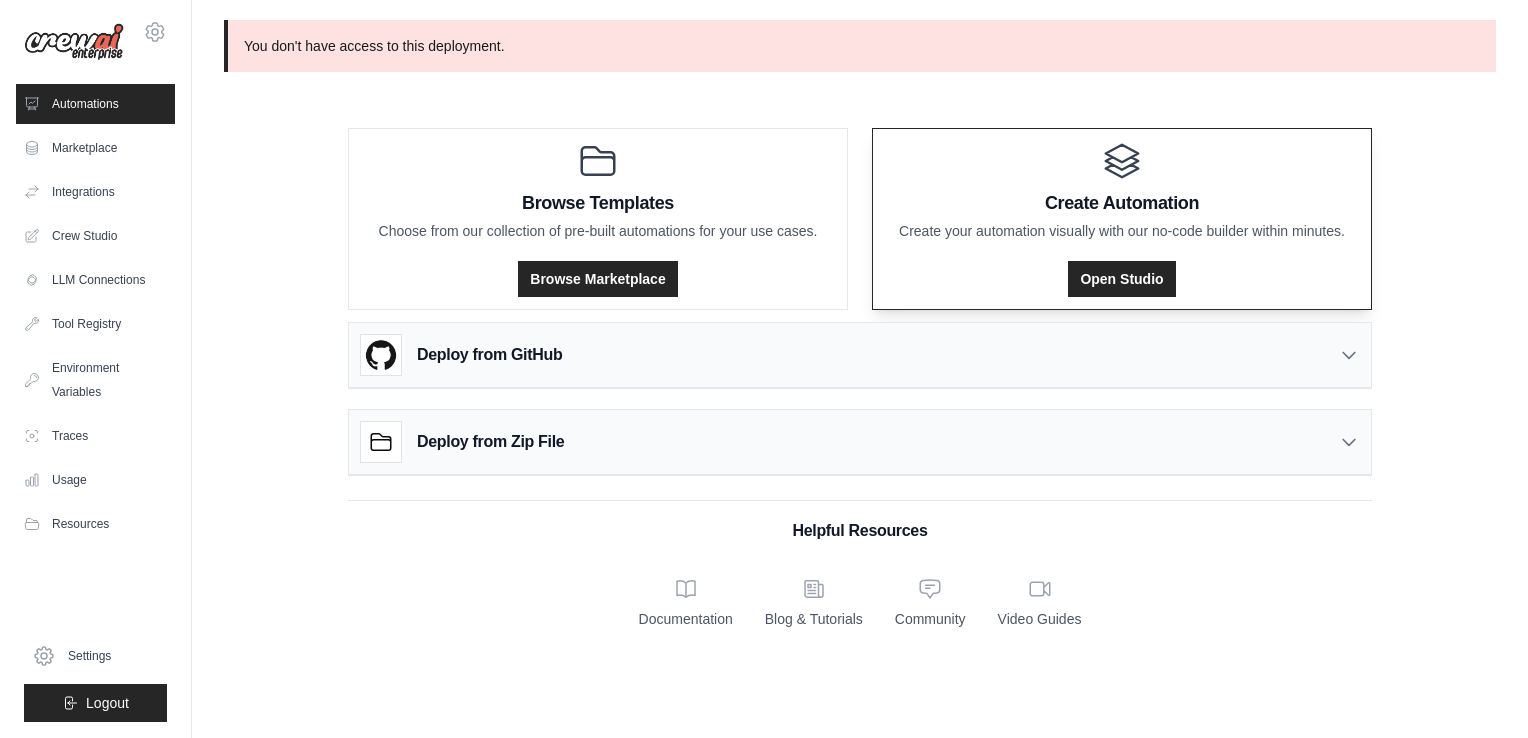 scroll, scrollTop: 0, scrollLeft: 0, axis: both 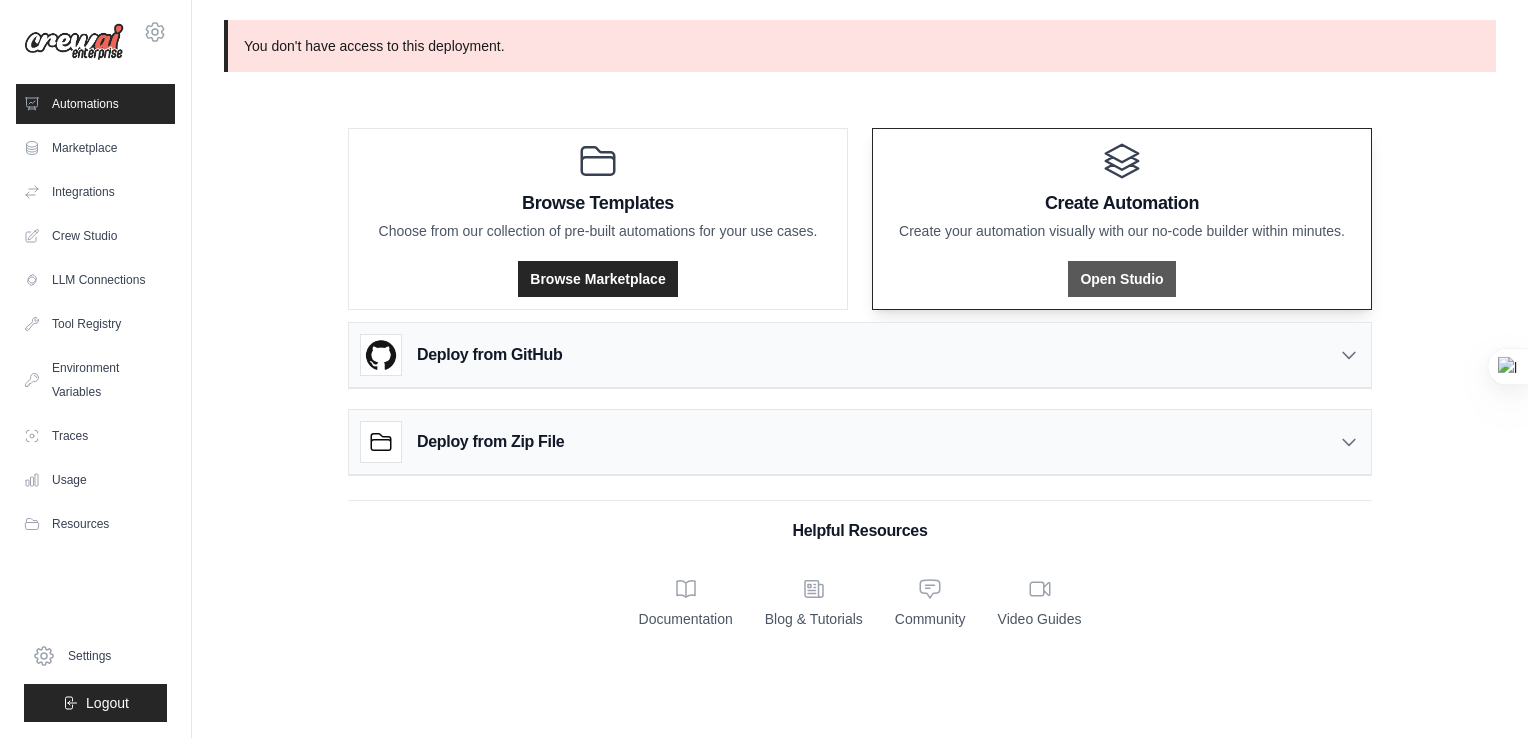 click on "Open Studio" at bounding box center [1121, 279] 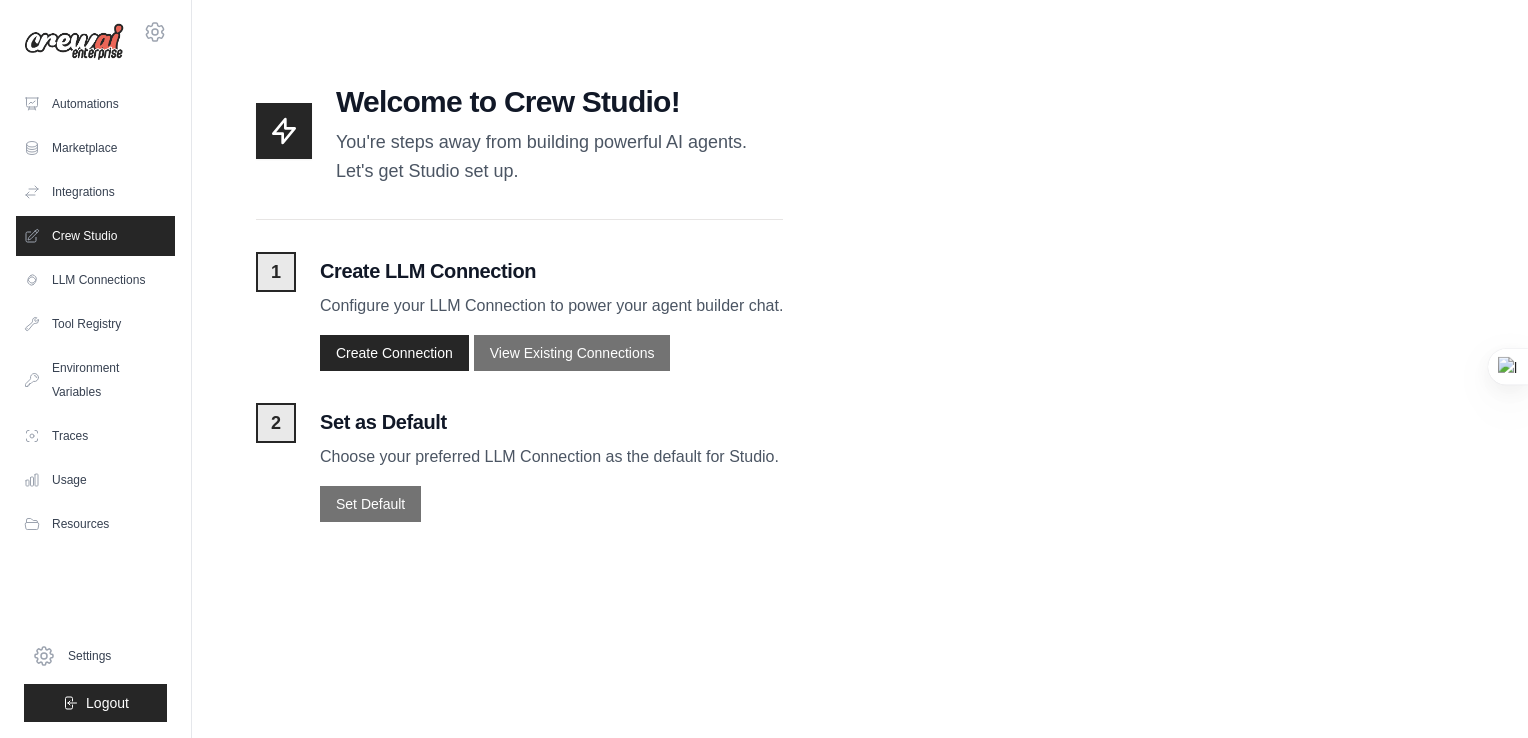 click on "Create LLM Connection
Configure your LLM Connection to power your agent builder
chat.
Create Connection
View Existing Connections" at bounding box center (551, 312) 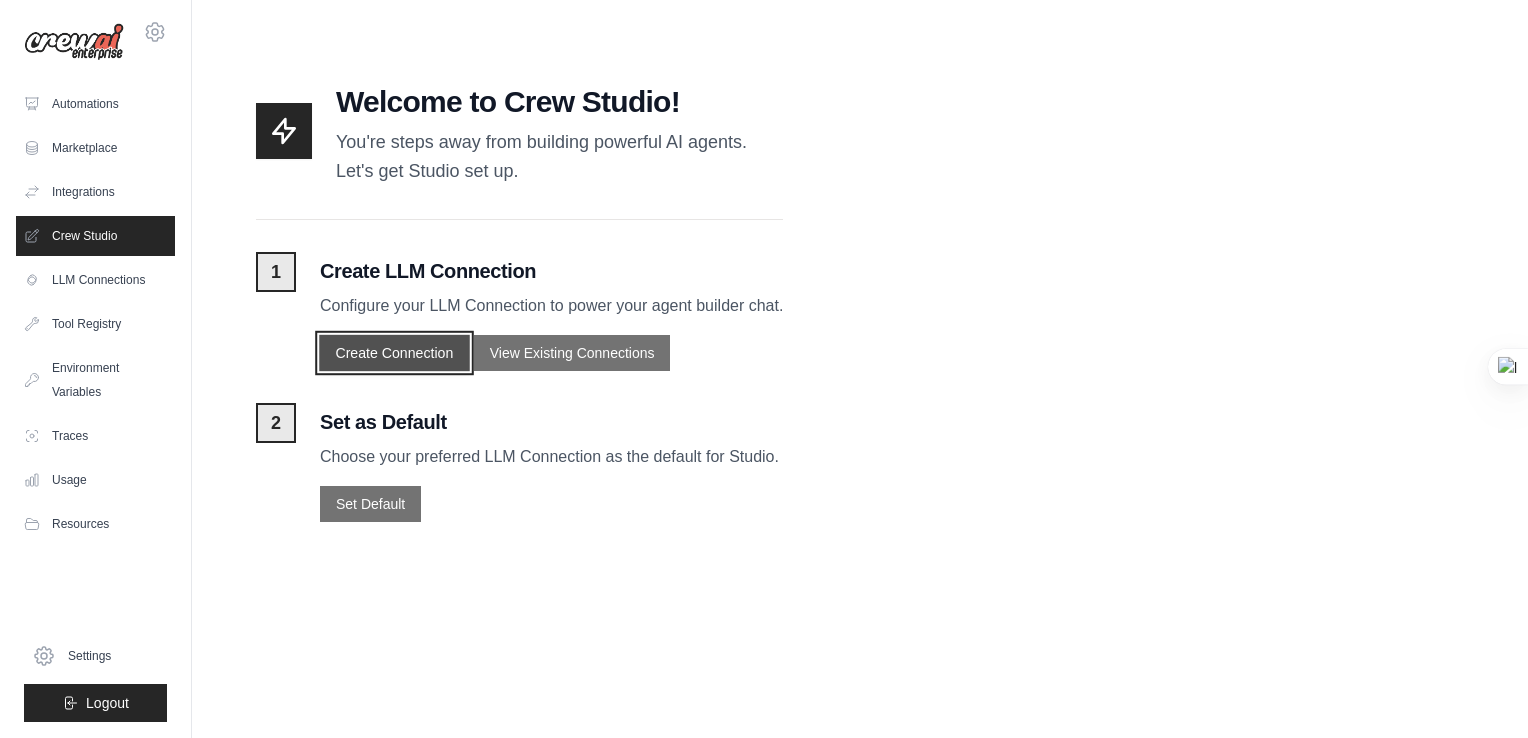 click on "Create Connection" at bounding box center (394, 352) 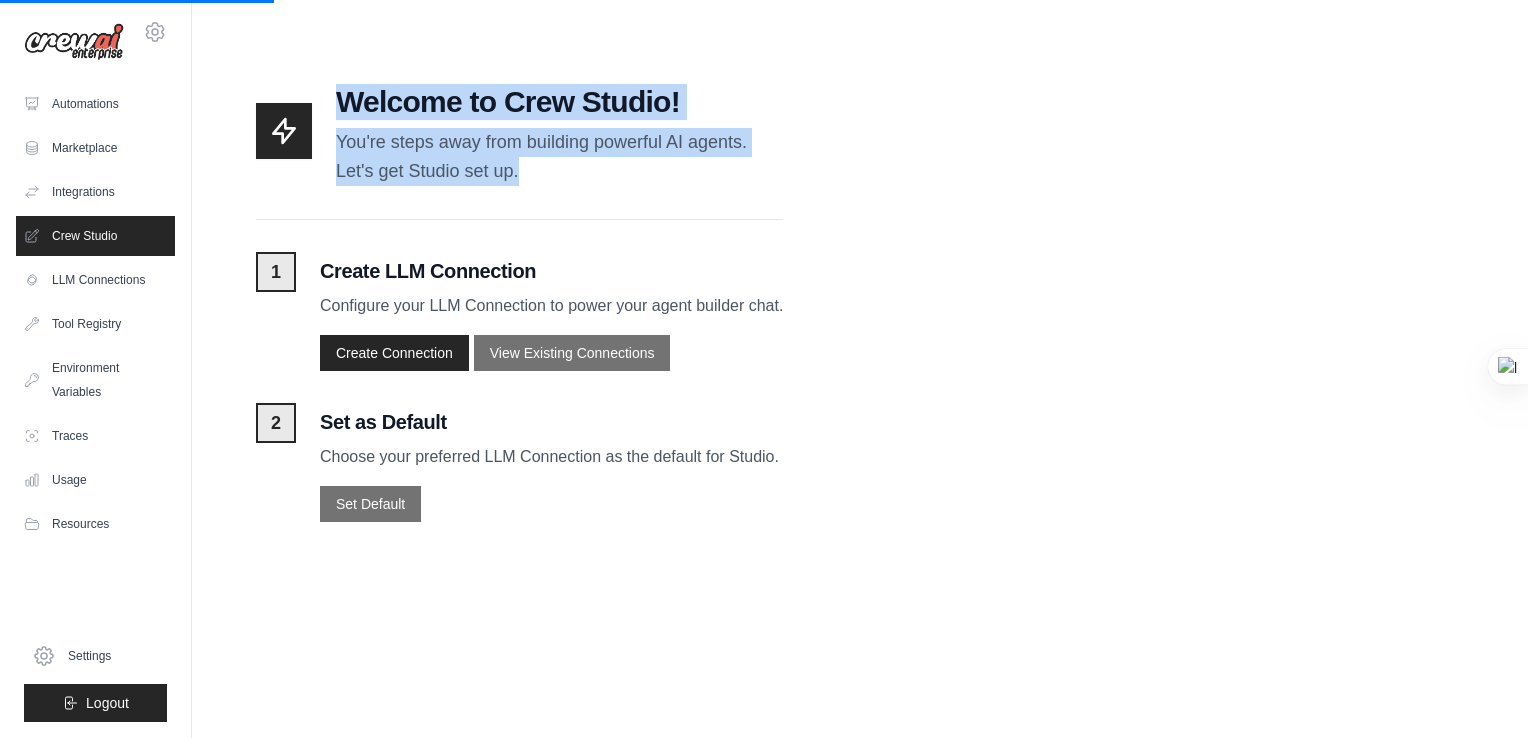 drag, startPoint x: 329, startPoint y: 82, endPoint x: 530, endPoint y: 189, distance: 227.70595 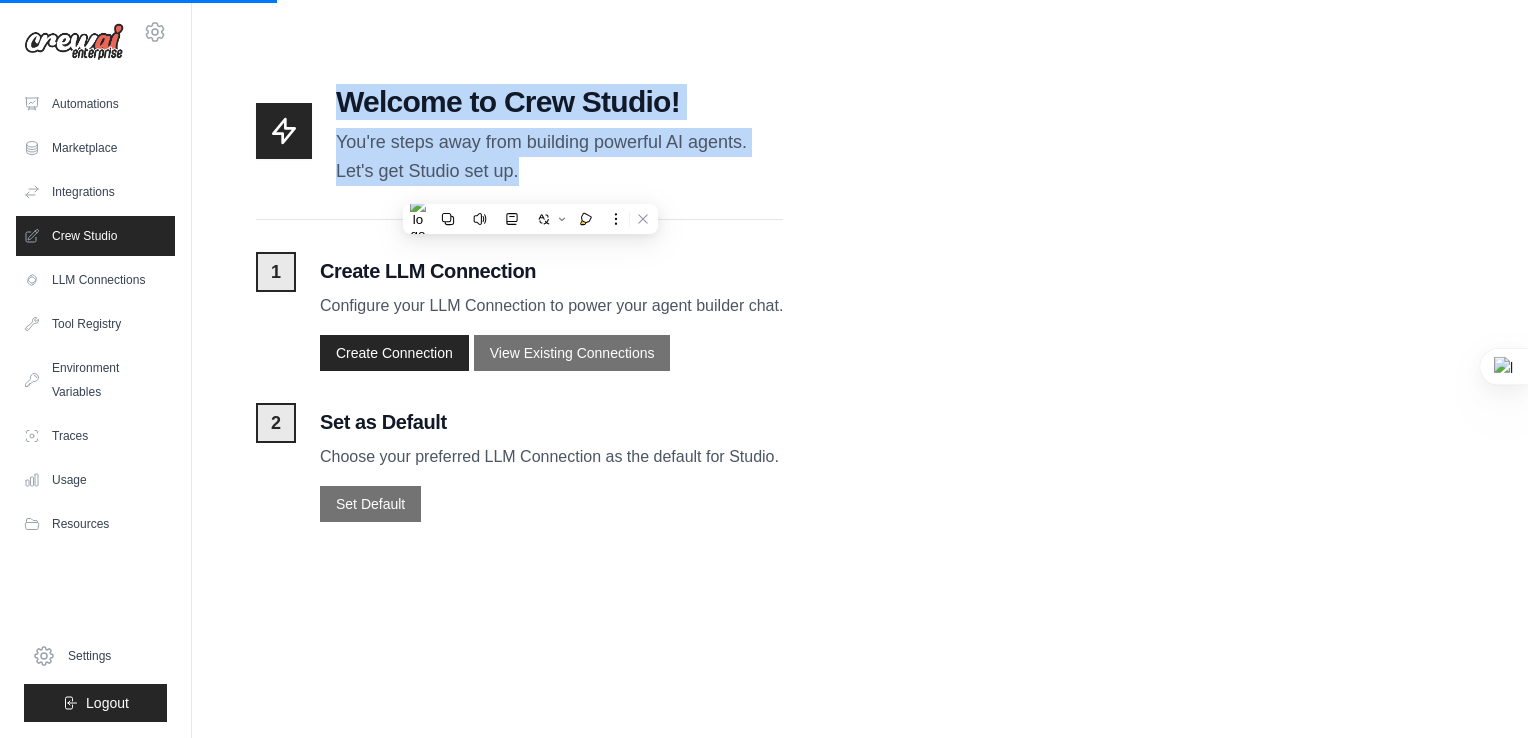 drag, startPoint x: 530, startPoint y: 189, endPoint x: 453, endPoint y: 134, distance: 94.62558 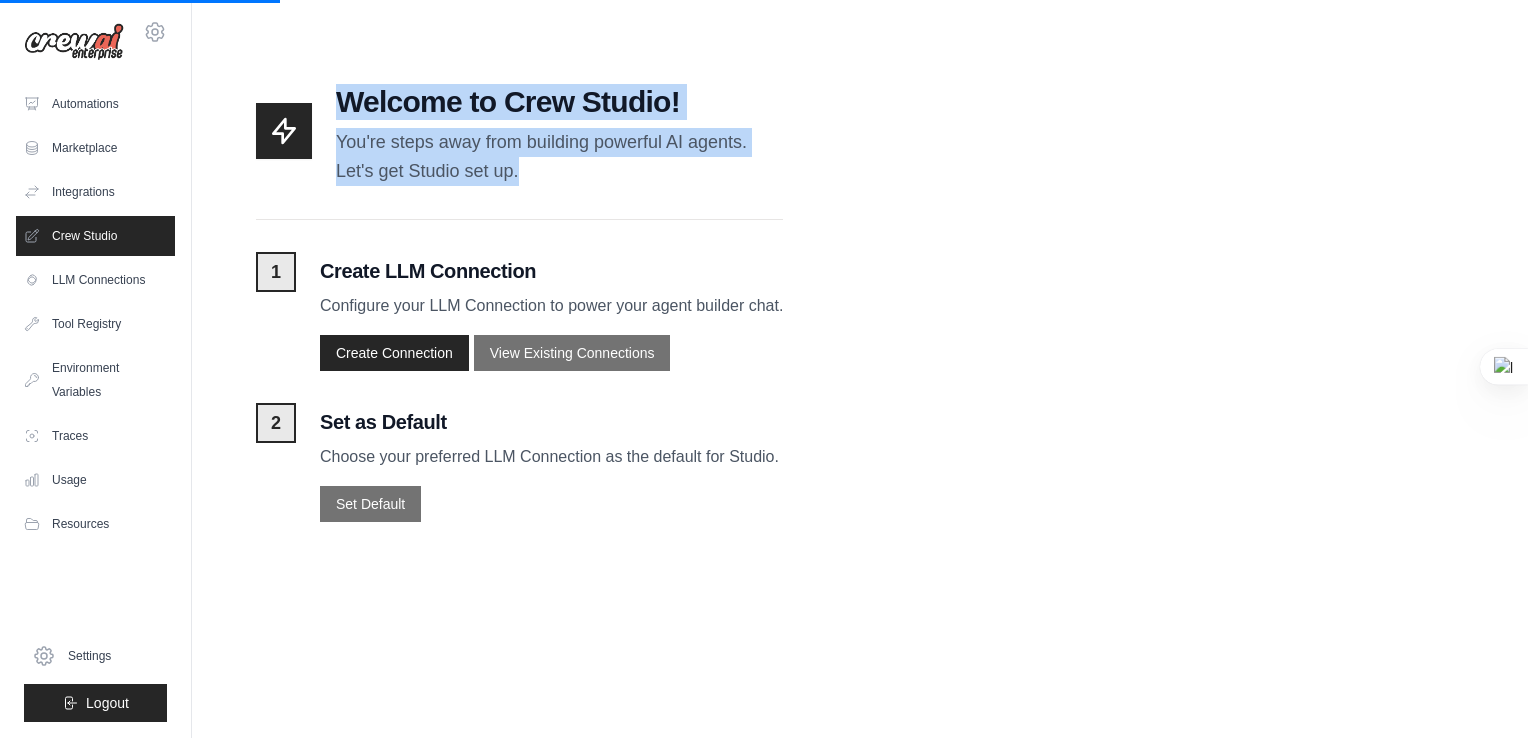 click on "You're steps away from building powerful AI agents.
Let's get Studio set up." at bounding box center (541, 157) 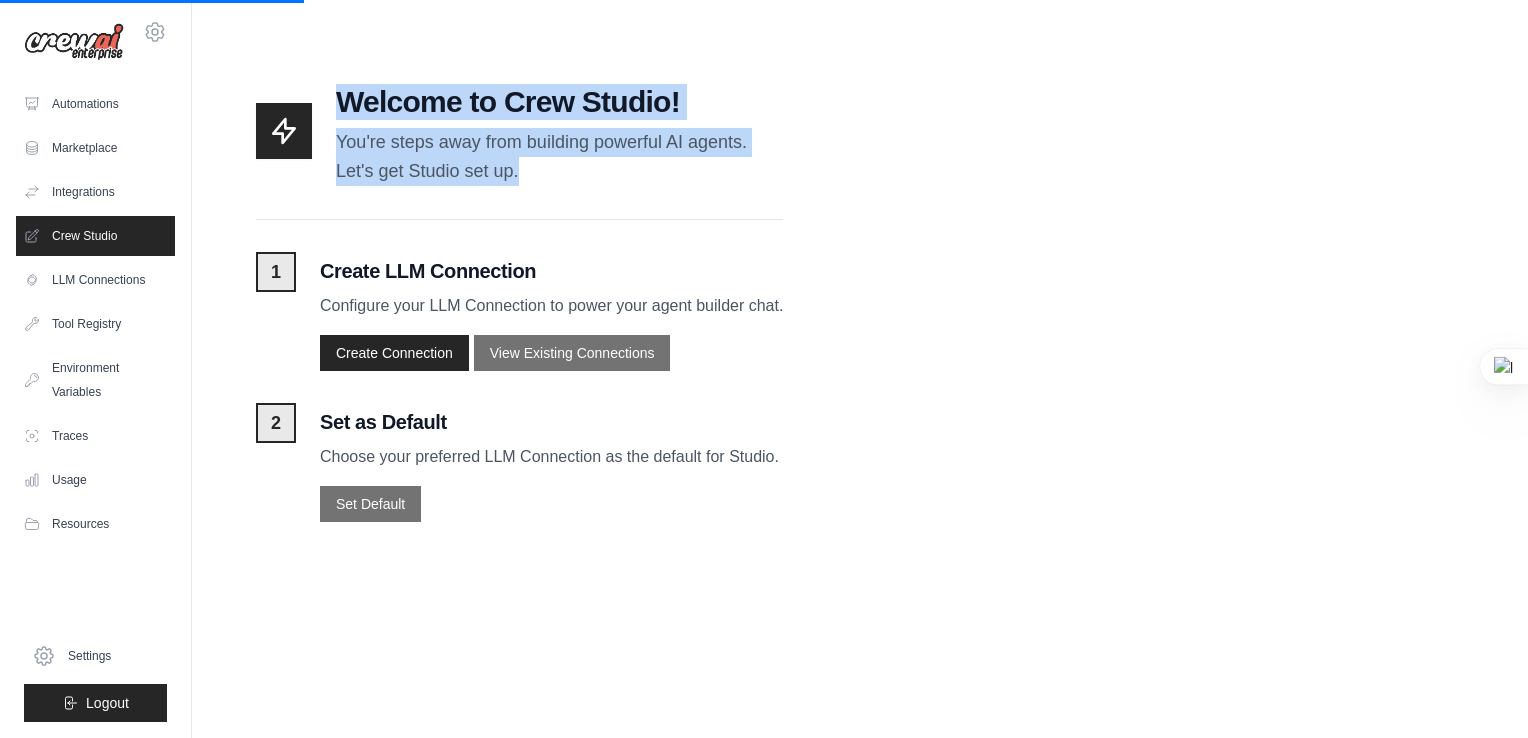 click on "You're steps away from building powerful AI agents.
Let's get Studio set up." at bounding box center [541, 157] 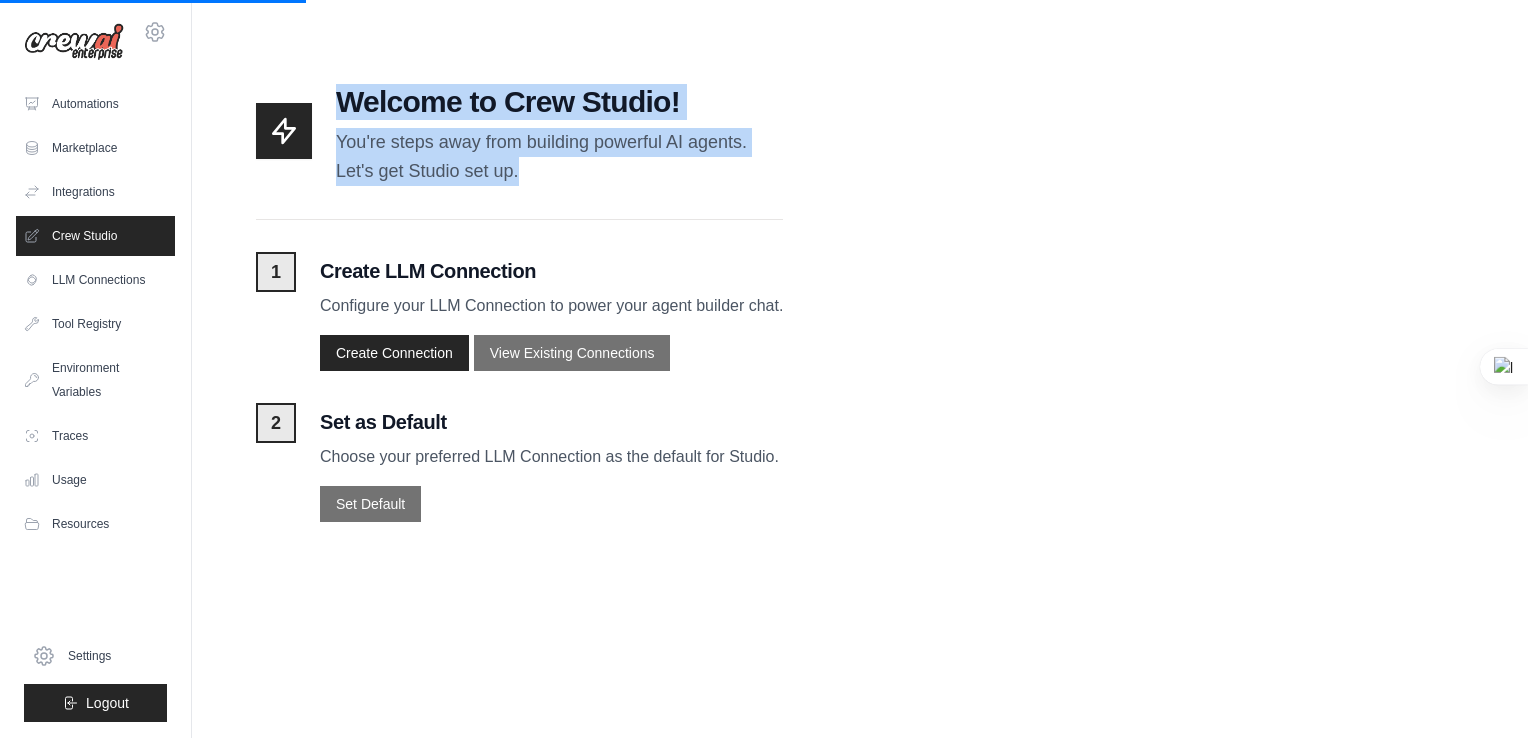 click on "Welcome to Crew Studio!
You're steps away from building powerful AI agents.
Let's get Studio set up." at bounding box center (519, 131) 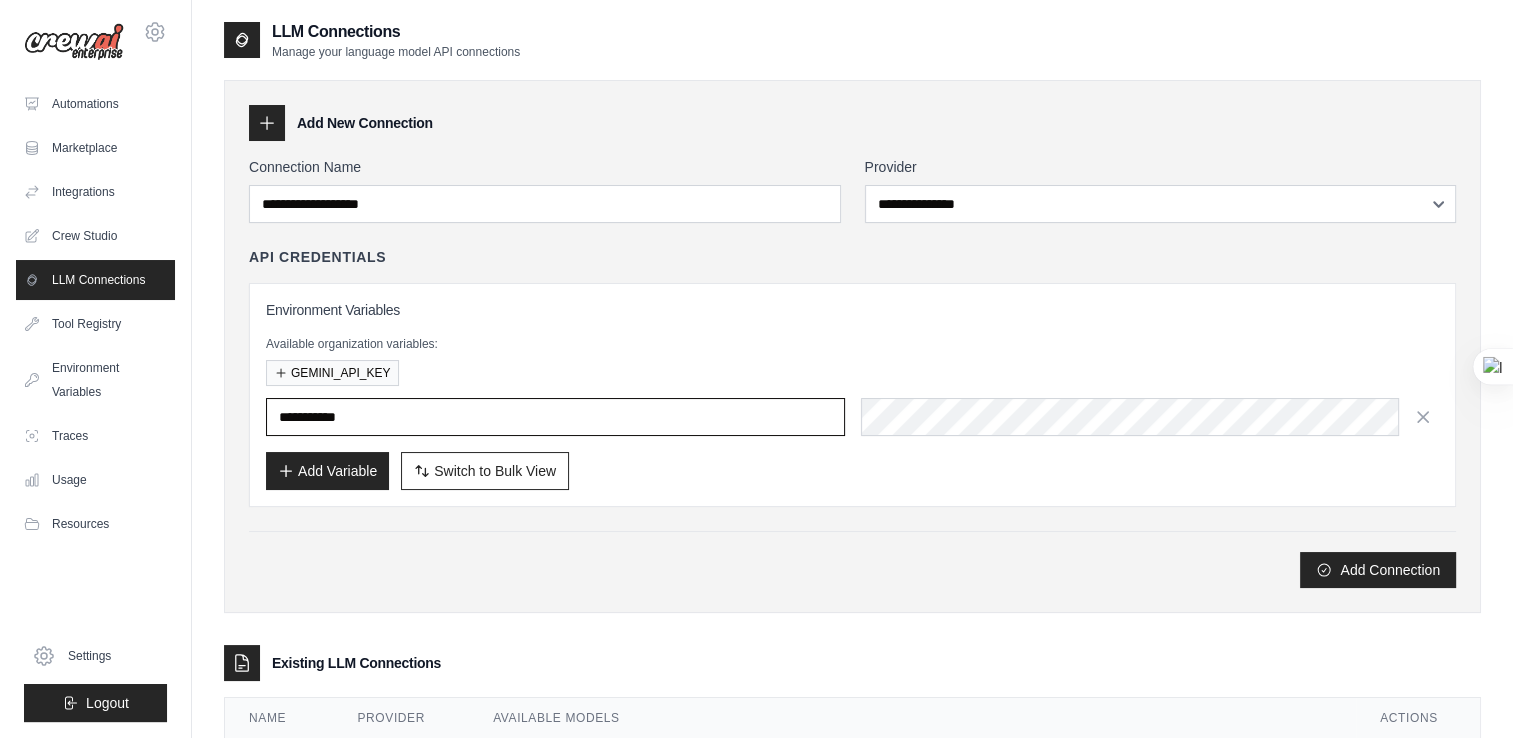 type on "**********" 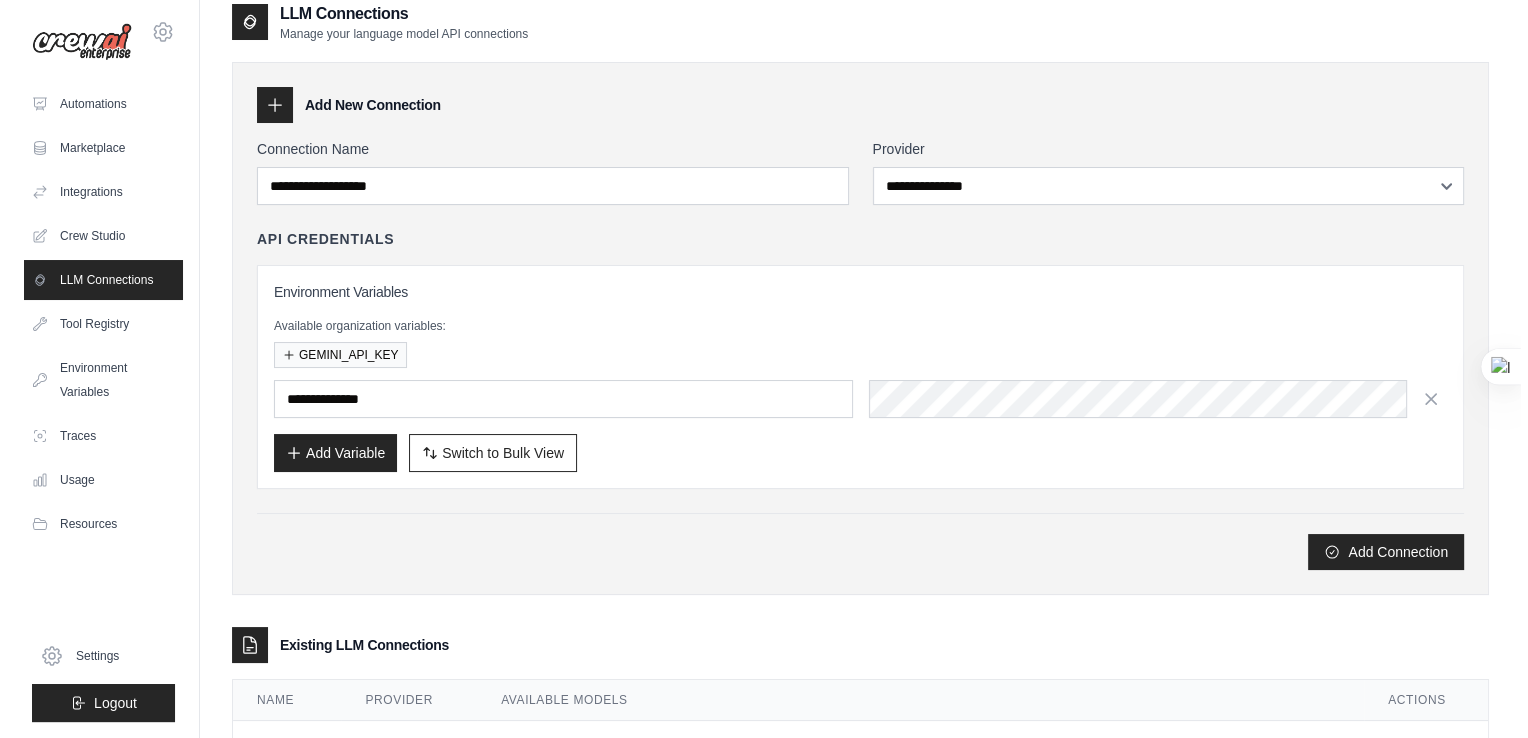 scroll, scrollTop: 0, scrollLeft: 0, axis: both 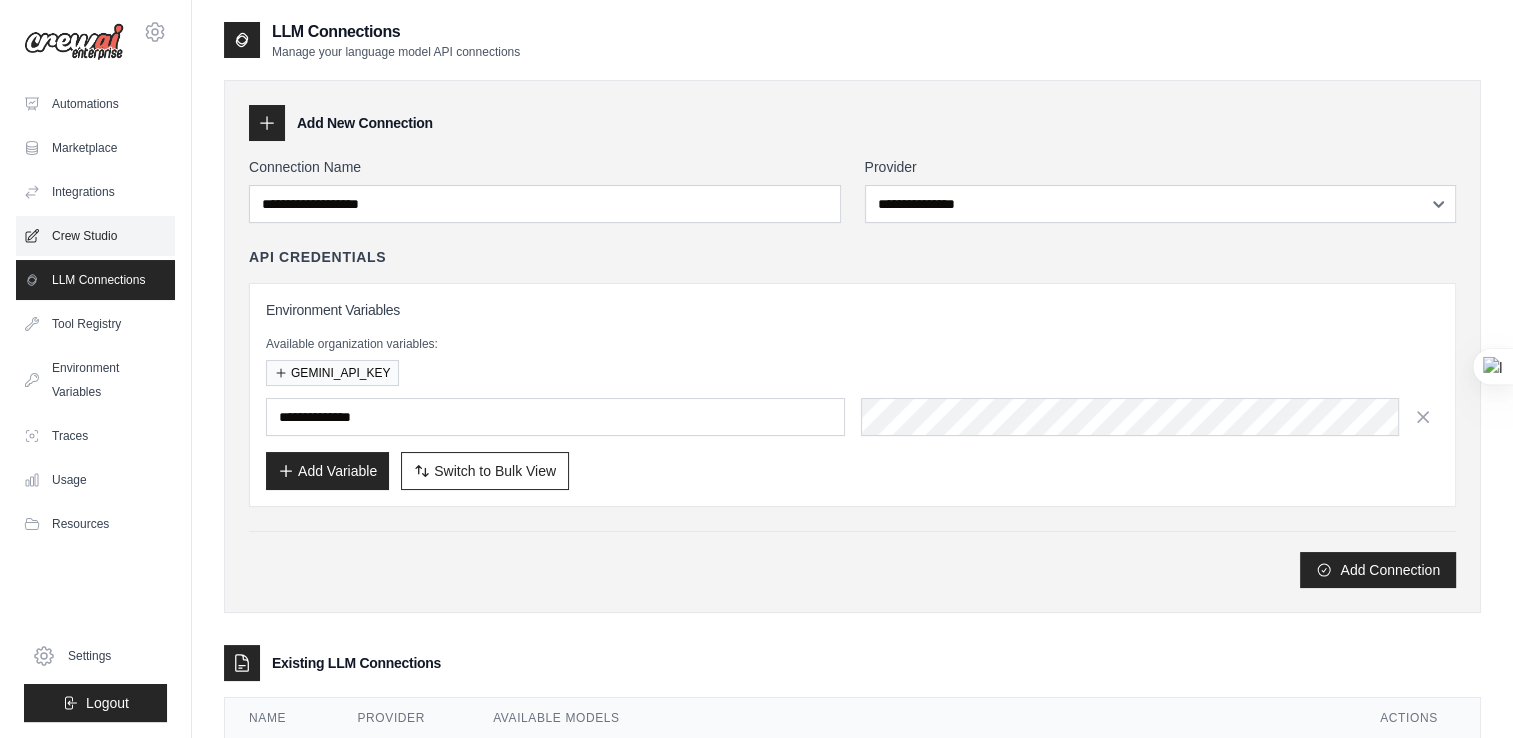 click on "Crew Studio" at bounding box center (95, 236) 